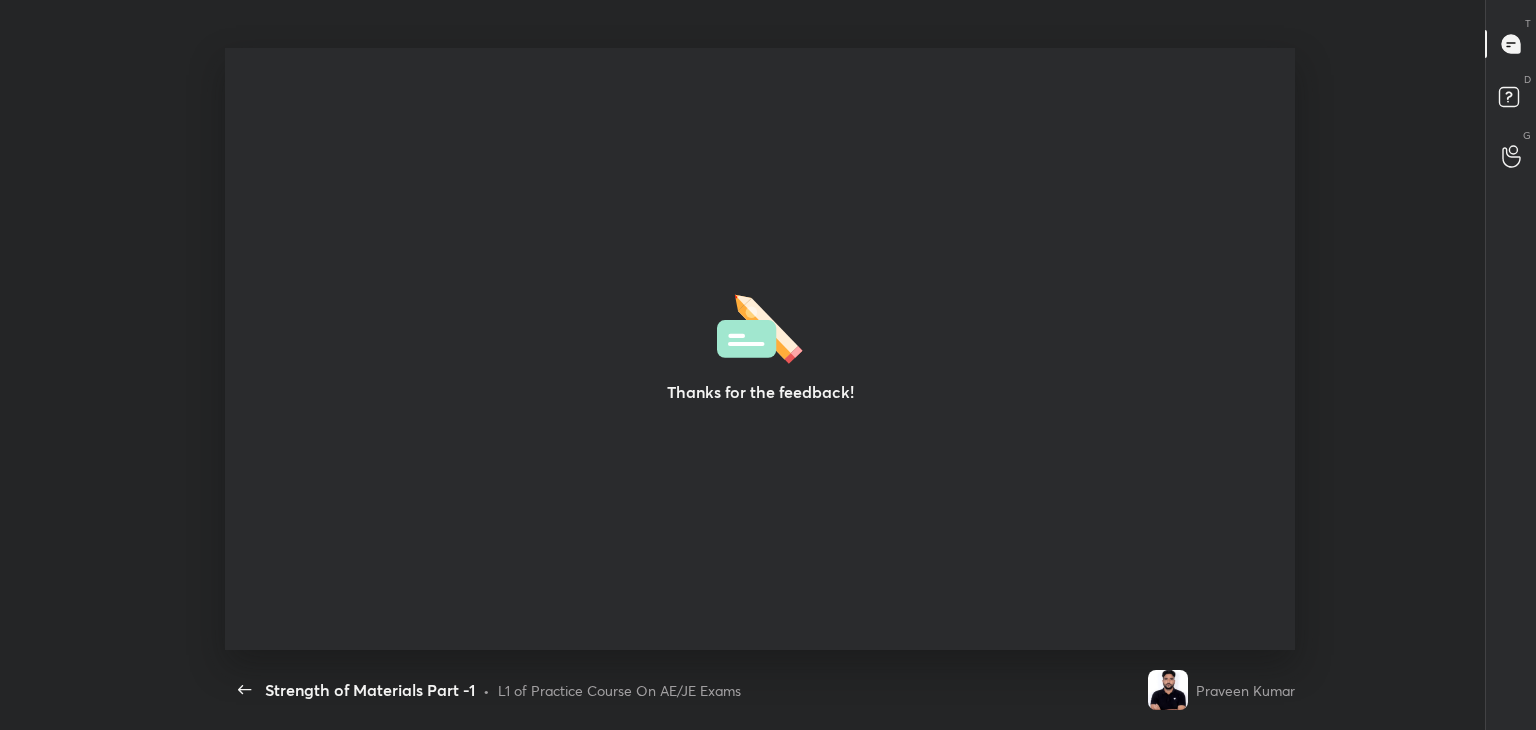 scroll, scrollTop: 0, scrollLeft: 0, axis: both 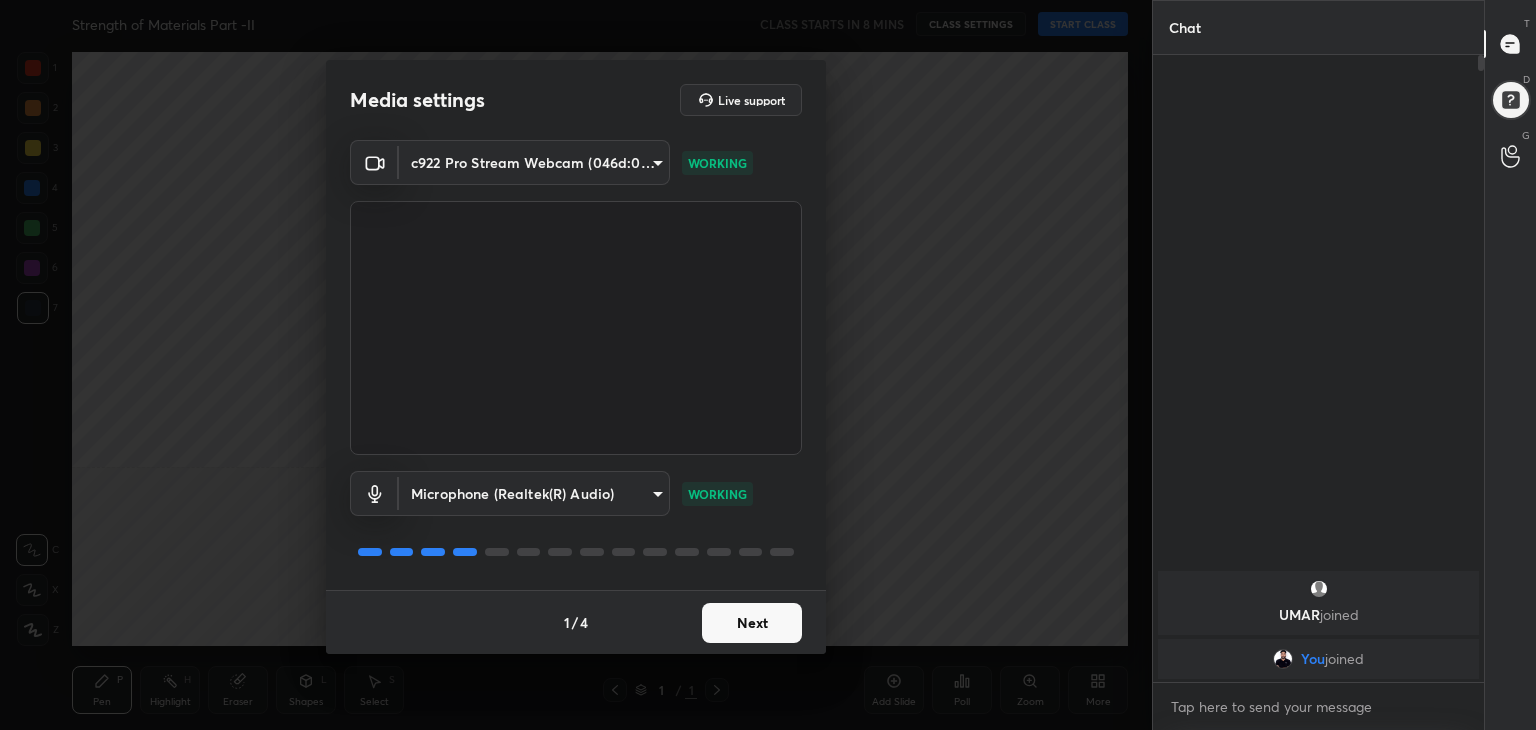 click on "Next" at bounding box center (752, 623) 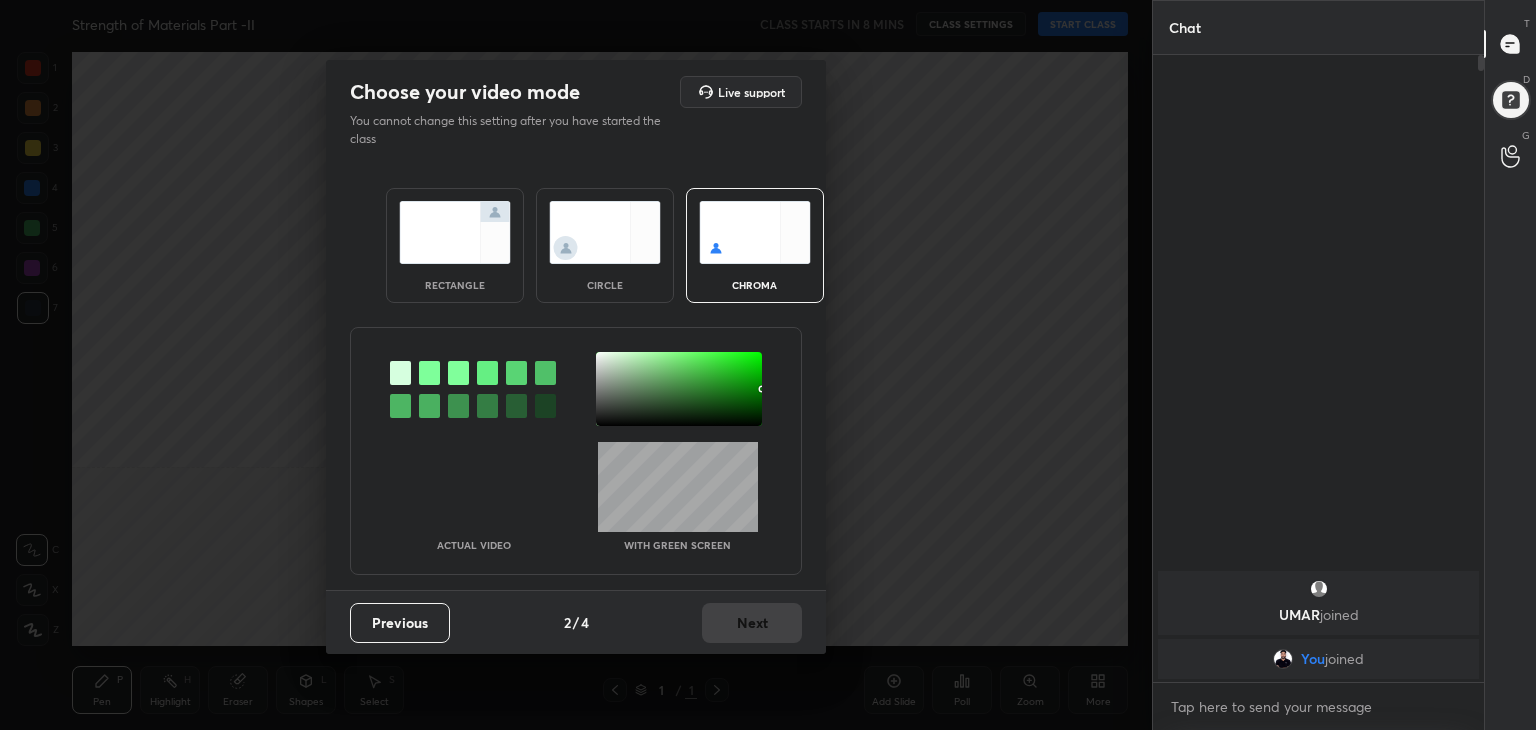 click at bounding box center [455, 232] 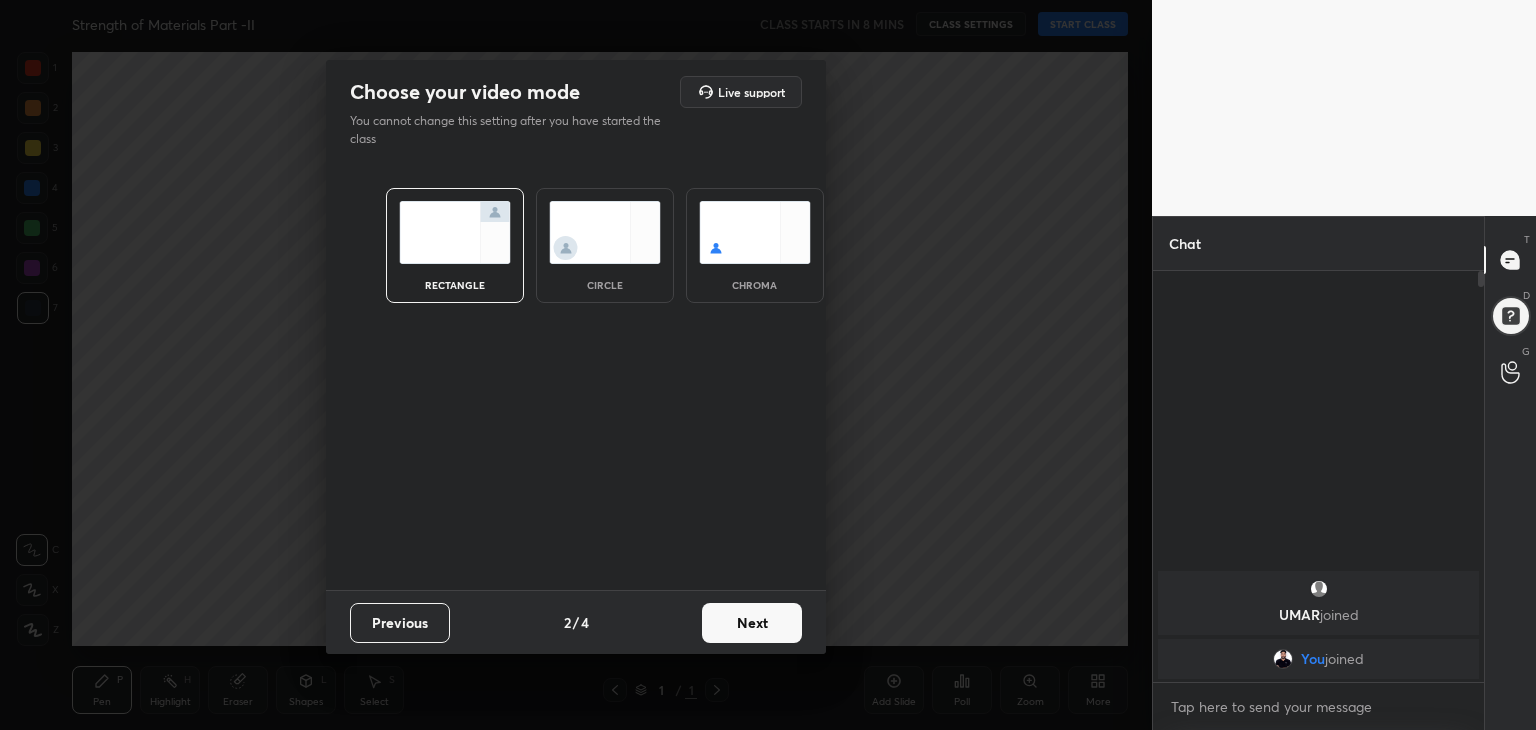 scroll, scrollTop: 405, scrollLeft: 325, axis: both 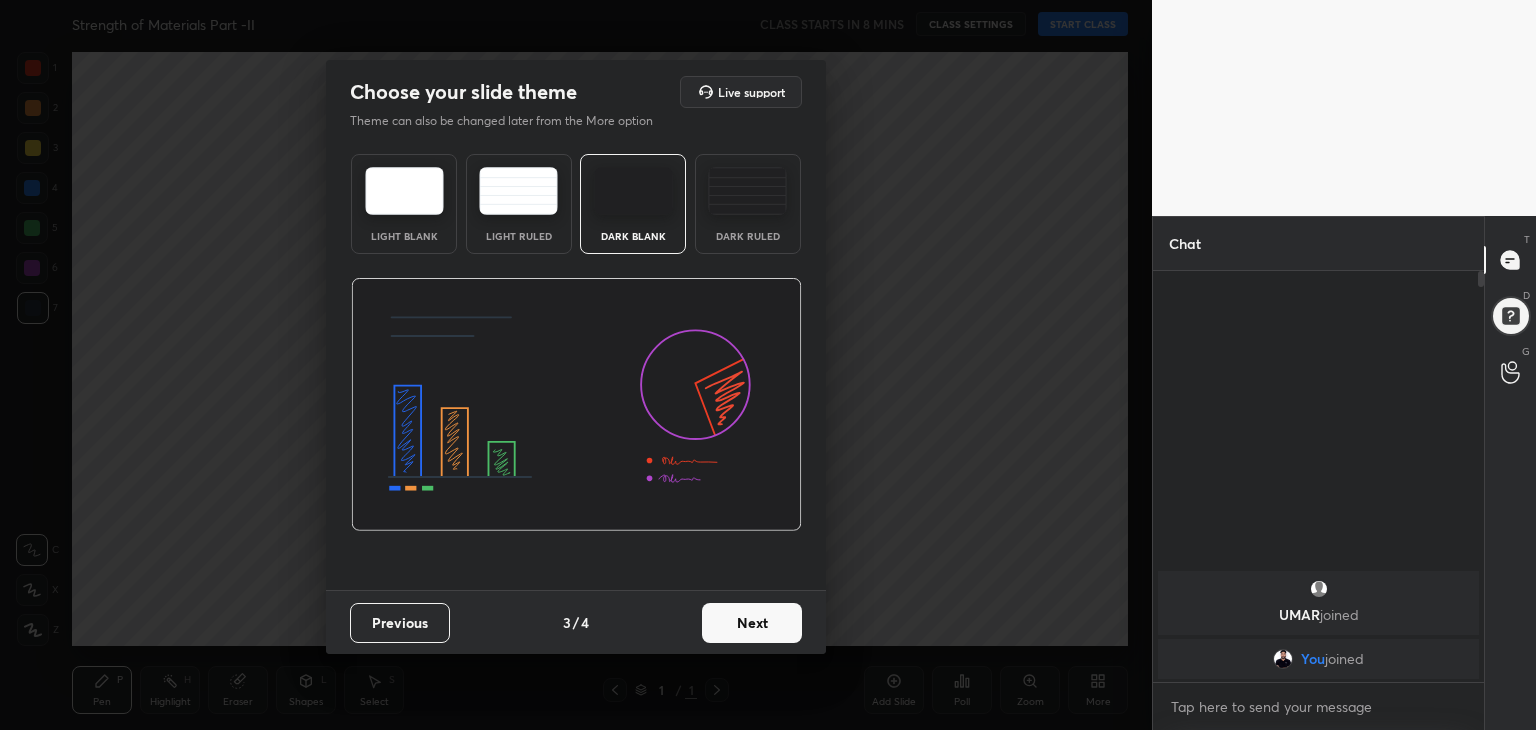 click on "Theme can also be changed later from the More option" at bounding box center (512, 121) 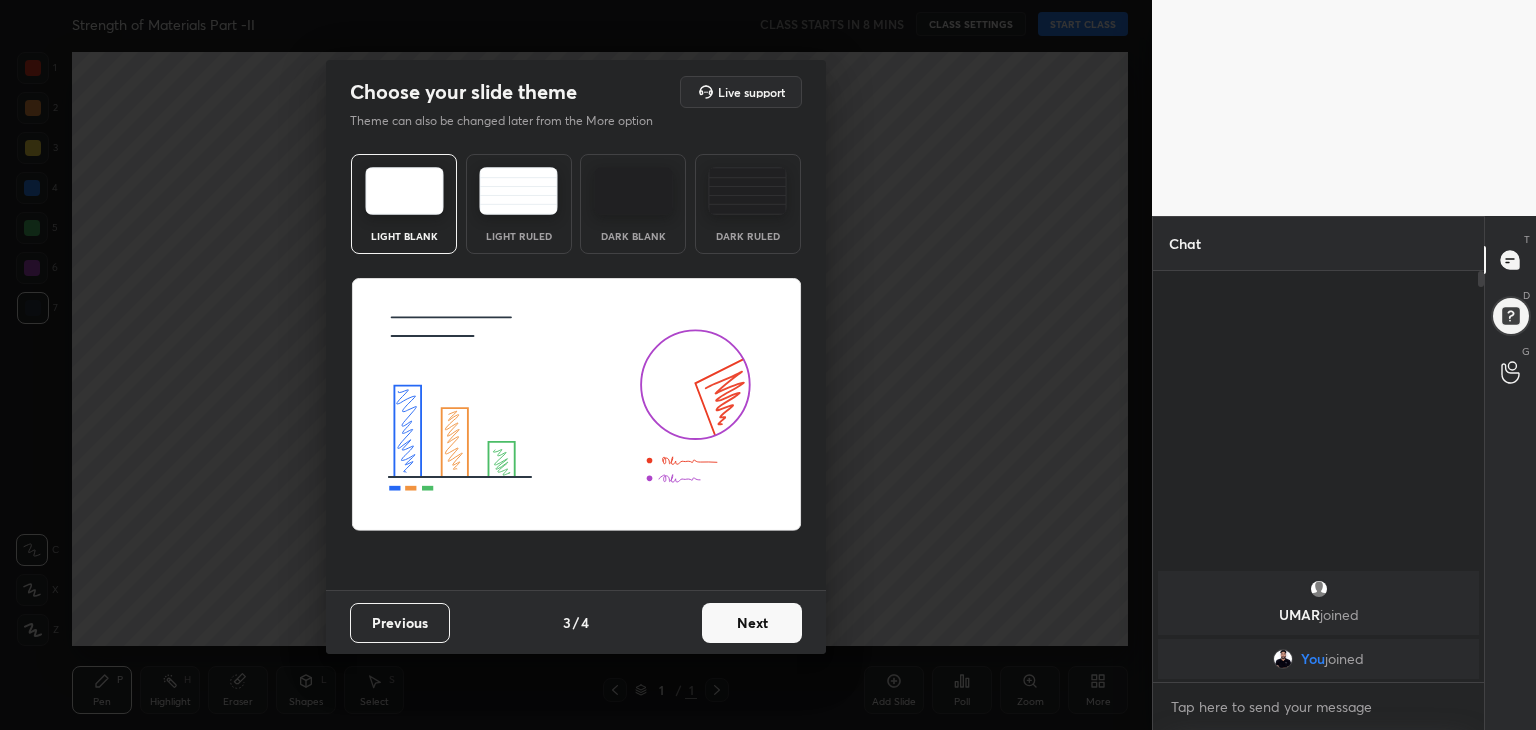 click on "Next" at bounding box center (752, 623) 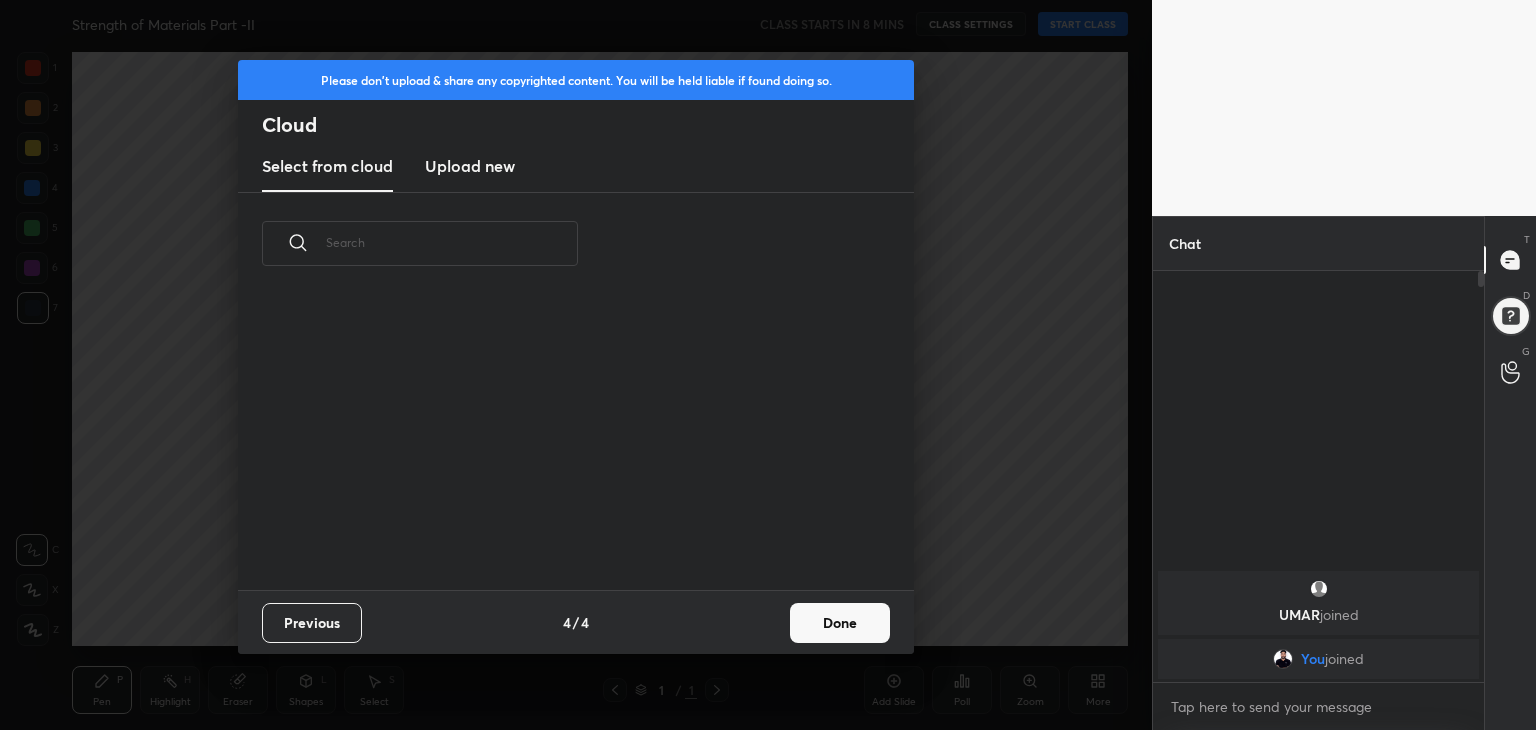 scroll, scrollTop: 6, scrollLeft: 10, axis: both 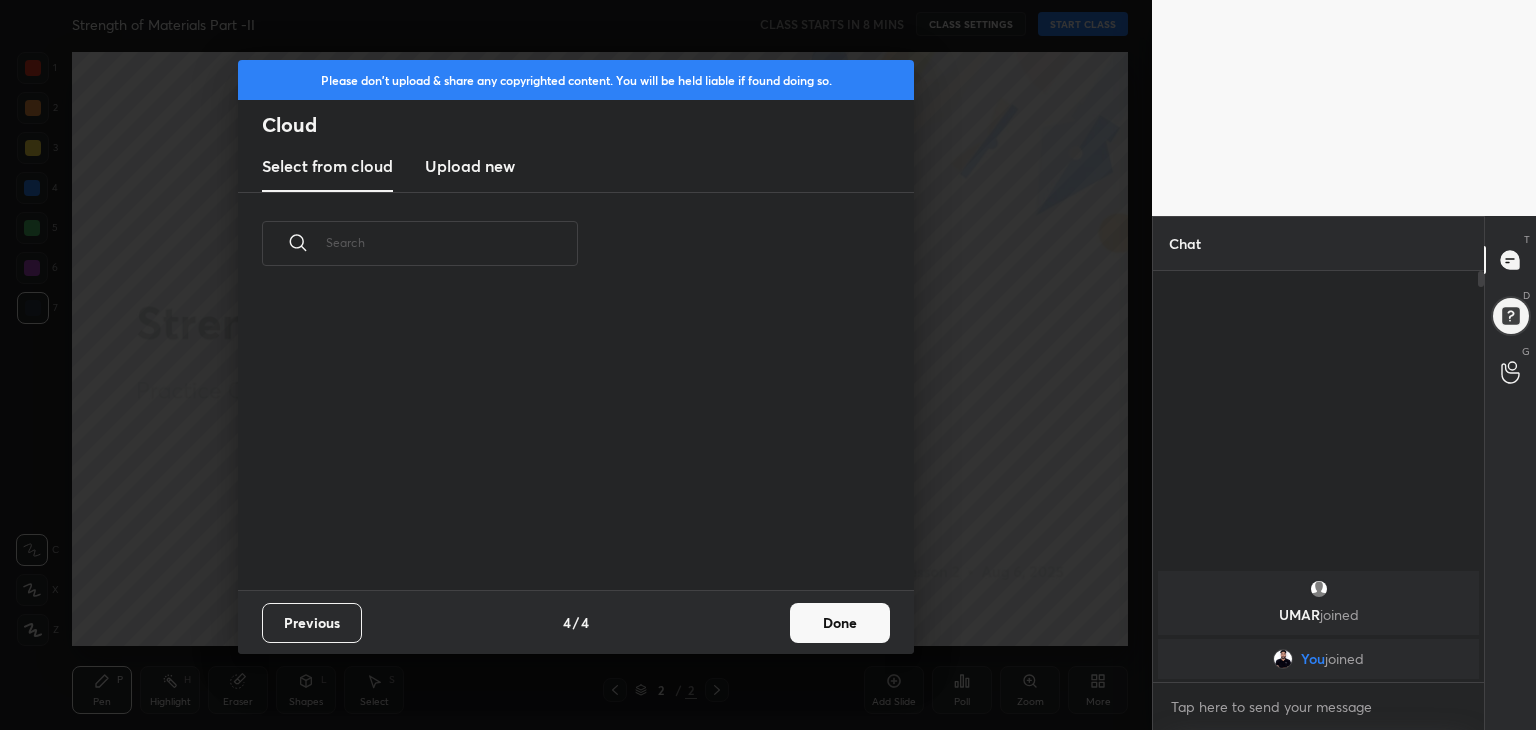 click on "Done" at bounding box center (840, 623) 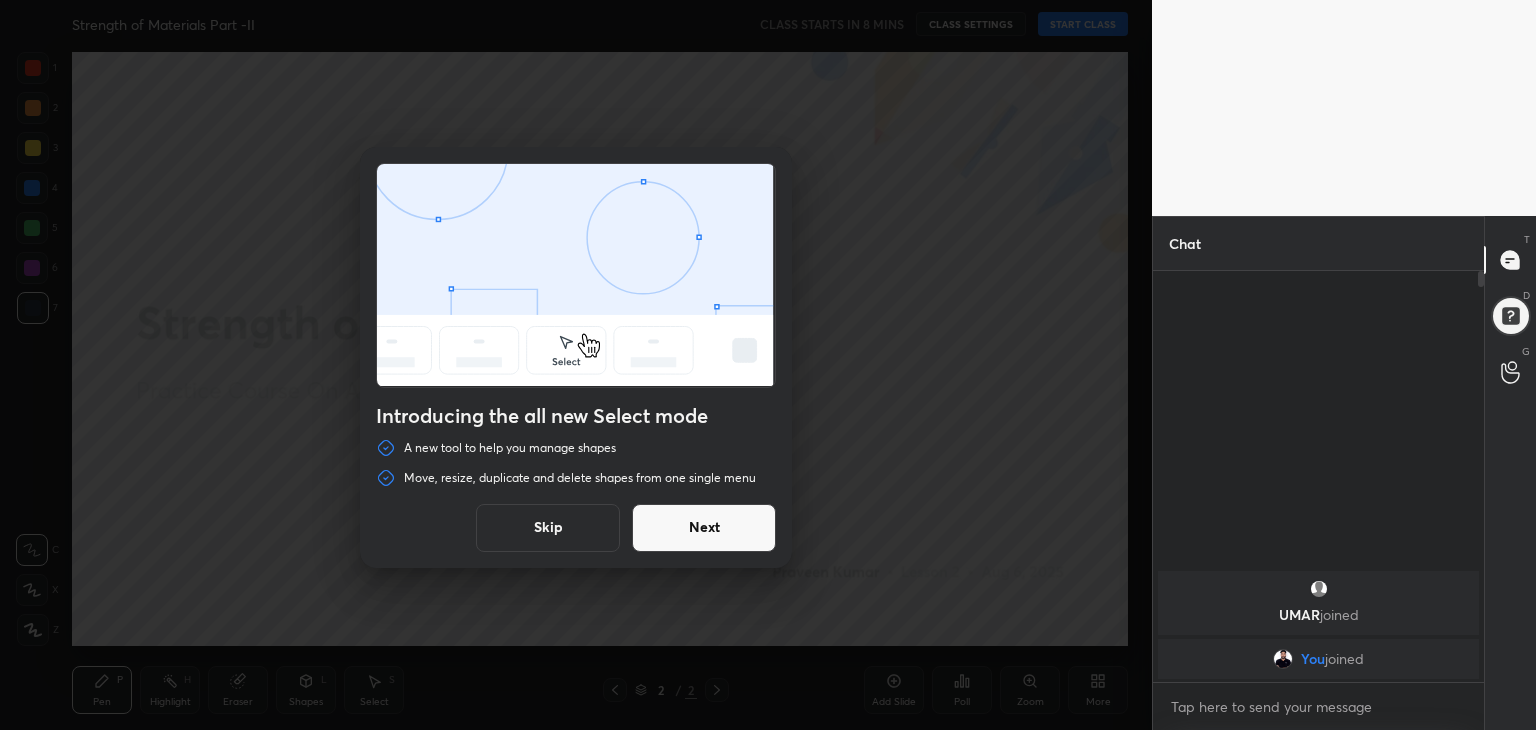 click on "Skip" at bounding box center [548, 528] 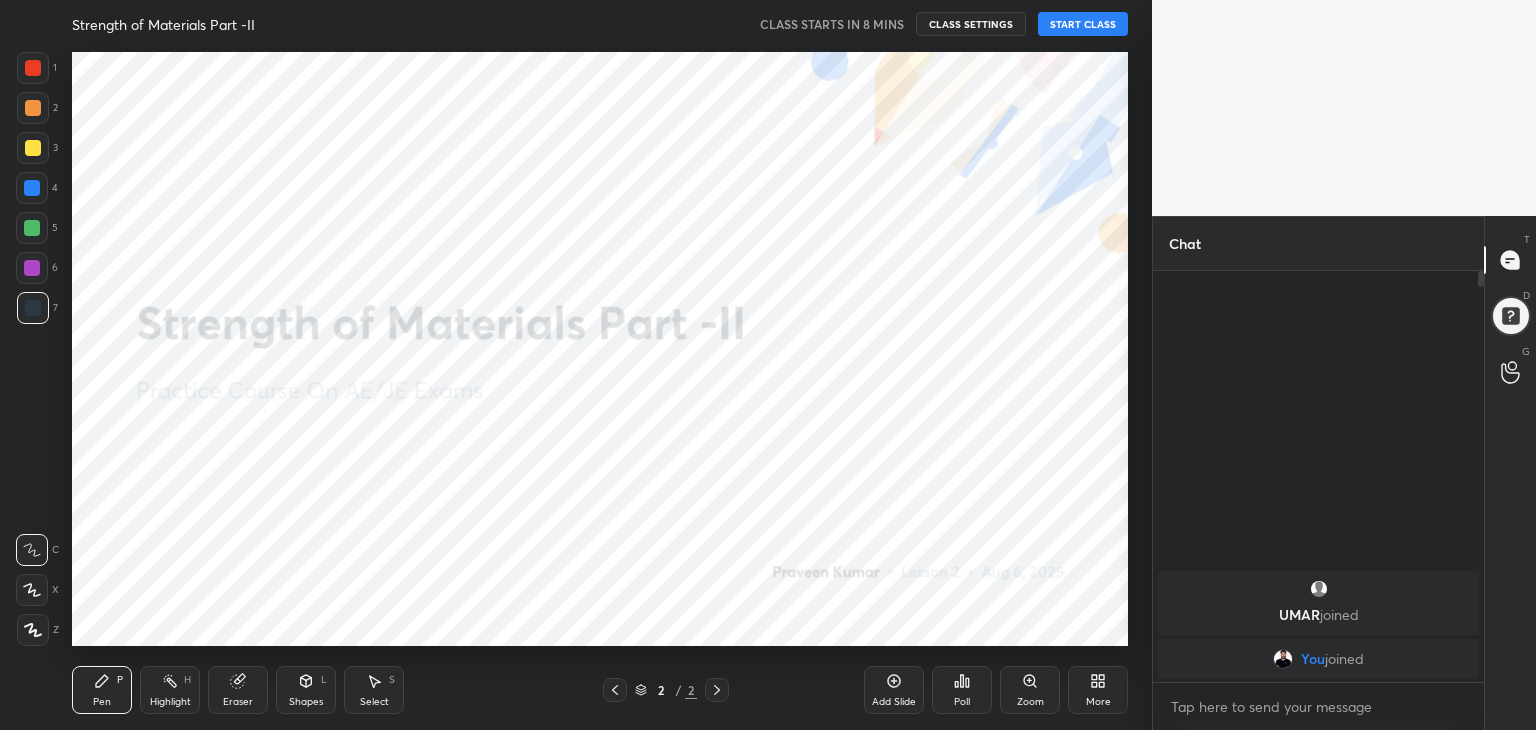 click 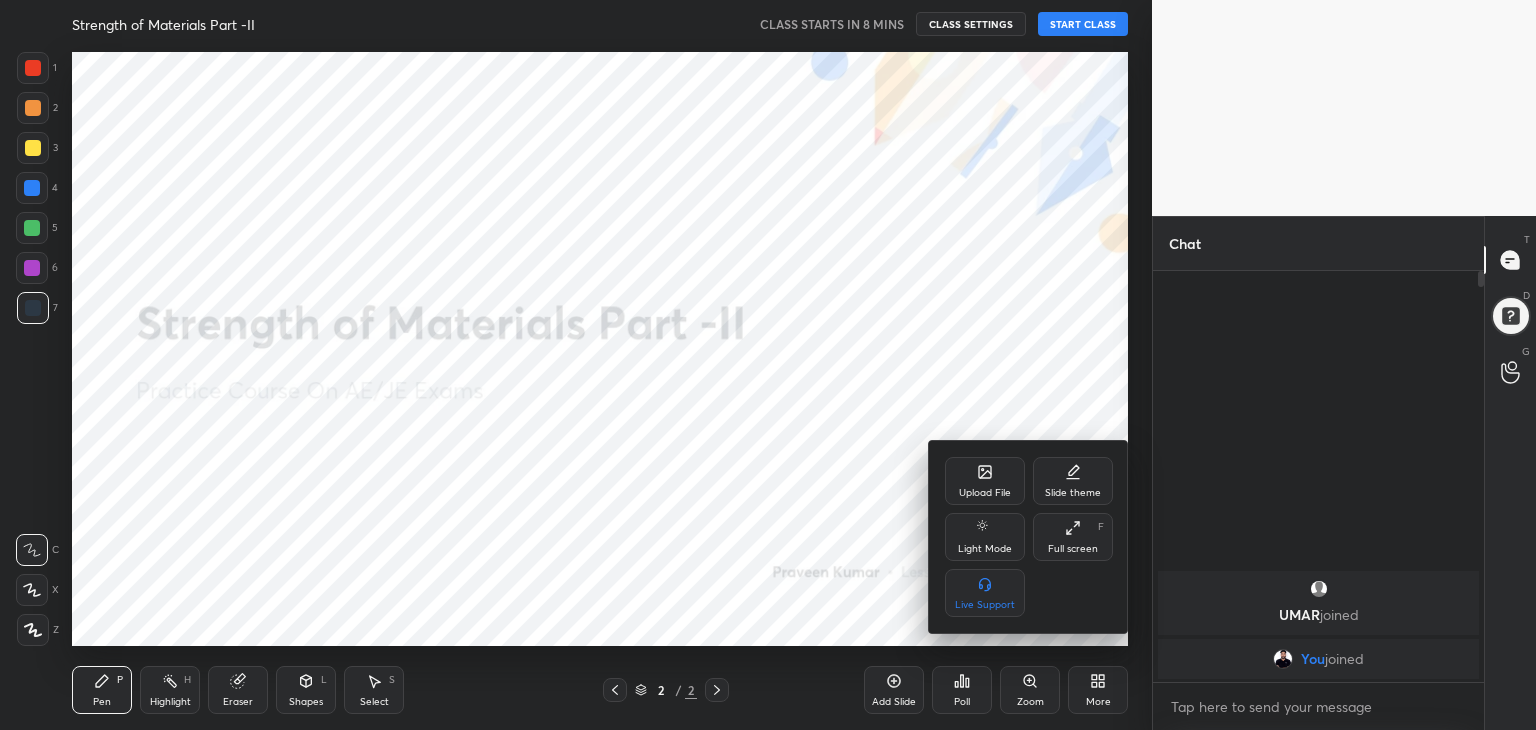 click 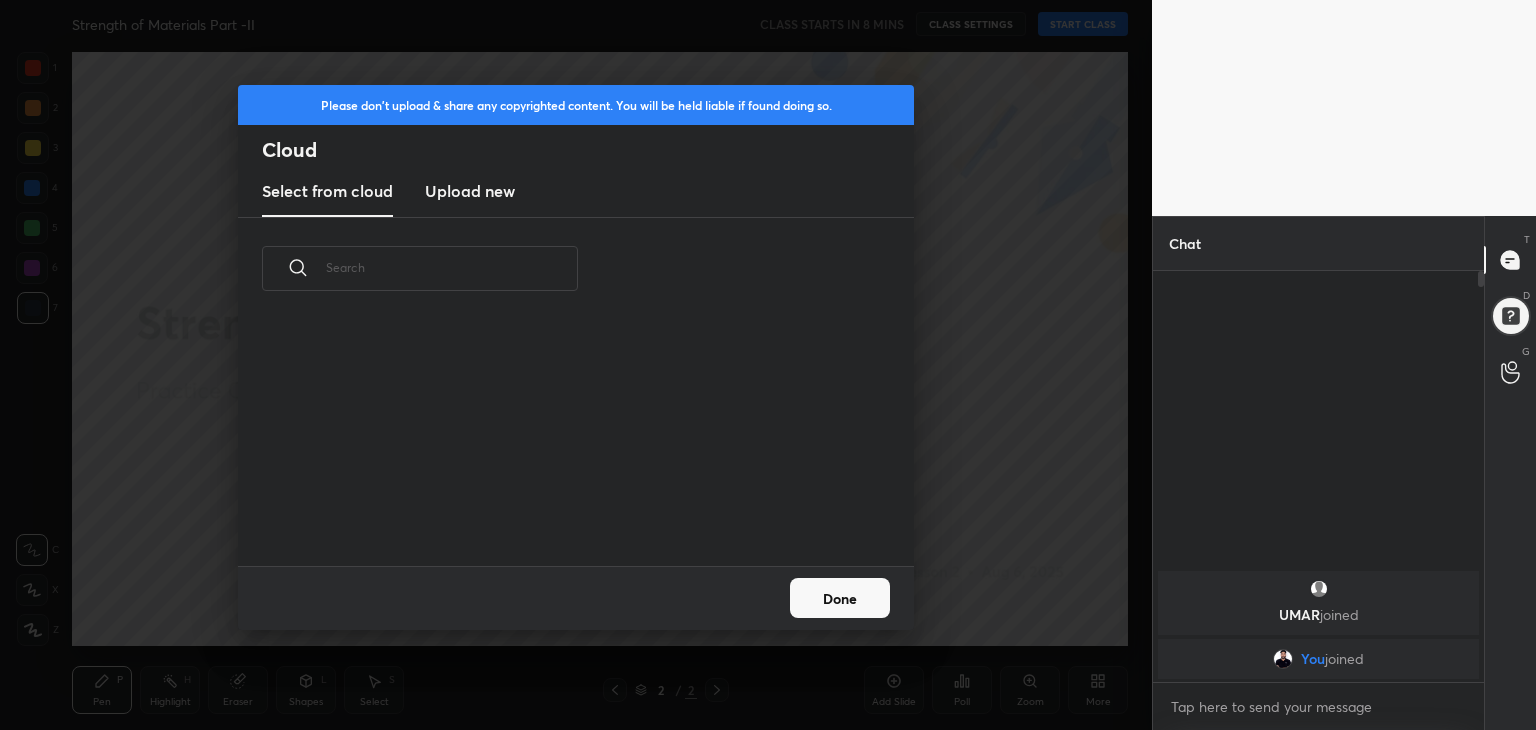 scroll, scrollTop: 5, scrollLeft: 10, axis: both 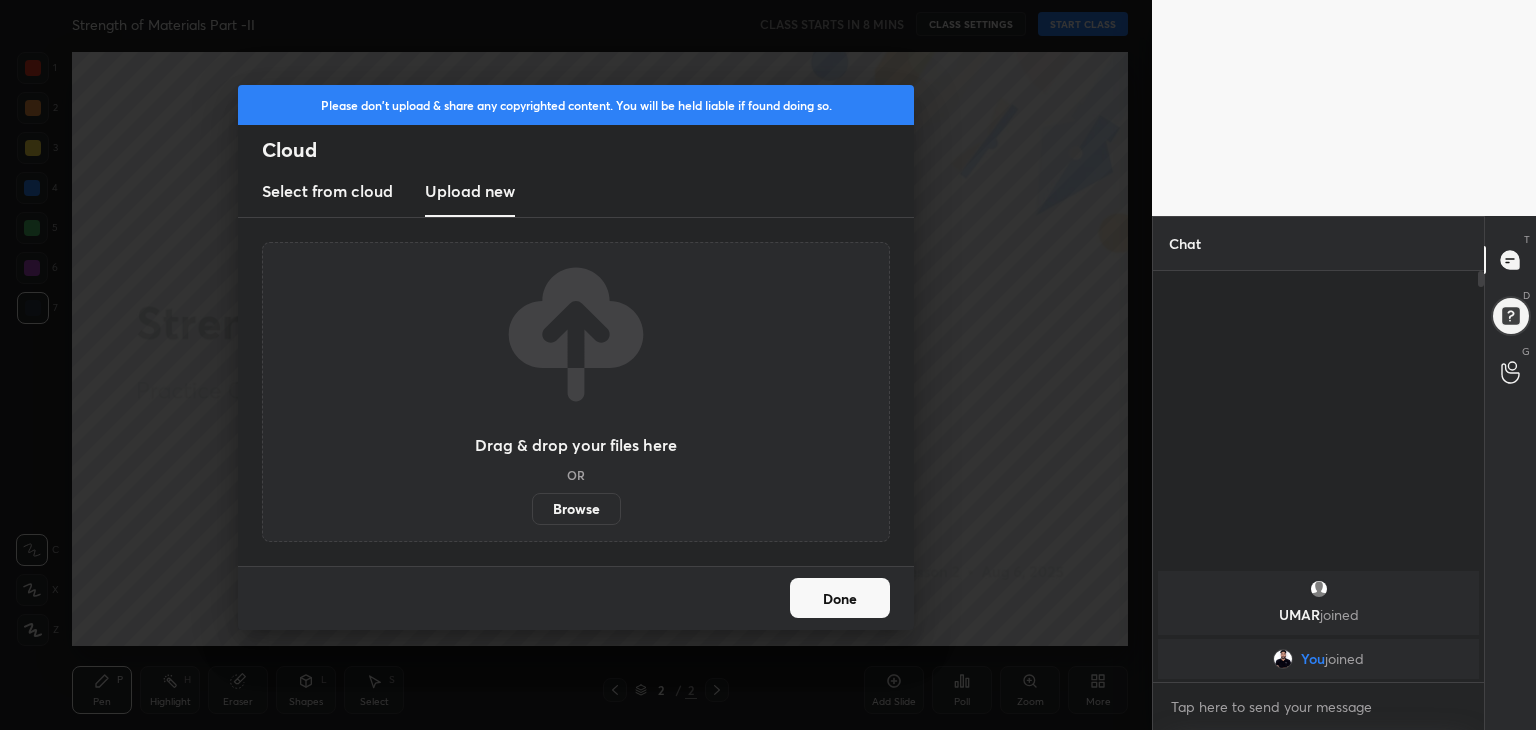 click on "Browse" at bounding box center (576, 509) 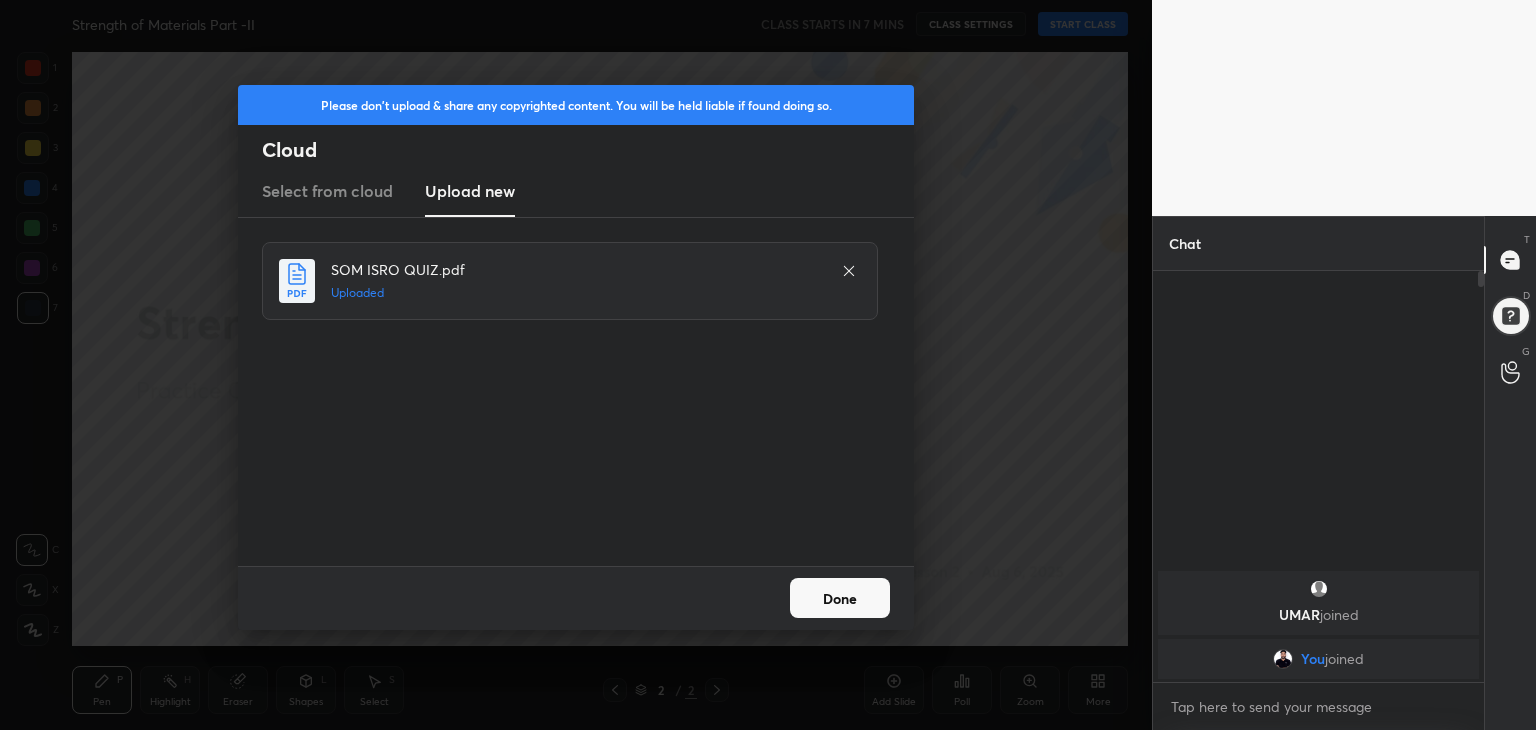click on "Done" at bounding box center [840, 598] 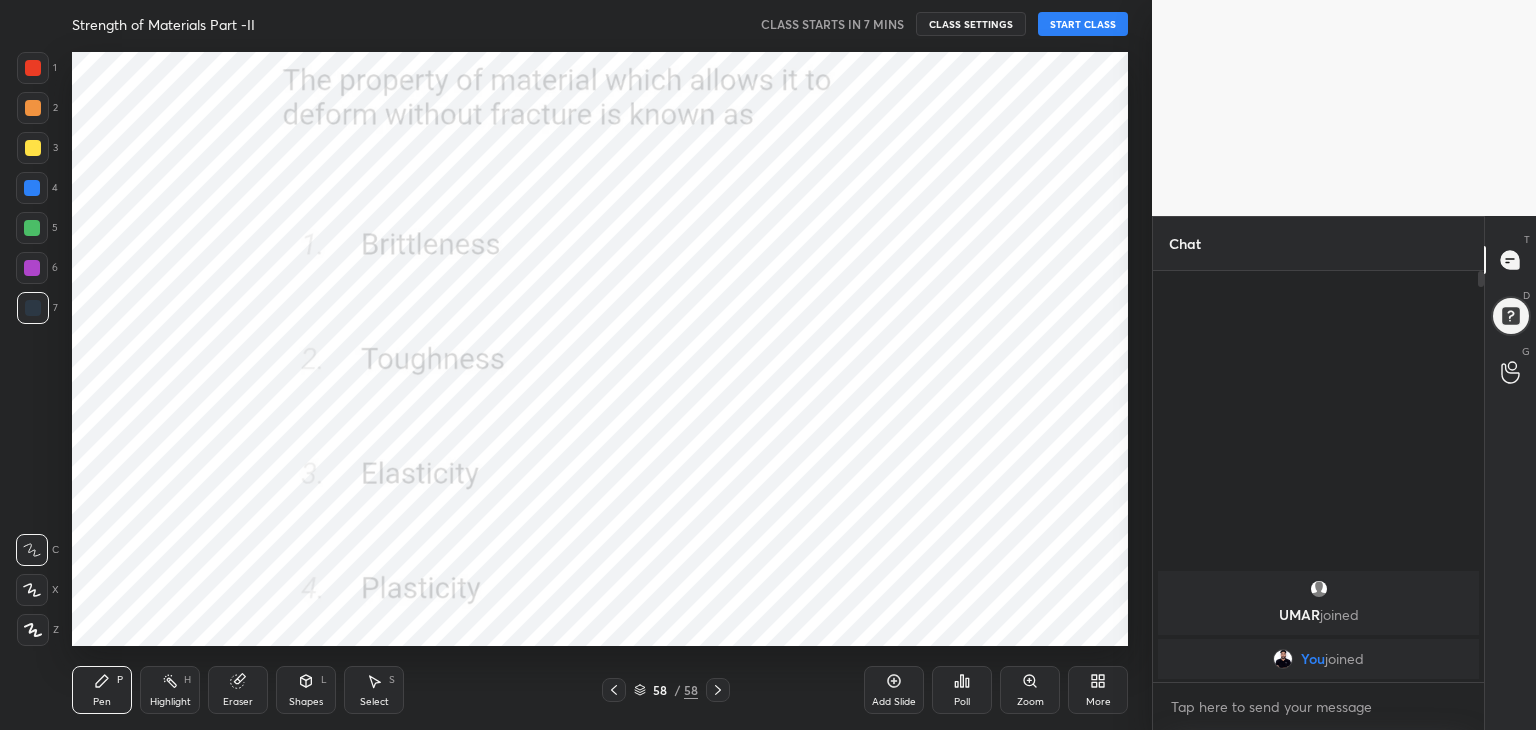 click on "x" at bounding box center (1318, 706) 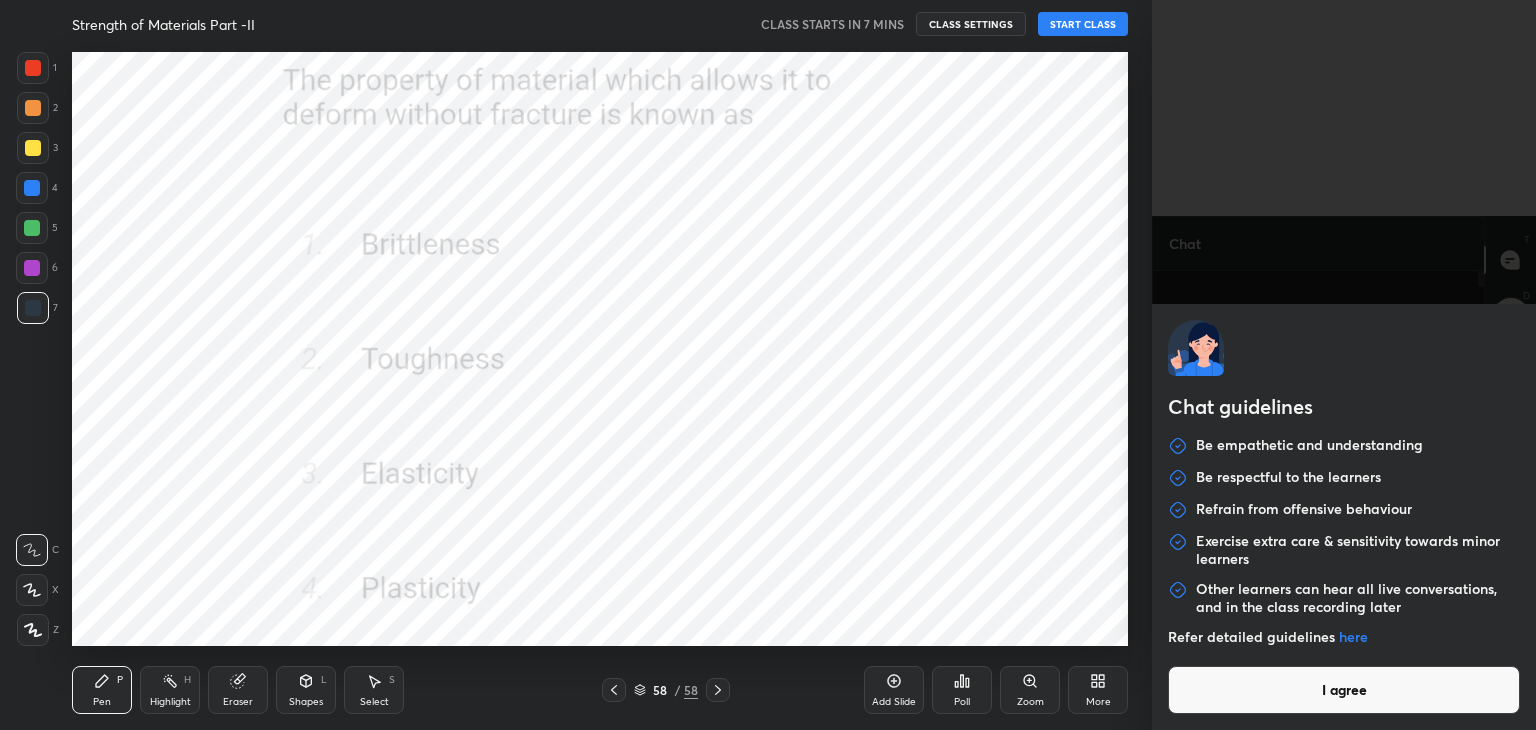 click on "I agree" at bounding box center [1344, 690] 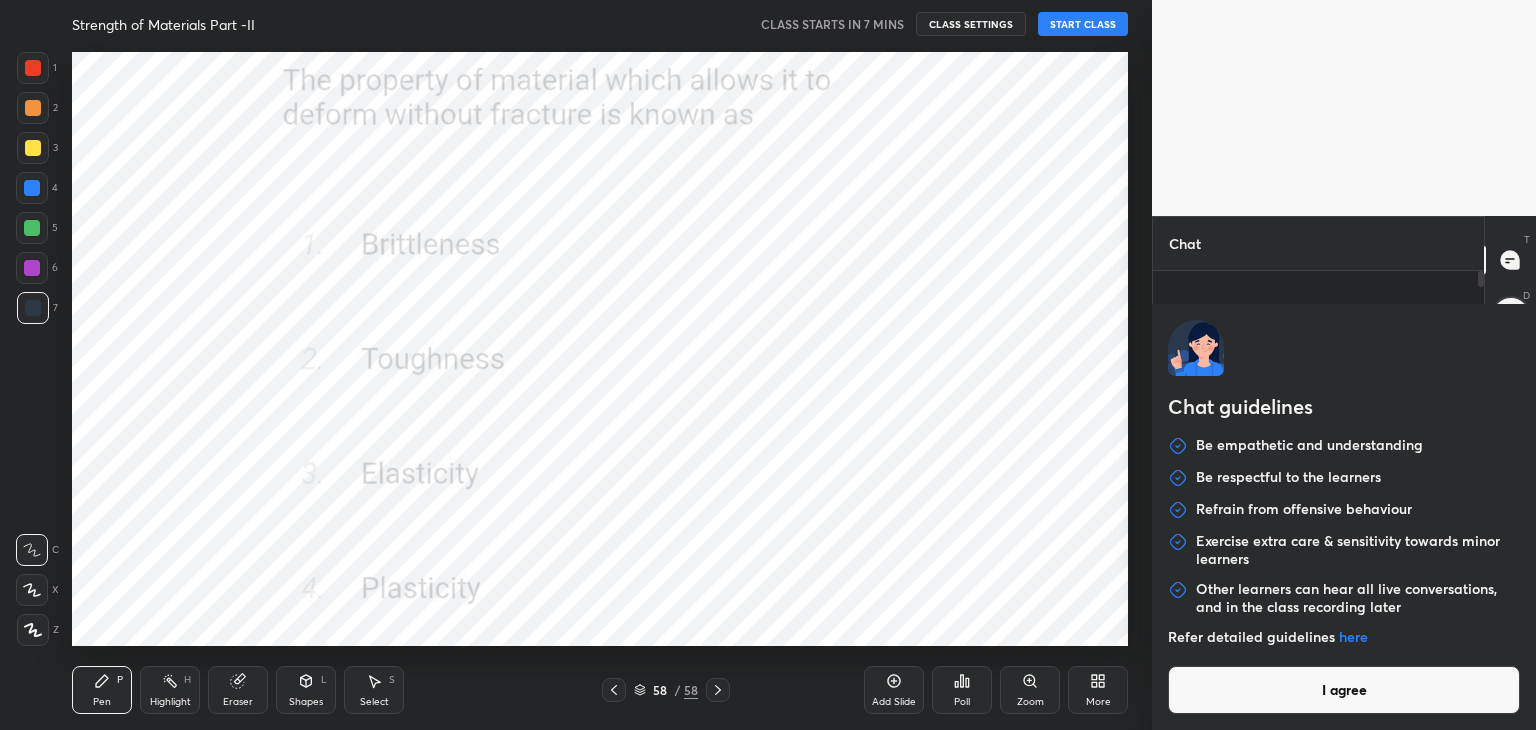 type on "x" 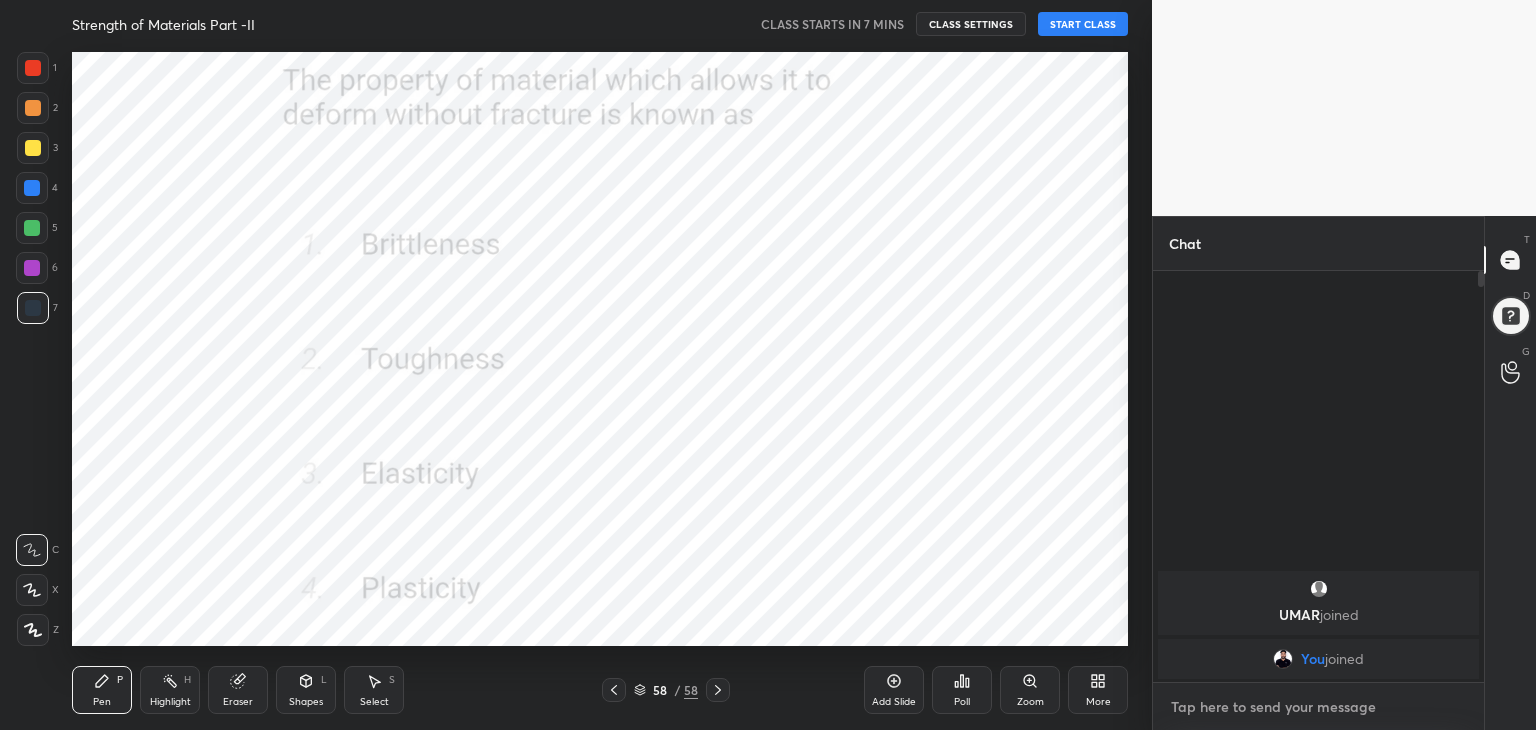 type on "T" 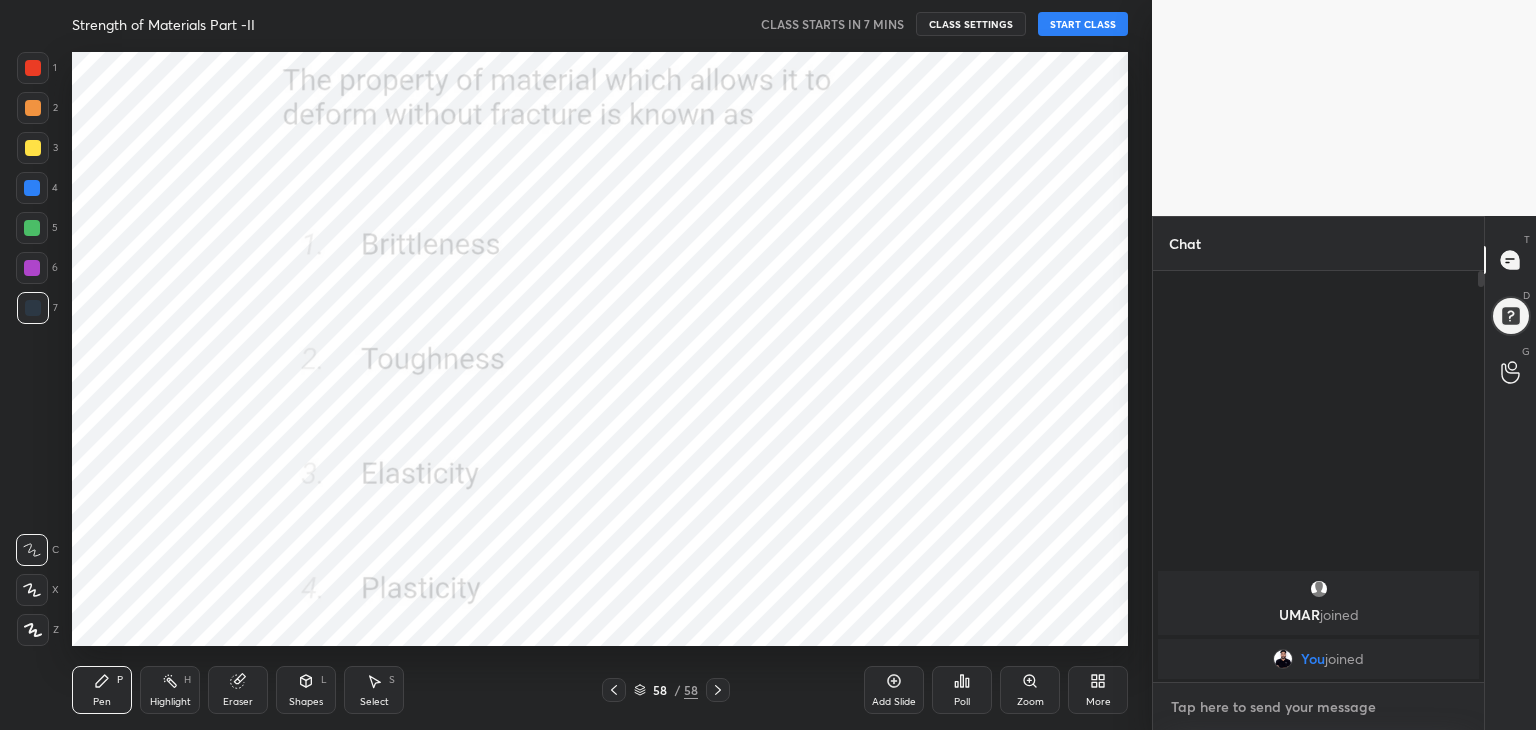 type on "x" 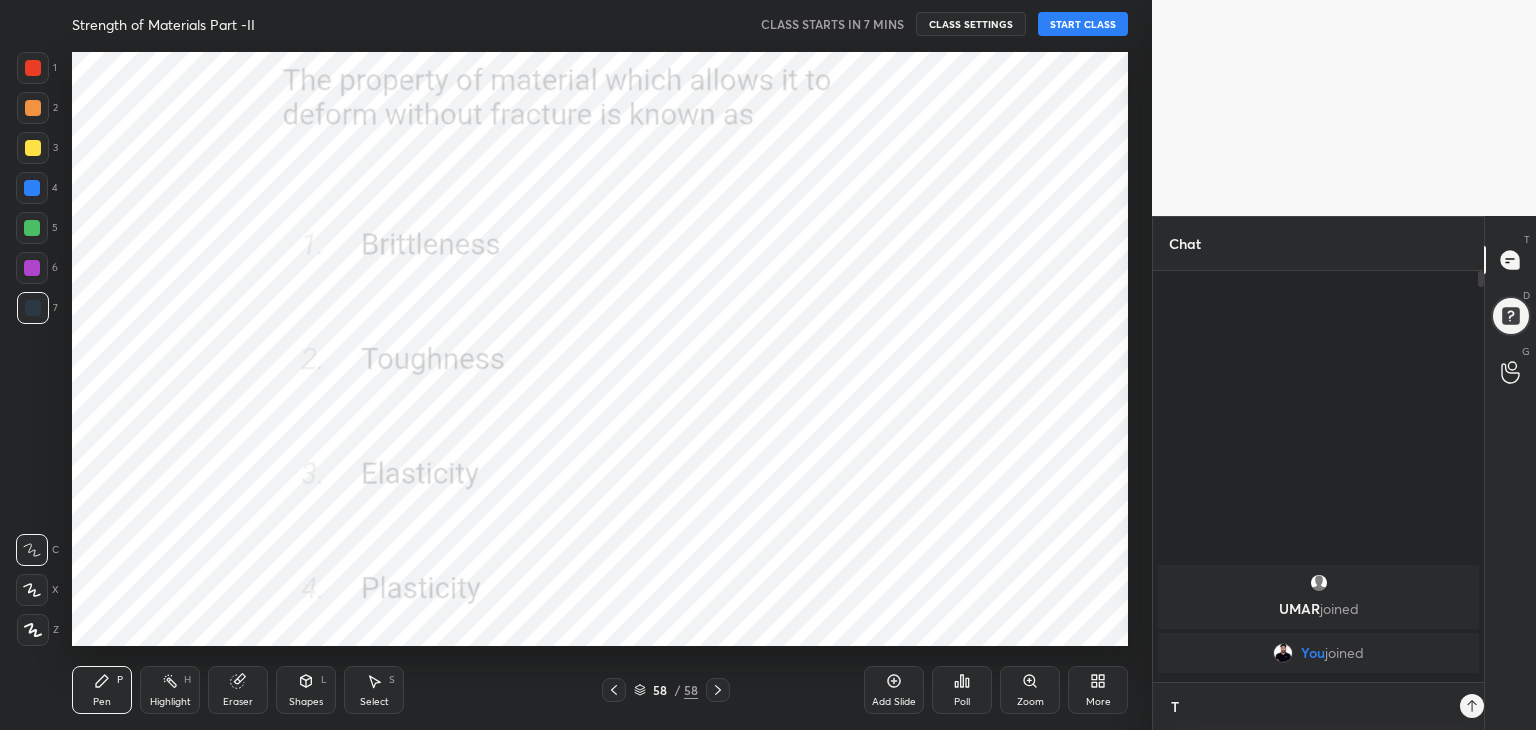 scroll, scrollTop: 400, scrollLeft: 325, axis: both 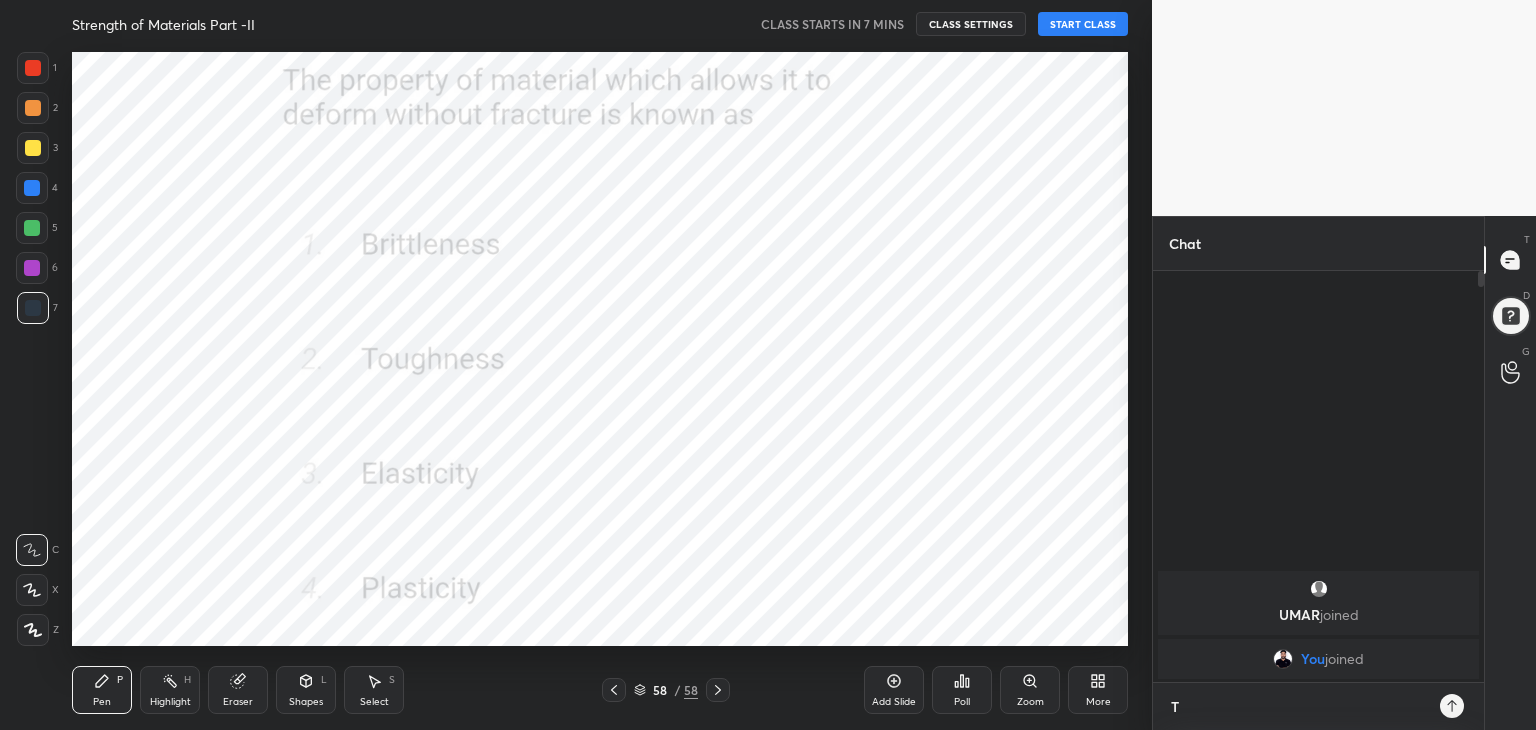 type on "TE" 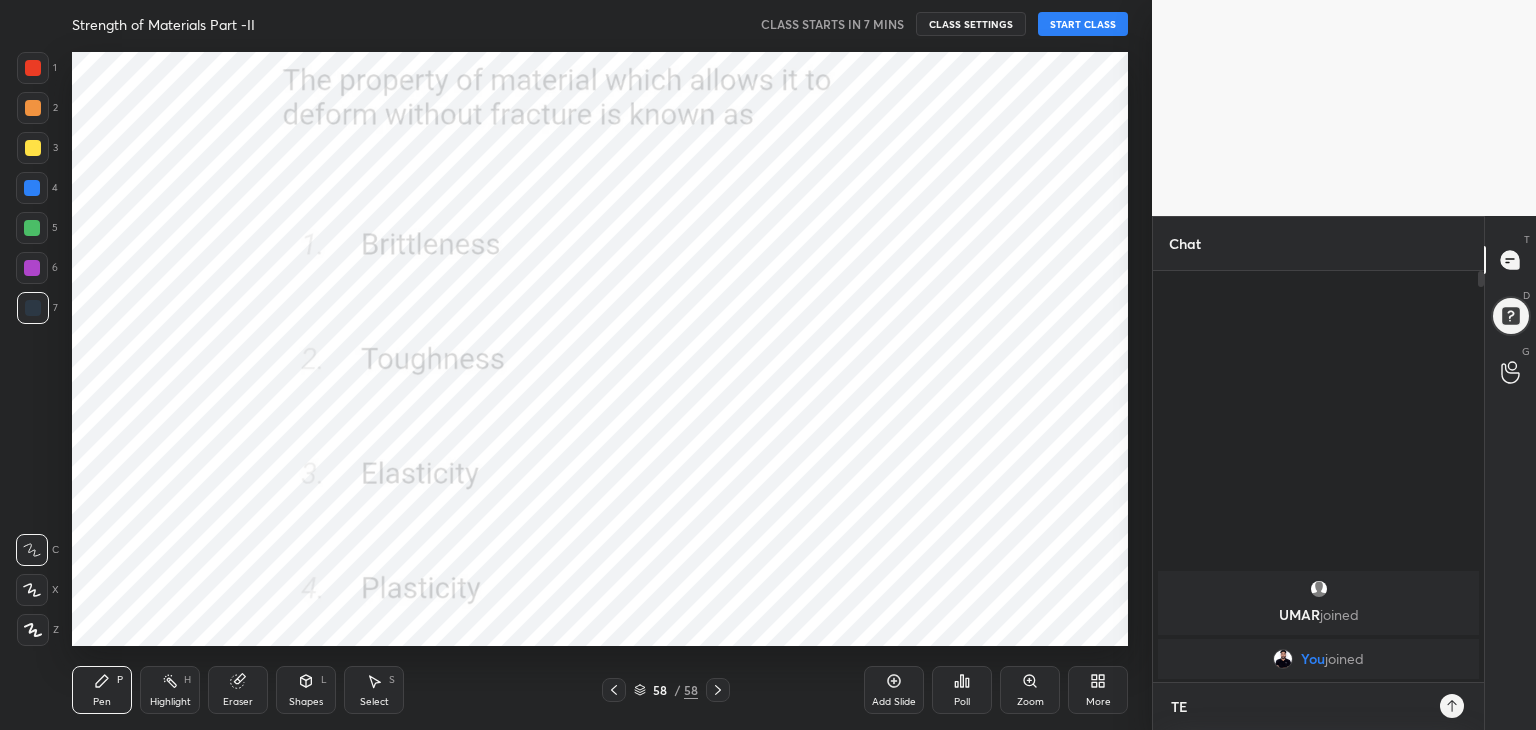 type on "TEL" 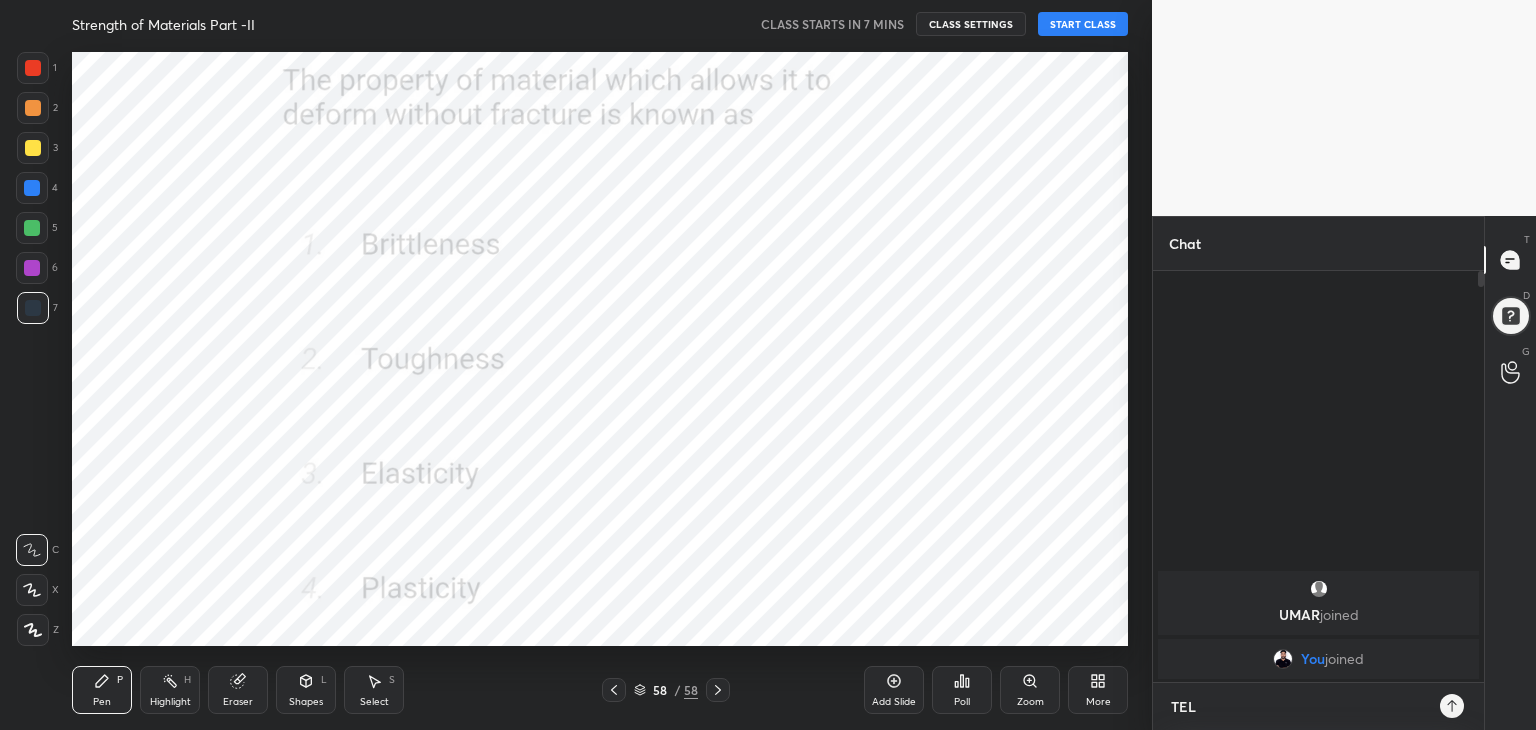 type on "x" 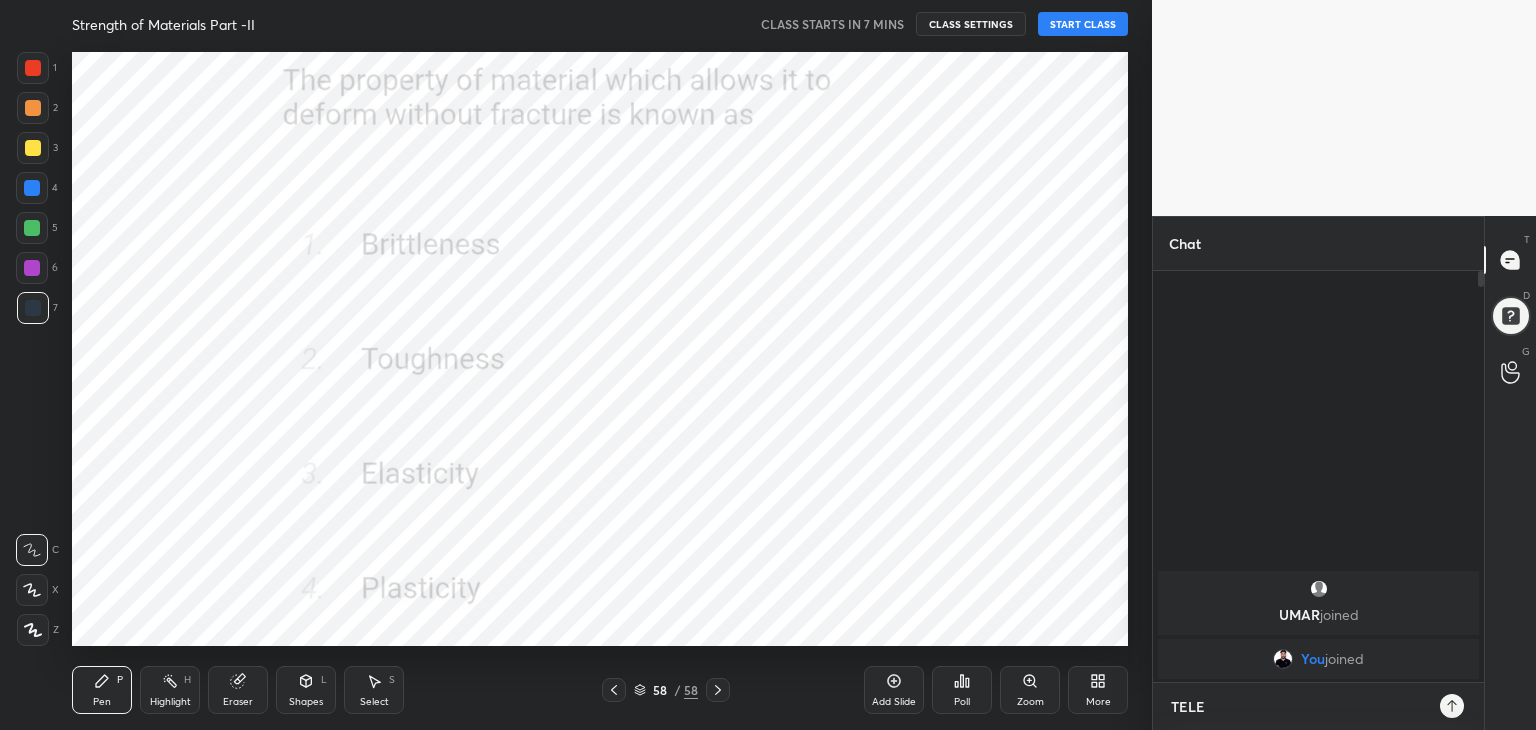 type on "TELEG" 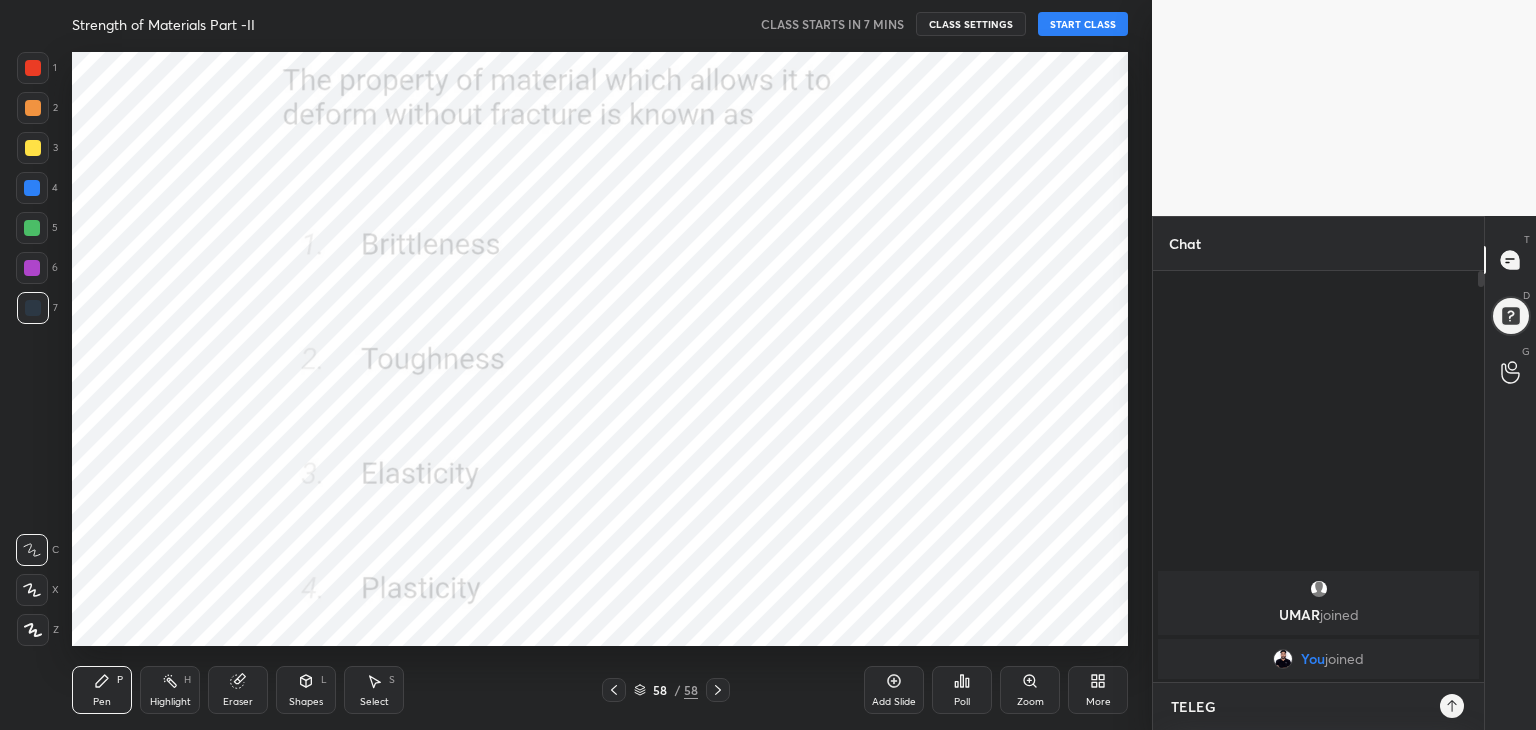 type on "TELEGR" 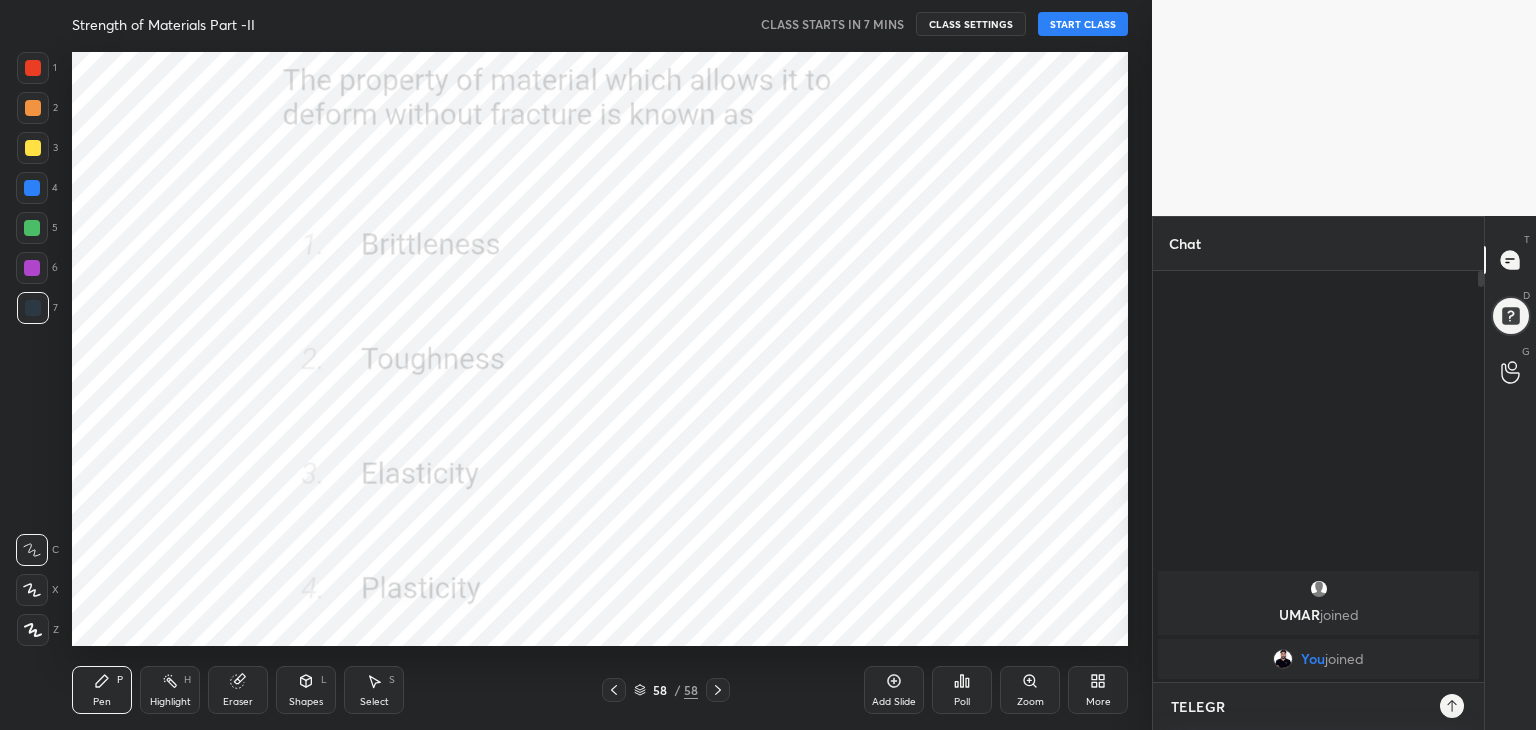type on "TELEGRA" 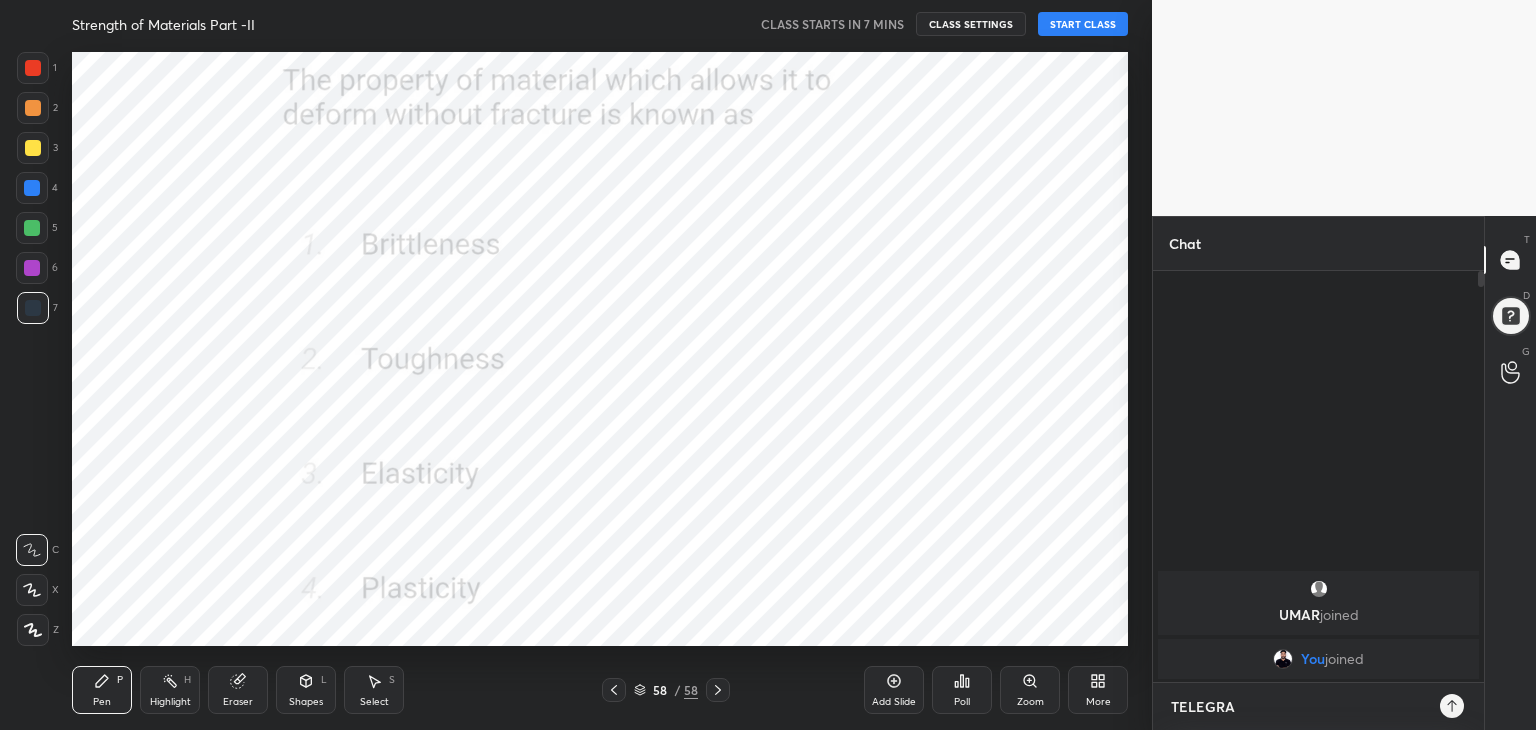 type on "TELEGRAM" 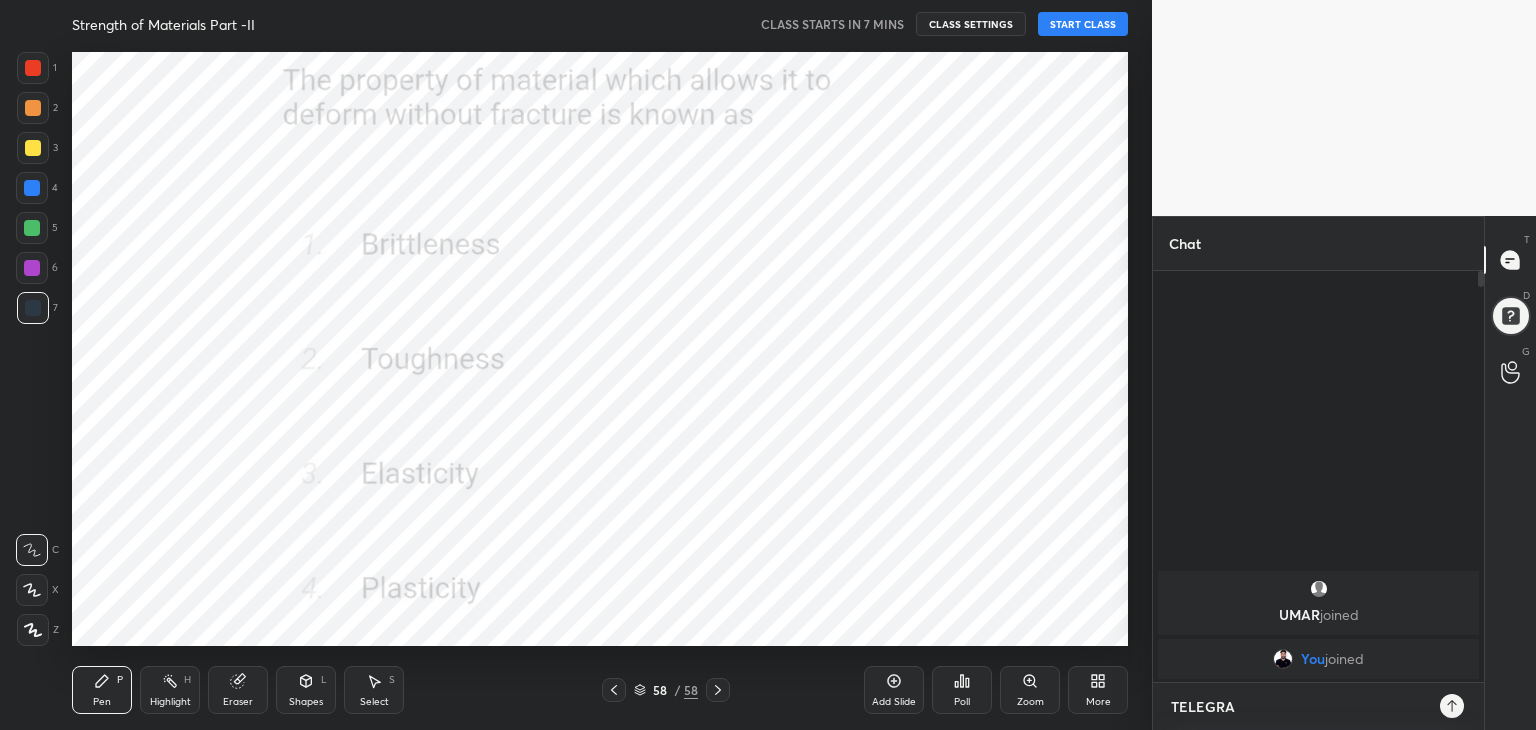 type on "x" 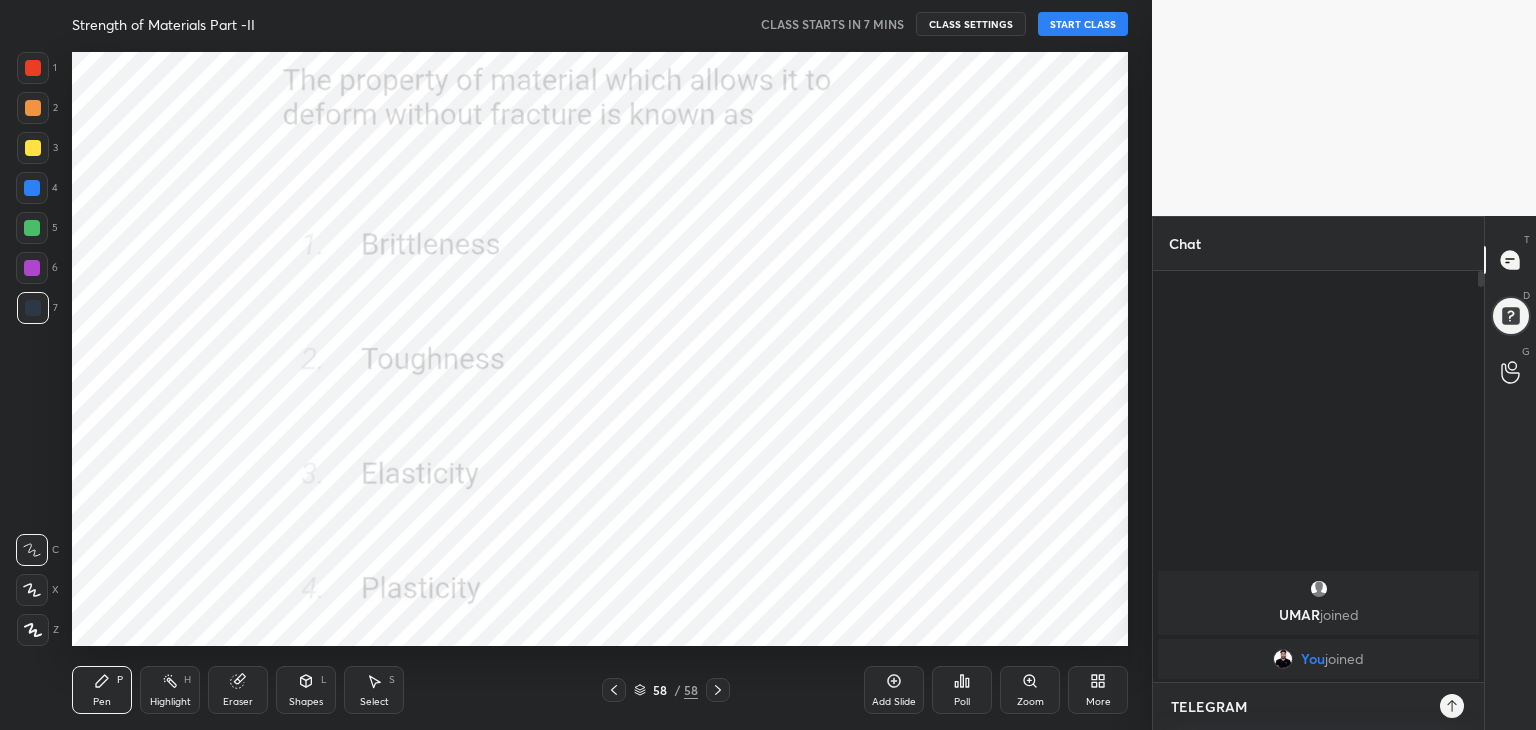 type on "TELEGRAM" 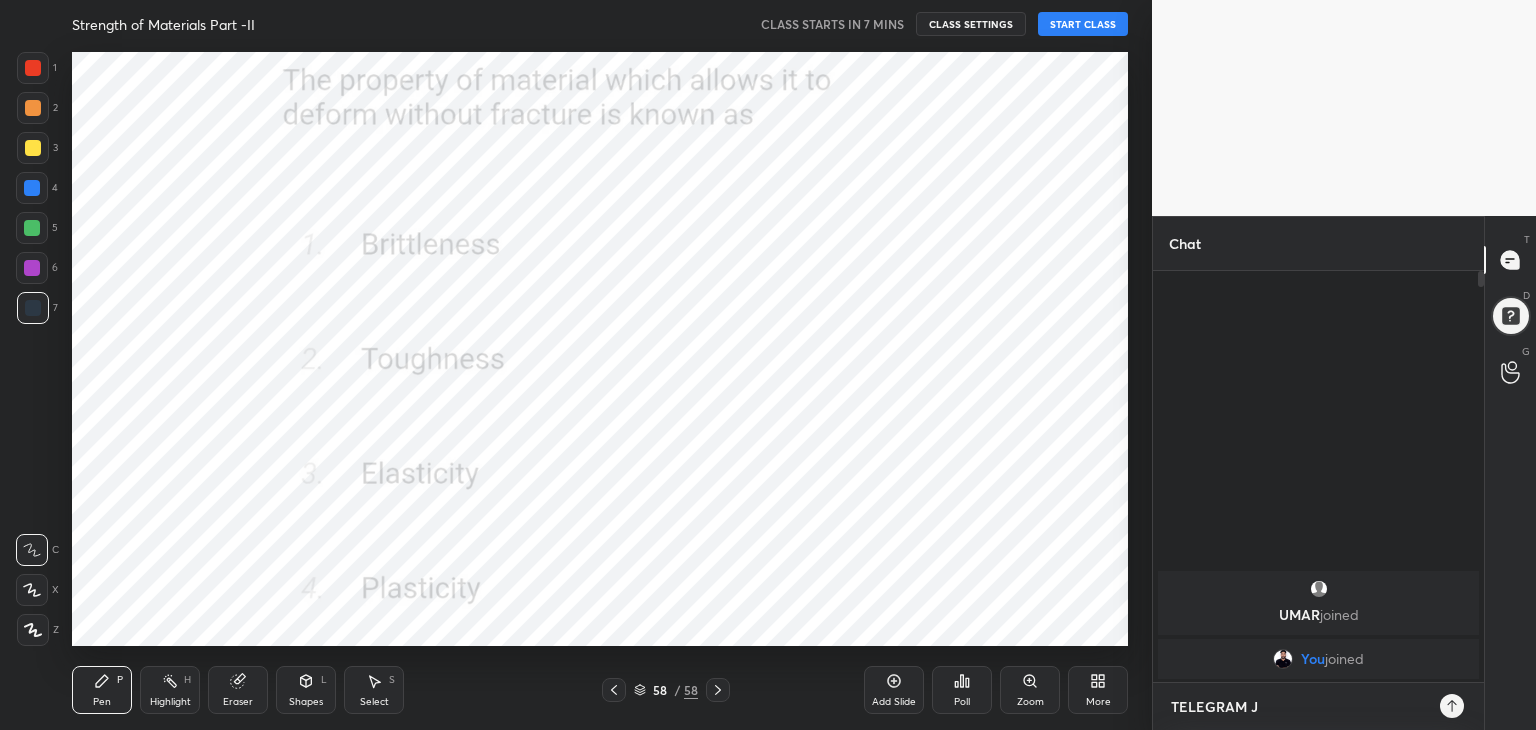 type on "x" 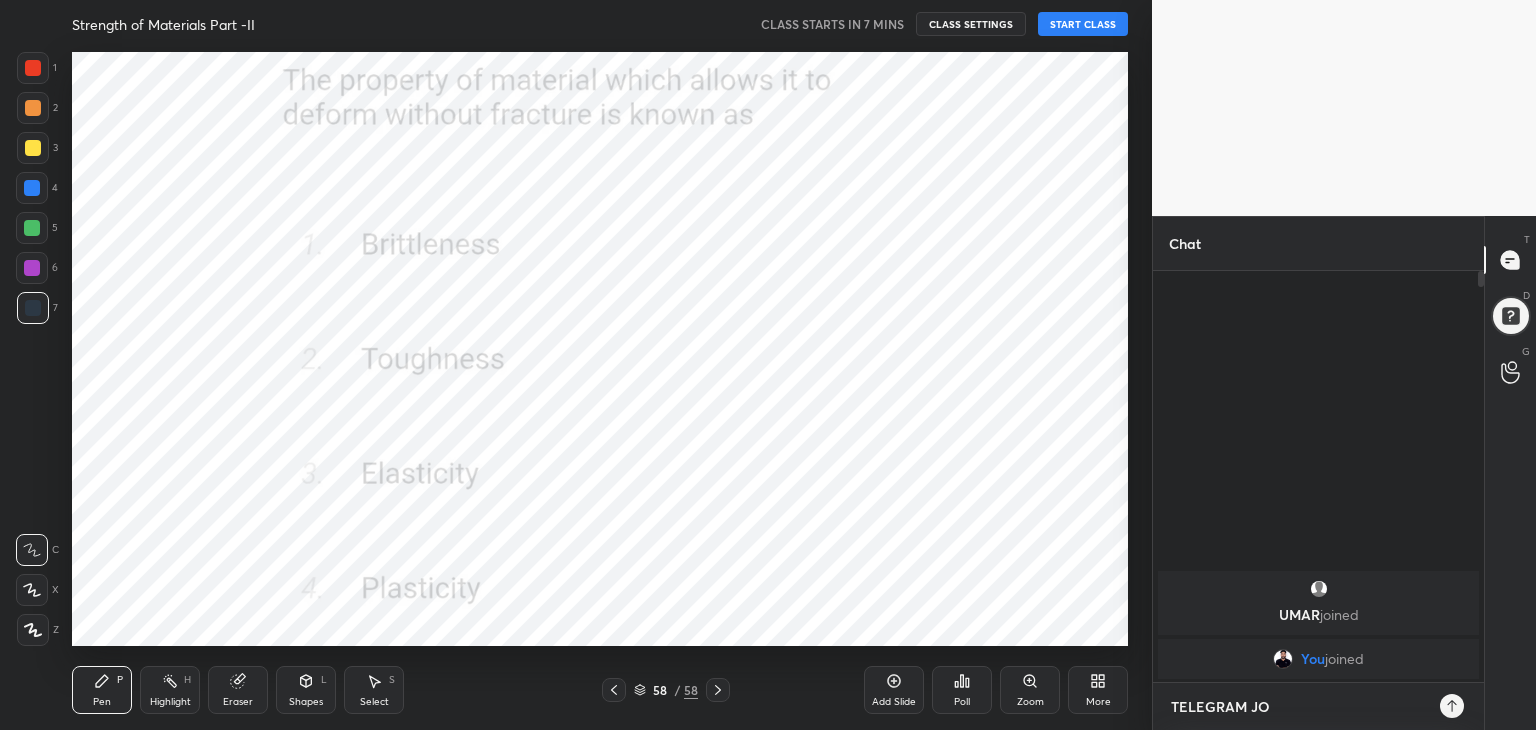type on "x" 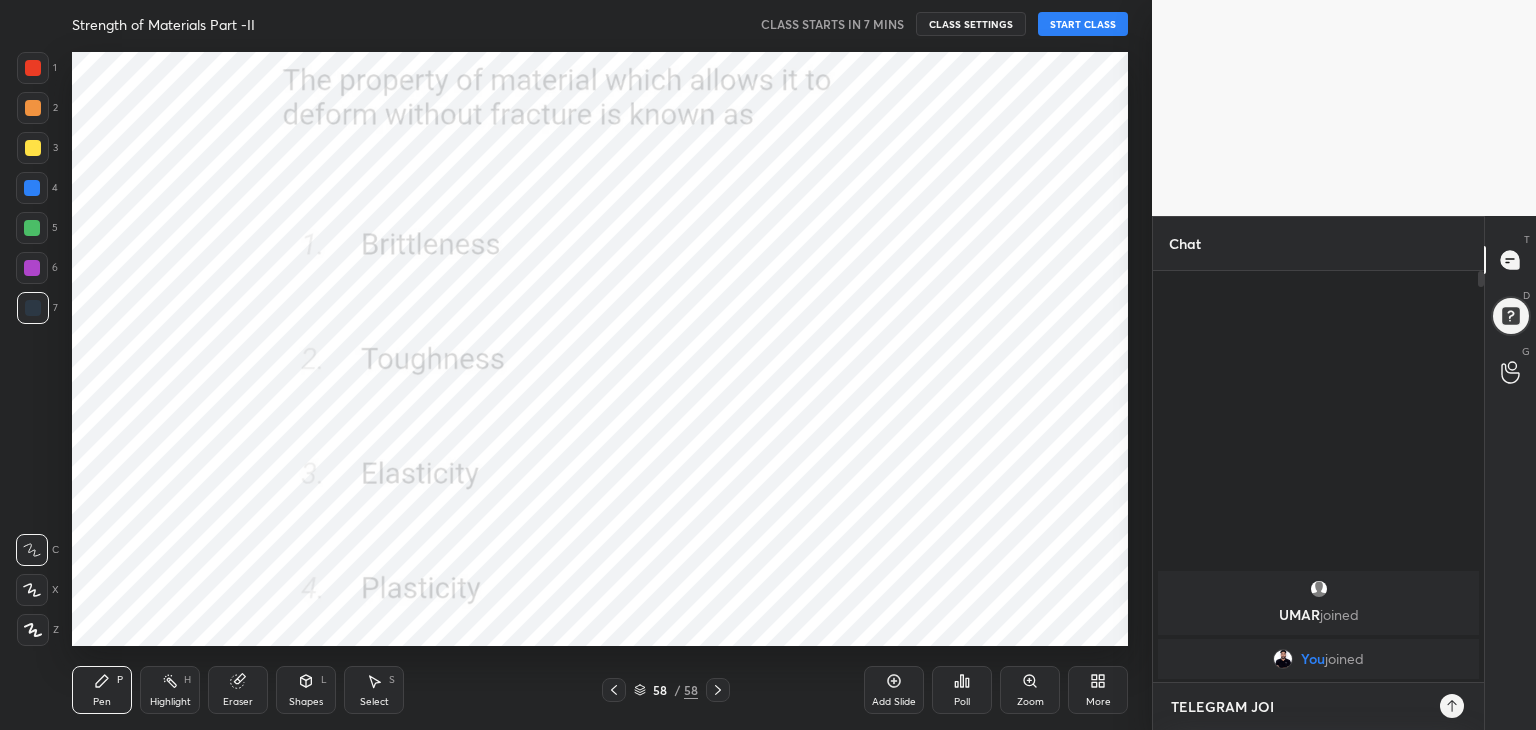 type on "TELEGRAM JOIN" 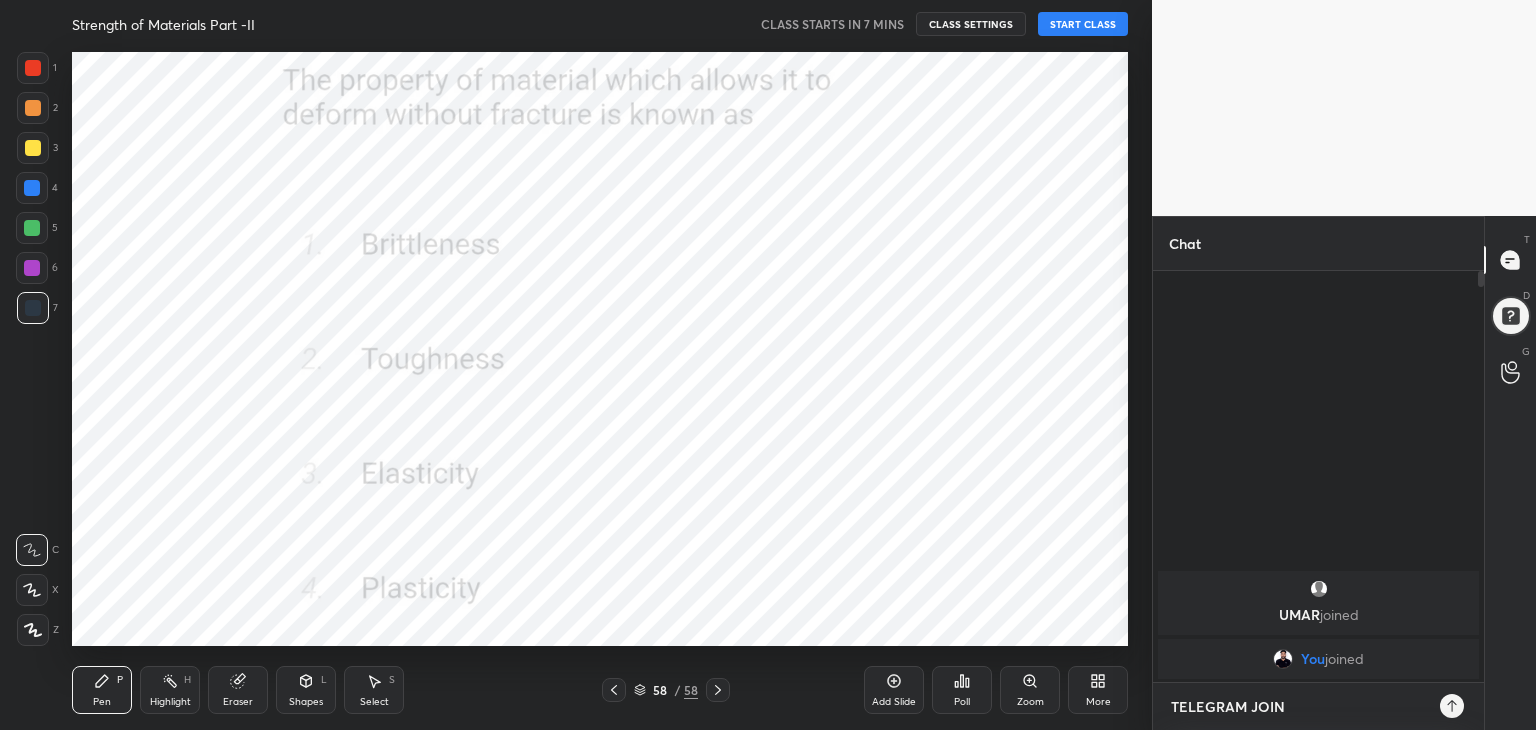 type on "TELEGRAM JOIN" 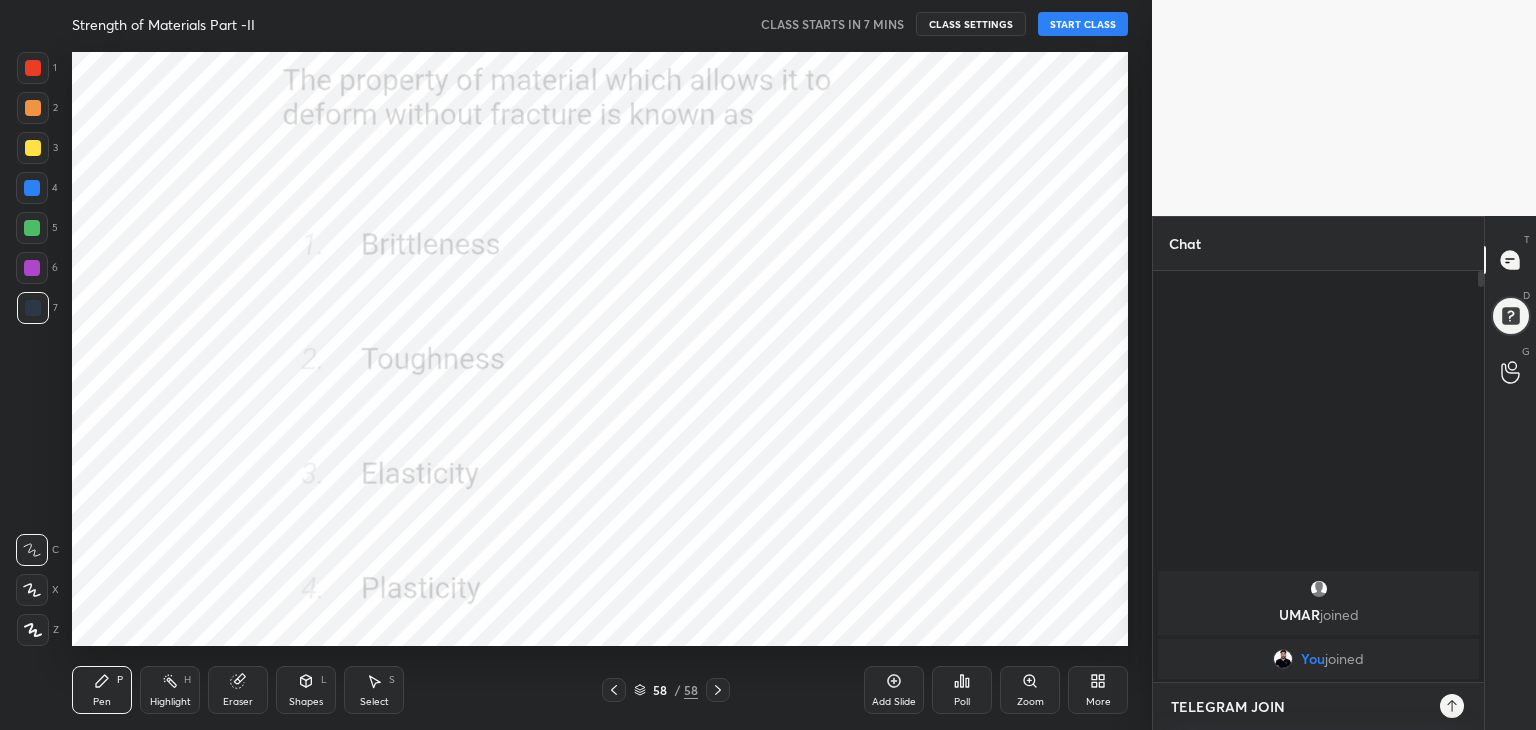paste on "https://telegram.me/Praveenunacademy" 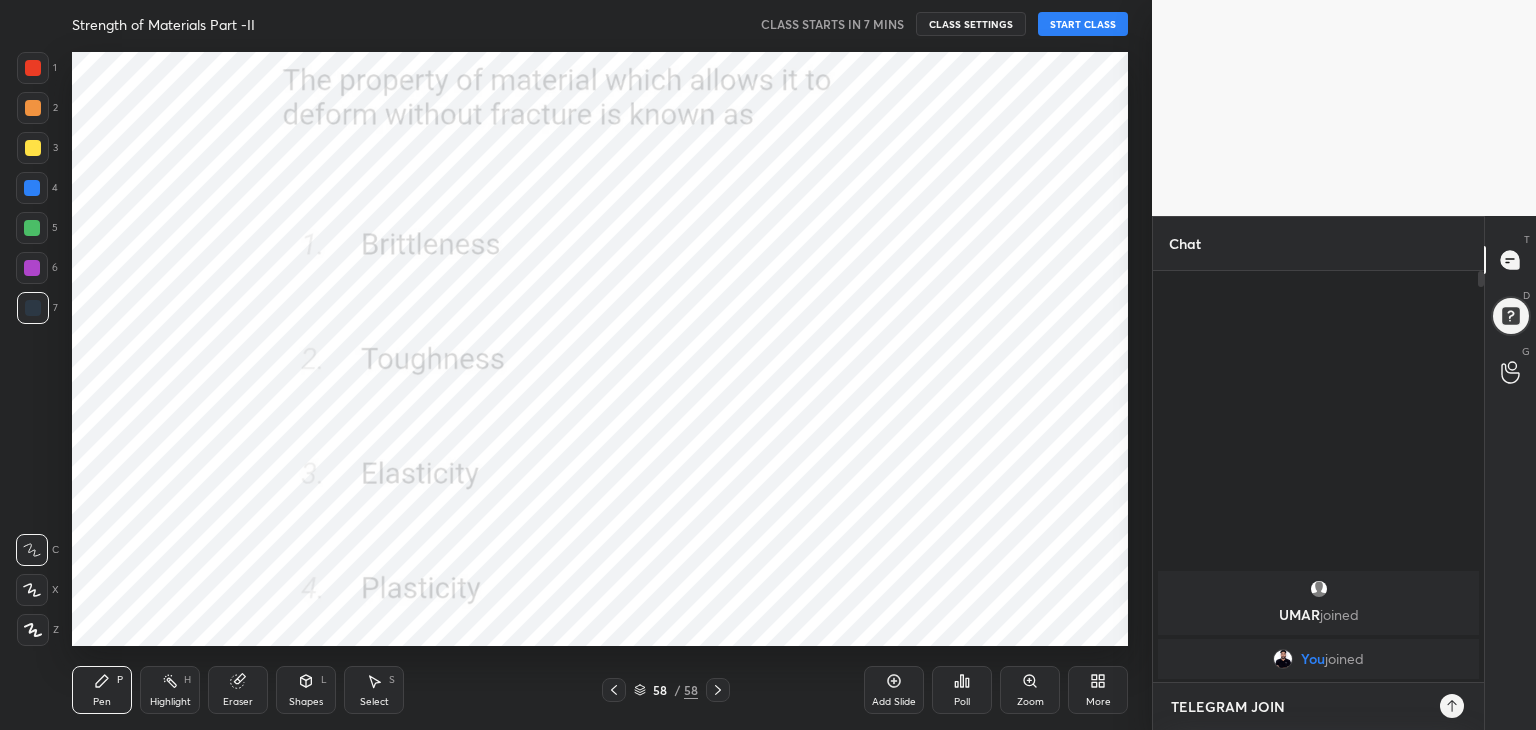 type on "TELEGRAM JOIN https://telegram.me/Praveenunacademy" 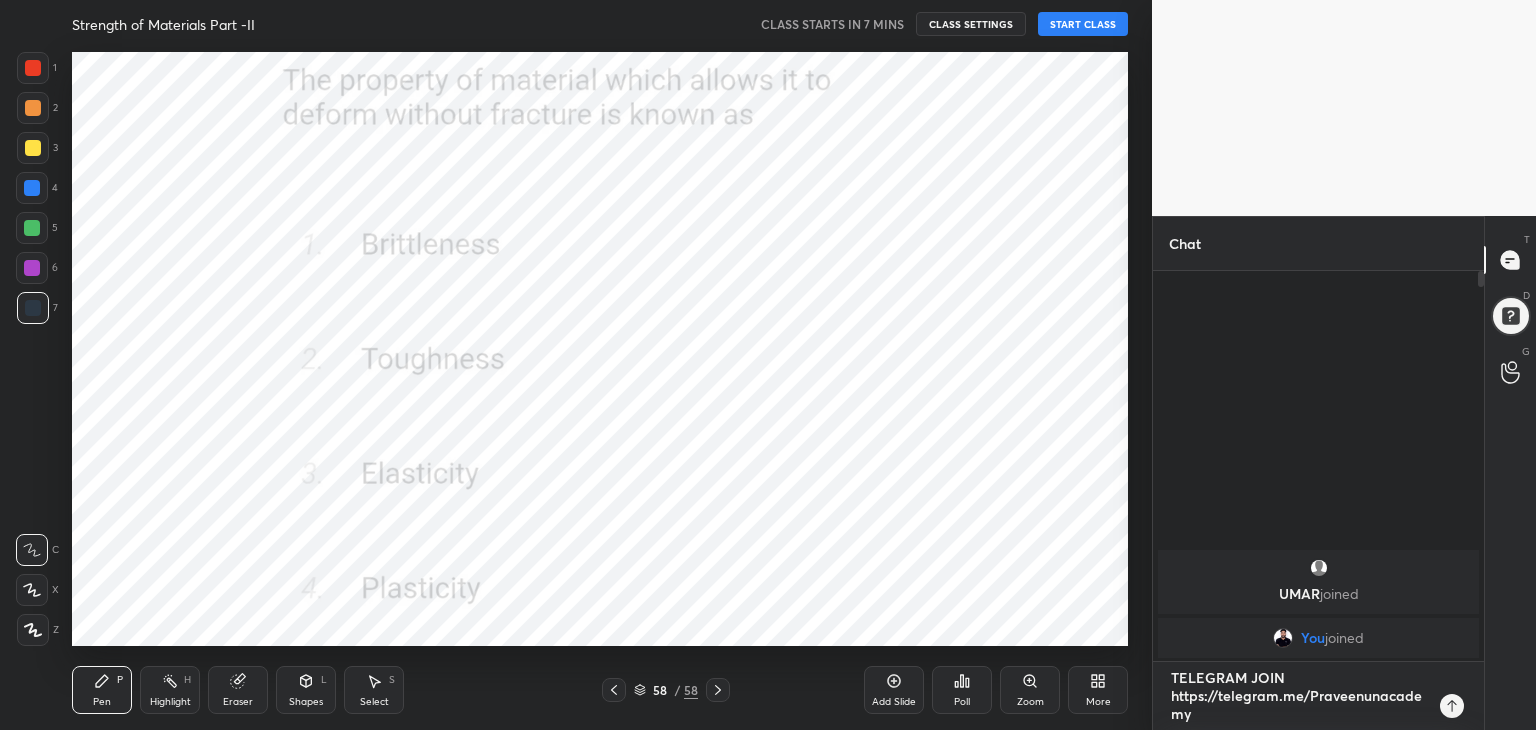 scroll, scrollTop: 0, scrollLeft: 0, axis: both 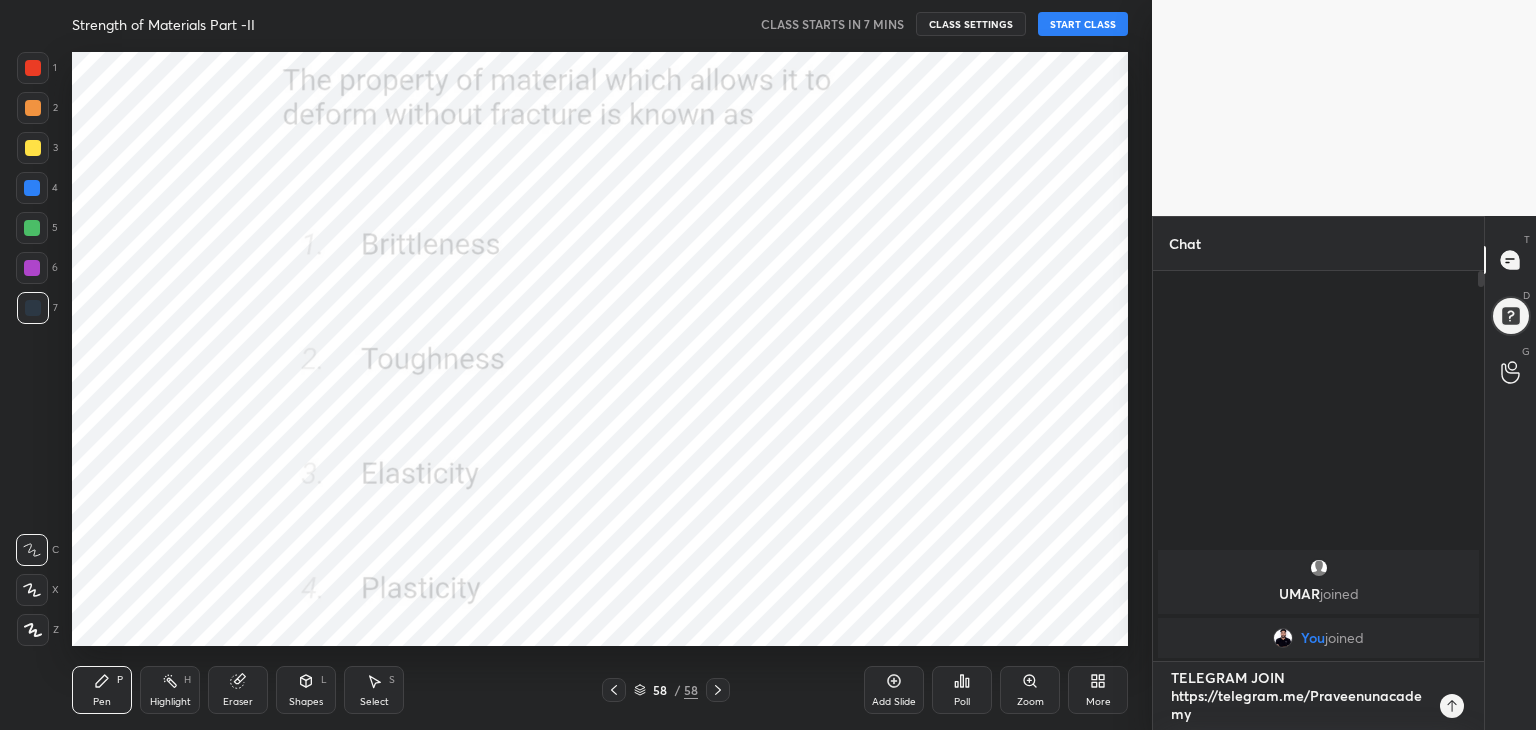 type 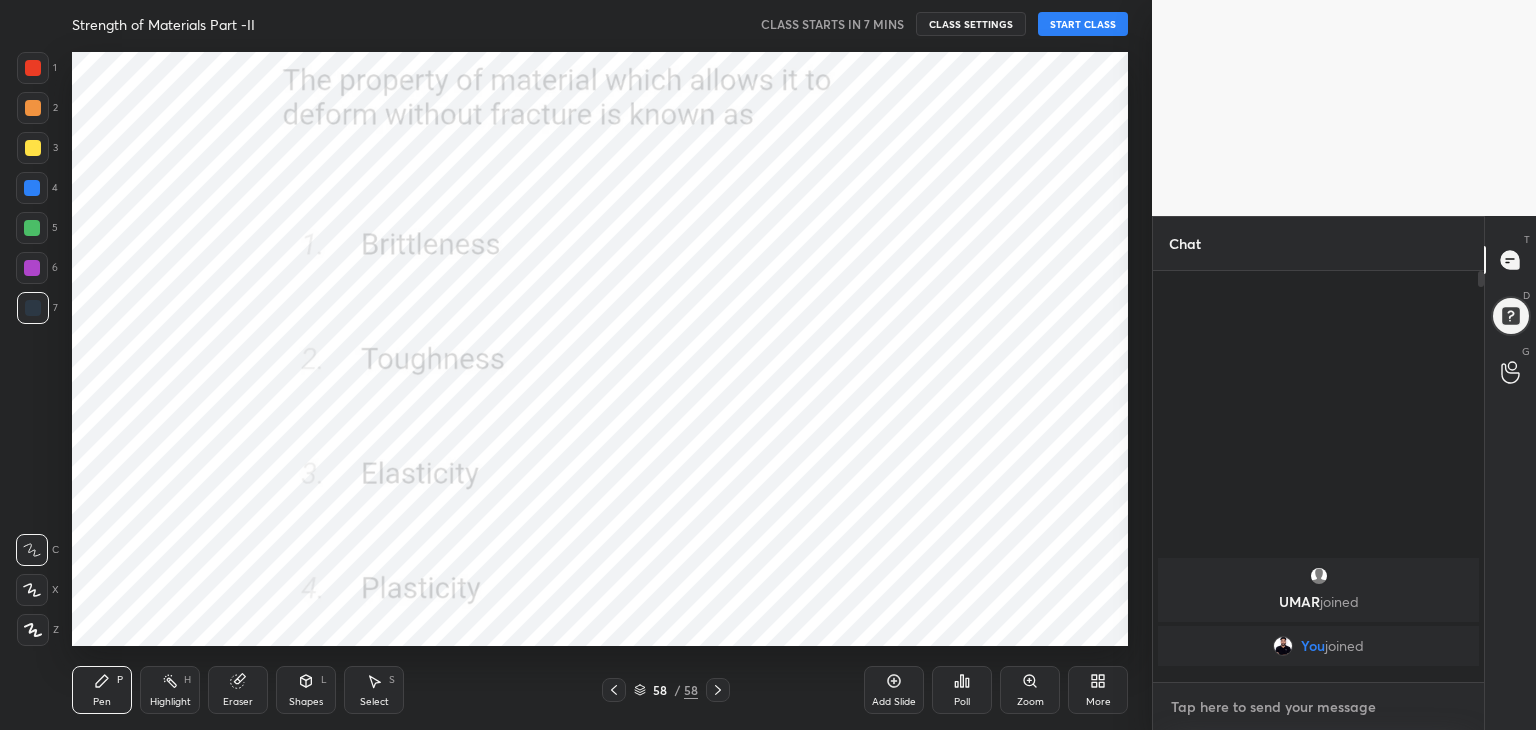 scroll, scrollTop: 6, scrollLeft: 6, axis: both 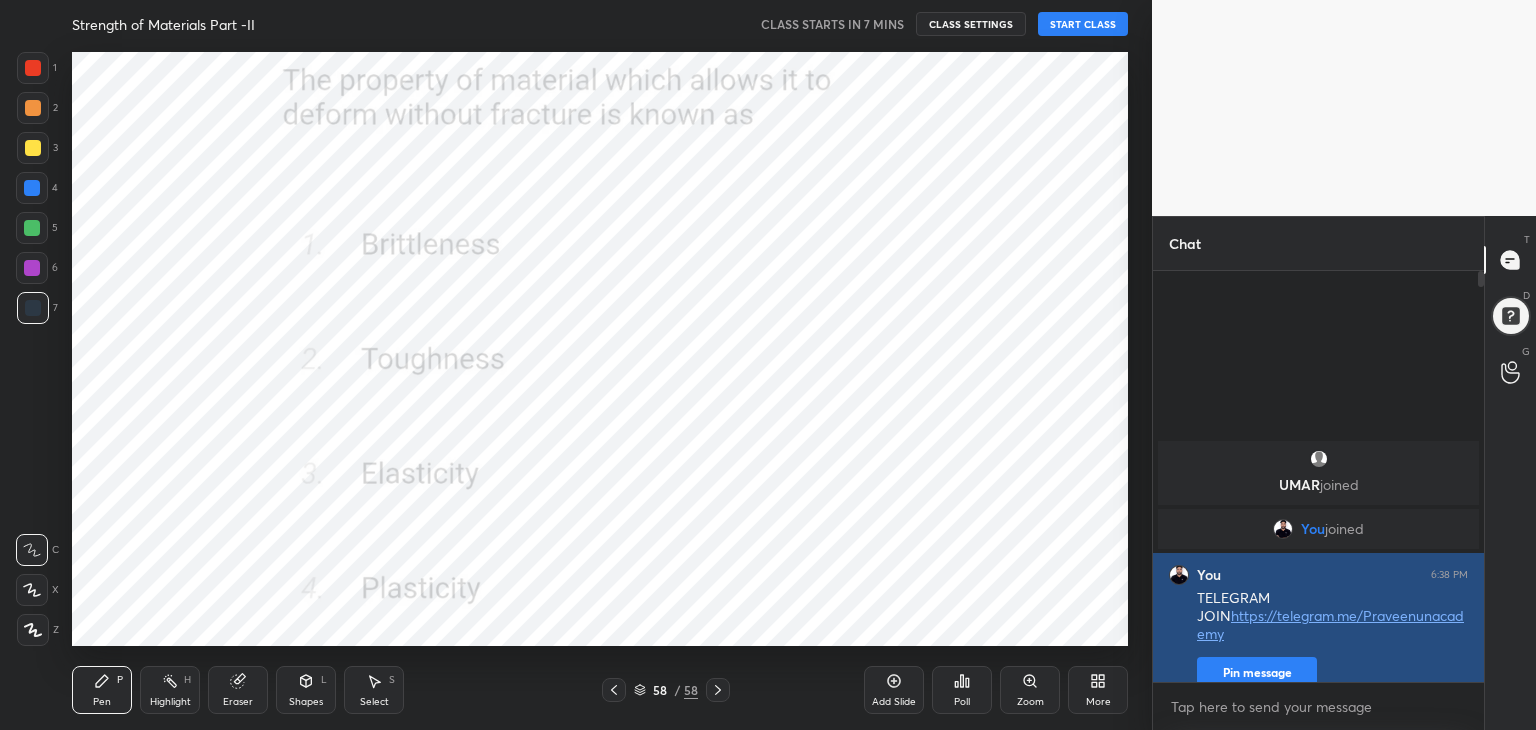 click on "Pin message" at bounding box center [1257, 673] 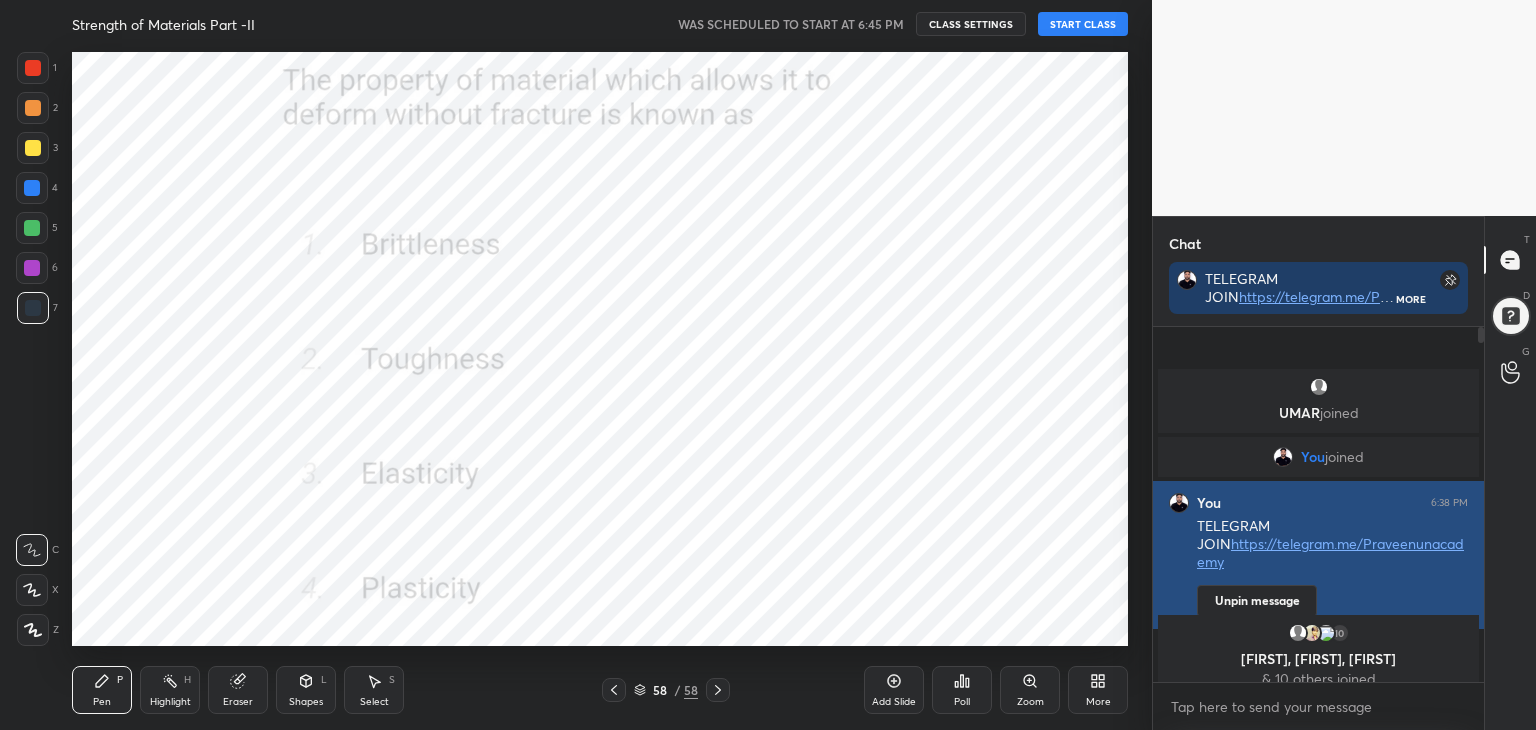 scroll, scrollTop: 309, scrollLeft: 325, axis: both 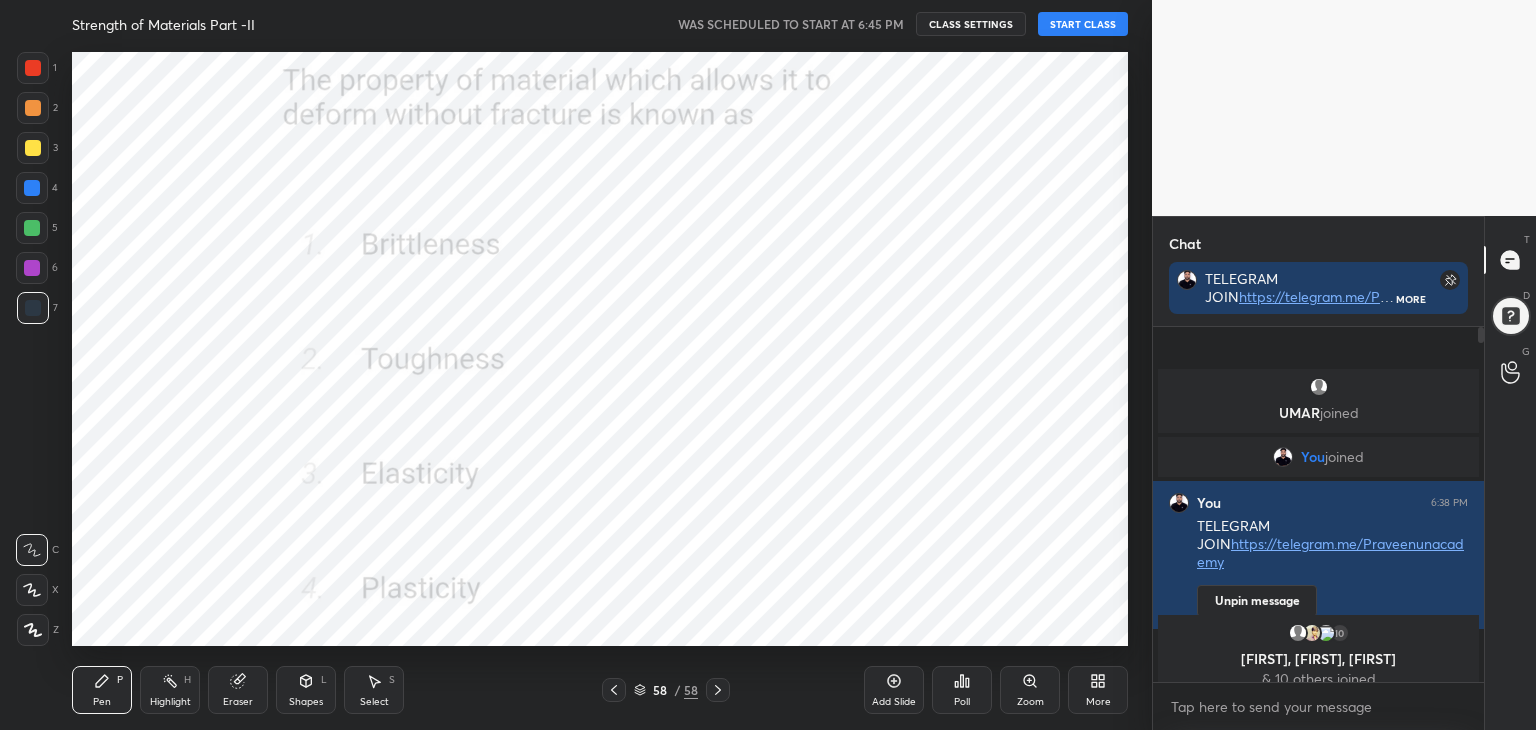 click on "START CLASS" at bounding box center [1083, 24] 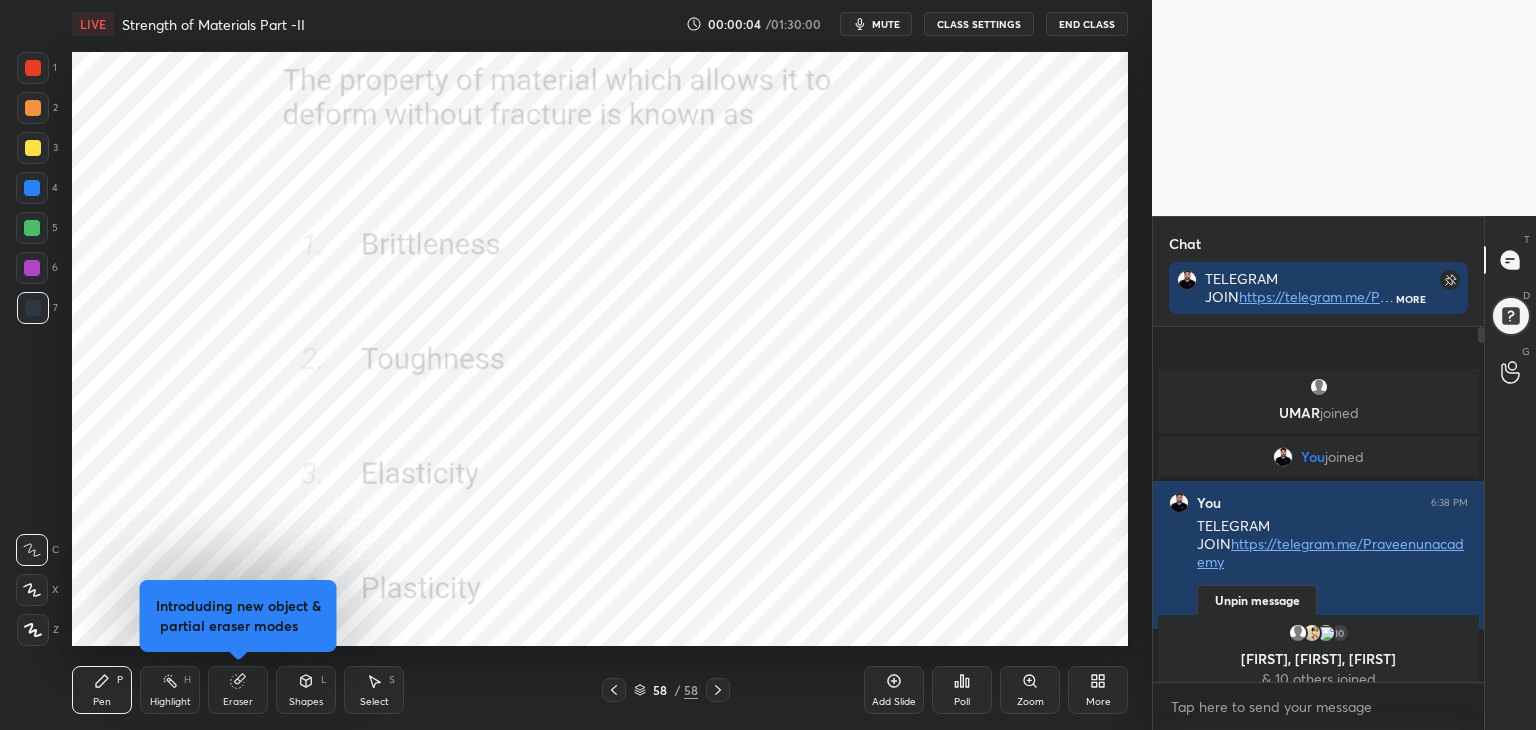 click 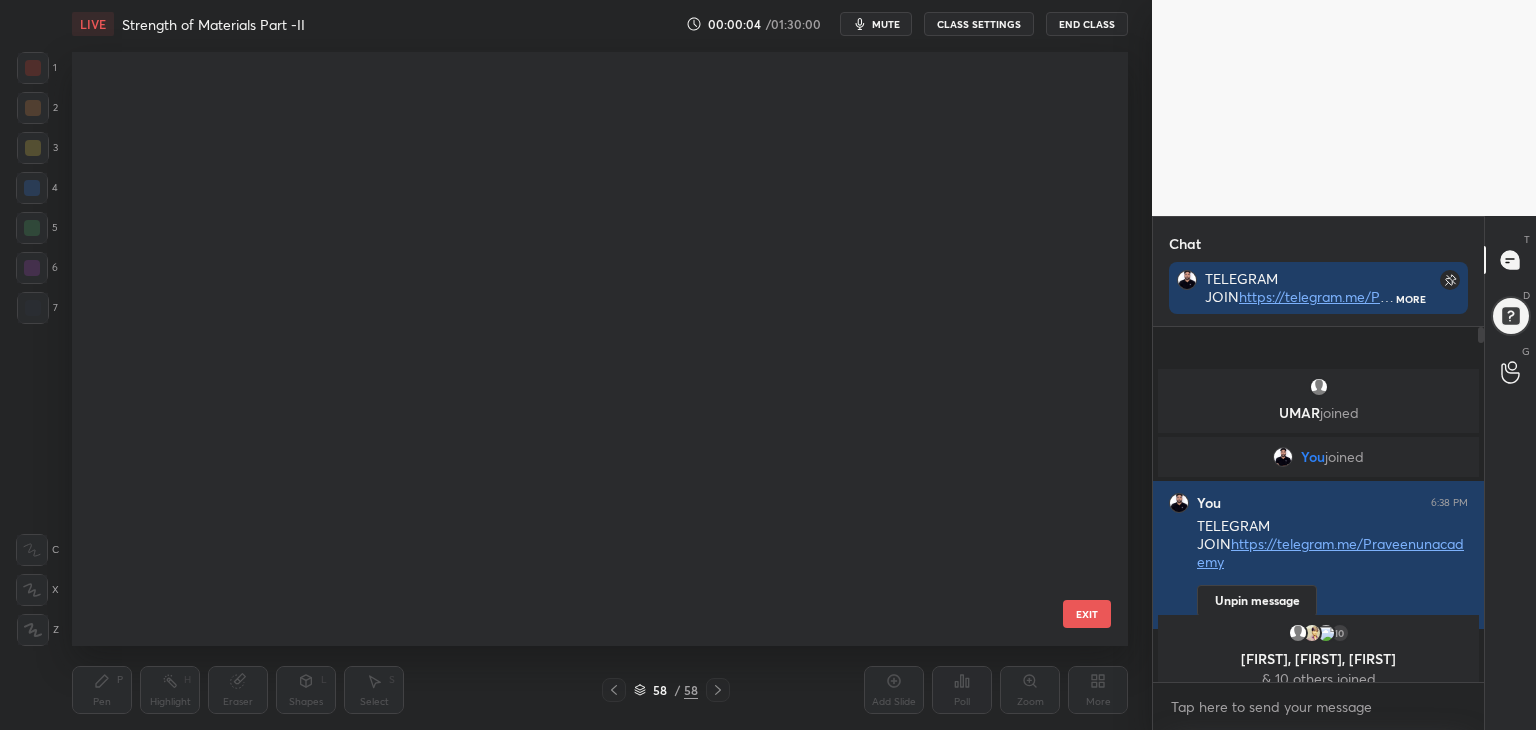 scroll, scrollTop: 3065, scrollLeft: 0, axis: vertical 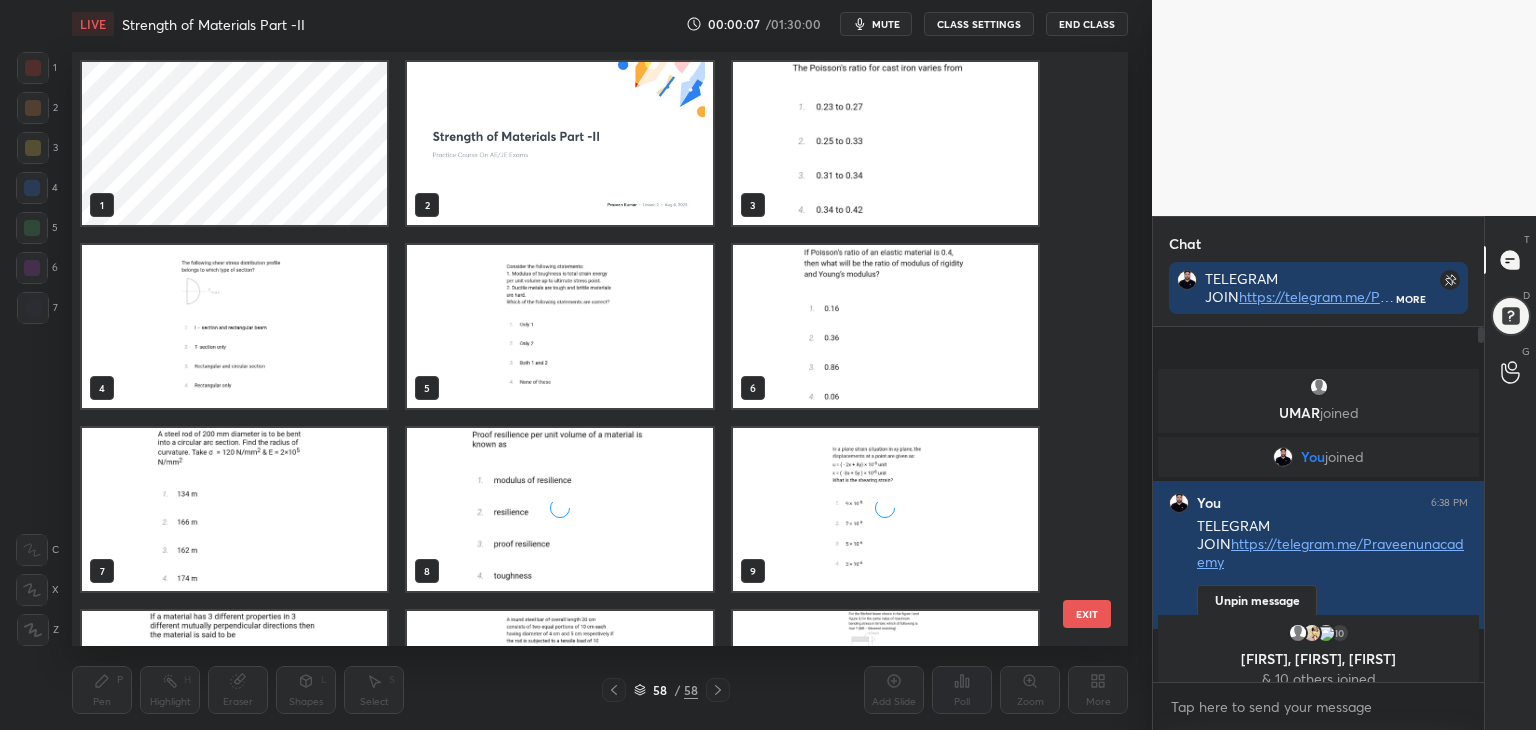 click at bounding box center [559, 143] 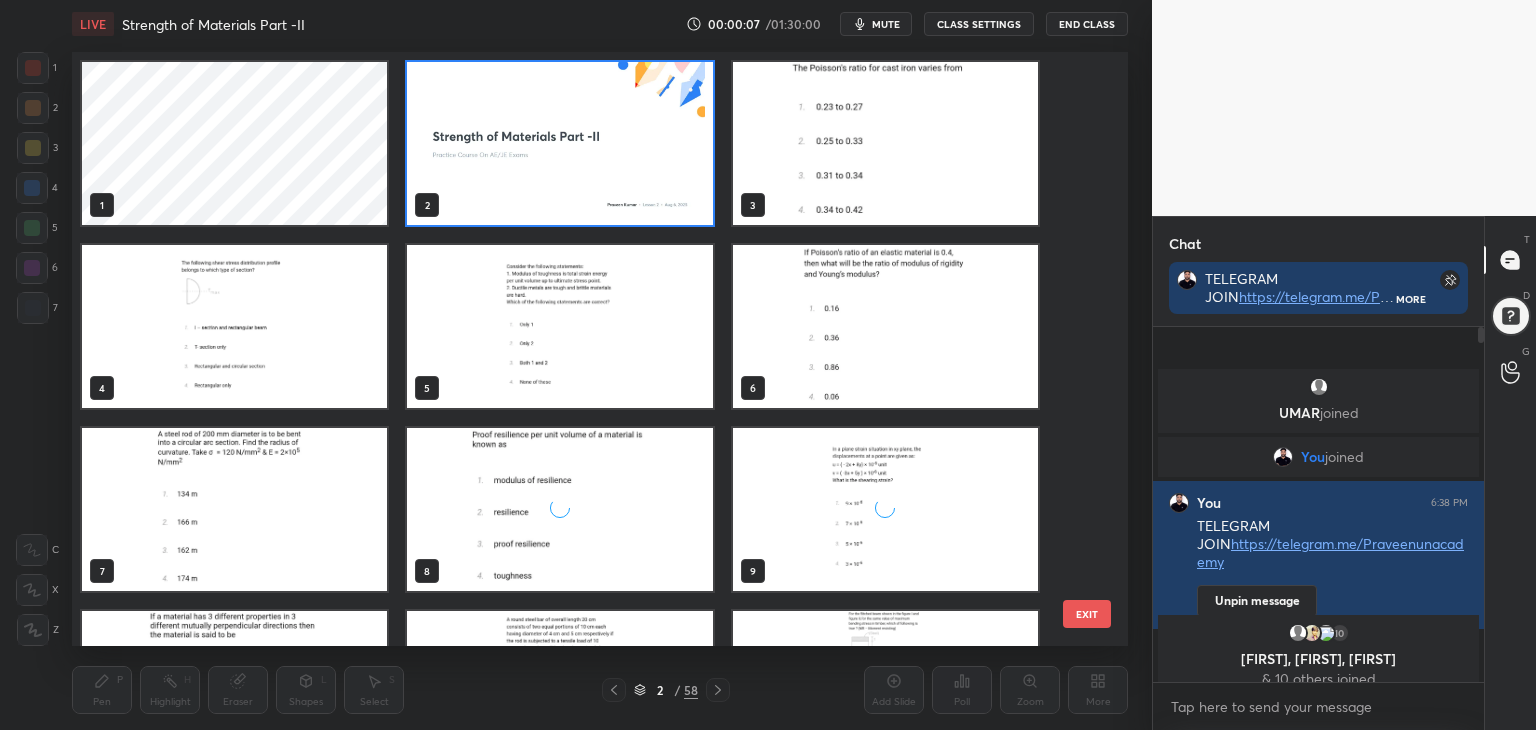 click at bounding box center (559, 143) 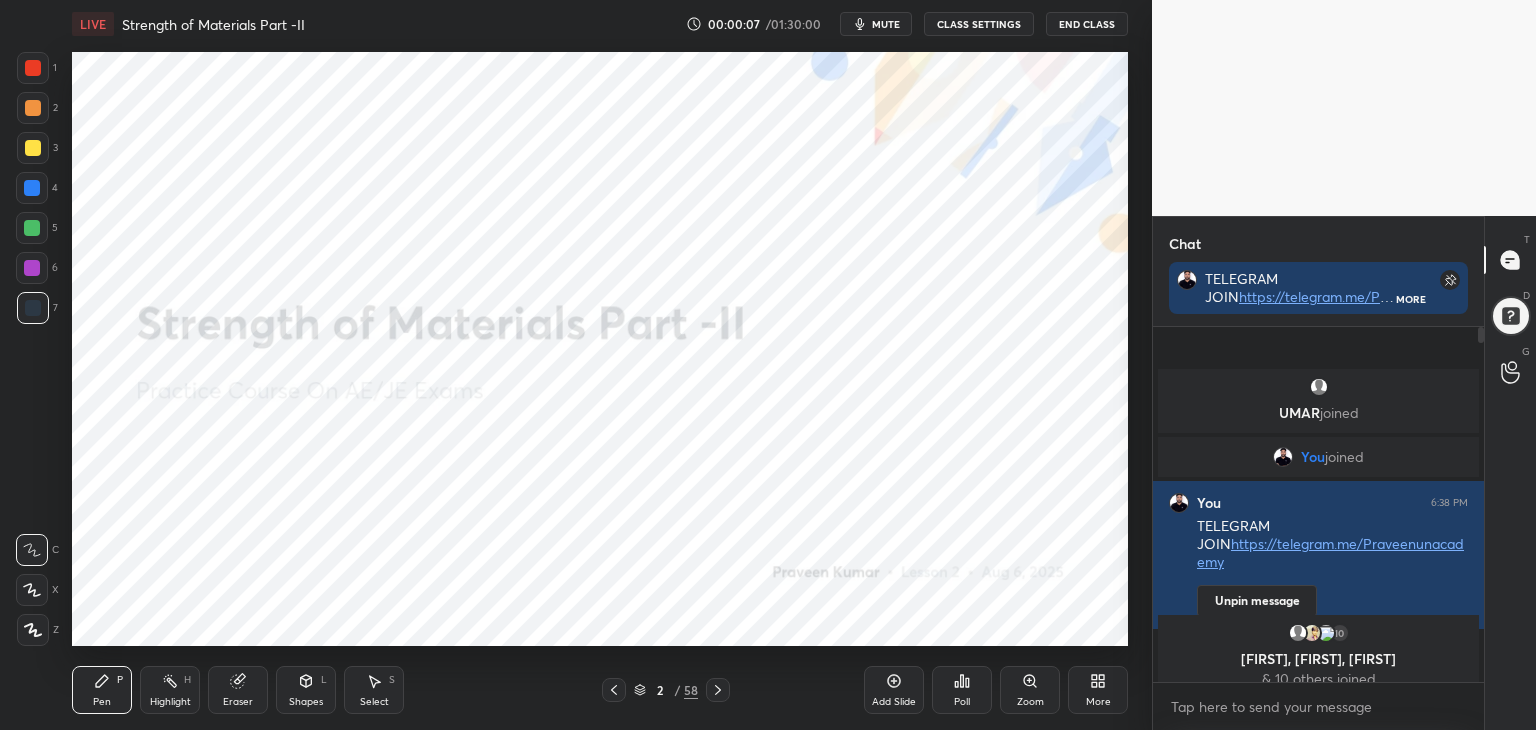 click at bounding box center [559, 143] 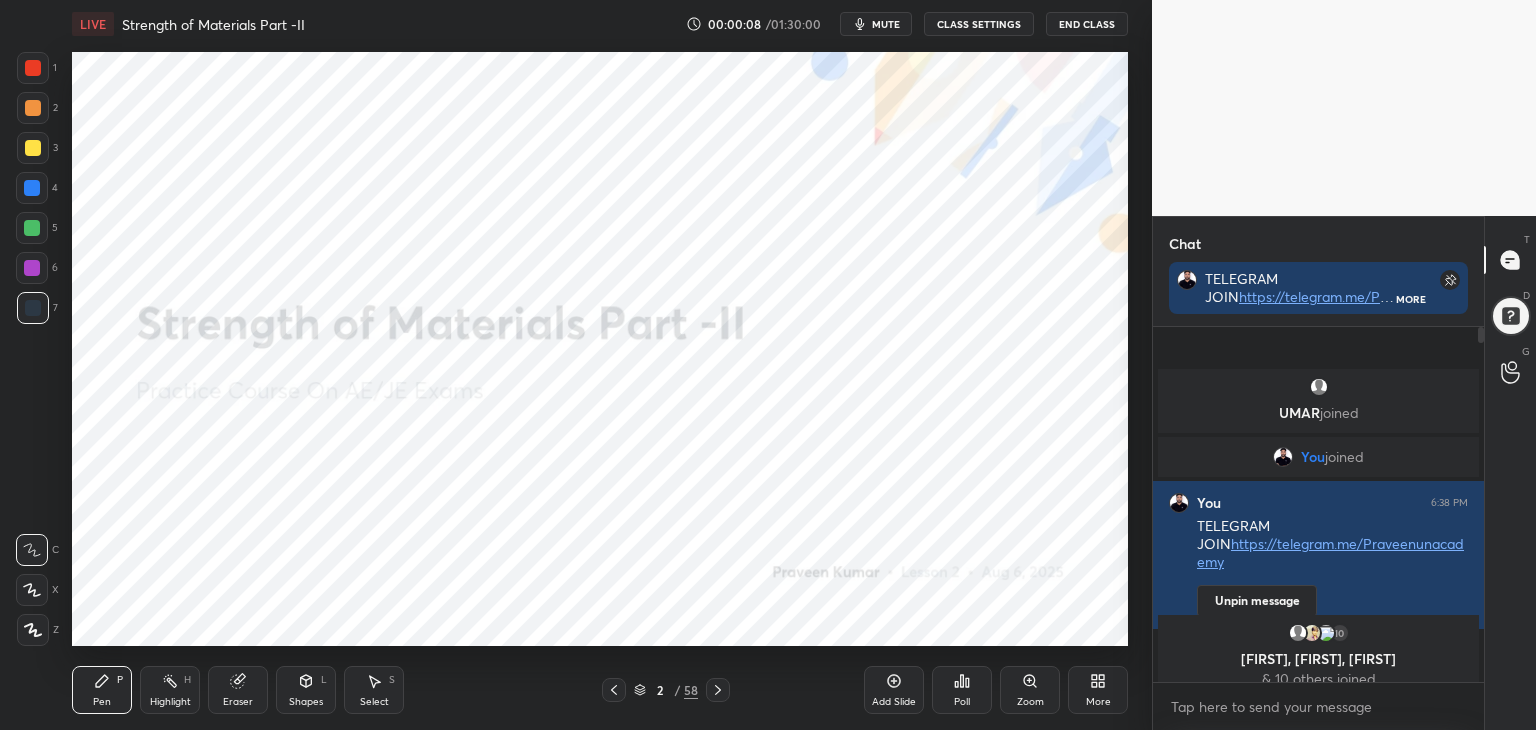 click on "More" at bounding box center (1098, 690) 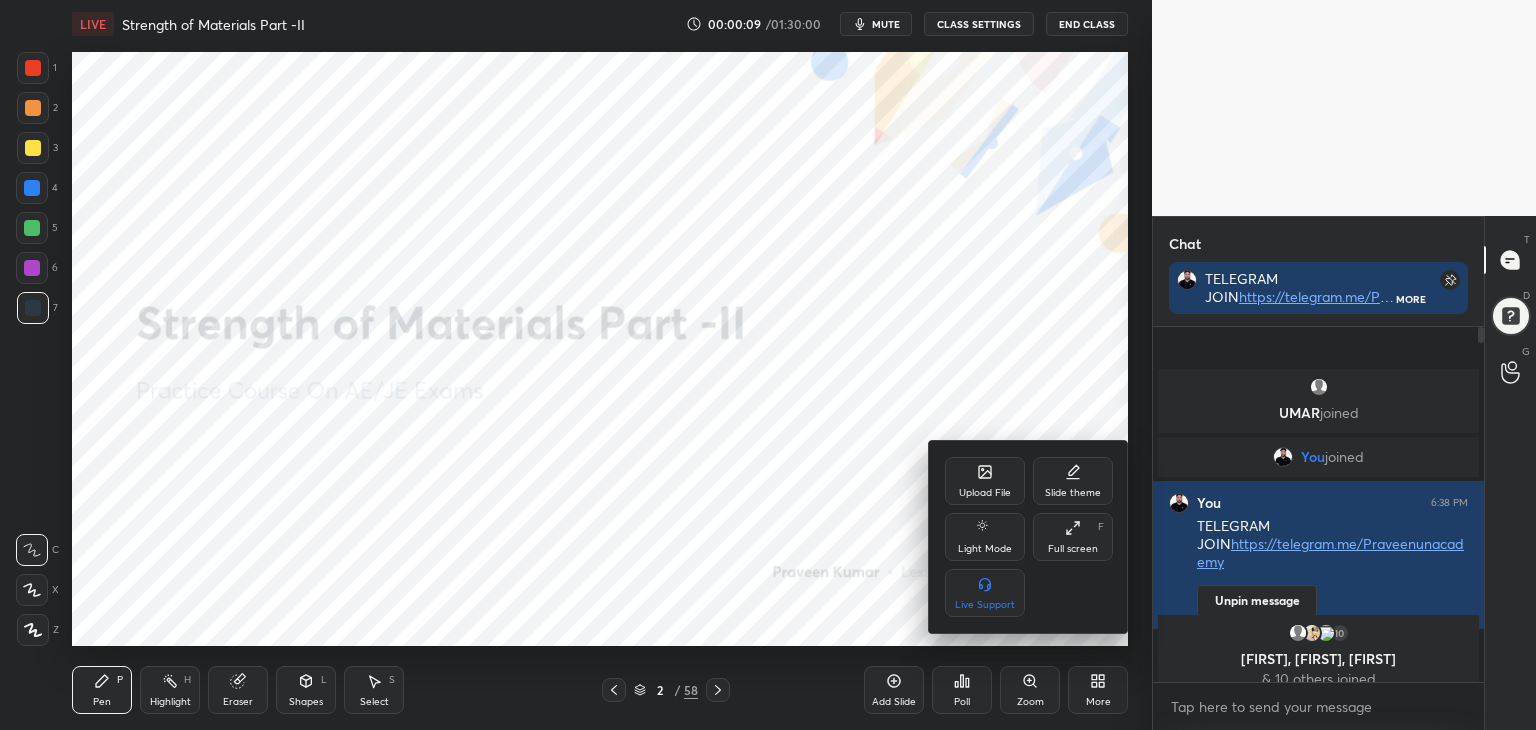 click 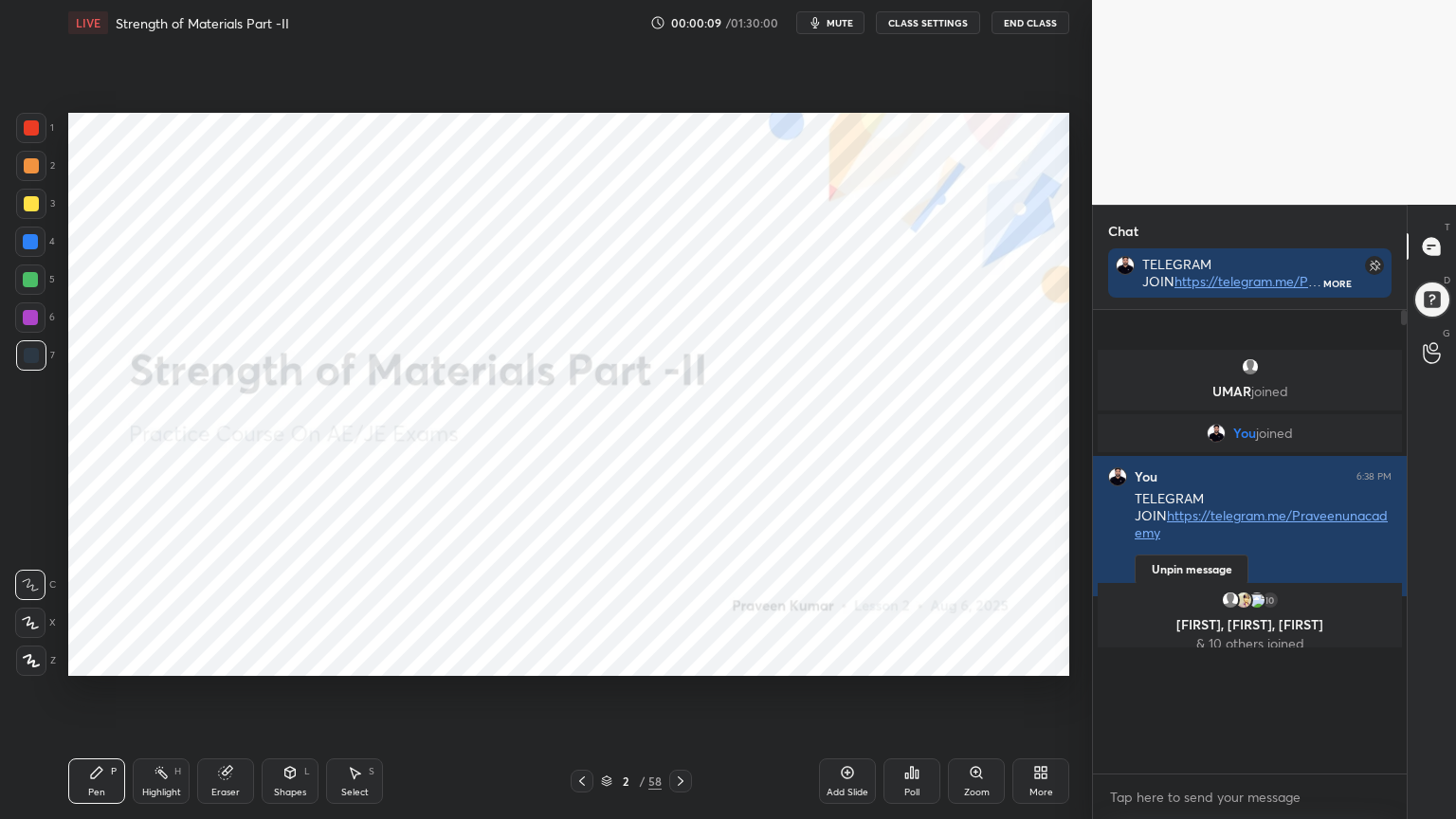 scroll, scrollTop: 94094, scrollLeft: 93776, axis: both 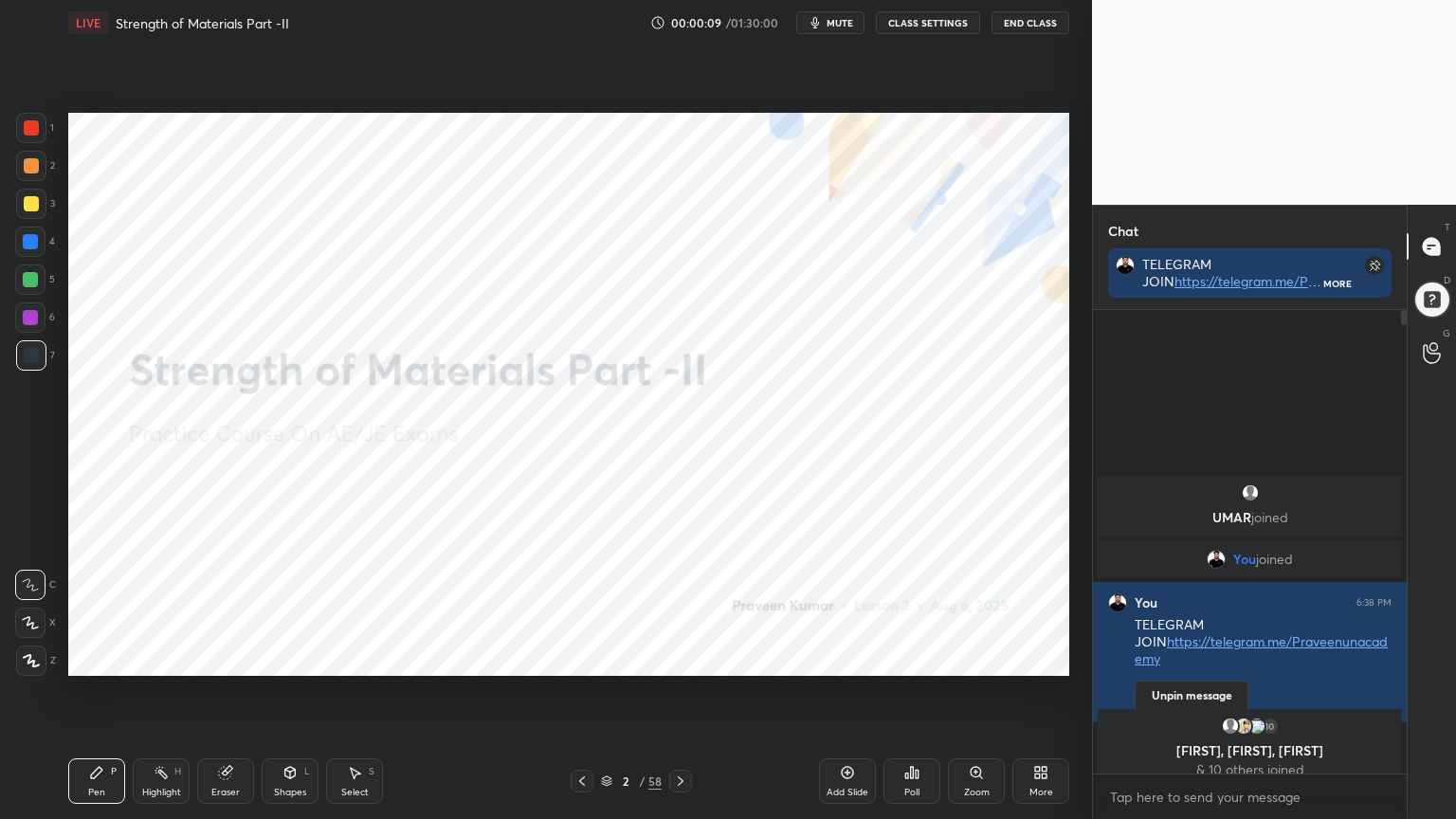 type on "x" 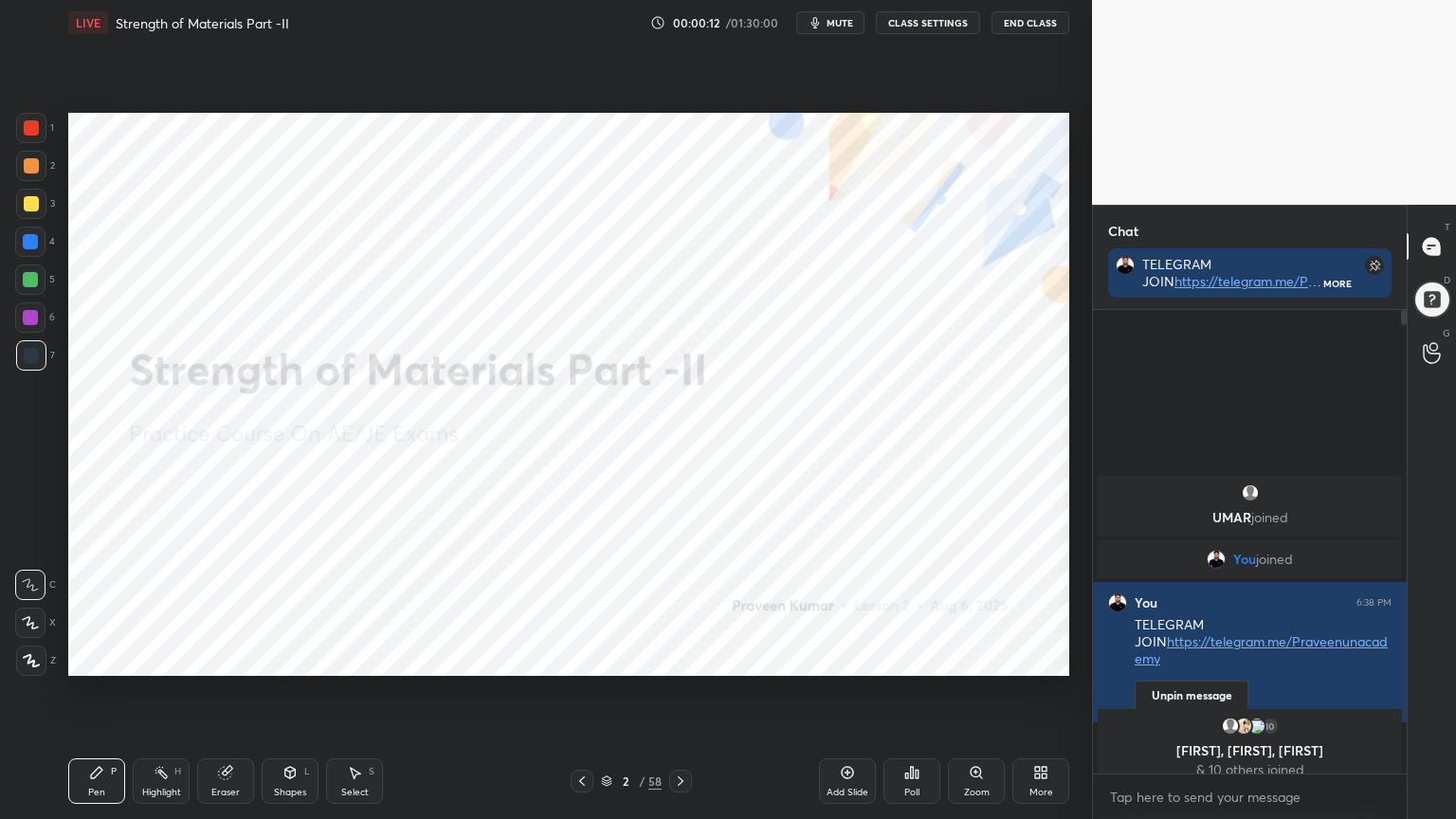 click on "mute" at bounding box center [840, 23] 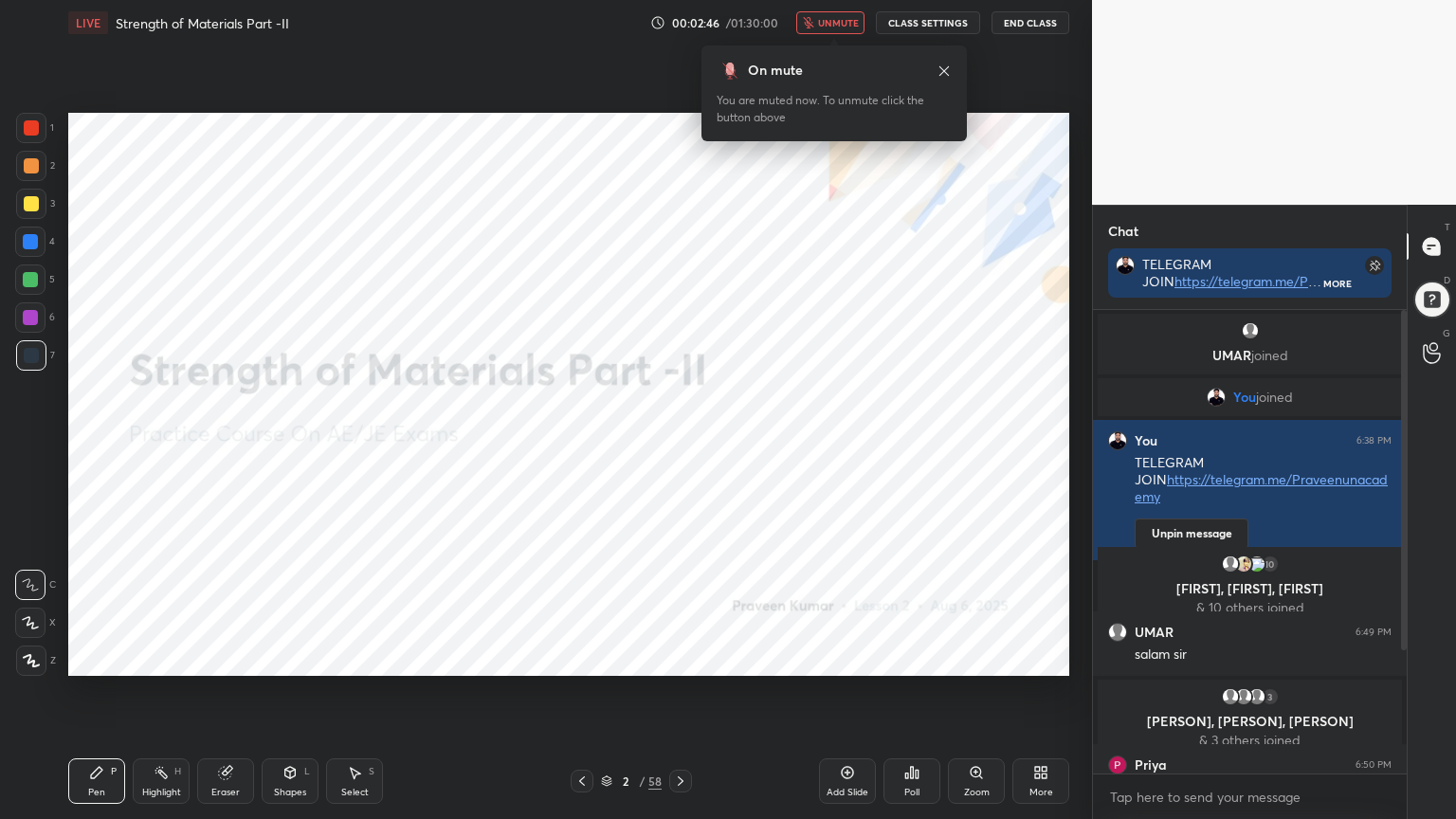 click on "unmute" at bounding box center [838, 23] 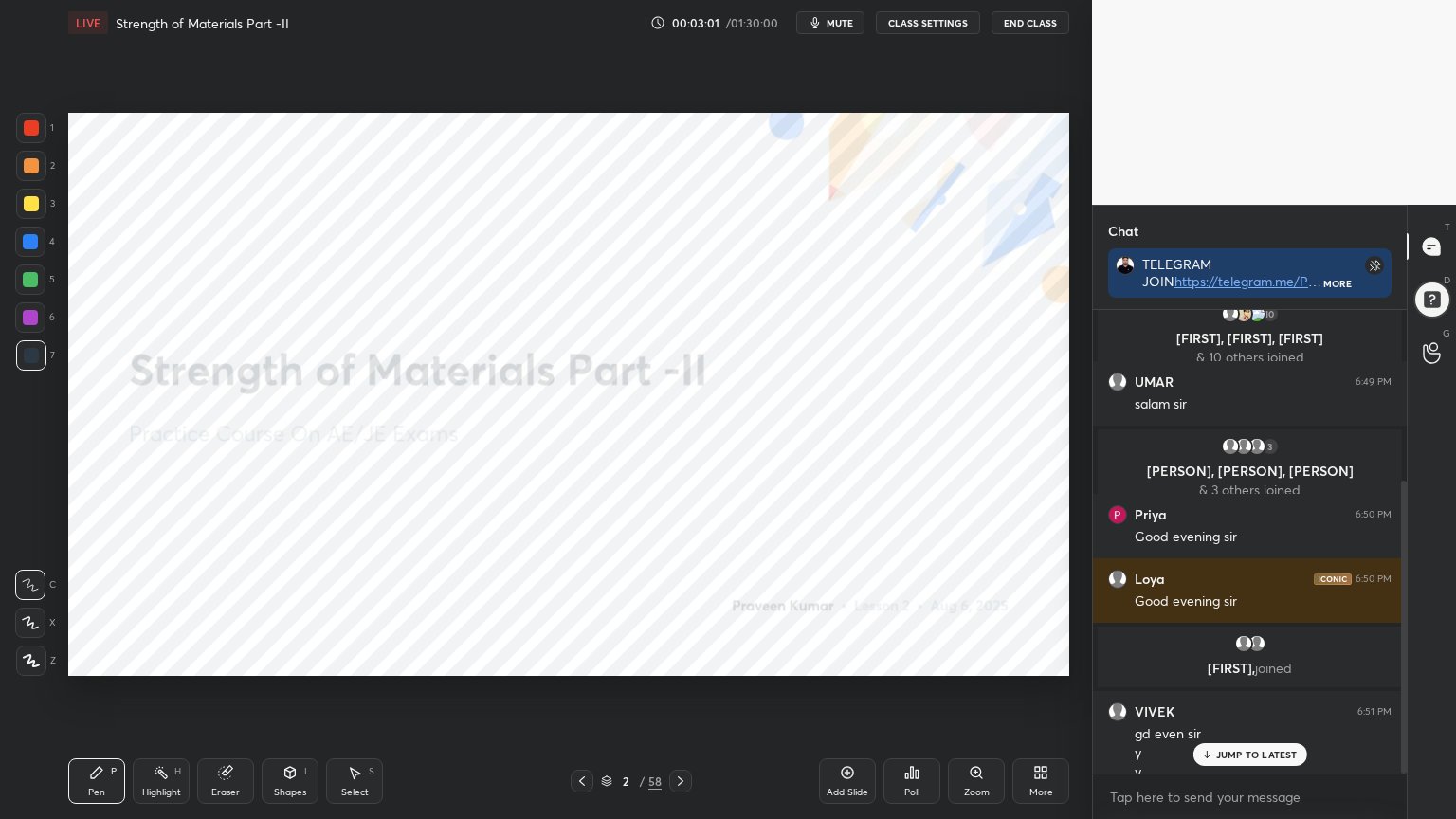scroll, scrollTop: 269, scrollLeft: 0, axis: vertical 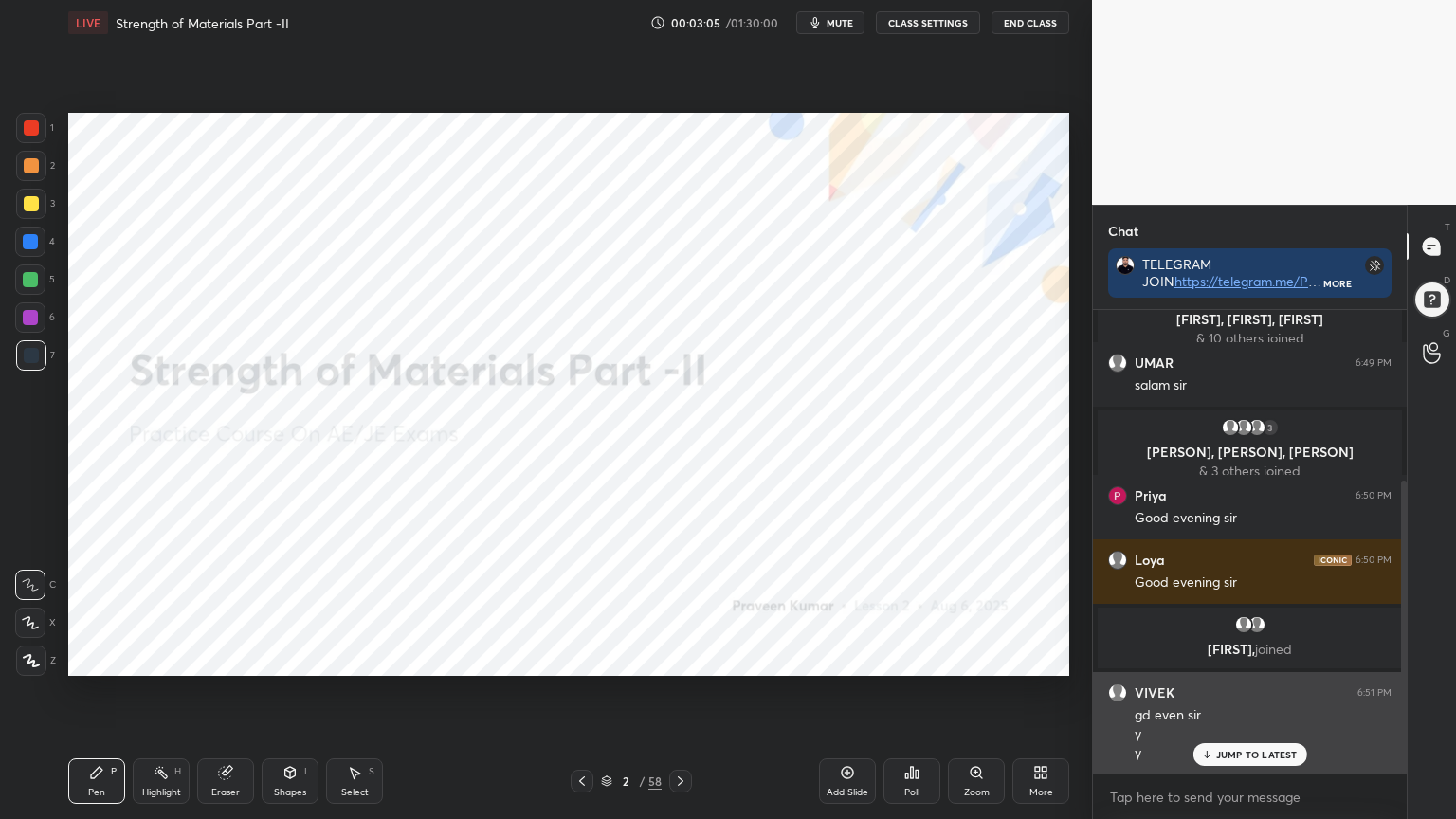 click on "JUMP TO LATEST" at bounding box center (1257, 755) 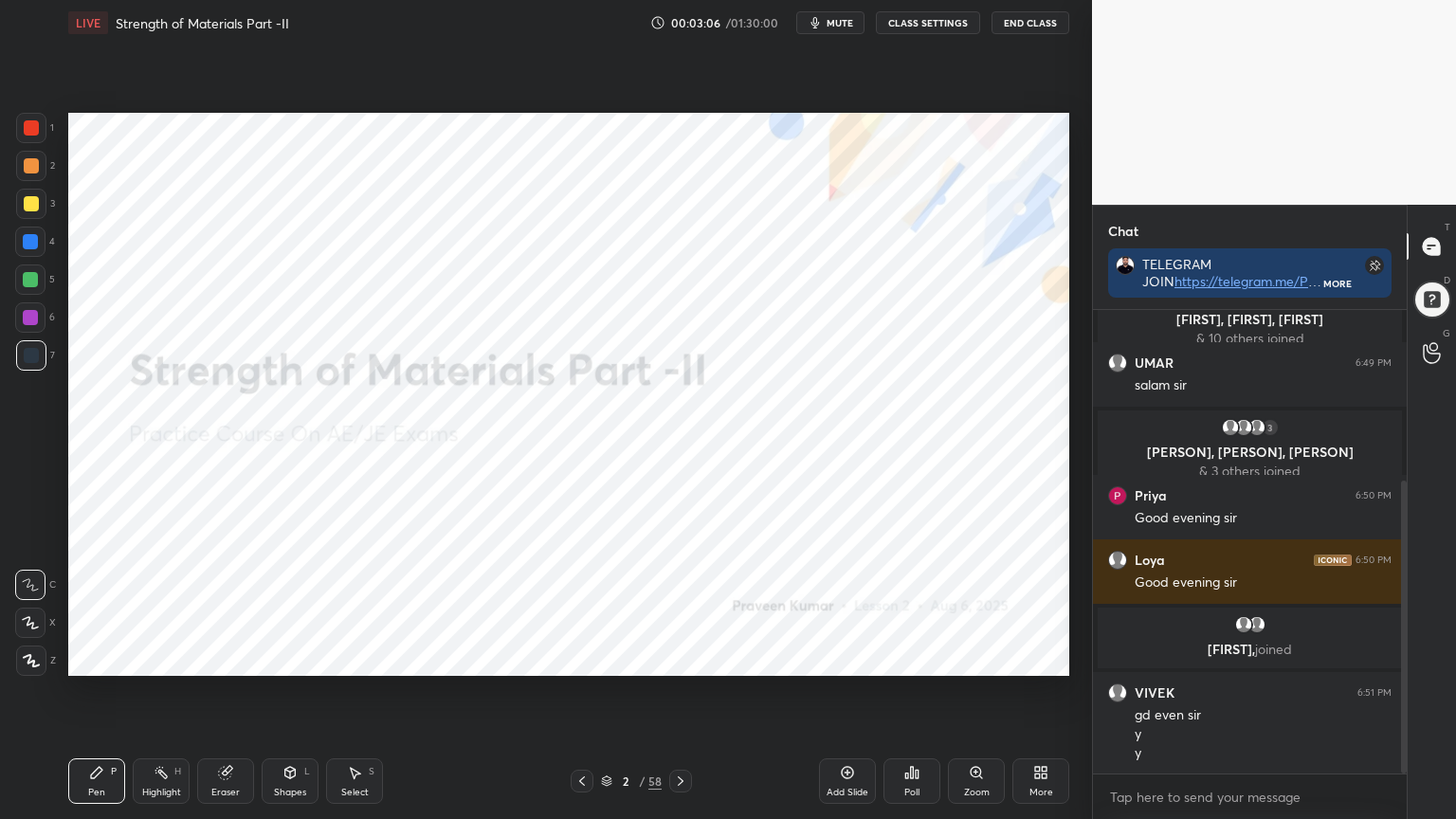 click 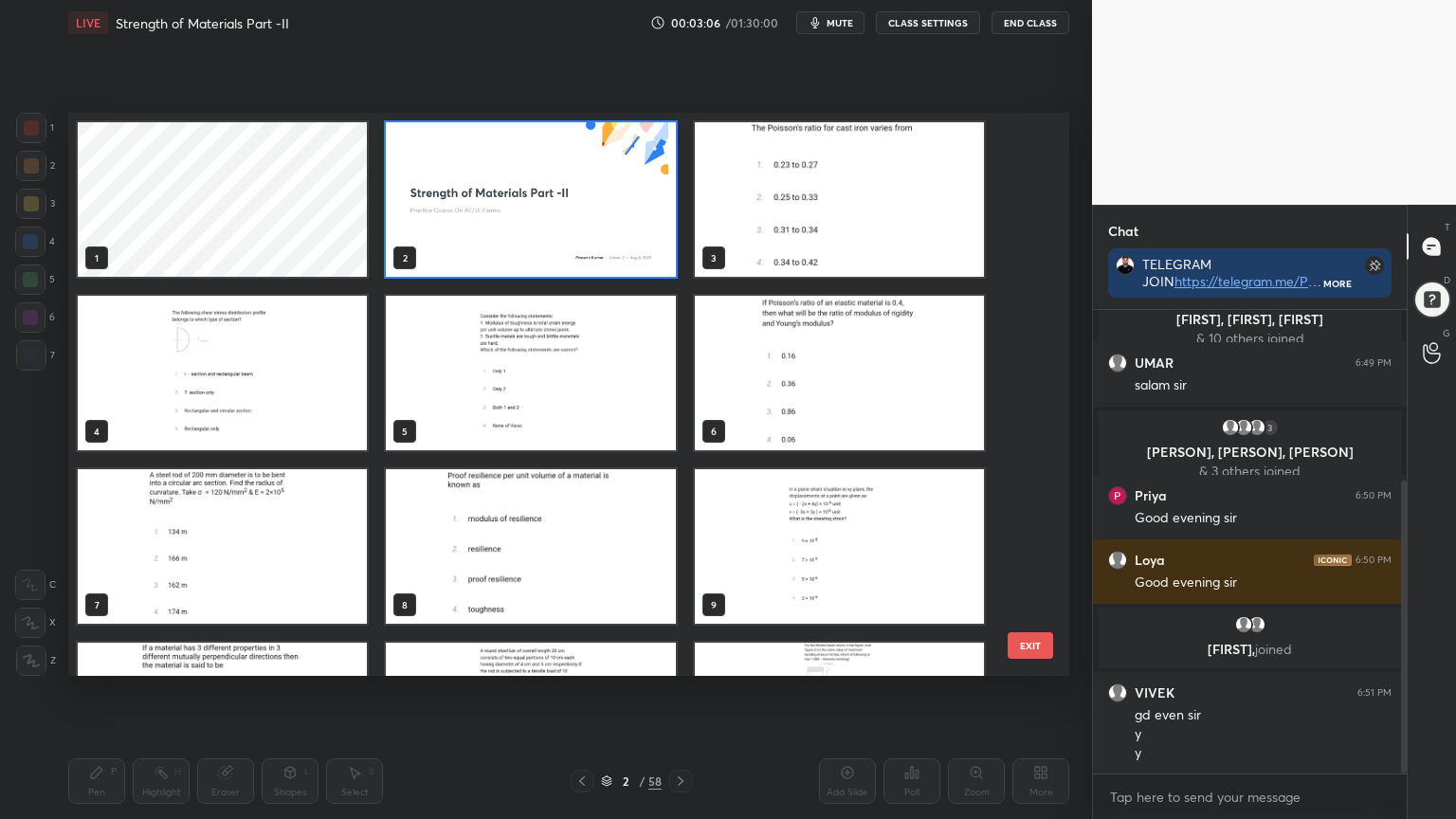 scroll, scrollTop: 6, scrollLeft: 9, axis: both 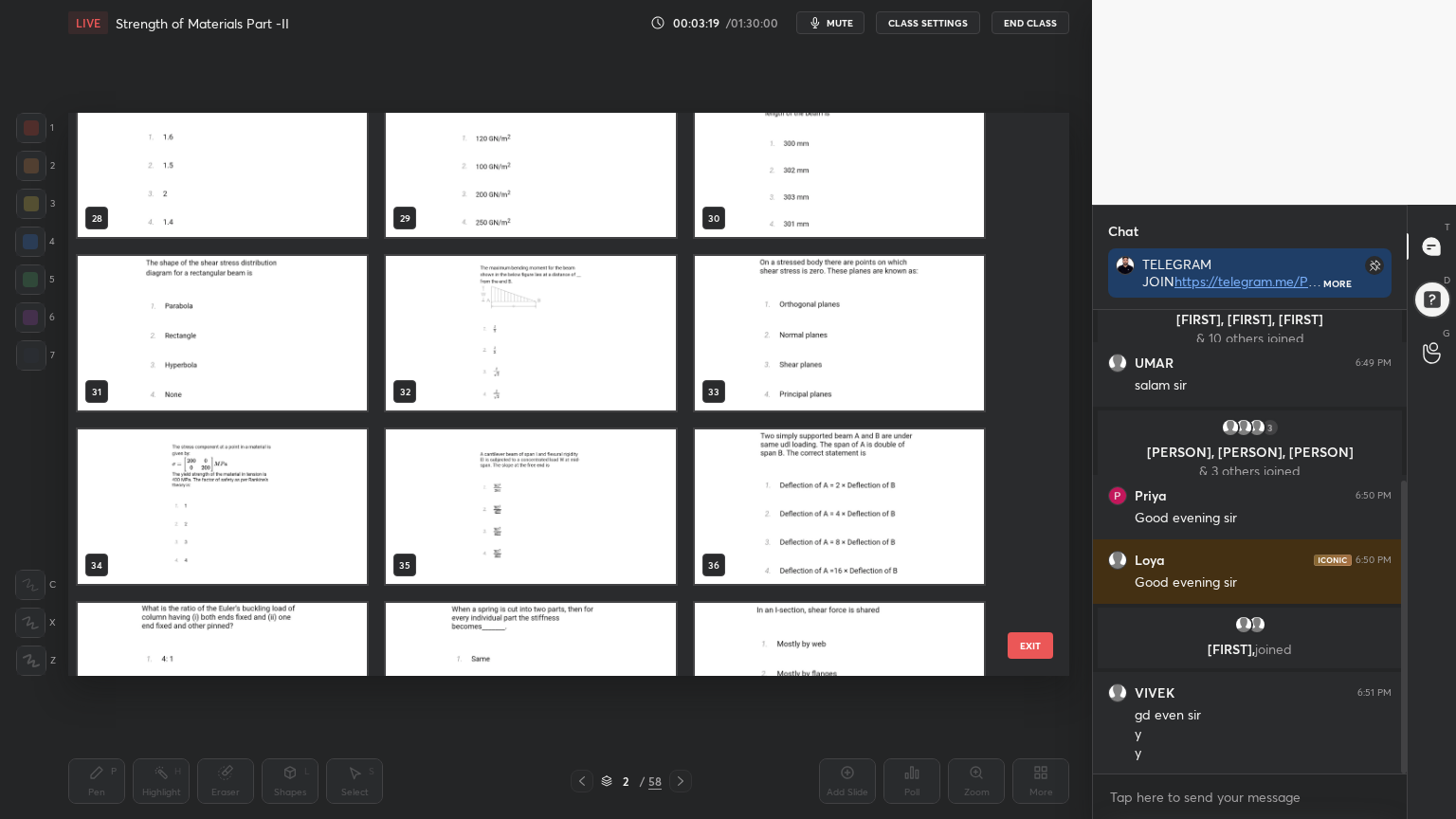 click at bounding box center [222, 506] 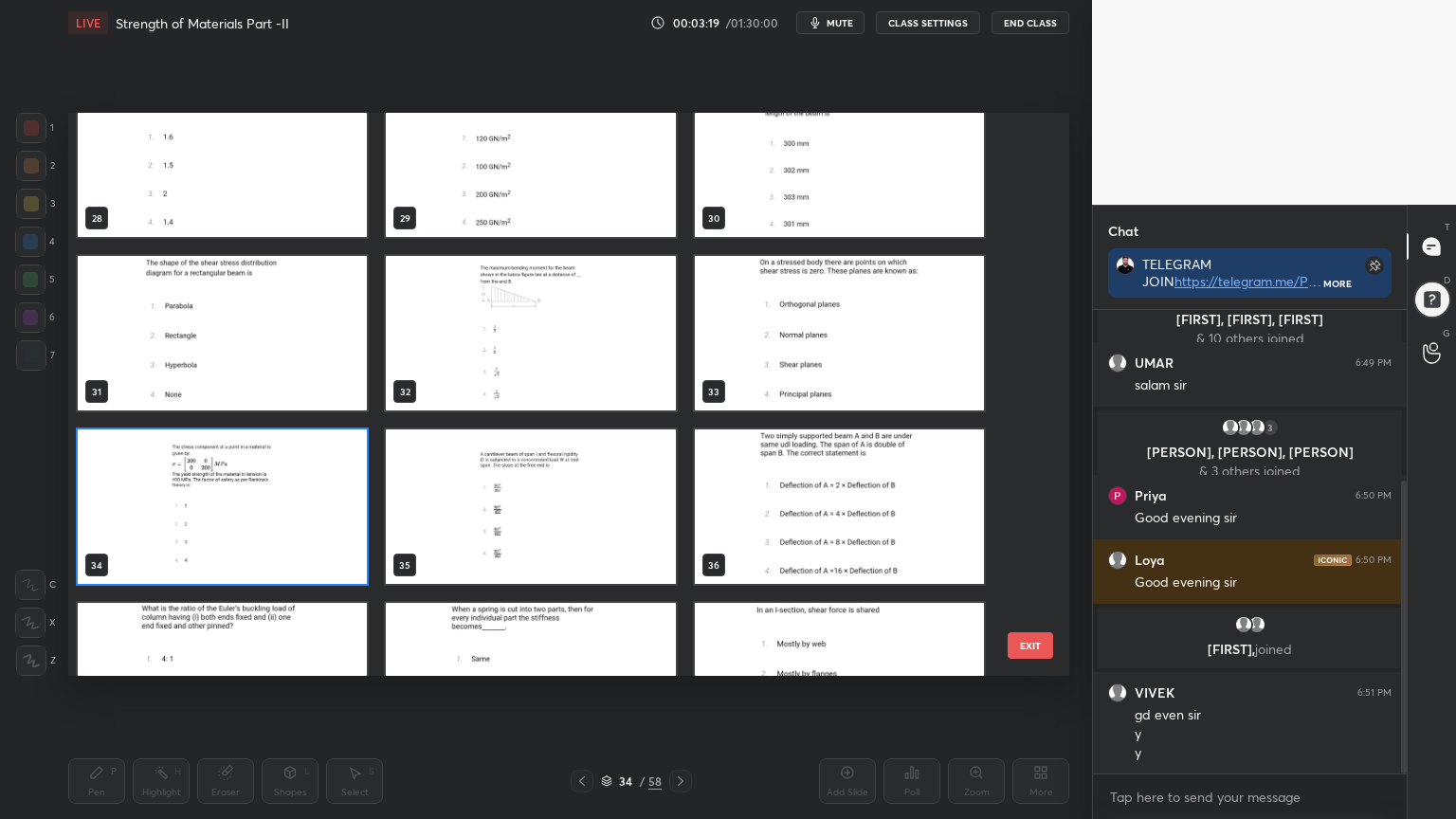 click at bounding box center (222, 506) 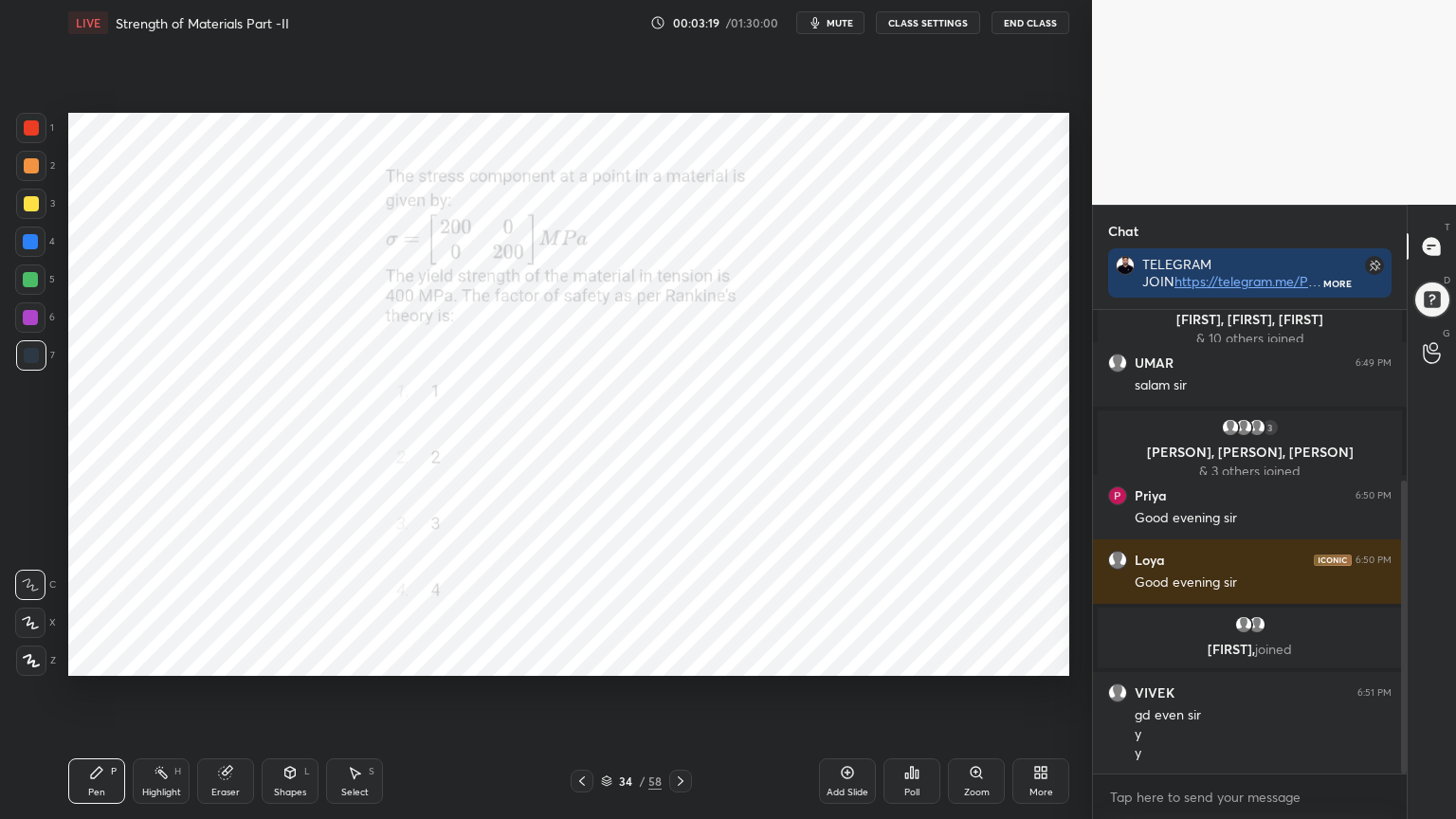 click at bounding box center [222, 506] 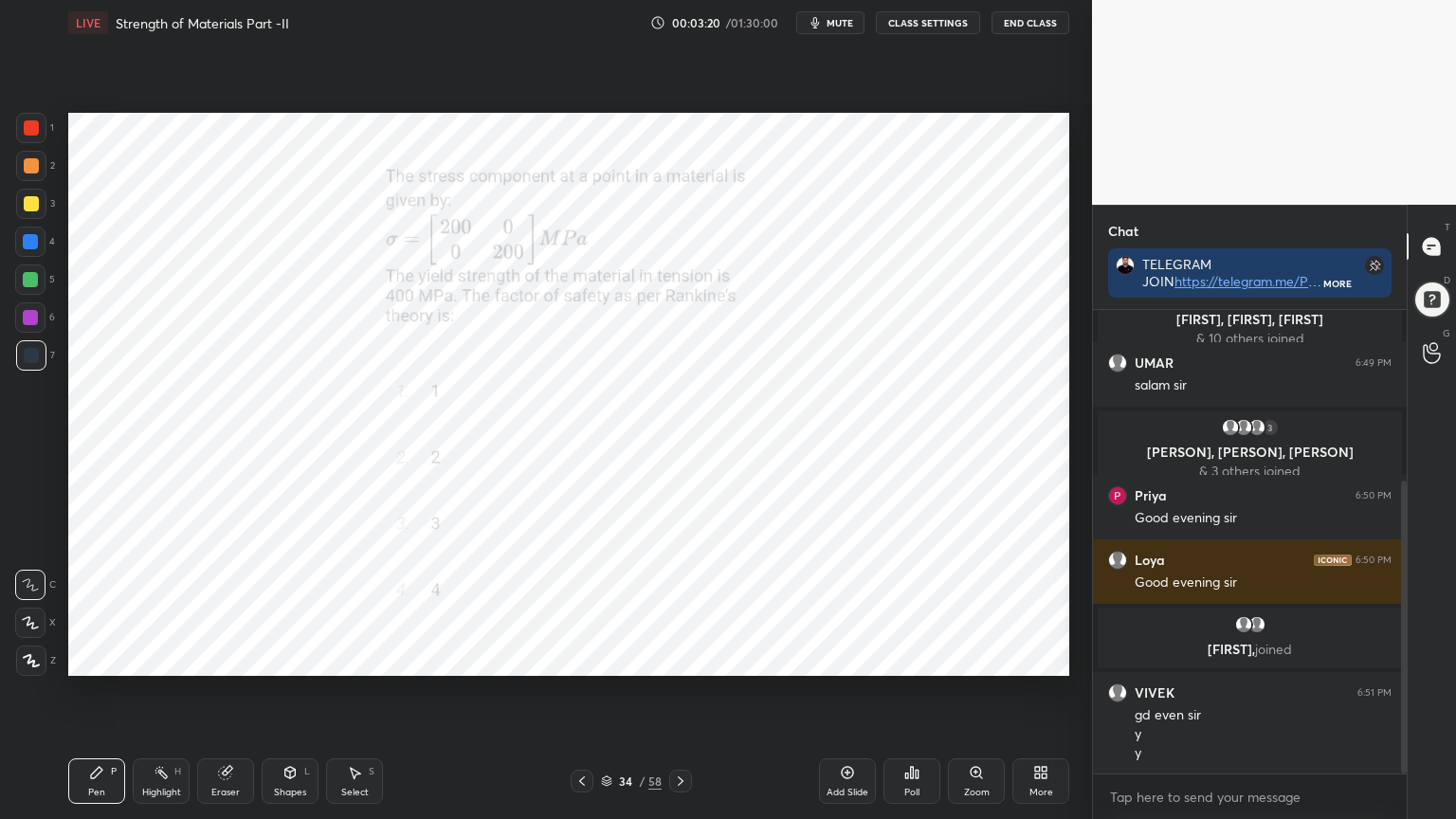 scroll, scrollTop: 288, scrollLeft: 0, axis: vertical 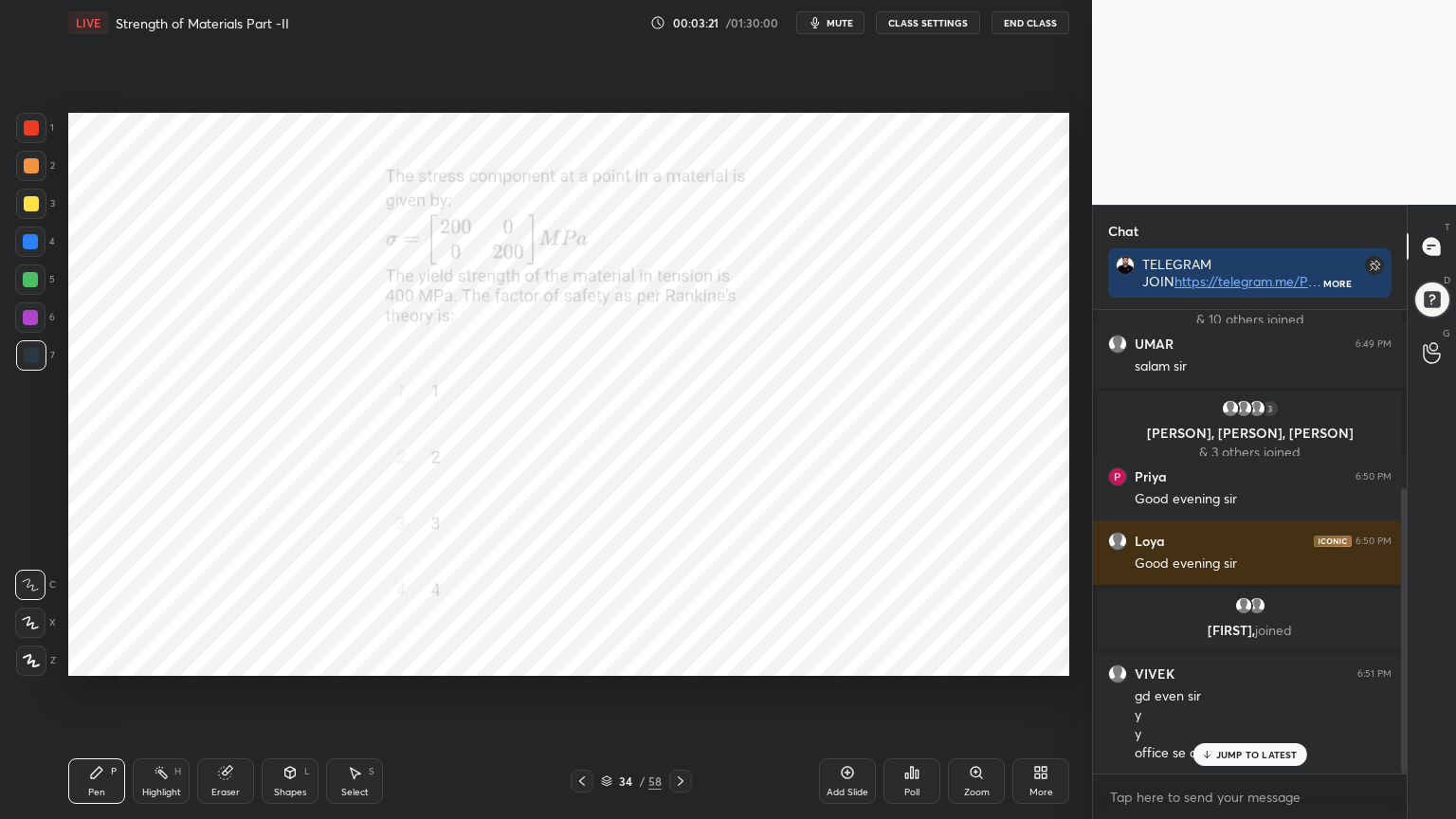 click on "Poll" at bounding box center (912, 781) 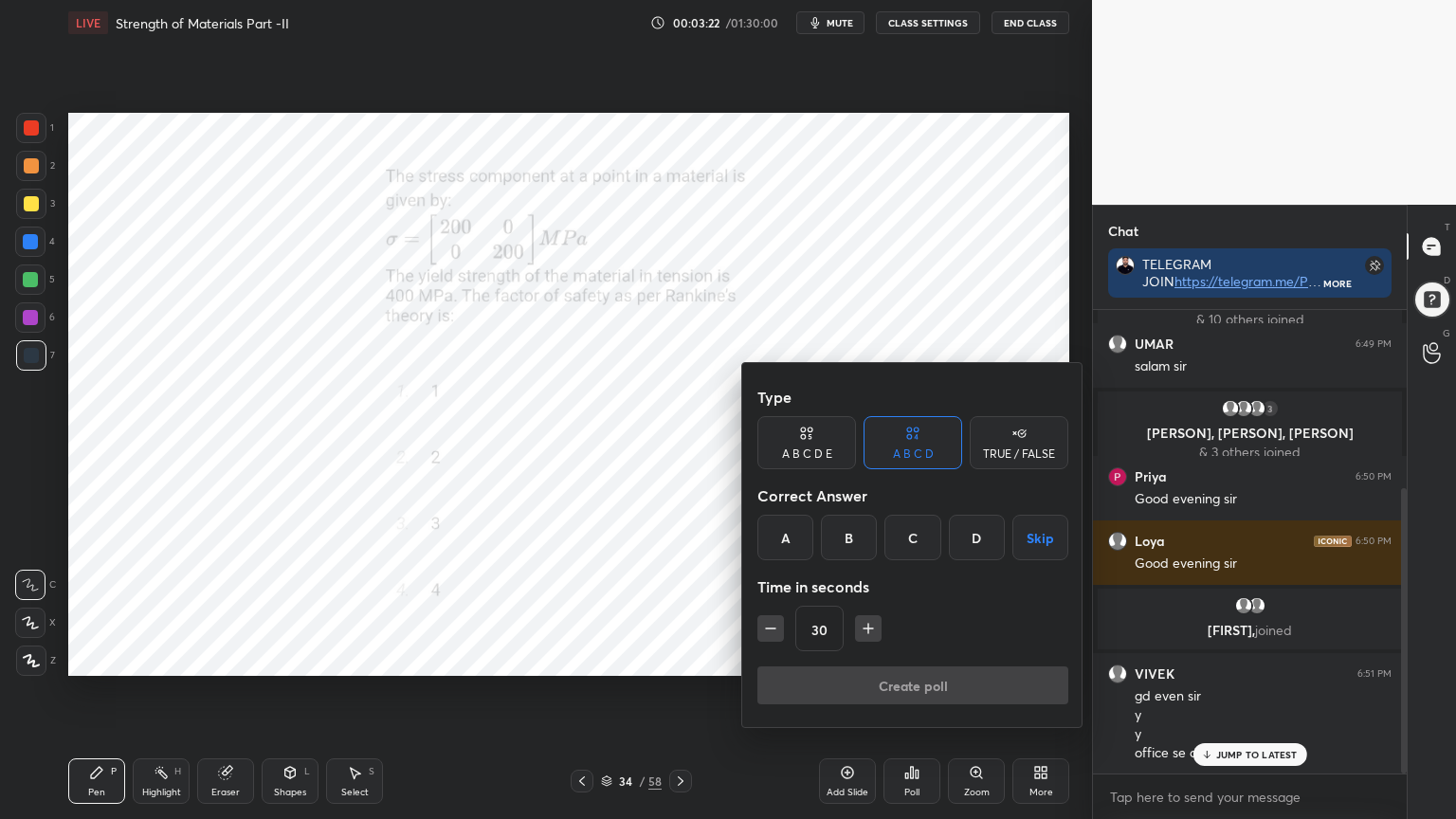 click on "B" at bounding box center (848, 537) 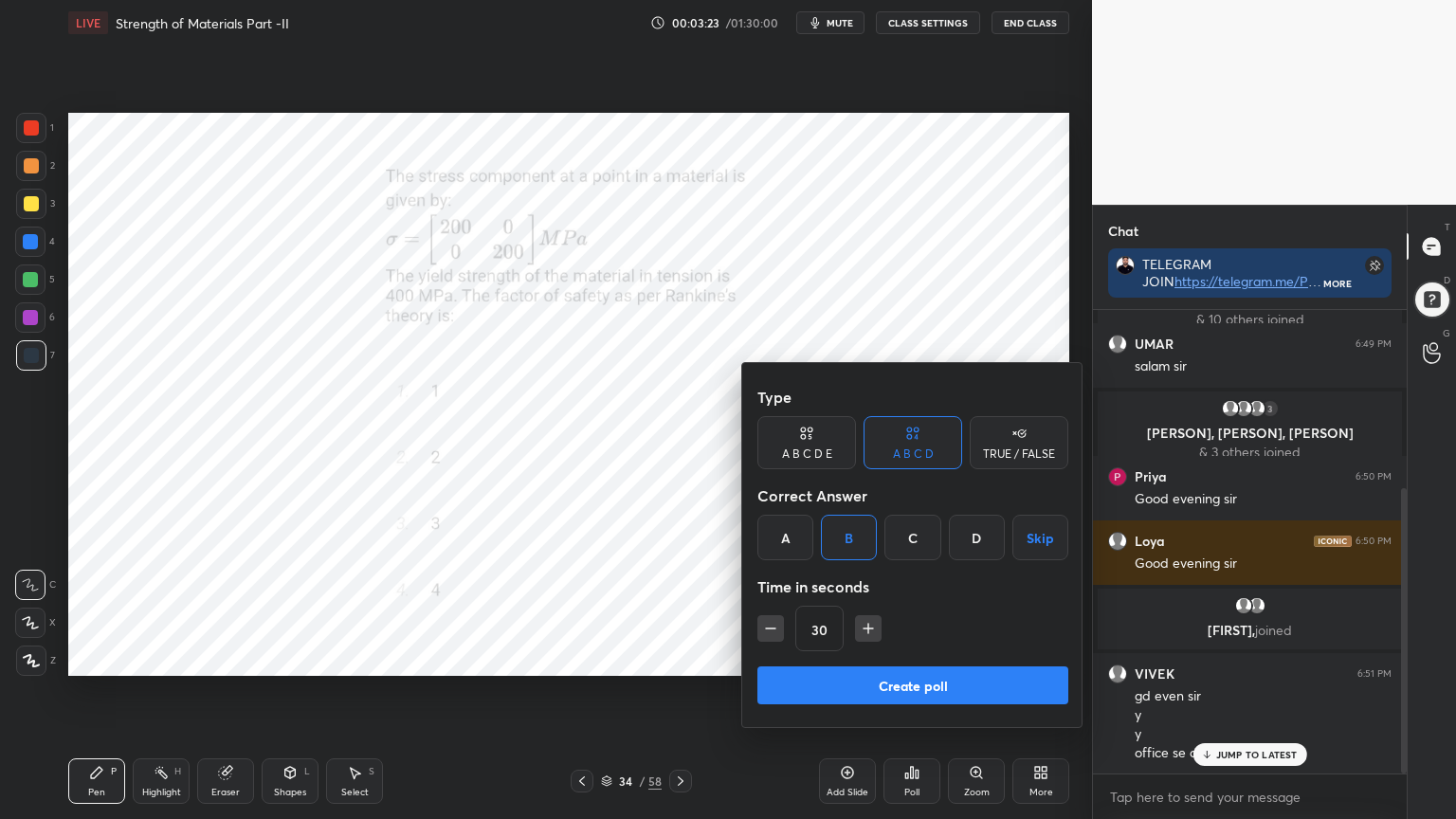 click 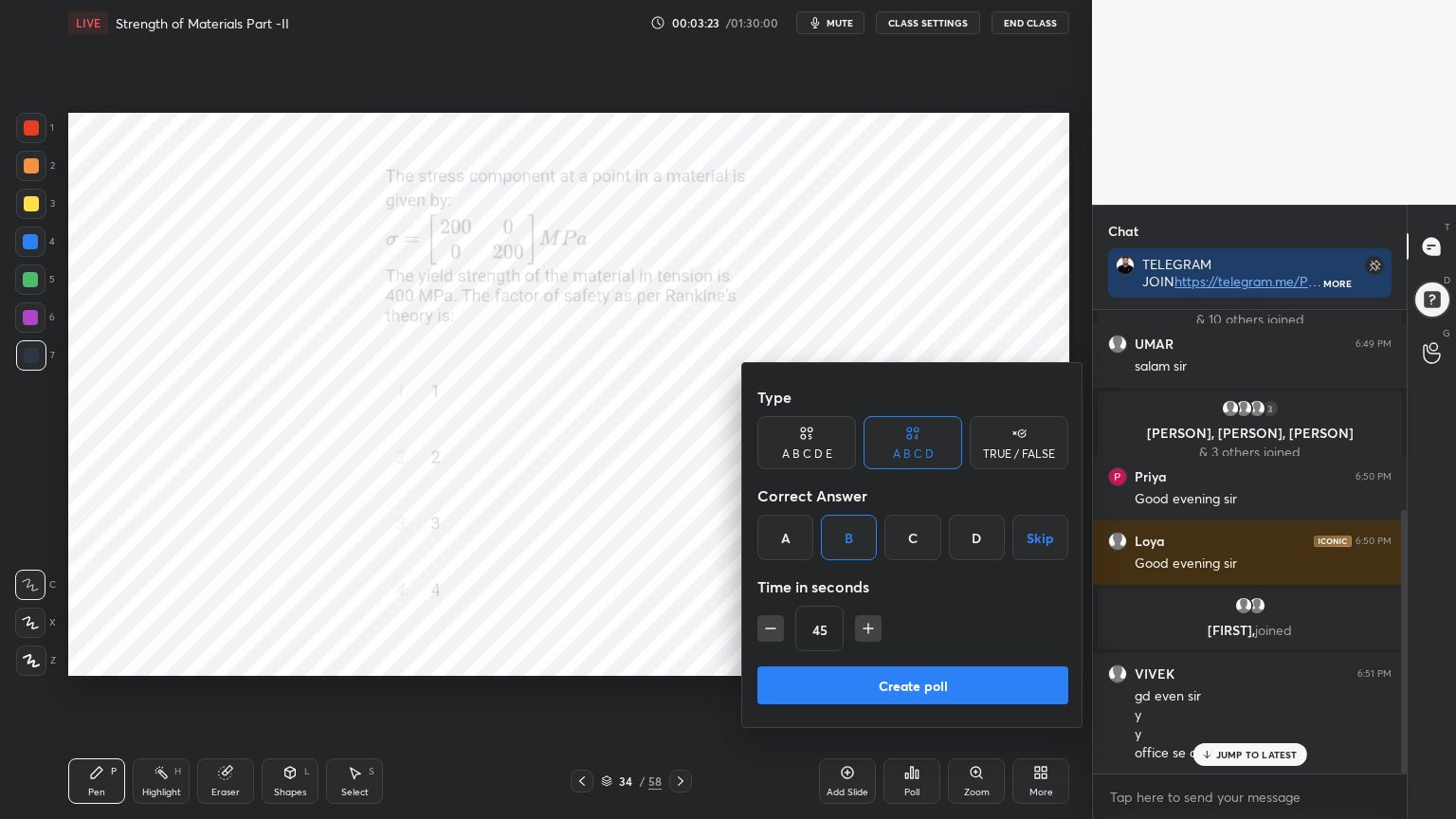 scroll, scrollTop: 353, scrollLeft: 0, axis: vertical 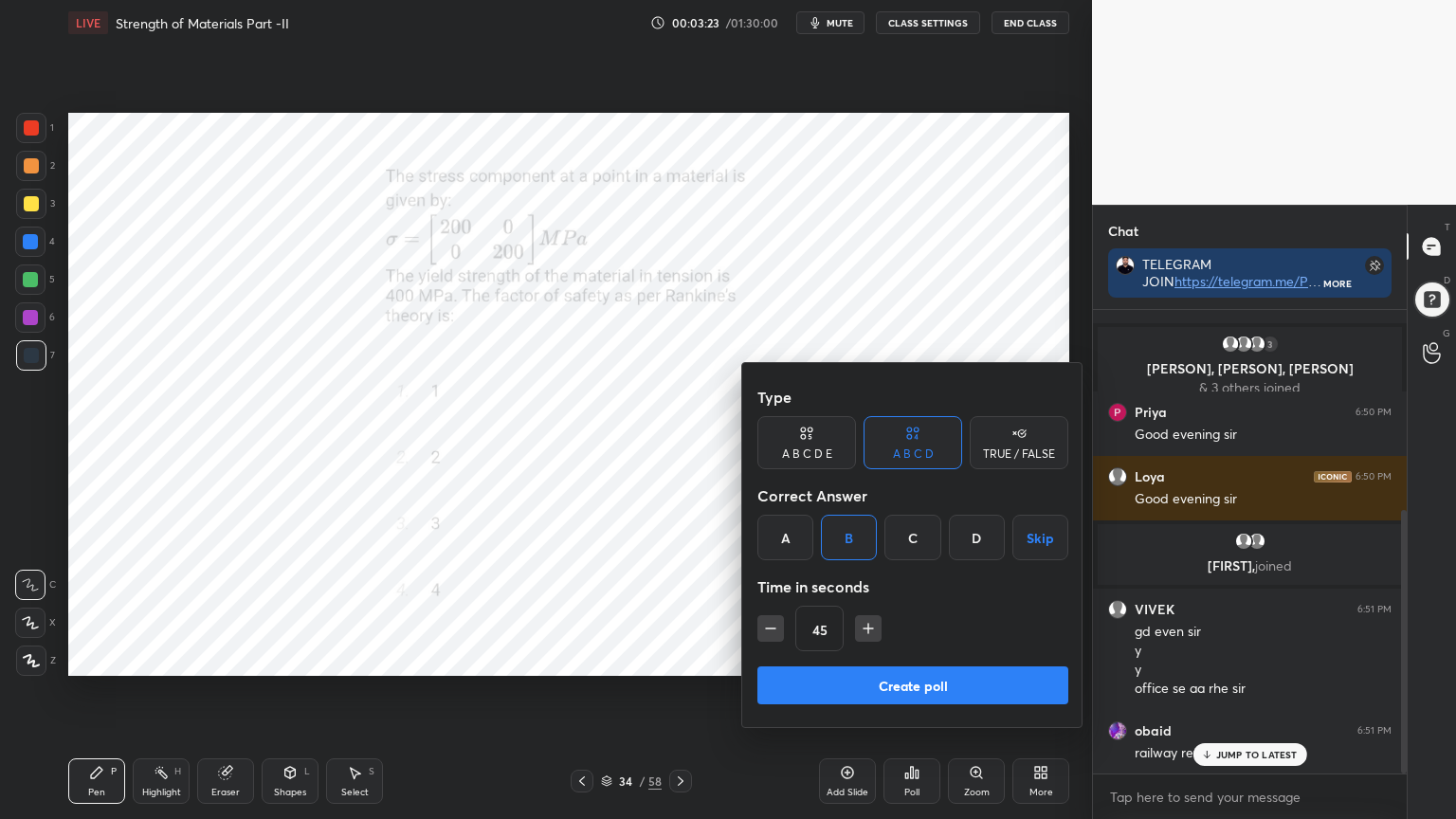 click 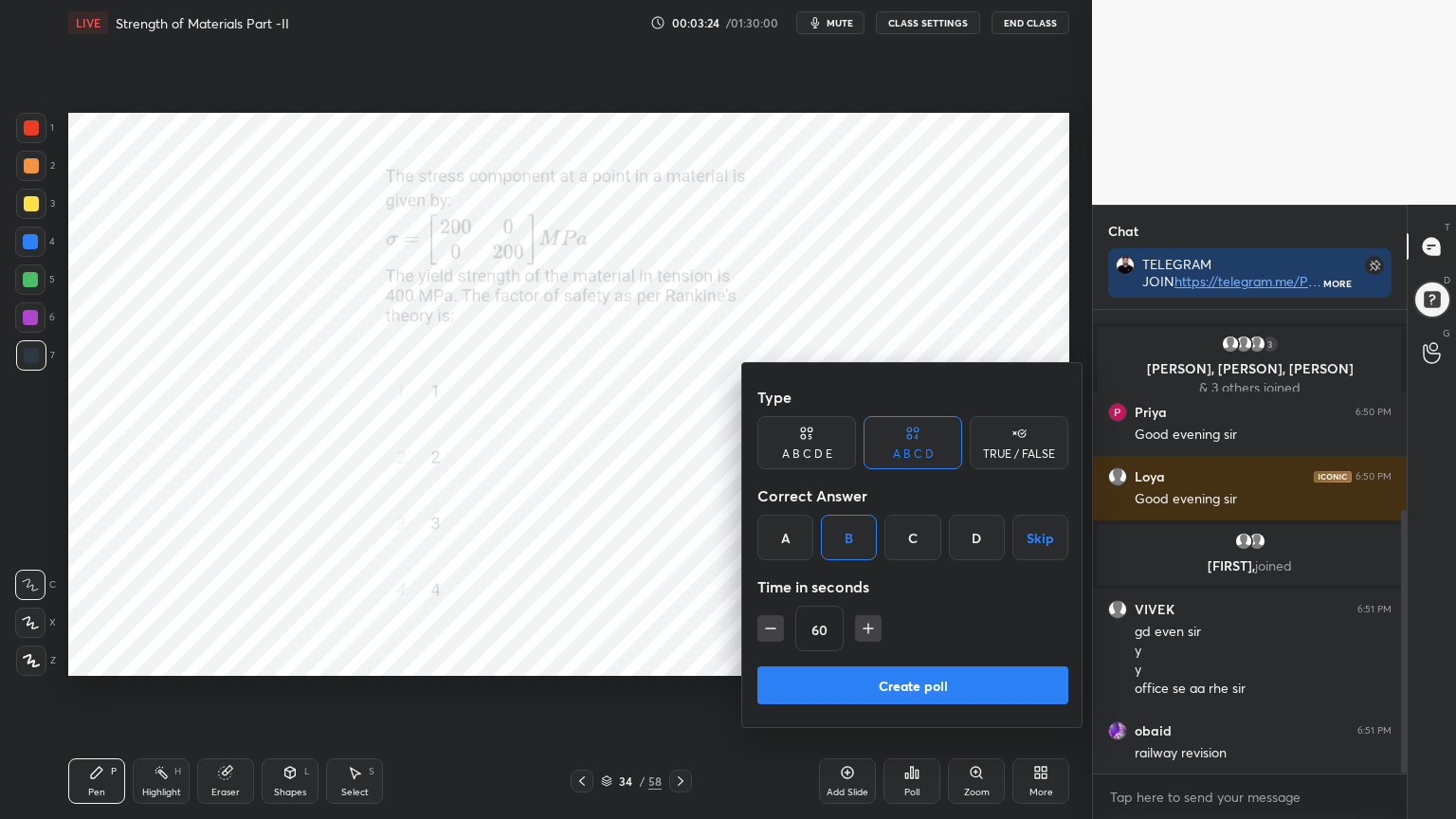 click on "Create poll" at bounding box center (913, 685) 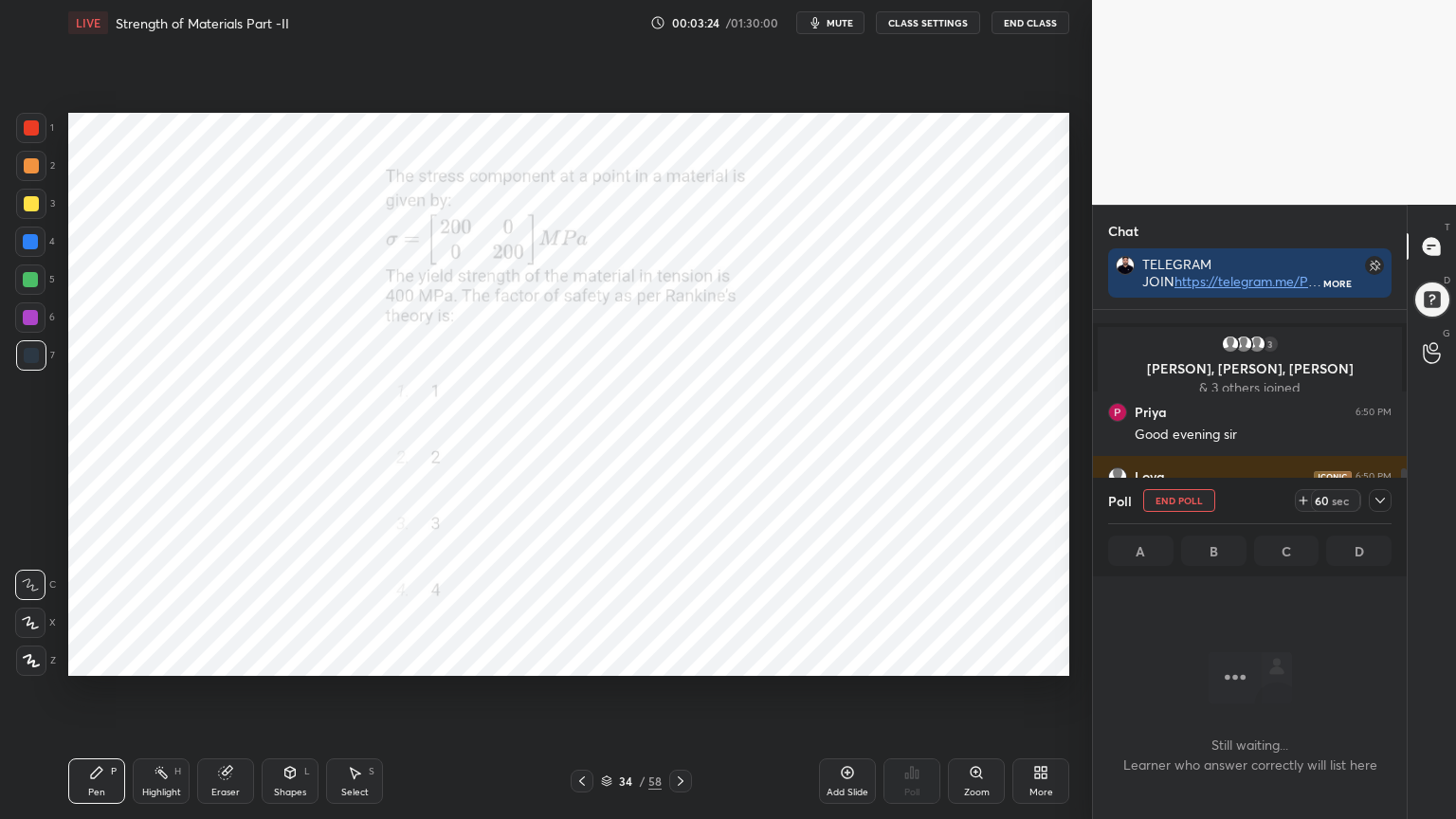 scroll, scrollTop: 418, scrollLeft: 308, axis: both 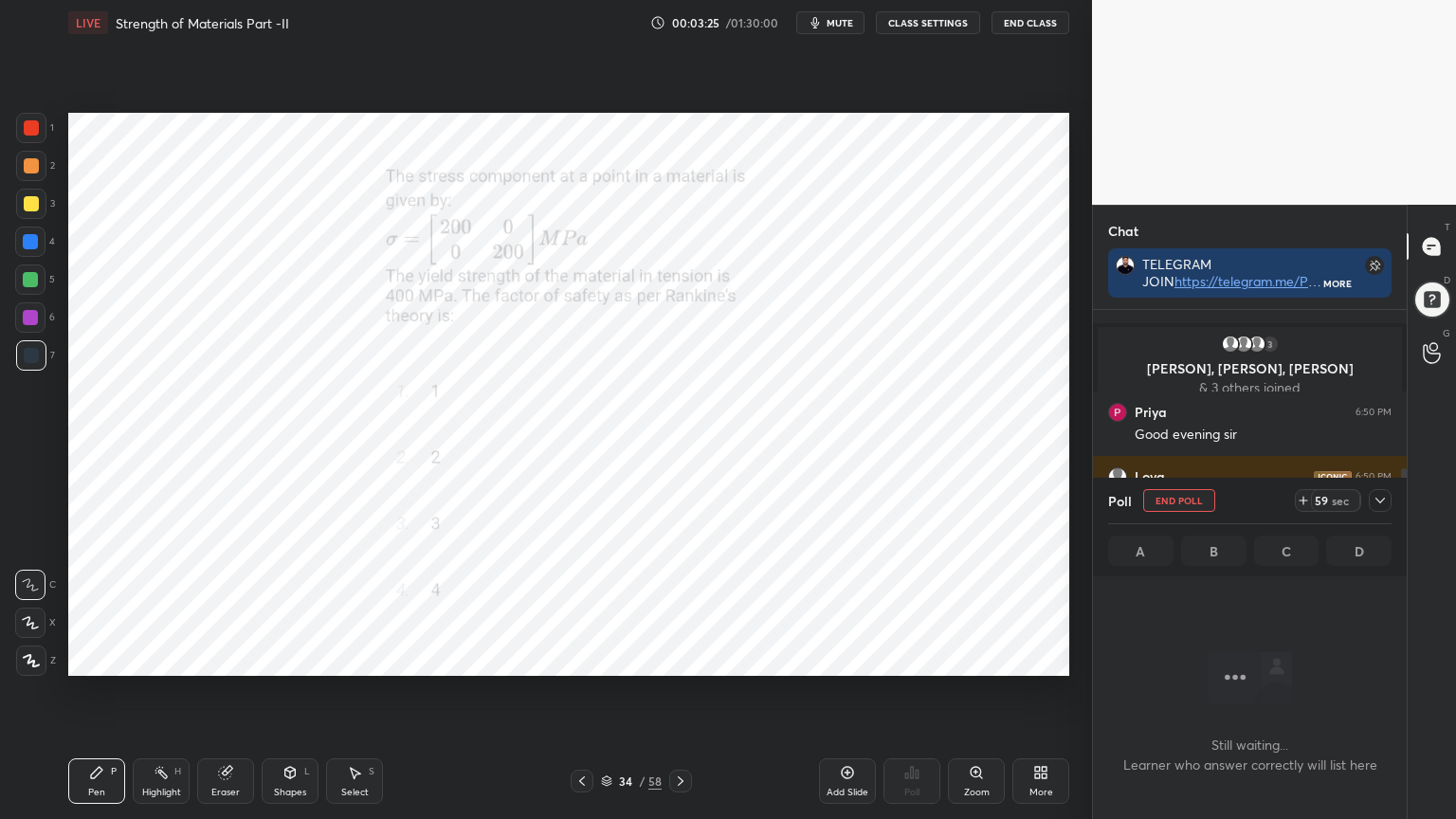 click at bounding box center [1380, 500] 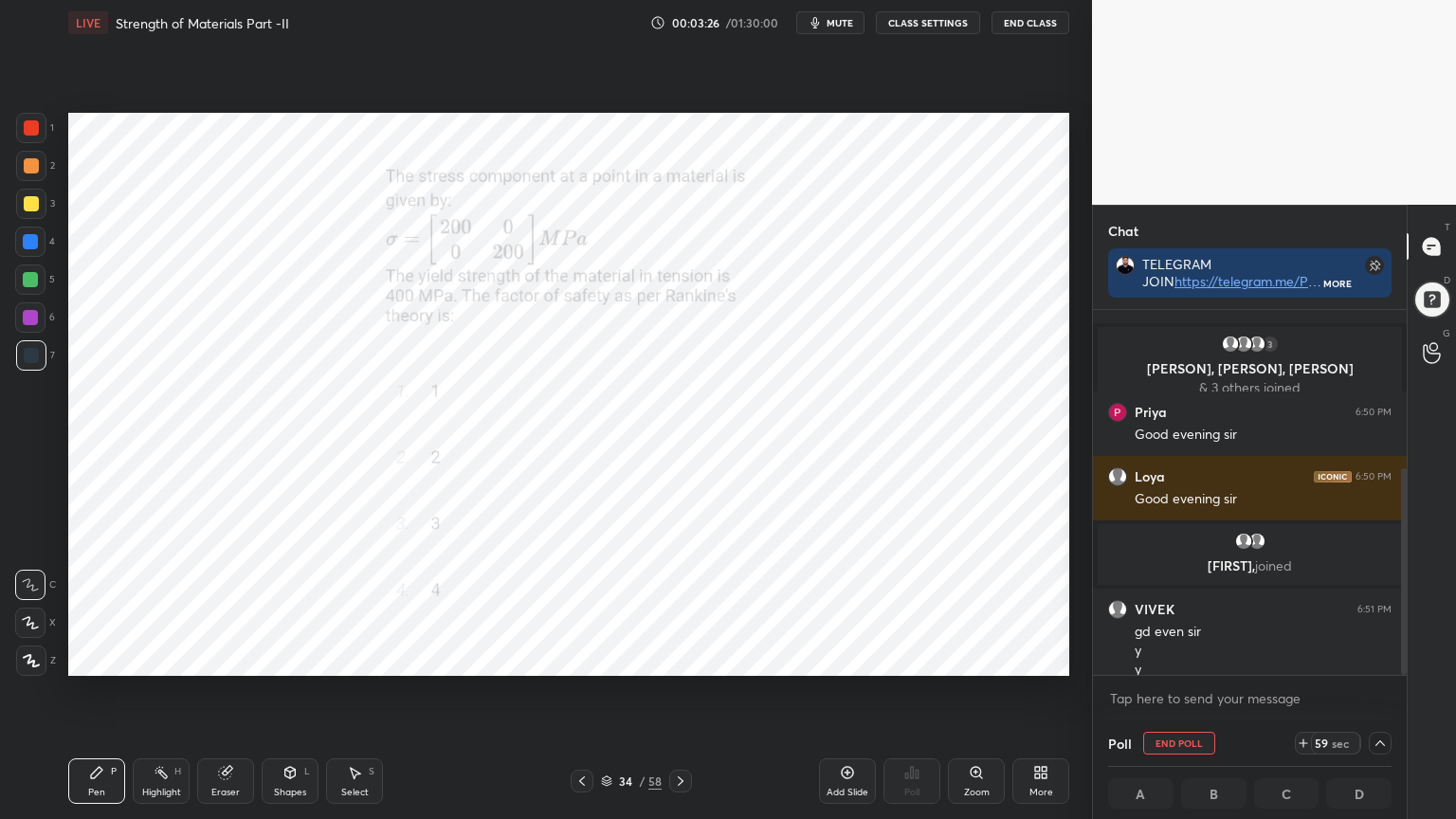 scroll, scrollTop: 452, scrollLeft: 0, axis: vertical 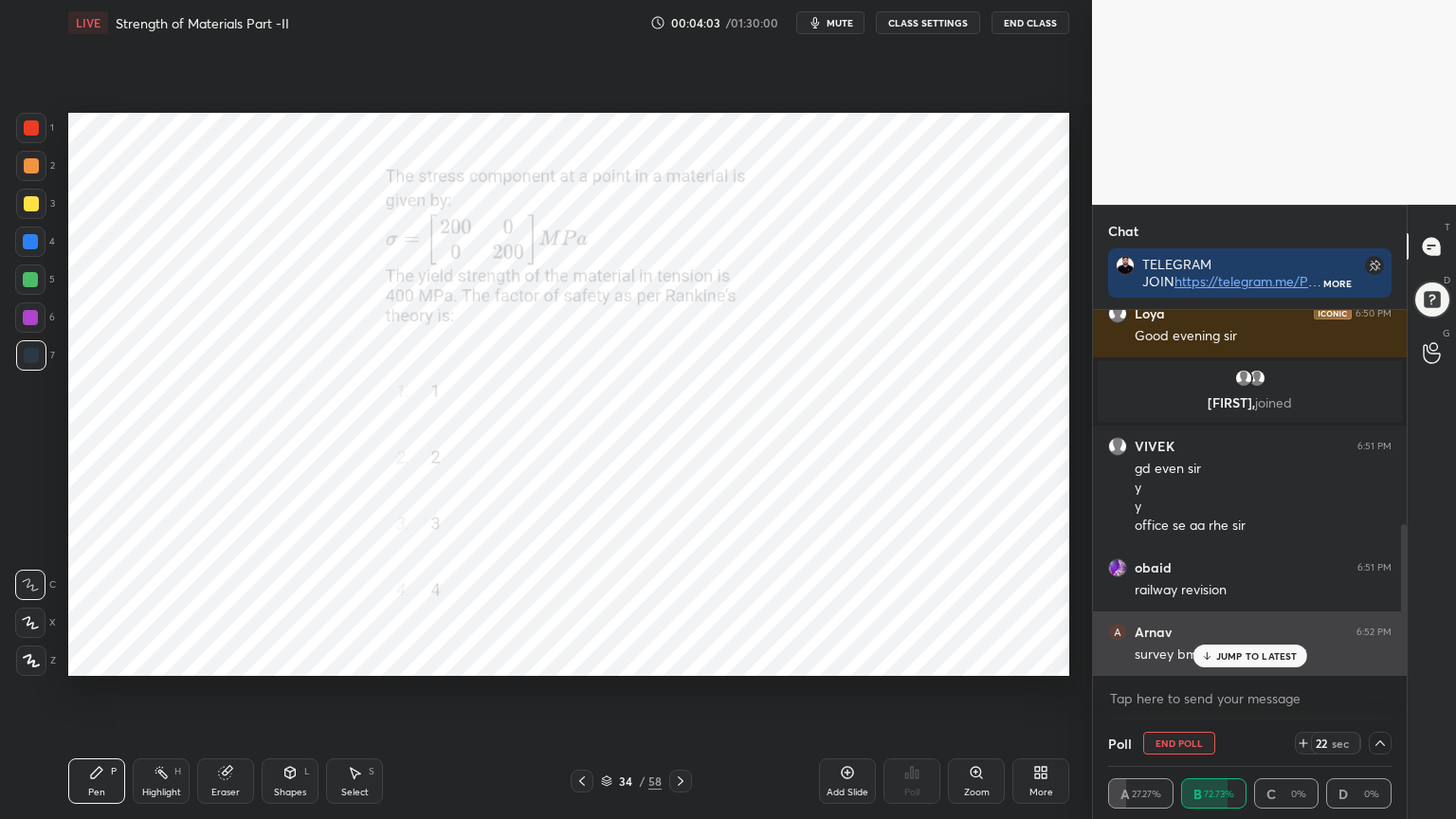 click on "JUMP TO LATEST" at bounding box center (1257, 656) 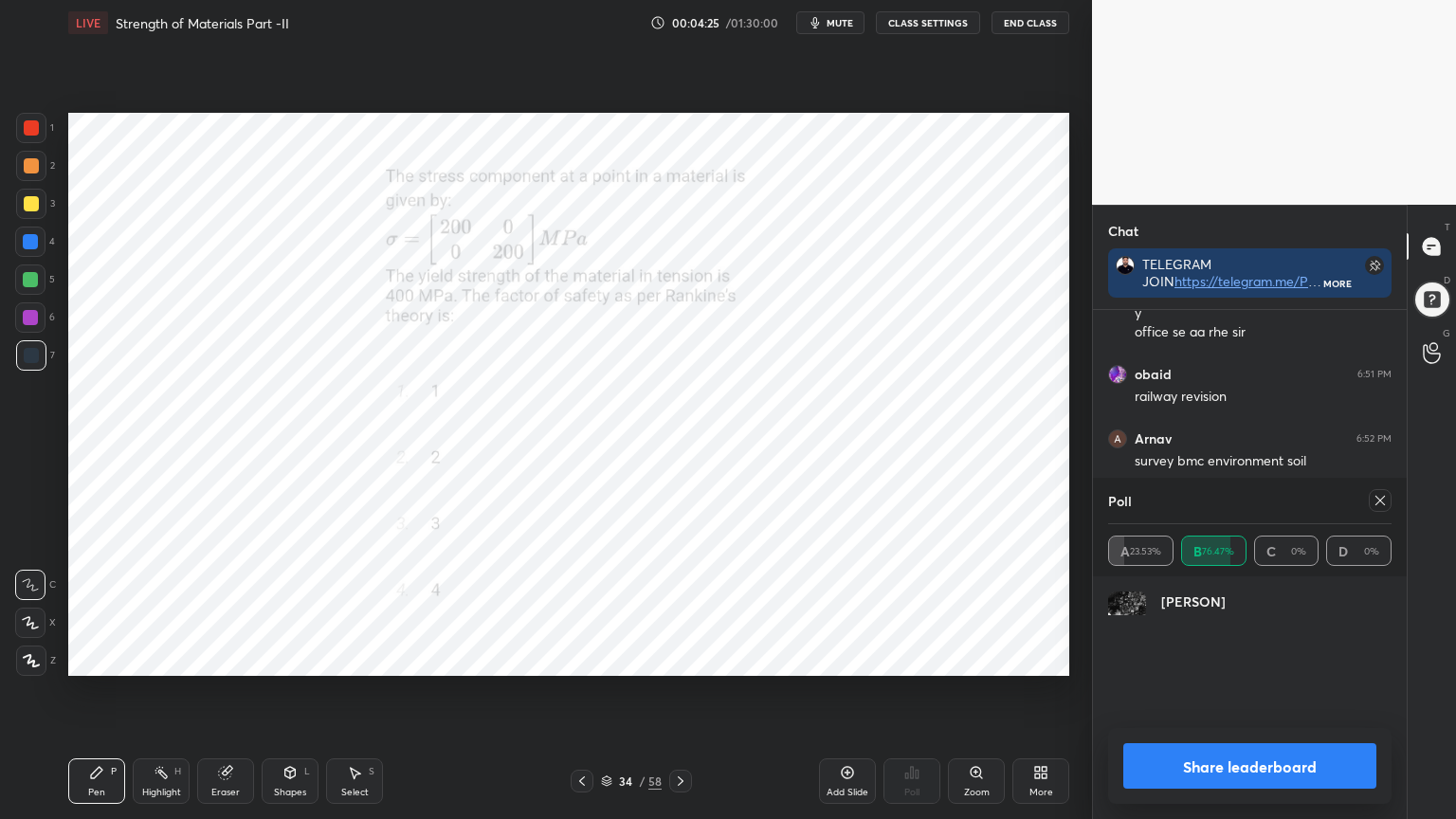 scroll, scrollTop: 774, scrollLeft: 0, axis: vertical 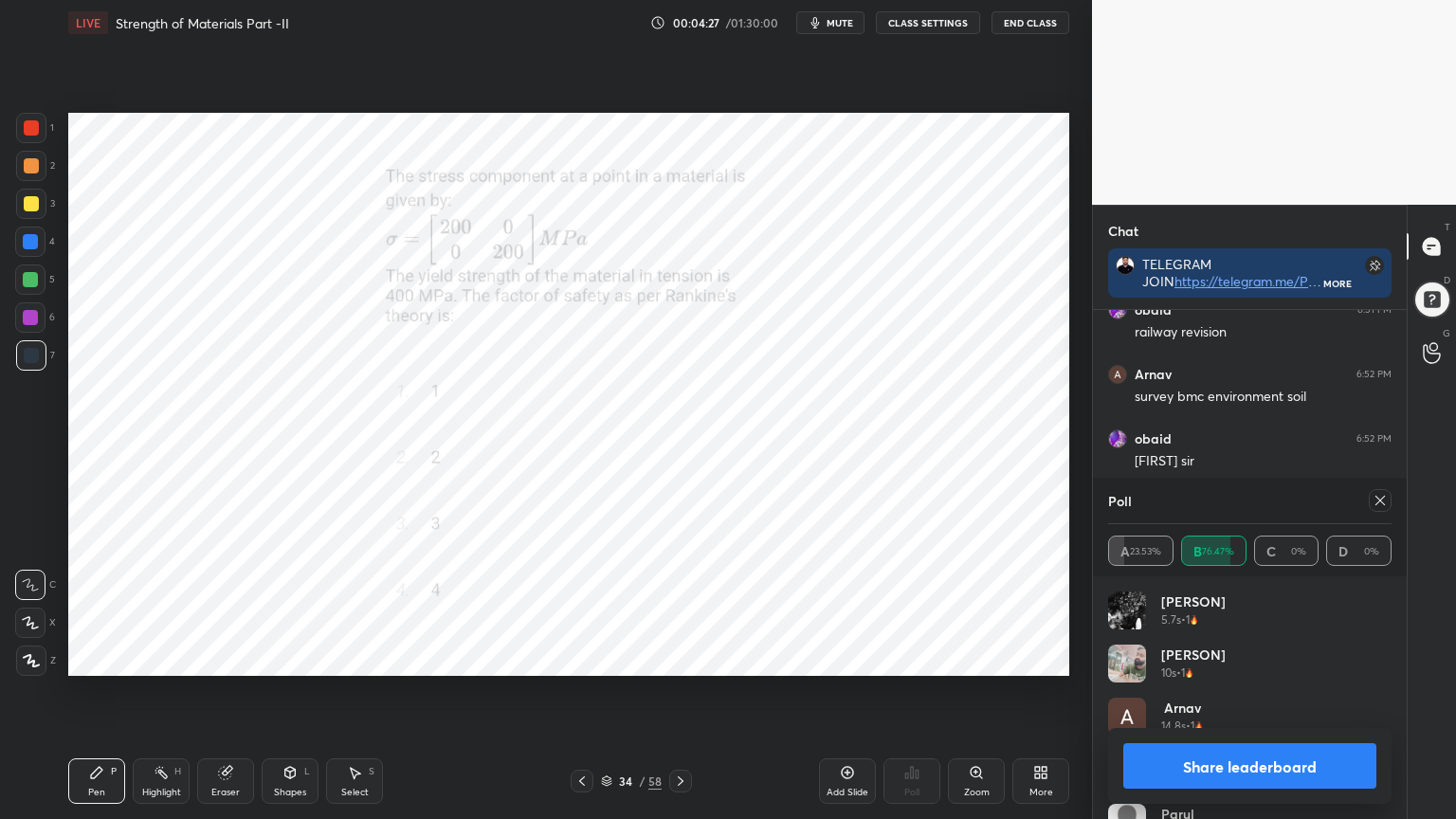 click at bounding box center [1380, 500] 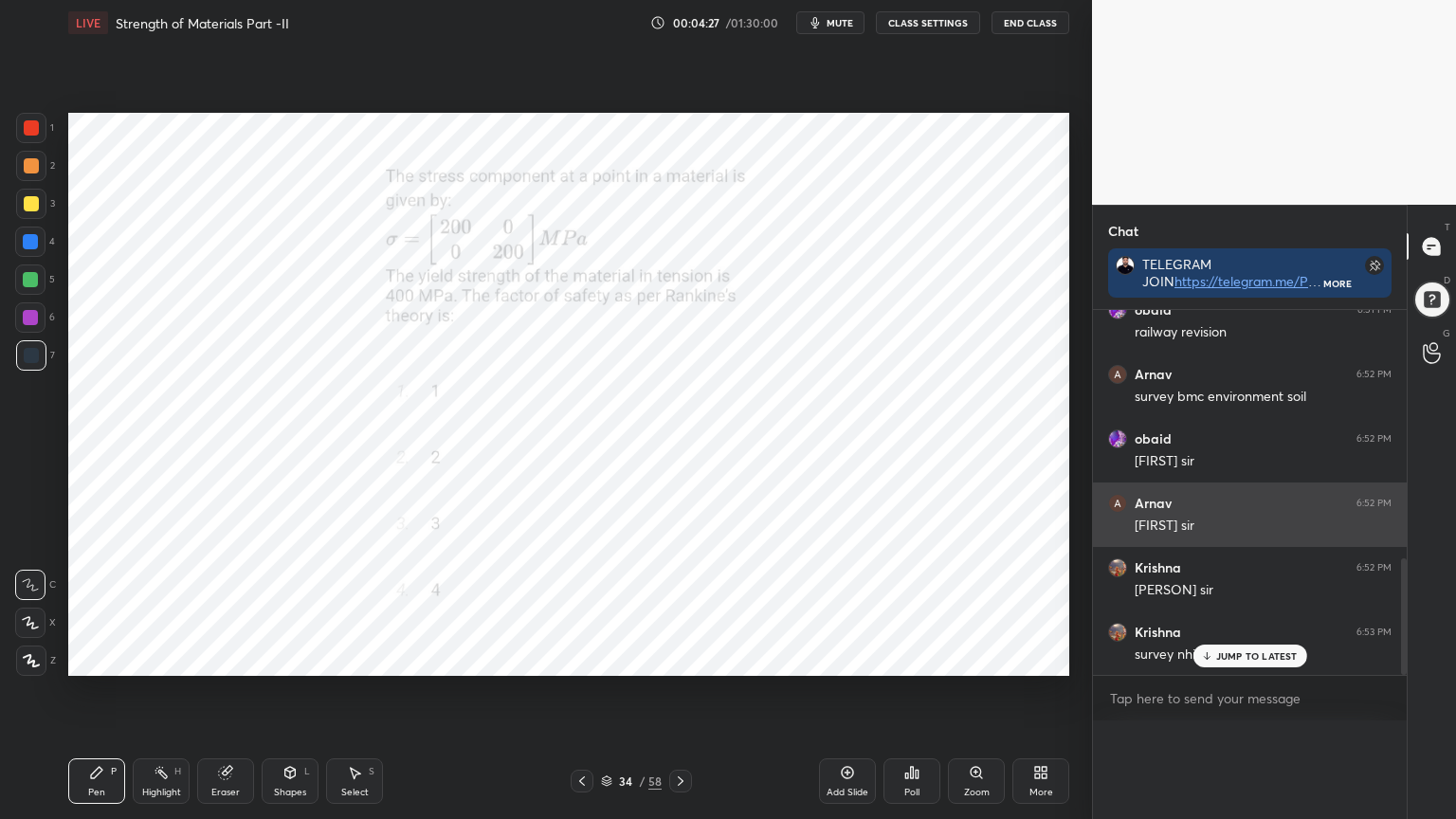 scroll, scrollTop: 84, scrollLeft: 278, axis: both 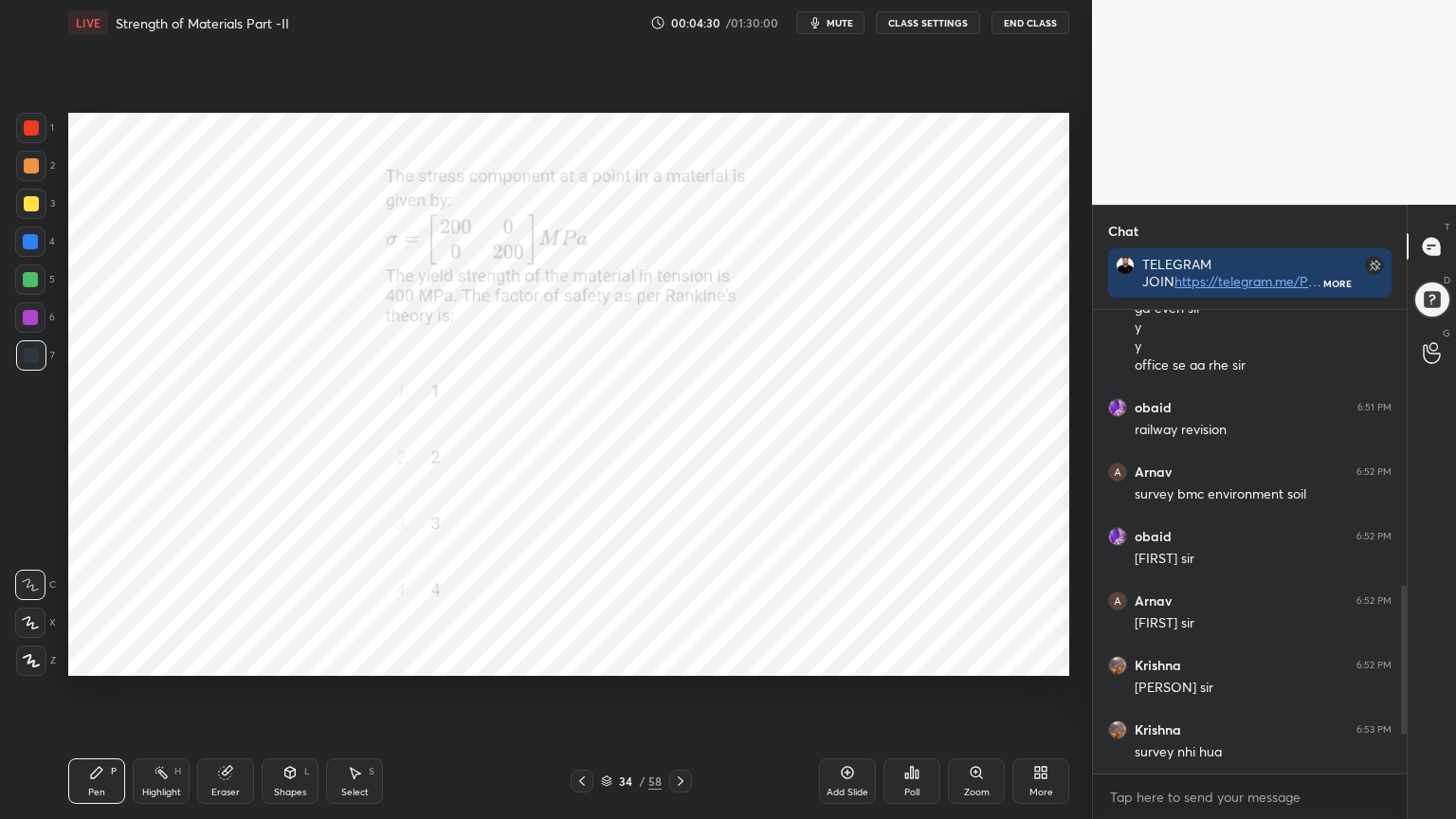 click at bounding box center (31, 128) 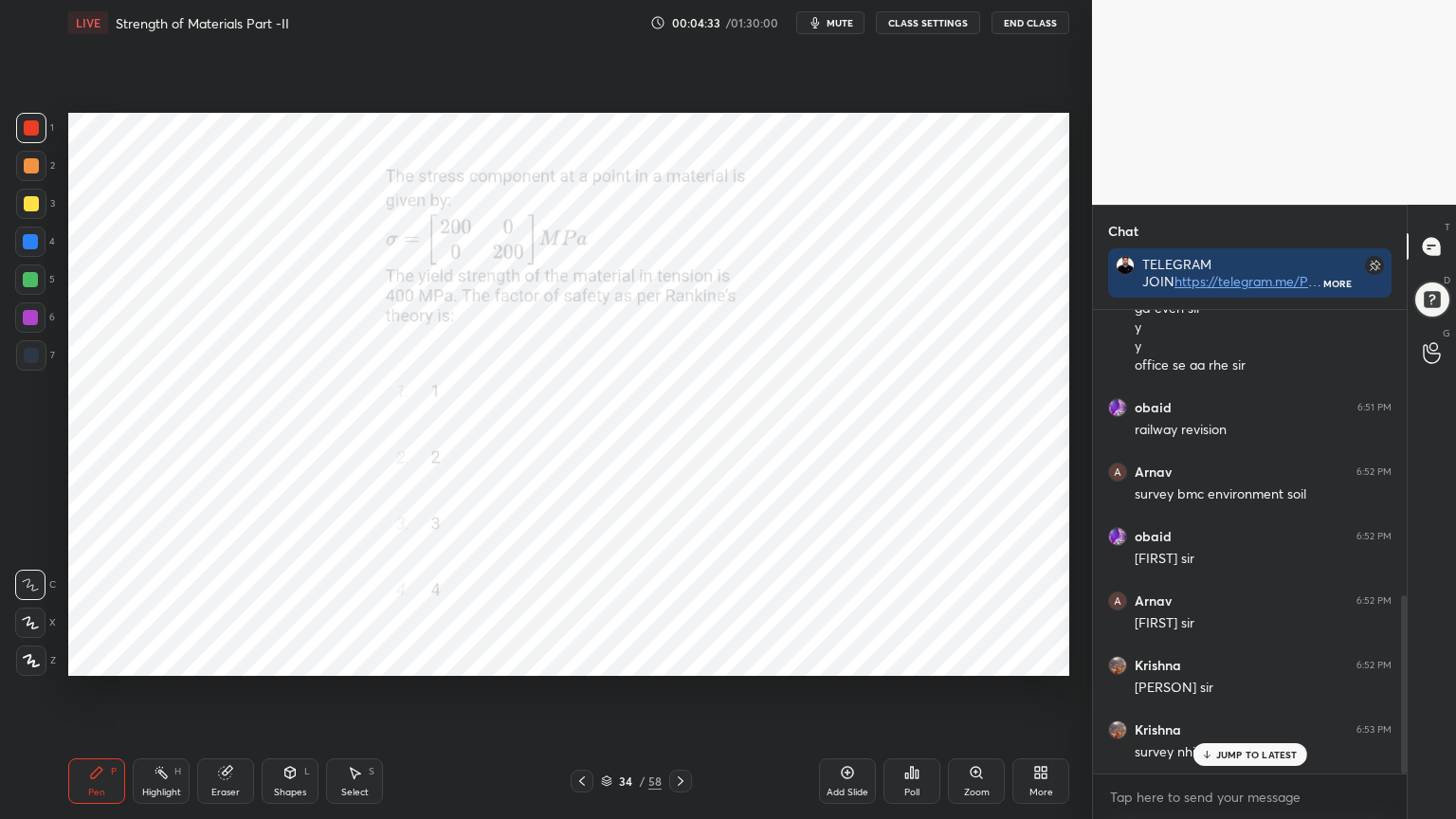 scroll, scrollTop: 739, scrollLeft: 0, axis: vertical 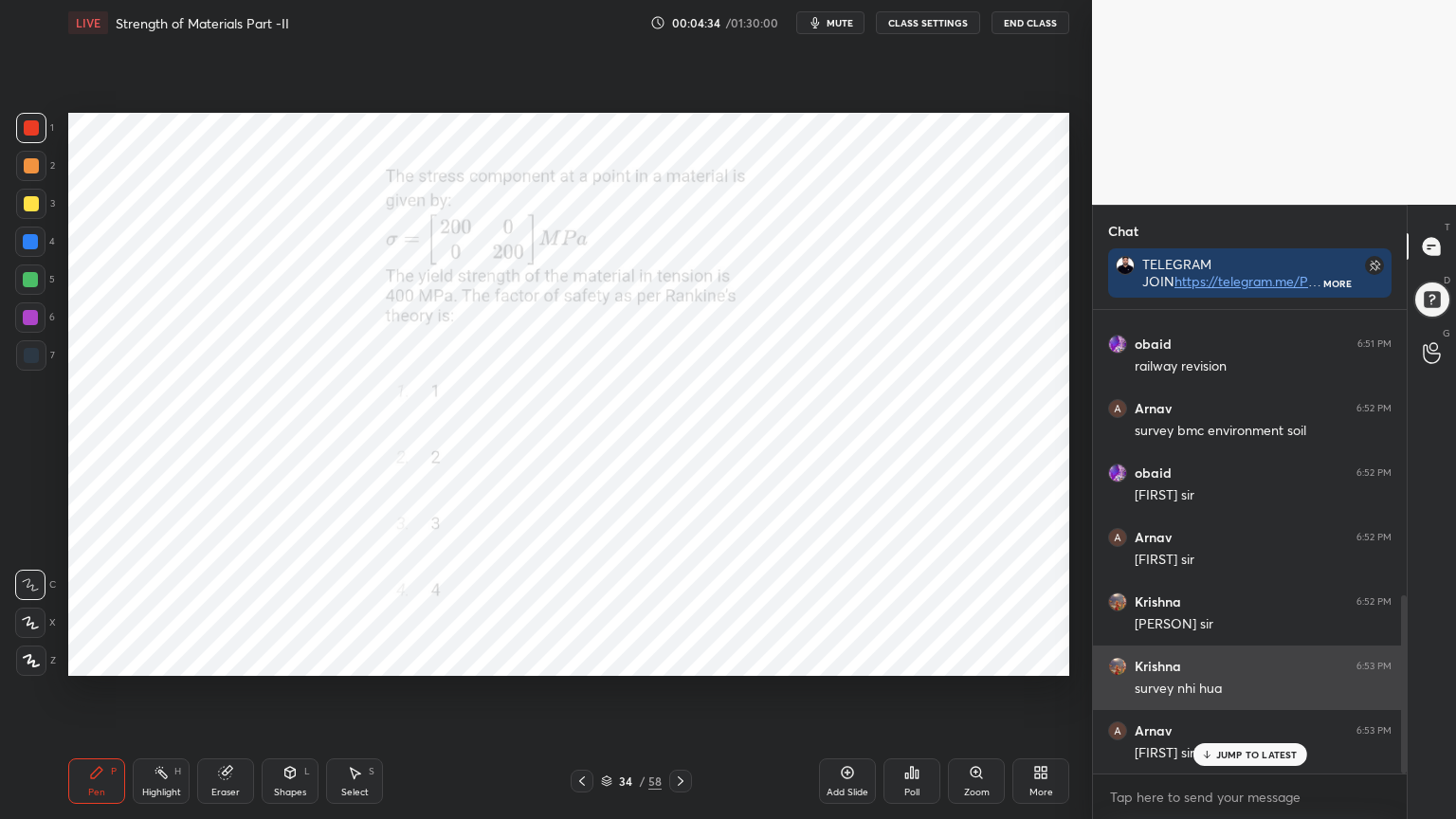 click on "JUMP TO LATEST" at bounding box center [1249, 755] 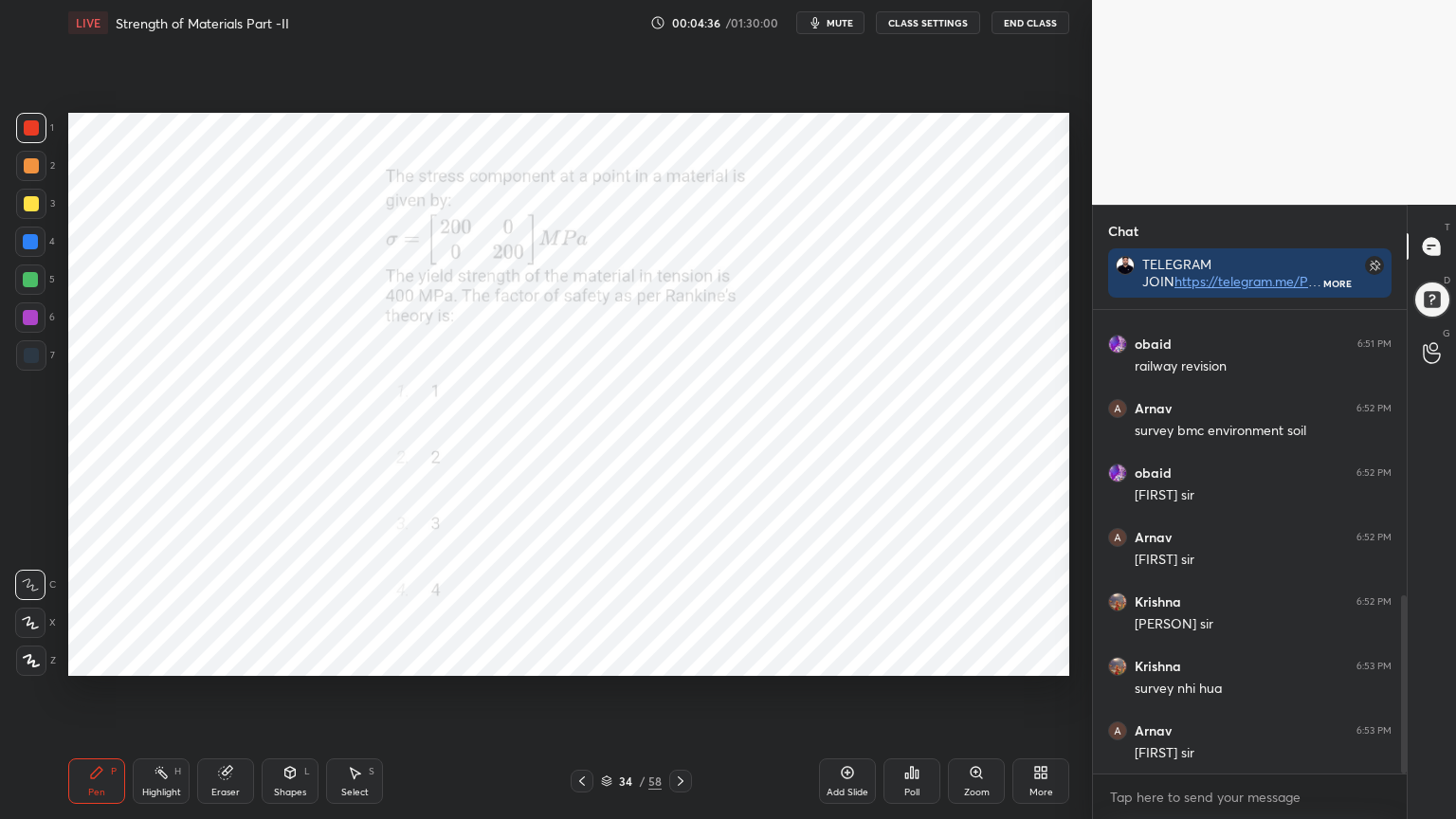 click 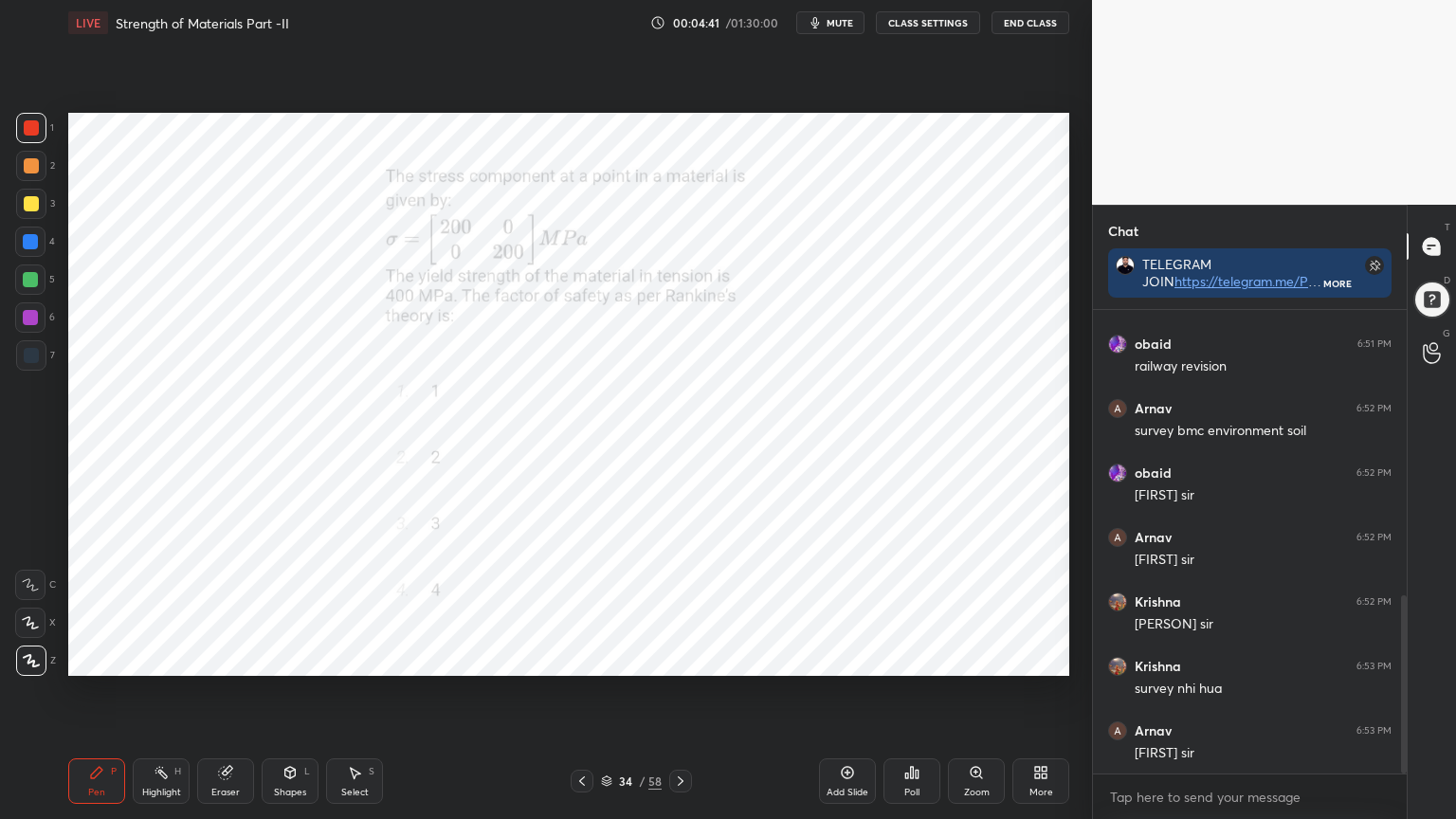 scroll, scrollTop: 804, scrollLeft: 0, axis: vertical 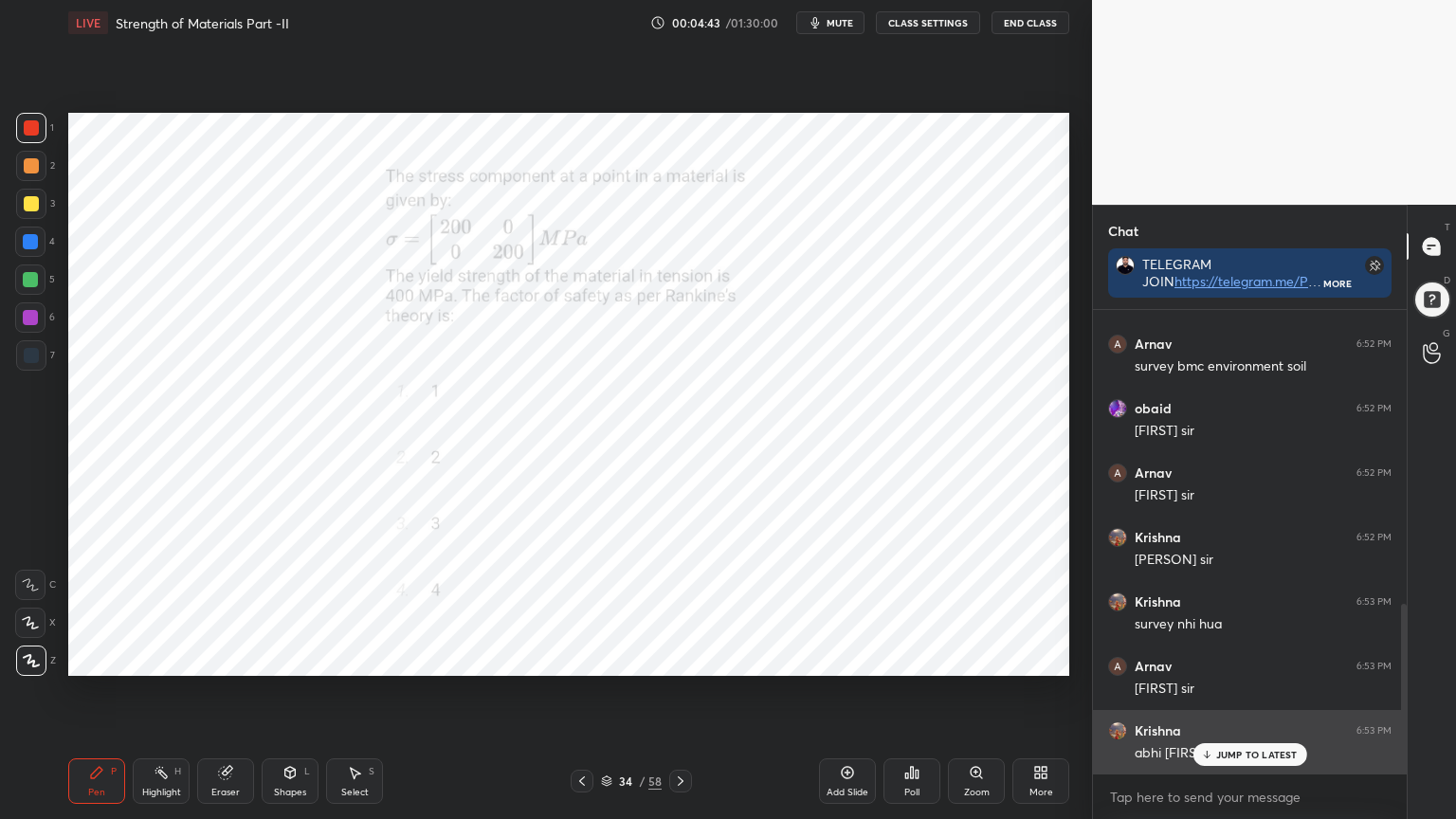 click on "JUMP TO LATEST" at bounding box center (1249, 755) 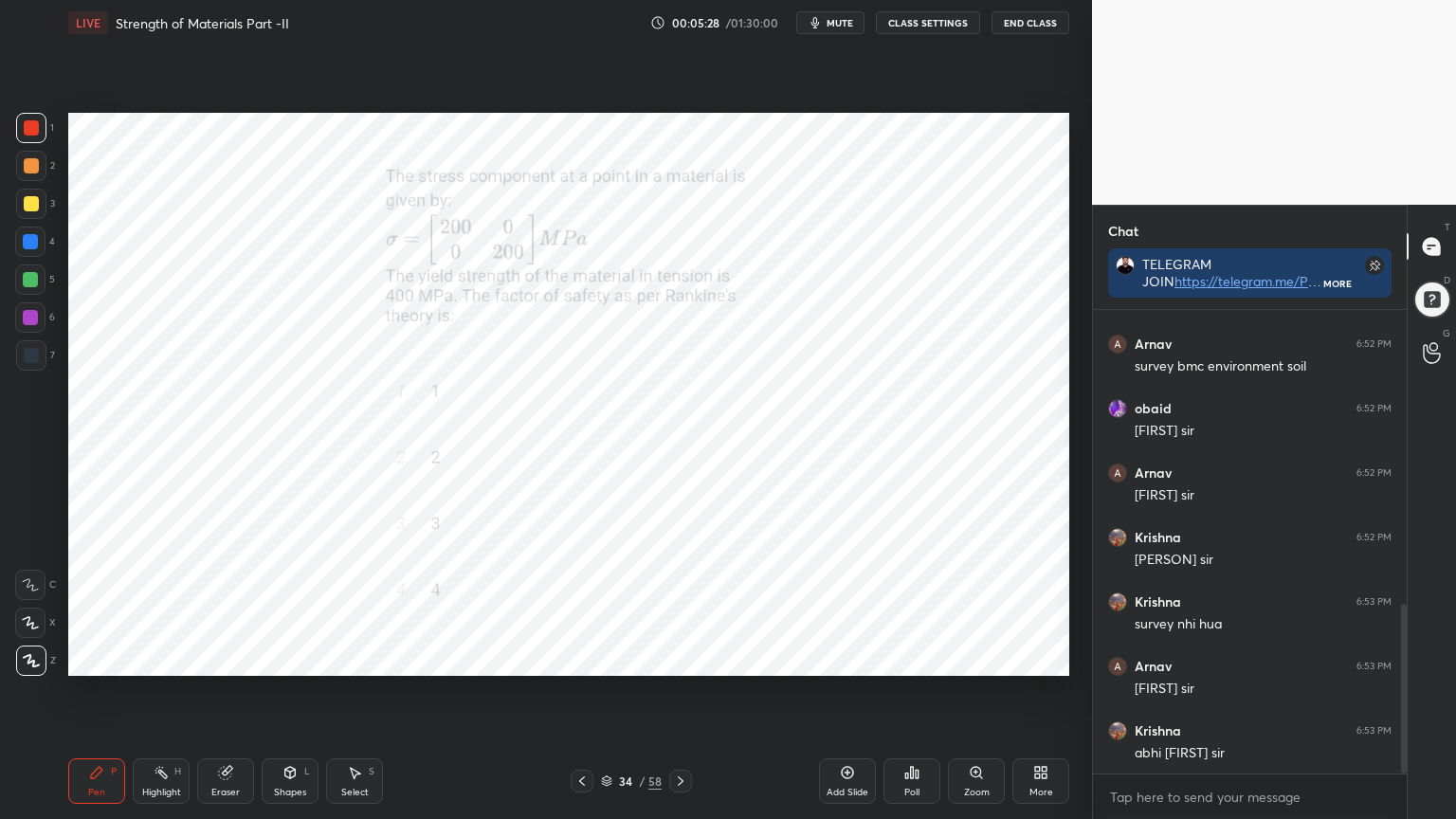 click 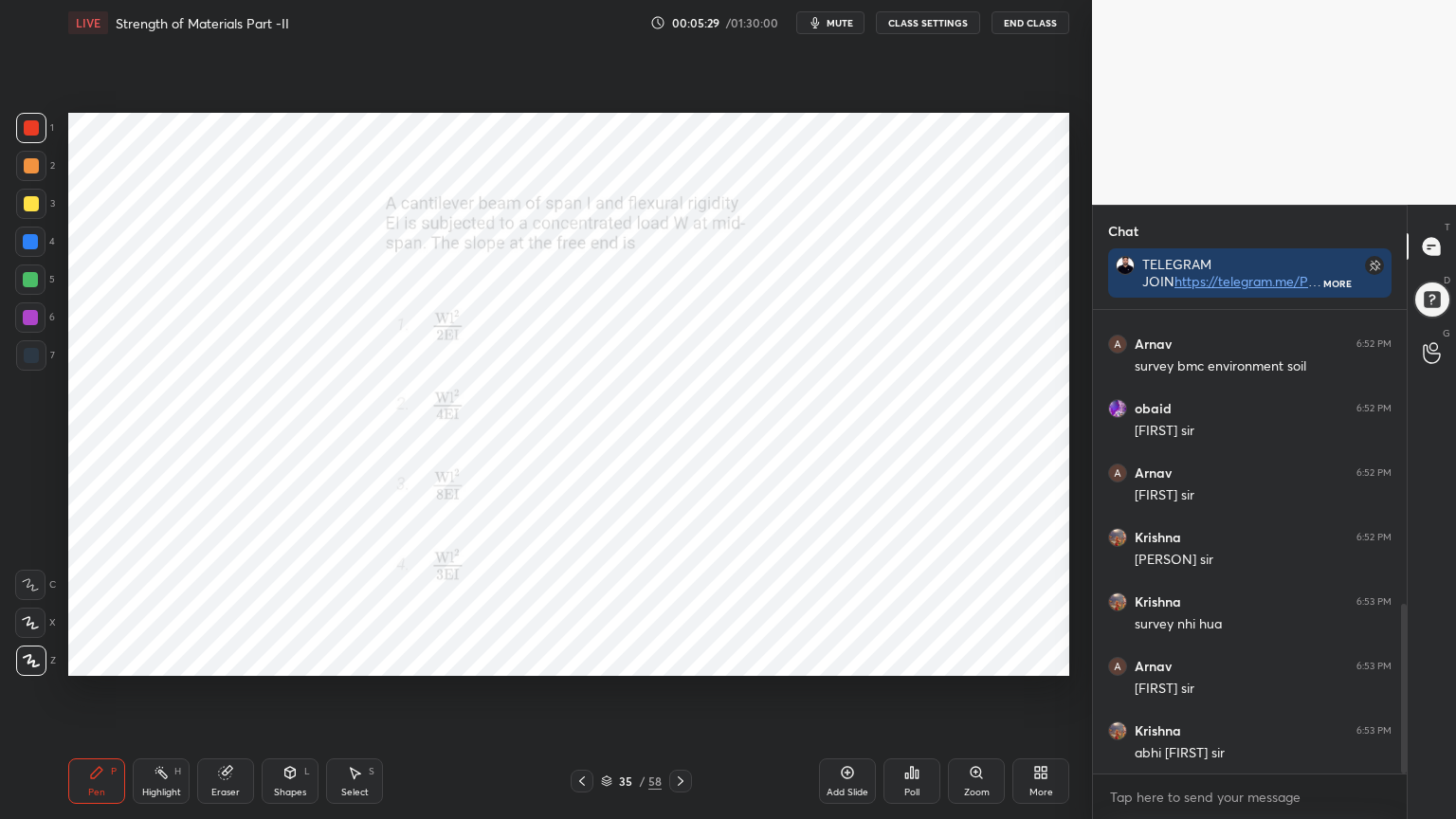 click on "Poll" at bounding box center (912, 781) 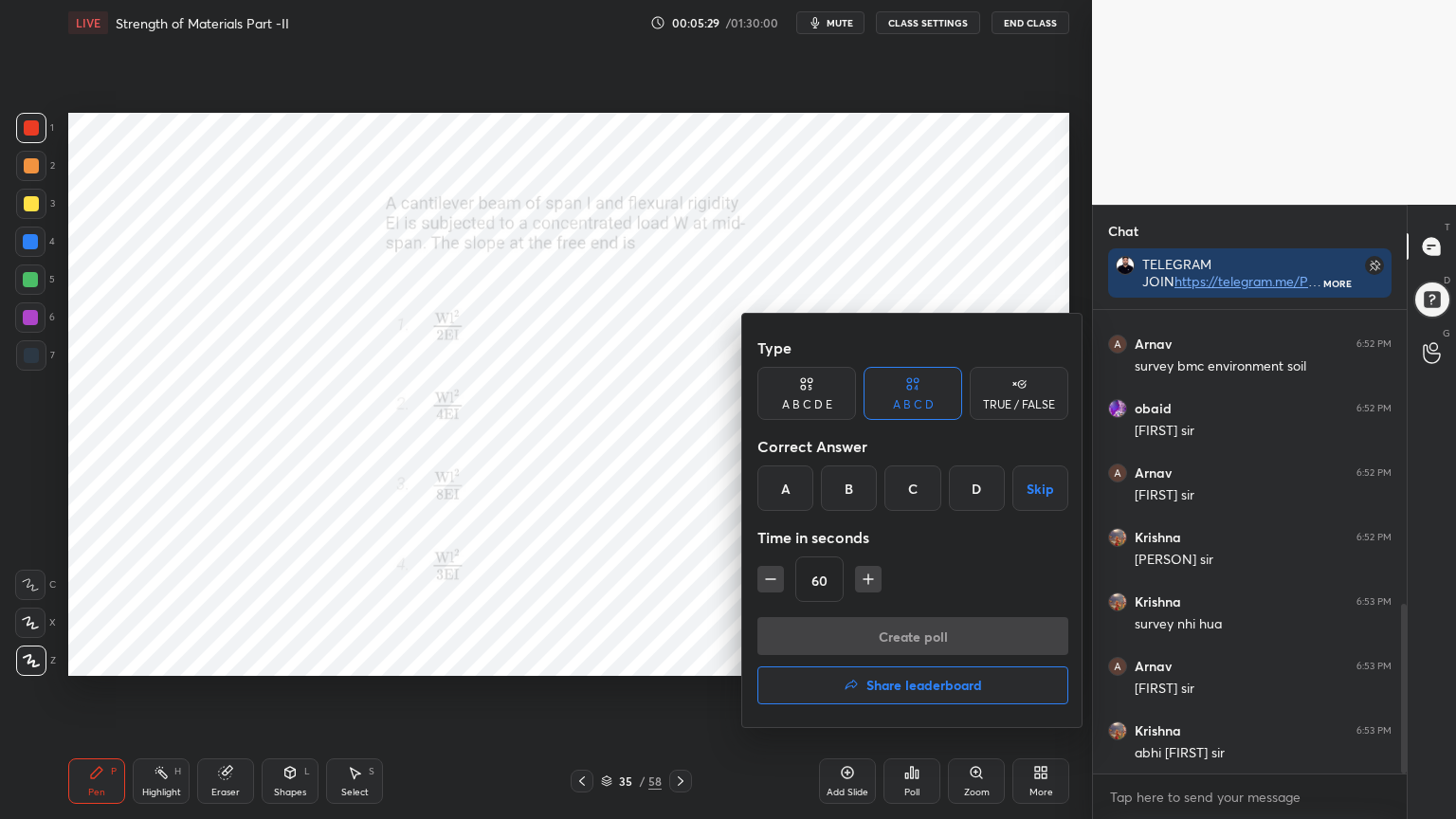 click on "C" at bounding box center (912, 488) 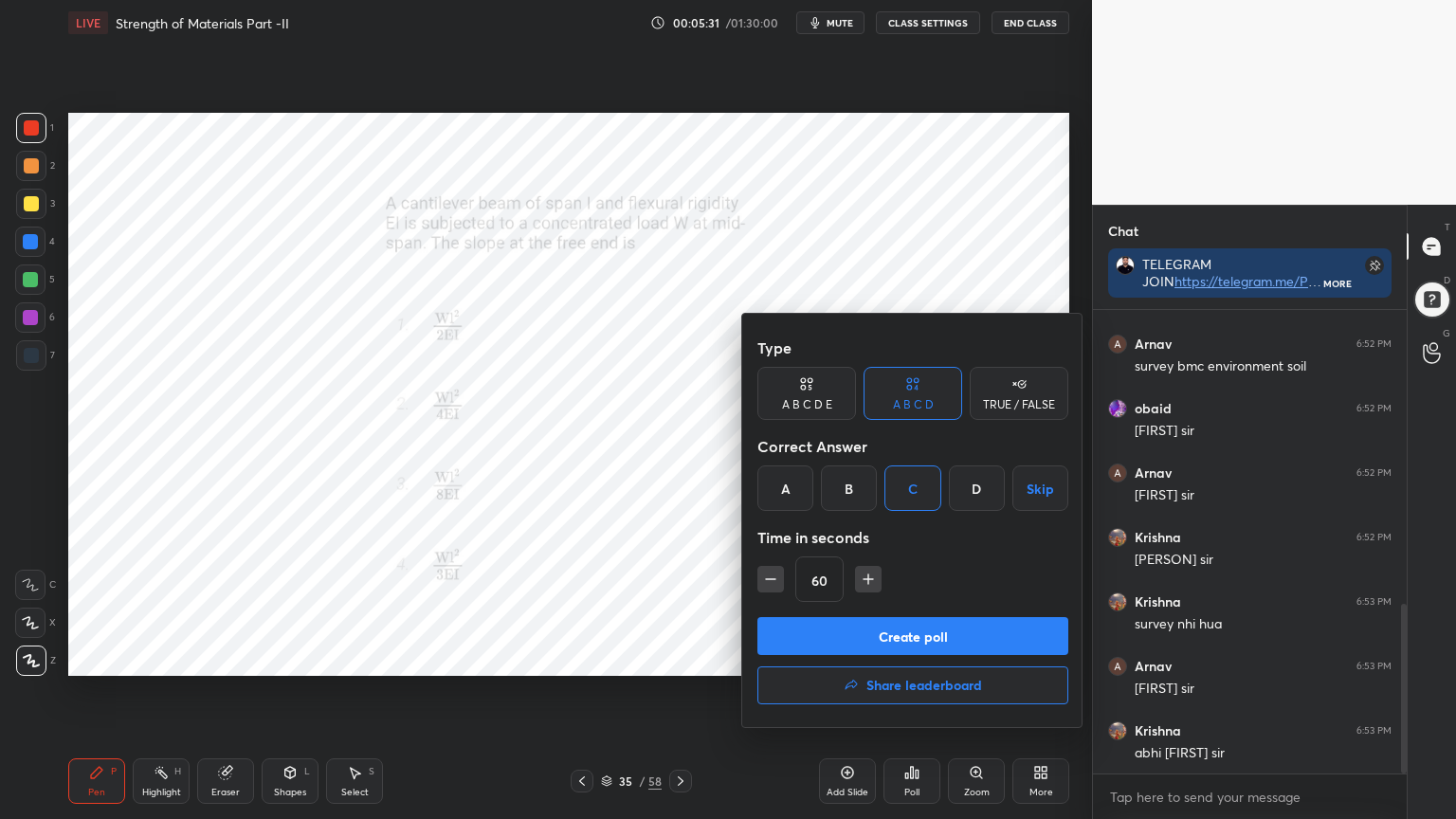 click on "Create poll" at bounding box center [913, 636] 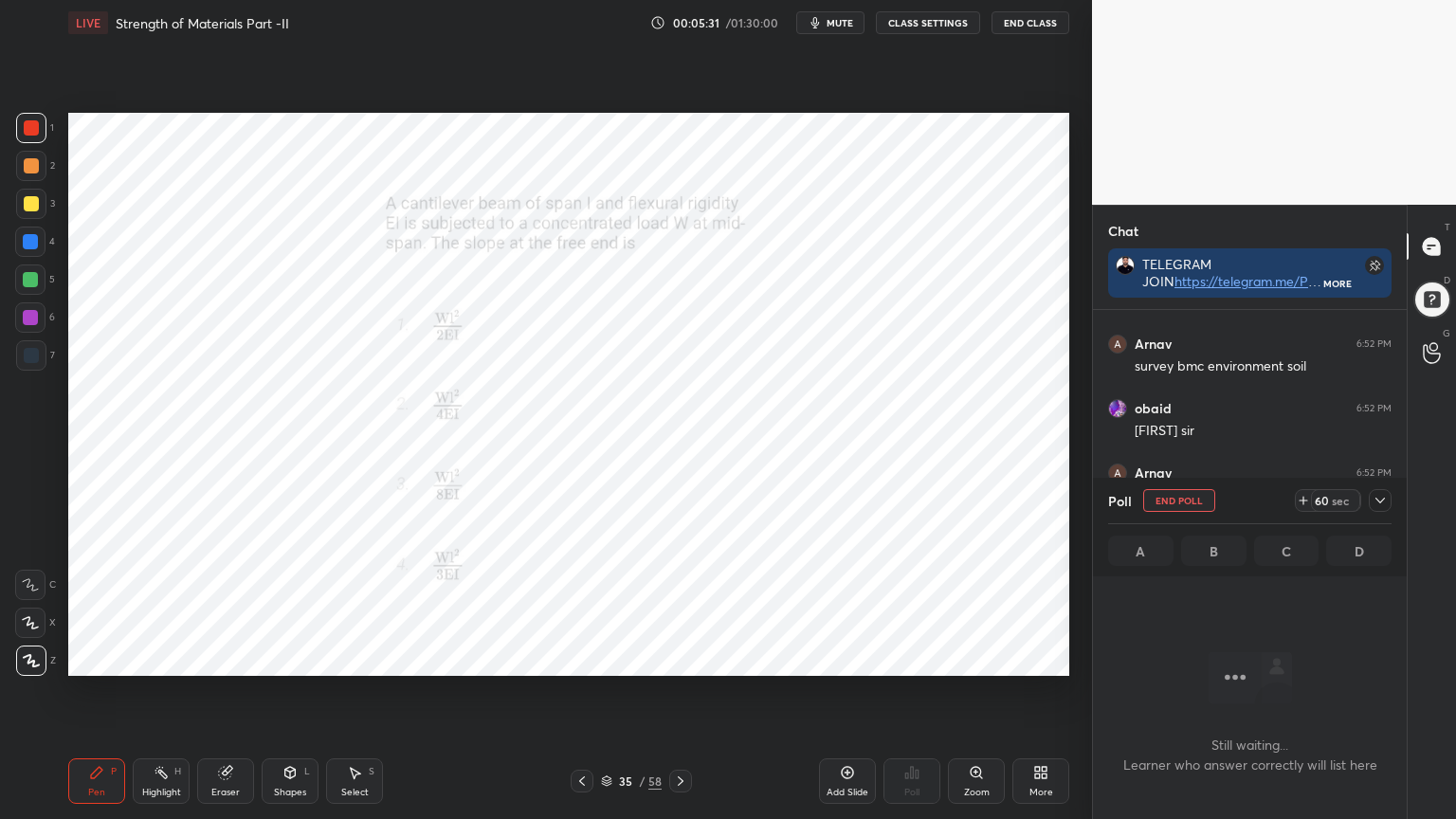 scroll, scrollTop: 418, scrollLeft: 308, axis: both 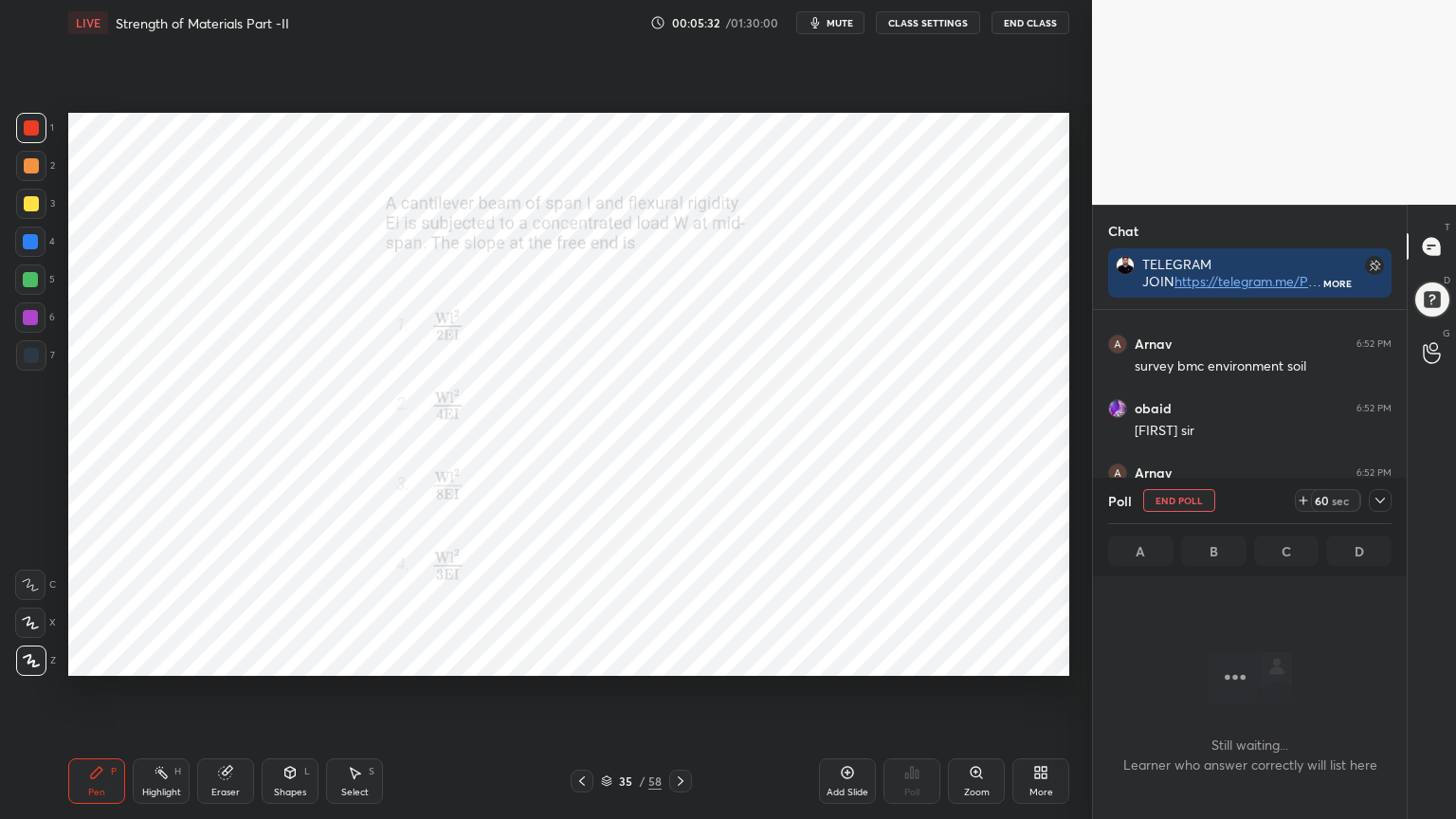 click 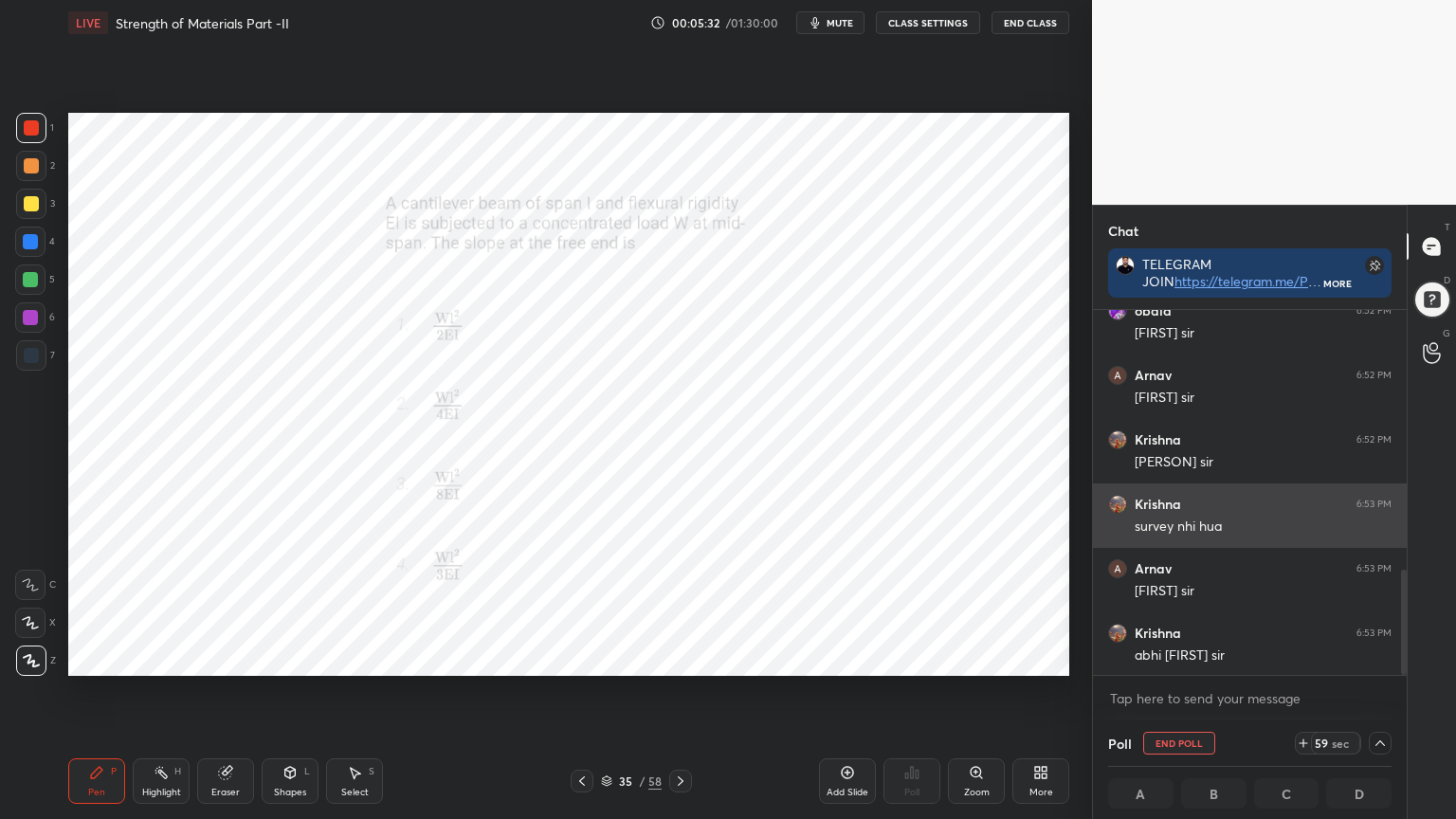 scroll, scrollTop: 903, scrollLeft: 0, axis: vertical 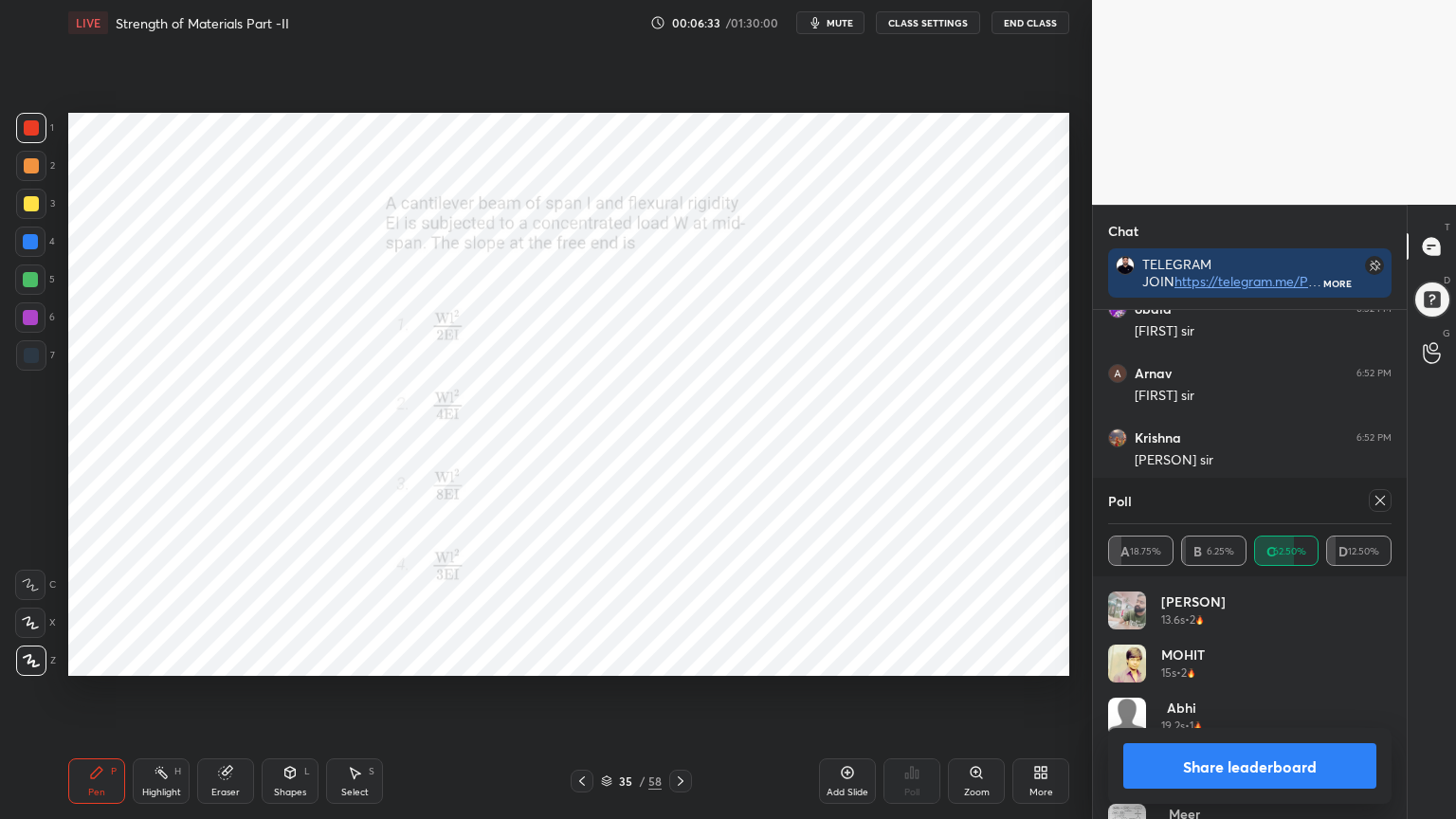 click 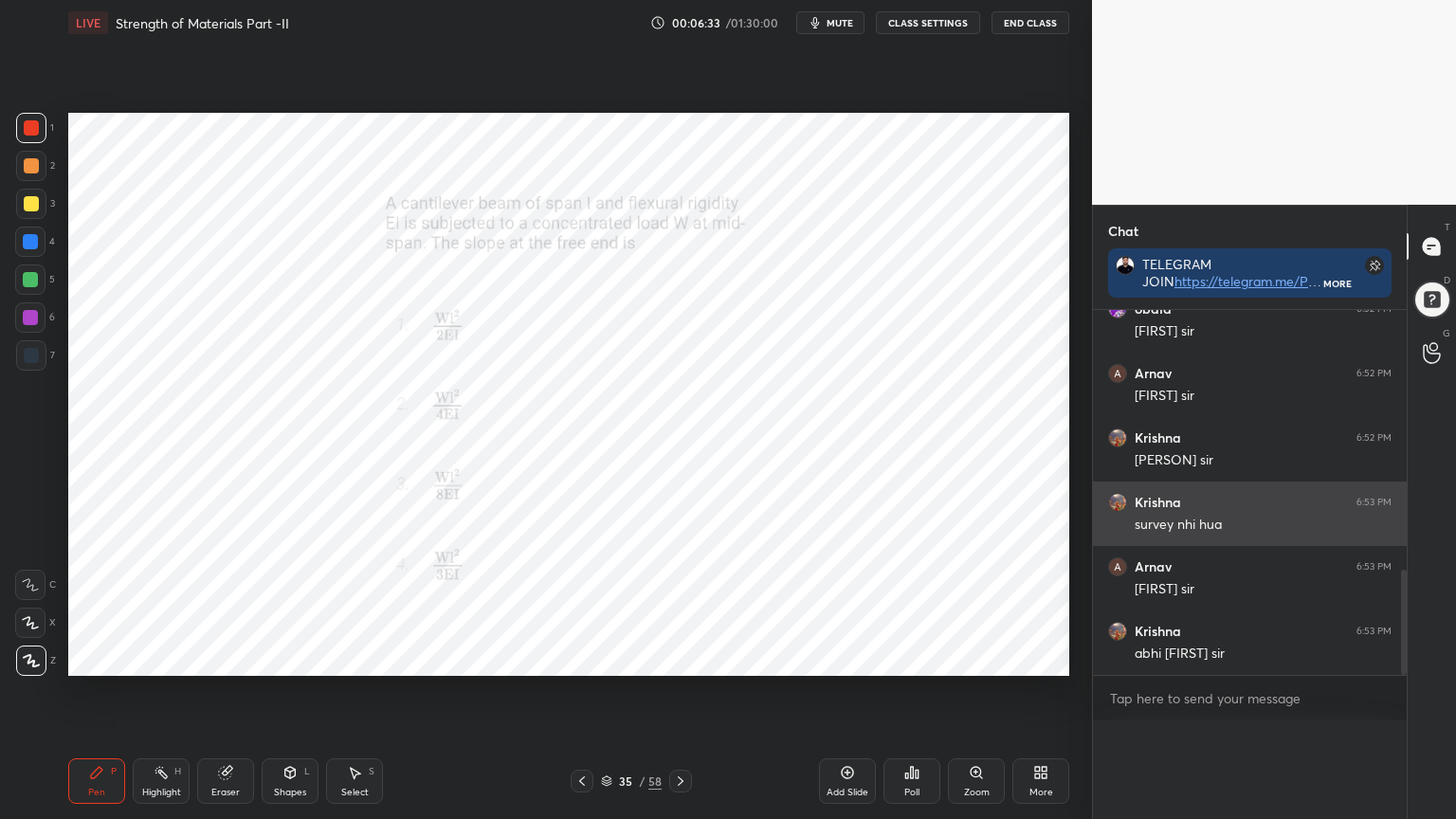 scroll, scrollTop: 168, scrollLeft: 278, axis: both 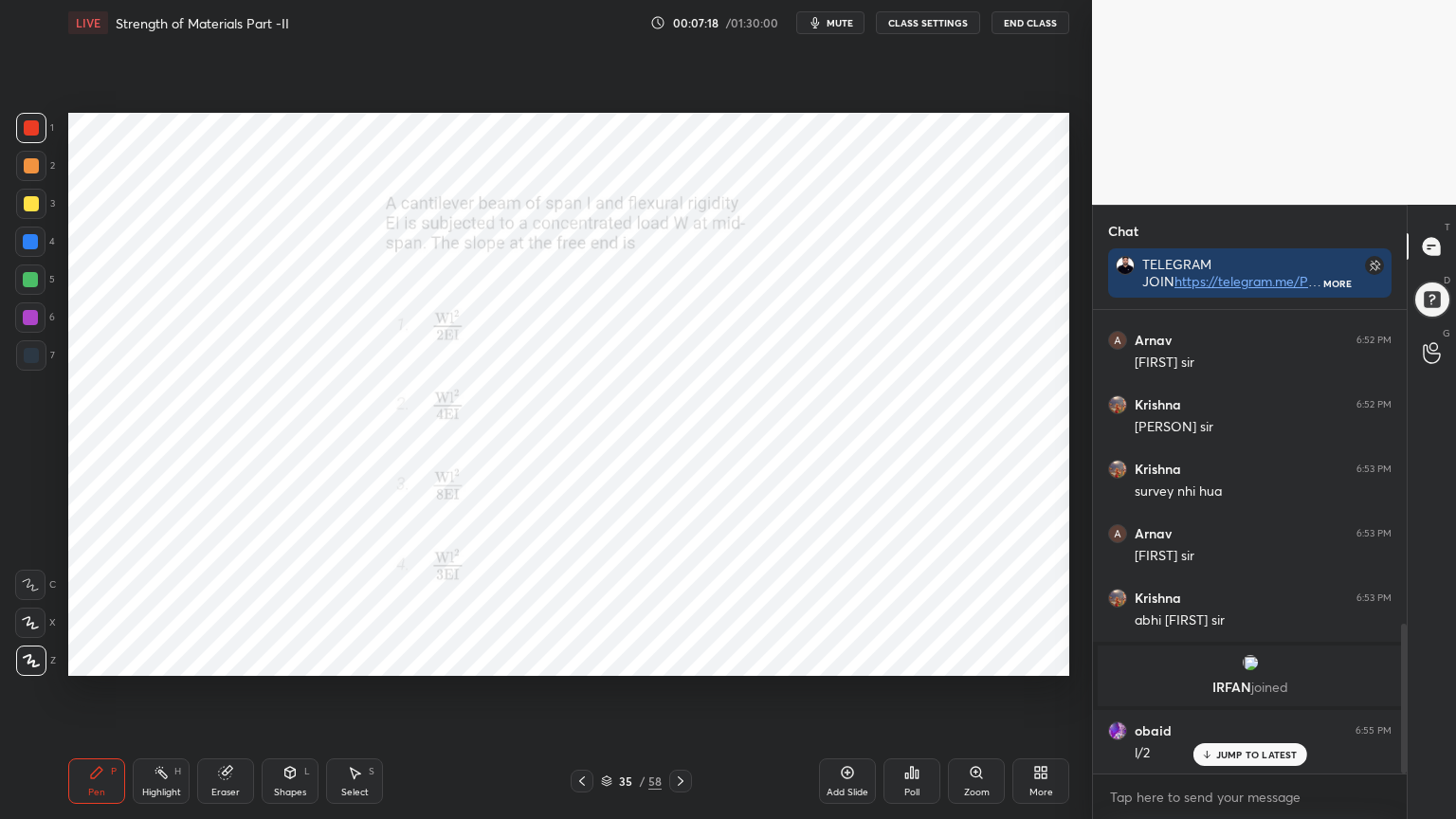 click 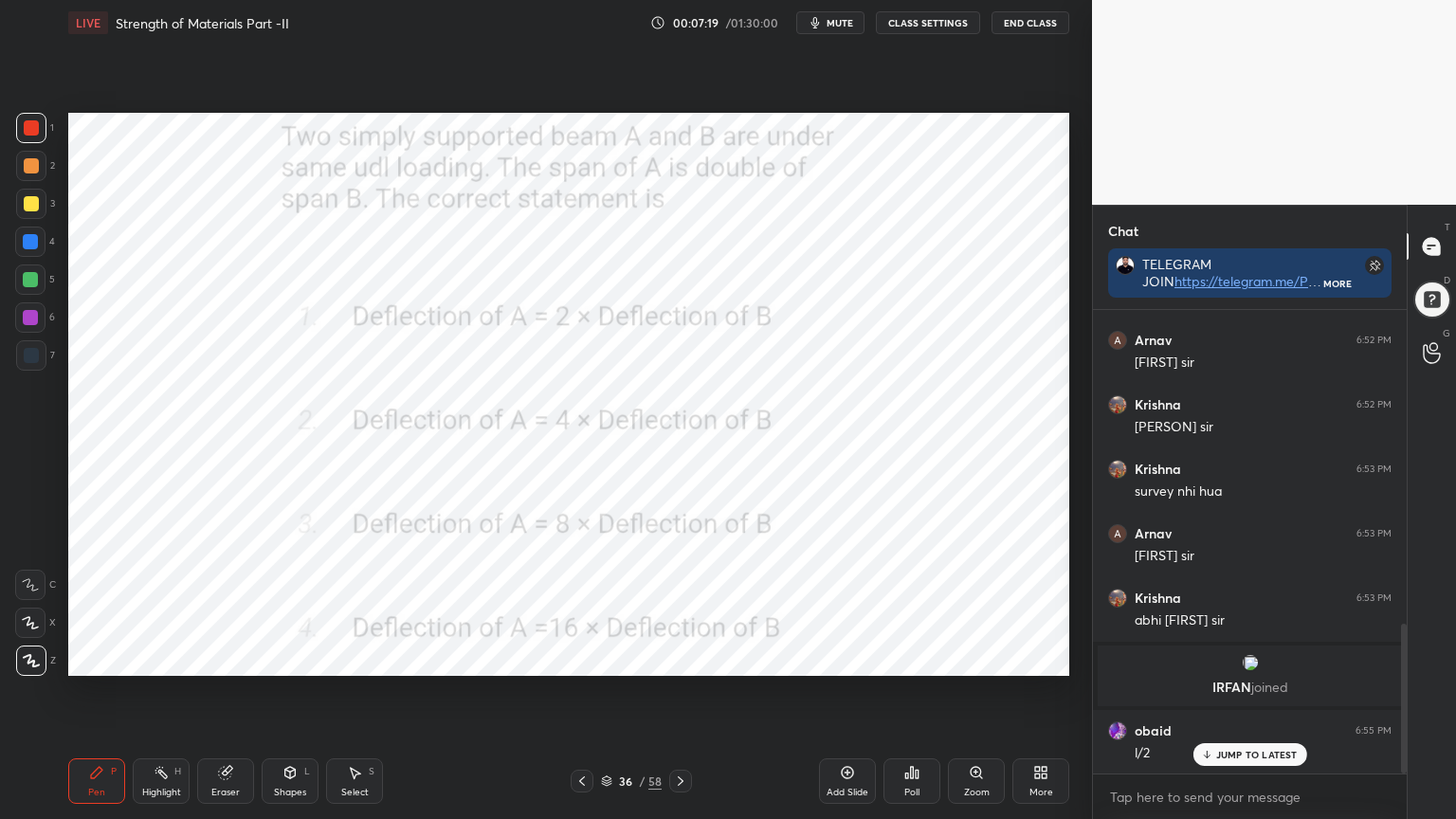 click on "Poll" at bounding box center [912, 781] 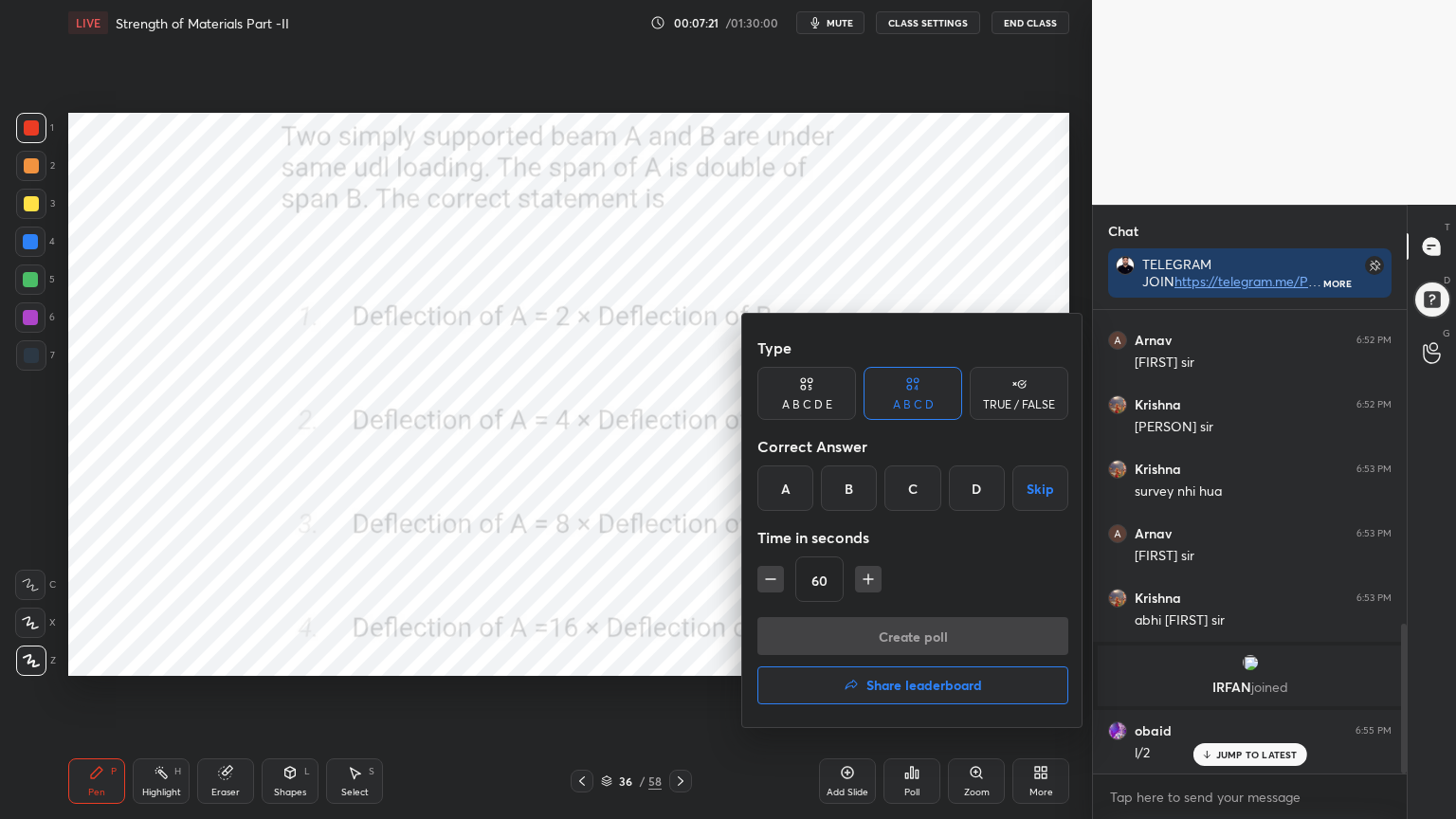 click on "D" at bounding box center [976, 488] 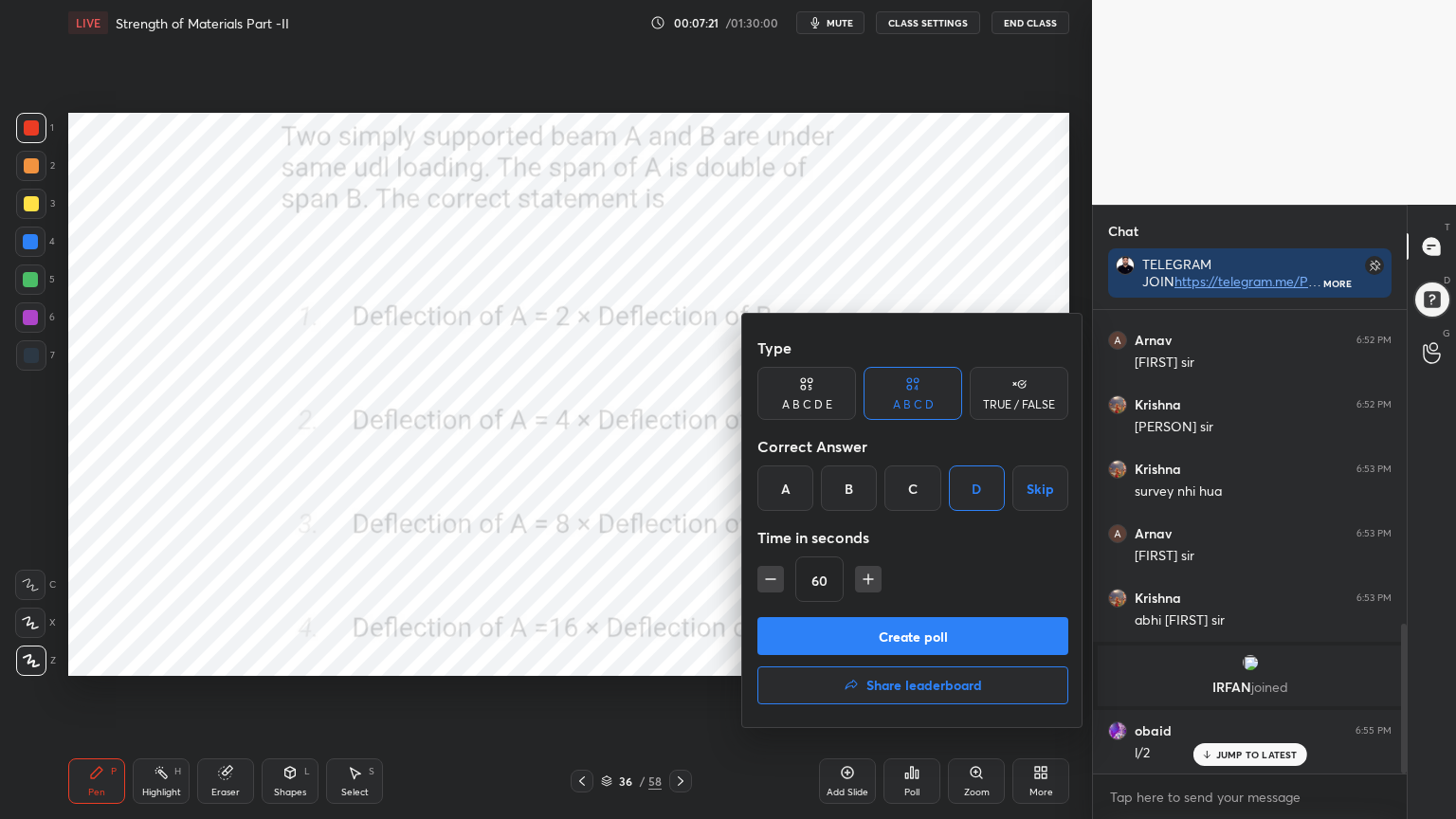click 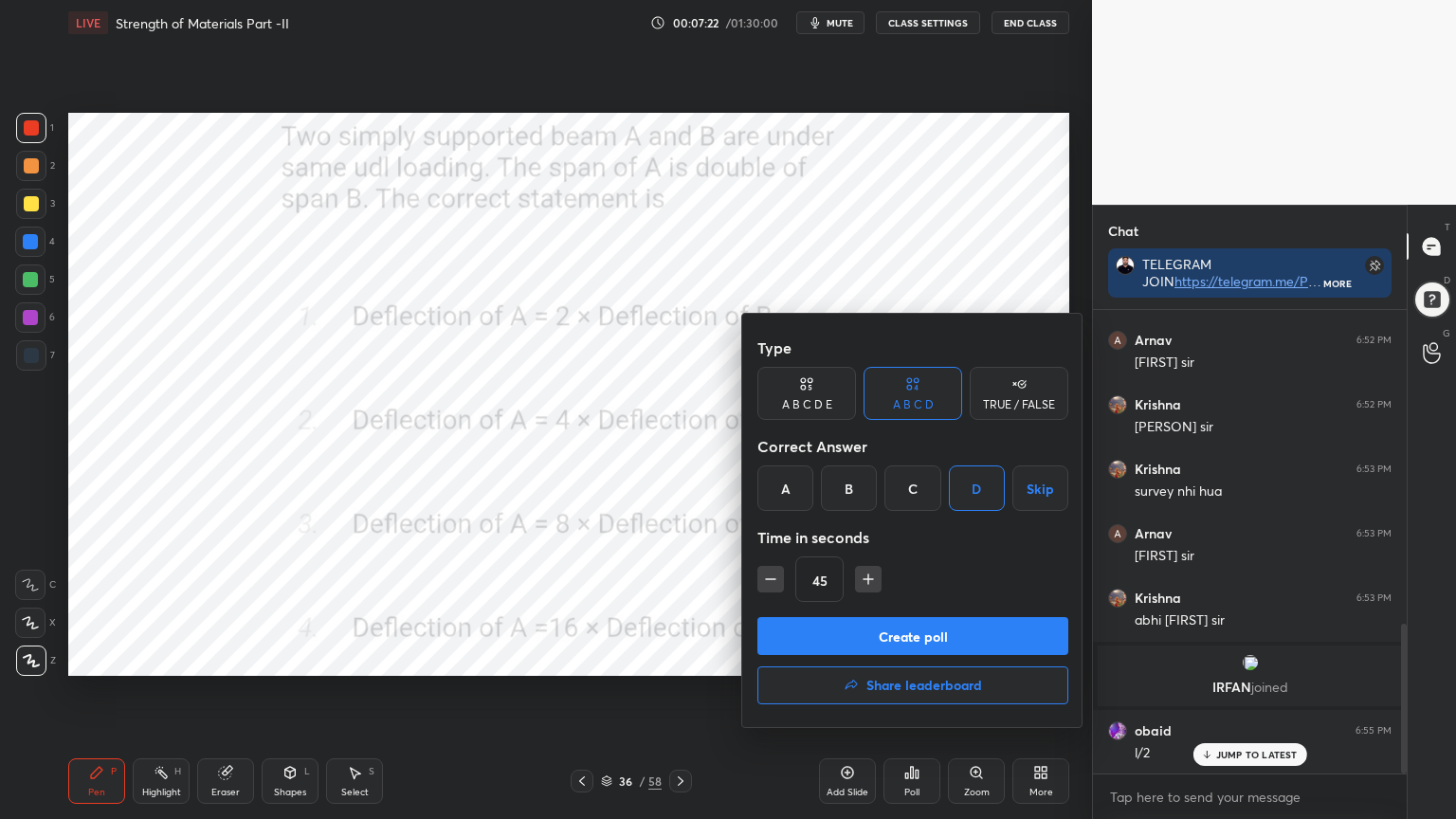 click 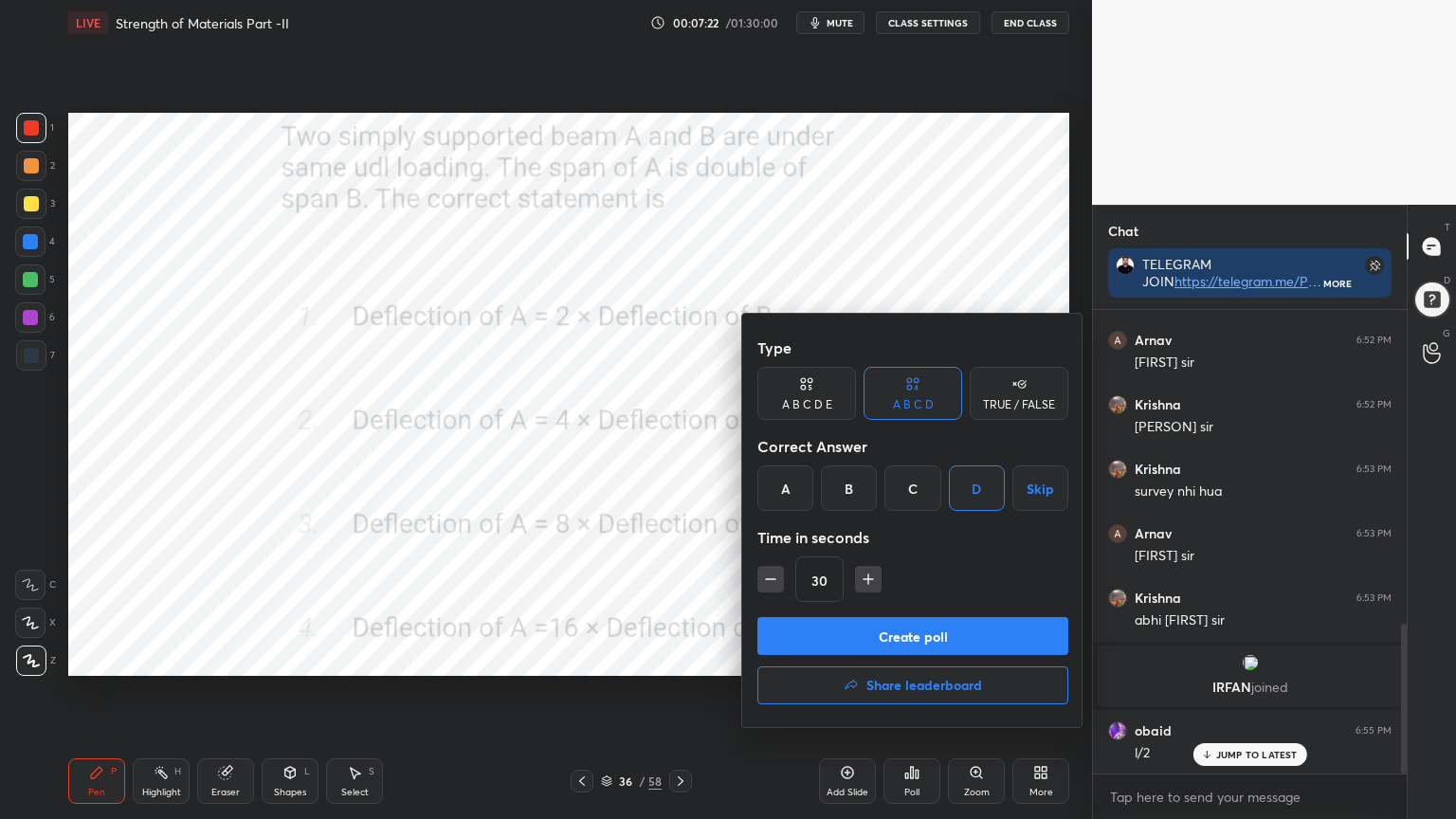 click on "Create poll" at bounding box center (913, 636) 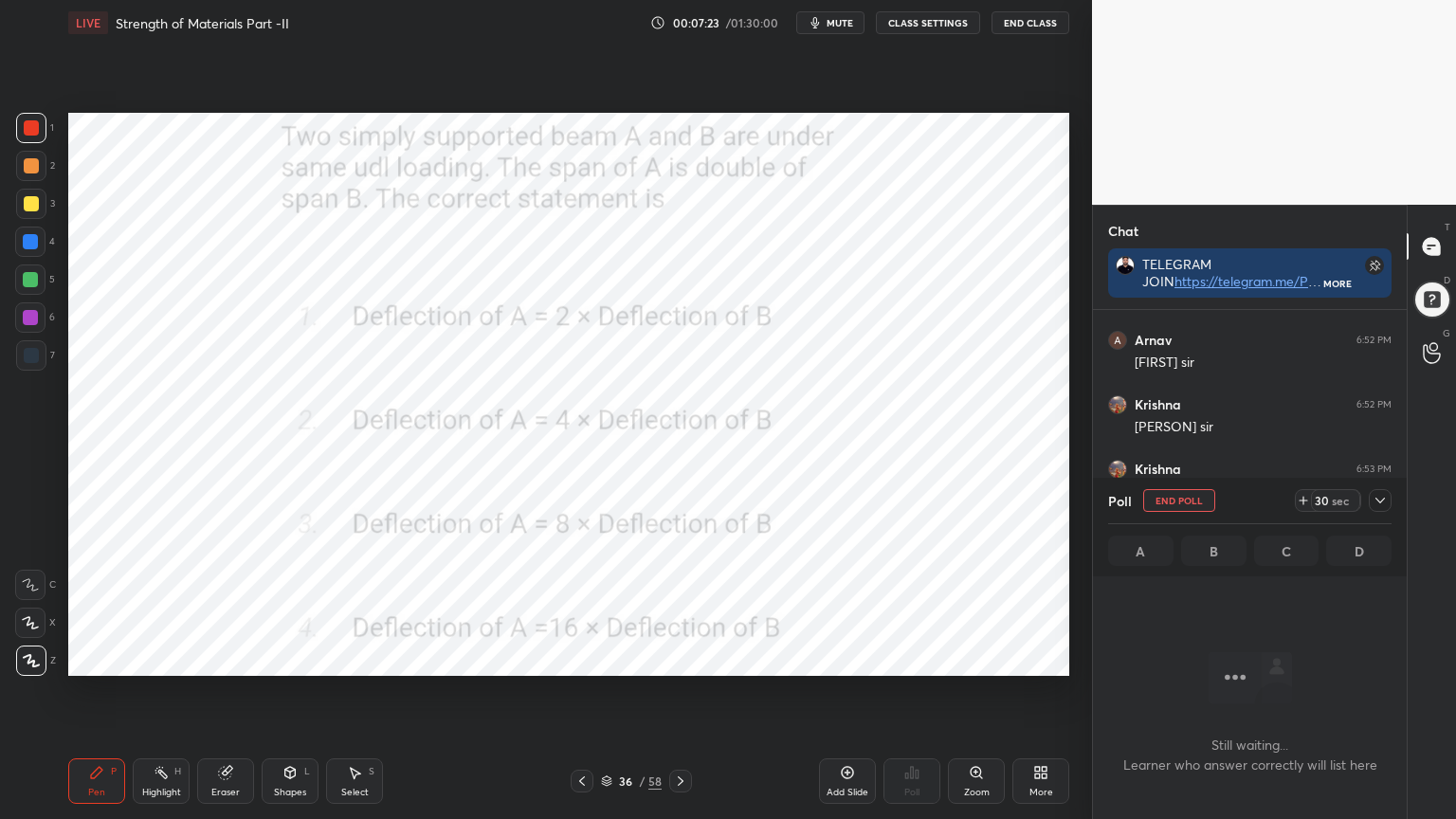scroll, scrollTop: 427, scrollLeft: 308, axis: both 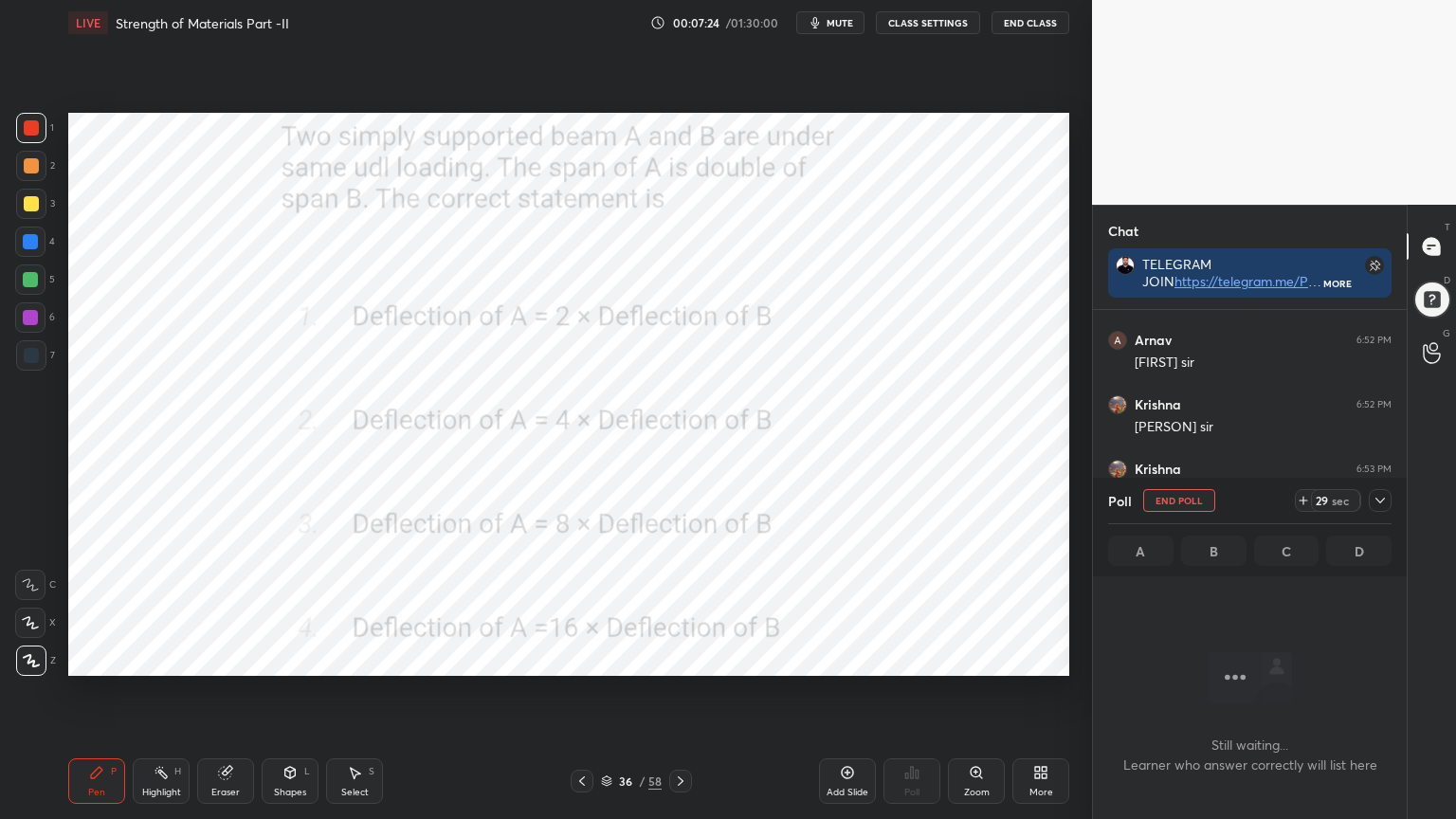 click 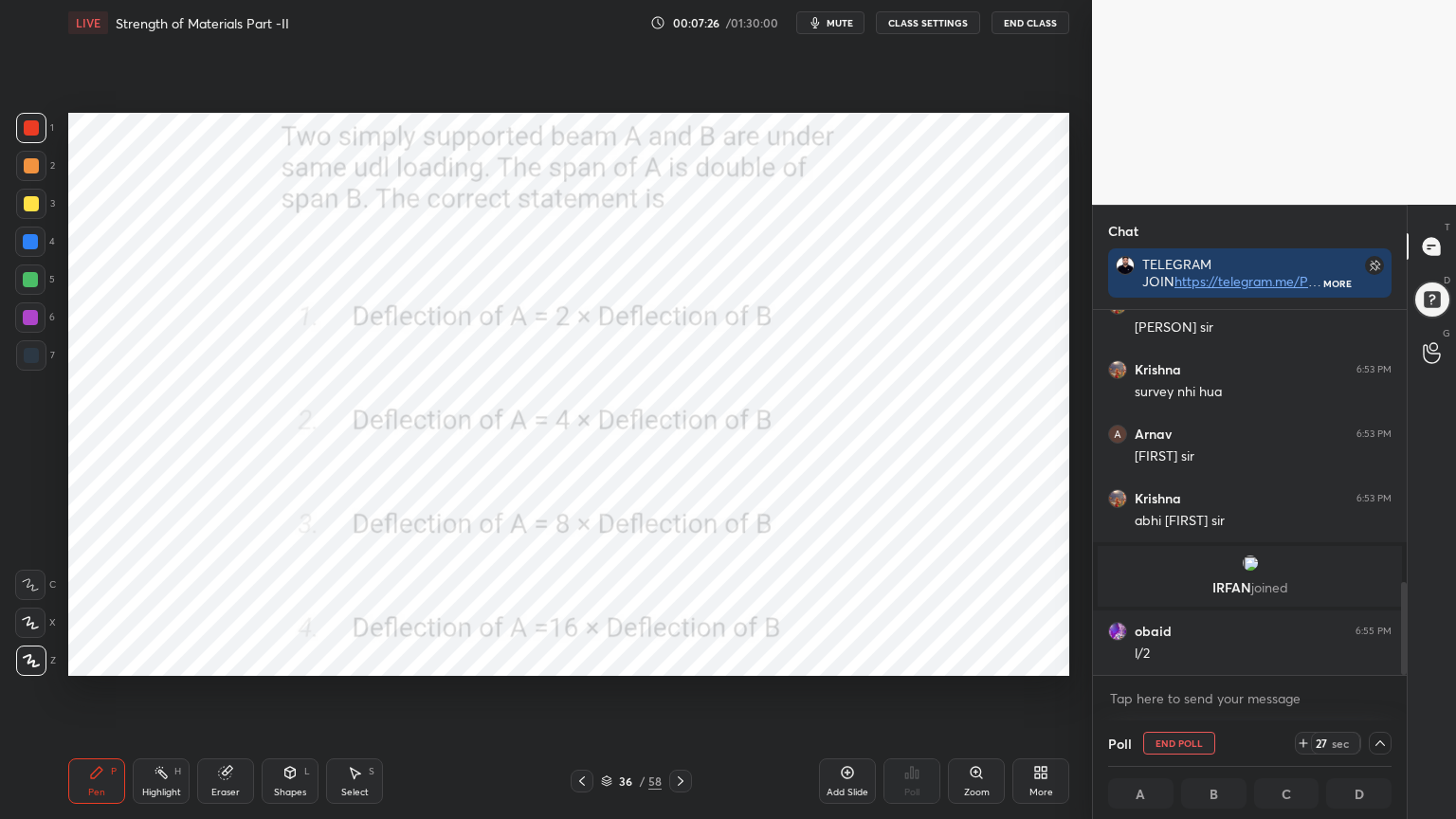 click on "mute" at bounding box center (840, 23) 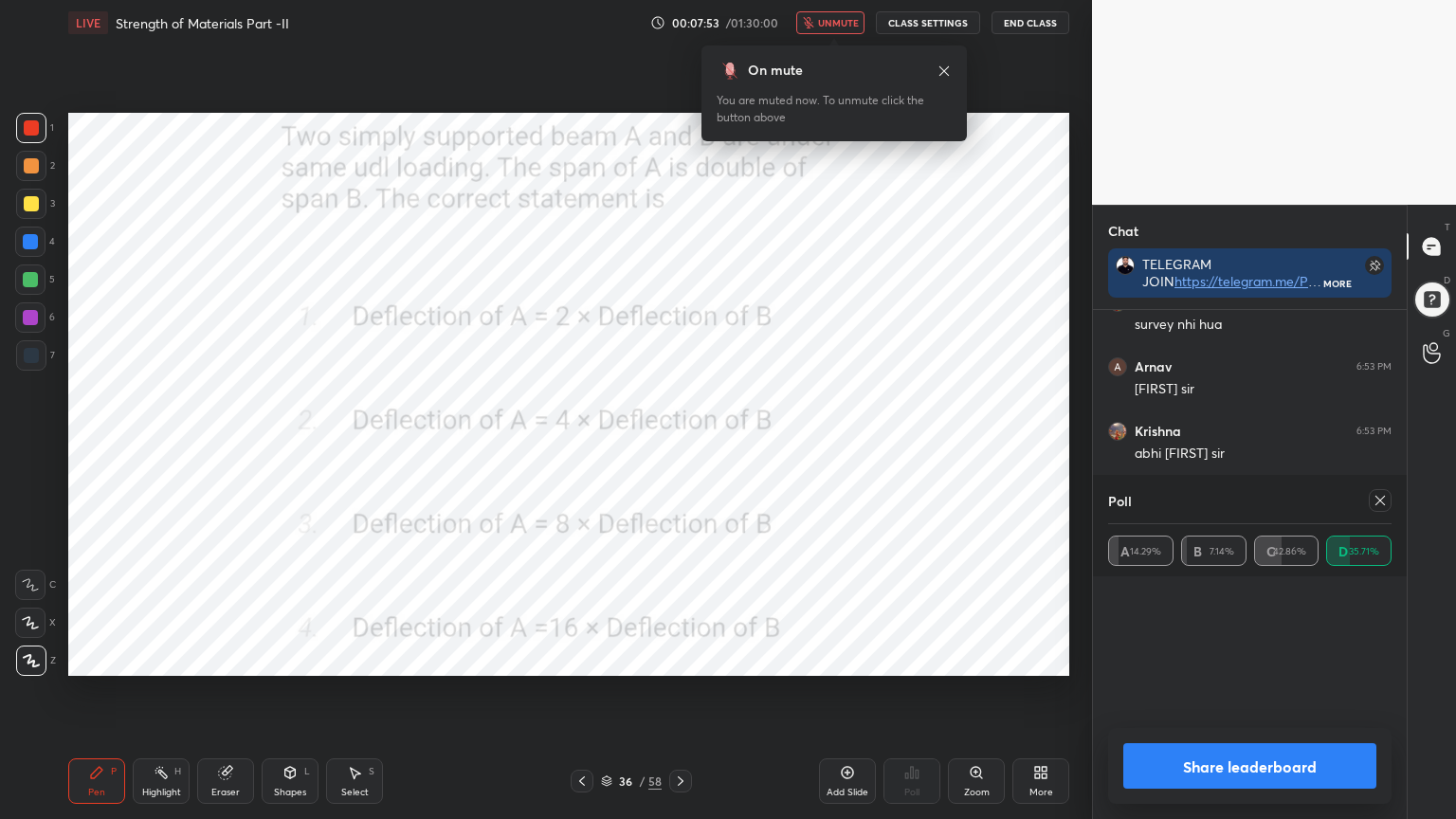 scroll, scrollTop: 6, scrollLeft: 6, axis: both 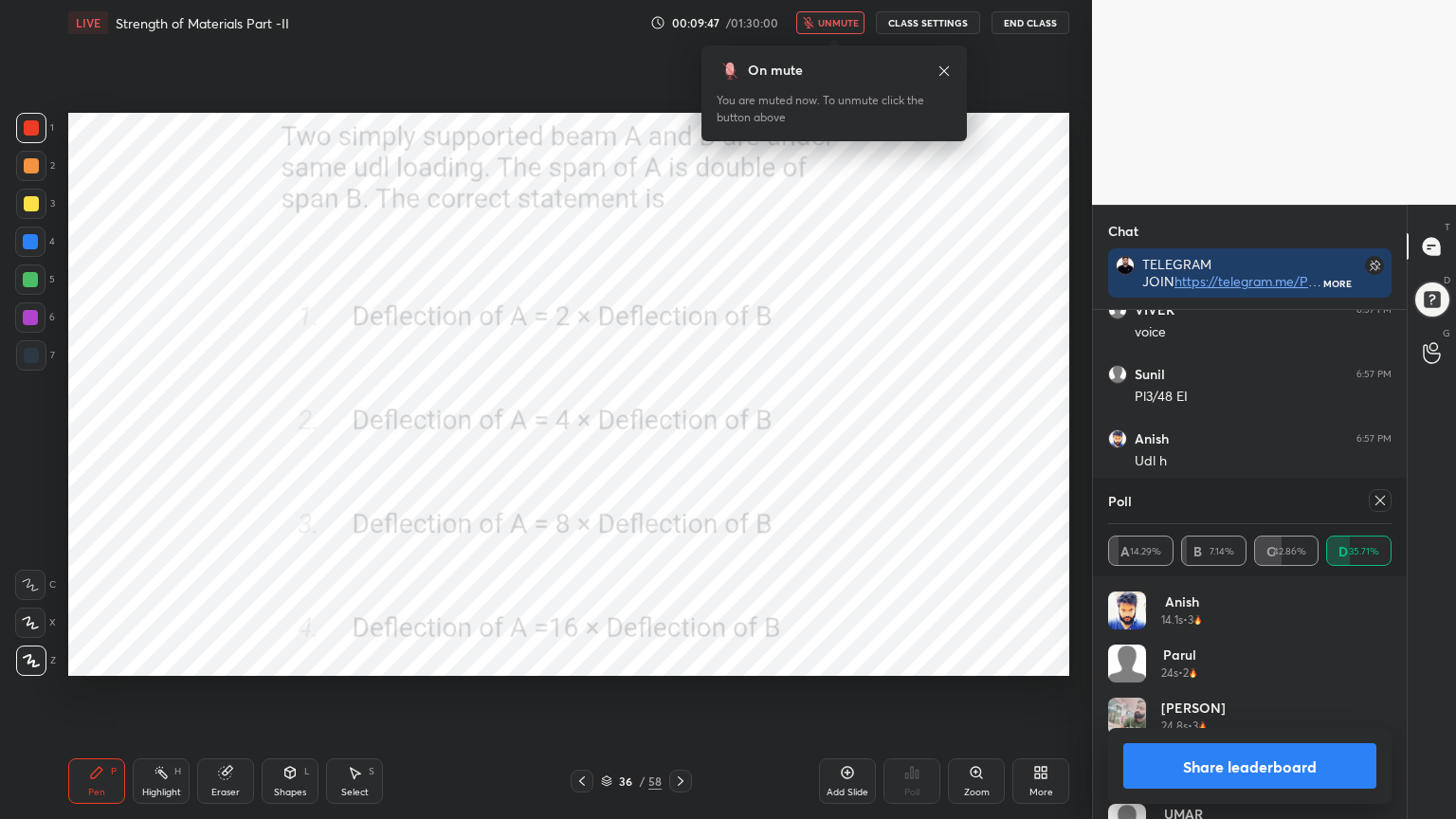 click at bounding box center (1380, 500) 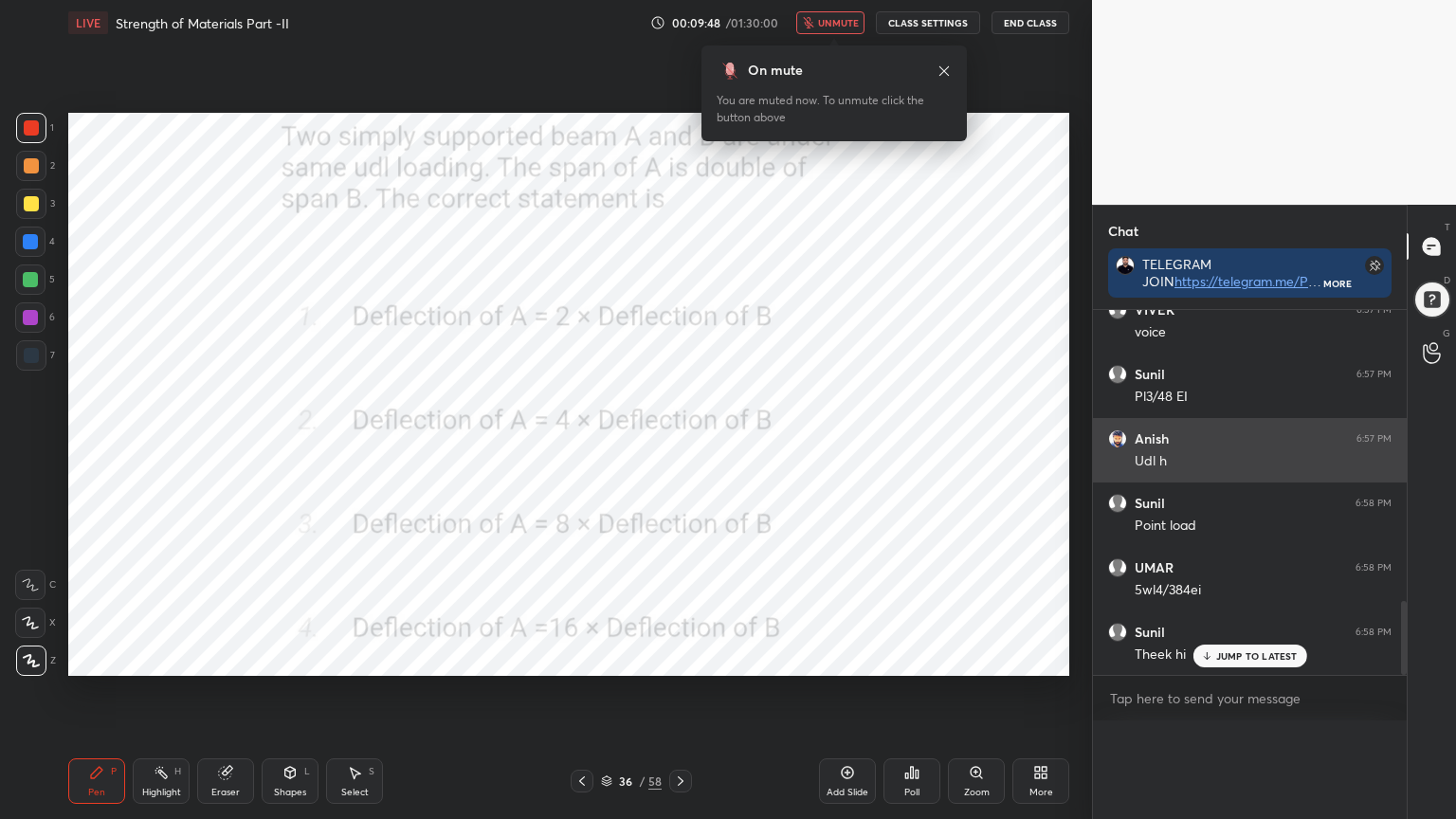 scroll, scrollTop: 0, scrollLeft: 0, axis: both 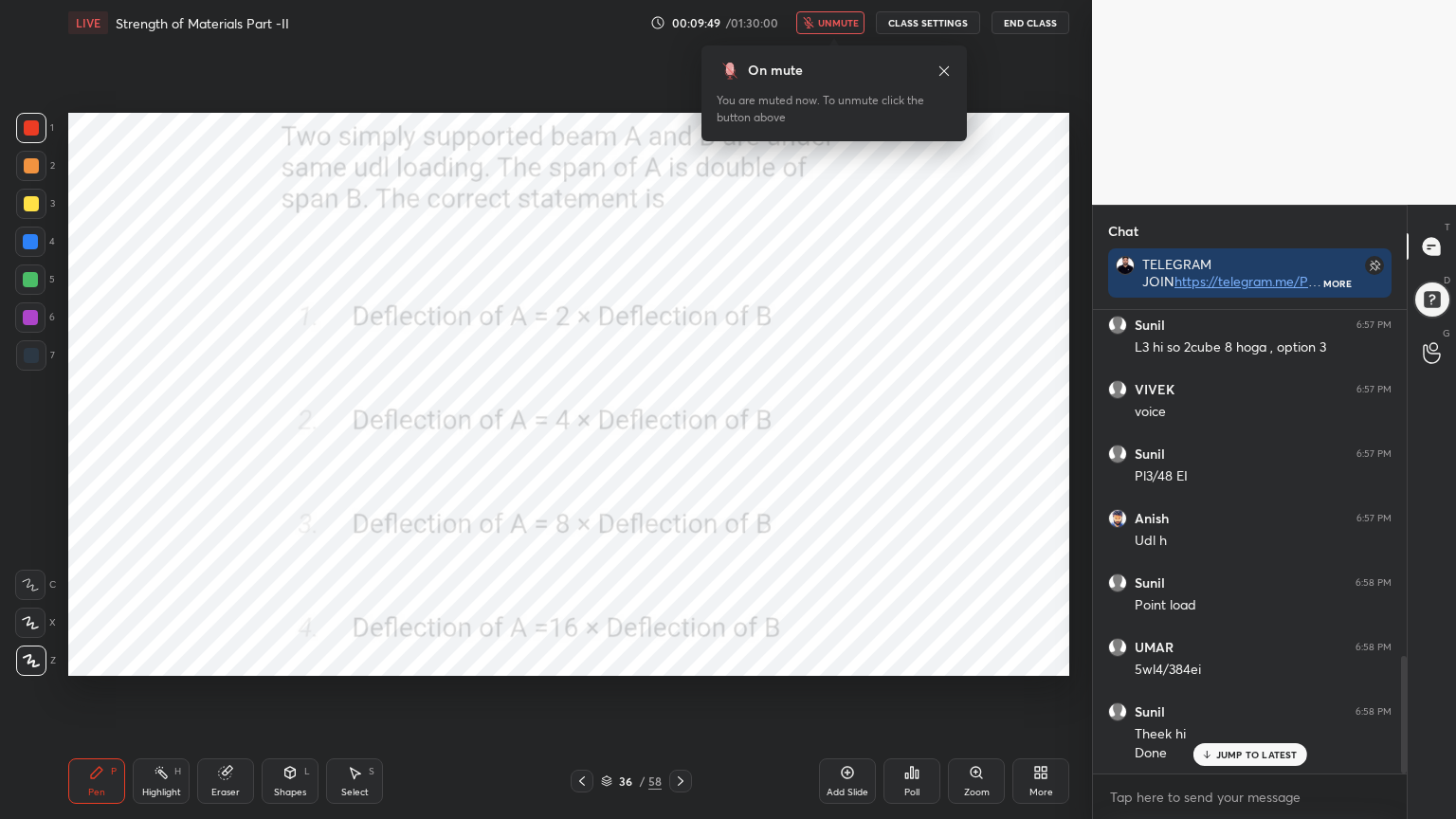 click on "unmute" at bounding box center [838, 23] 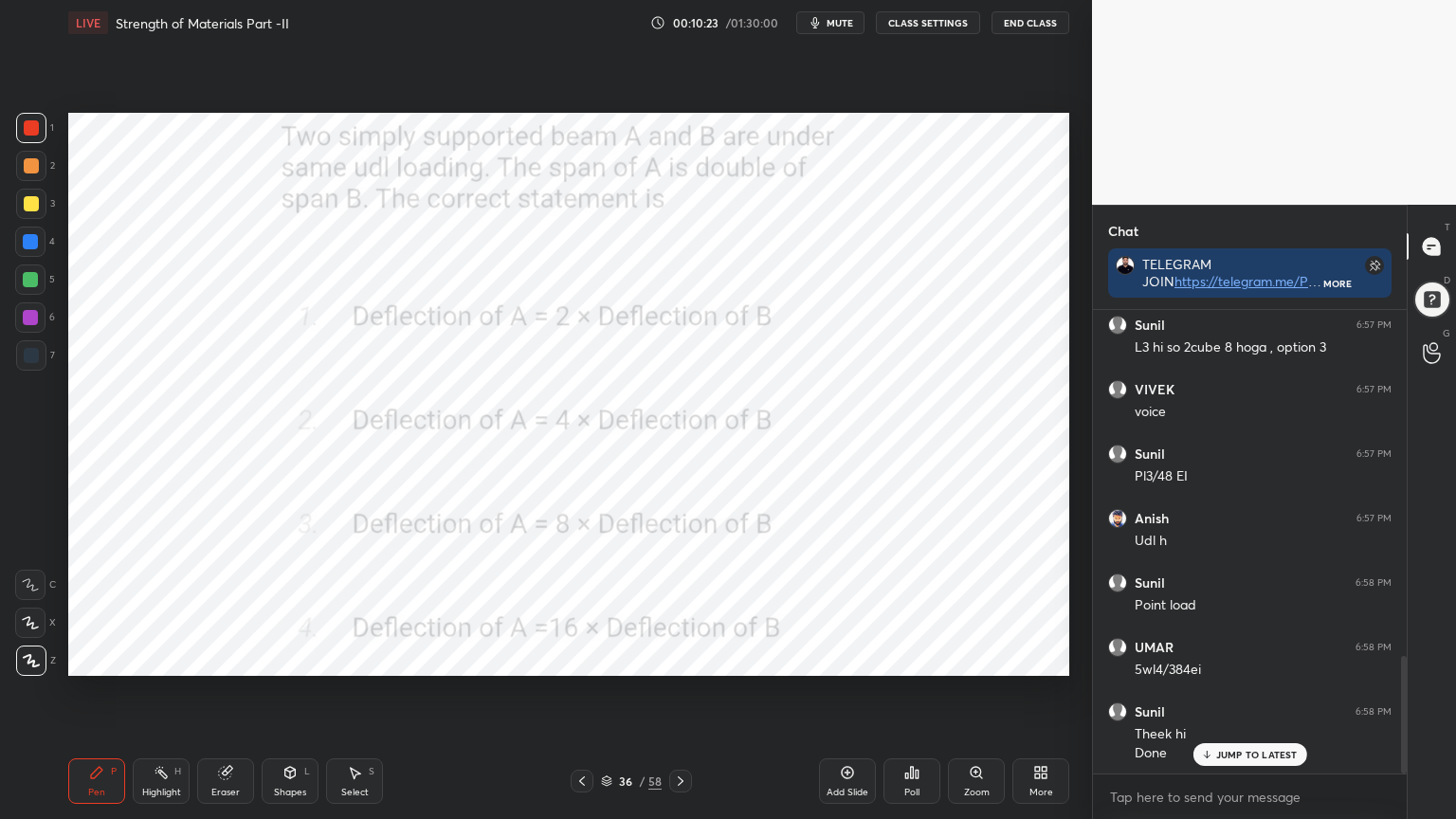 scroll, scrollTop: 1380, scrollLeft: 0, axis: vertical 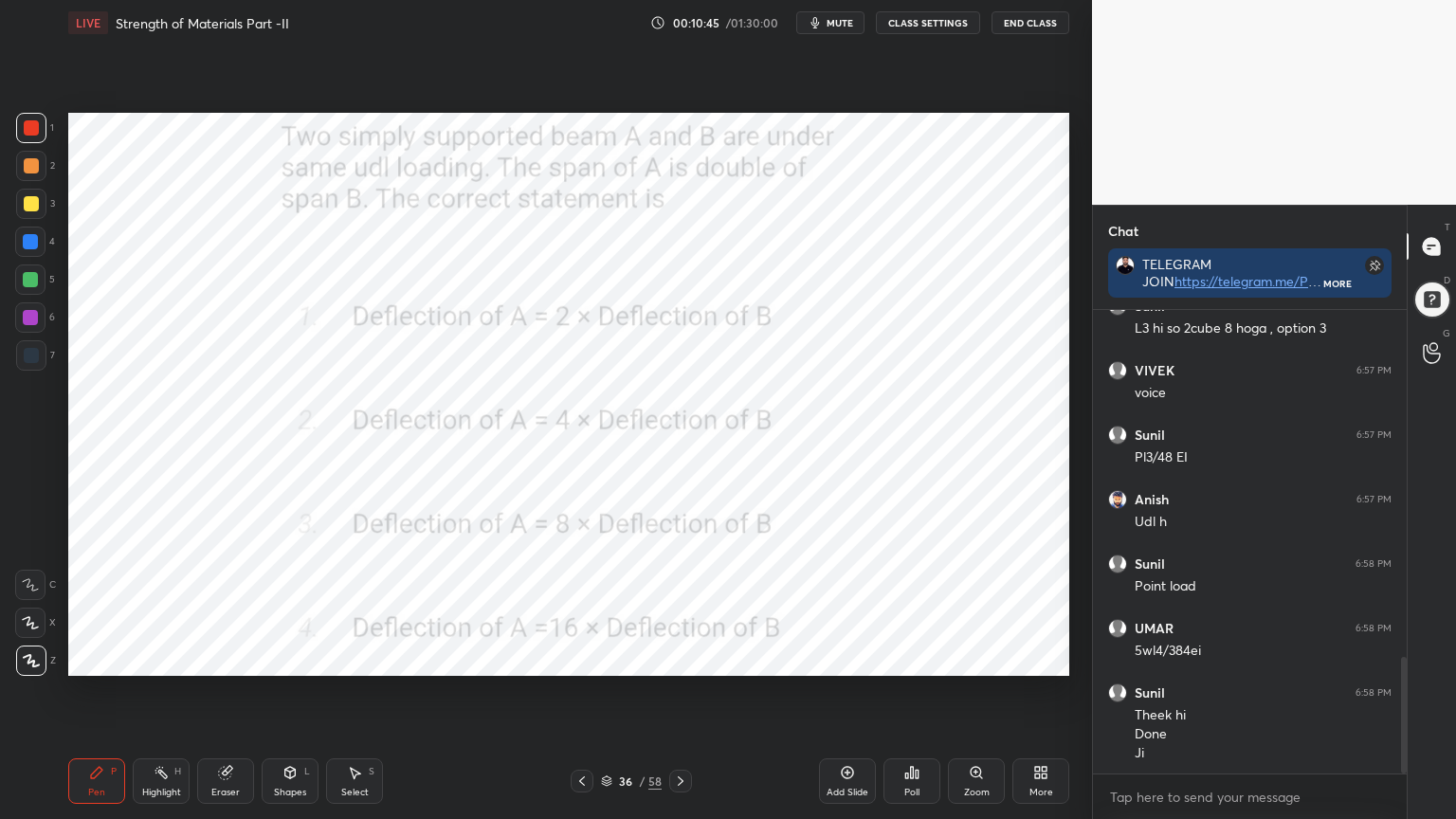 click 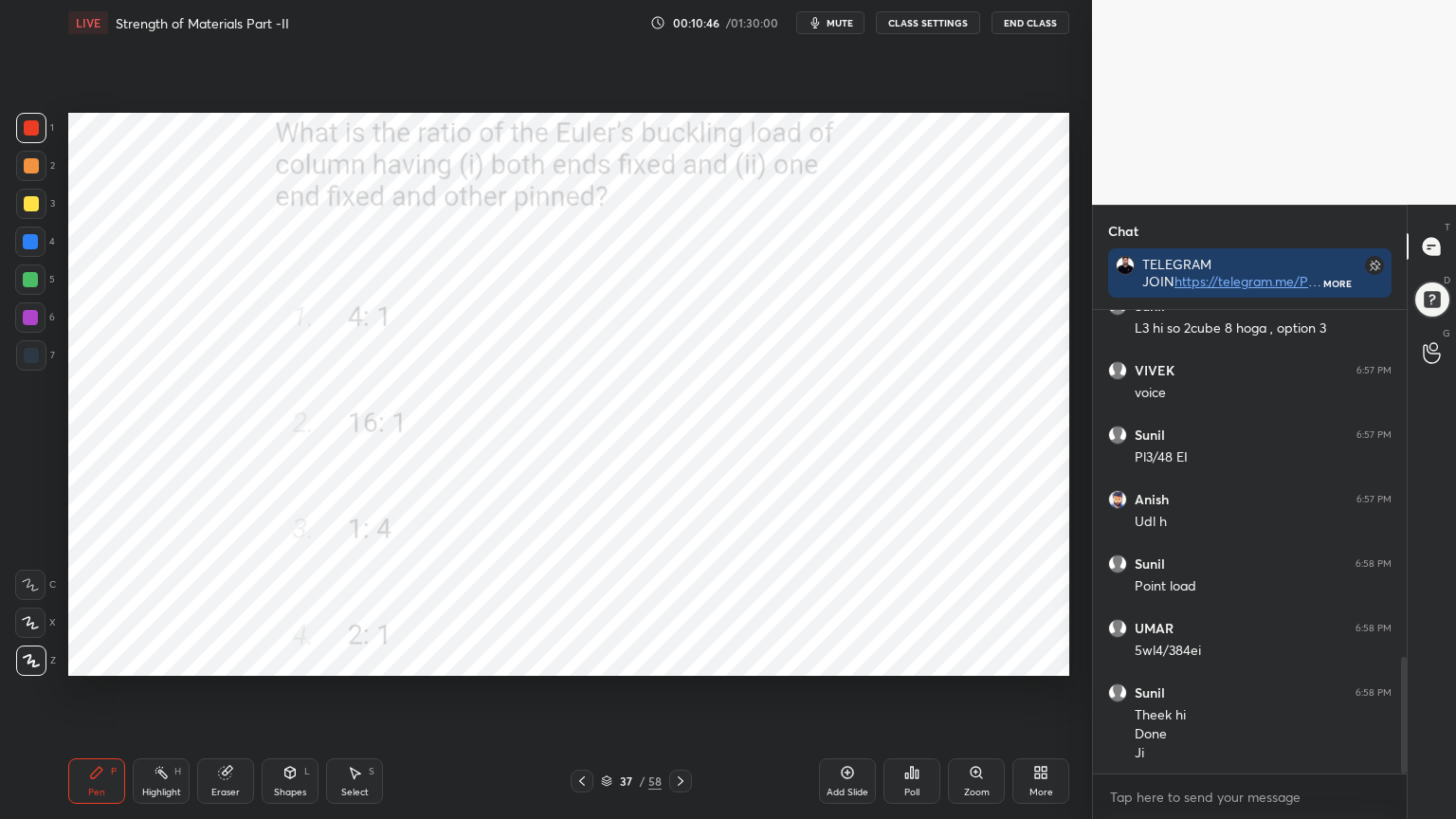 click on "Poll" at bounding box center (912, 781) 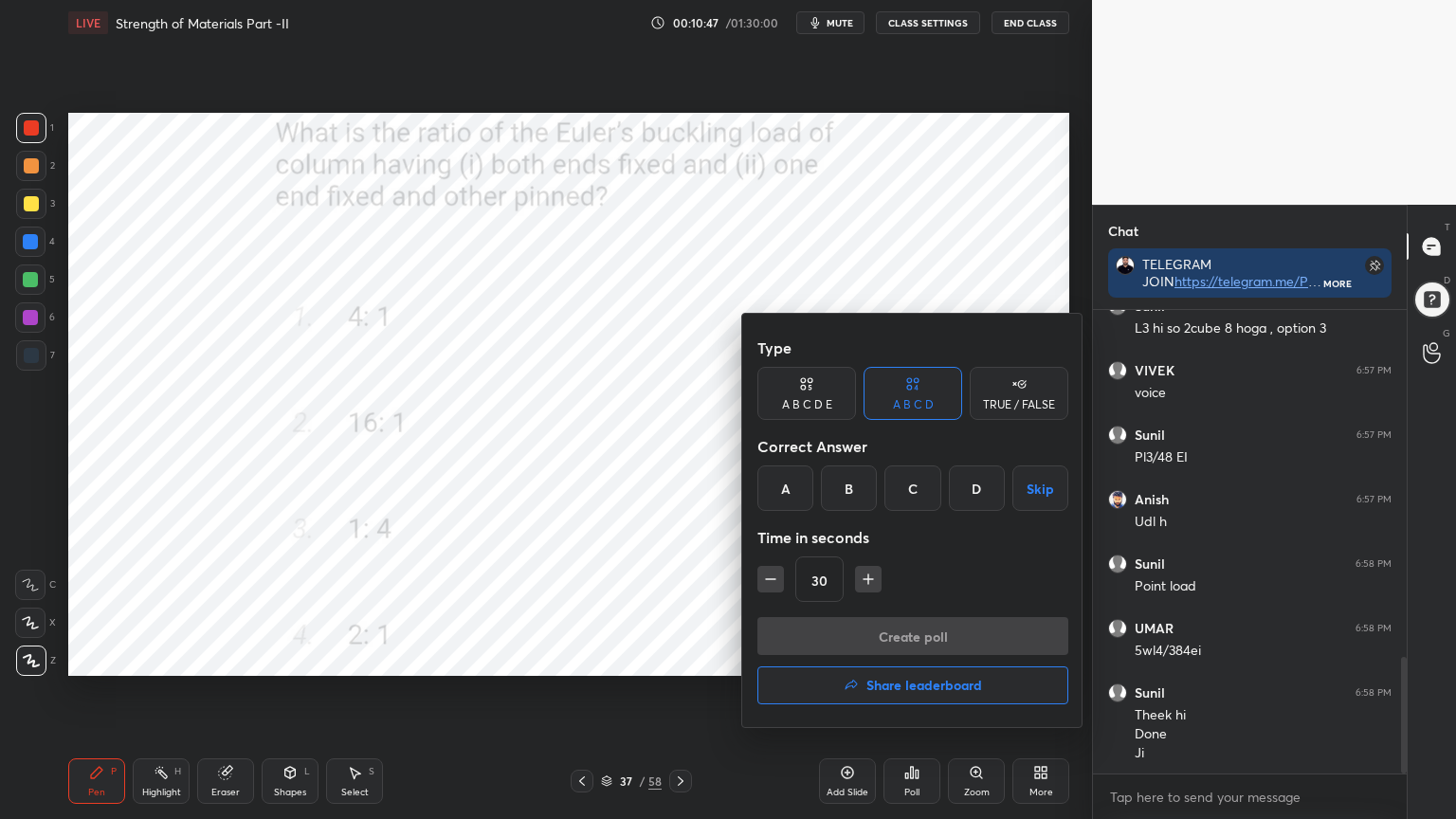 click on "D" at bounding box center [976, 488] 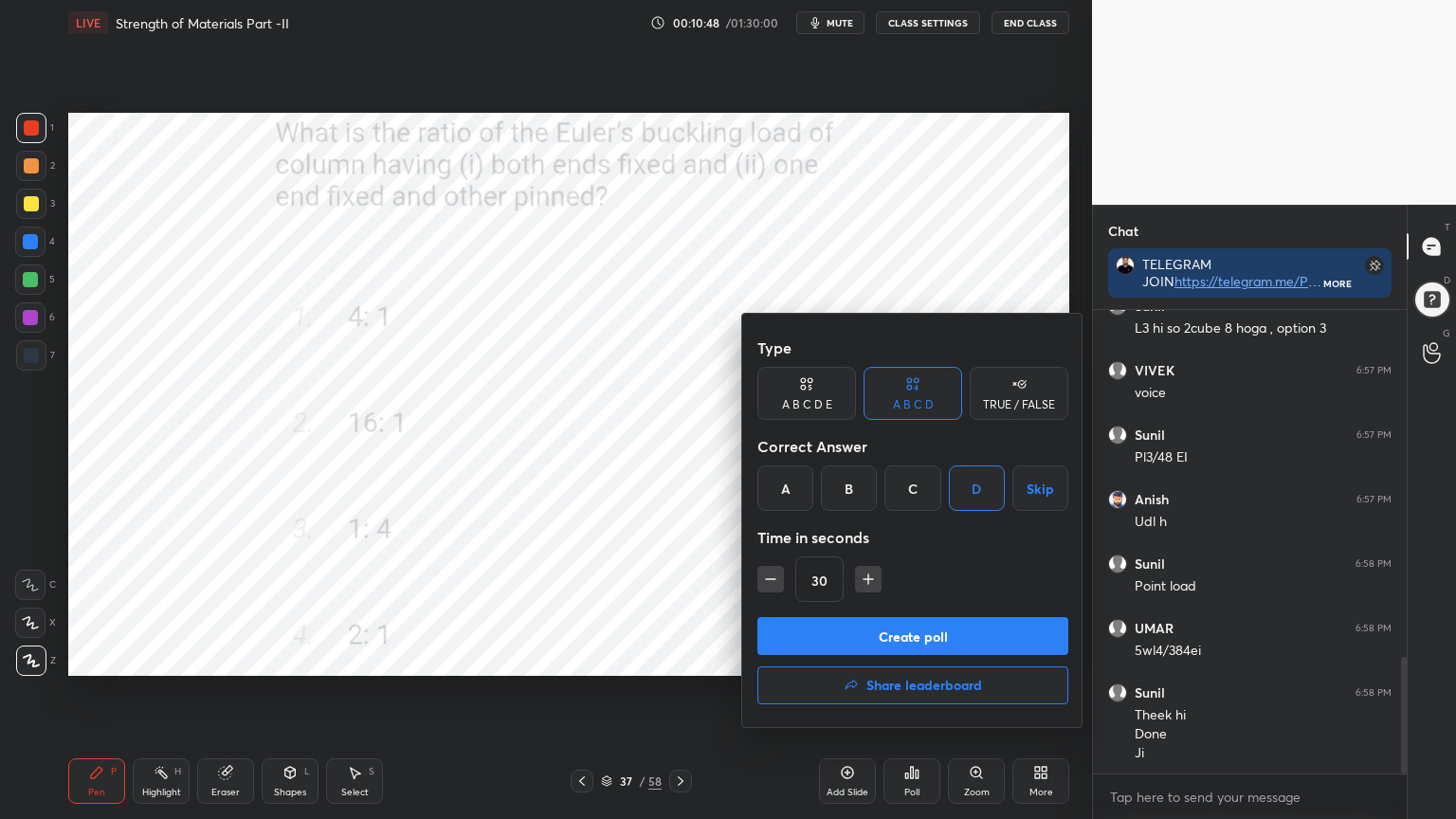 click on "Create poll" at bounding box center [913, 636] 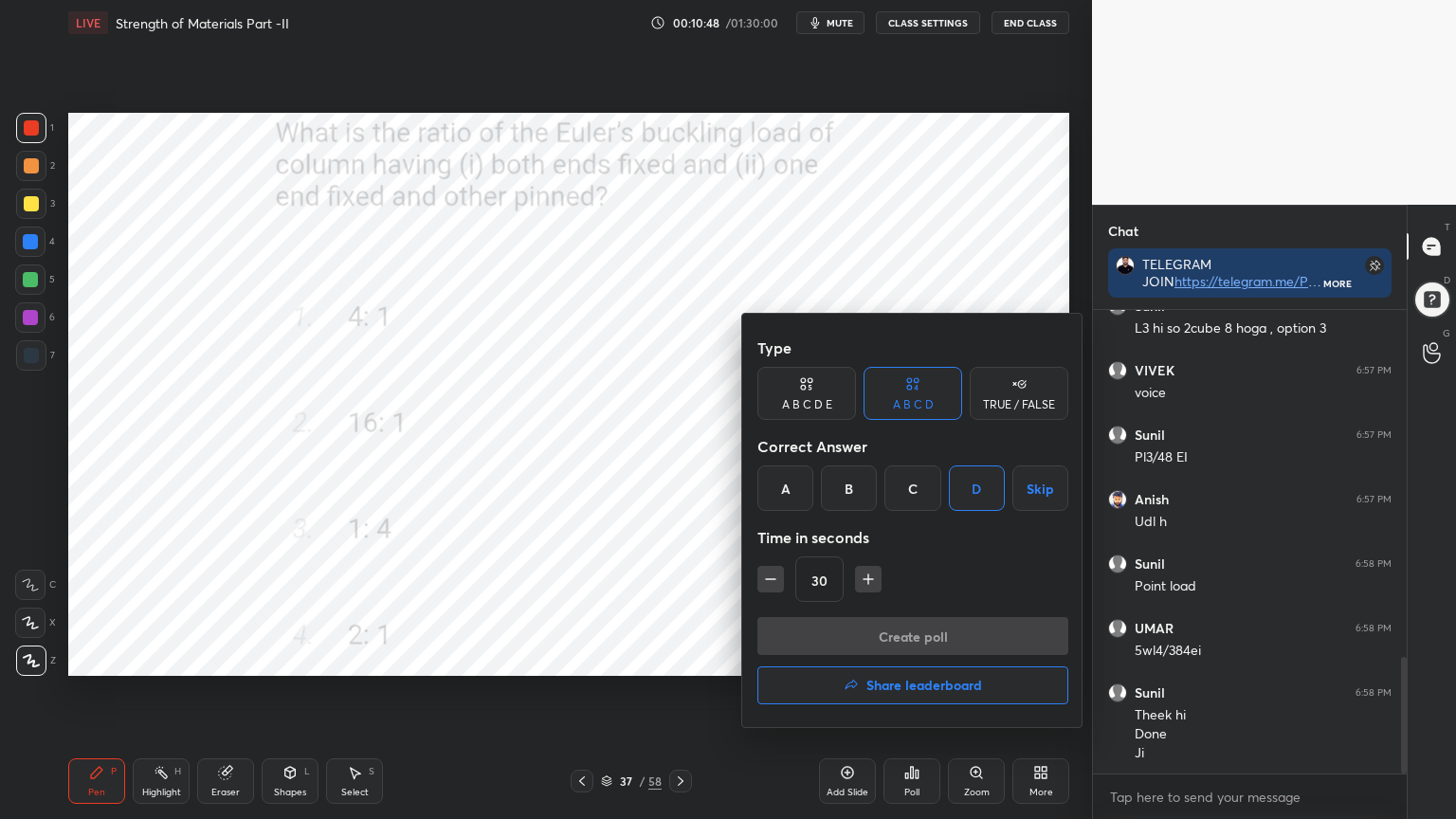 scroll, scrollTop: 427, scrollLeft: 308, axis: both 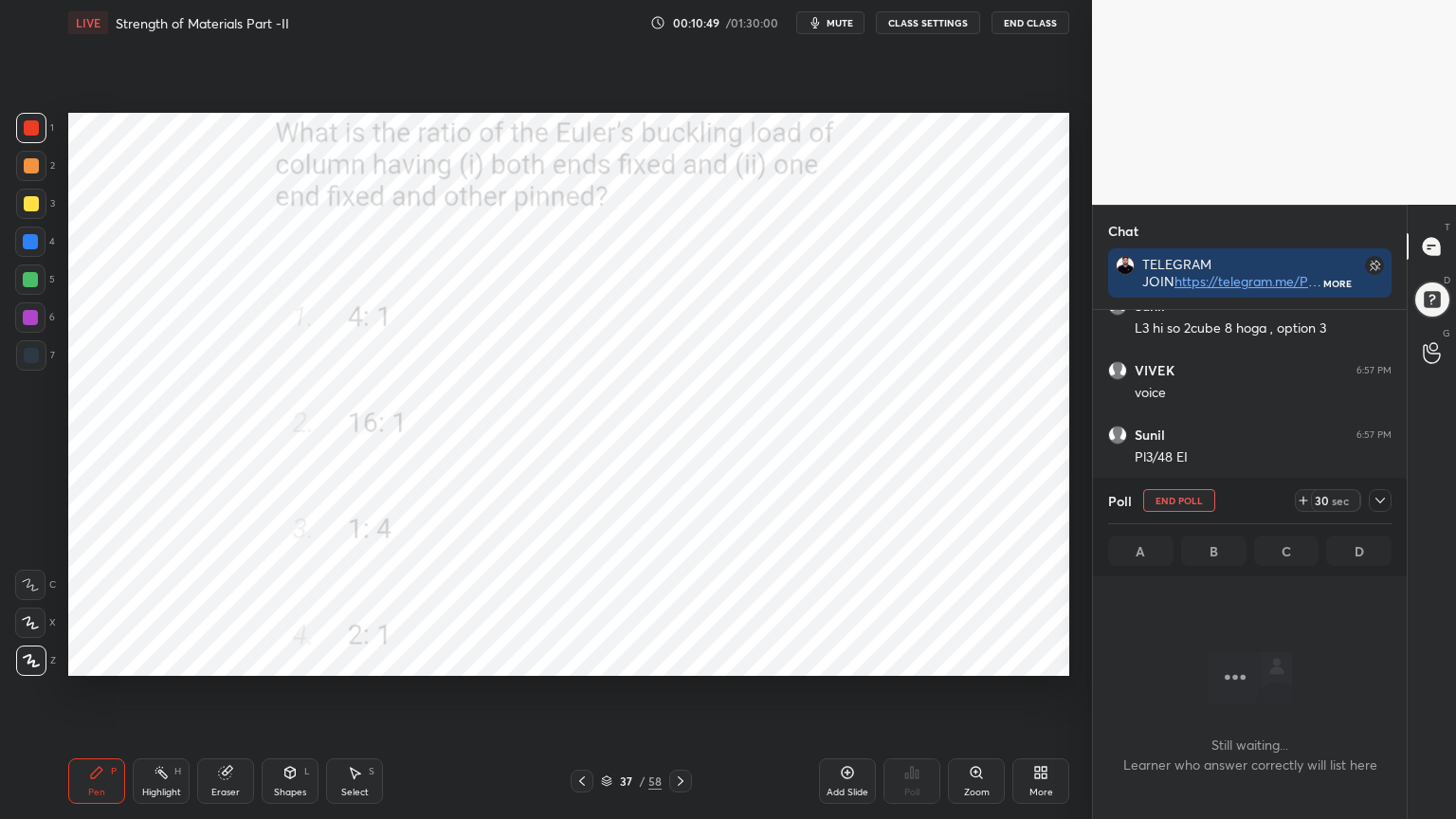 click 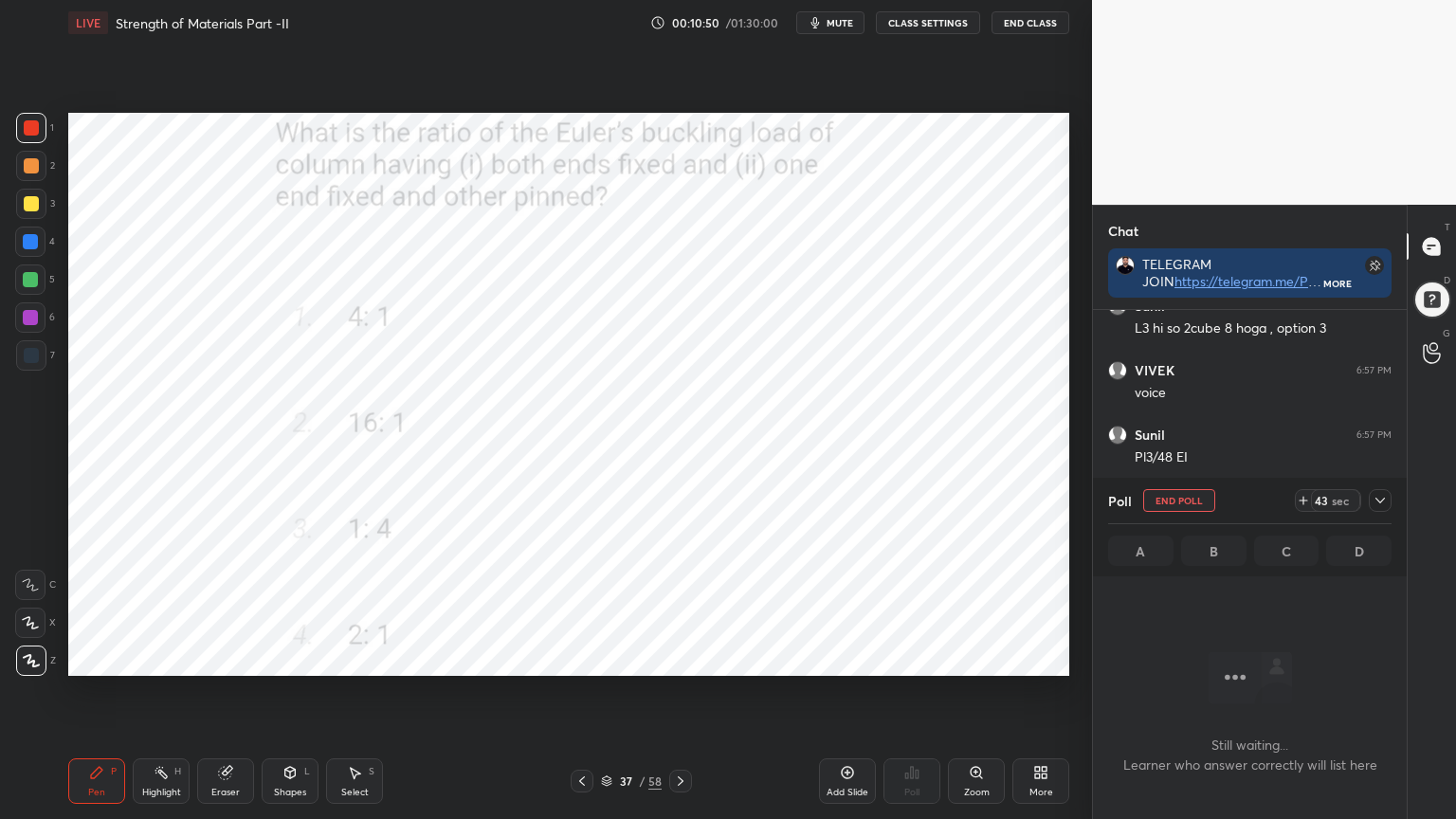 click 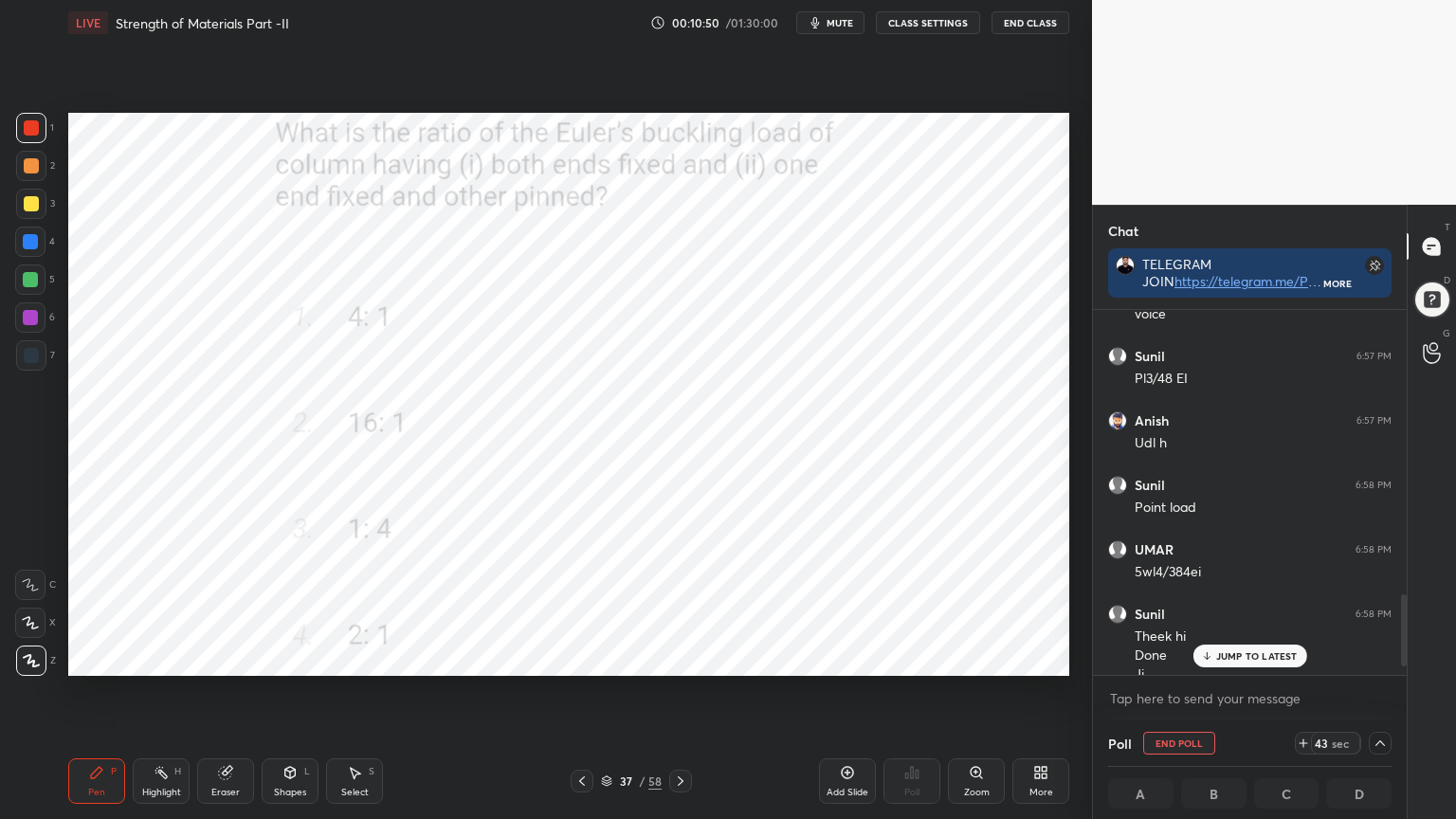 scroll, scrollTop: 1480, scrollLeft: 0, axis: vertical 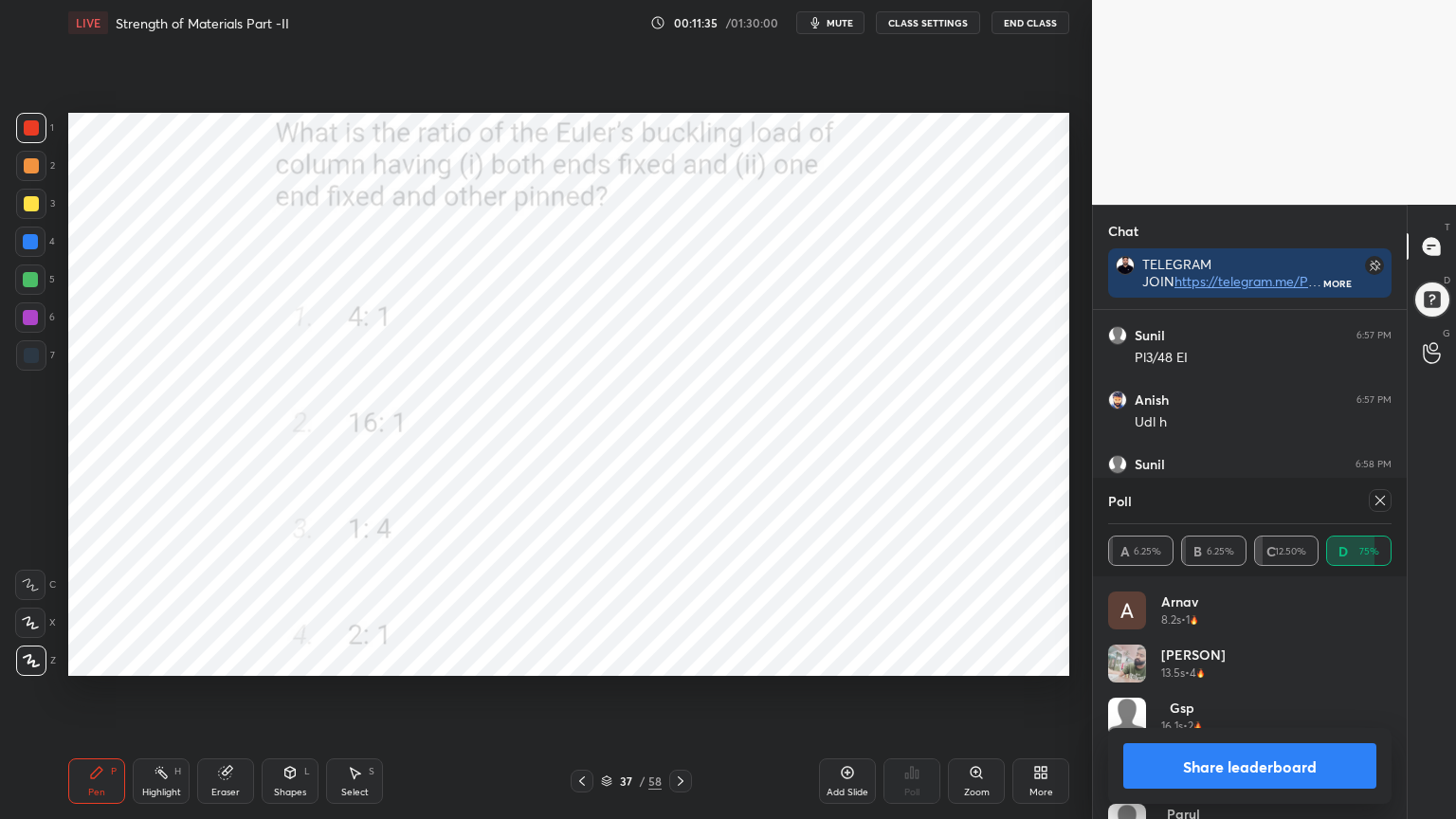 click on "Poll A 6.25% B 6.25% C 12.50% D 75%" at bounding box center [1249, 527] 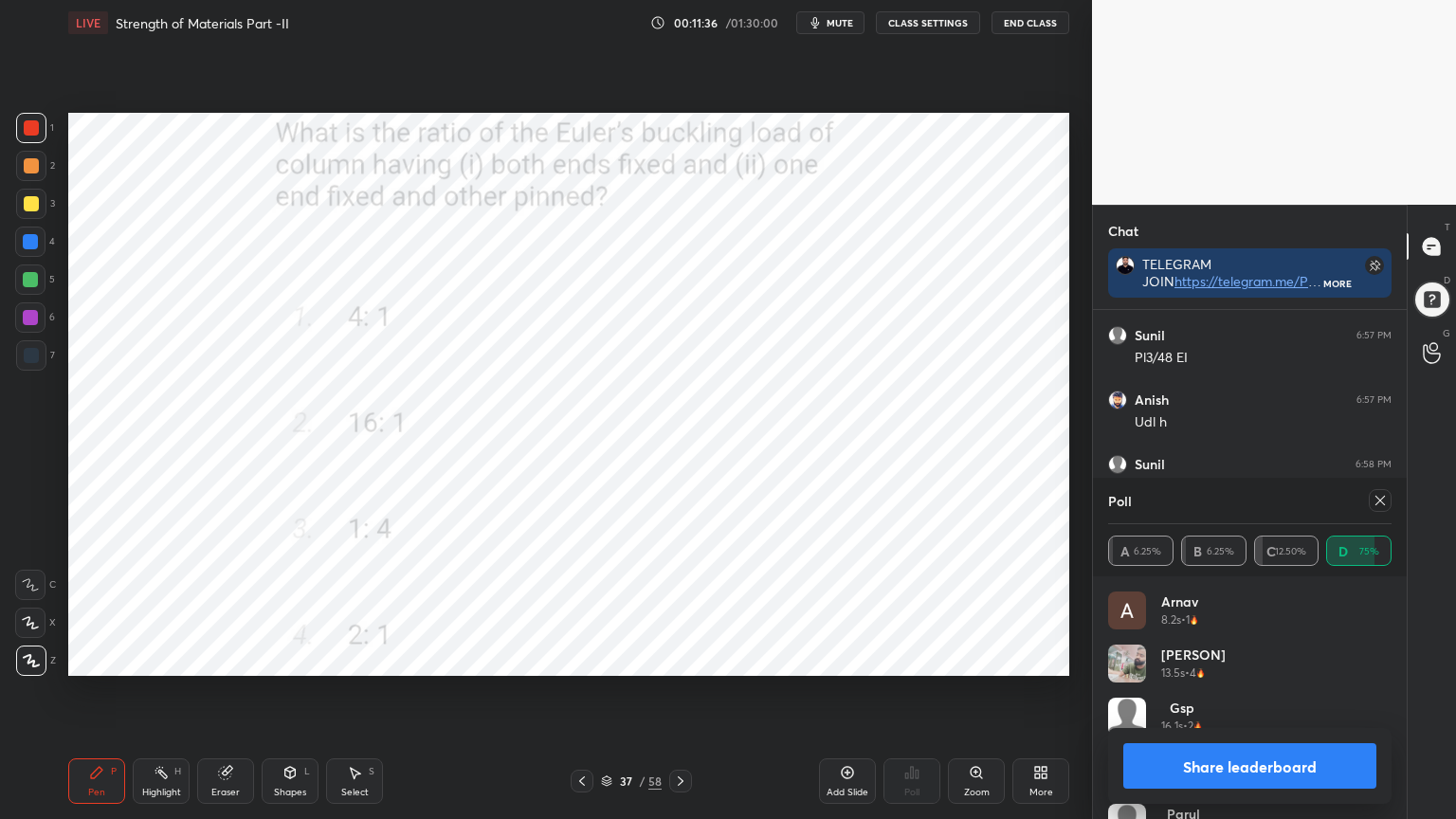 click 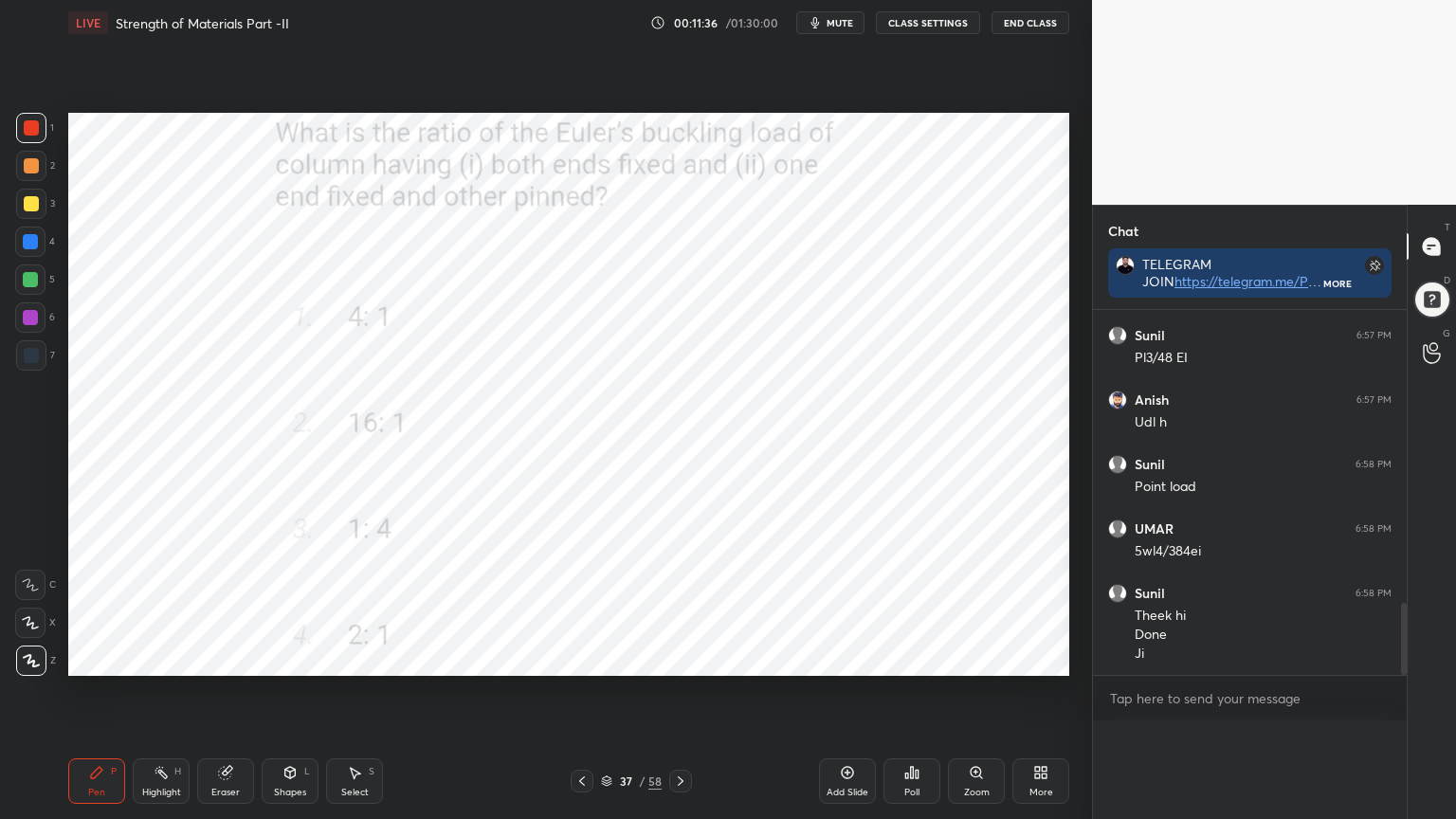 scroll, scrollTop: 0, scrollLeft: 0, axis: both 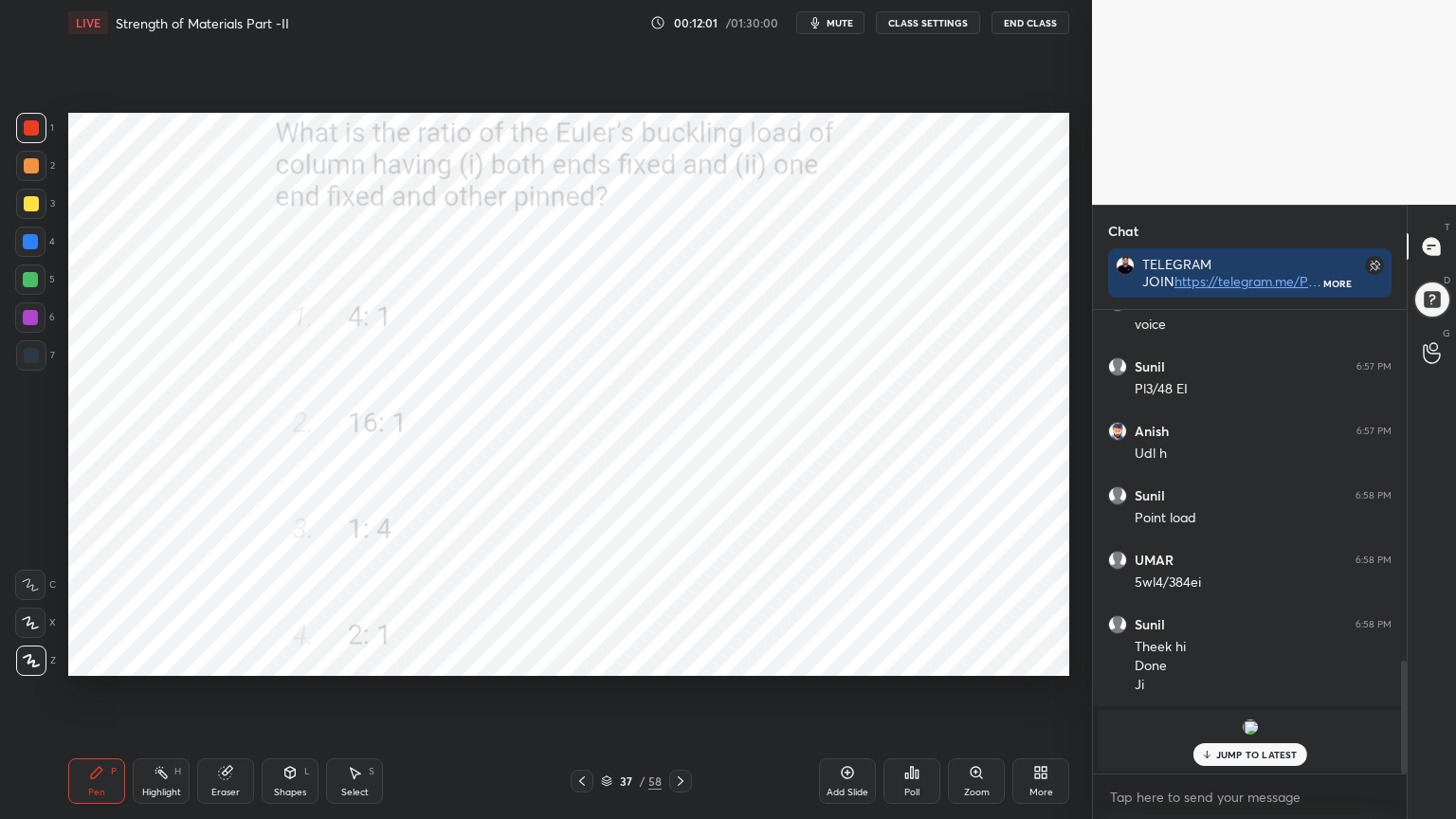 click on "JUMP TO LATEST" at bounding box center [1257, 755] 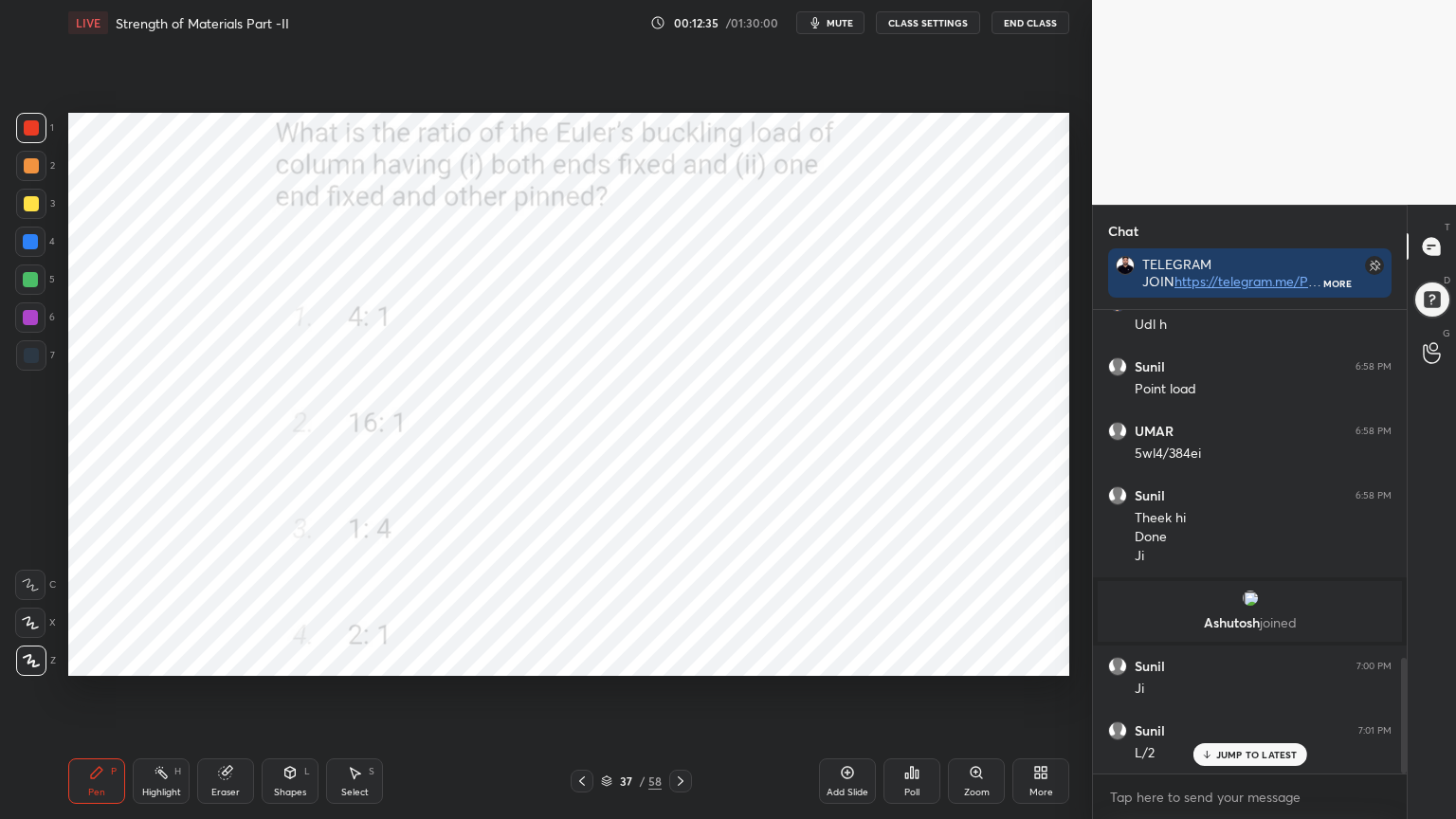 scroll, scrollTop: 1464, scrollLeft: 0, axis: vertical 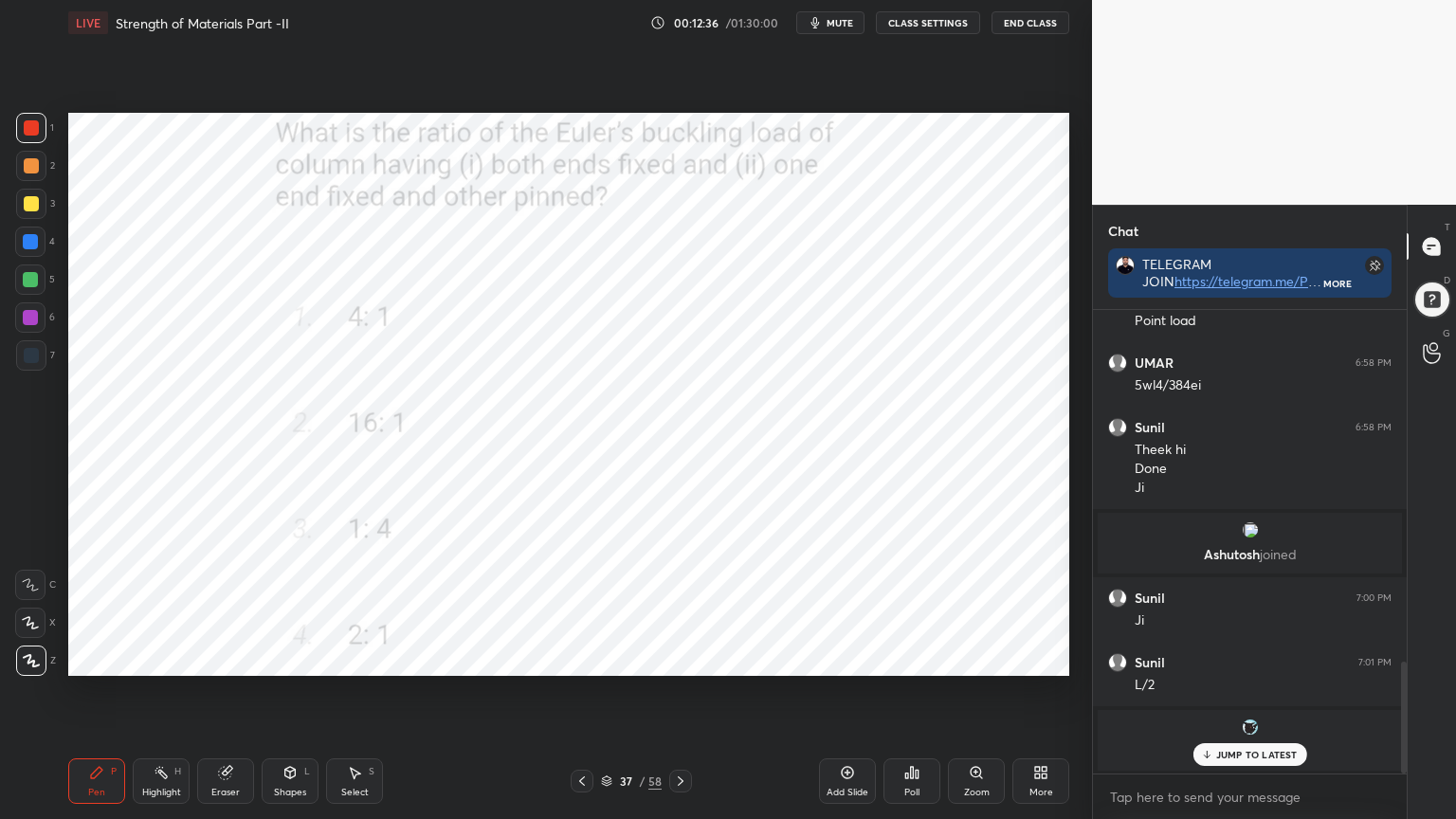 click 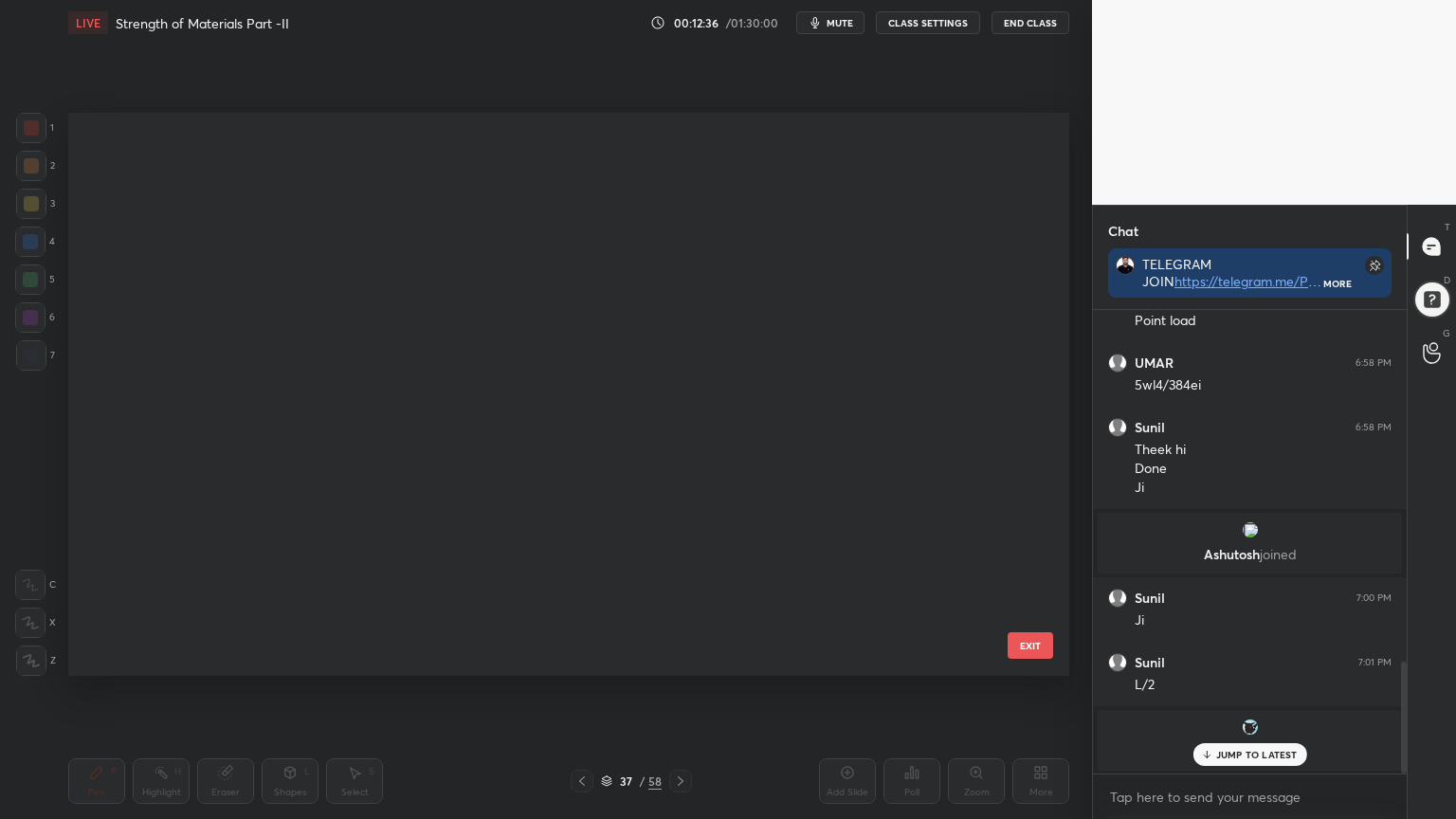 scroll, scrollTop: 1691, scrollLeft: 0, axis: vertical 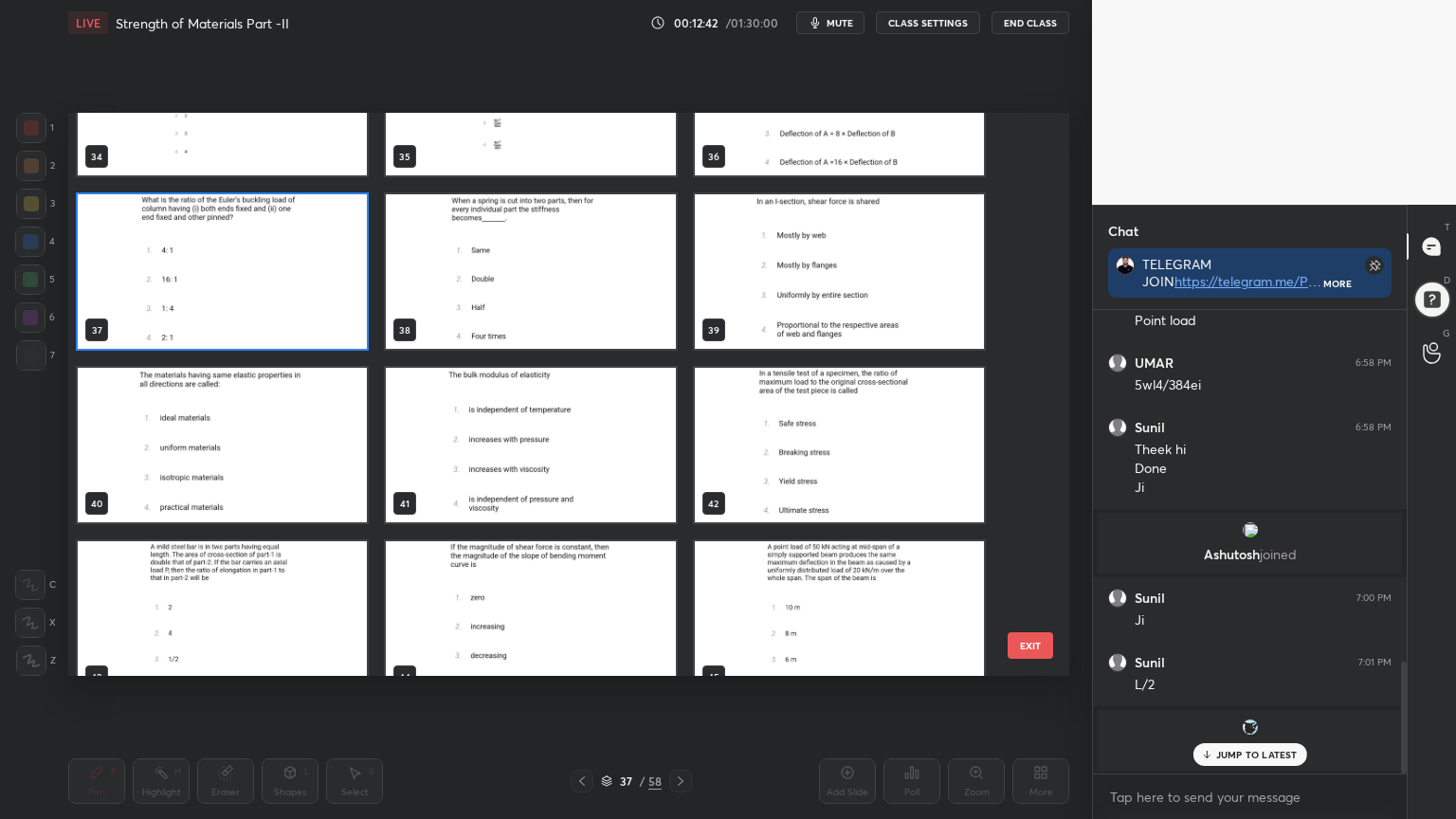 click at bounding box center [839, 271] 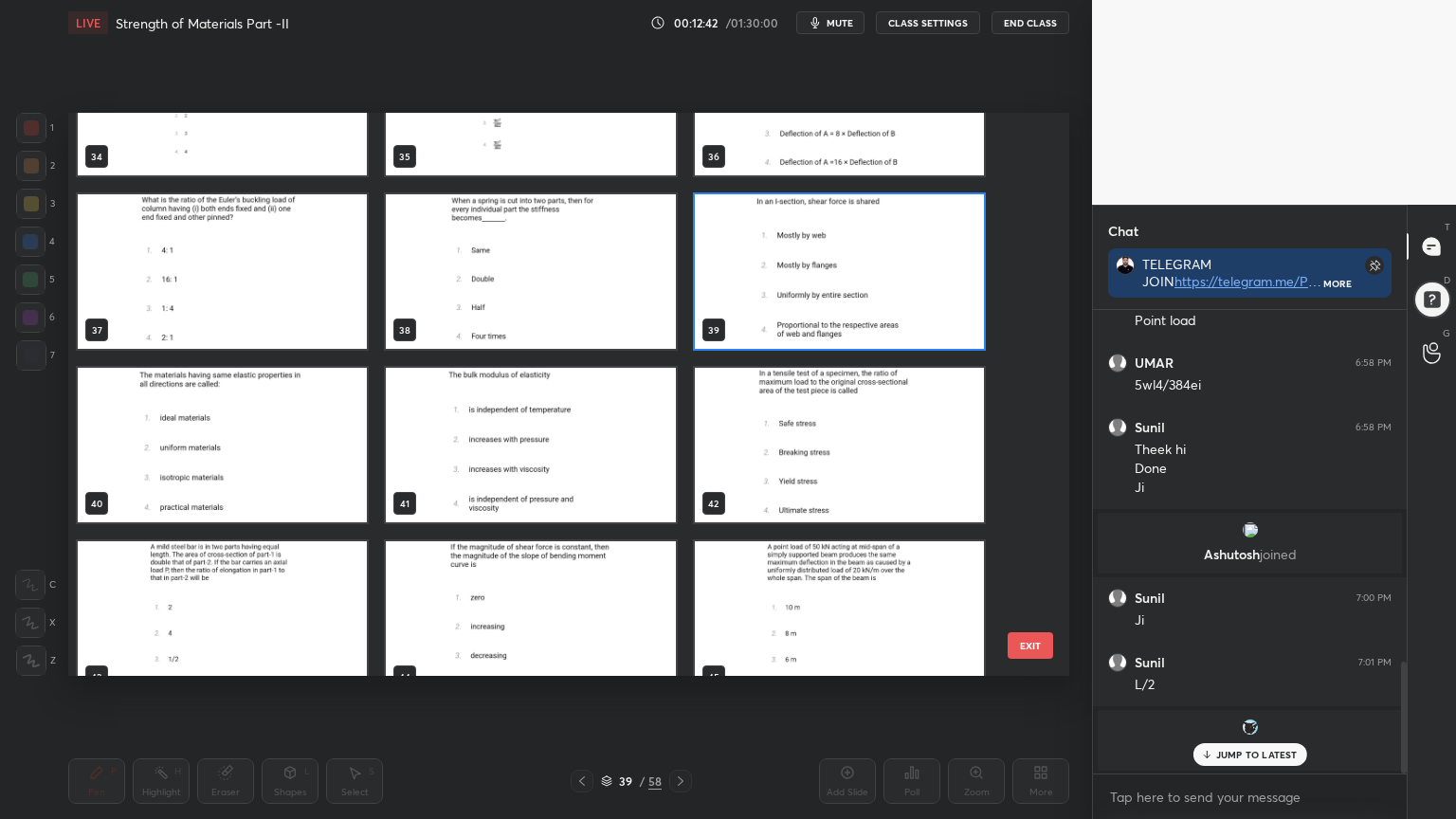 click at bounding box center [839, 271] 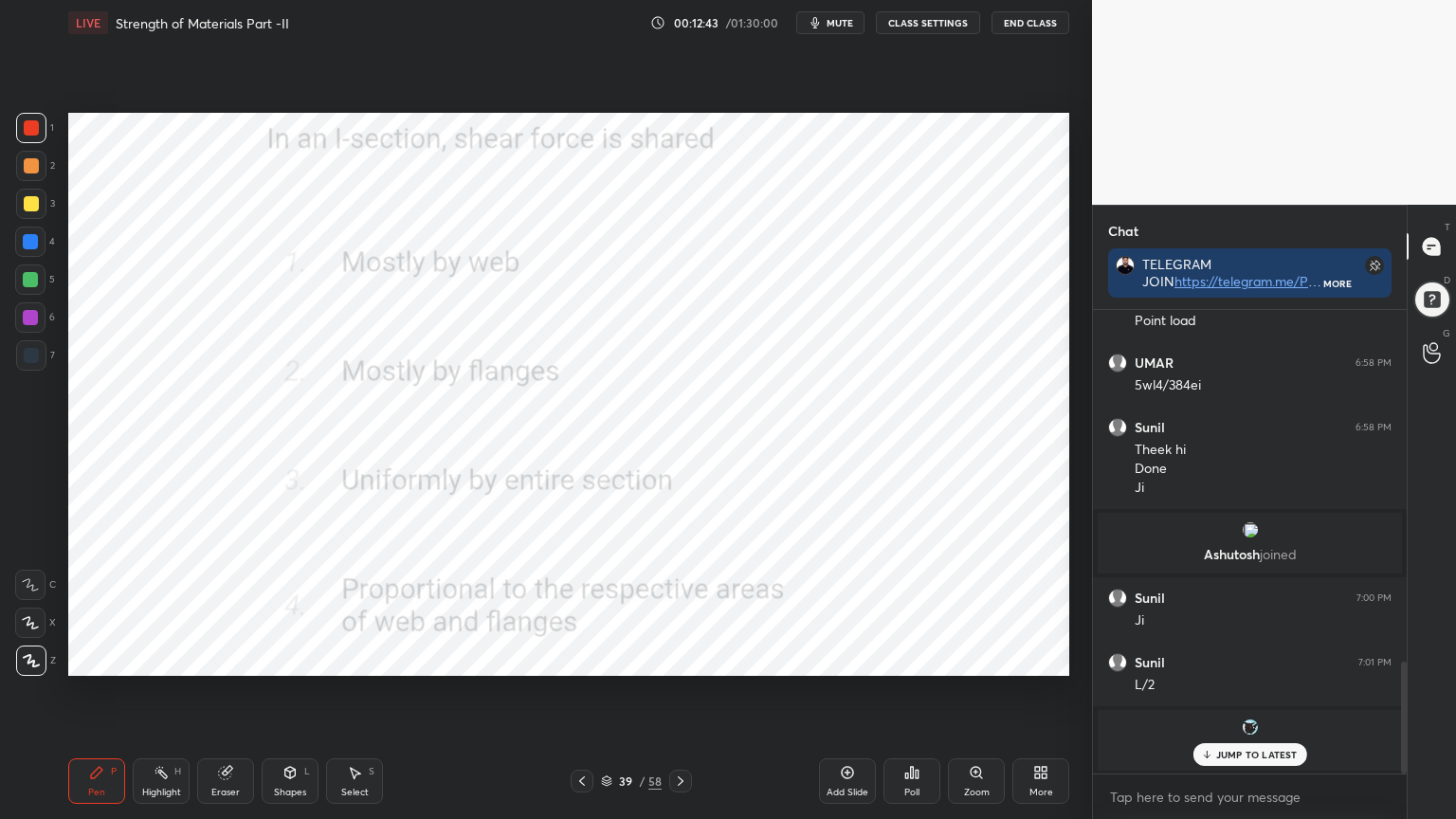 click on "Poll" at bounding box center [912, 781] 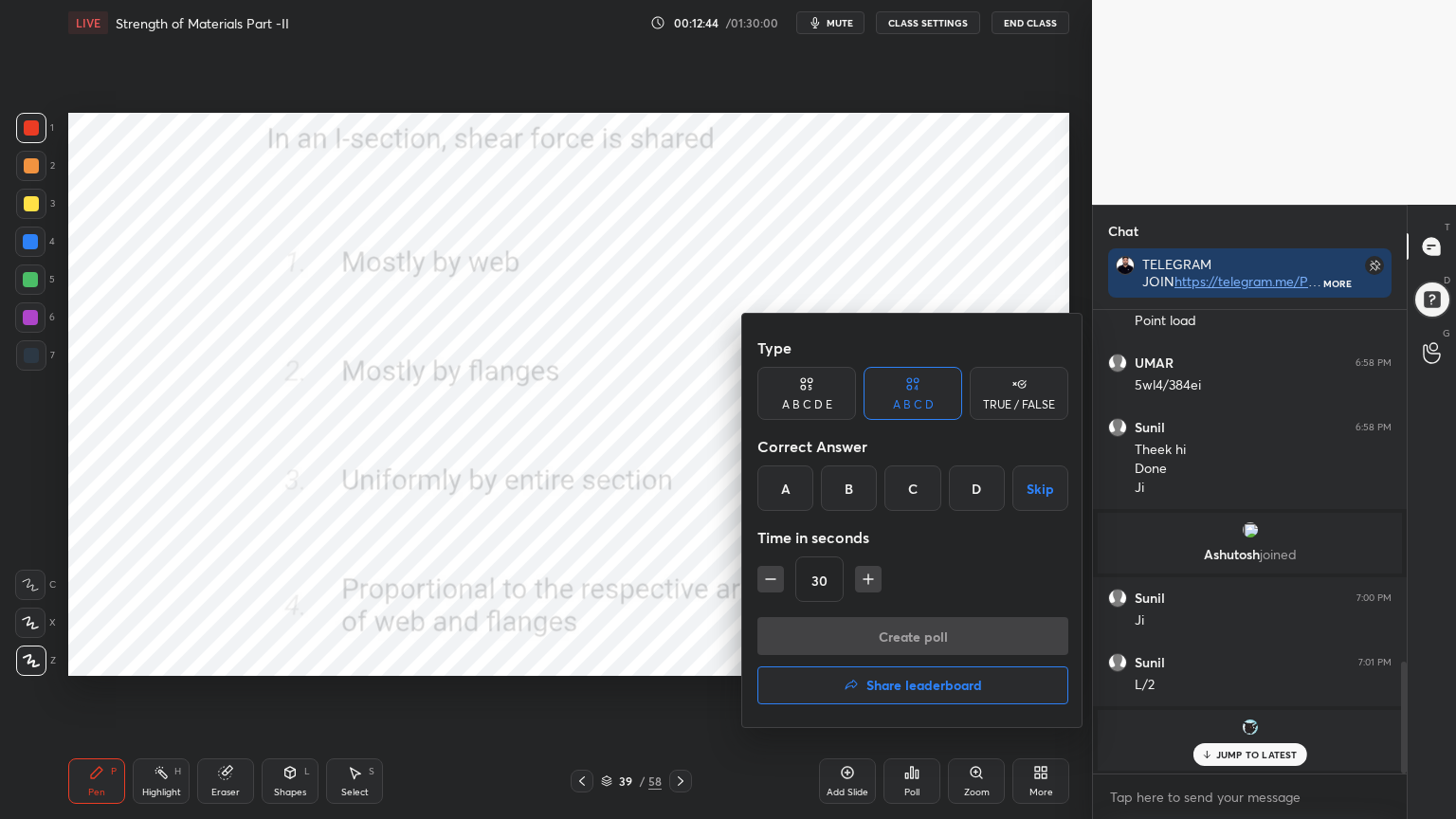click on "A" at bounding box center (785, 488) 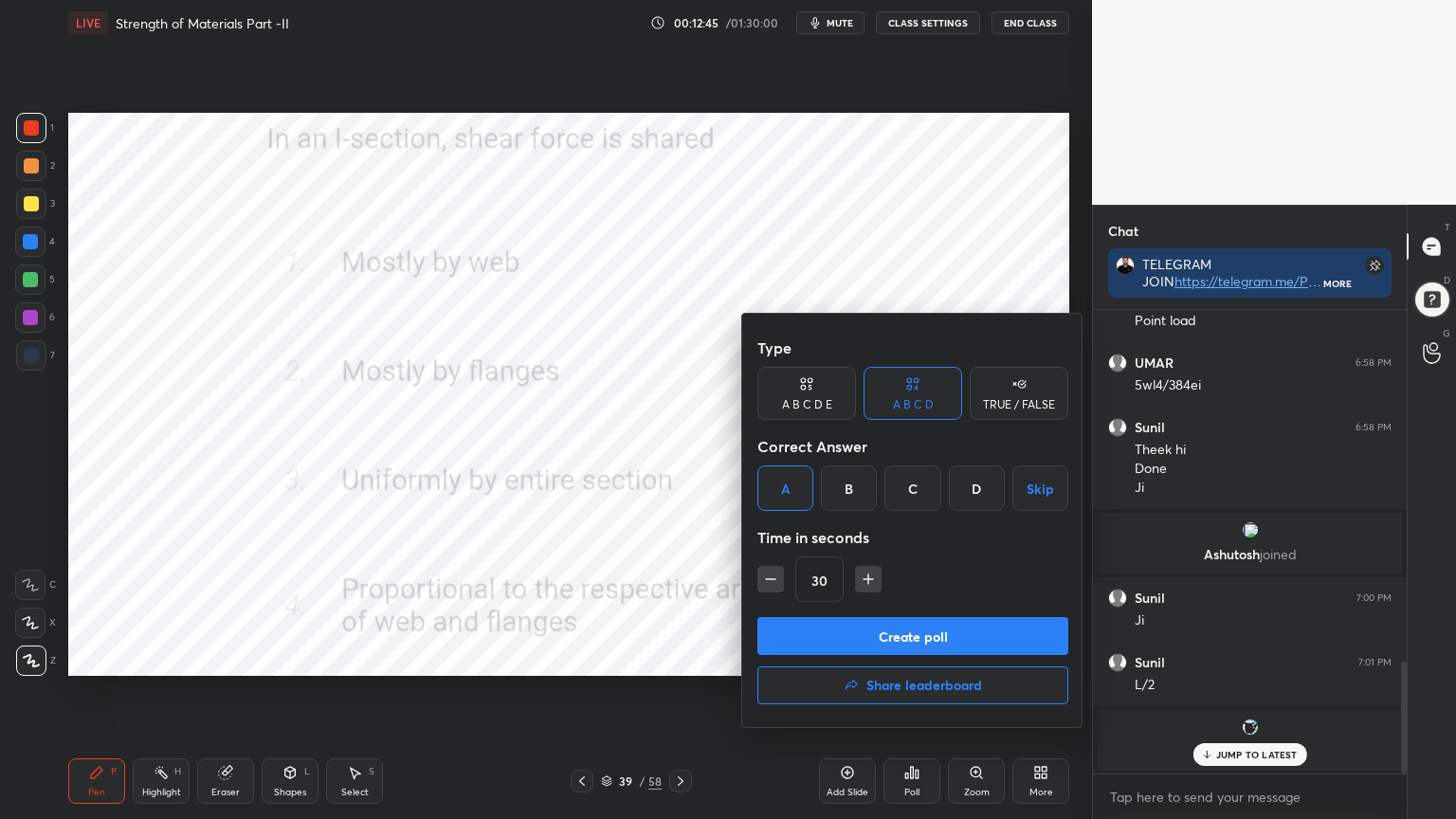 click on "Create poll" at bounding box center [913, 636] 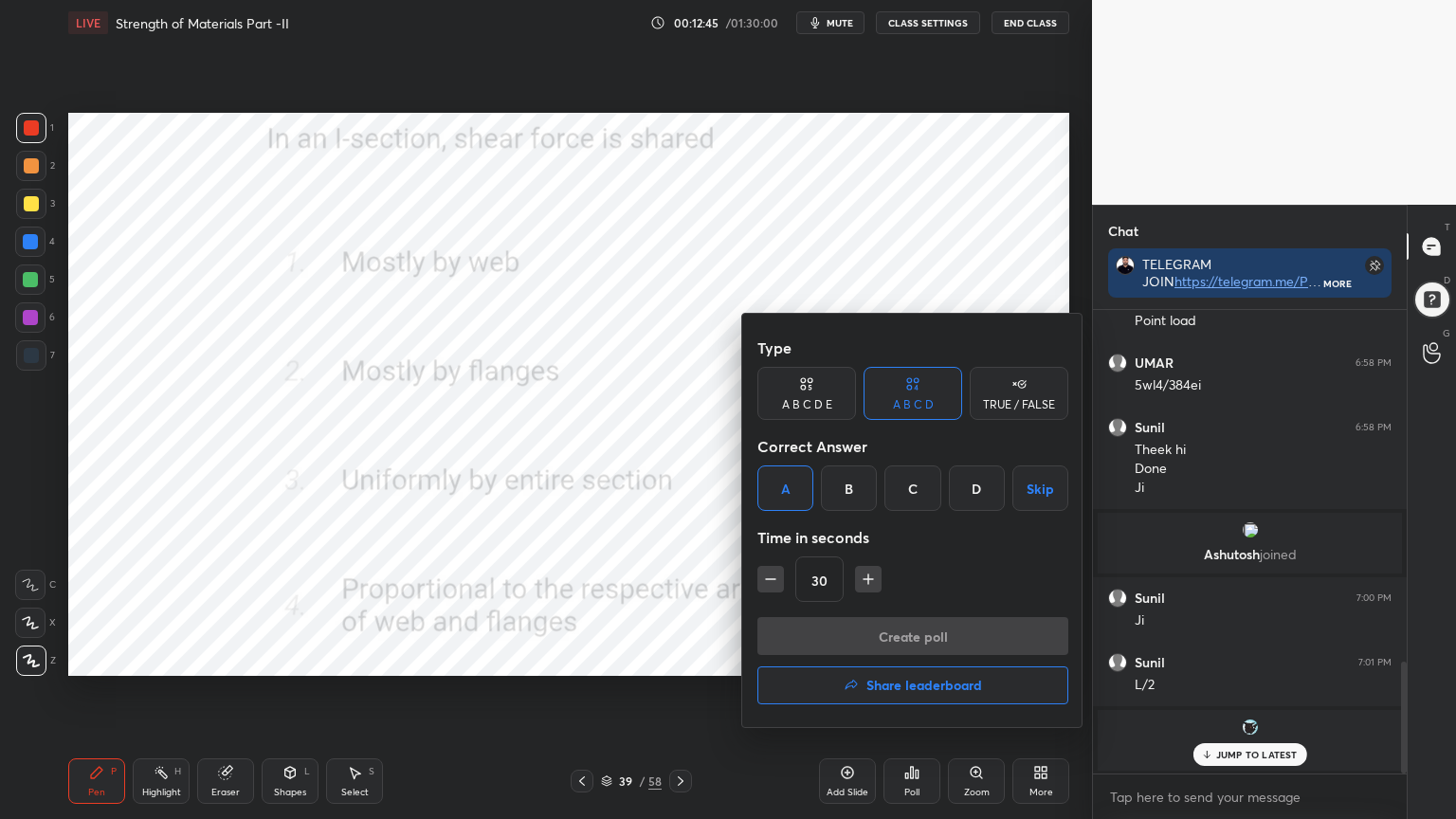 scroll, scrollTop: 427, scrollLeft: 308, axis: both 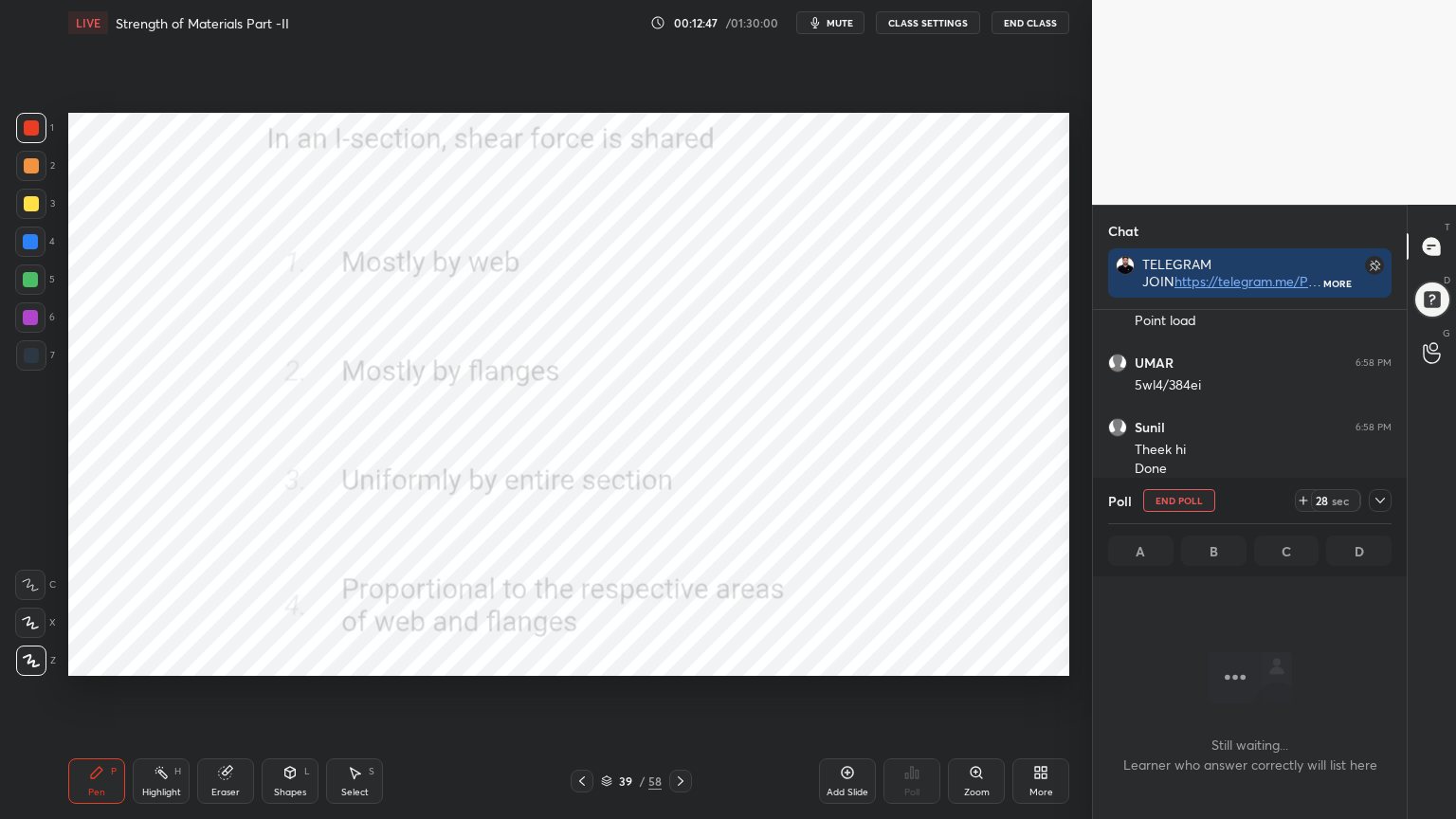 click 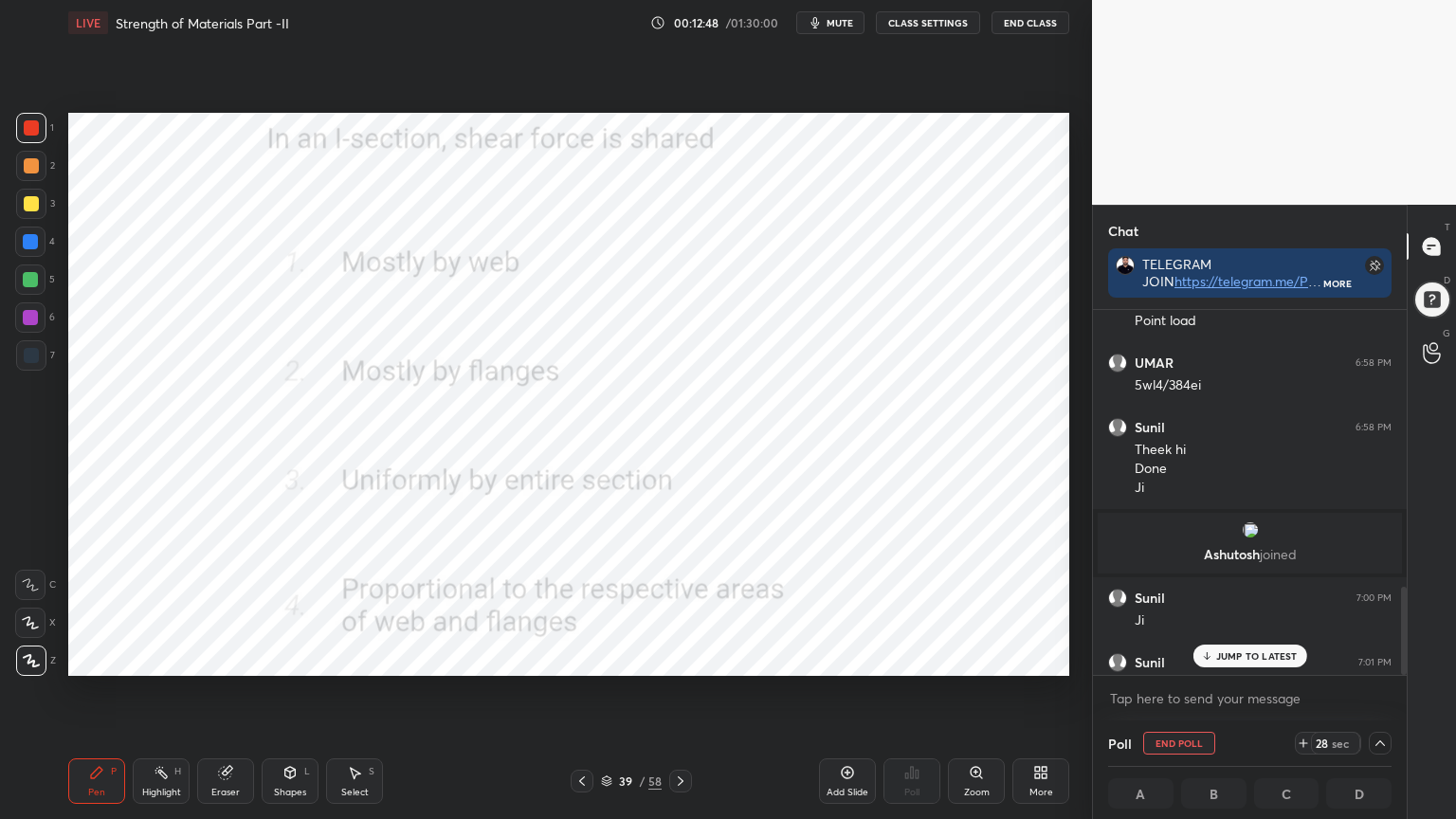 scroll, scrollTop: 1563, scrollLeft: 0, axis: vertical 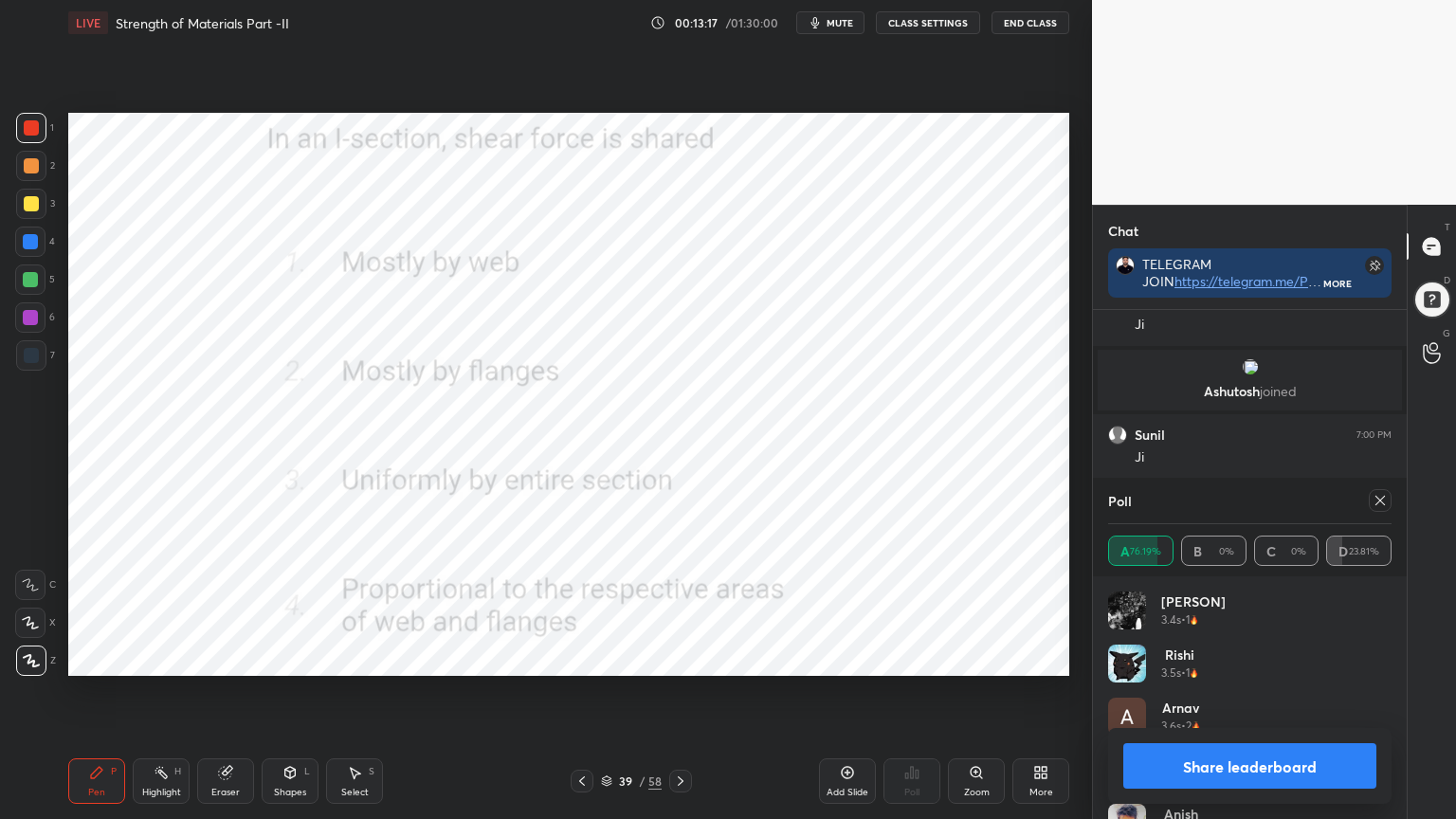 click 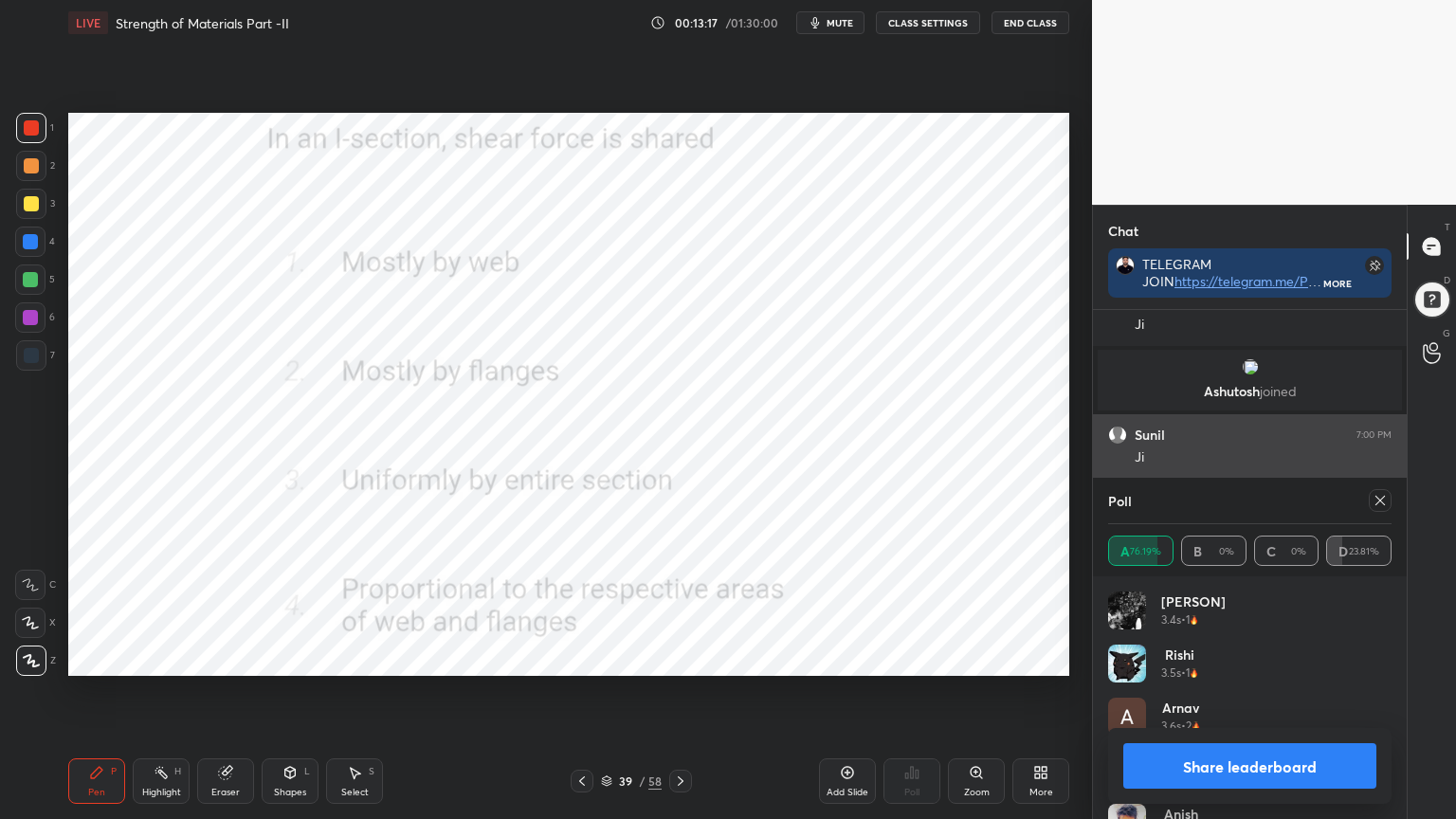 scroll, scrollTop: 83, scrollLeft: 278, axis: both 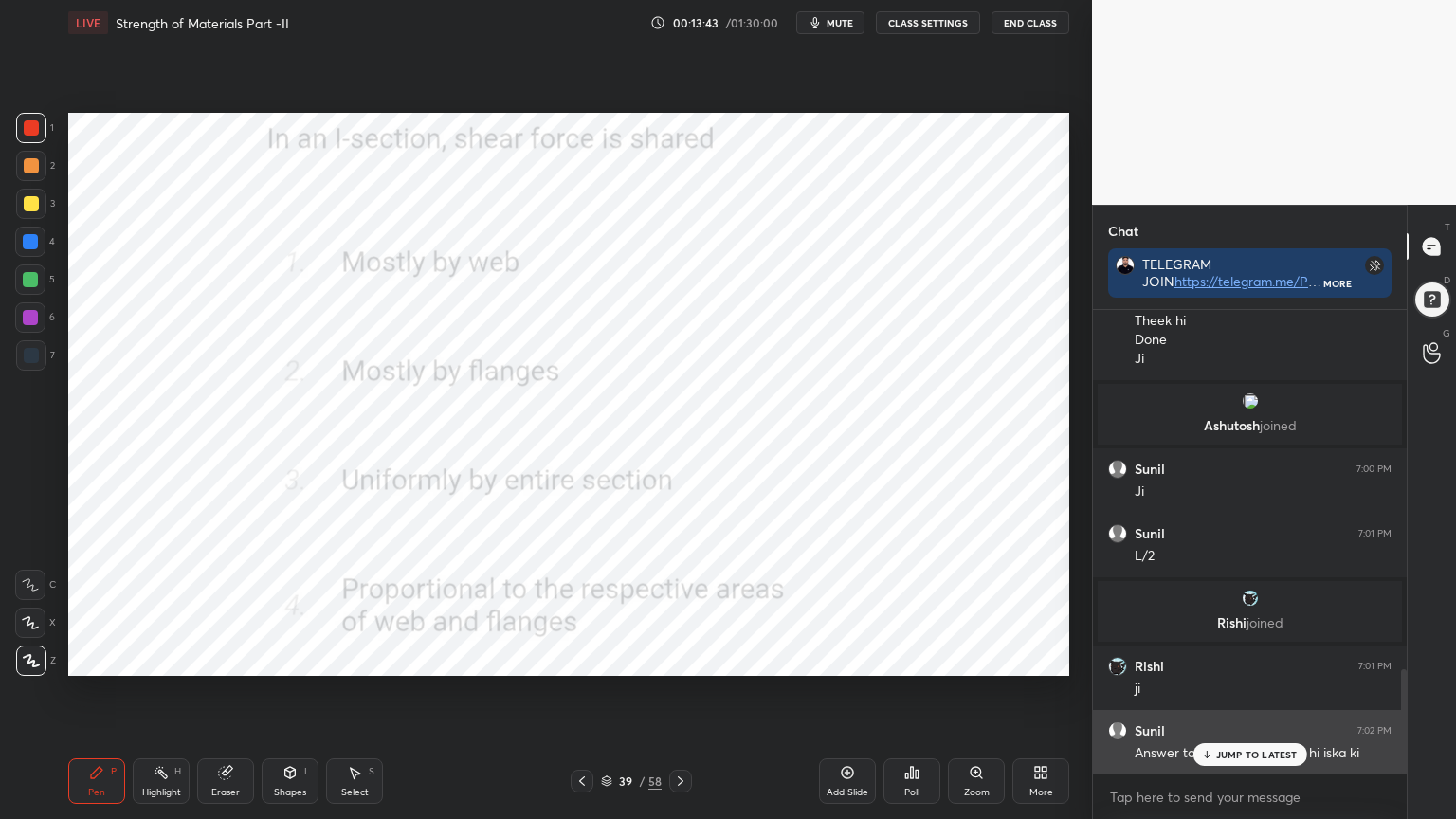 click on "JUMP TO LATEST" at bounding box center [1257, 755] 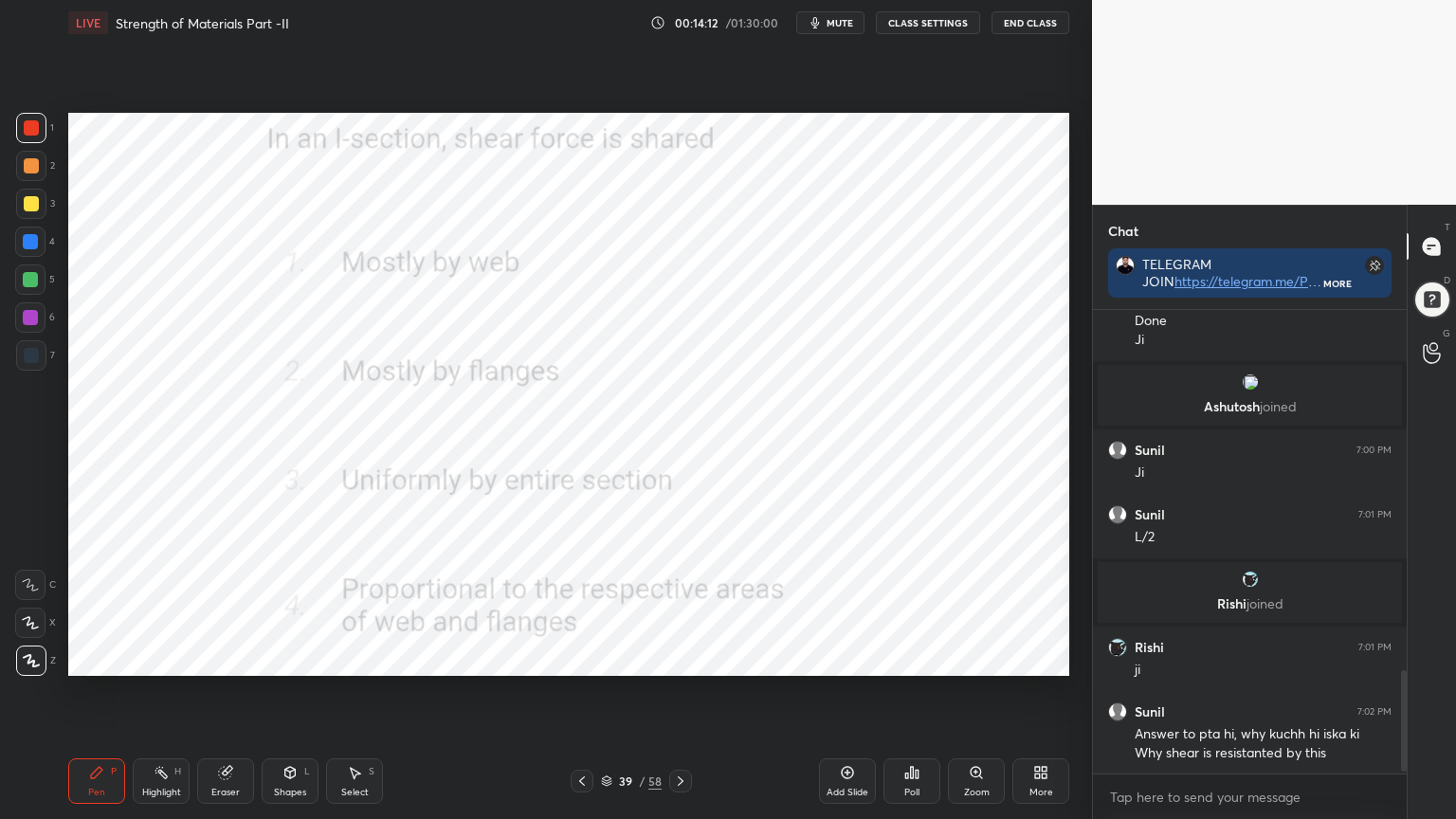 scroll, scrollTop: 1676, scrollLeft: 0, axis: vertical 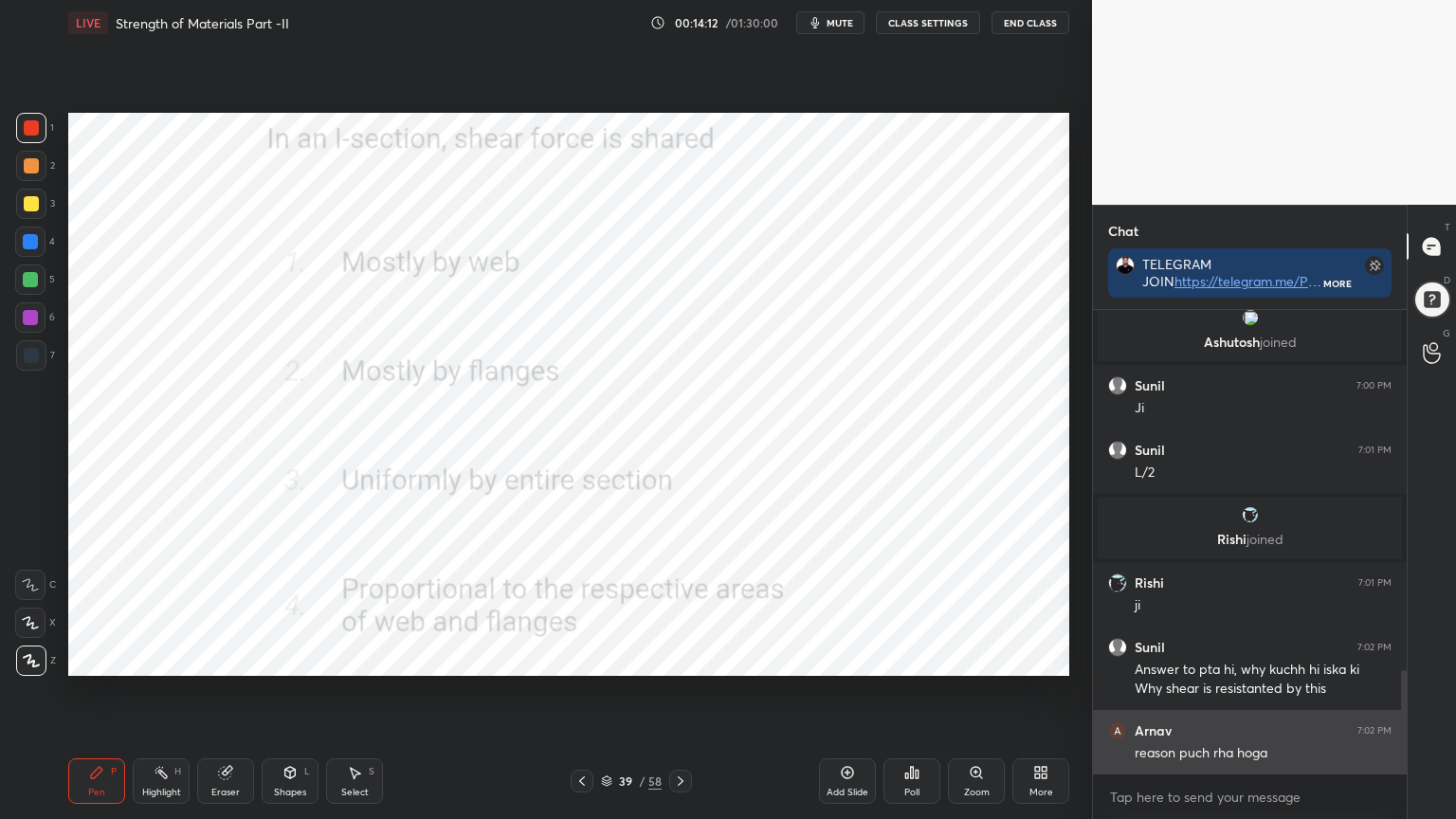 click 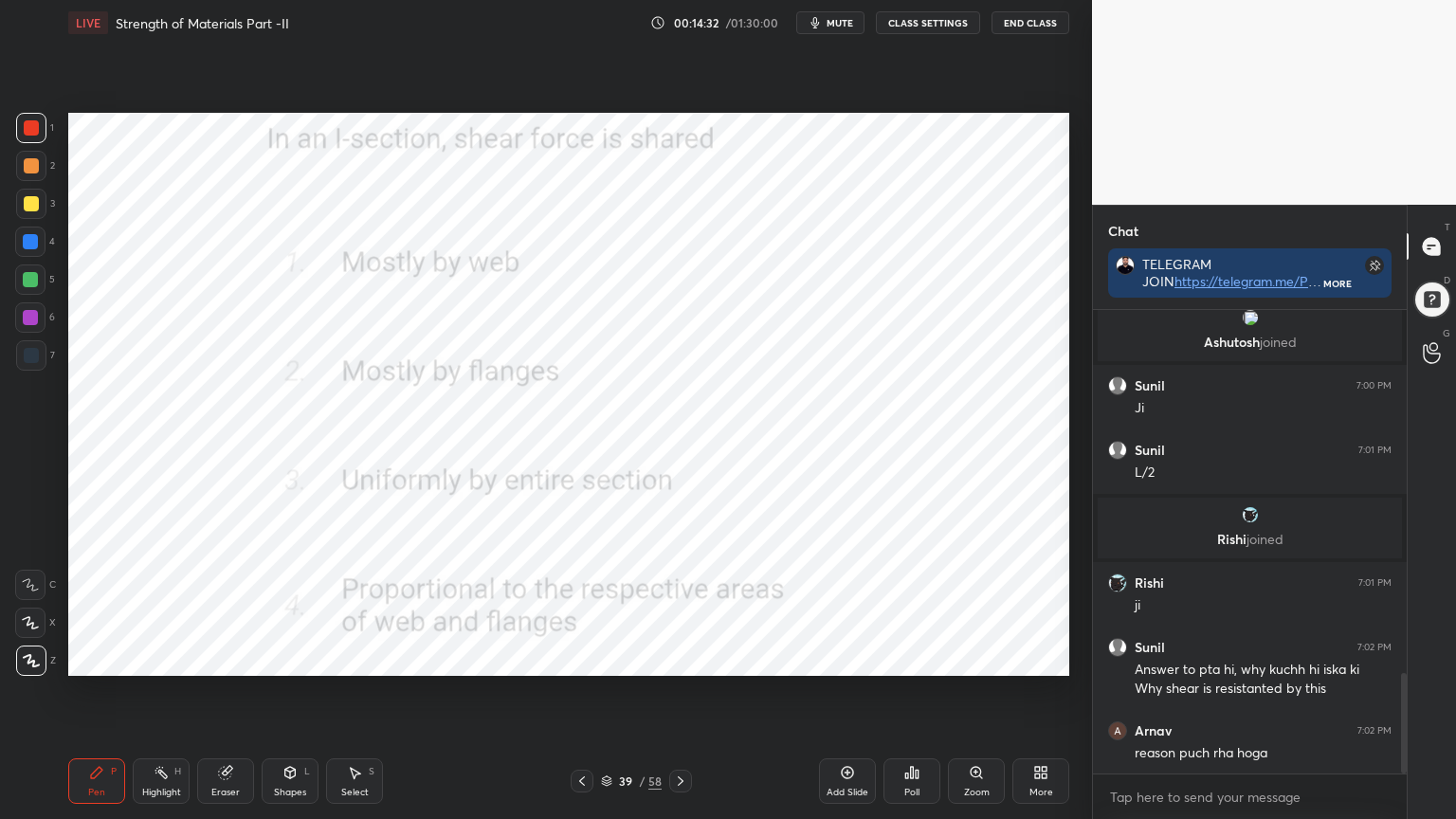 scroll, scrollTop: 1740, scrollLeft: 0, axis: vertical 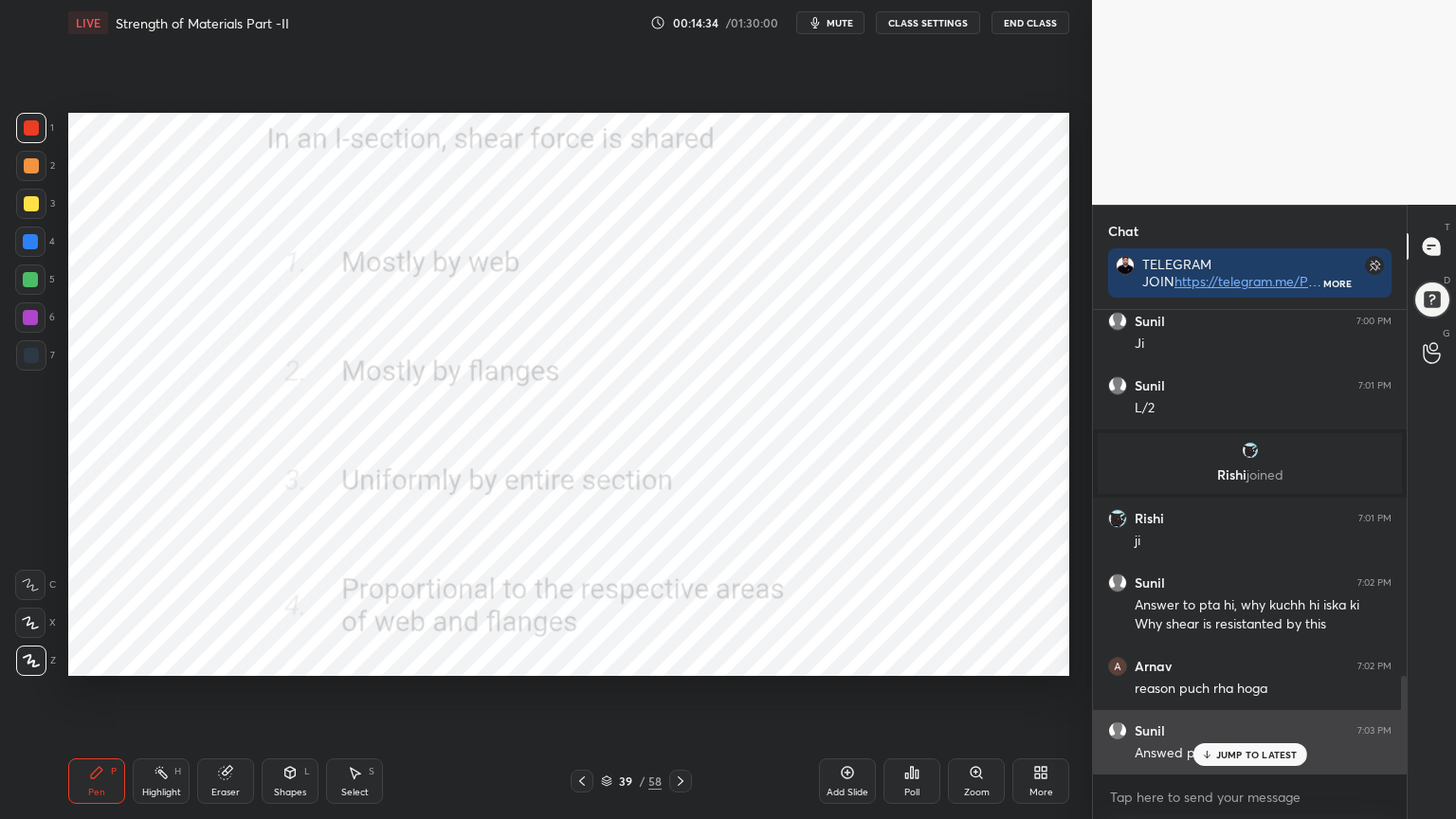click on "JUMP TO LATEST" at bounding box center [1257, 755] 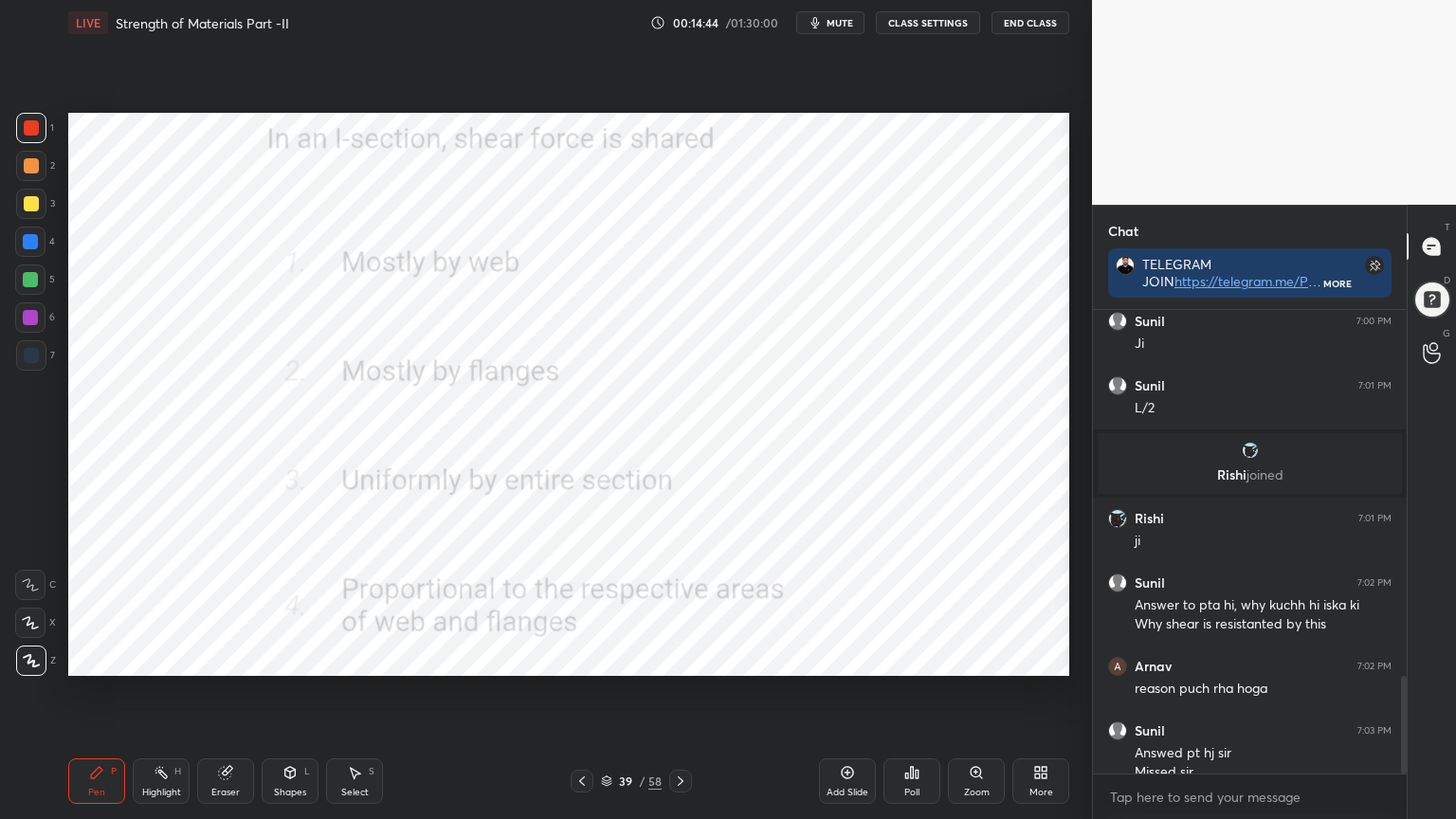 scroll, scrollTop: 1759, scrollLeft: 0, axis: vertical 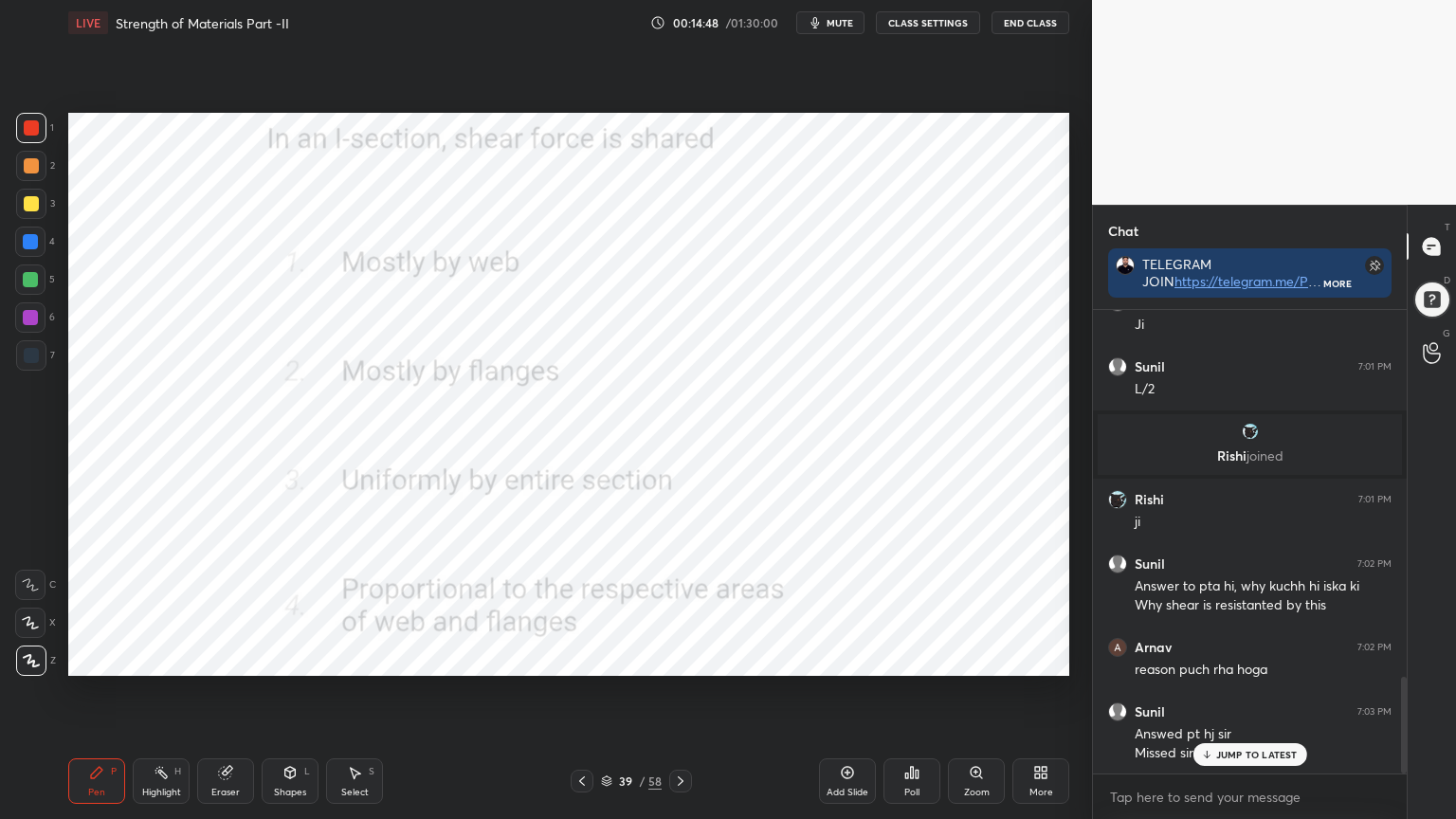 click on "JUMP TO LATEST" at bounding box center (1257, 755) 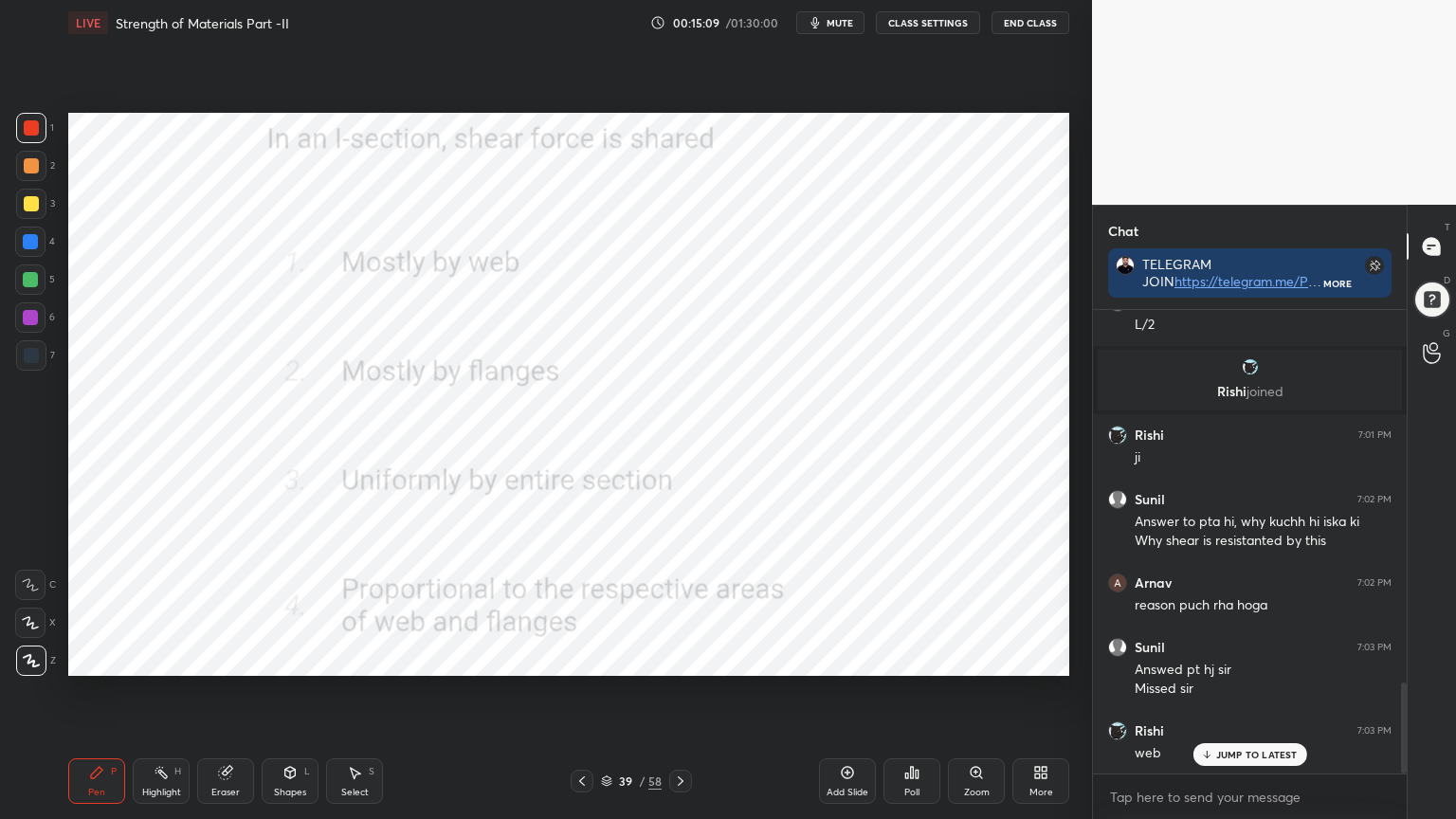 scroll, scrollTop: 1888, scrollLeft: 0, axis: vertical 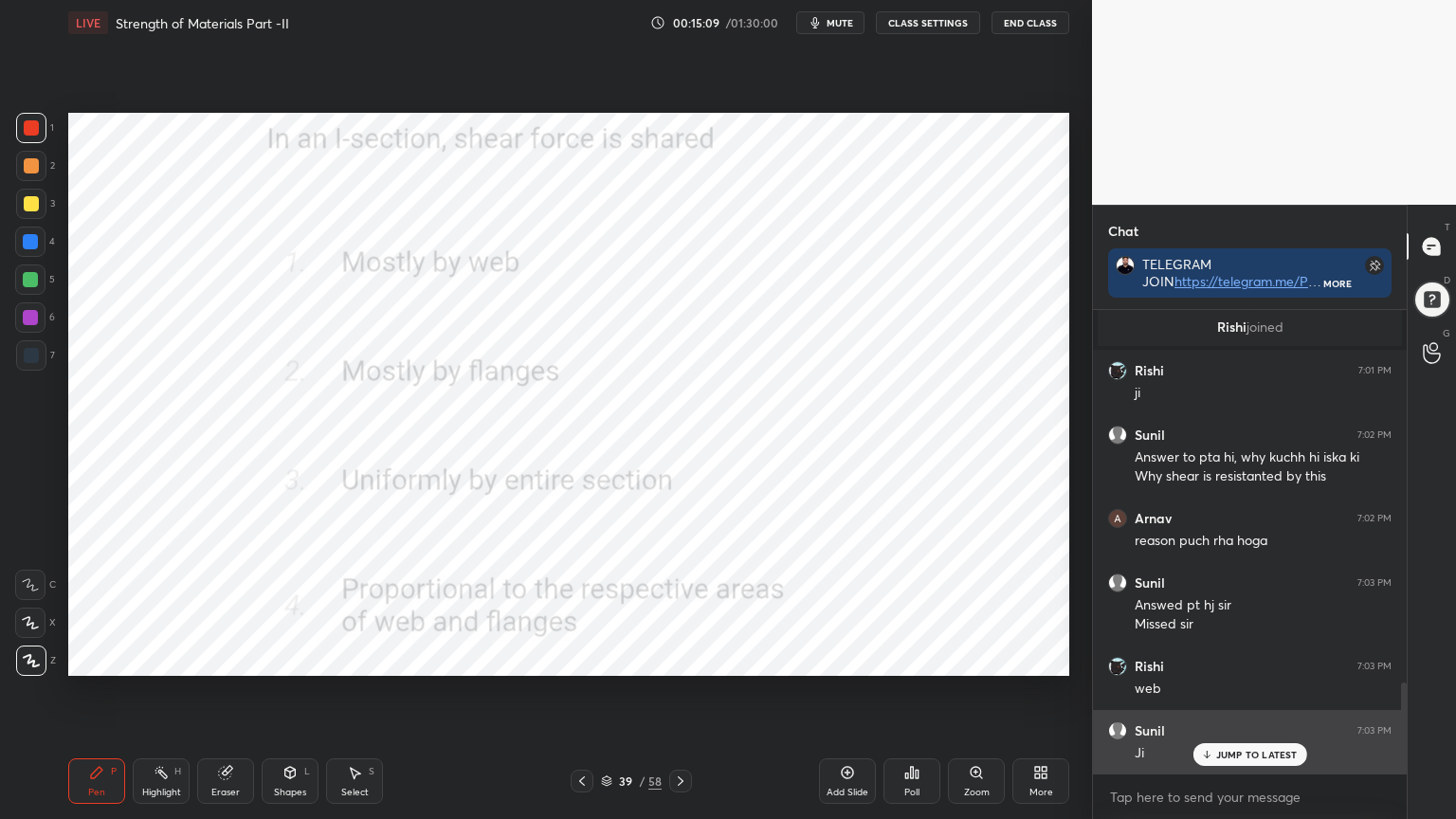 click on "JUMP TO LATEST" at bounding box center [1257, 755] 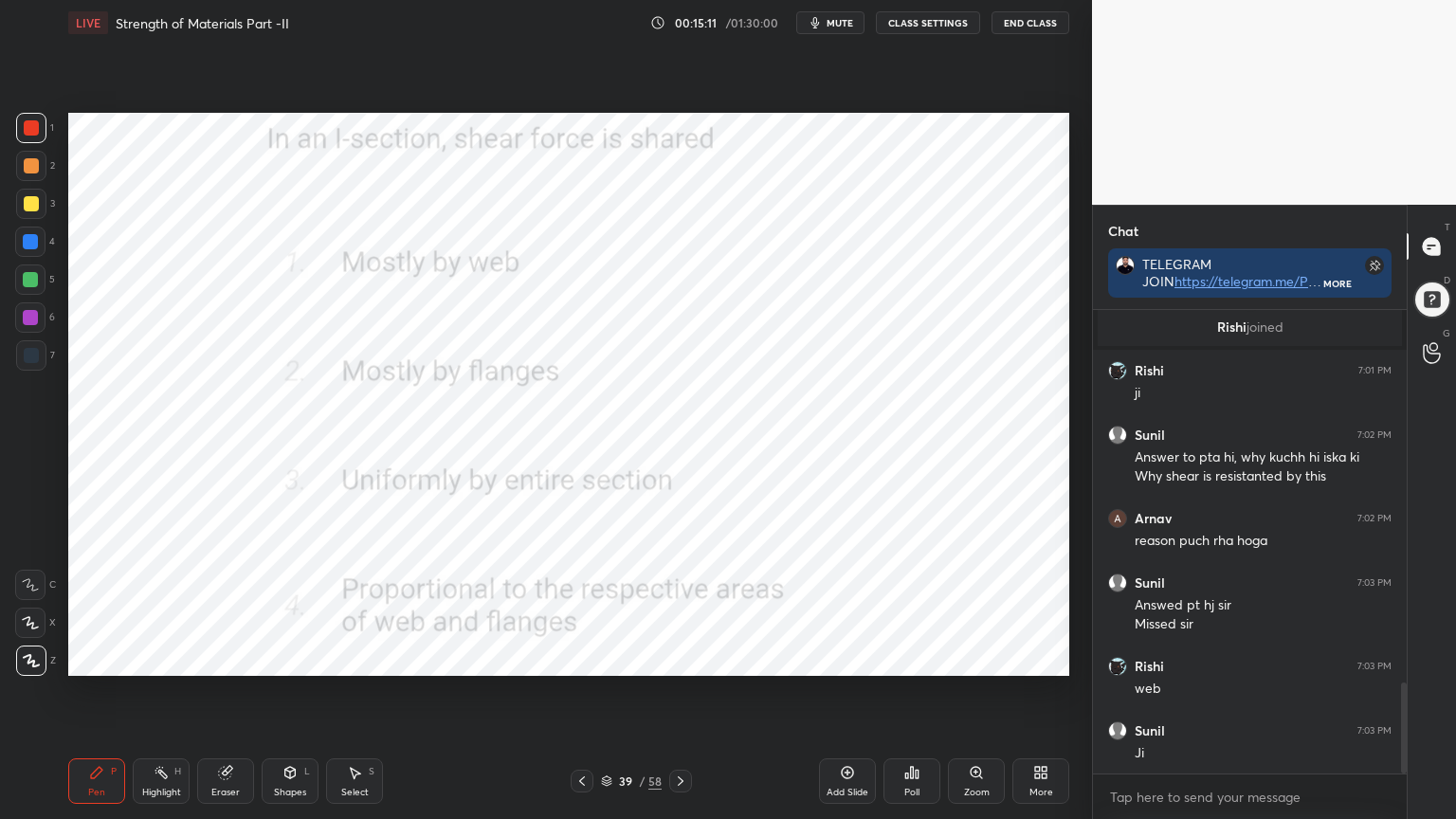 click 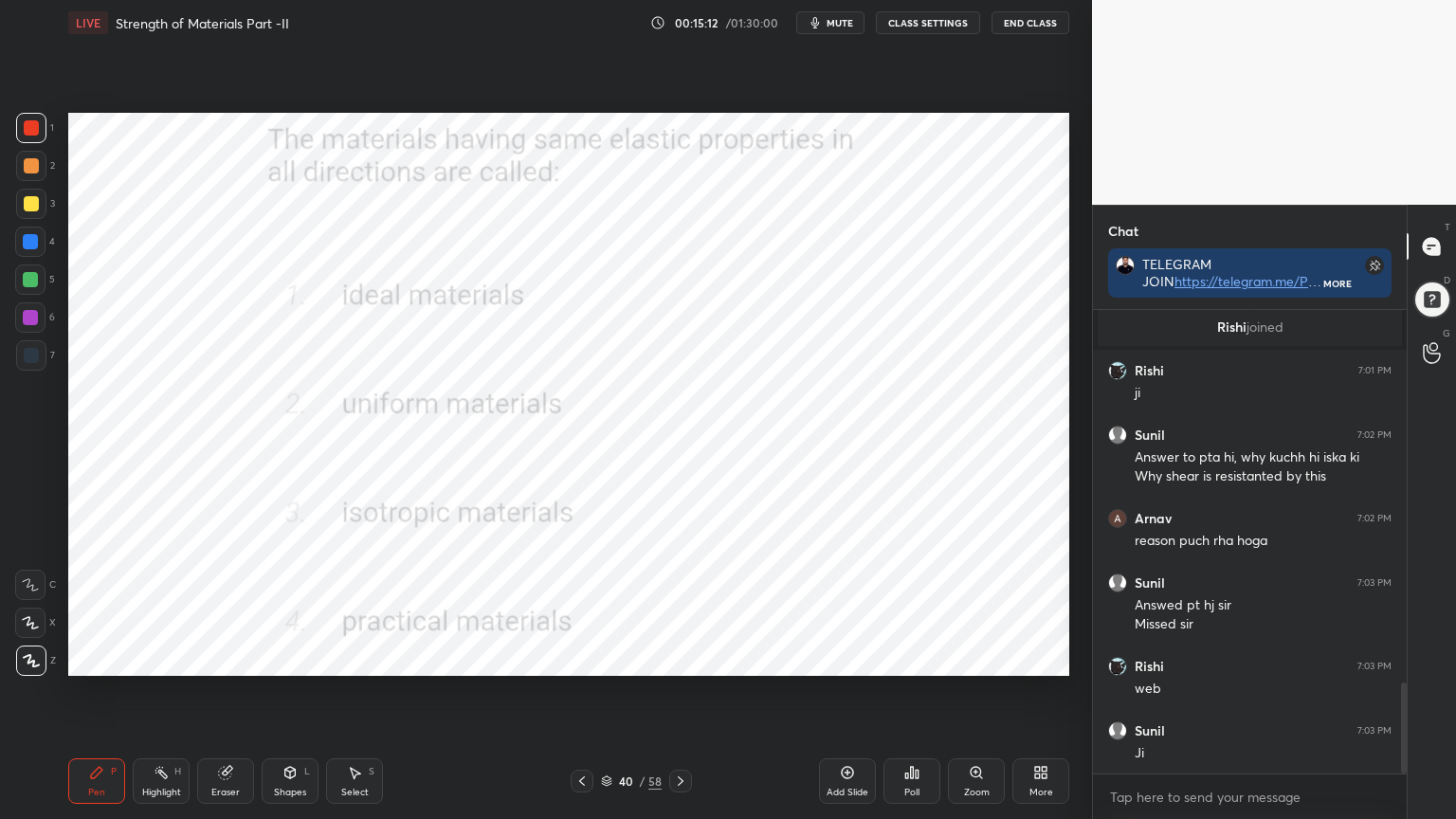 click 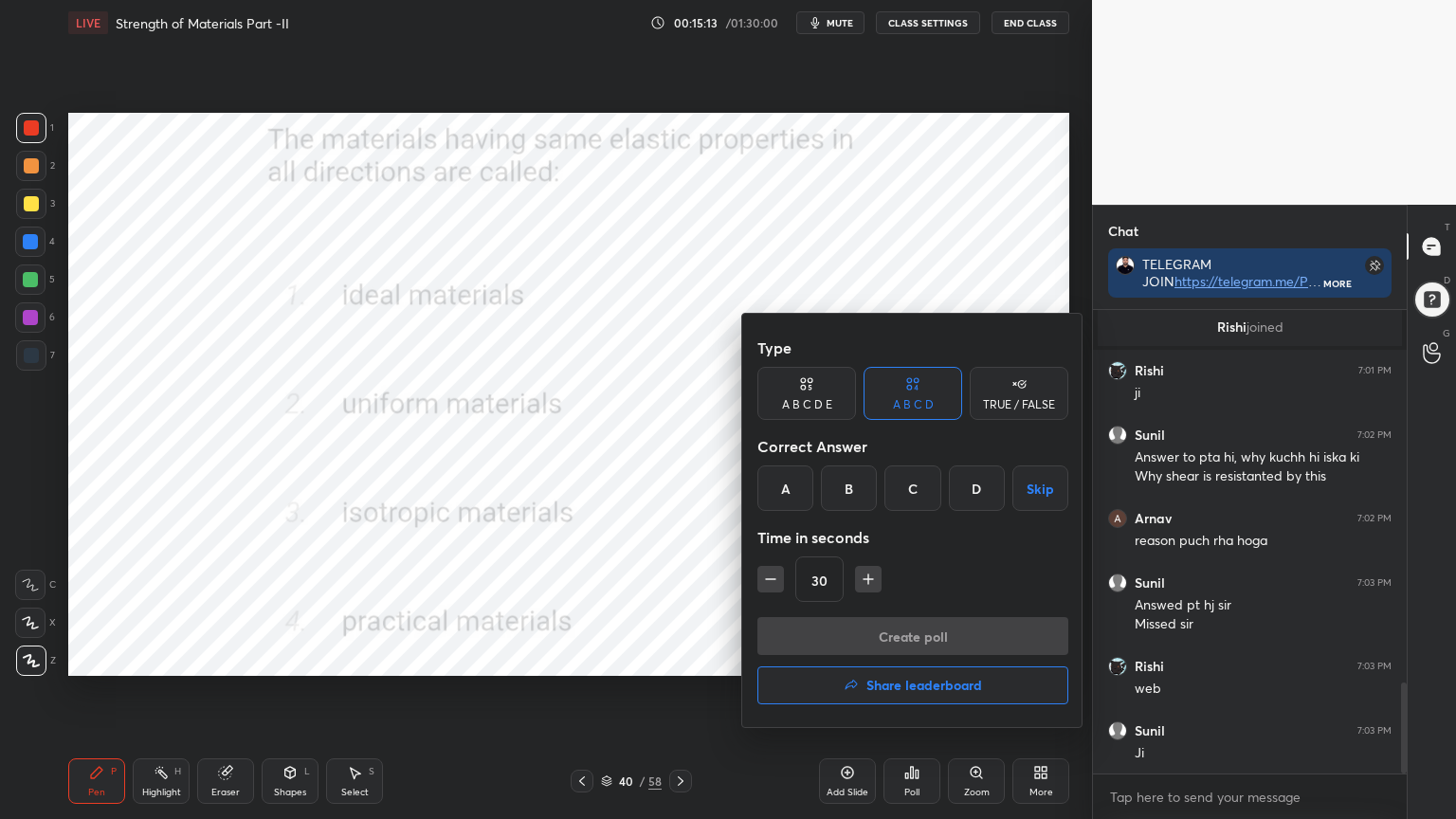 click on "C" at bounding box center [912, 488] 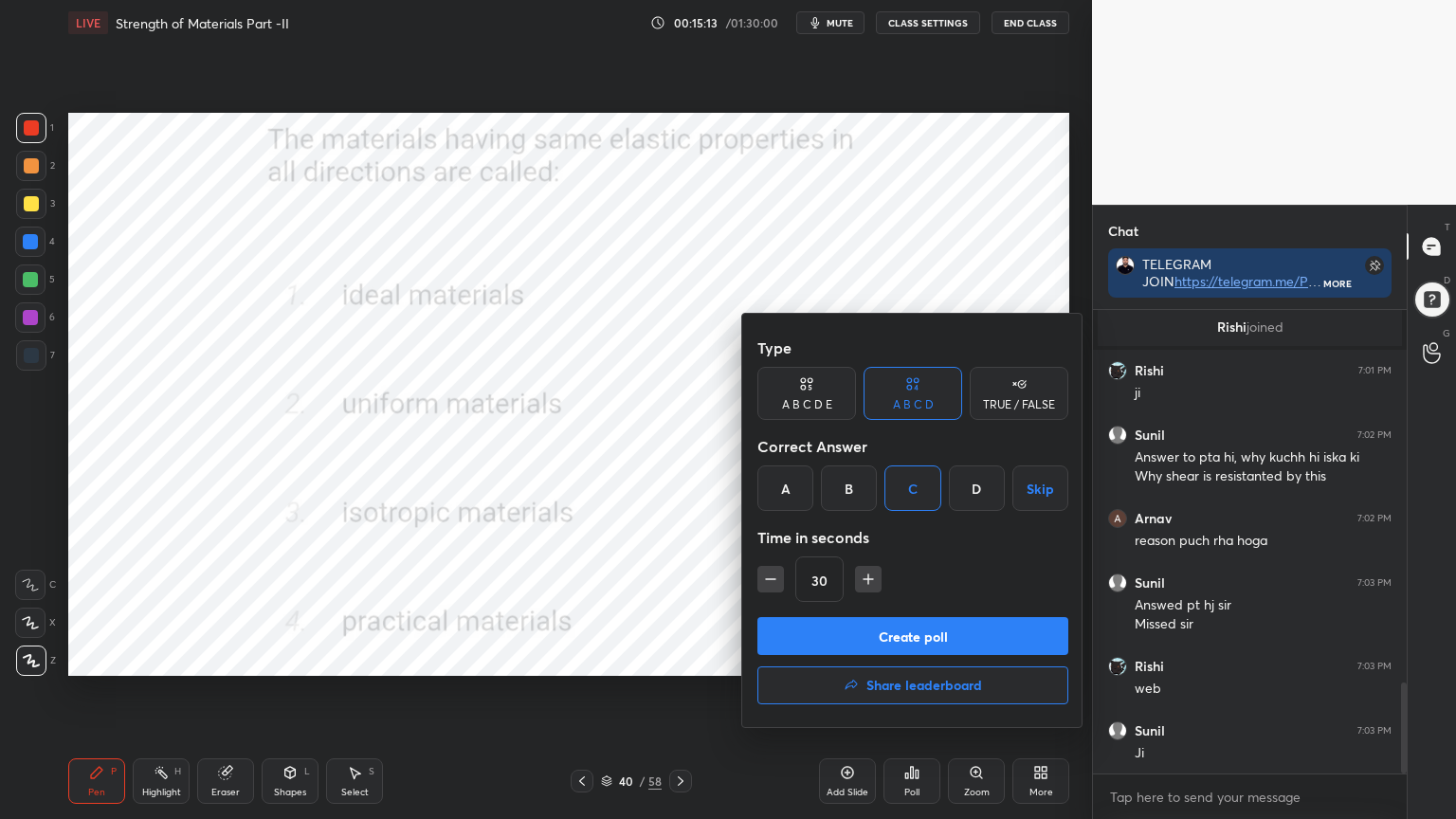 click on "Create poll" at bounding box center (913, 636) 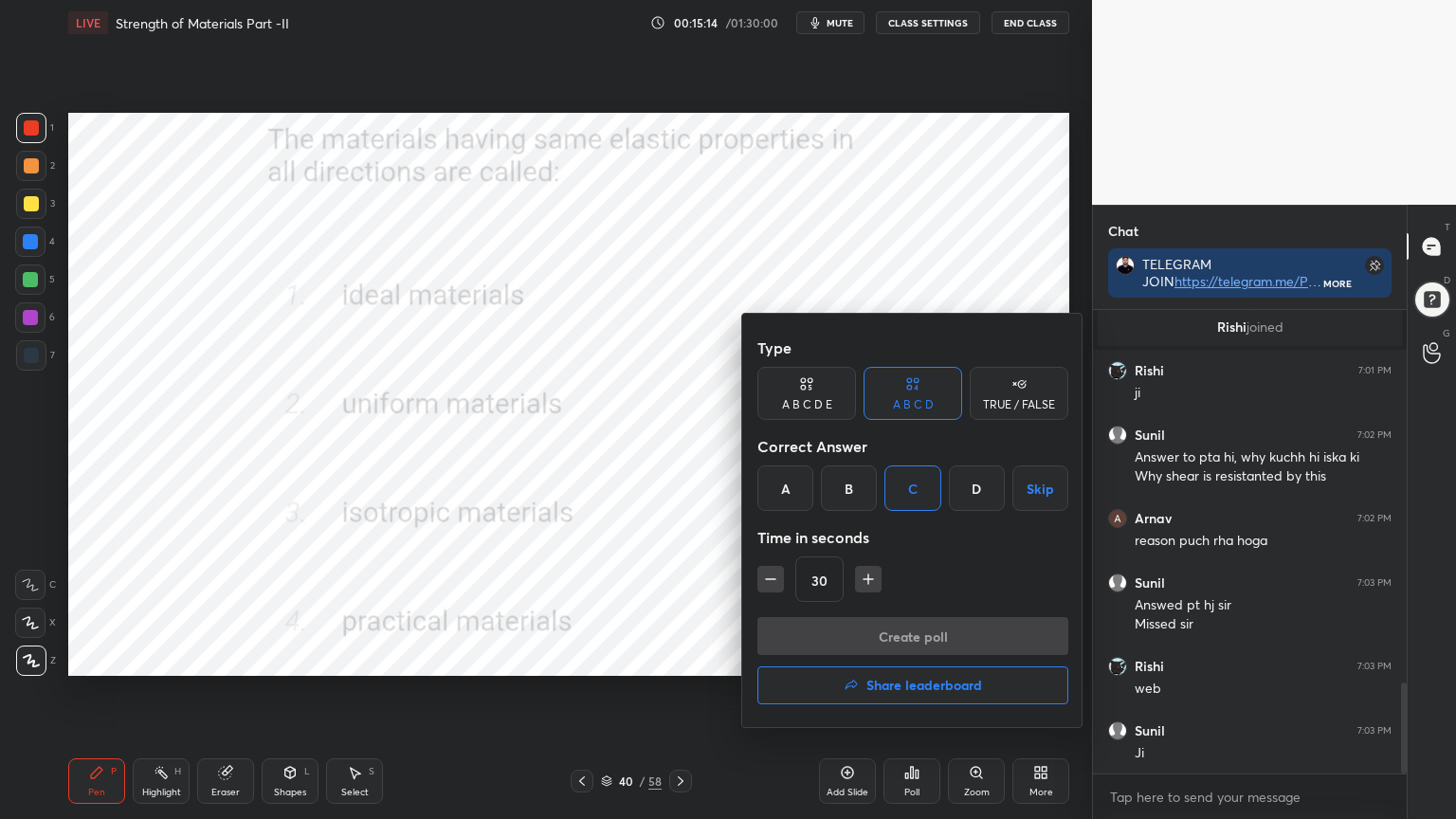 scroll, scrollTop: 428, scrollLeft: 308, axis: both 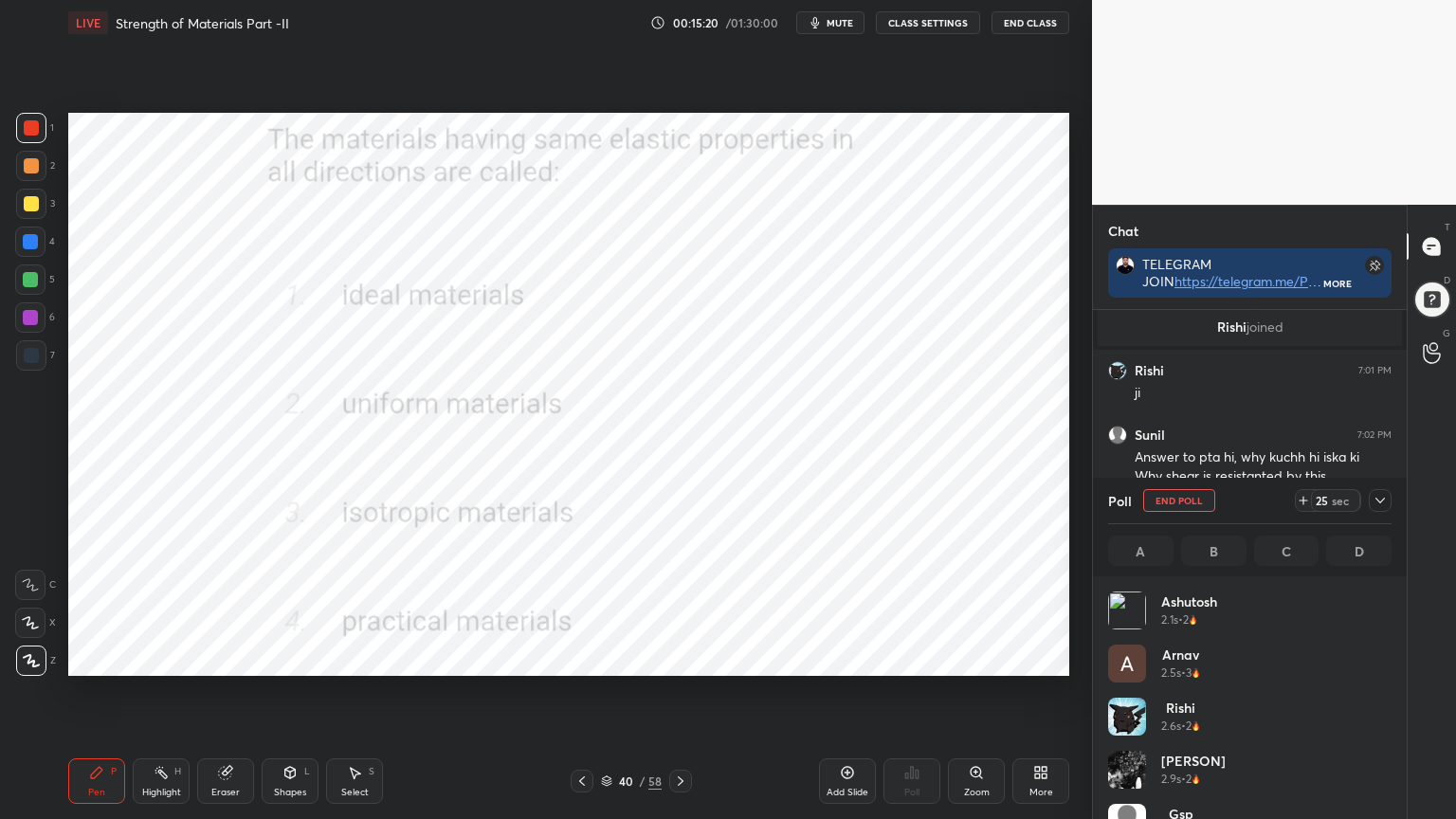 click 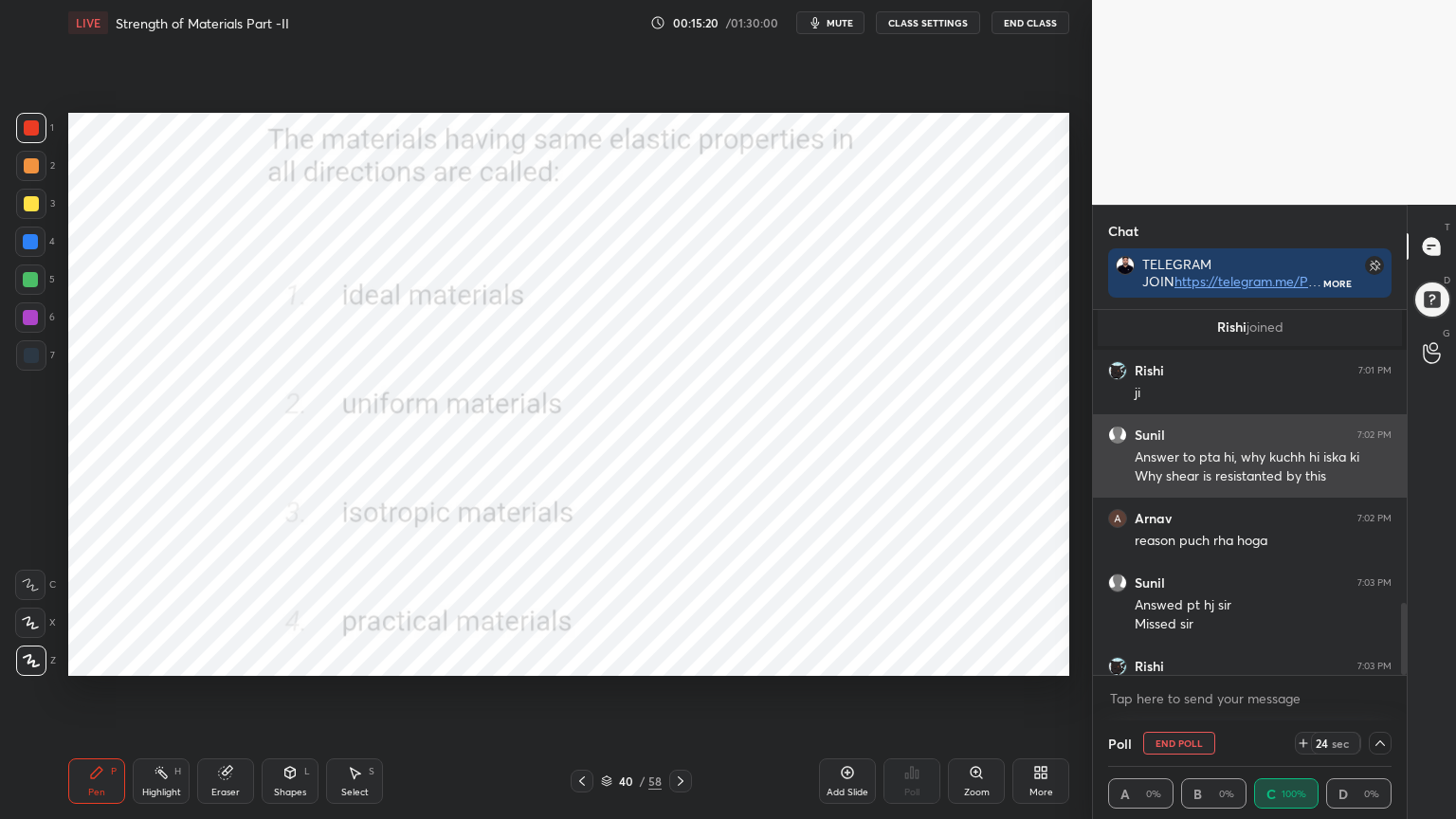 scroll, scrollTop: 123, scrollLeft: 278, axis: both 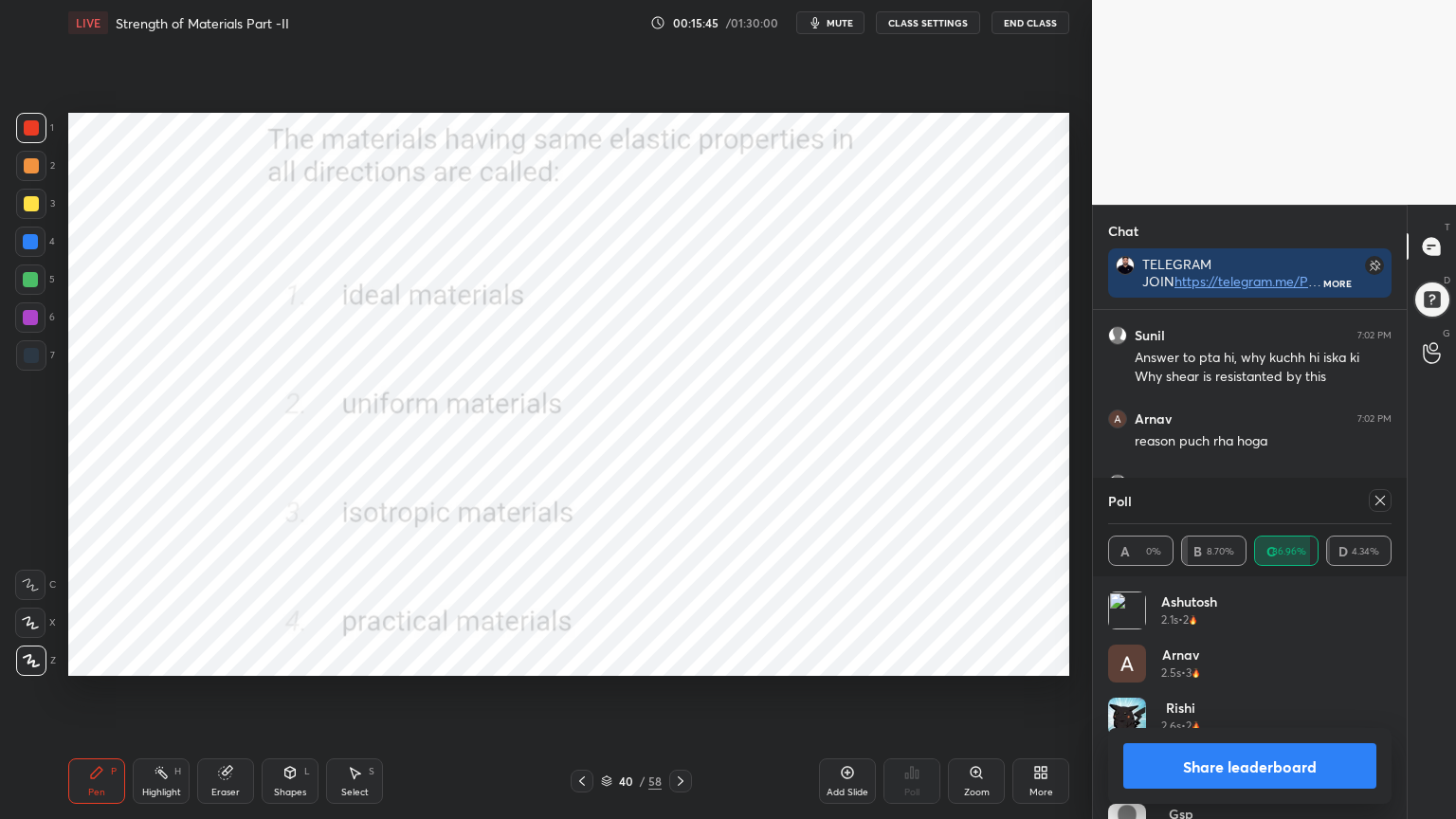 click 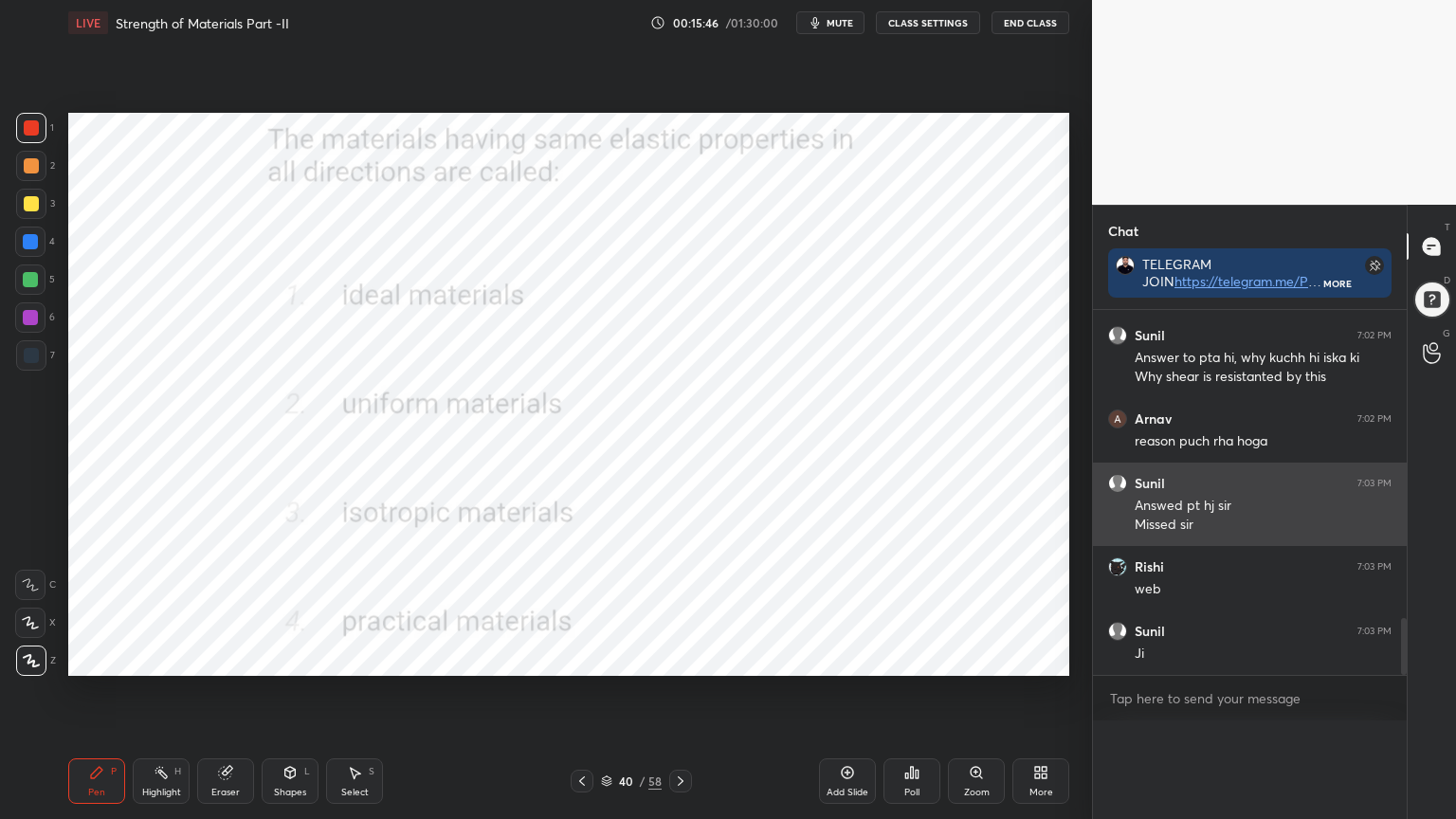 scroll, scrollTop: 83, scrollLeft: 278, axis: both 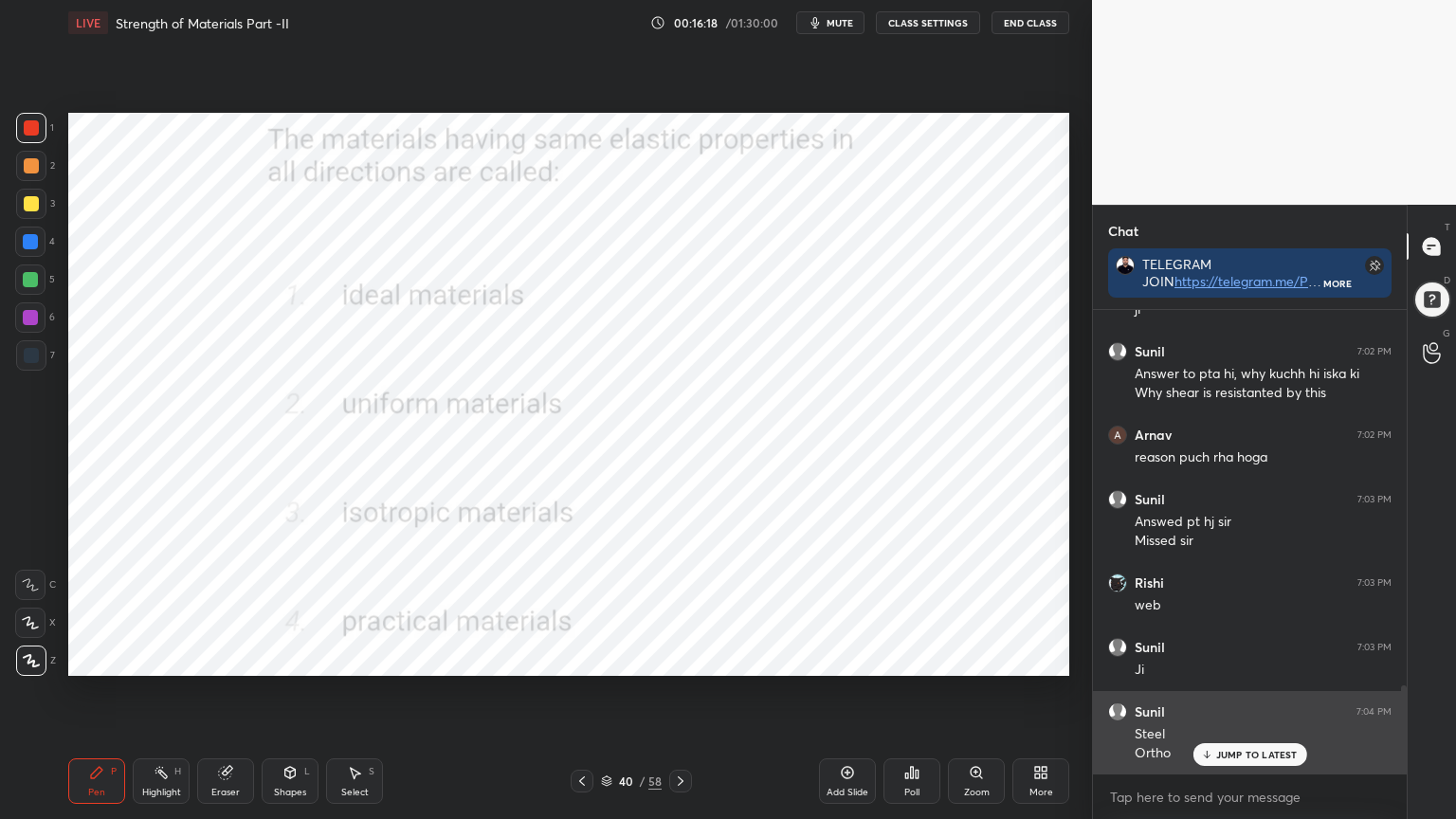 click 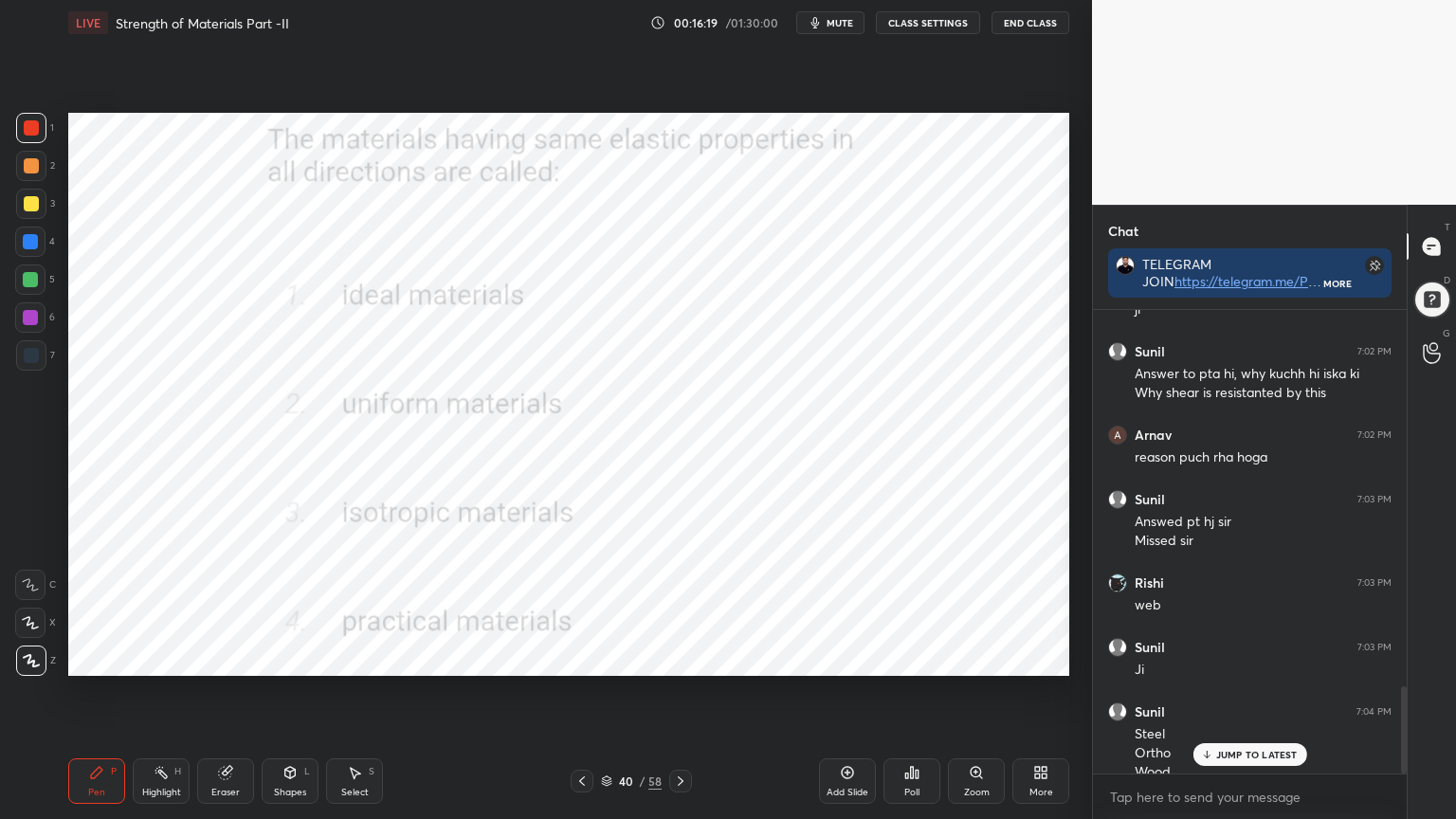 scroll, scrollTop: 1991, scrollLeft: 0, axis: vertical 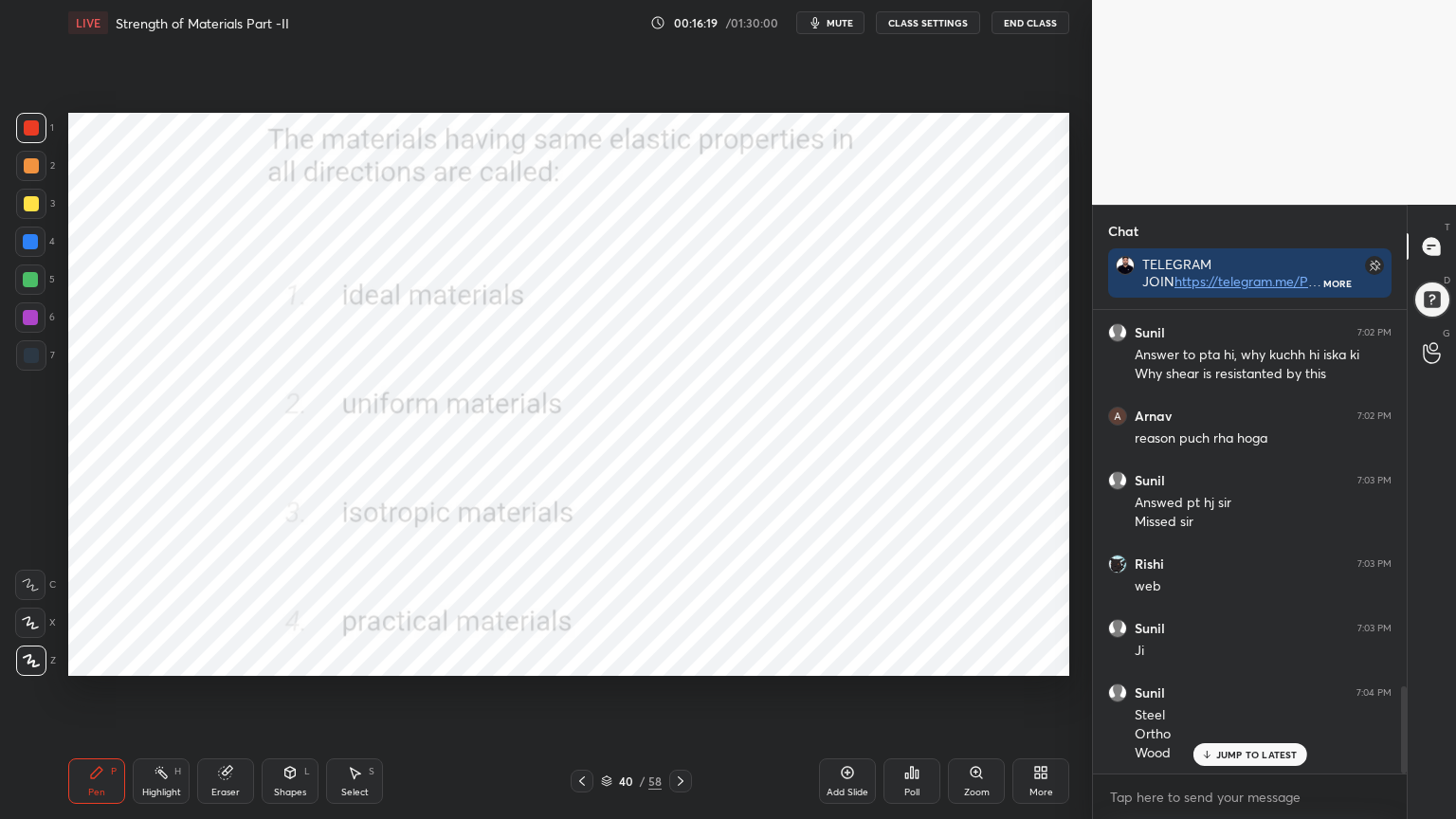 click 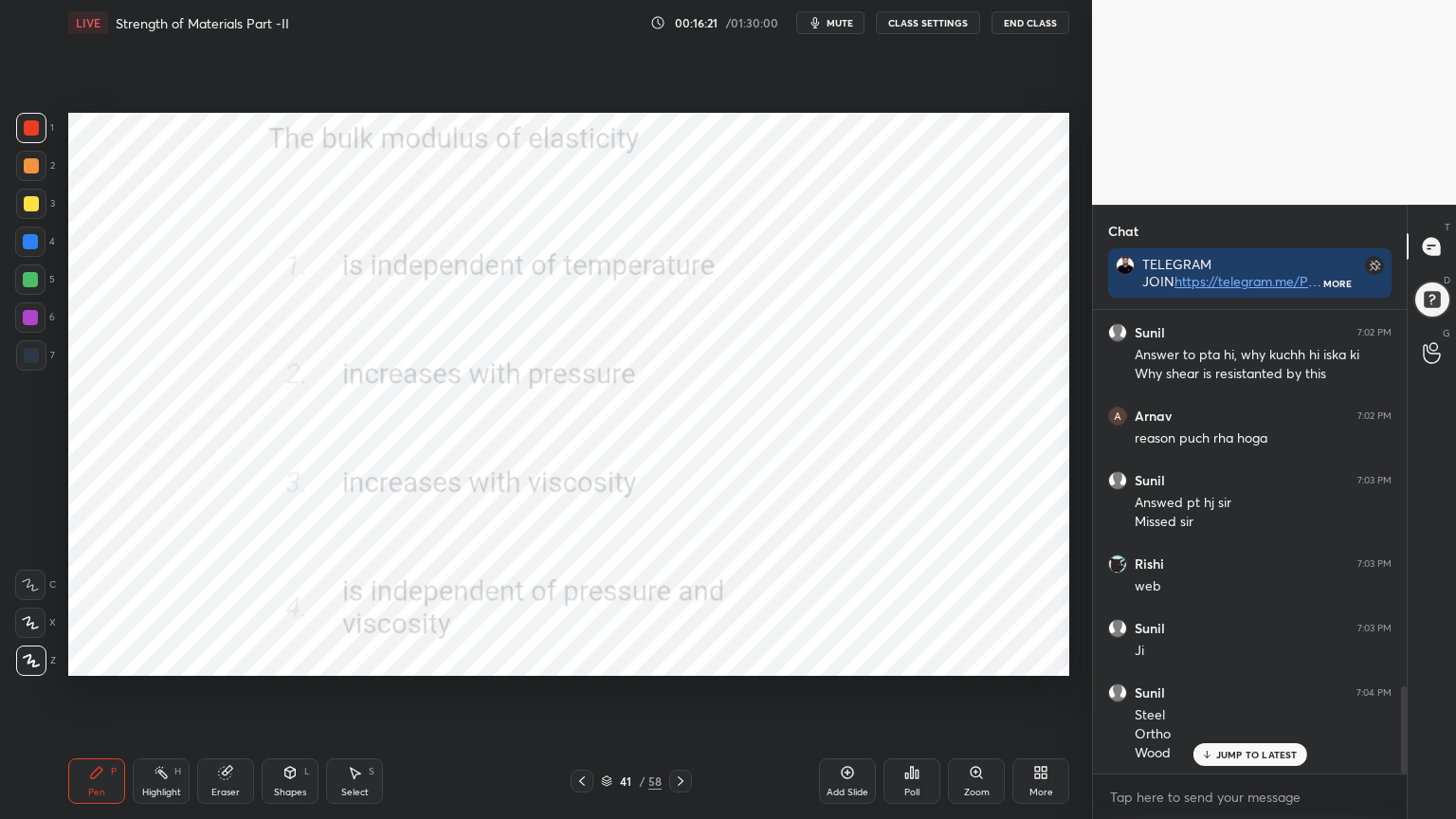 click on "Poll" at bounding box center (912, 781) 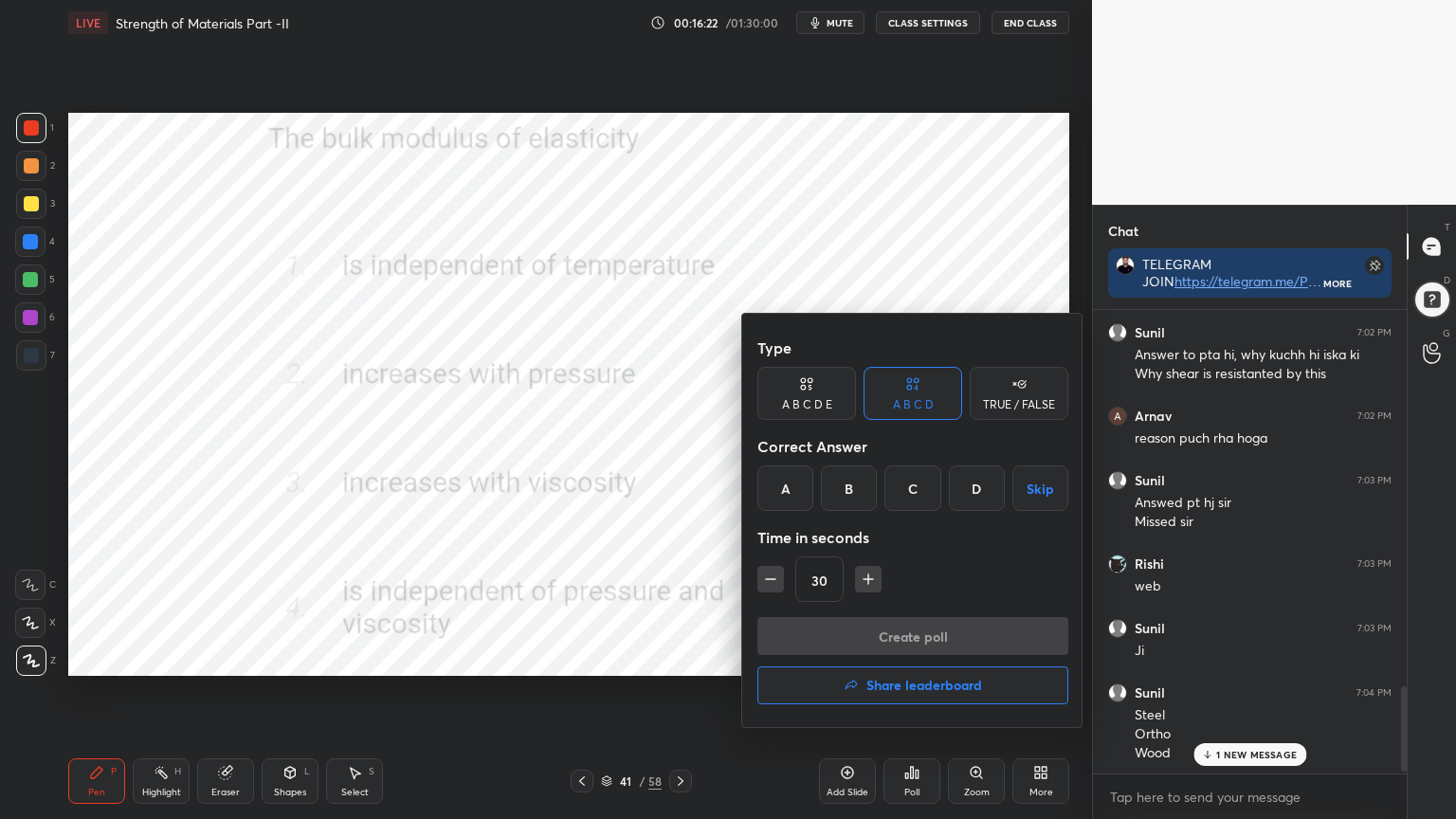scroll, scrollTop: 2055, scrollLeft: 0, axis: vertical 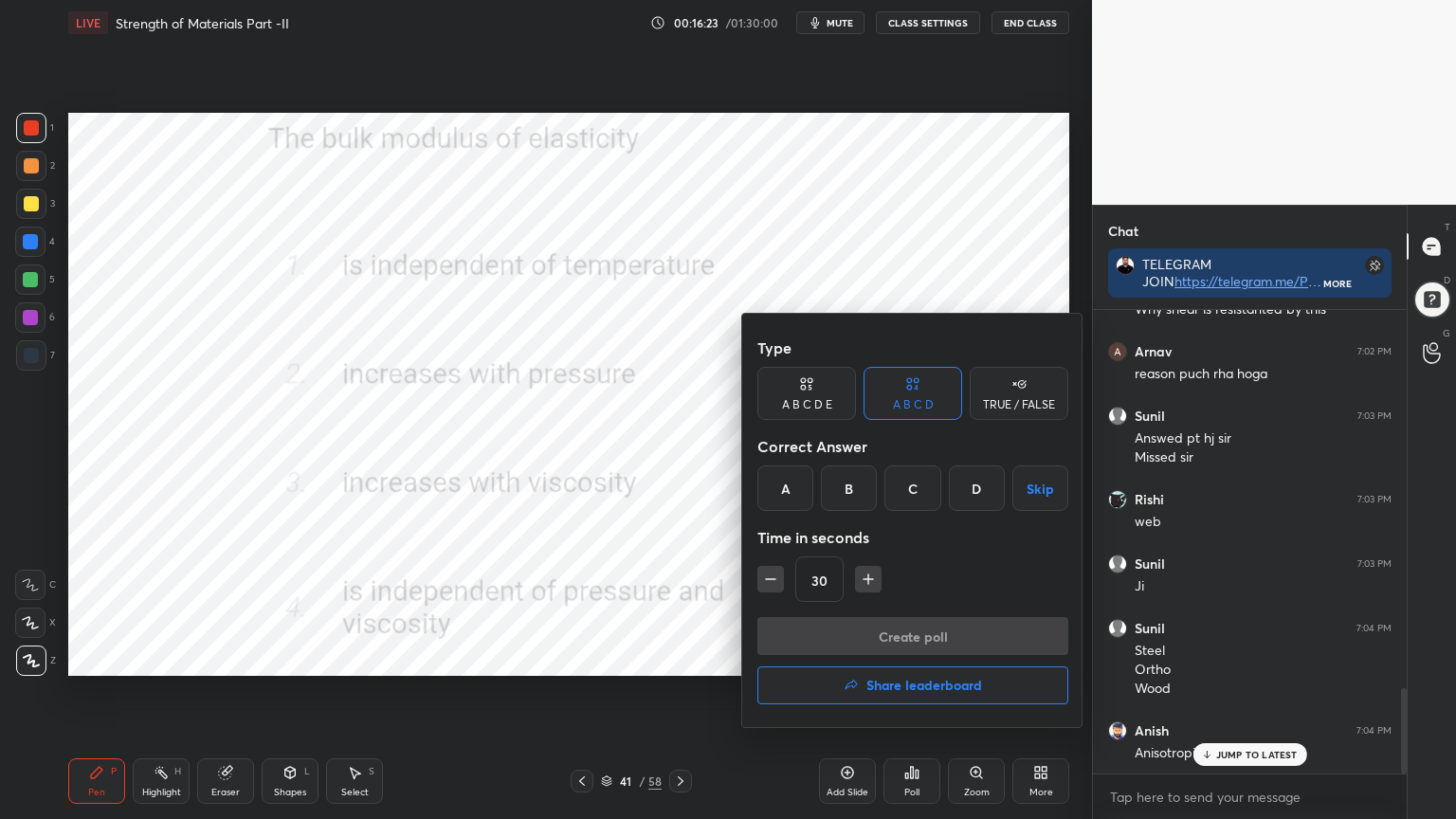 click on "B" at bounding box center (848, 488) 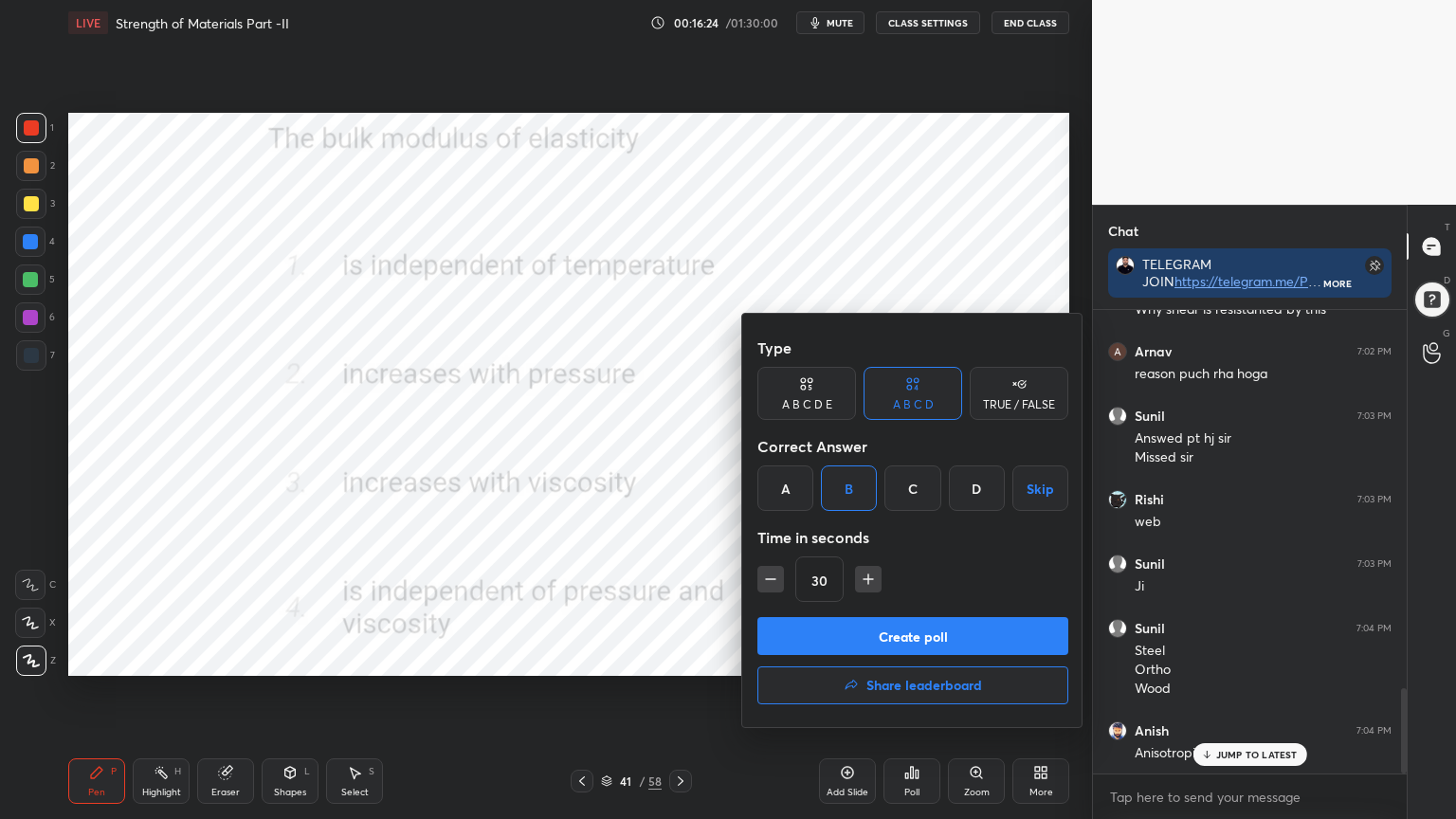 click on "Create poll" at bounding box center [913, 636] 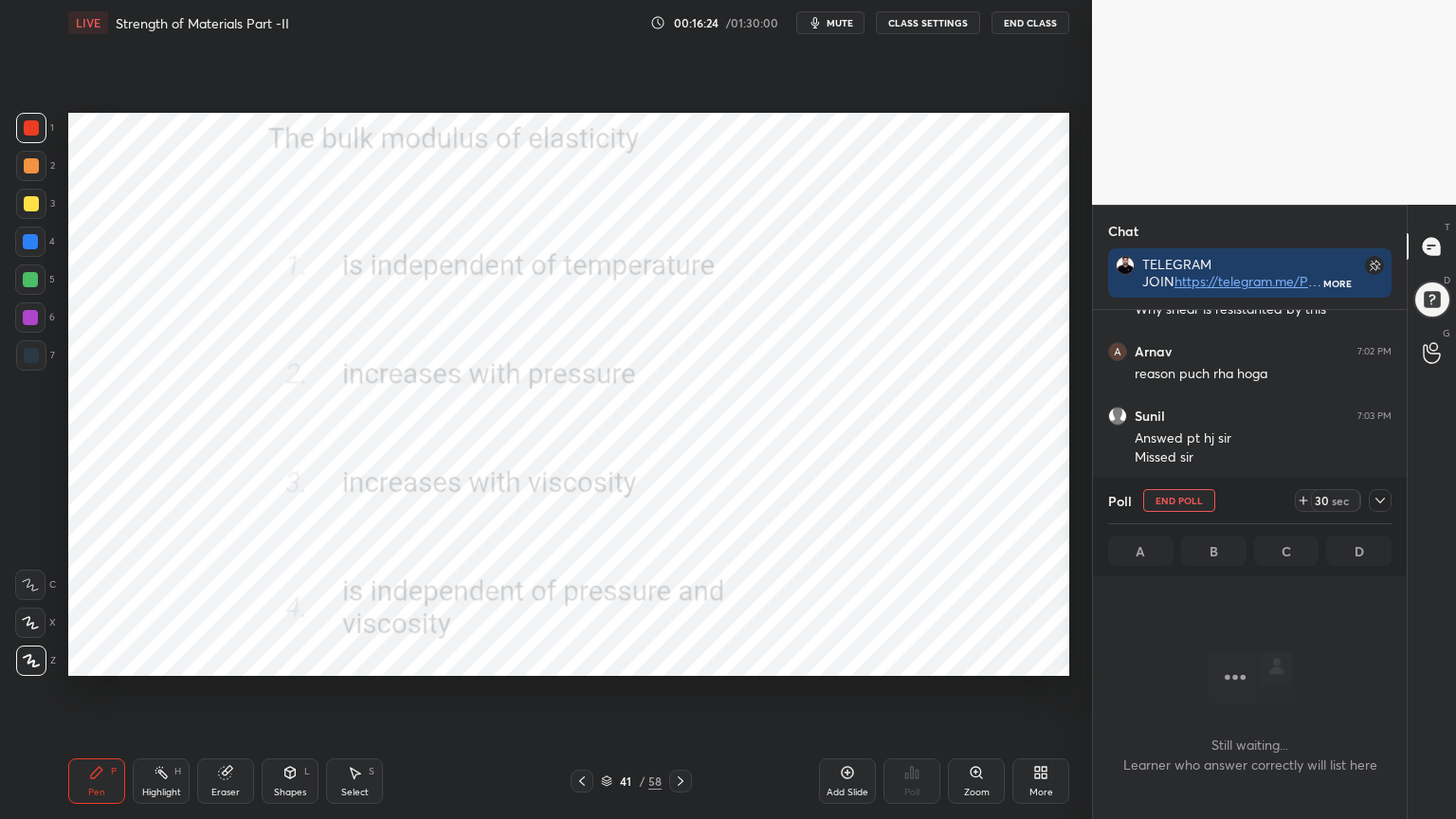 scroll, scrollTop: 427, scrollLeft: 308, axis: both 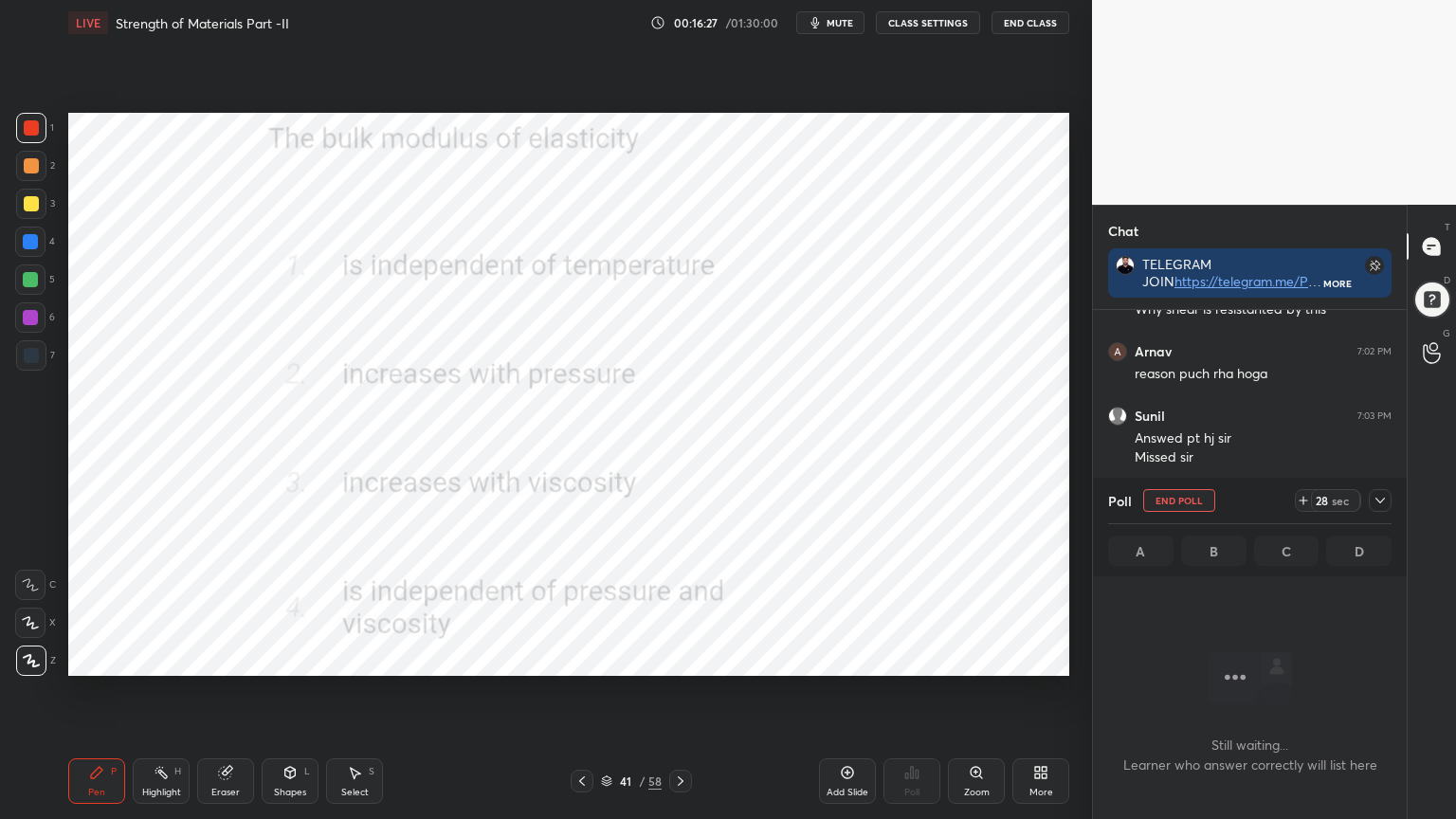 click 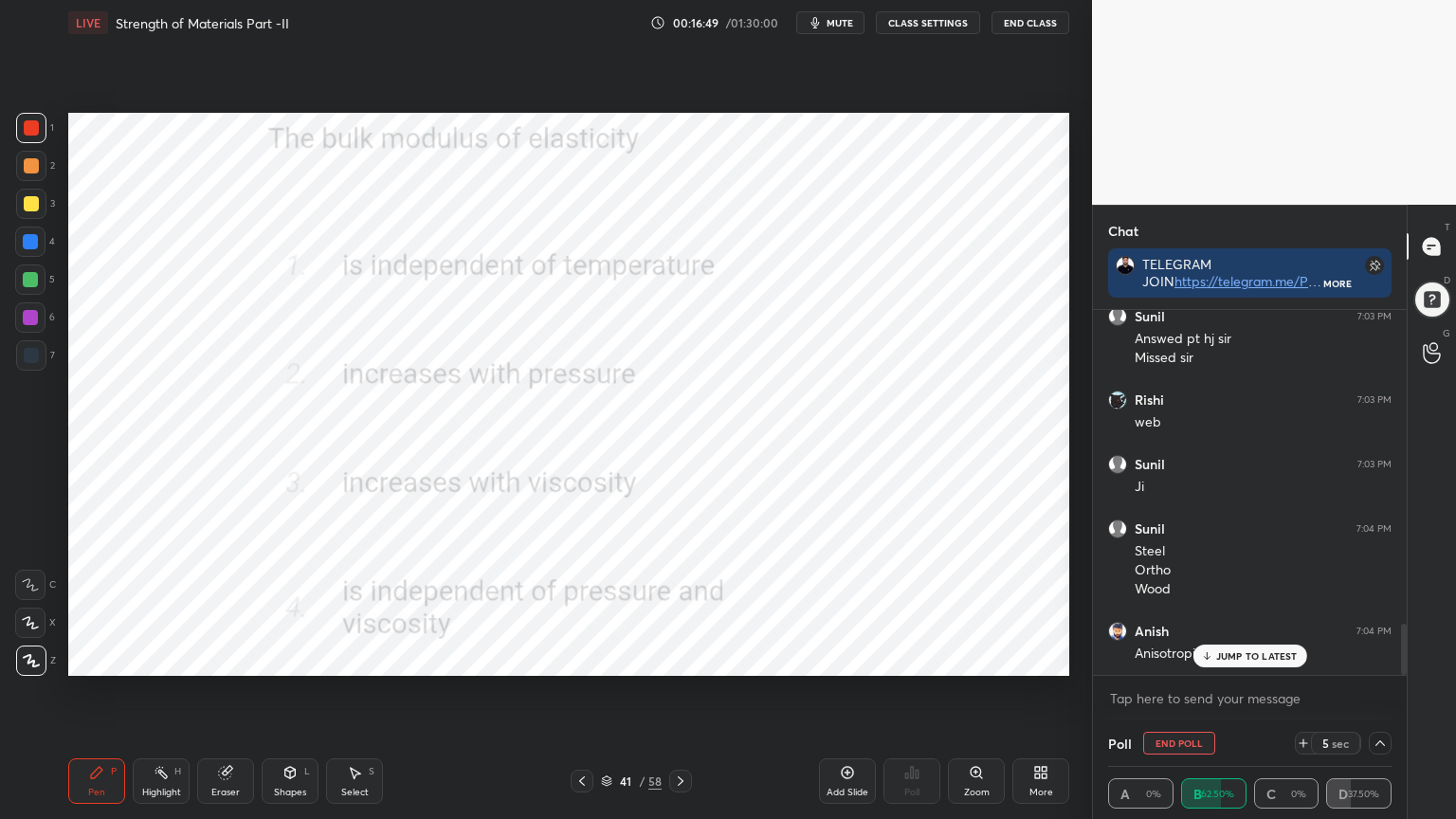 scroll, scrollTop: 2218, scrollLeft: 0, axis: vertical 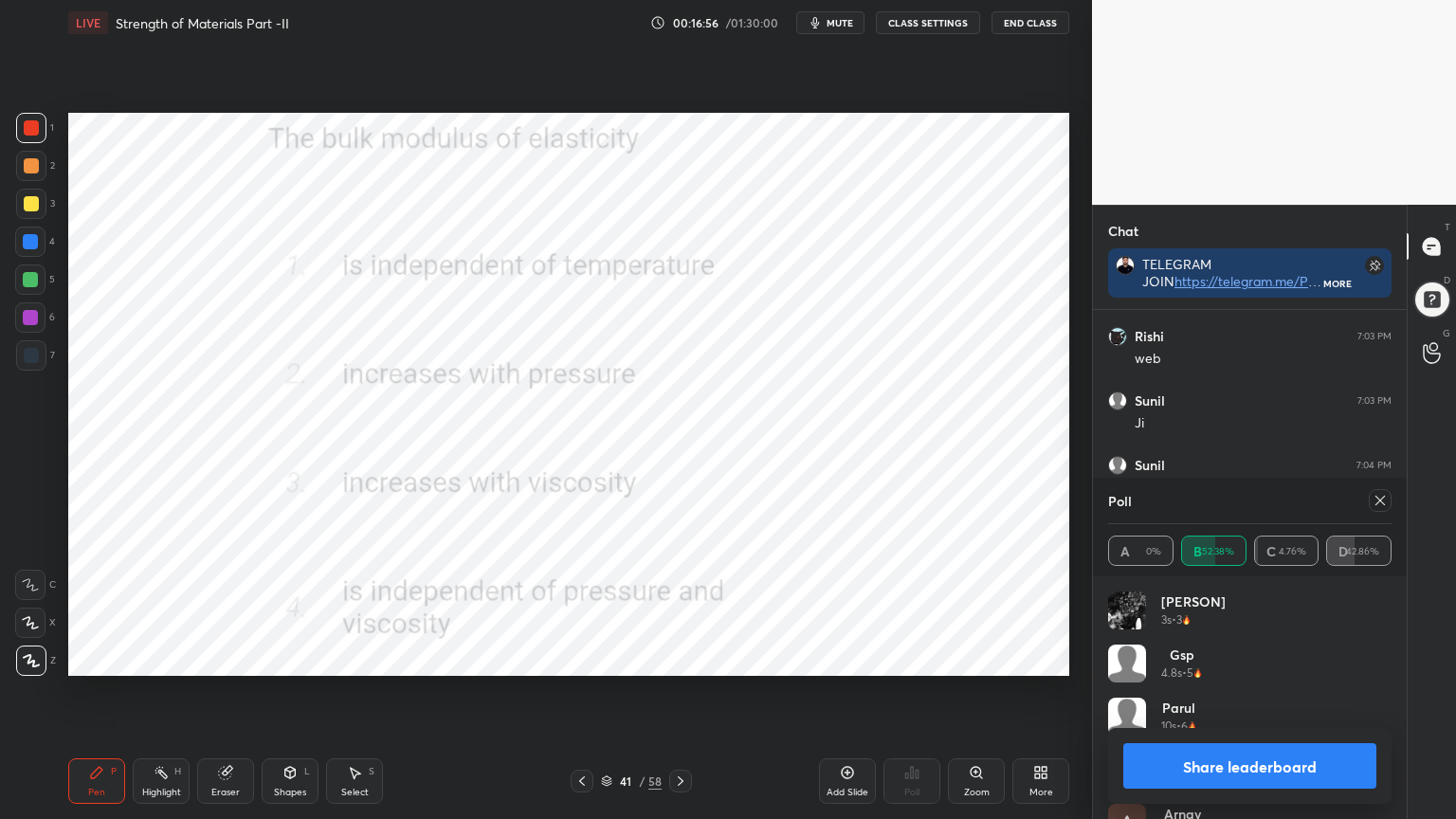 click 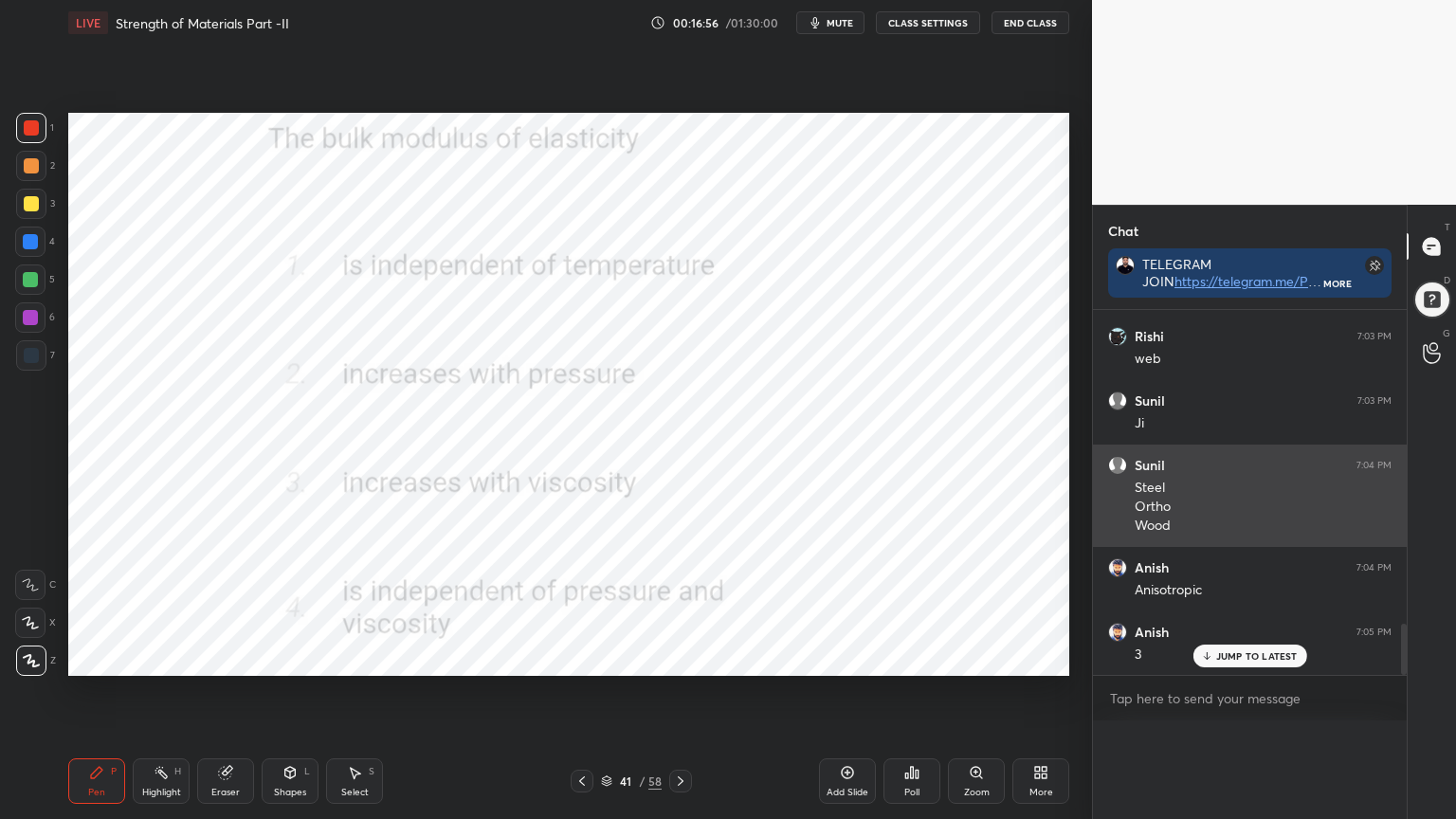 scroll, scrollTop: 84, scrollLeft: 278, axis: both 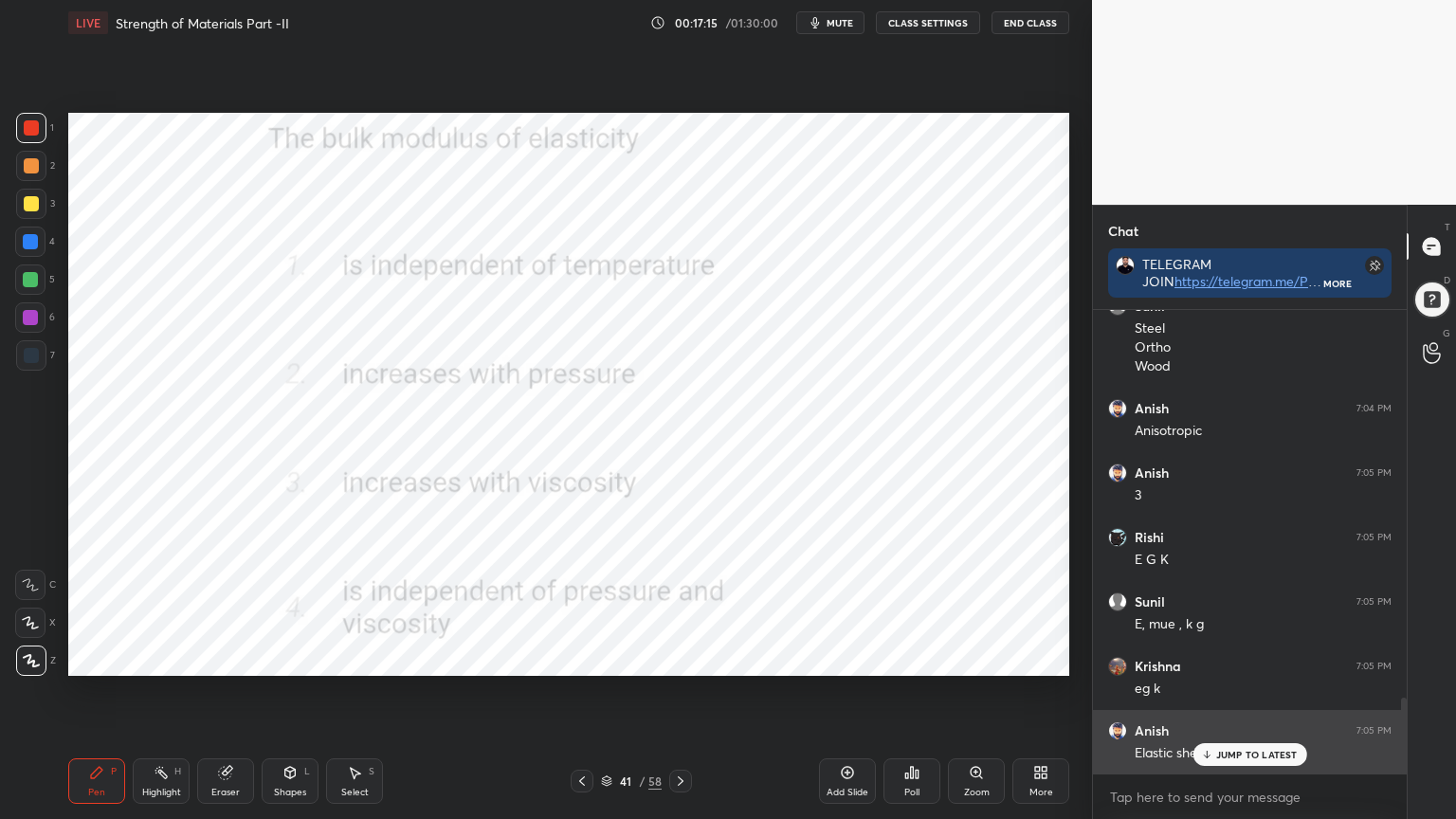 click on "JUMP TO LATEST" at bounding box center [1257, 755] 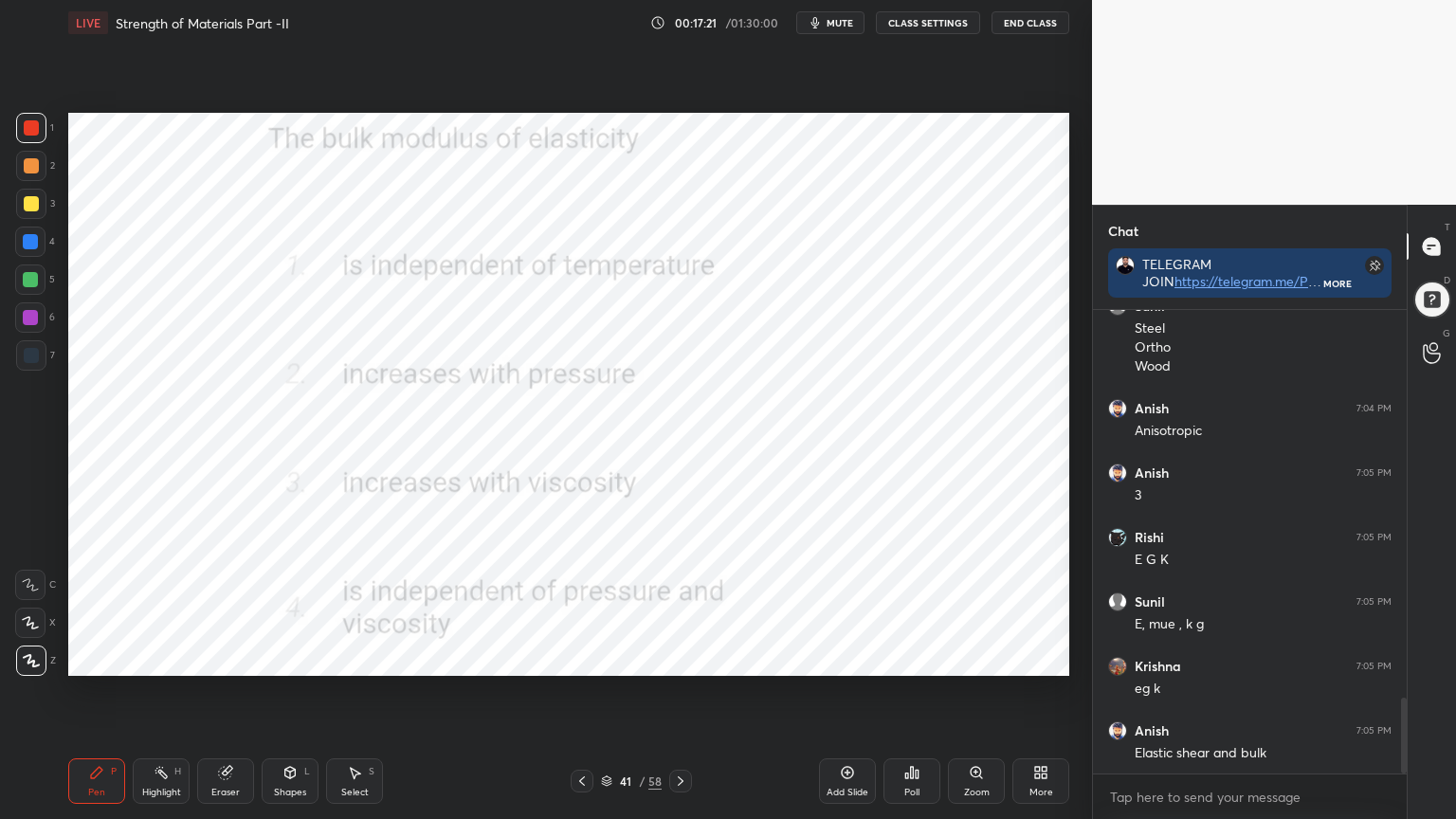 click 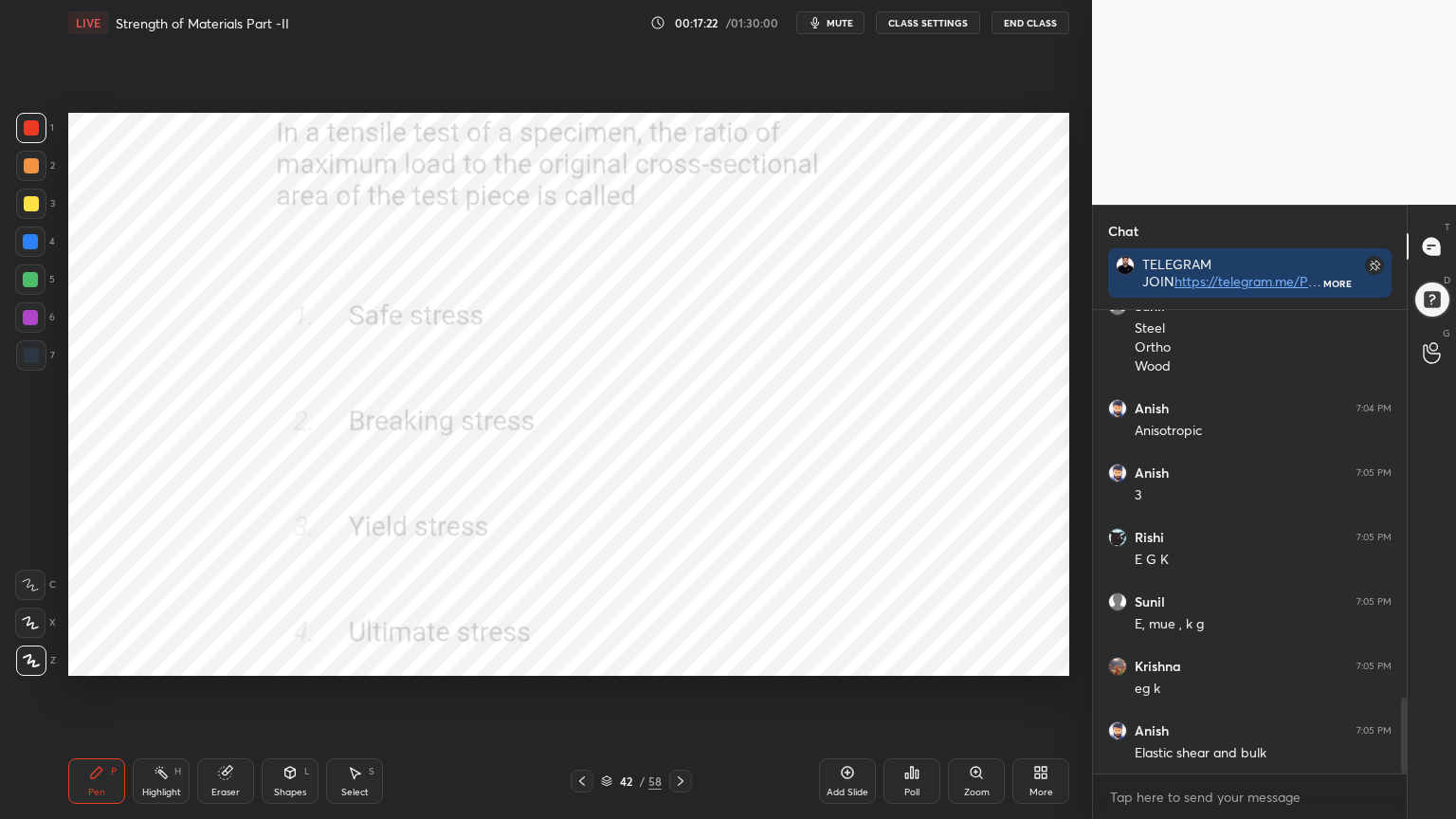 click on "Poll" at bounding box center (912, 781) 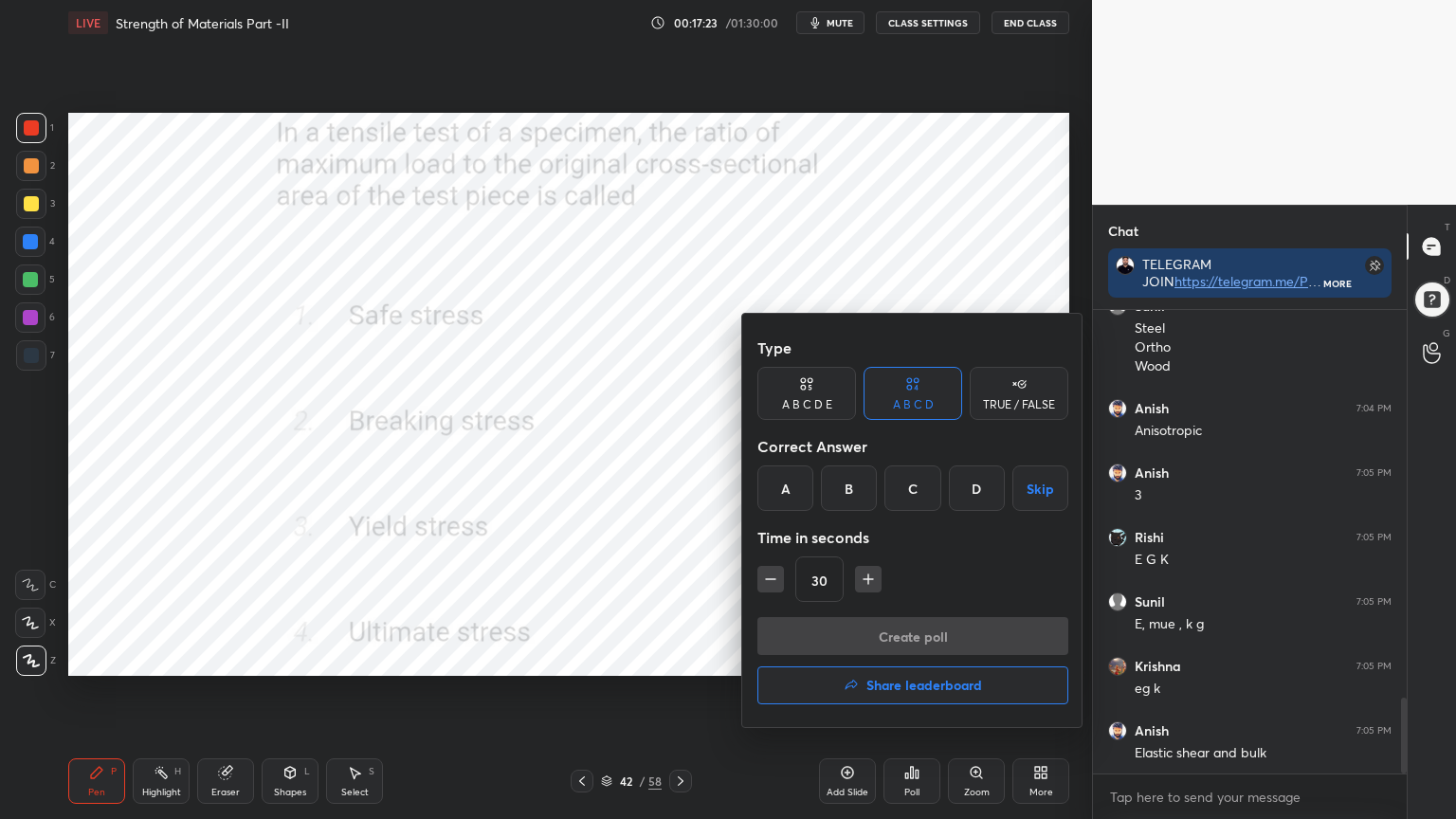 click on "D" at bounding box center [976, 488] 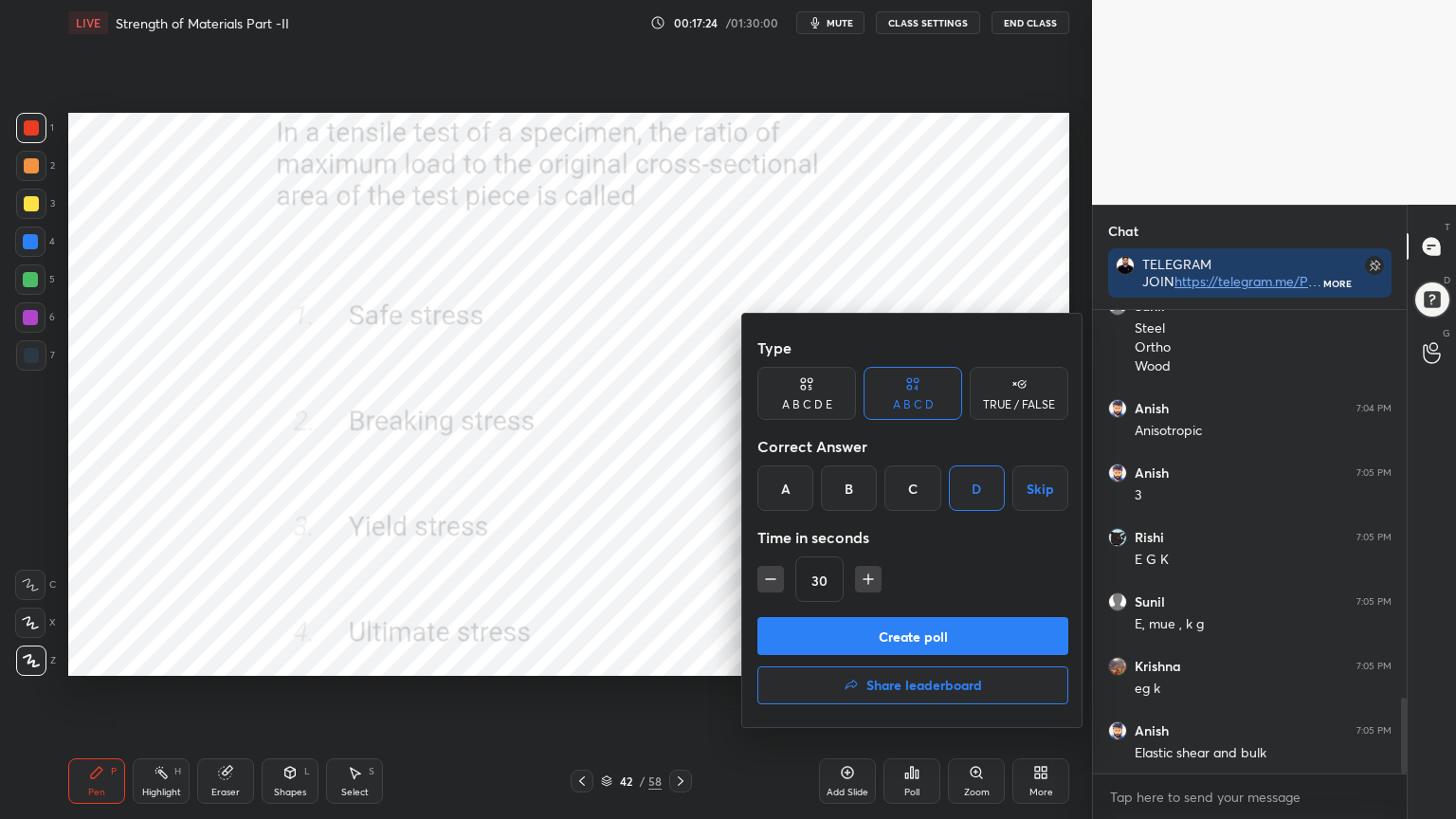 click on "Create poll" at bounding box center [913, 636] 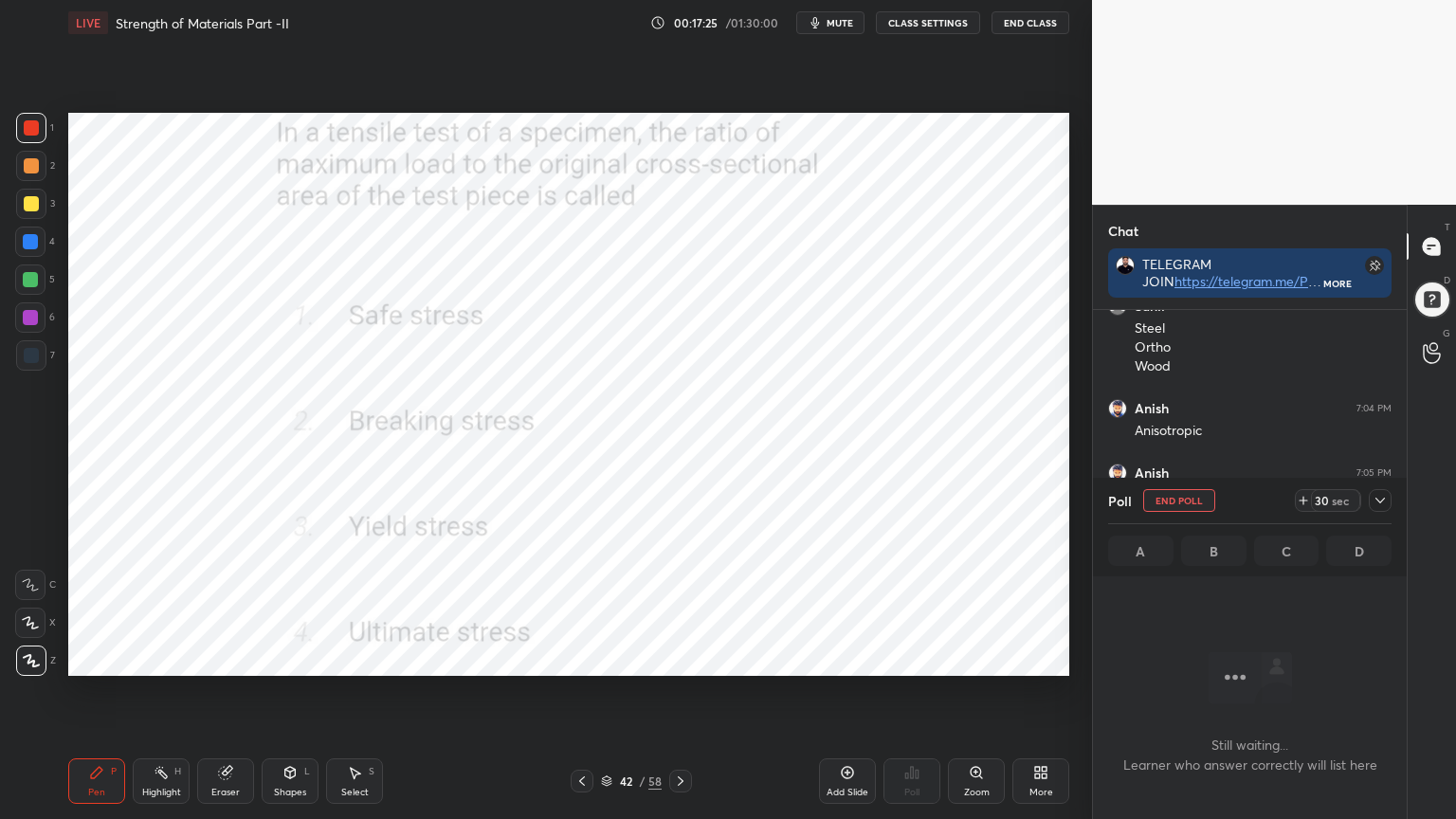 click 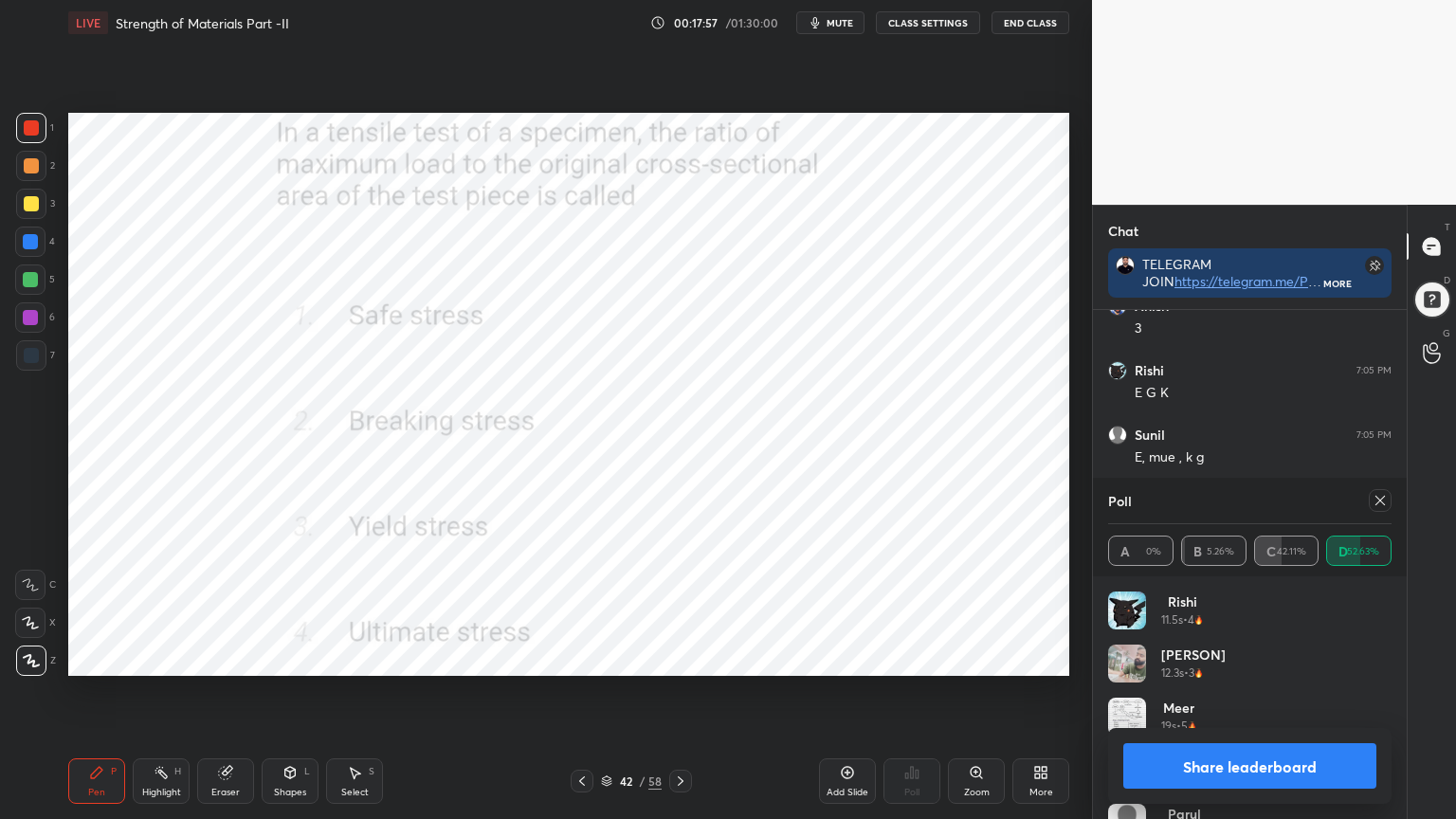 click 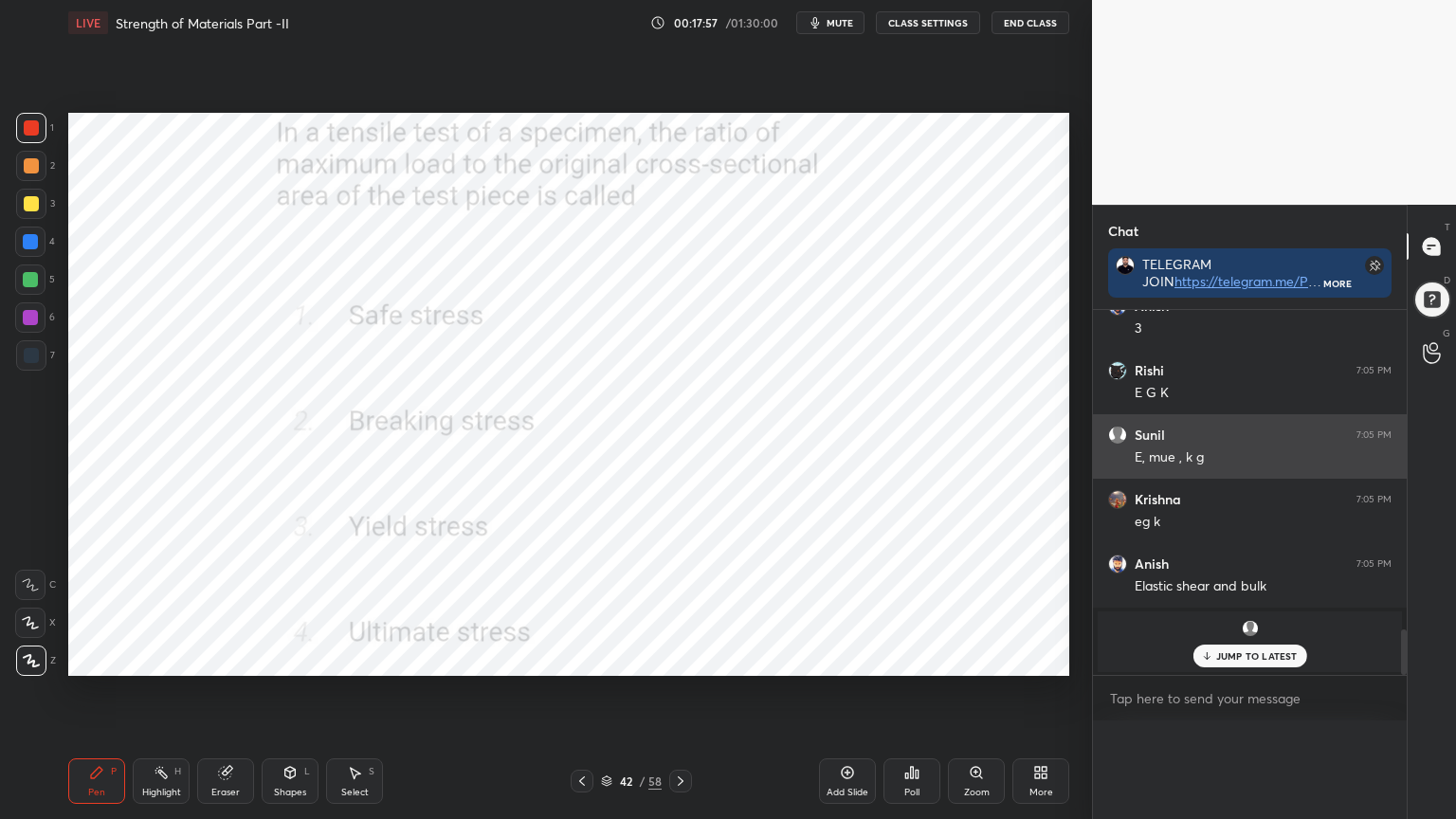 scroll, scrollTop: 84, scrollLeft: 278, axis: both 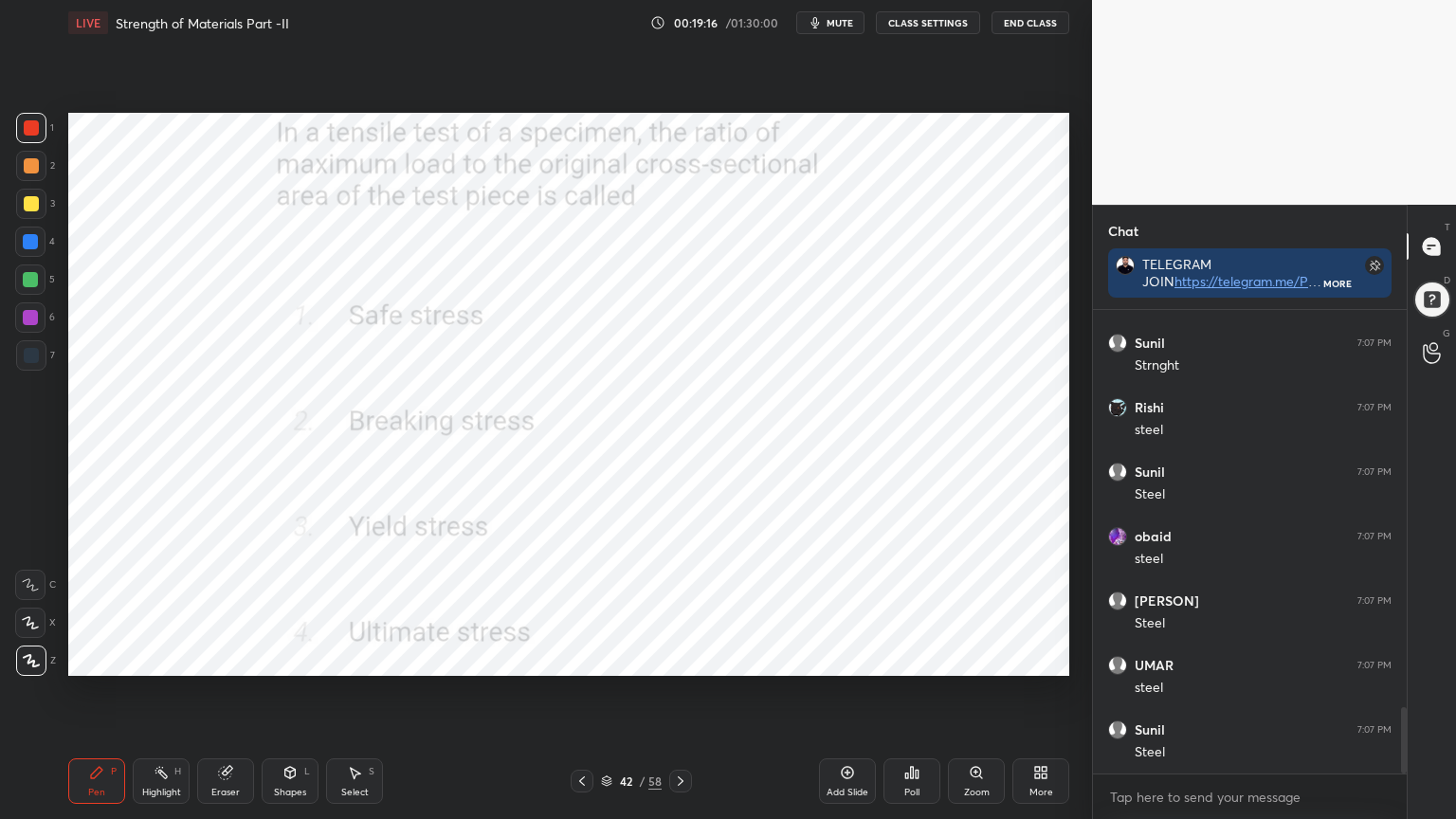 click 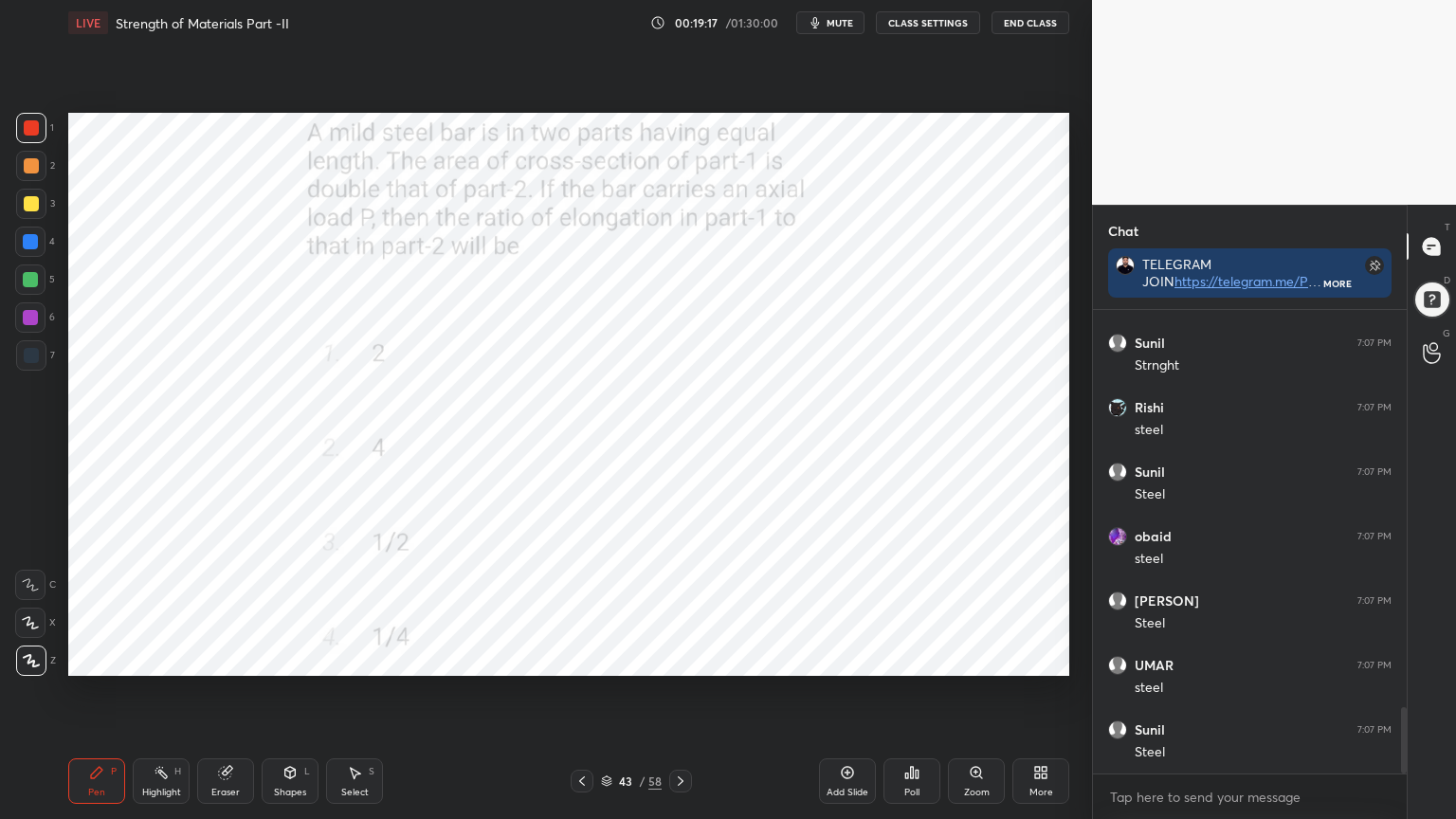 click 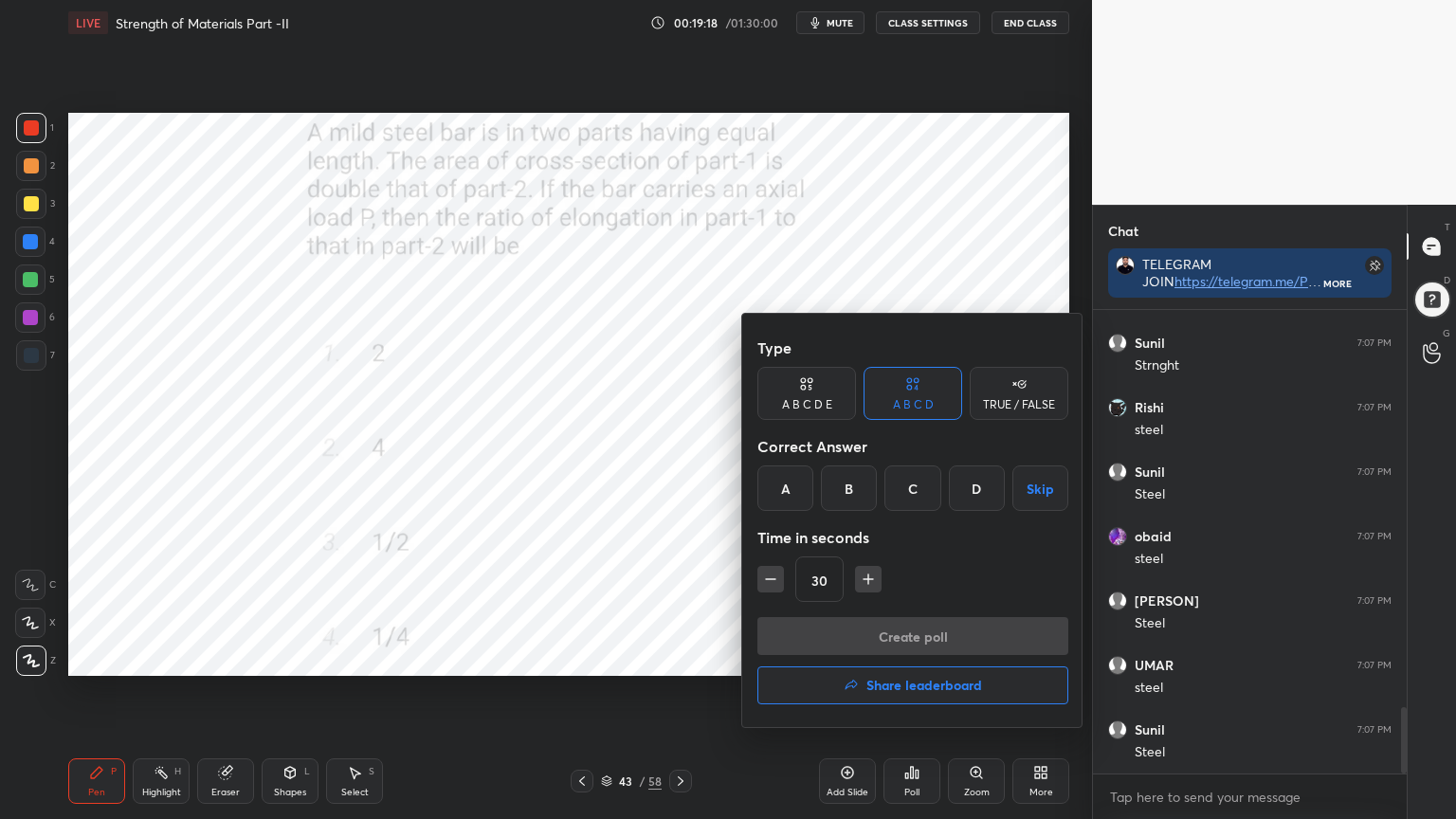 click on "C" at bounding box center [912, 488] 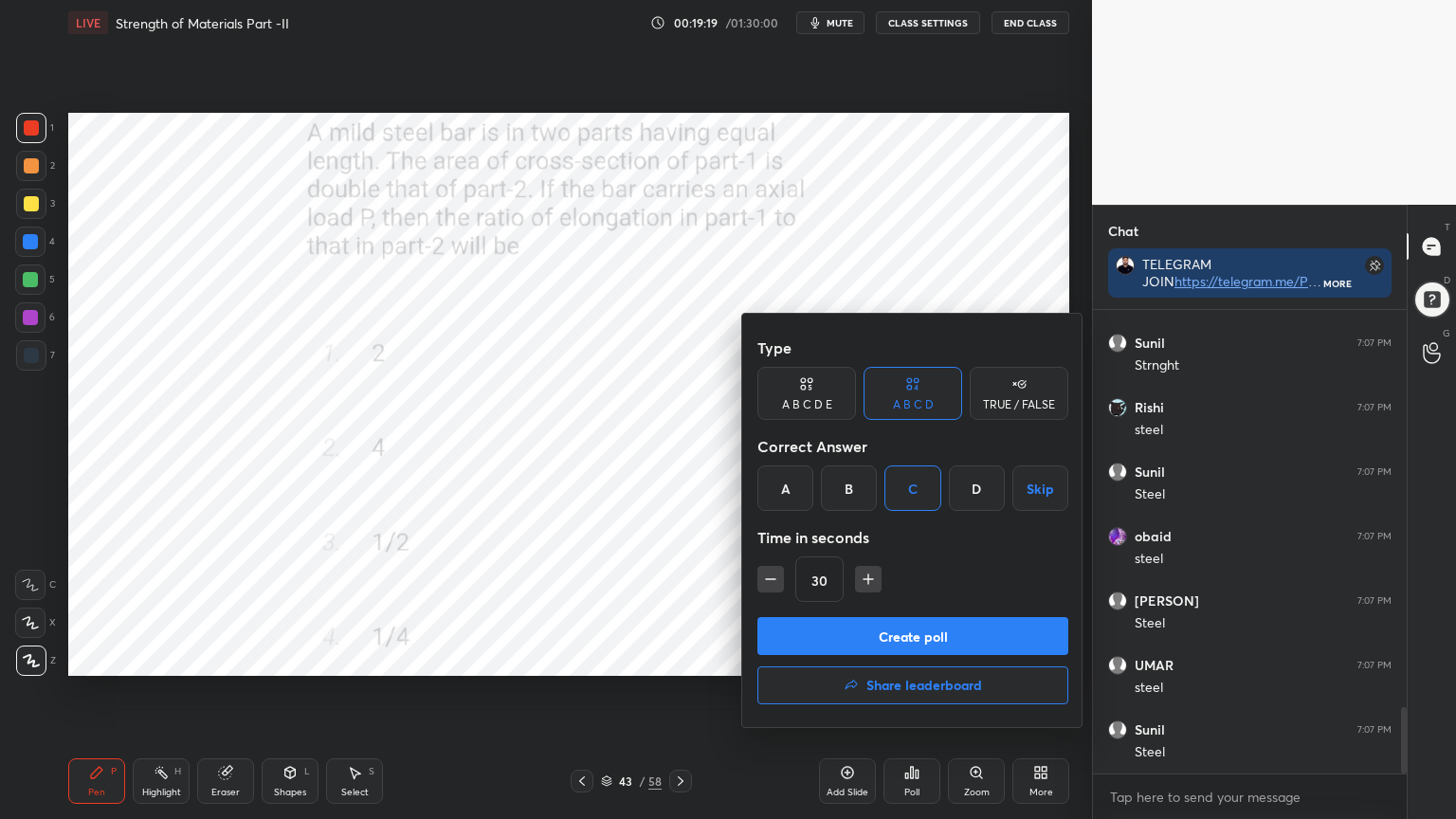 click 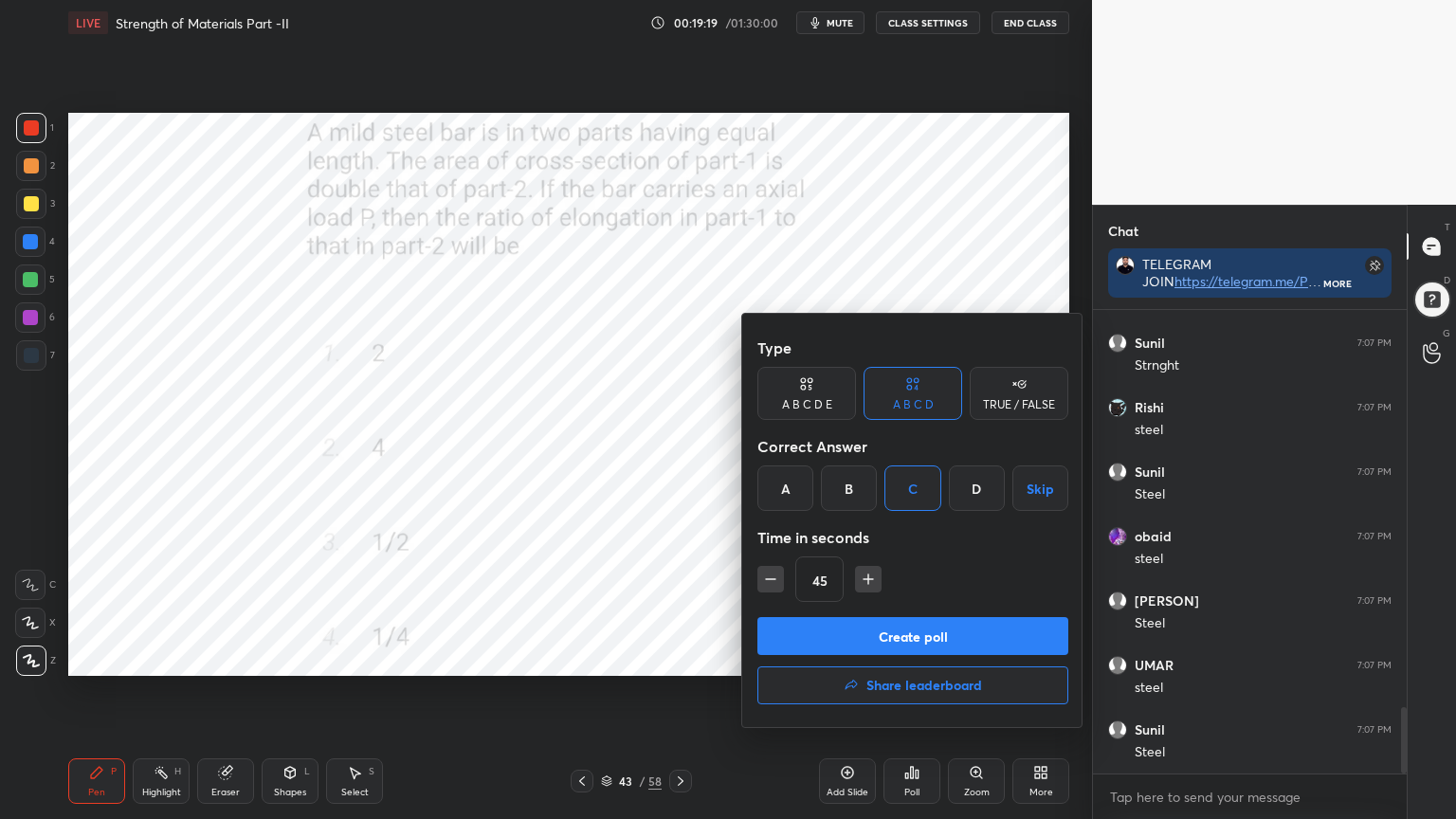 click 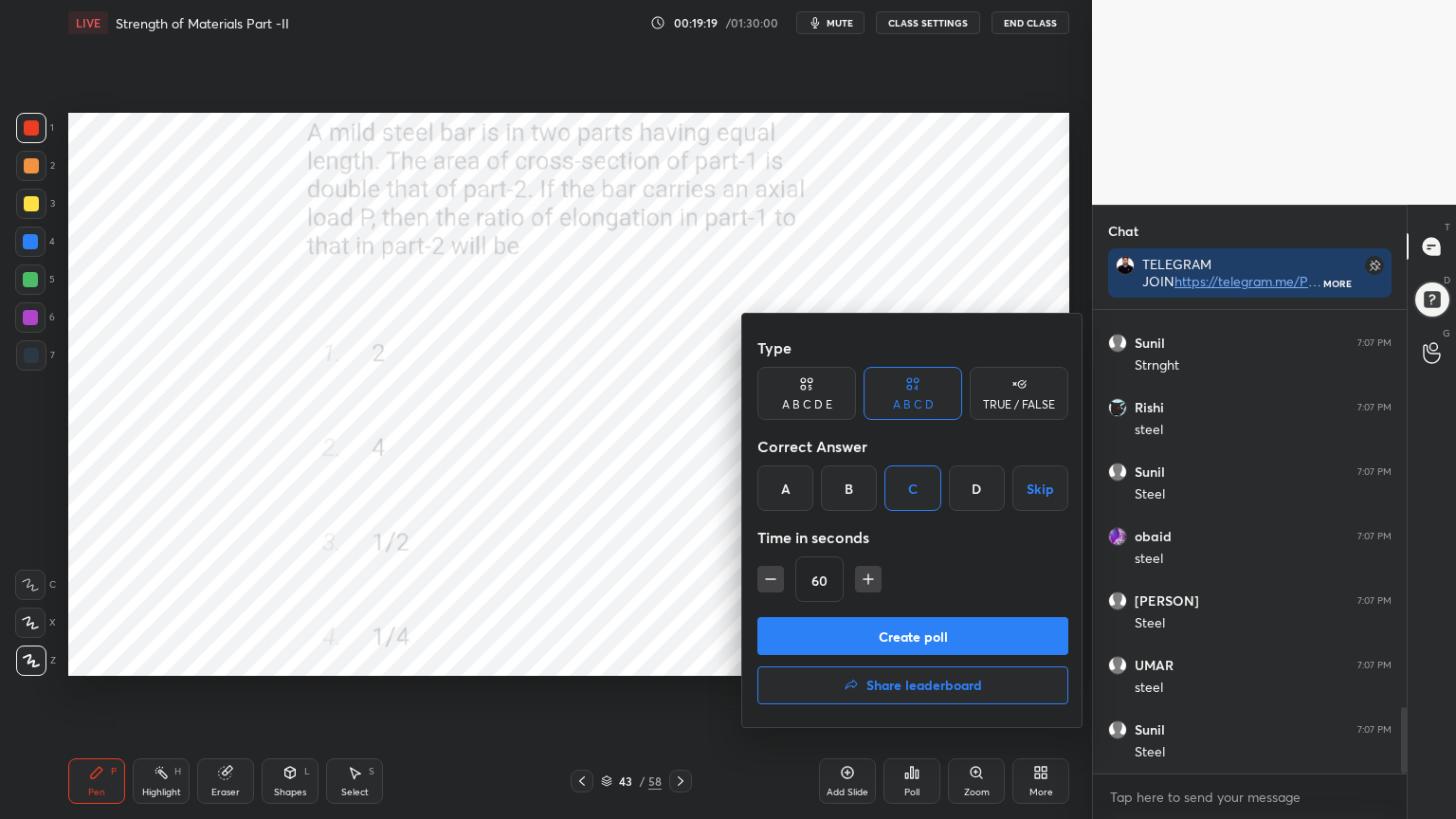 click on "Create poll" at bounding box center [913, 636] 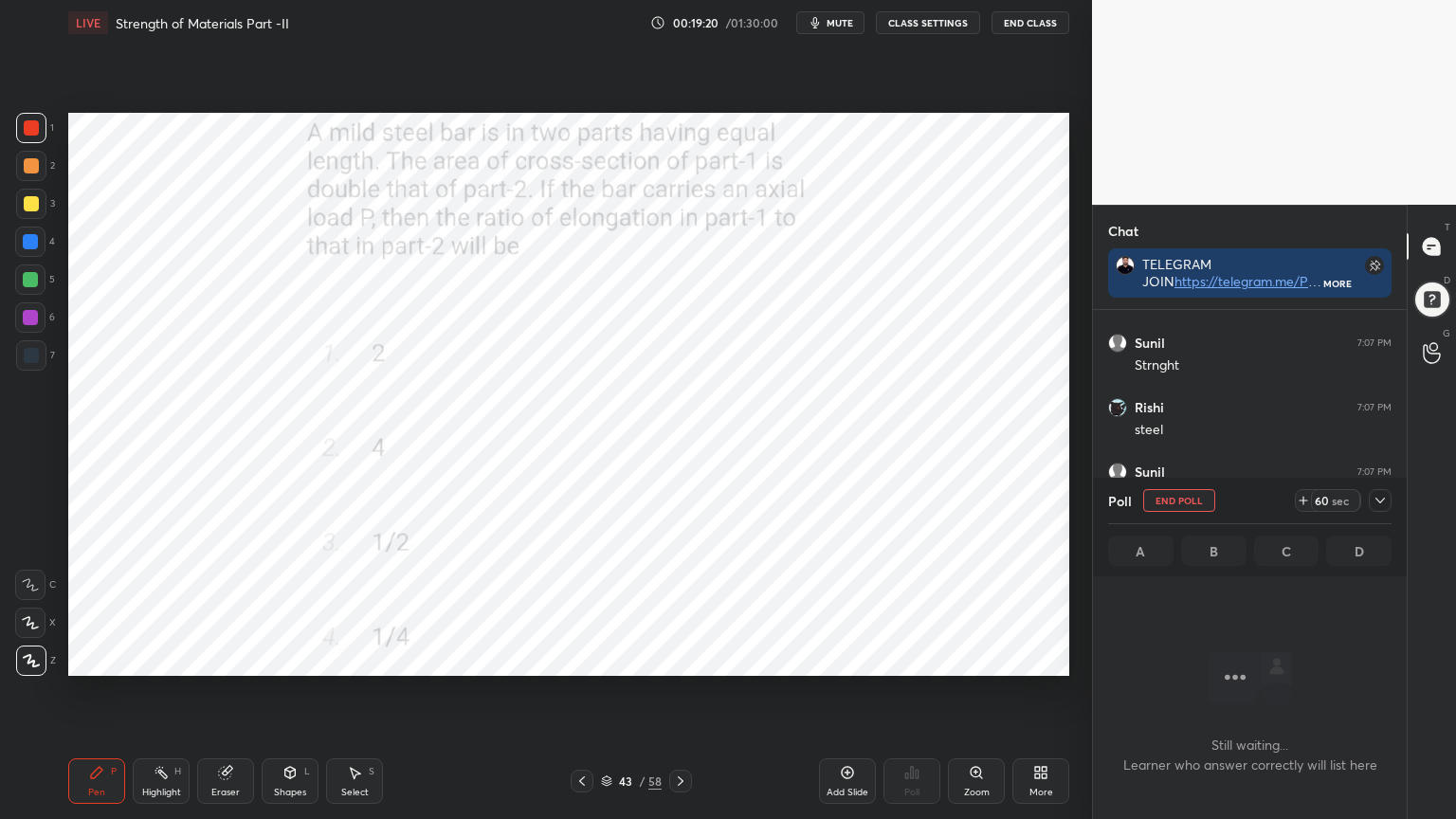 scroll, scrollTop: 427, scrollLeft: 308, axis: both 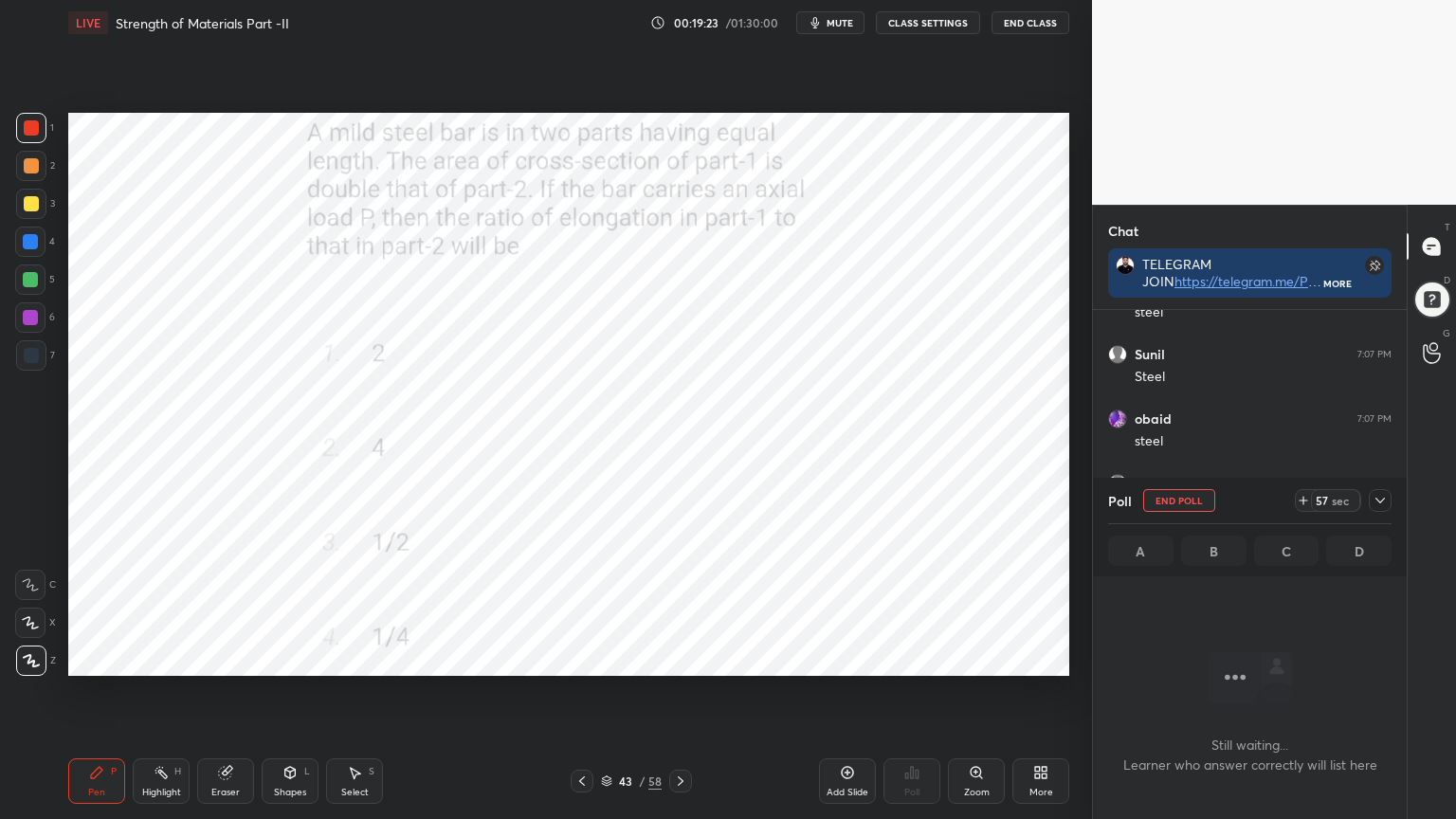 click 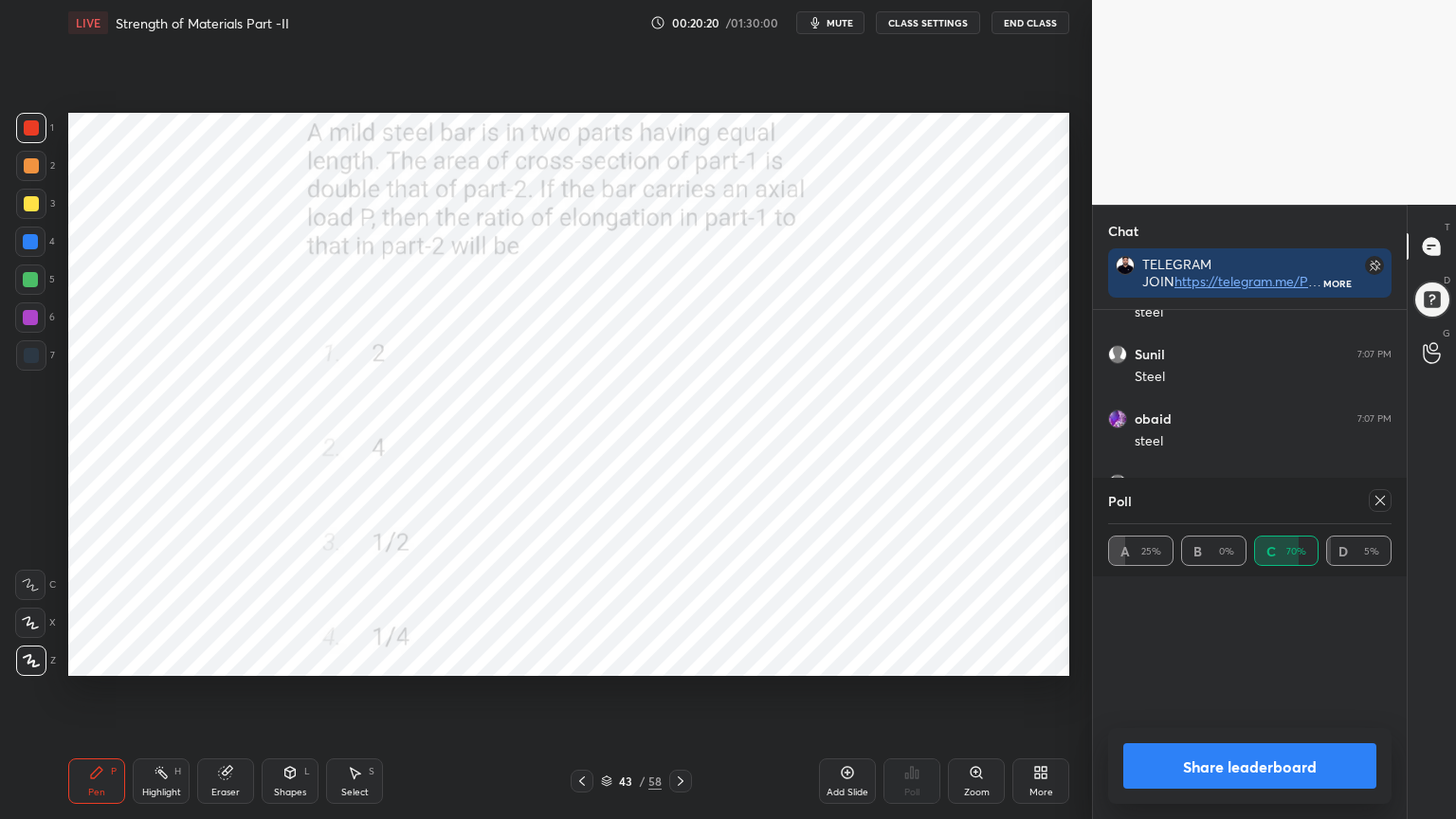 scroll, scrollTop: 6, scrollLeft: 6, axis: both 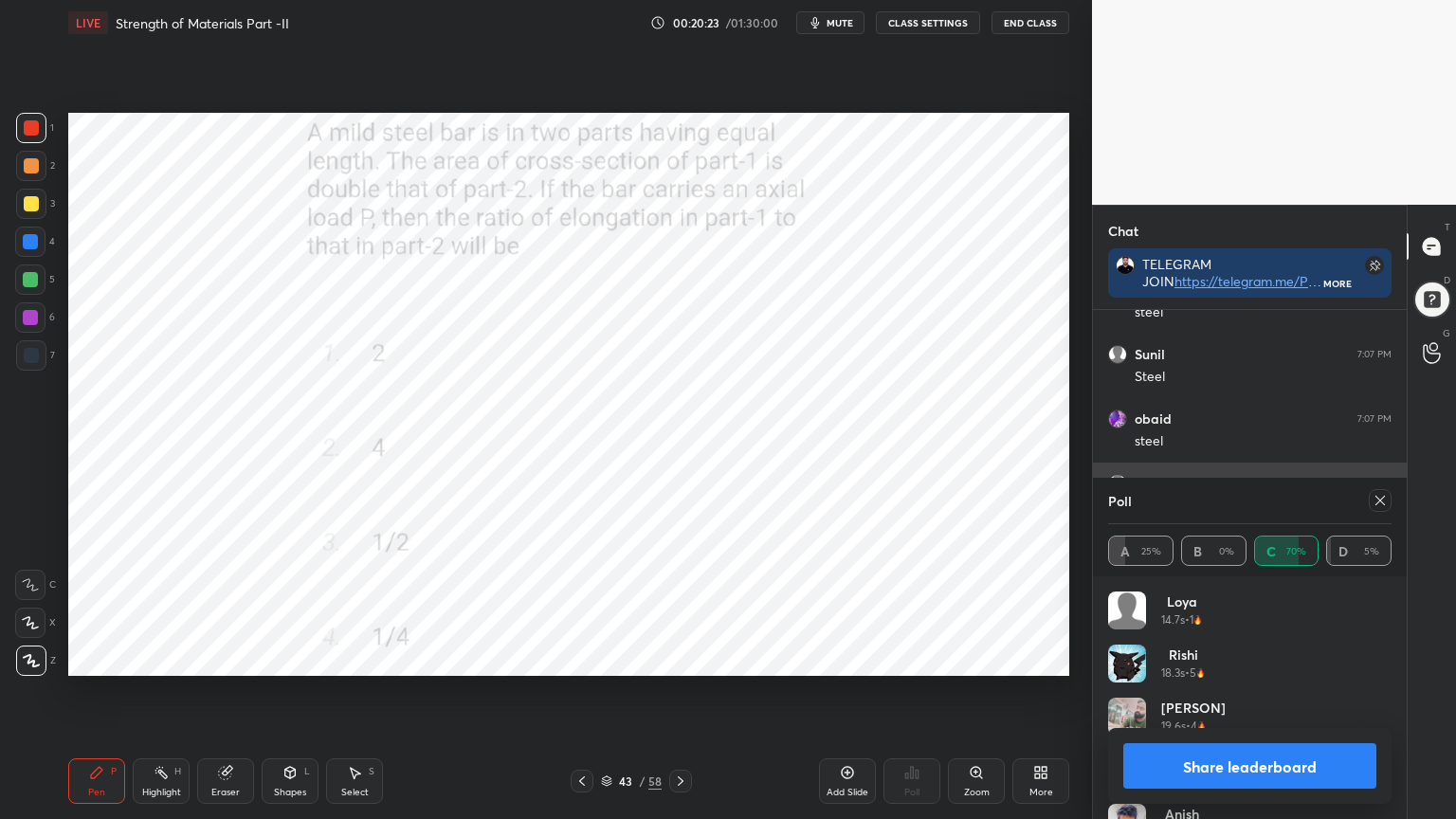 click 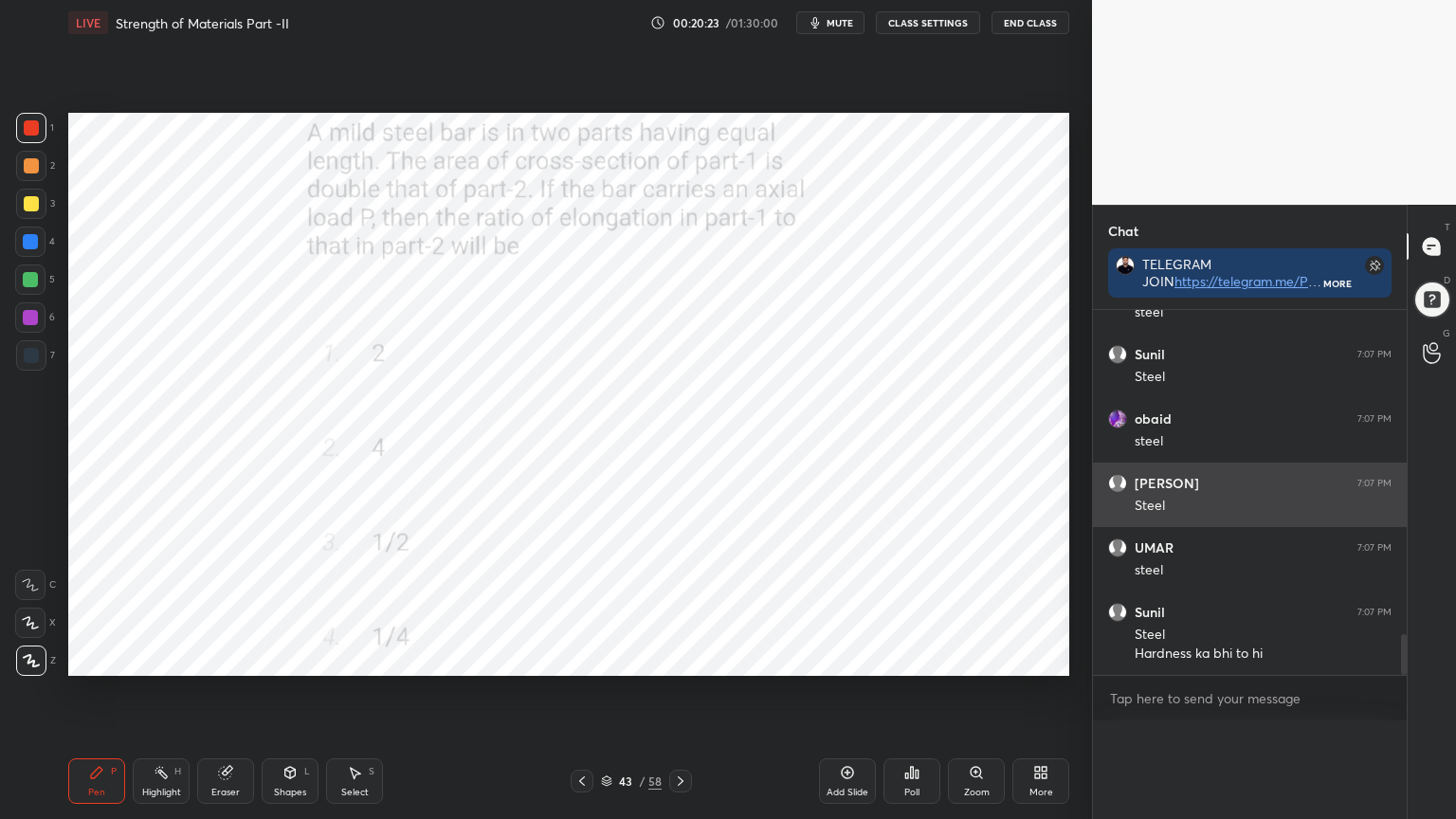 scroll, scrollTop: 0, scrollLeft: 0, axis: both 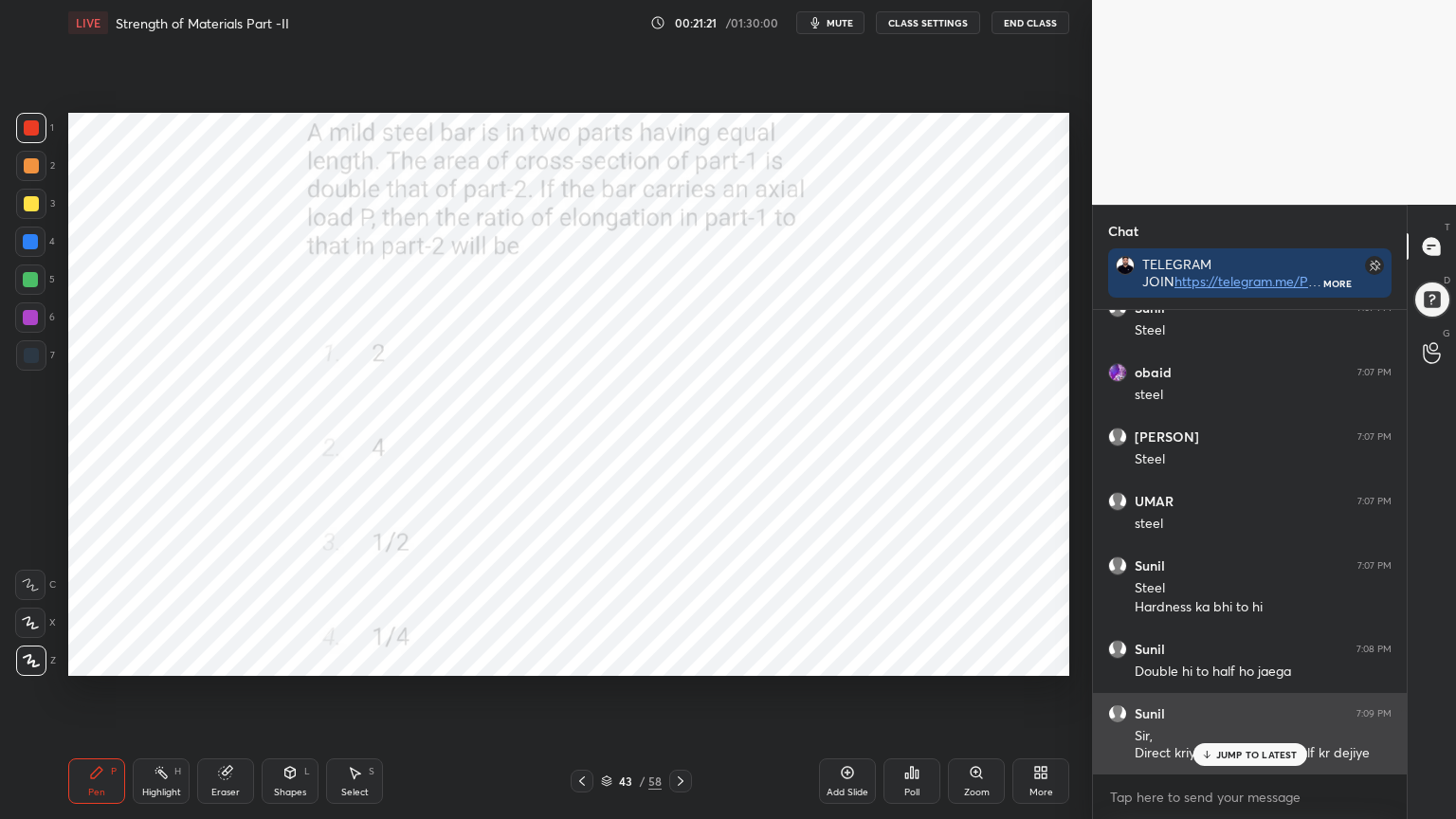 click on "JUMP TO LATEST" at bounding box center (1249, 755) 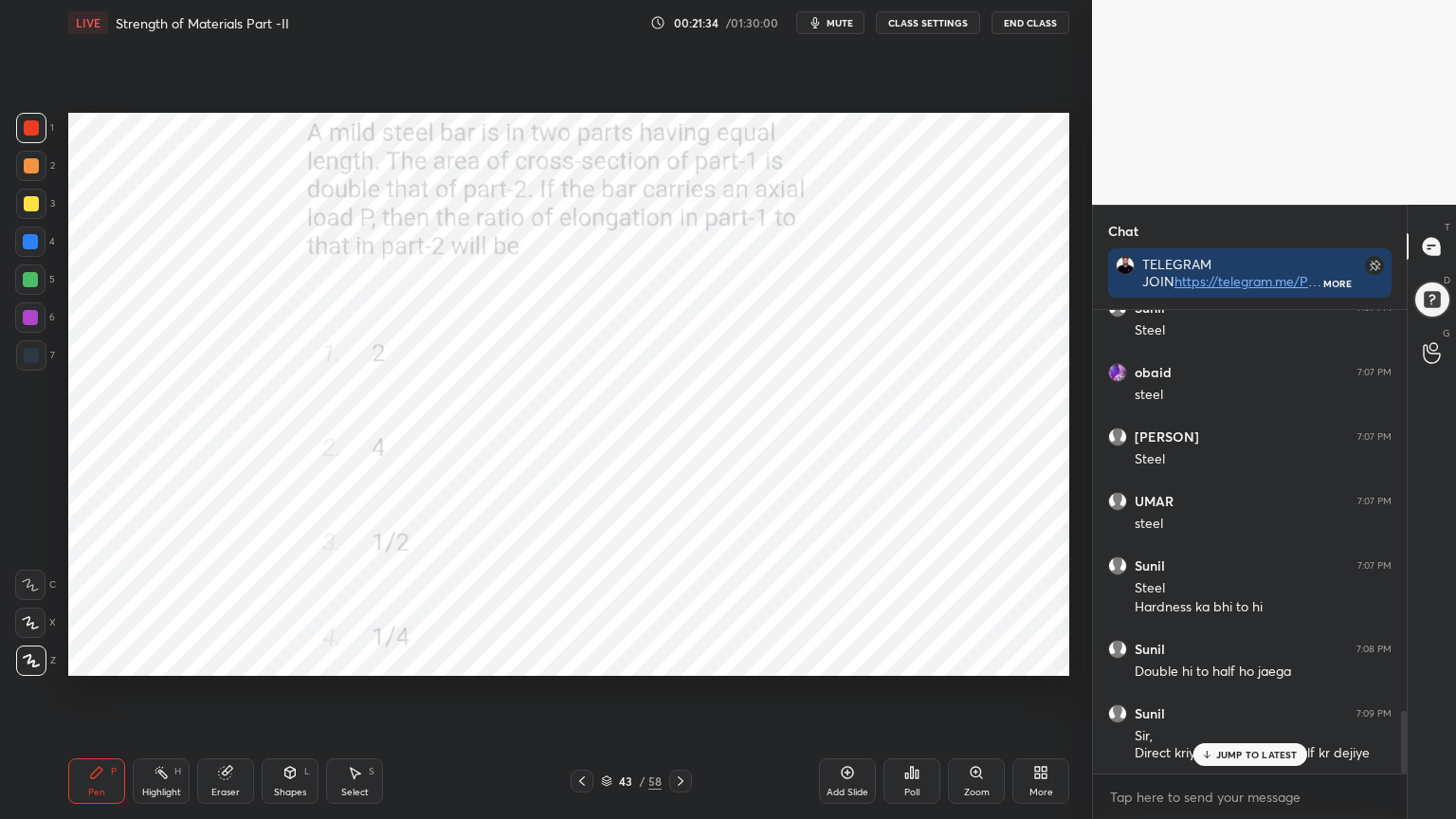 scroll, scrollTop: 2984, scrollLeft: 0, axis: vertical 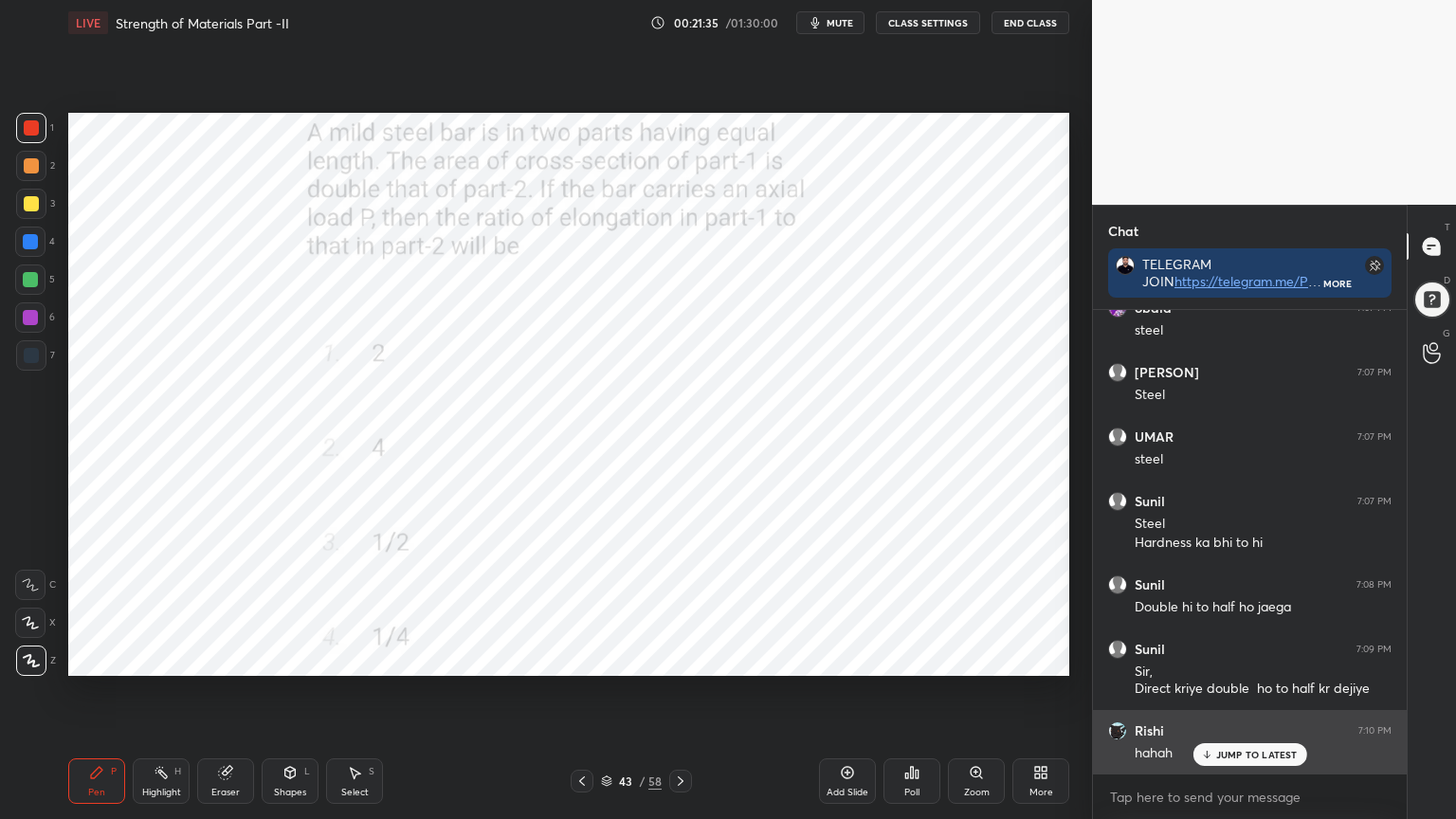 click on "JUMP TO LATEST" at bounding box center (1249, 755) 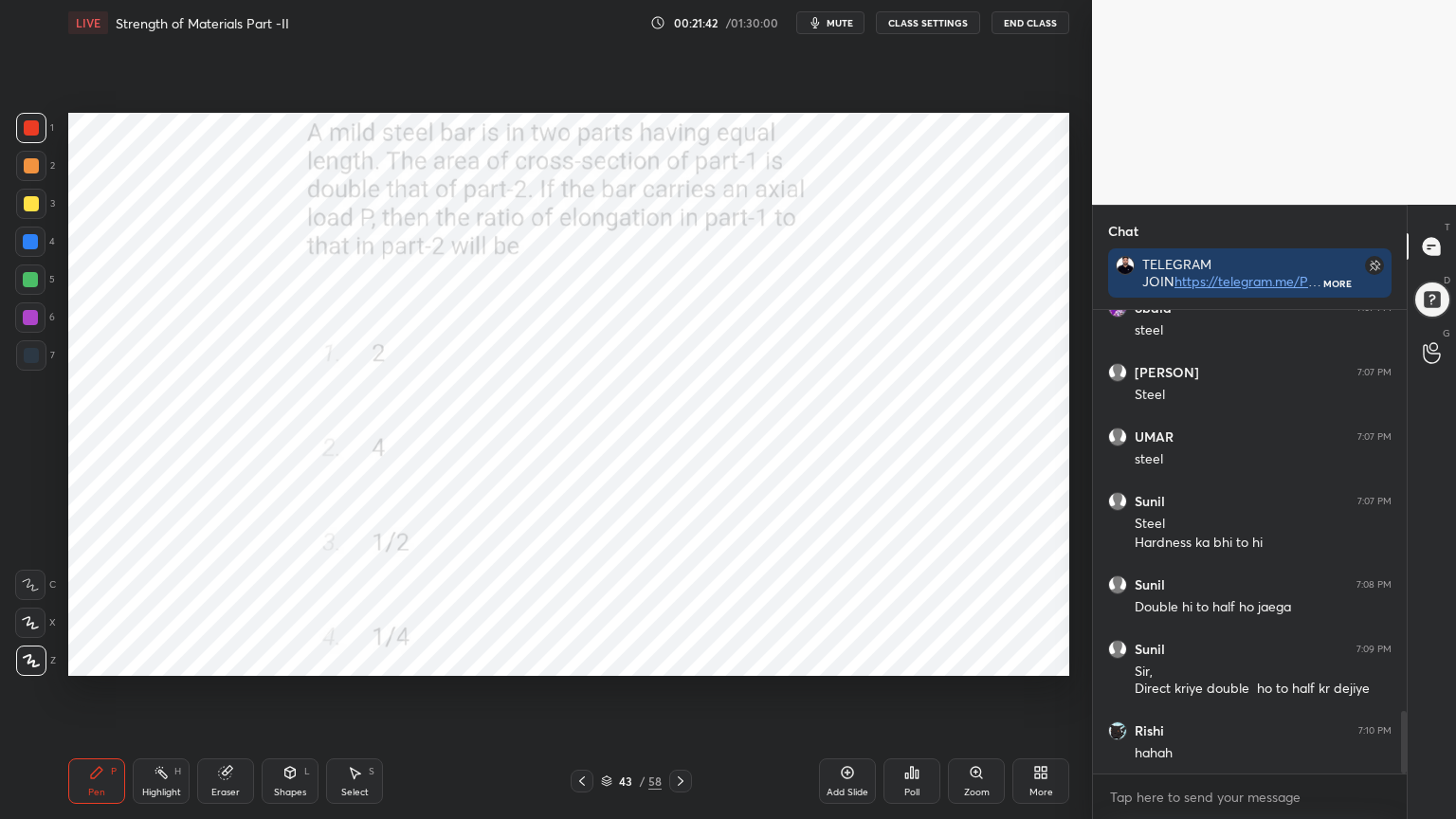 click 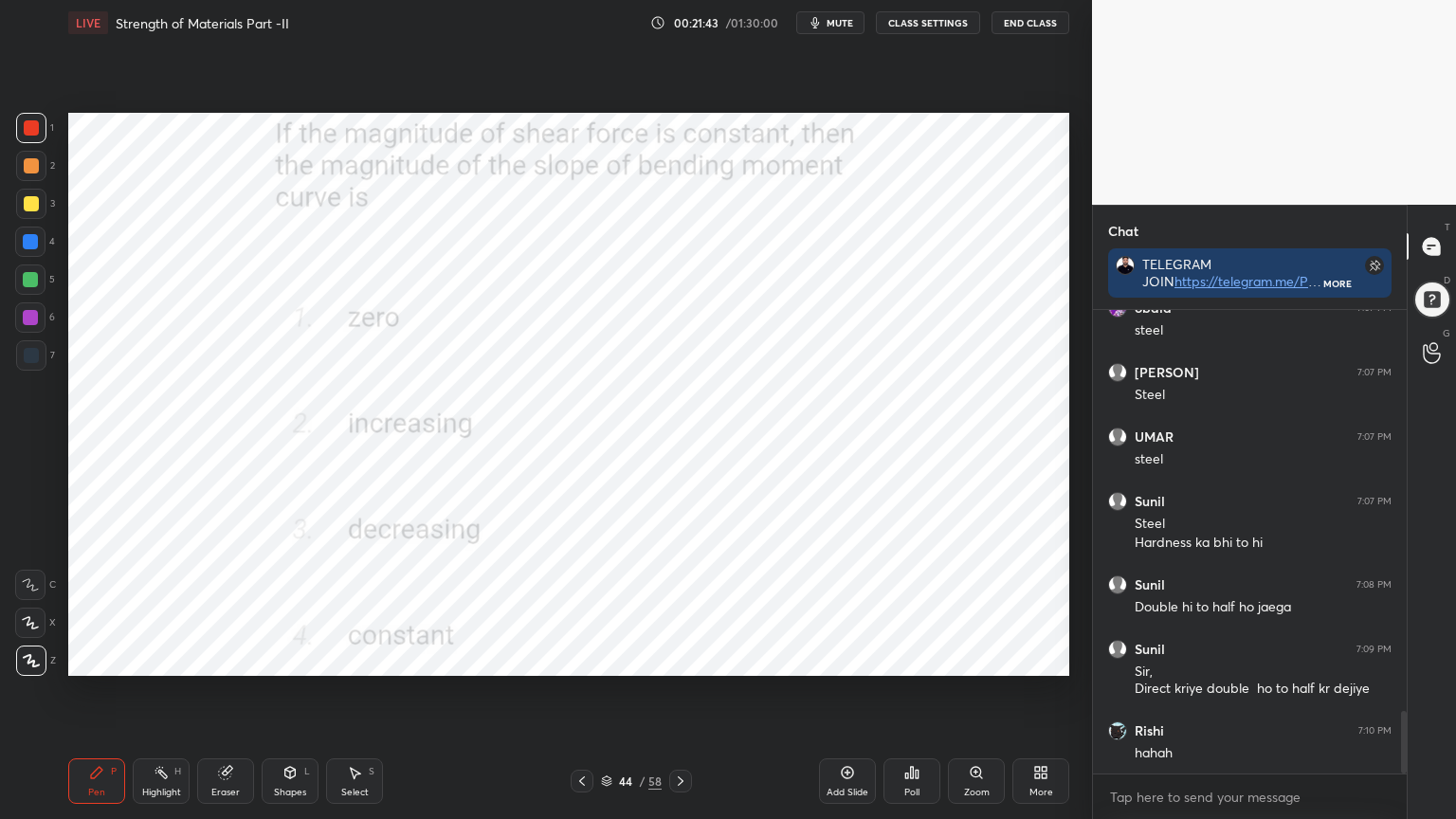 click 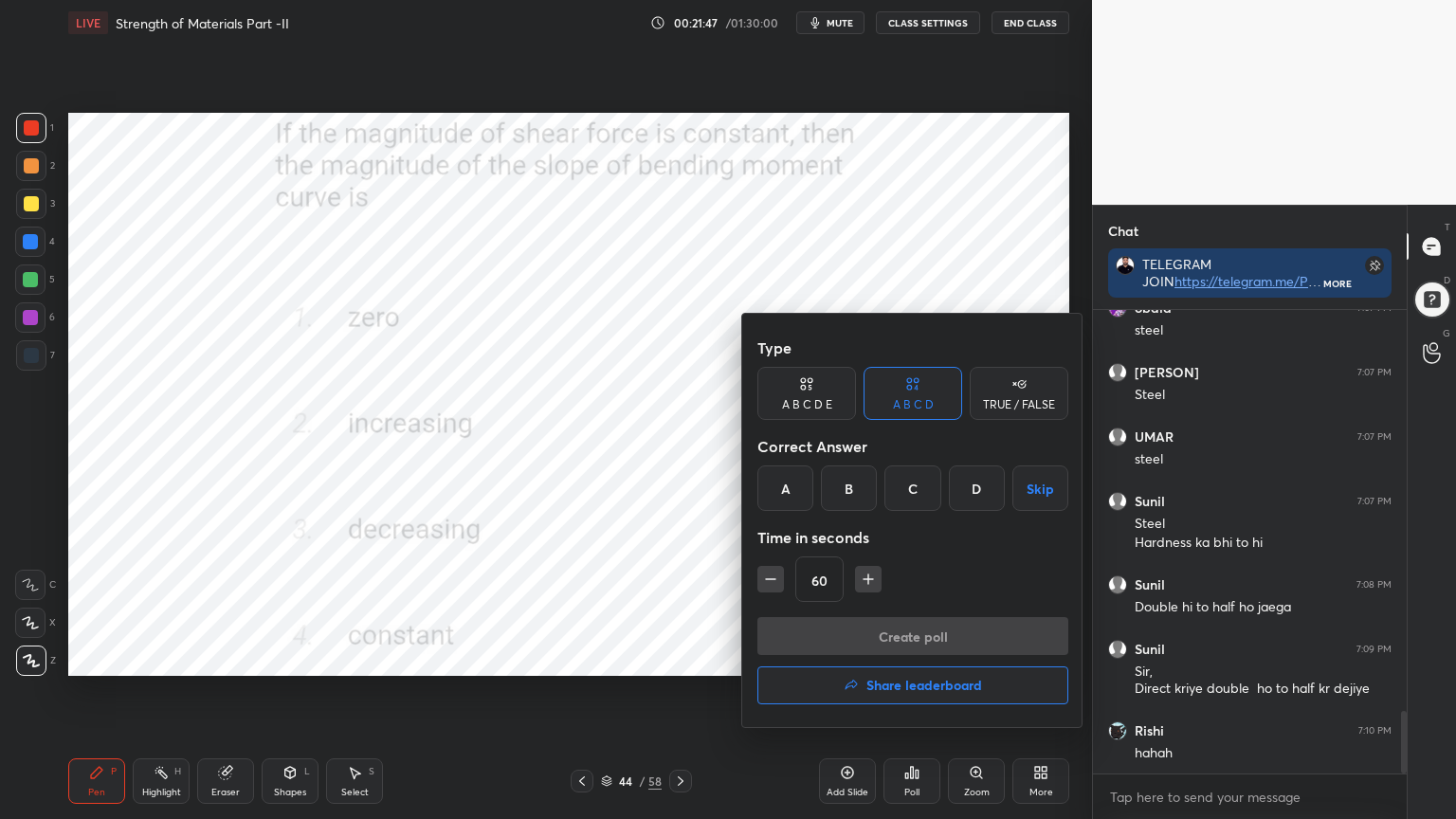 click on "D" at bounding box center [976, 488] 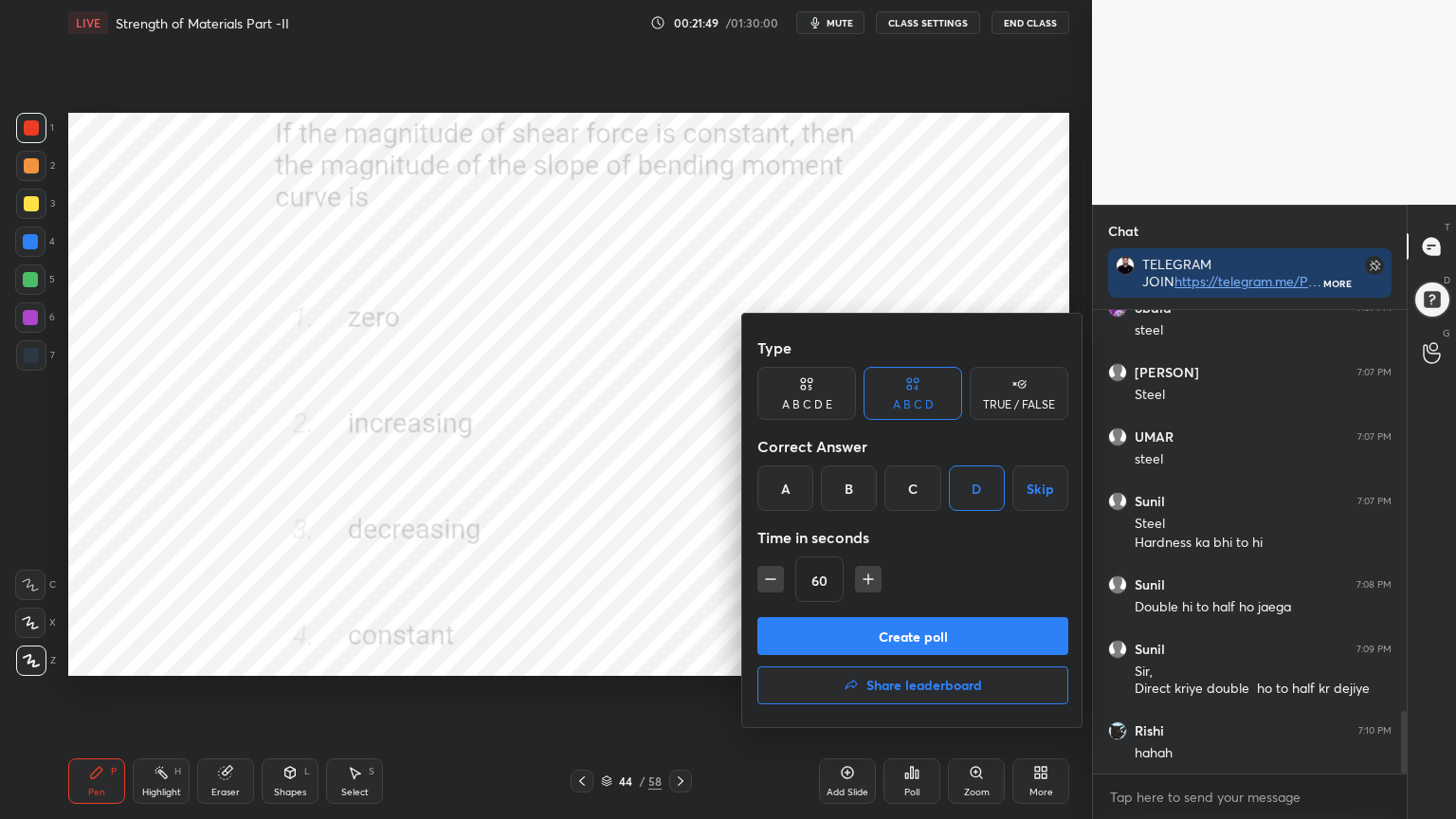 click at bounding box center (771, 579) 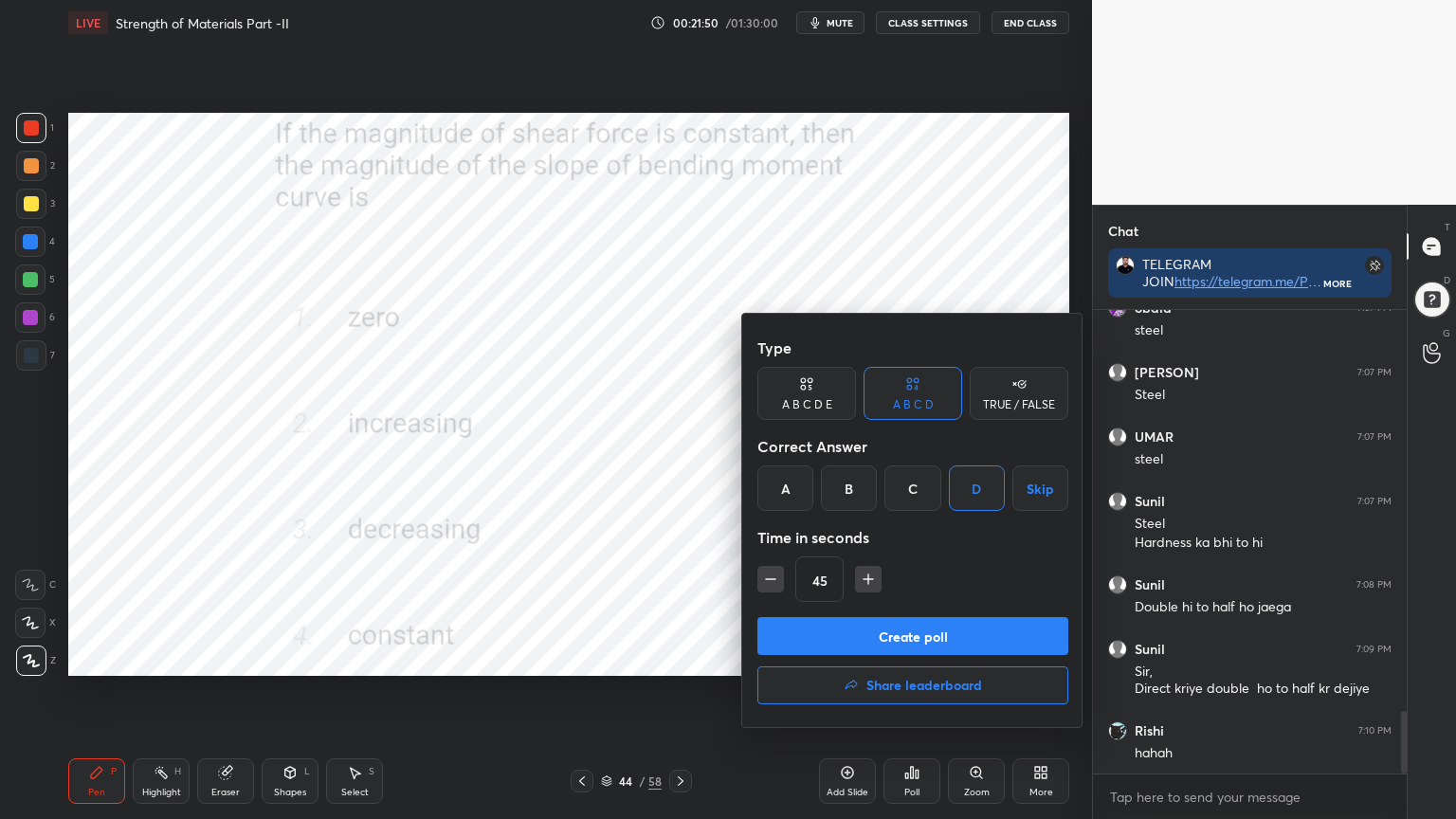 click on "Create poll" at bounding box center (913, 636) 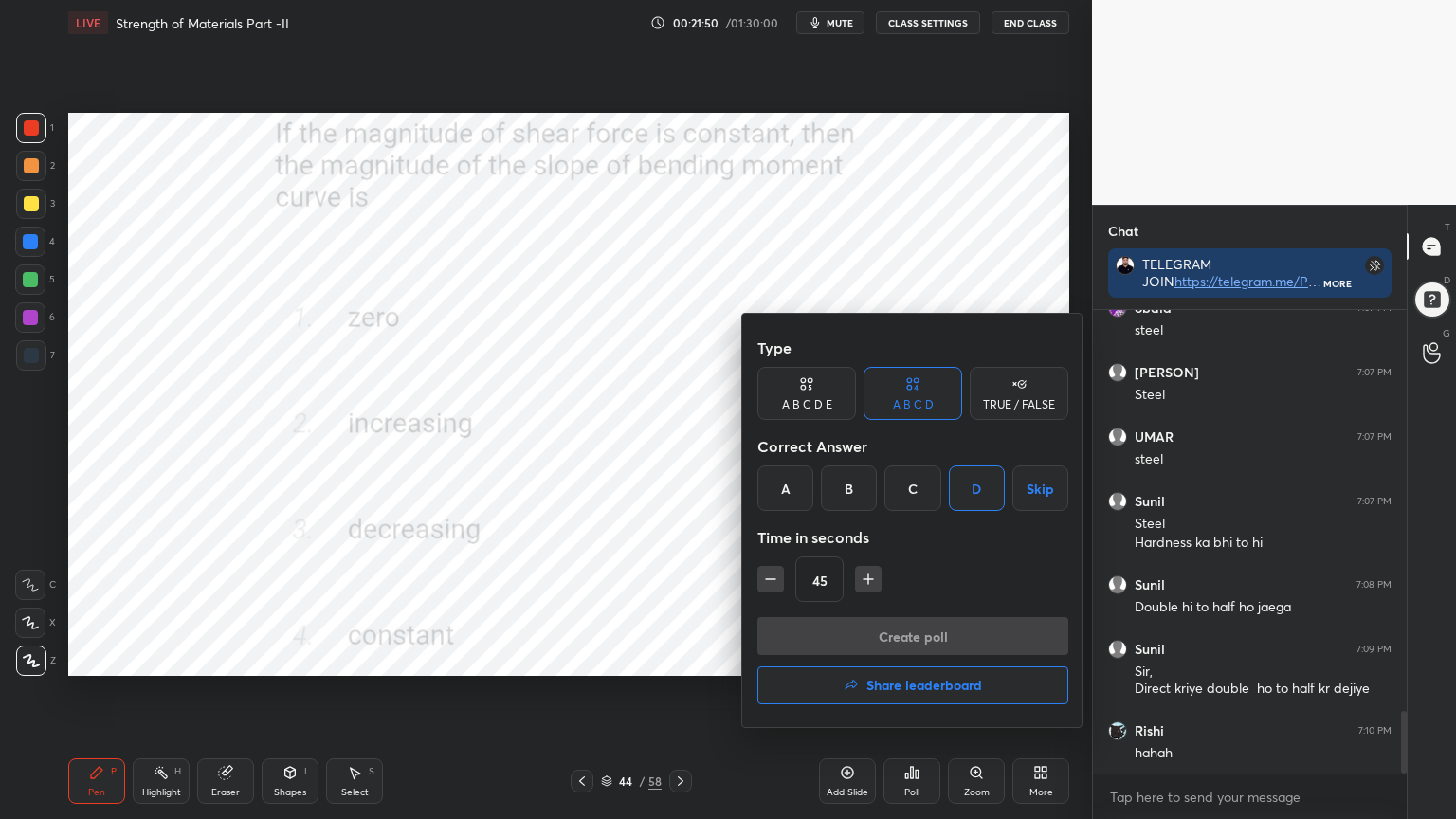 scroll, scrollTop: 427, scrollLeft: 308, axis: both 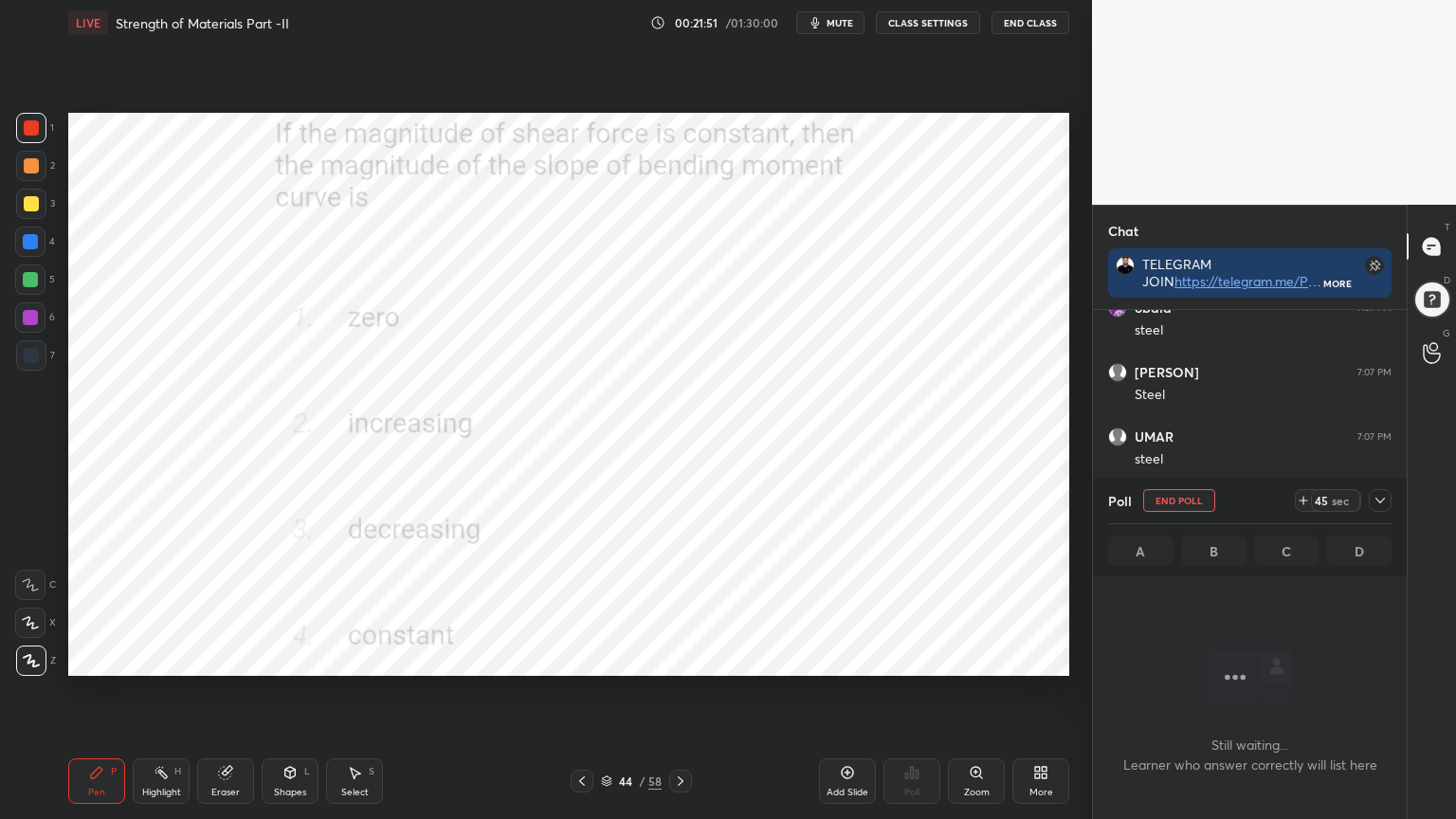 click 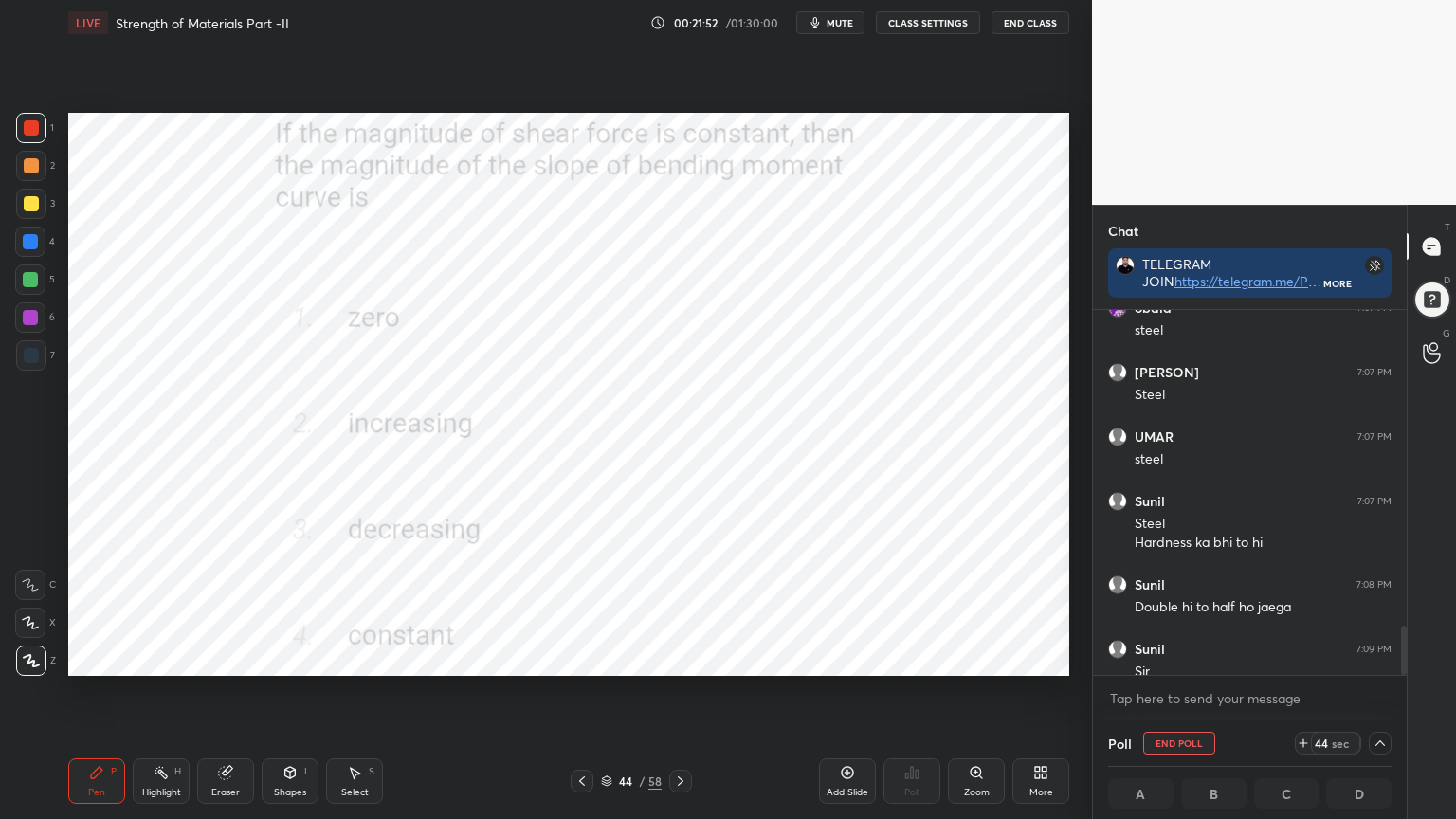 scroll, scrollTop: 3084, scrollLeft: 0, axis: vertical 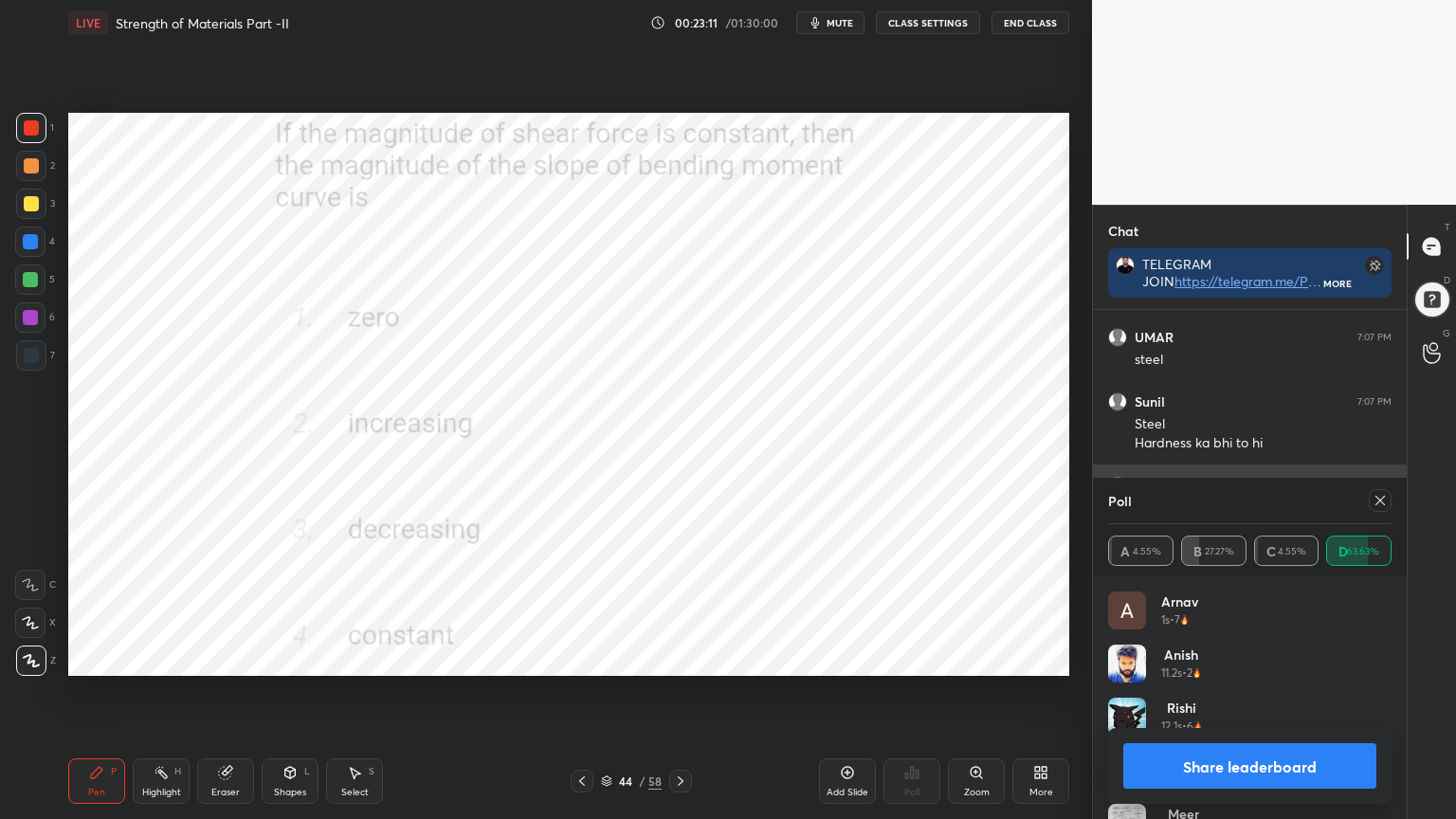 click 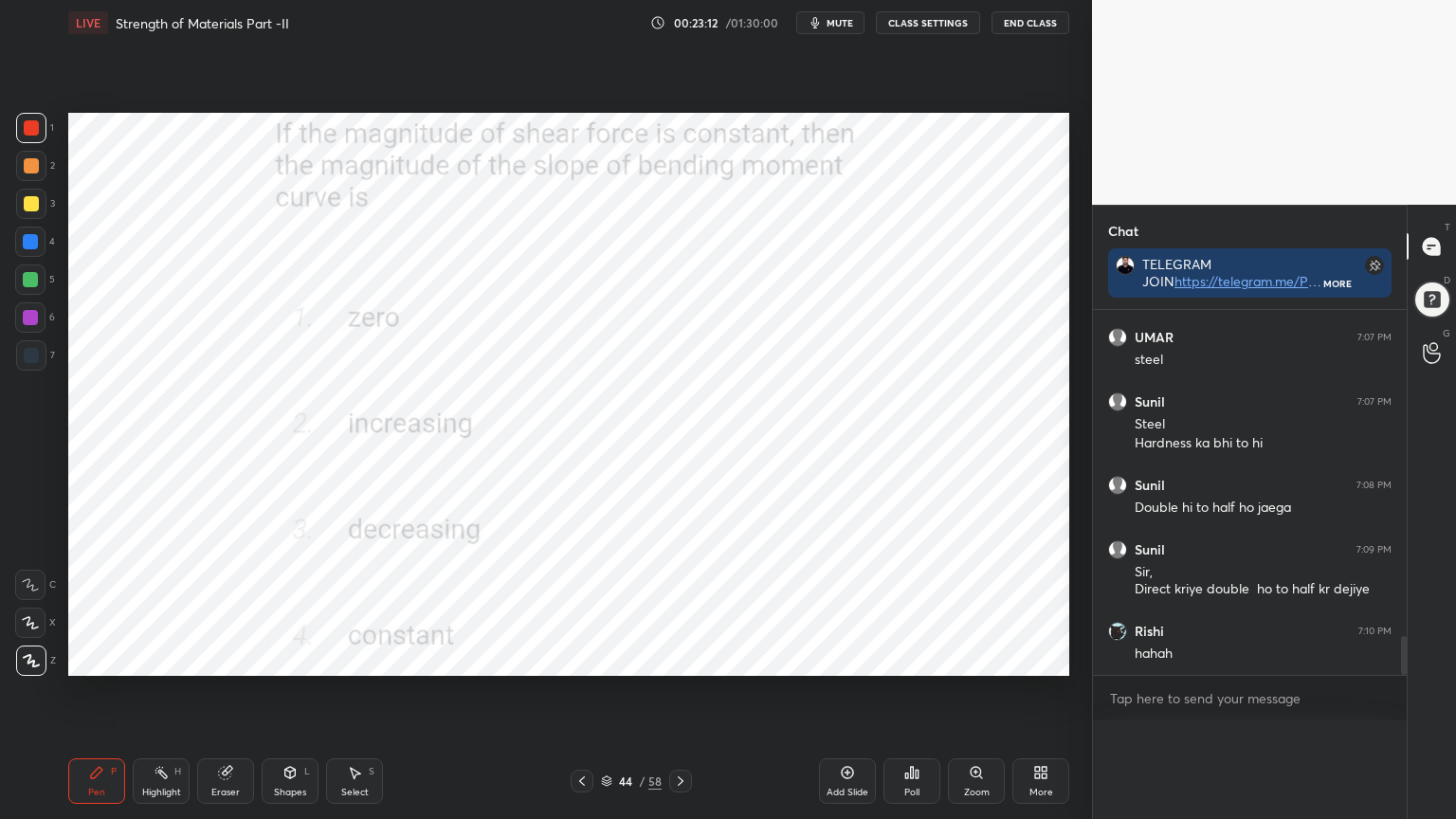 scroll, scrollTop: 0, scrollLeft: 0, axis: both 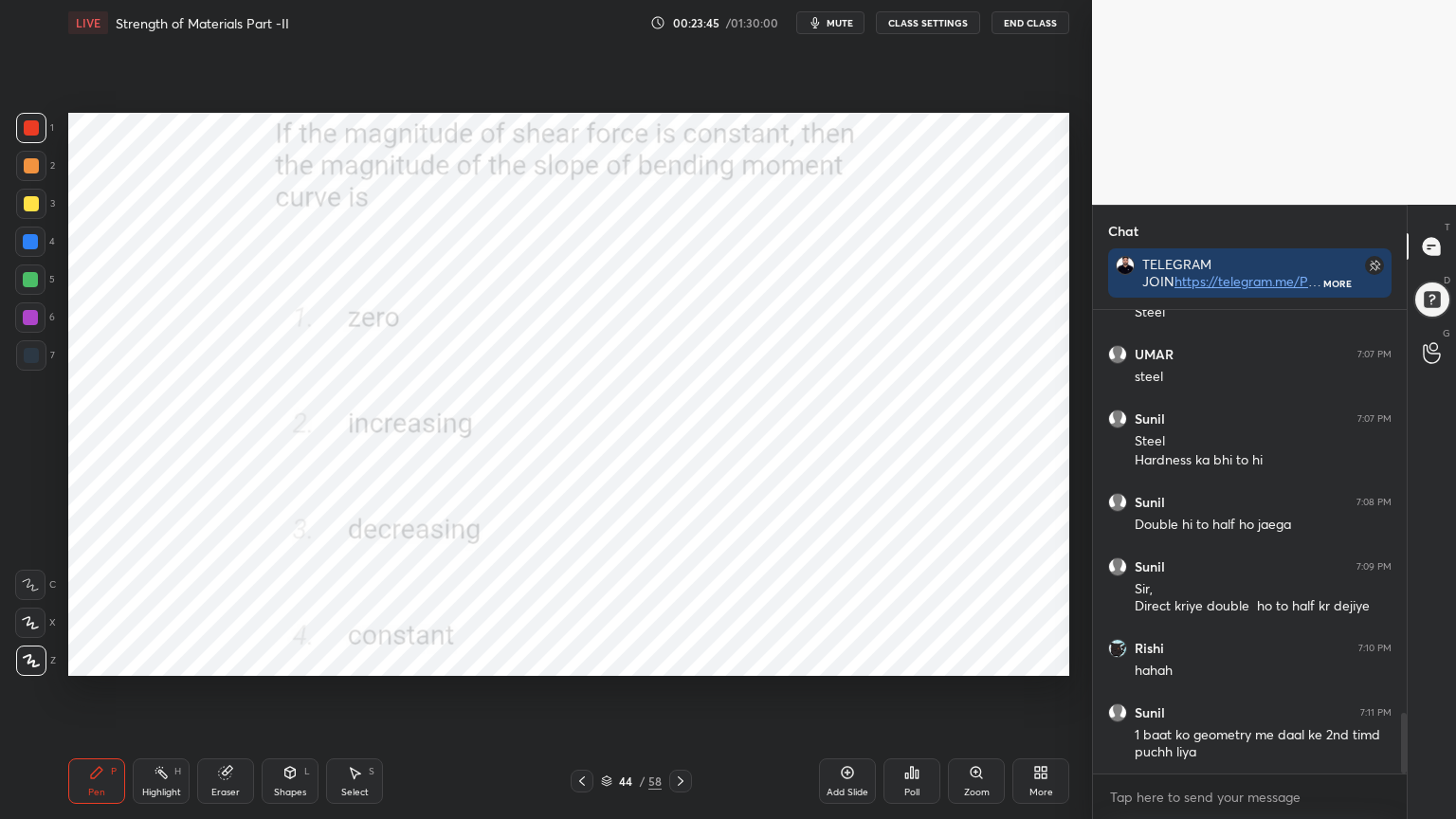 click 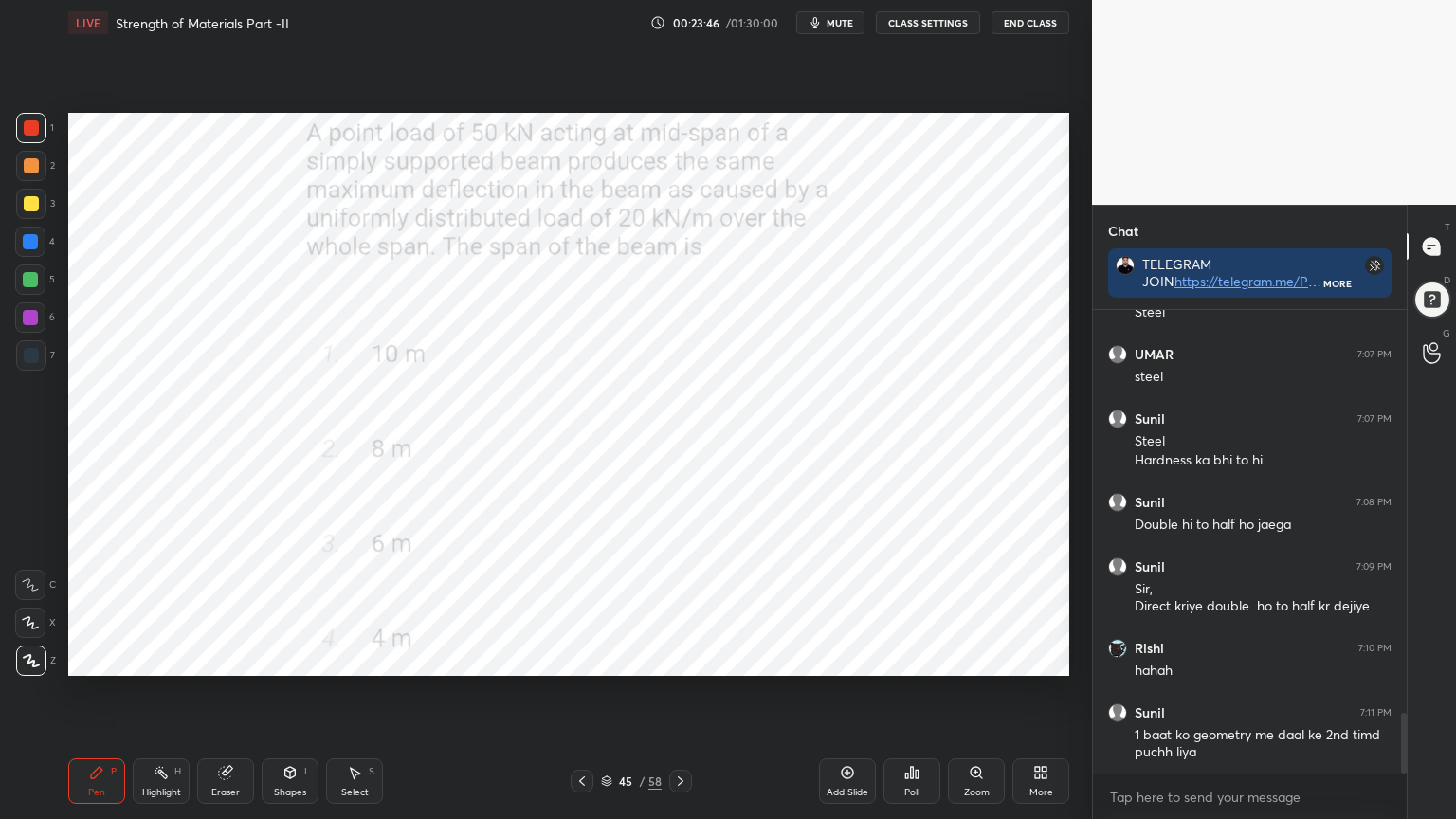 click on "Poll" at bounding box center (912, 781) 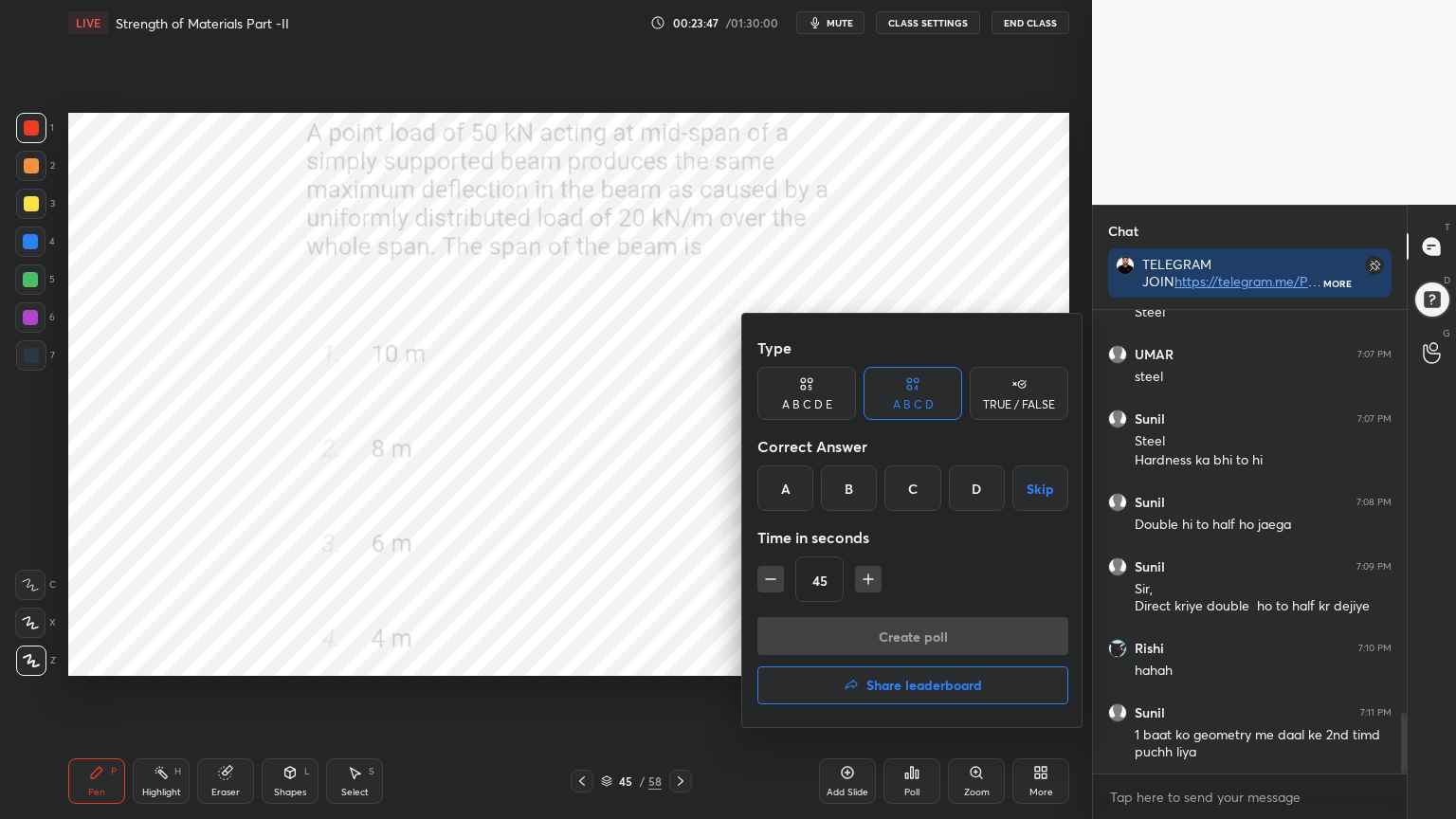 click on "D" at bounding box center [976, 488] 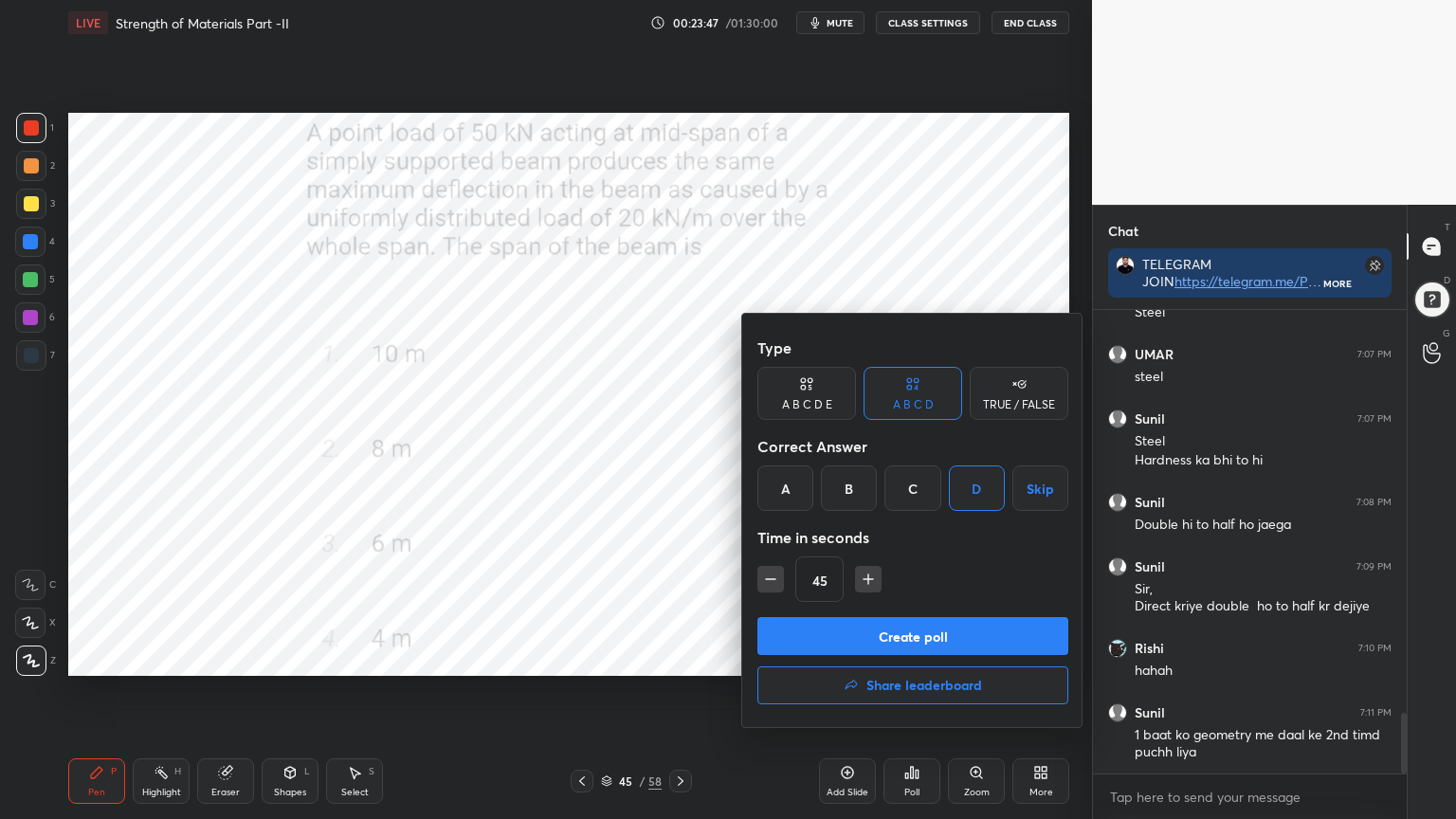 click 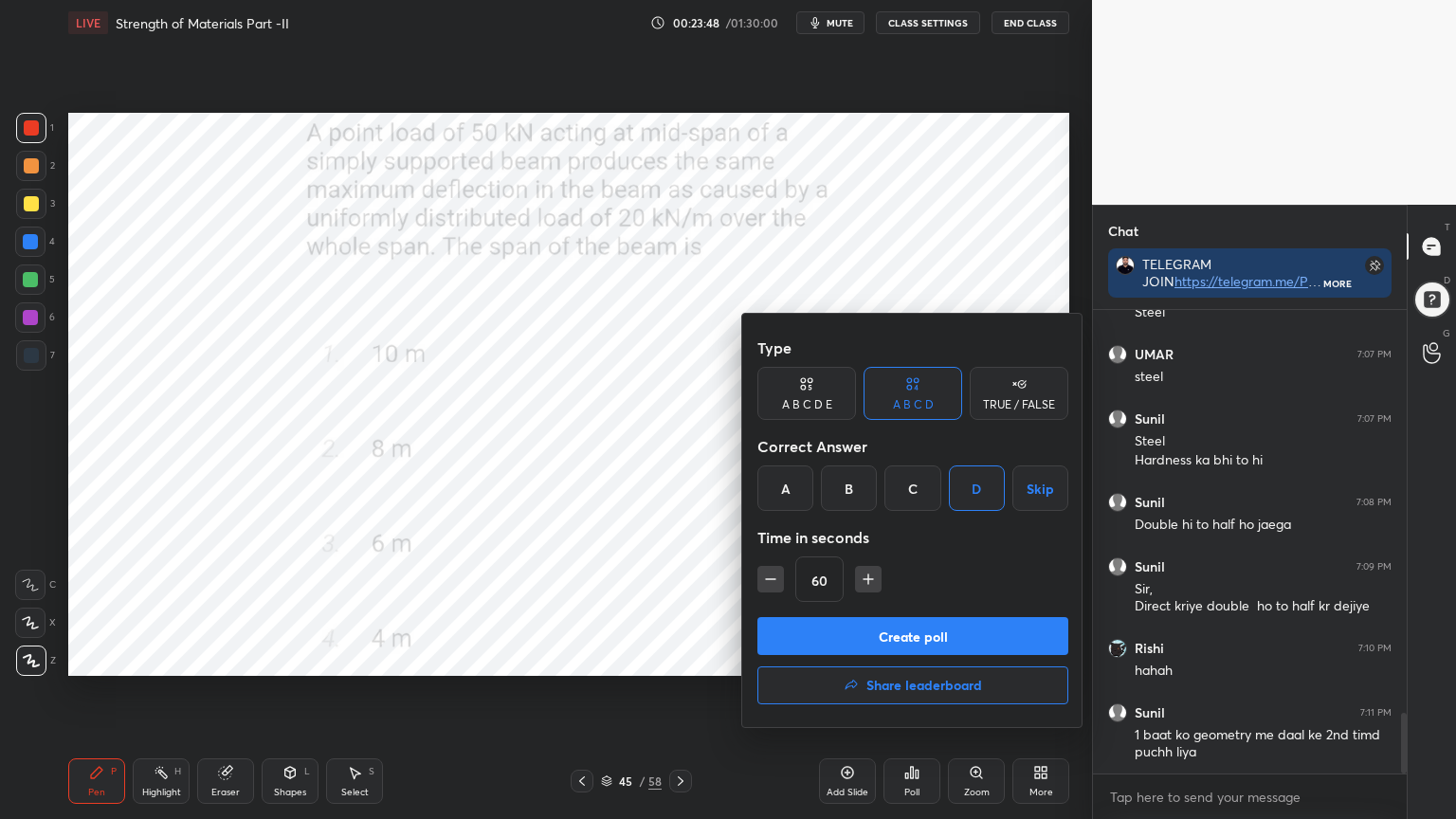 click 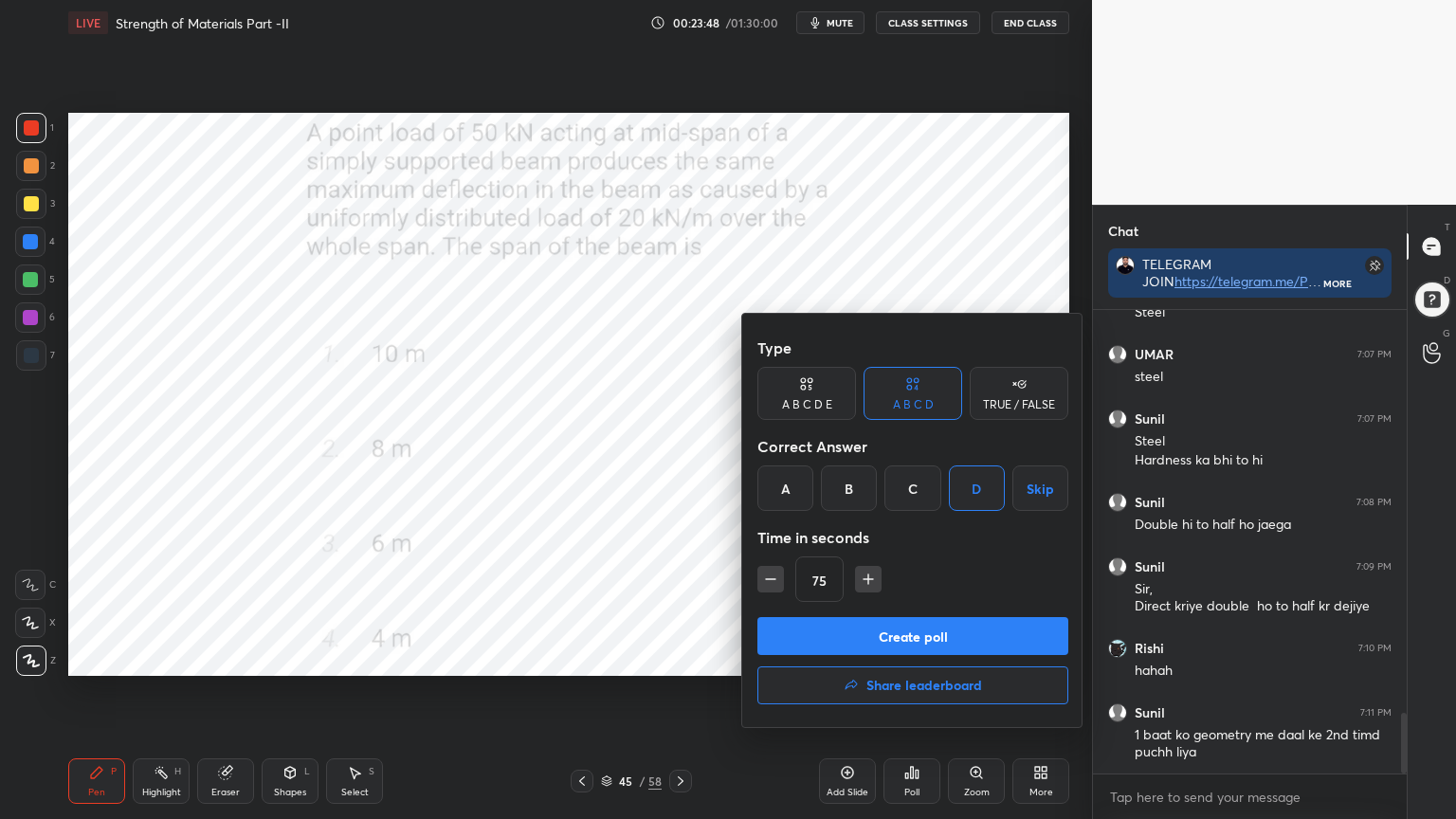 click on "Create poll" at bounding box center [913, 636] 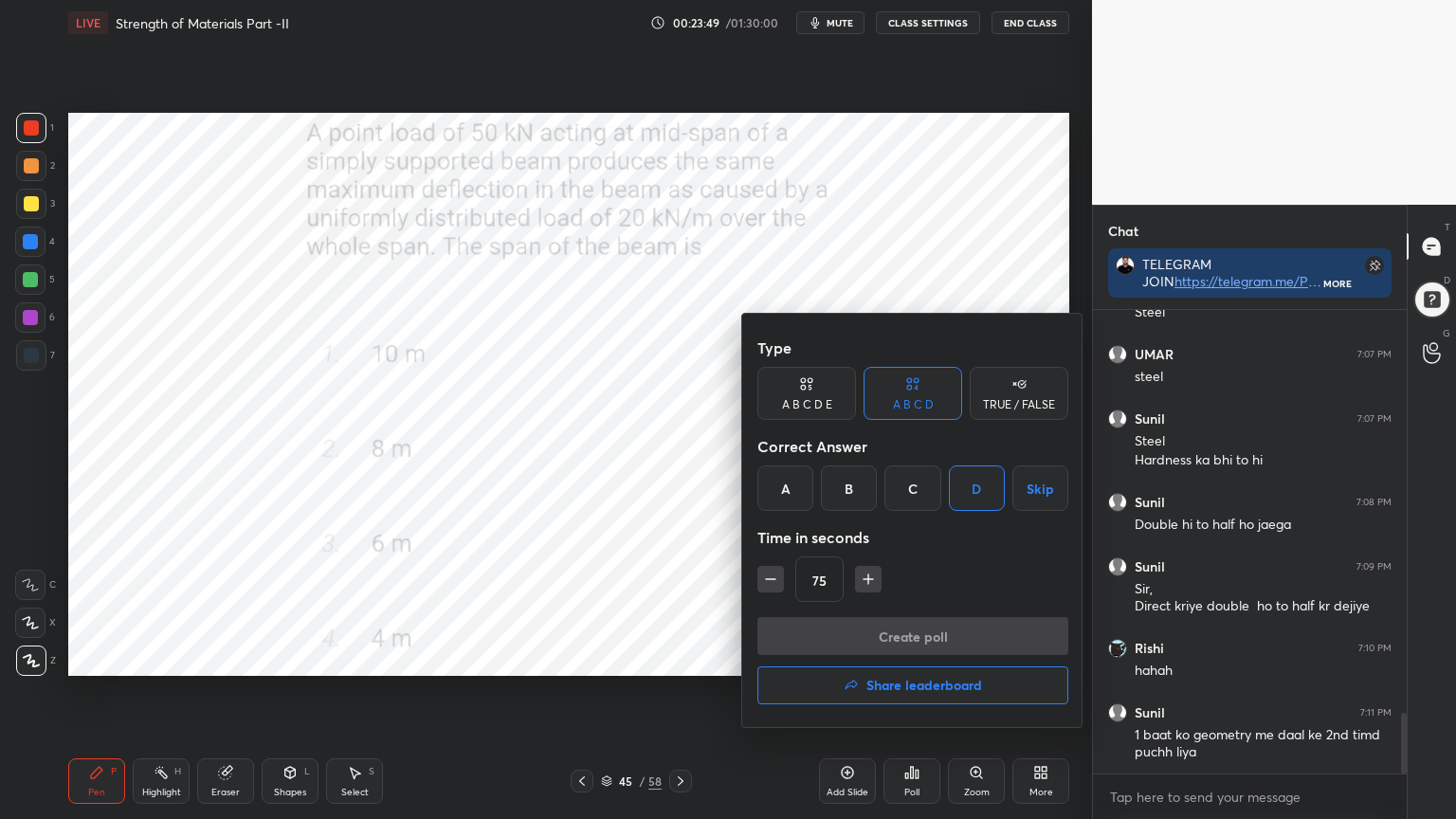 scroll, scrollTop: 427, scrollLeft: 308, axis: both 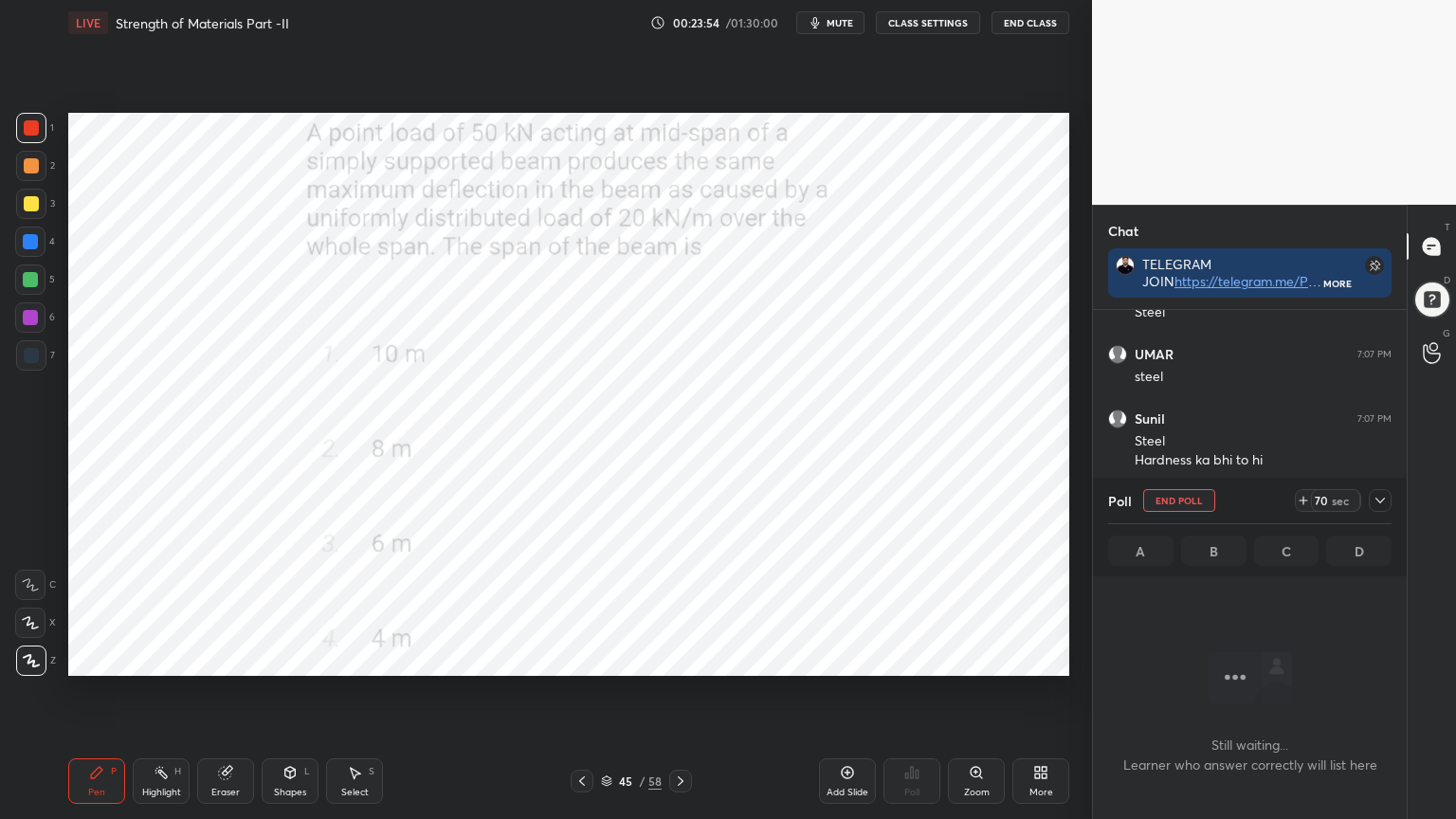 click at bounding box center (1380, 500) 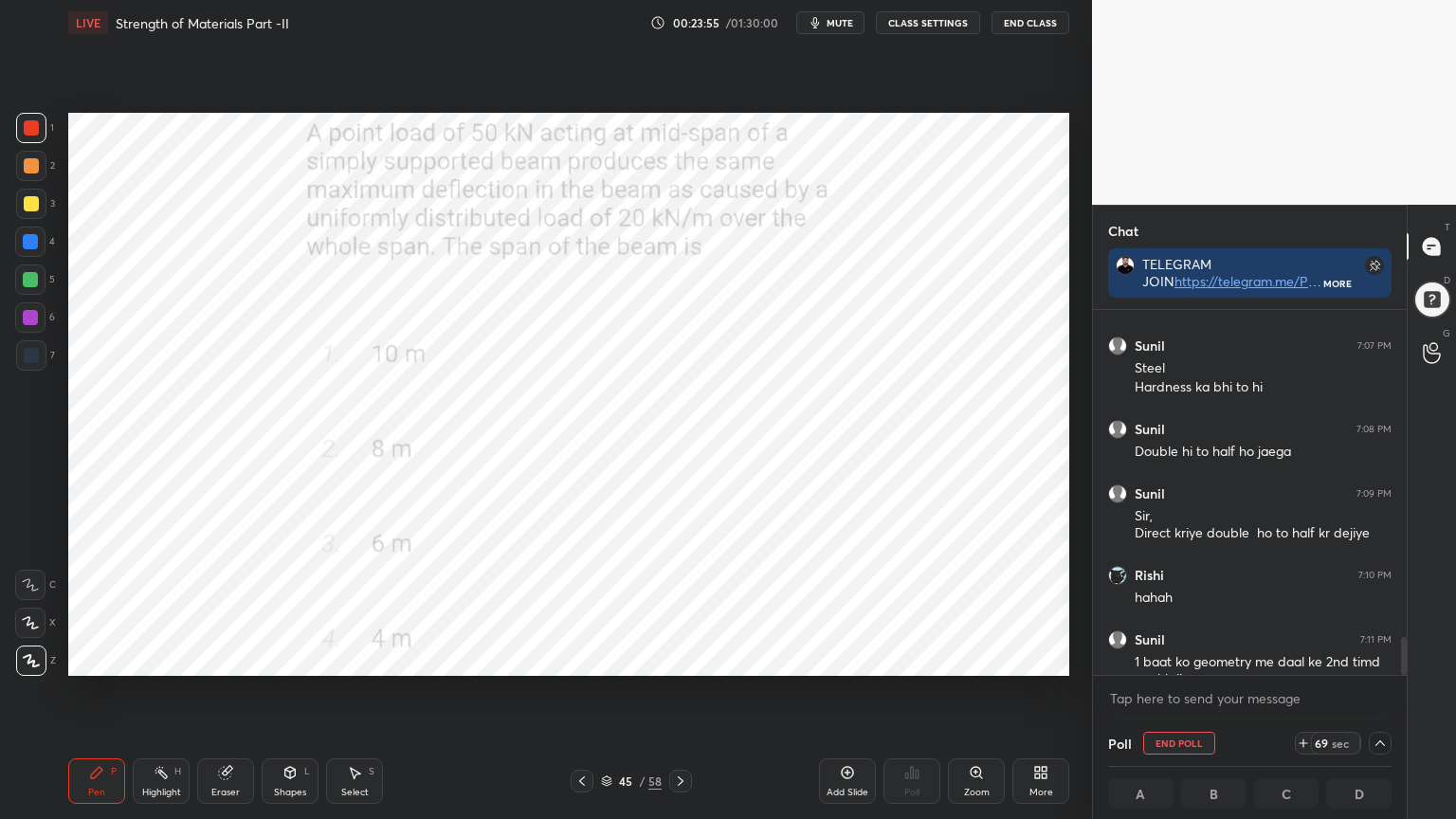 scroll, scrollTop: 3165, scrollLeft: 0, axis: vertical 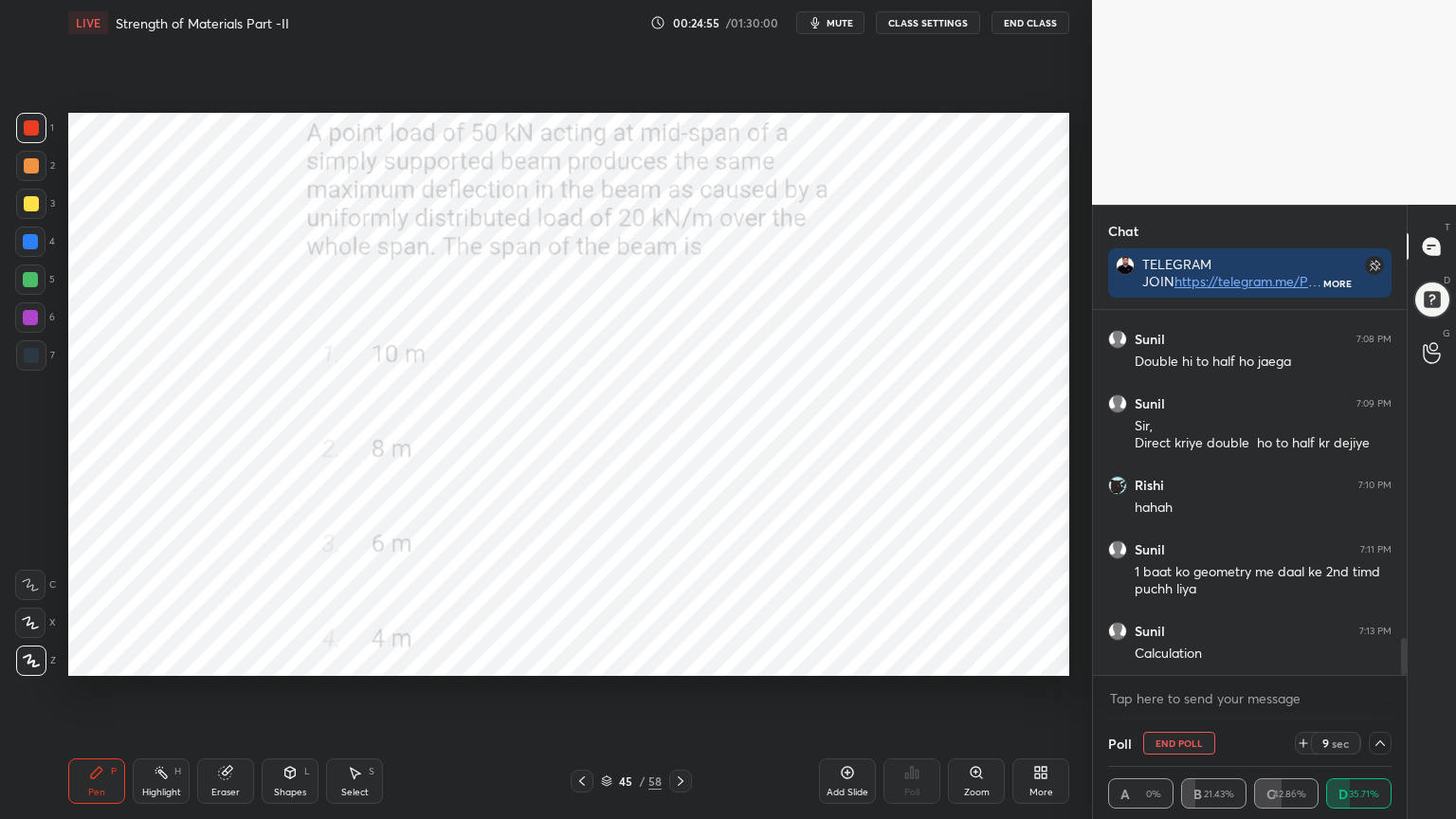 click 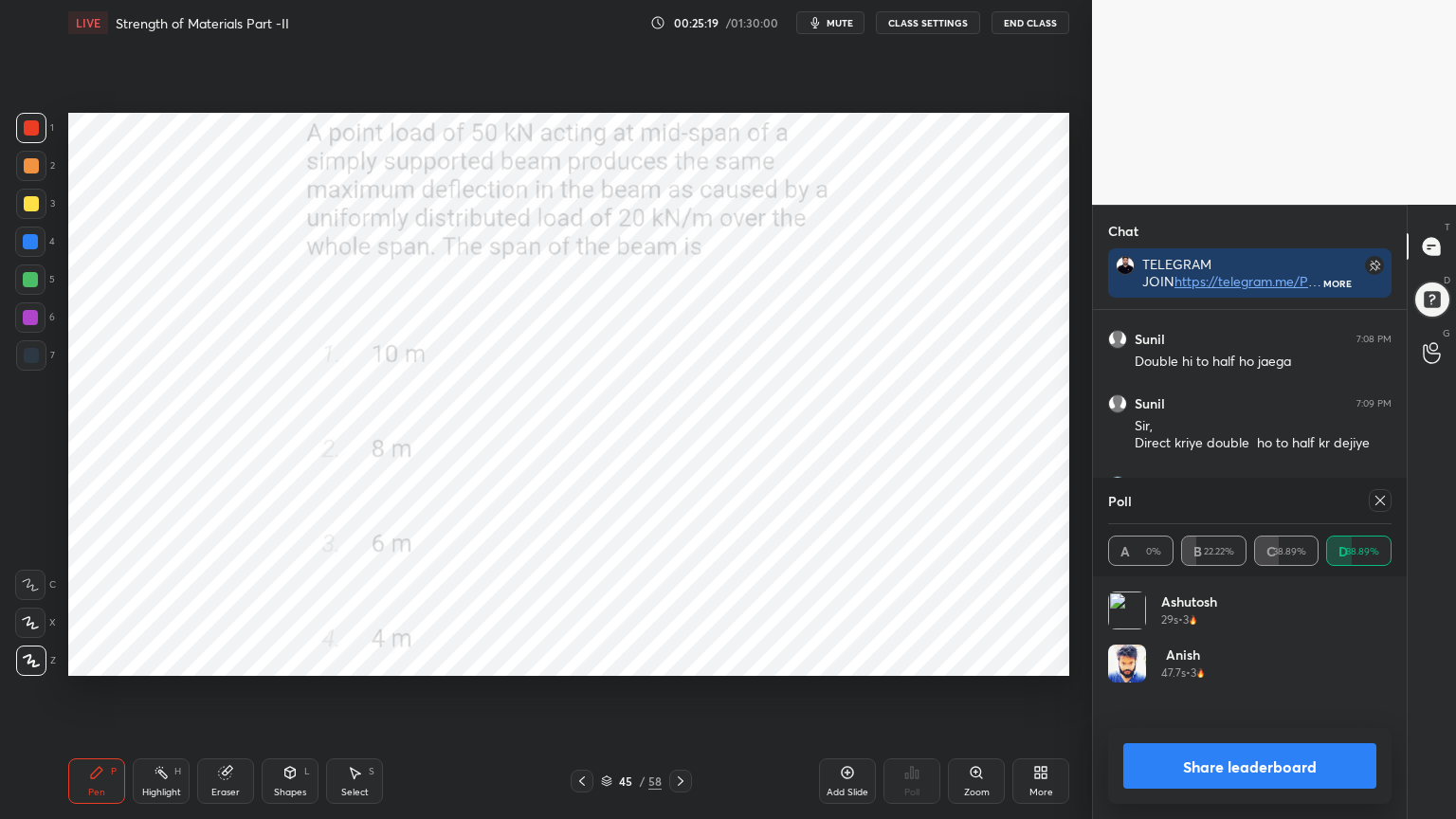scroll, scrollTop: 6, scrollLeft: 6, axis: both 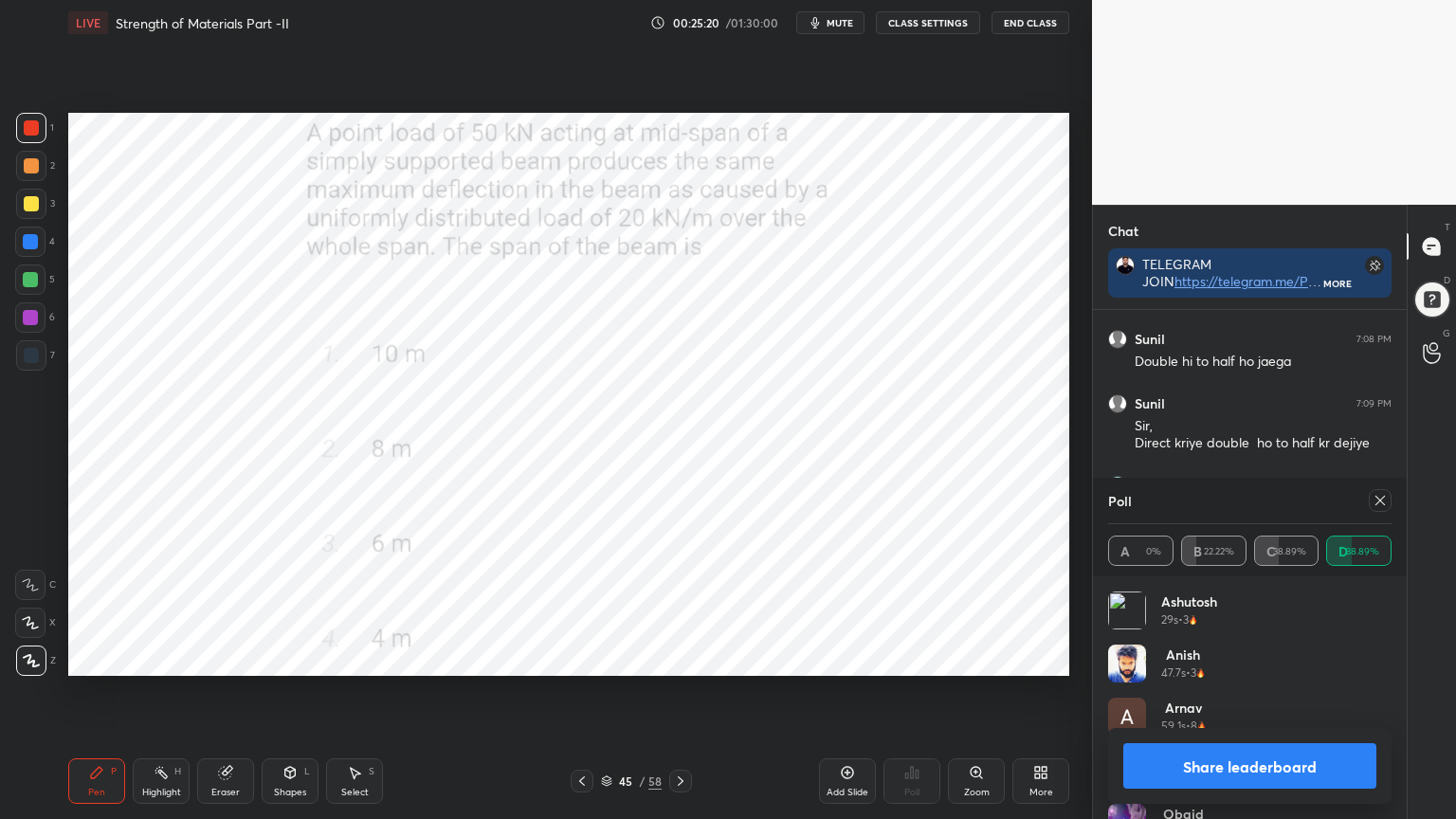 click 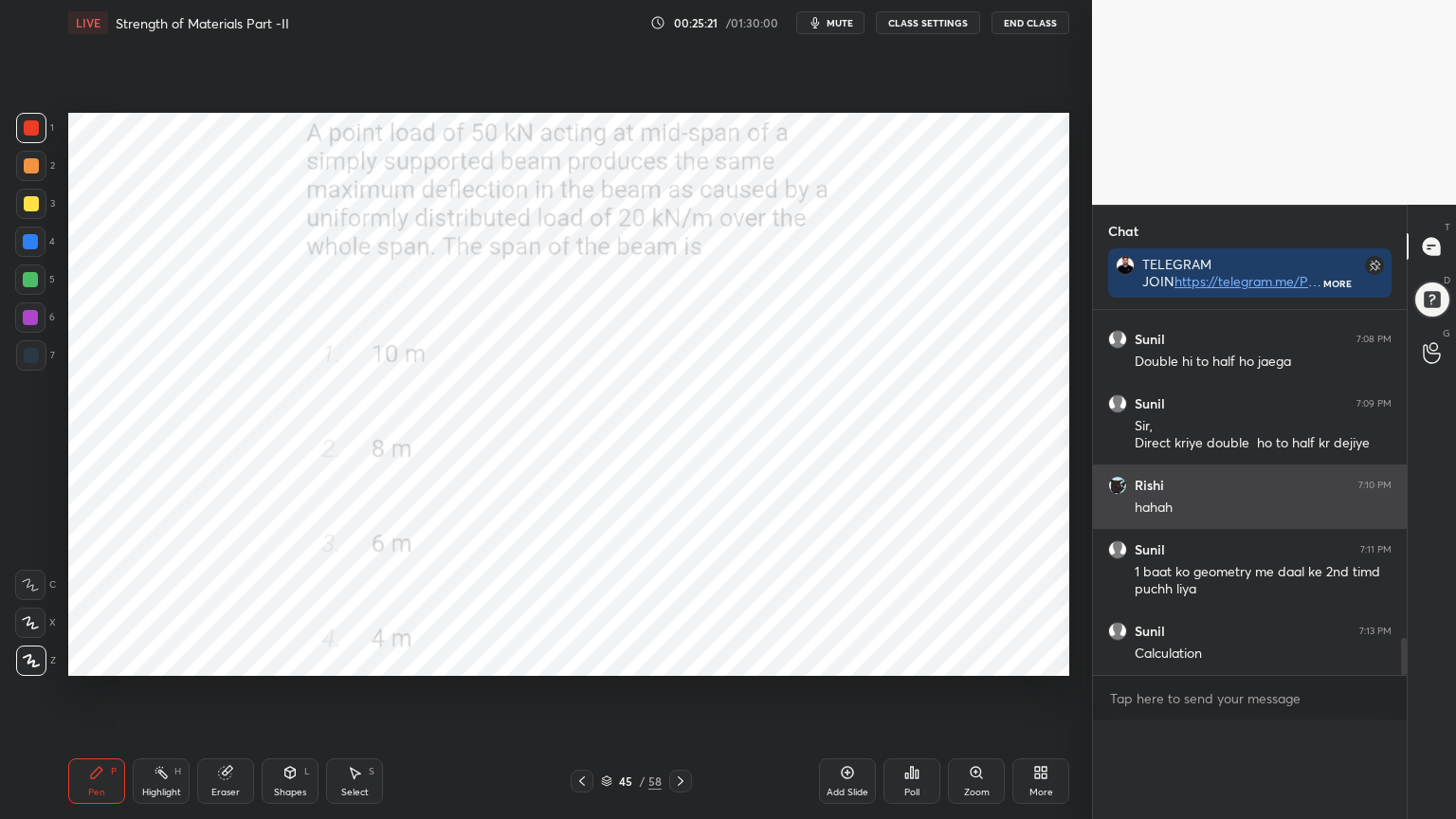 scroll, scrollTop: 84, scrollLeft: 278, axis: both 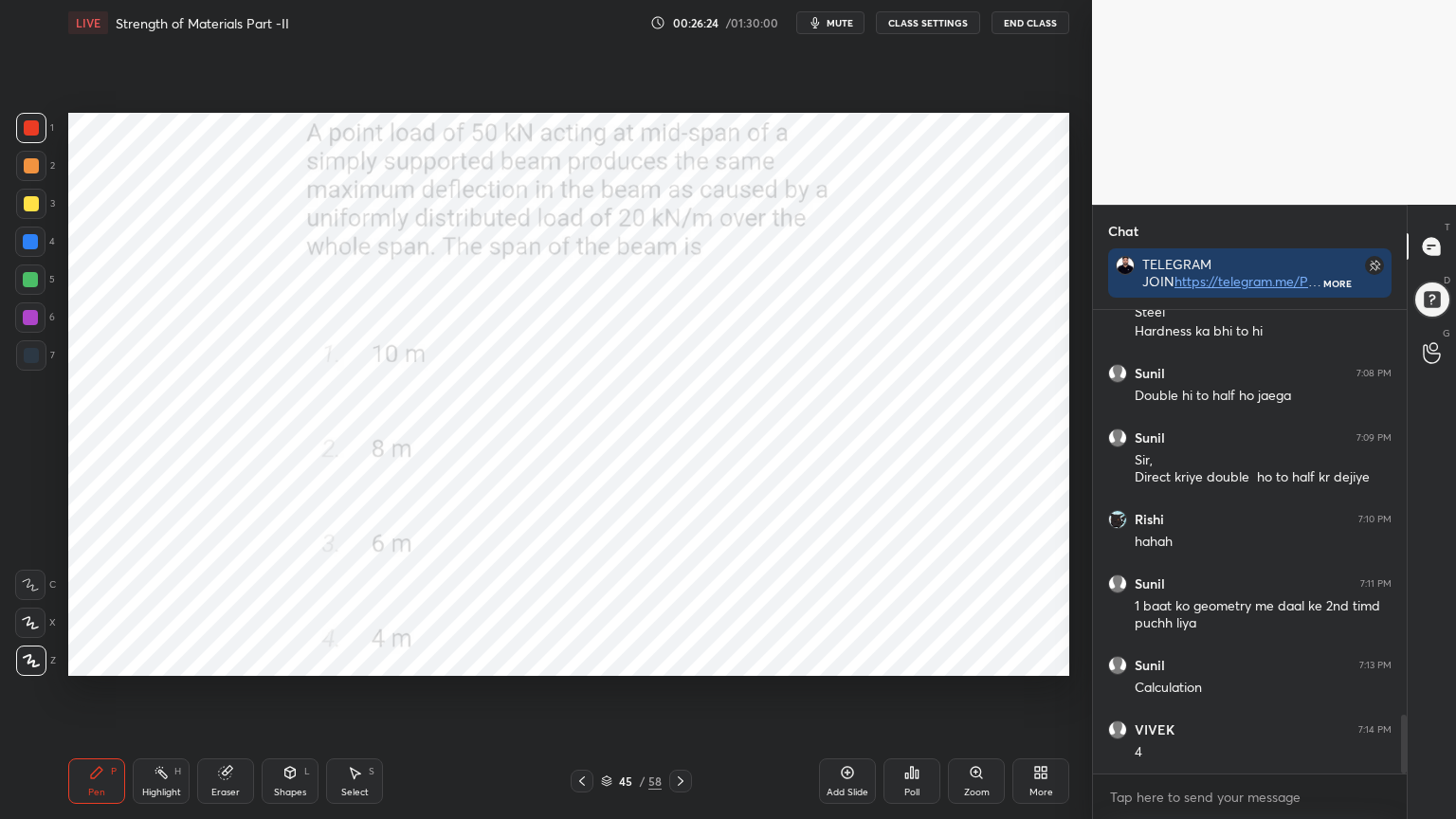 click 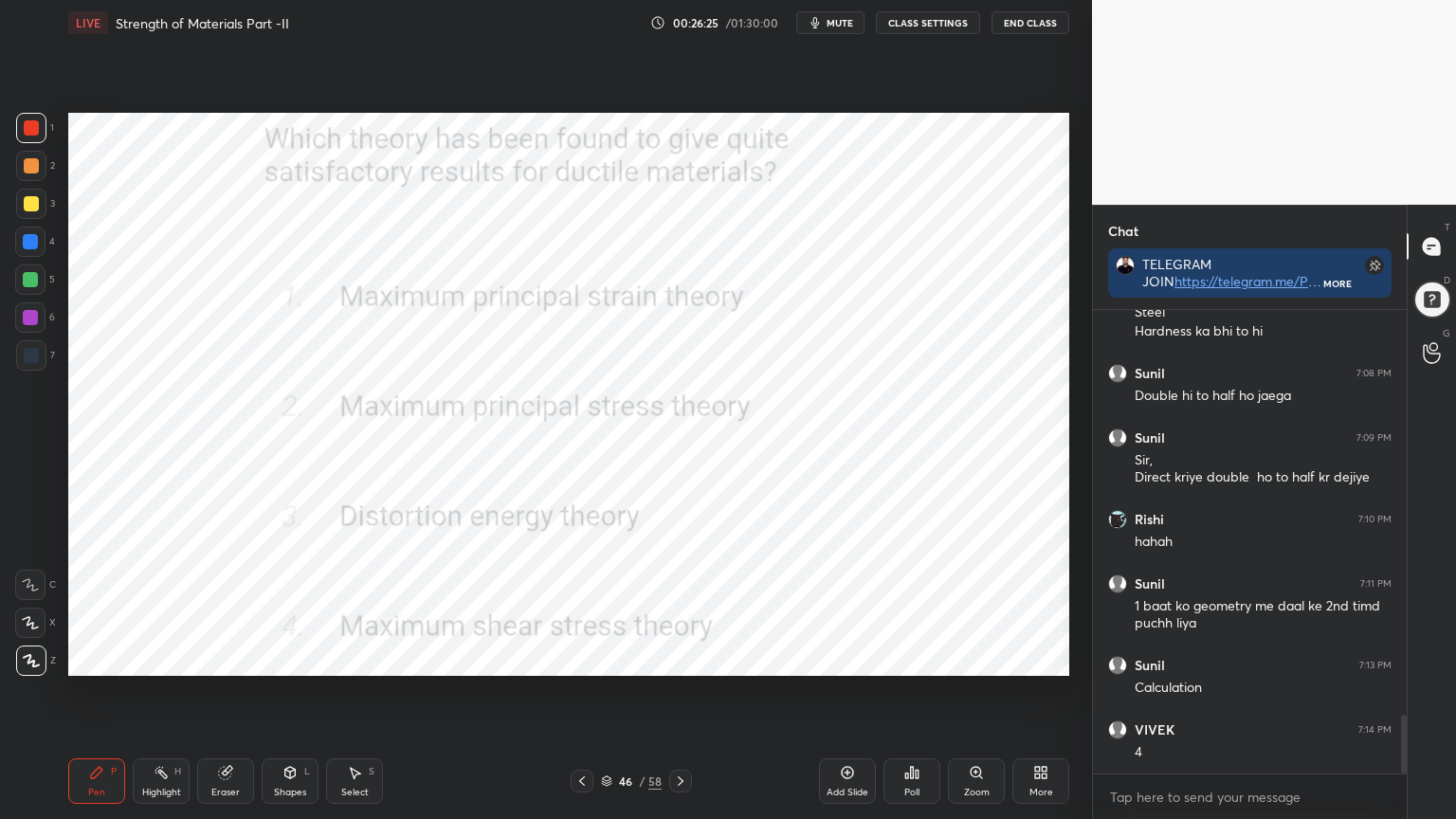 click on "Poll" at bounding box center (912, 781) 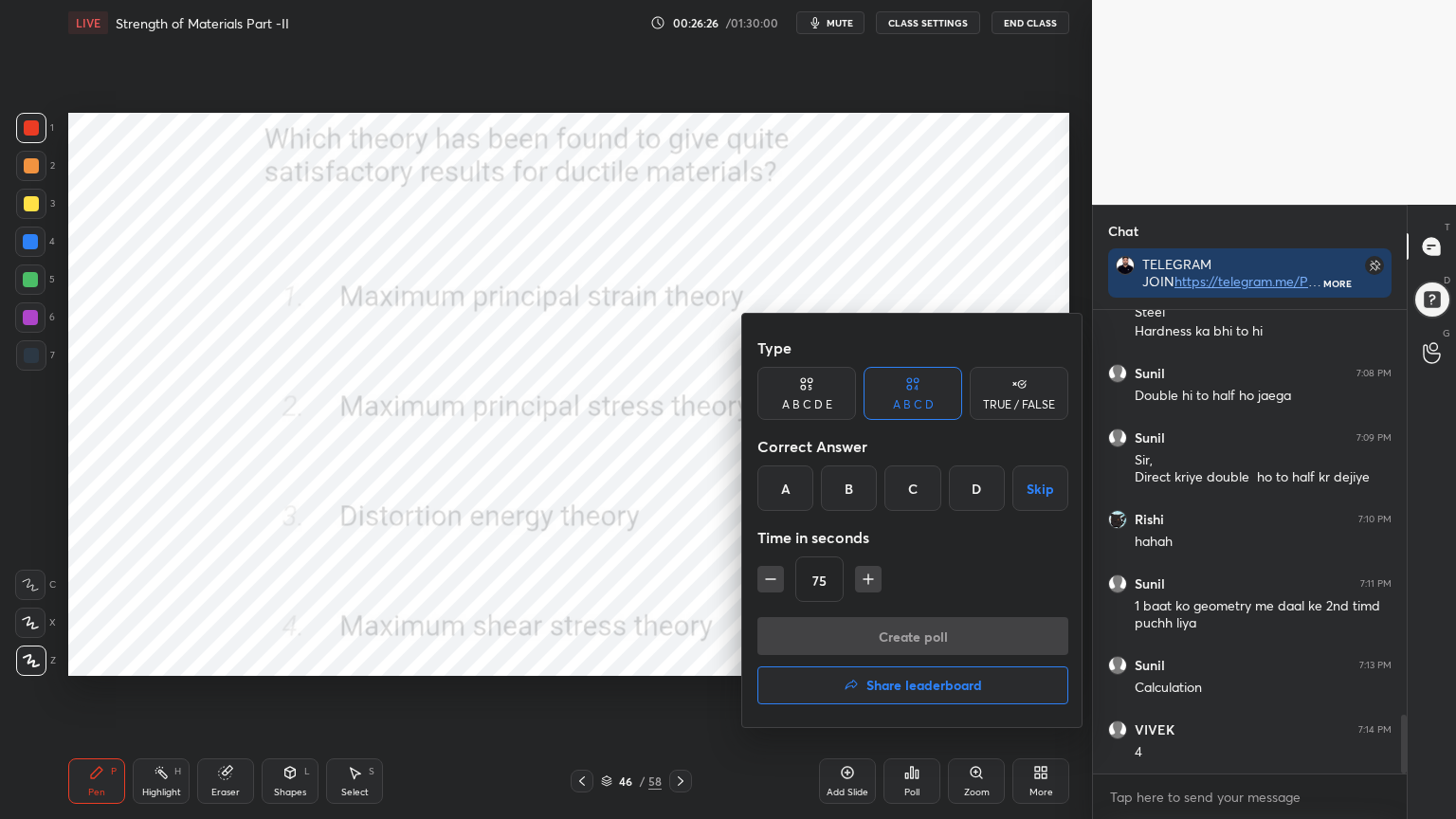 click on "C" at bounding box center [912, 488] 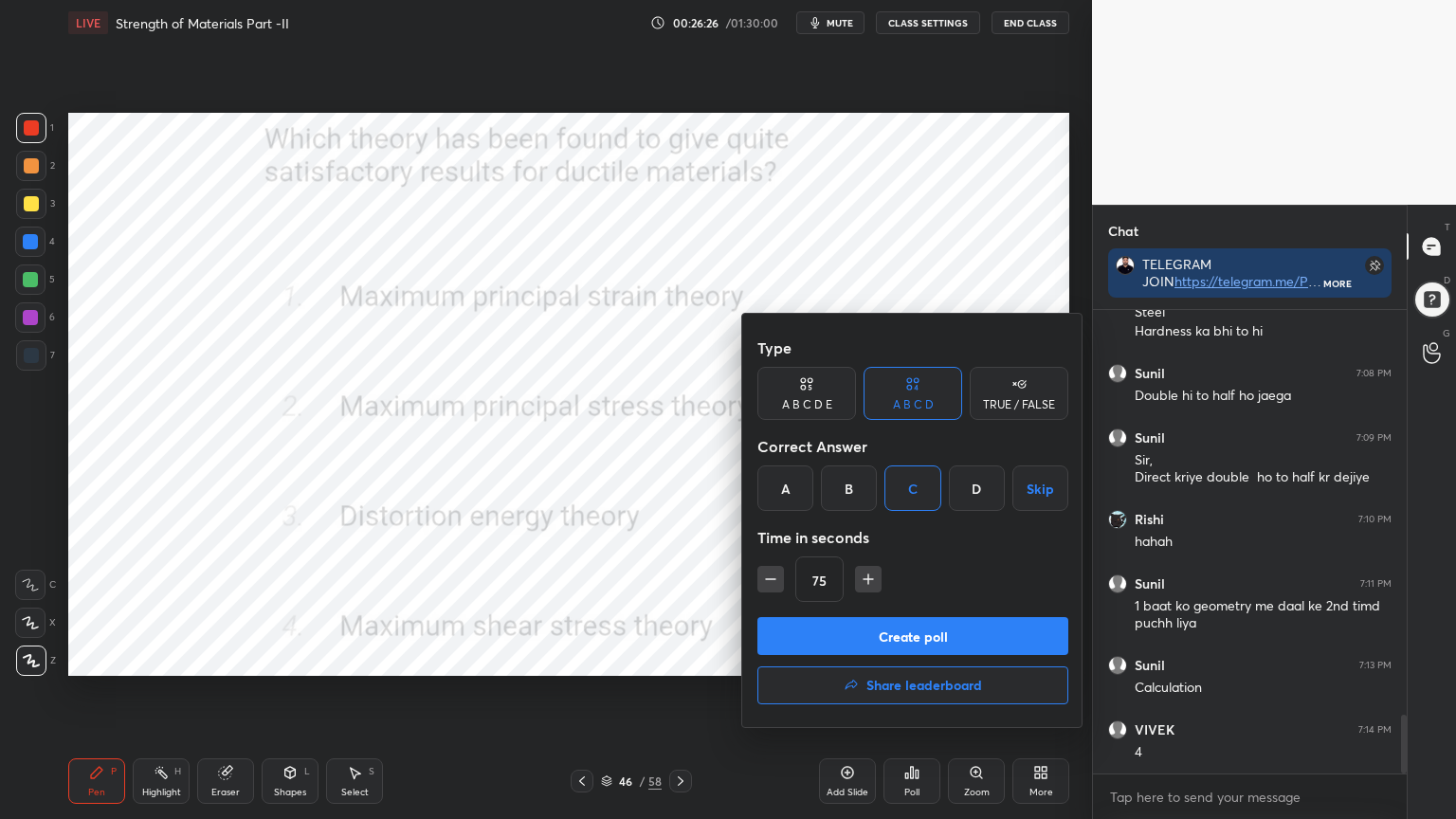 click at bounding box center [771, 579] 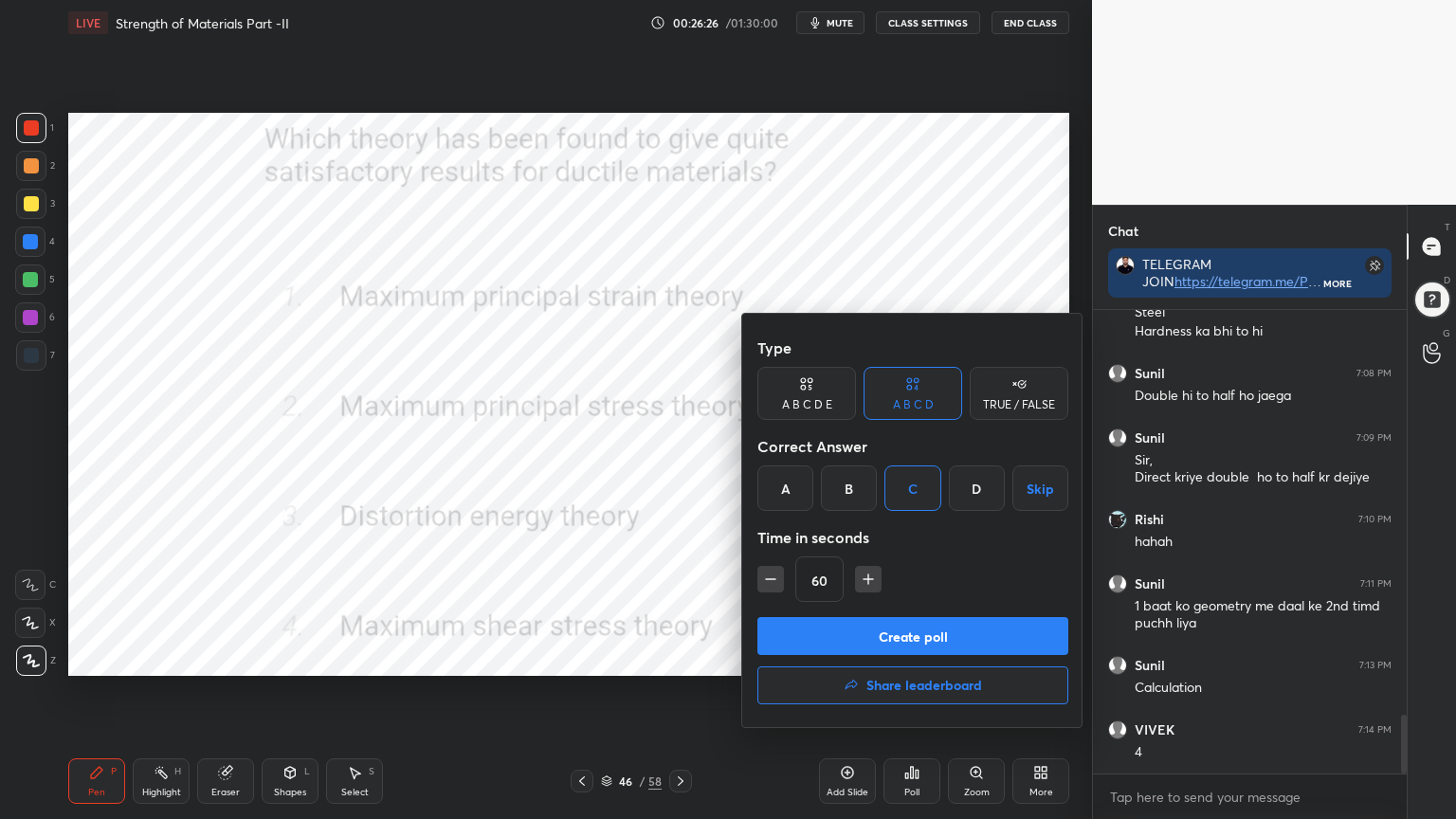 click at bounding box center (771, 579) 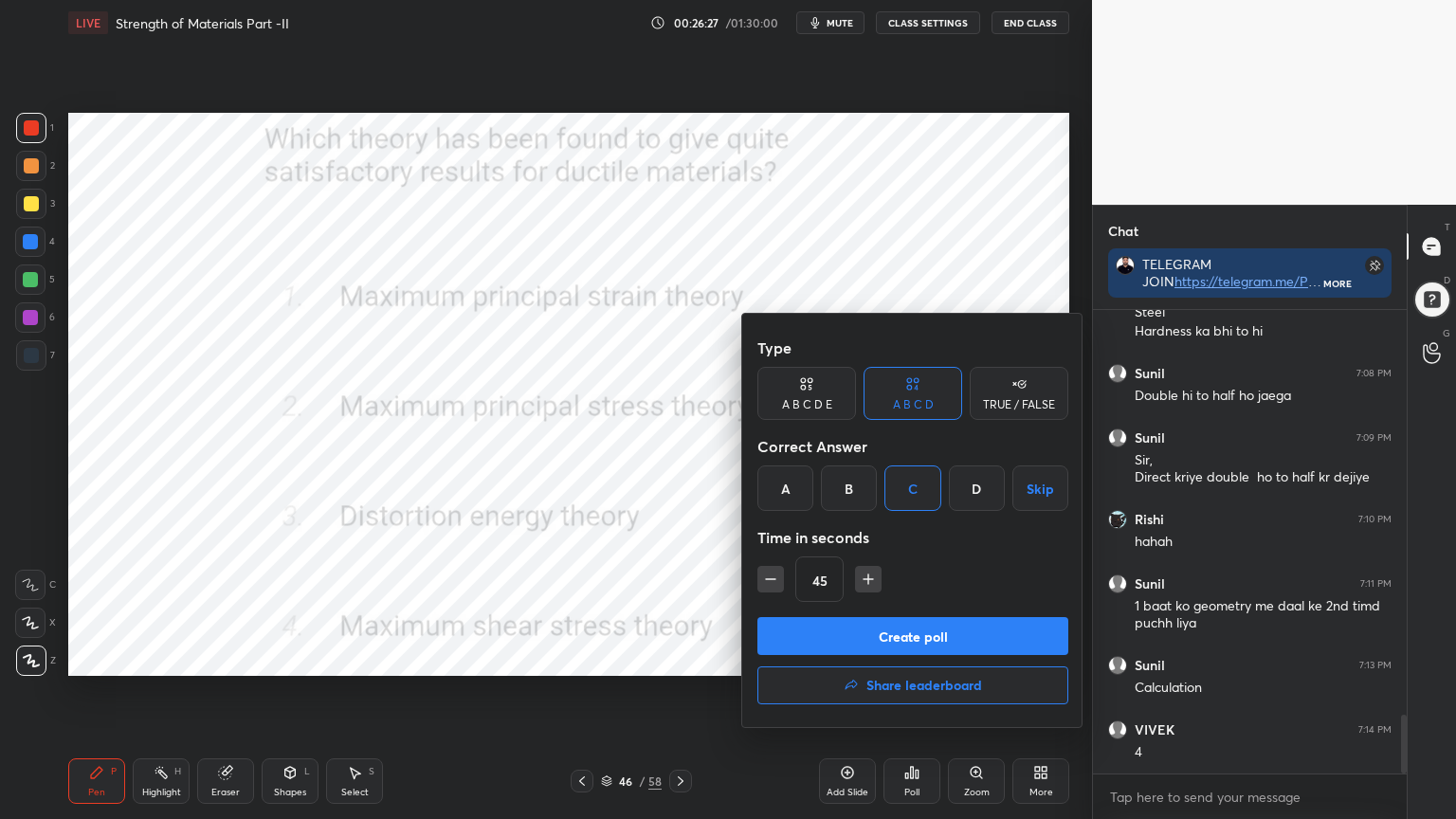 click 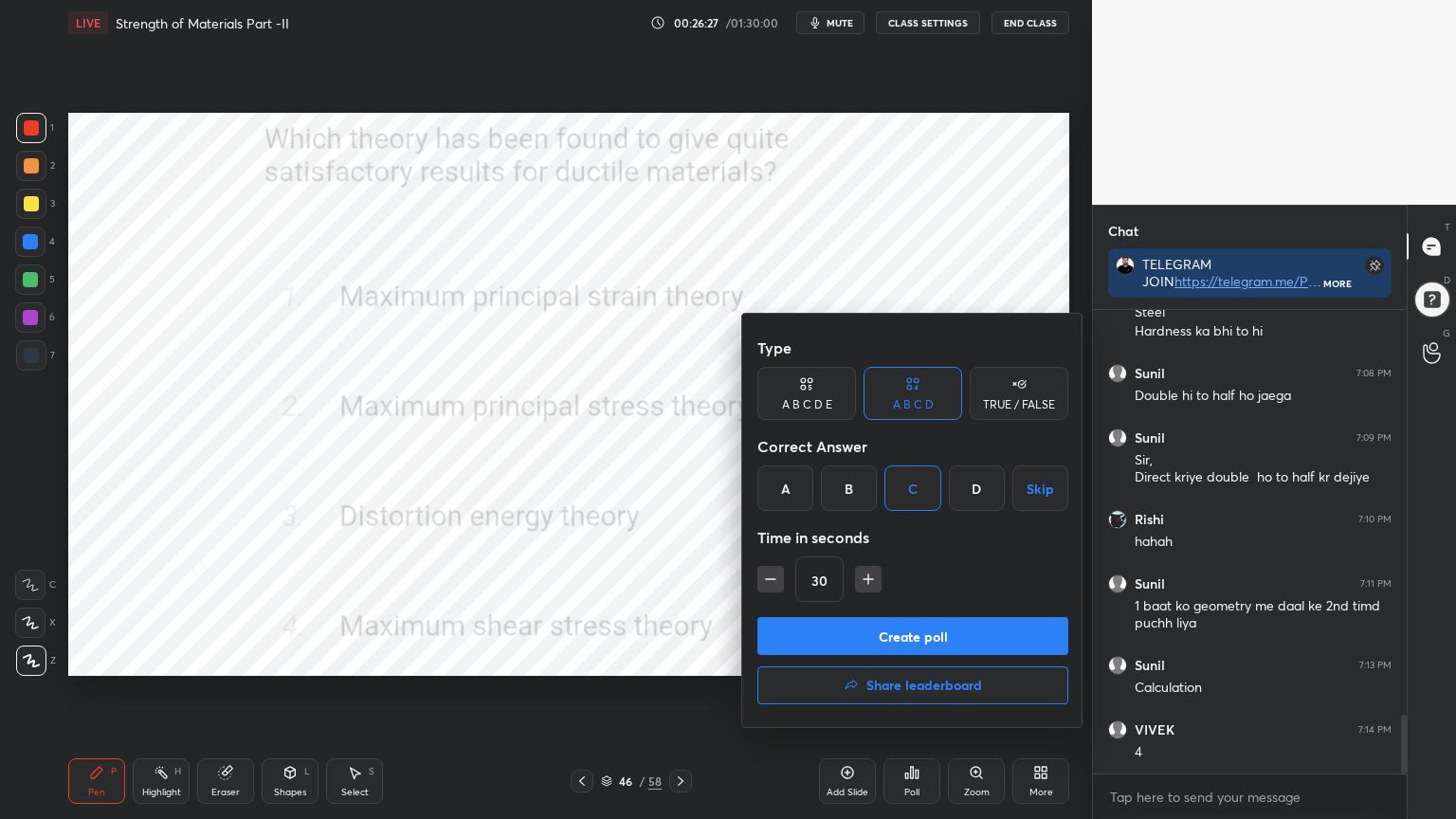 click on "Create poll" at bounding box center (913, 636) 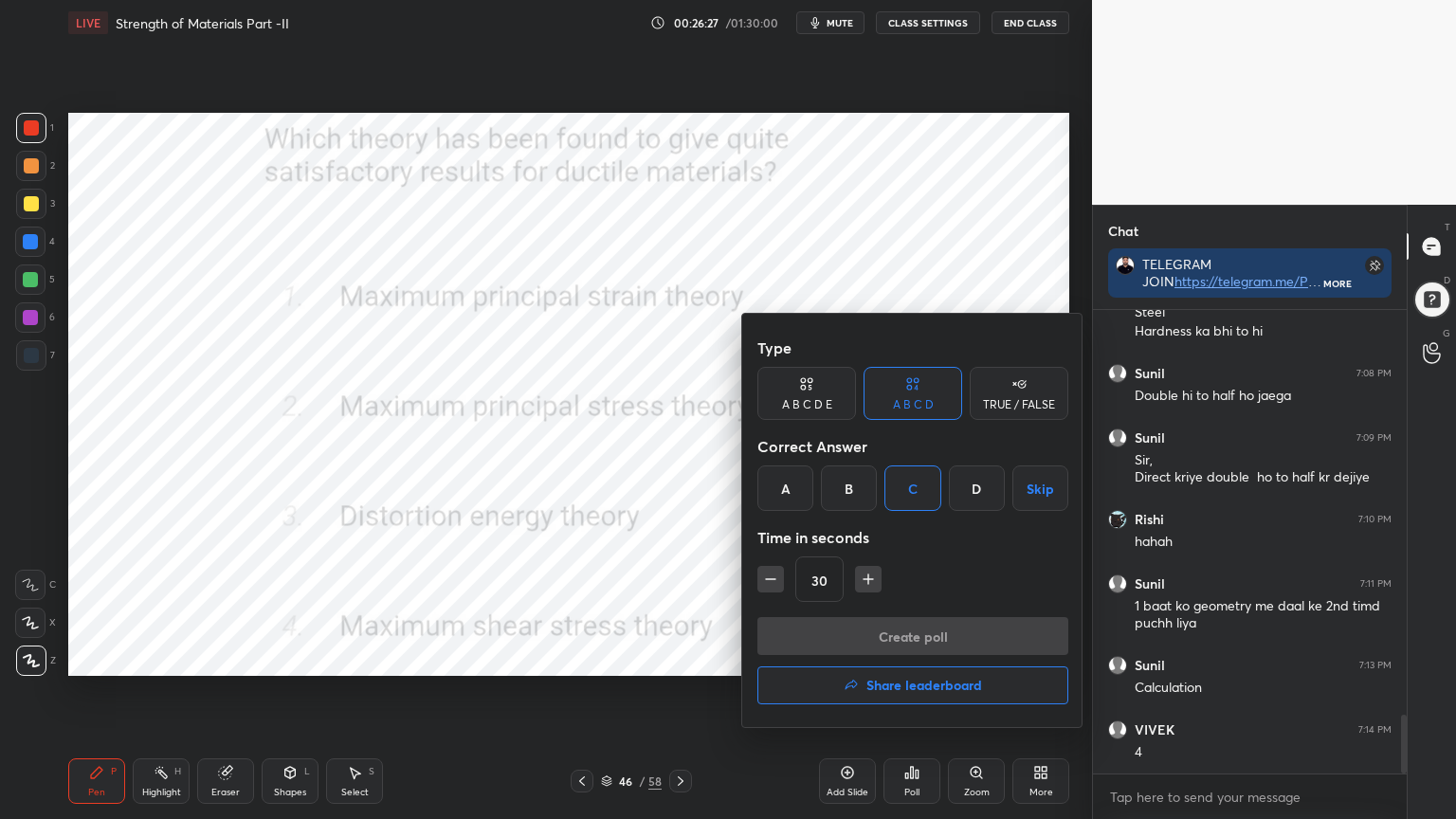 scroll, scrollTop: 427, scrollLeft: 308, axis: both 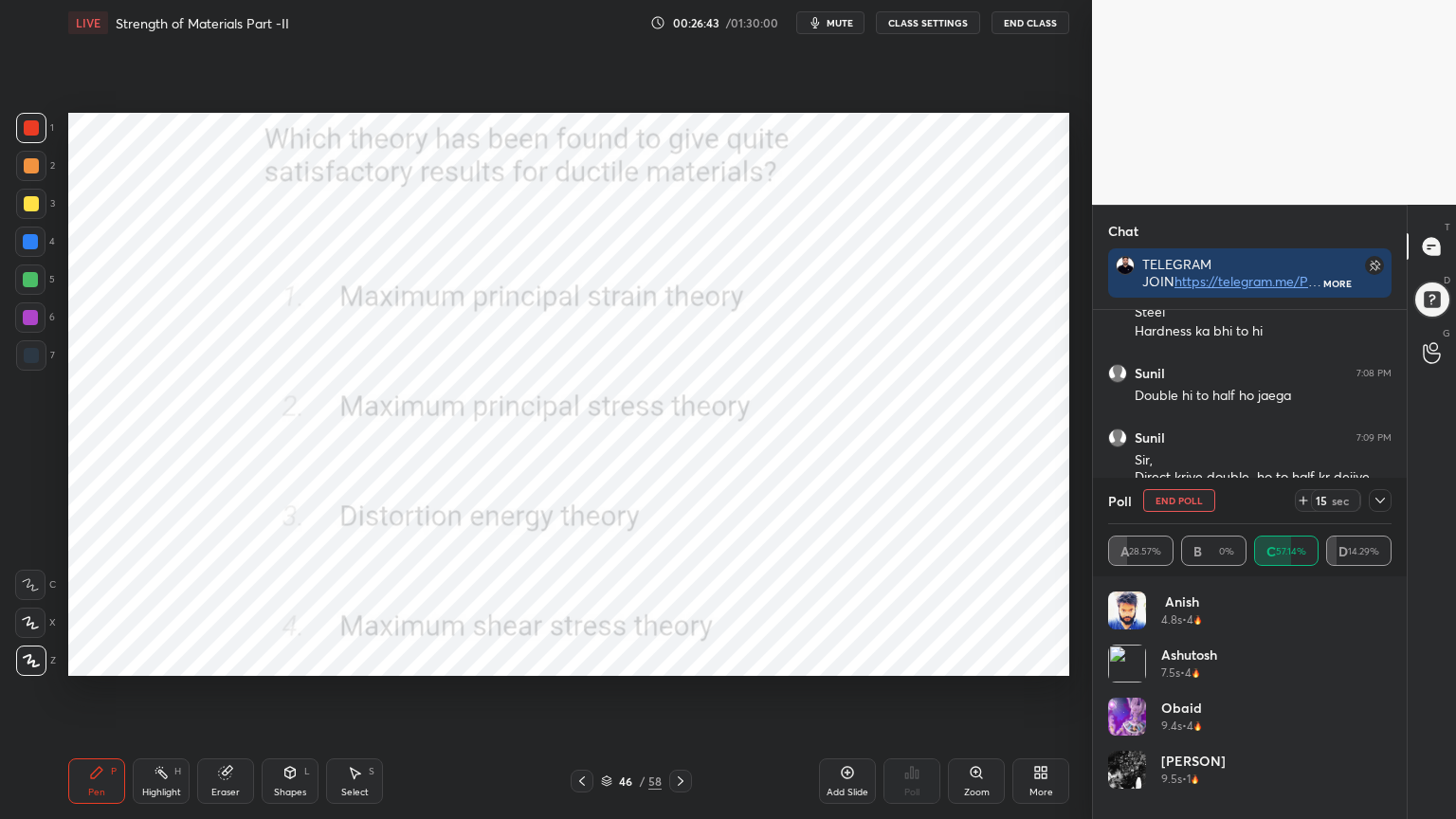 click 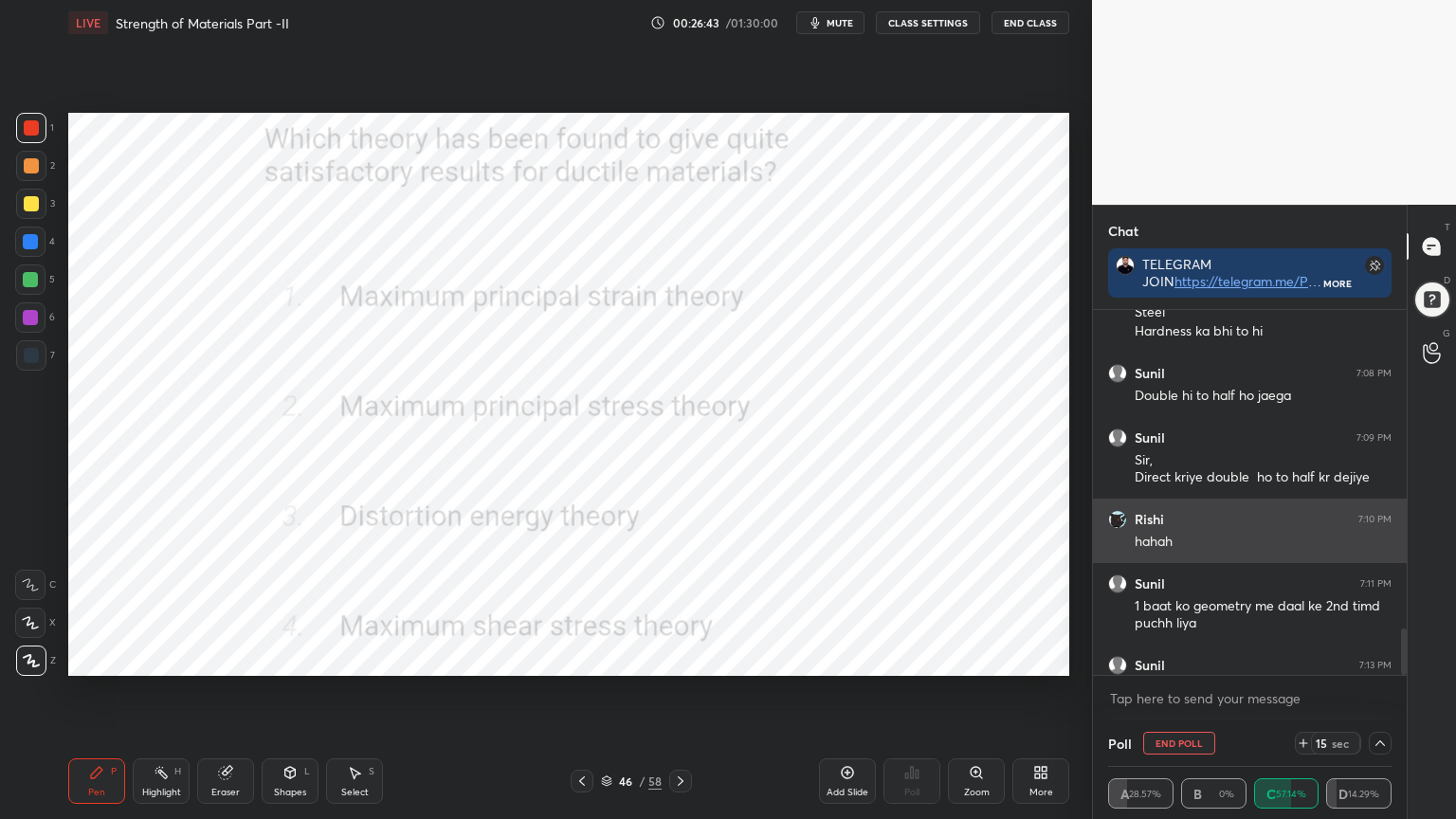 scroll, scrollTop: 124, scrollLeft: 278, axis: both 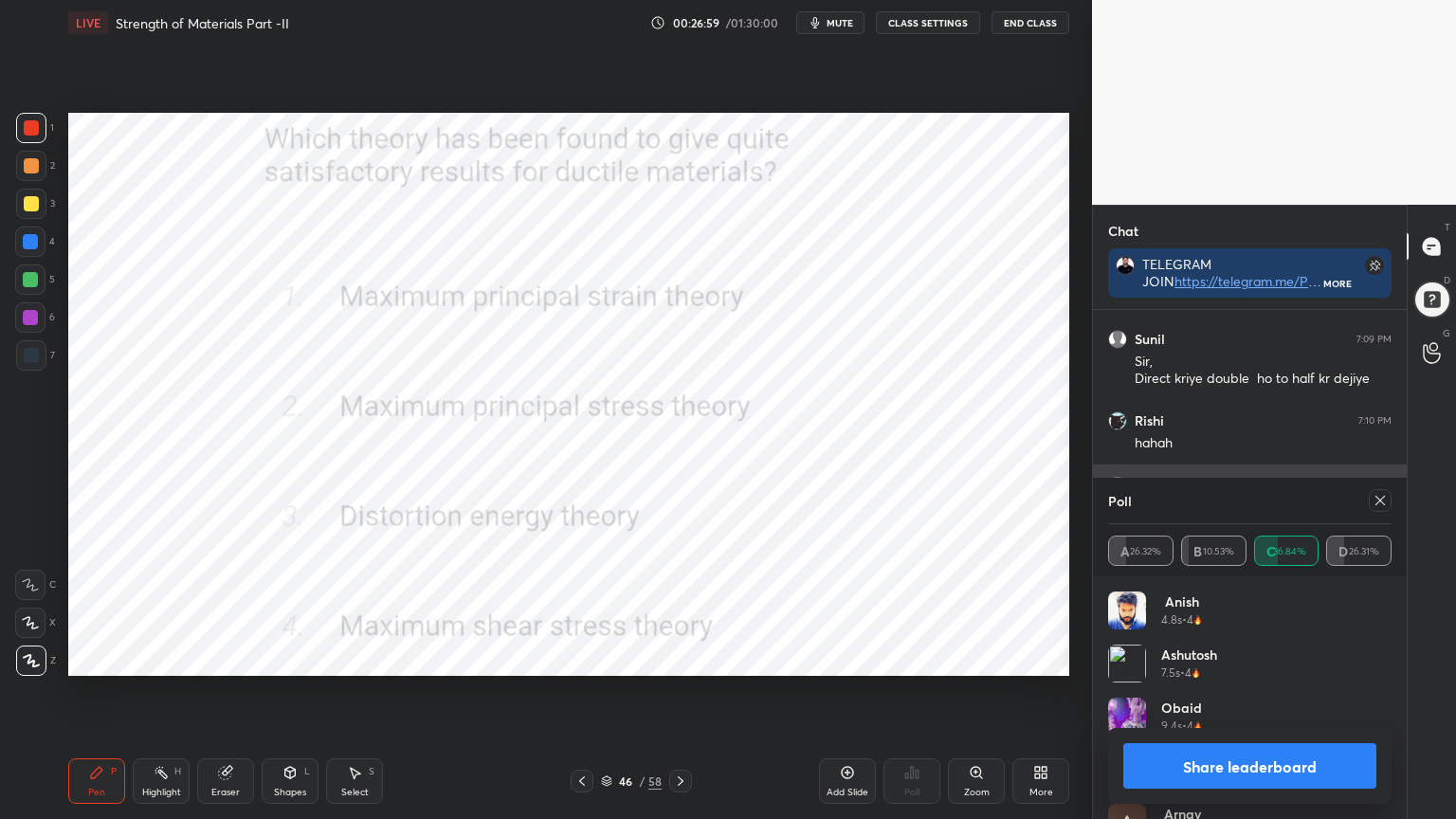 click 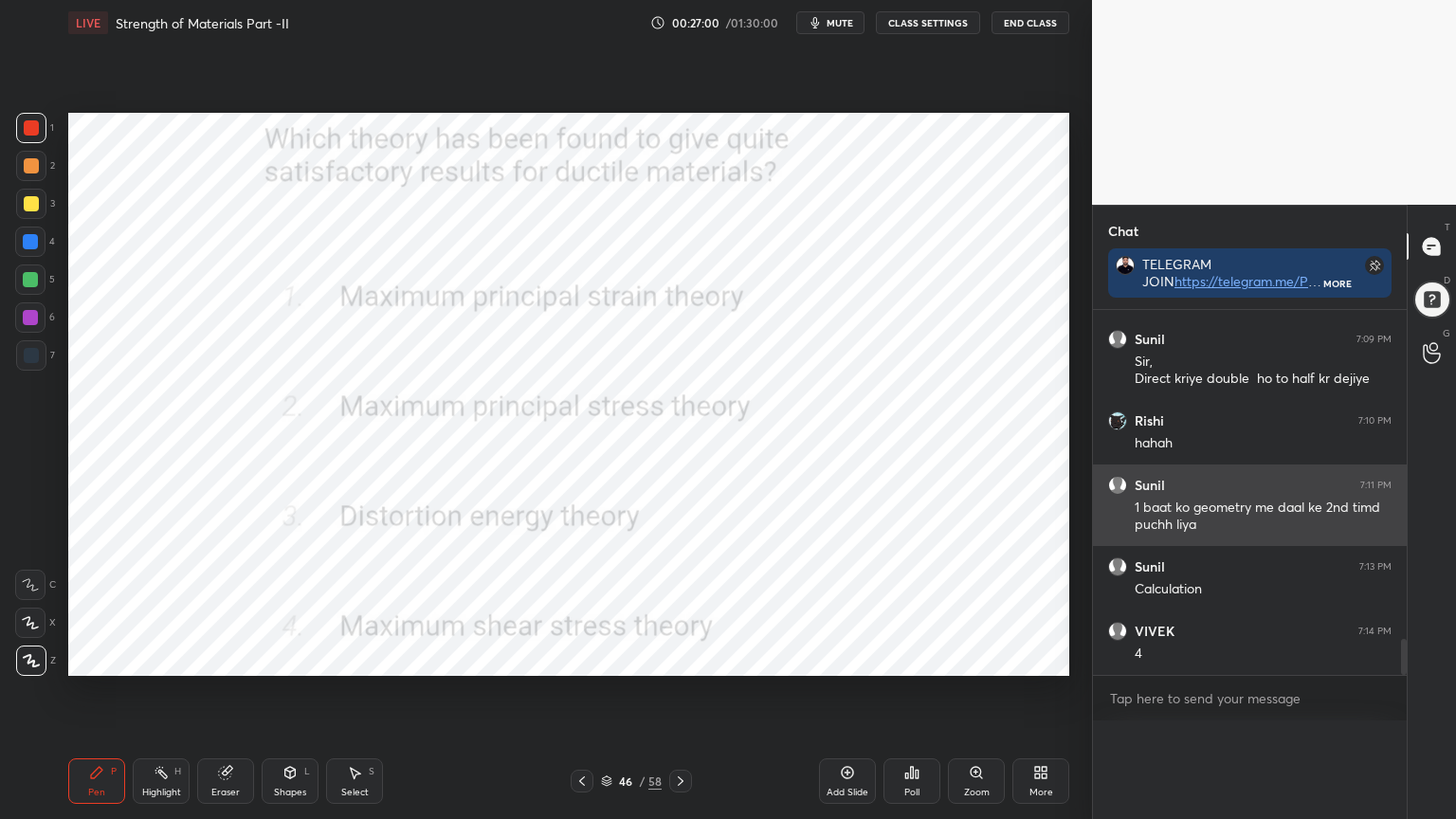 scroll, scrollTop: 115, scrollLeft: 278, axis: both 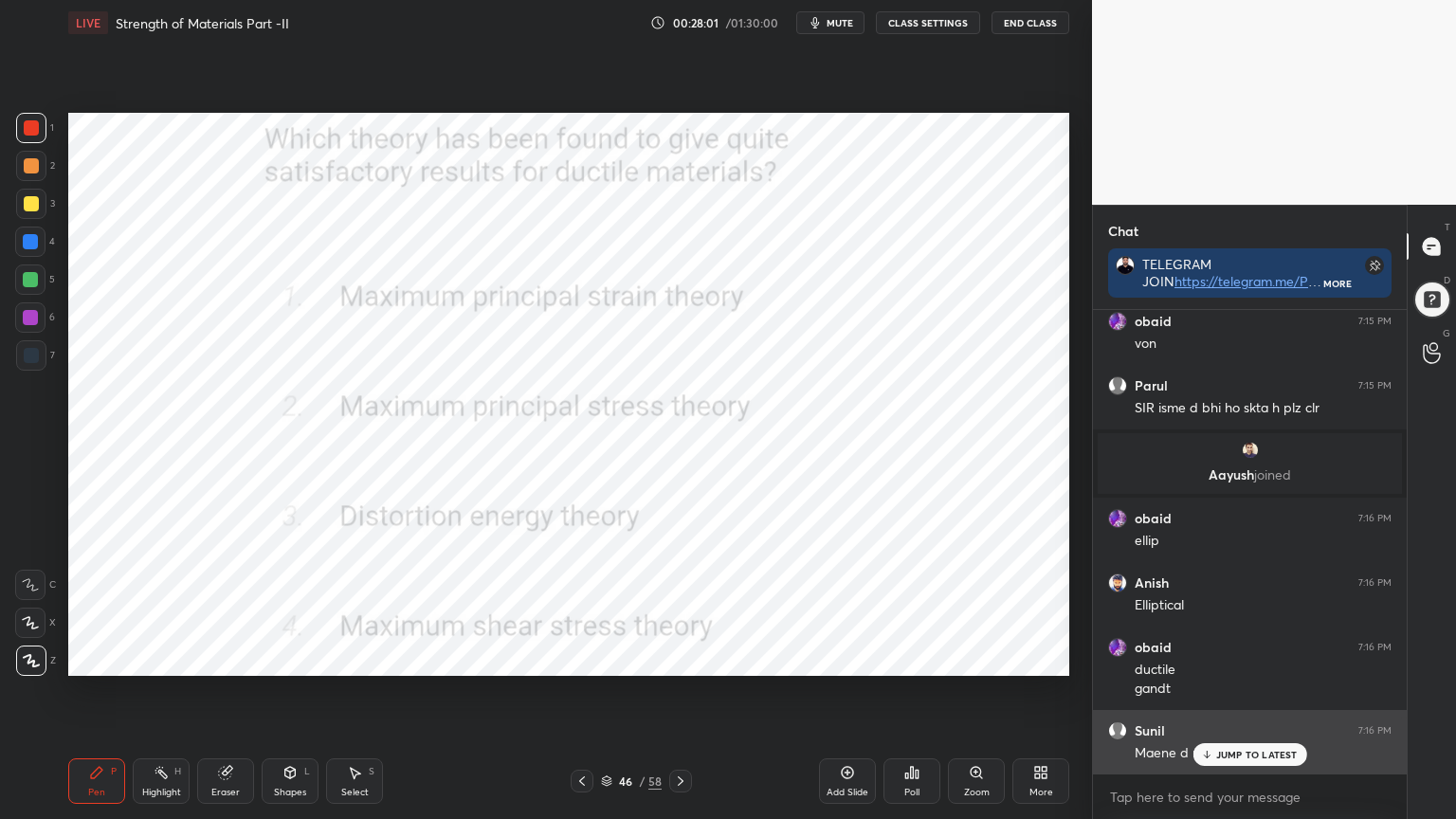 click on "JUMP TO LATEST" at bounding box center [1257, 755] 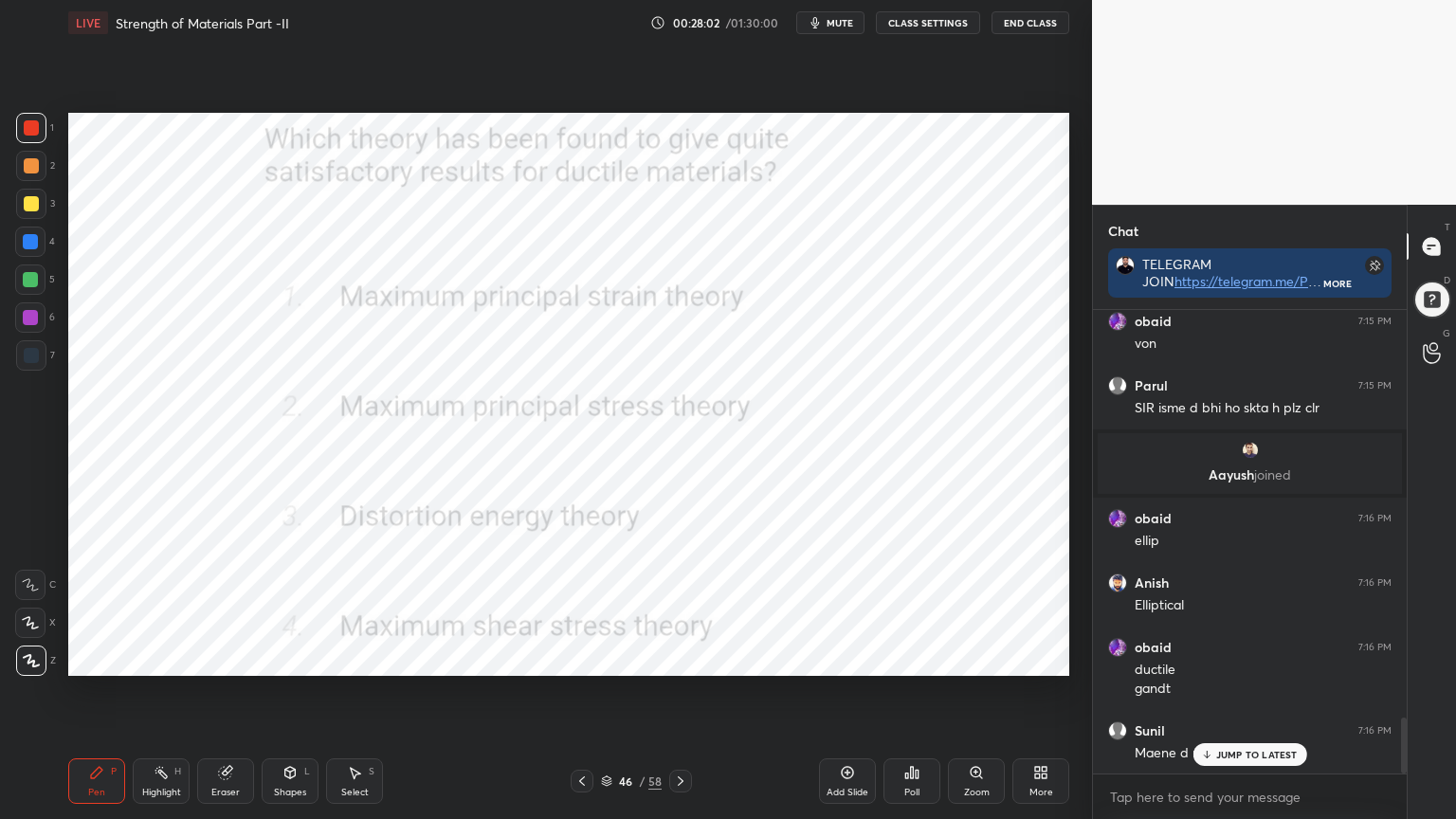 scroll, scrollTop: 3386, scrollLeft: 0, axis: vertical 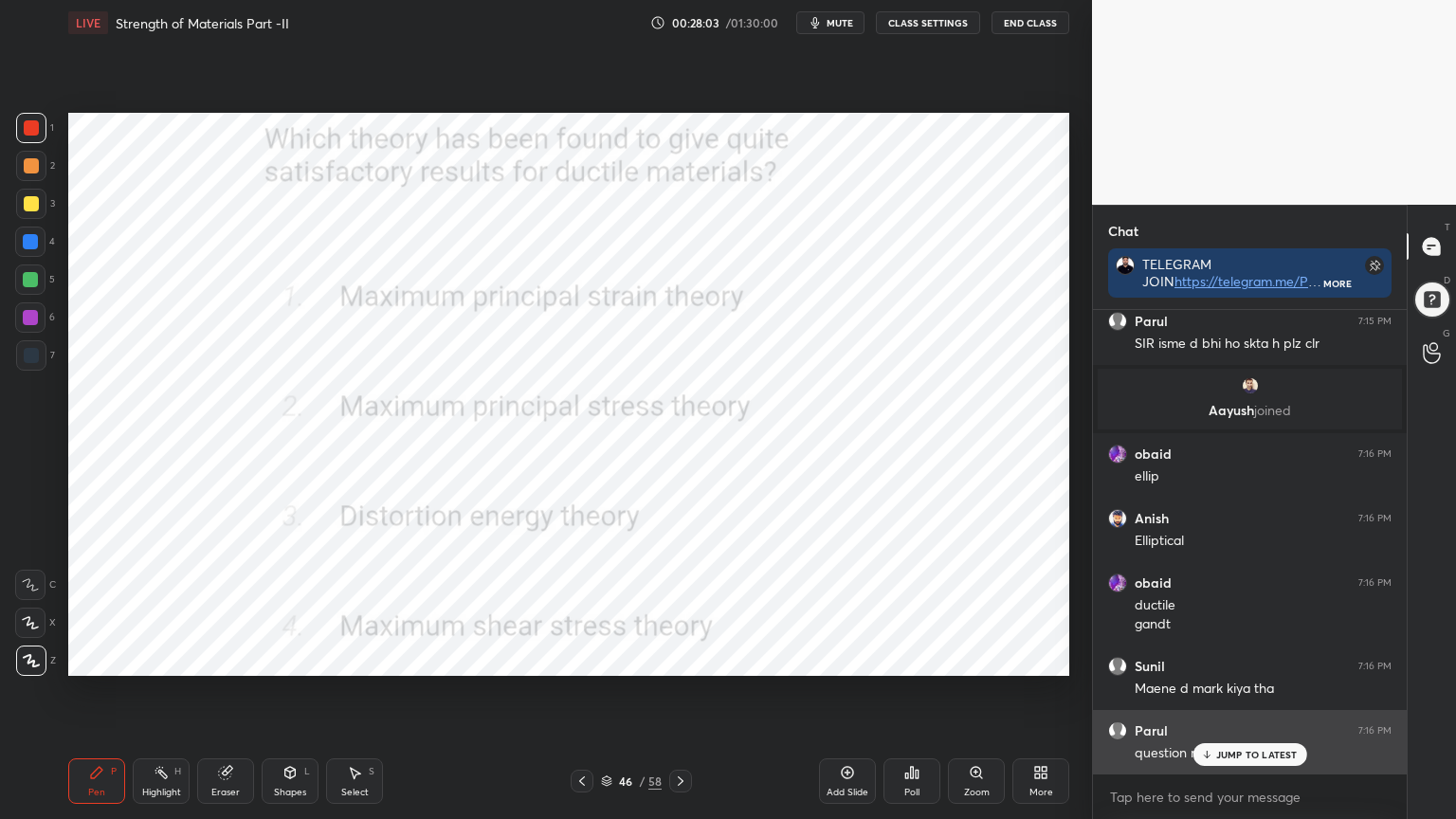 click on "JUMP TO LATEST" at bounding box center (1257, 755) 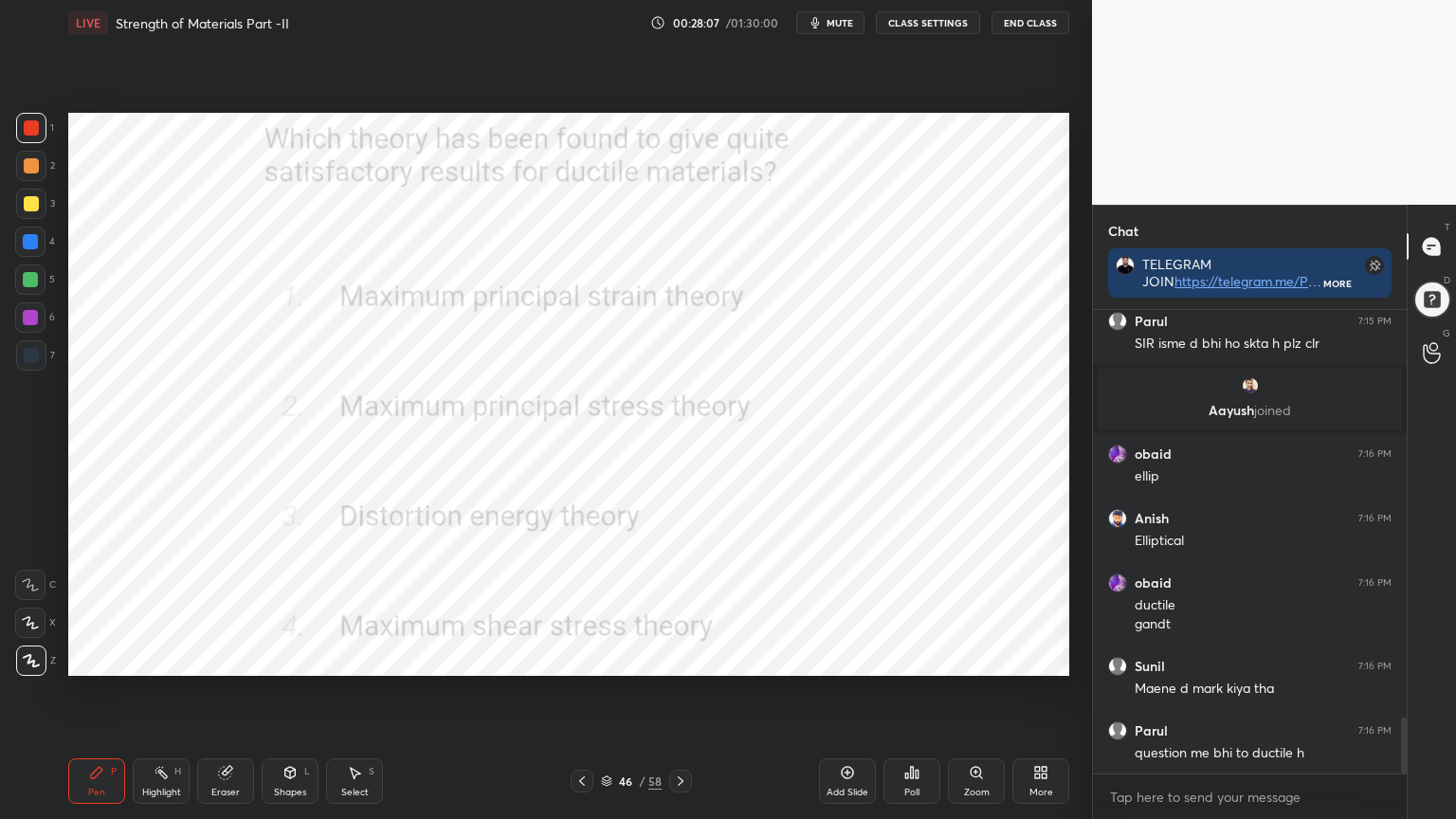 click on "mute" at bounding box center (830, 23) 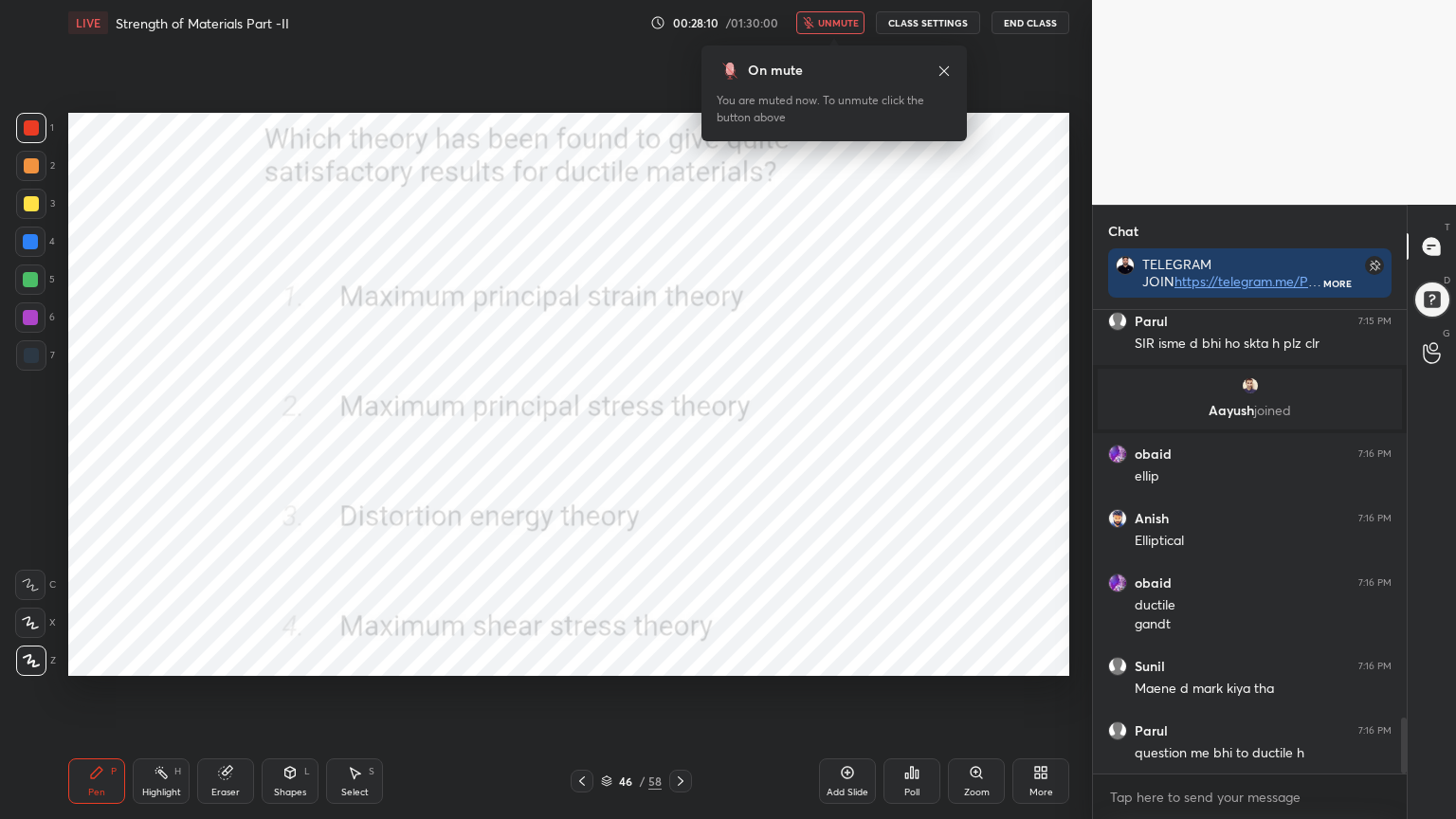 click on "End Class" at bounding box center (1030, 23) 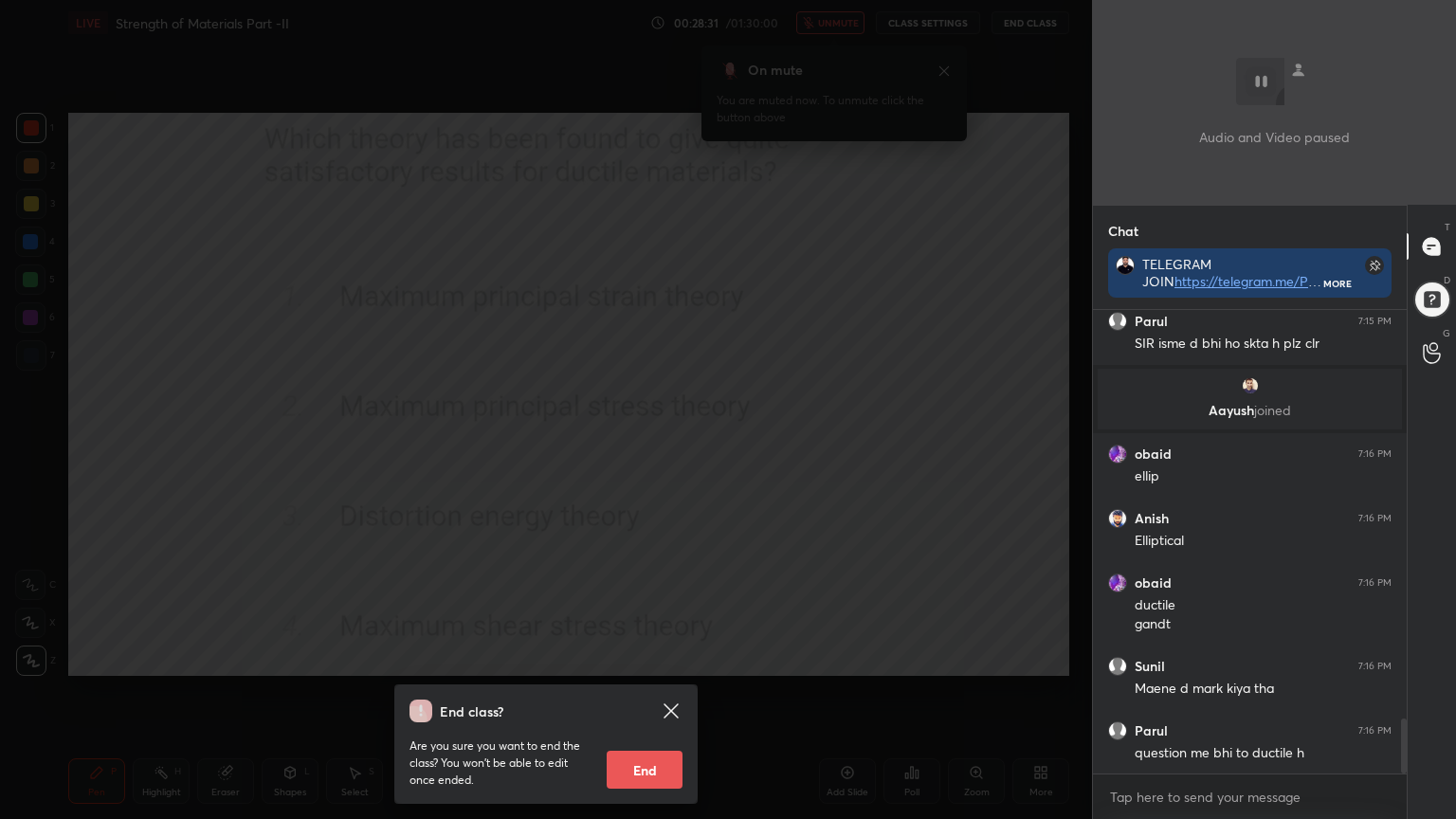 scroll, scrollTop: 3468, scrollLeft: 0, axis: vertical 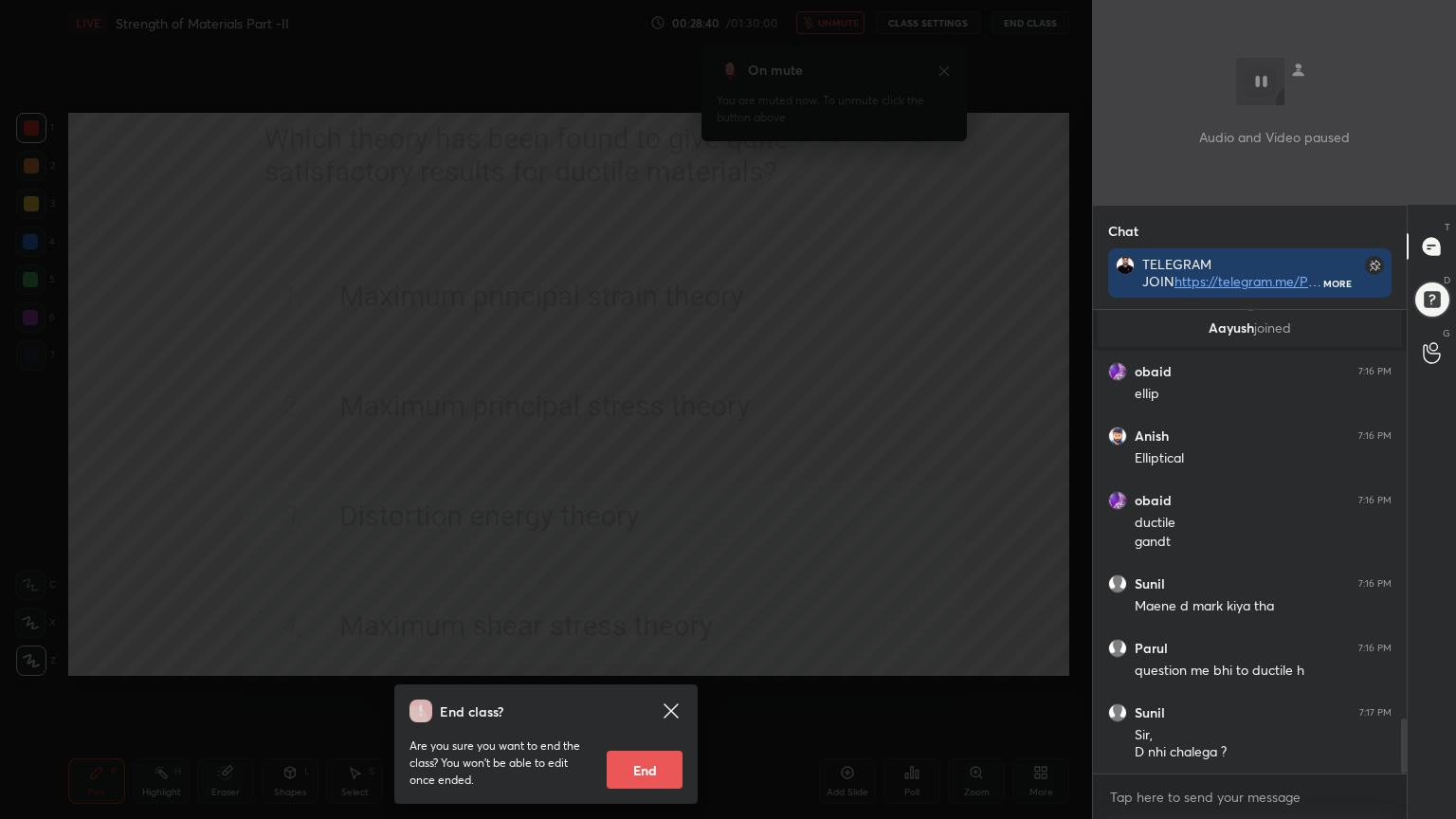 click on "End class? Are you sure you want to end the class? You won’t be able to edit once ended. End" at bounding box center [546, 410] 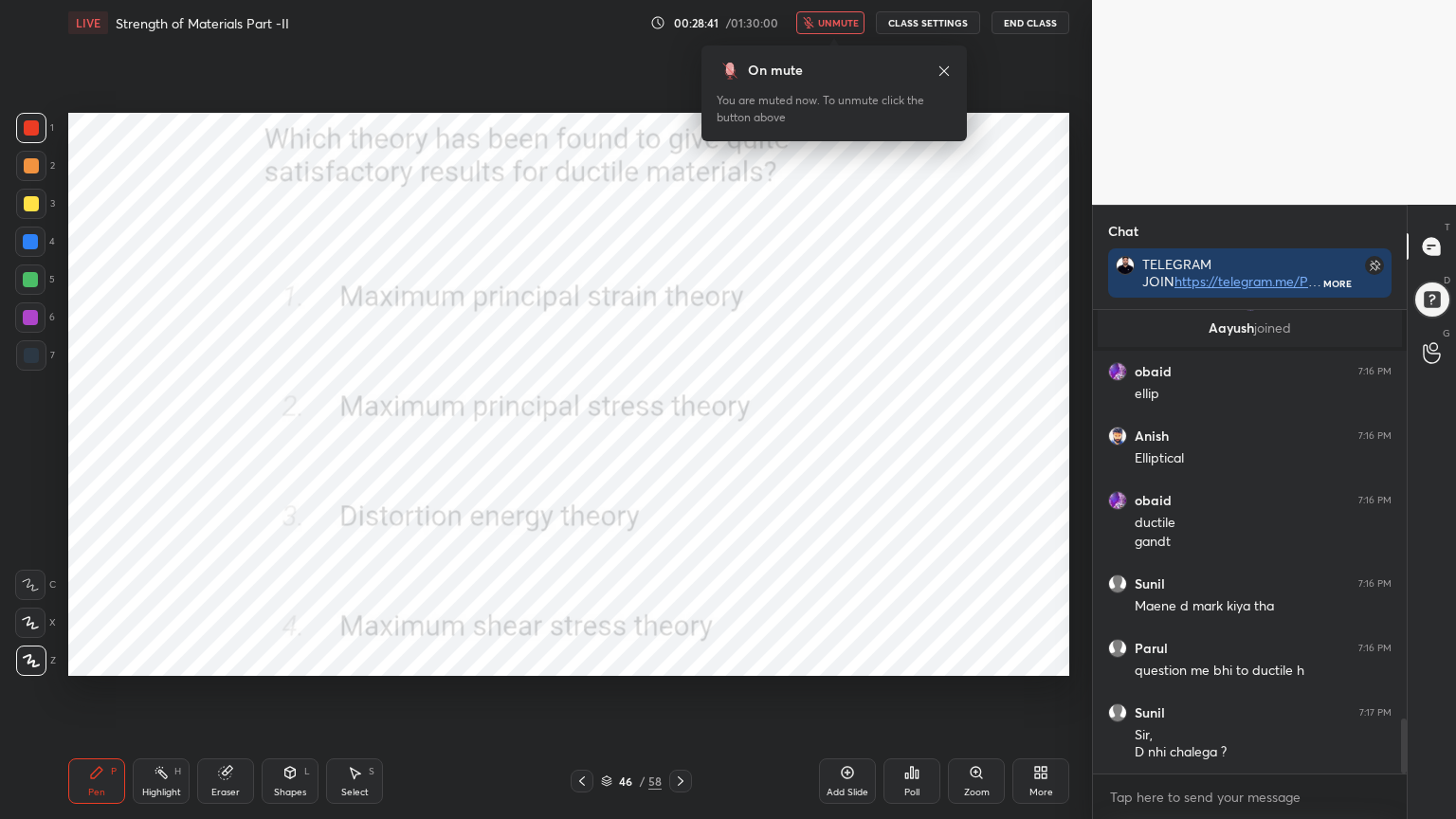 click on "unmute" at bounding box center (838, 23) 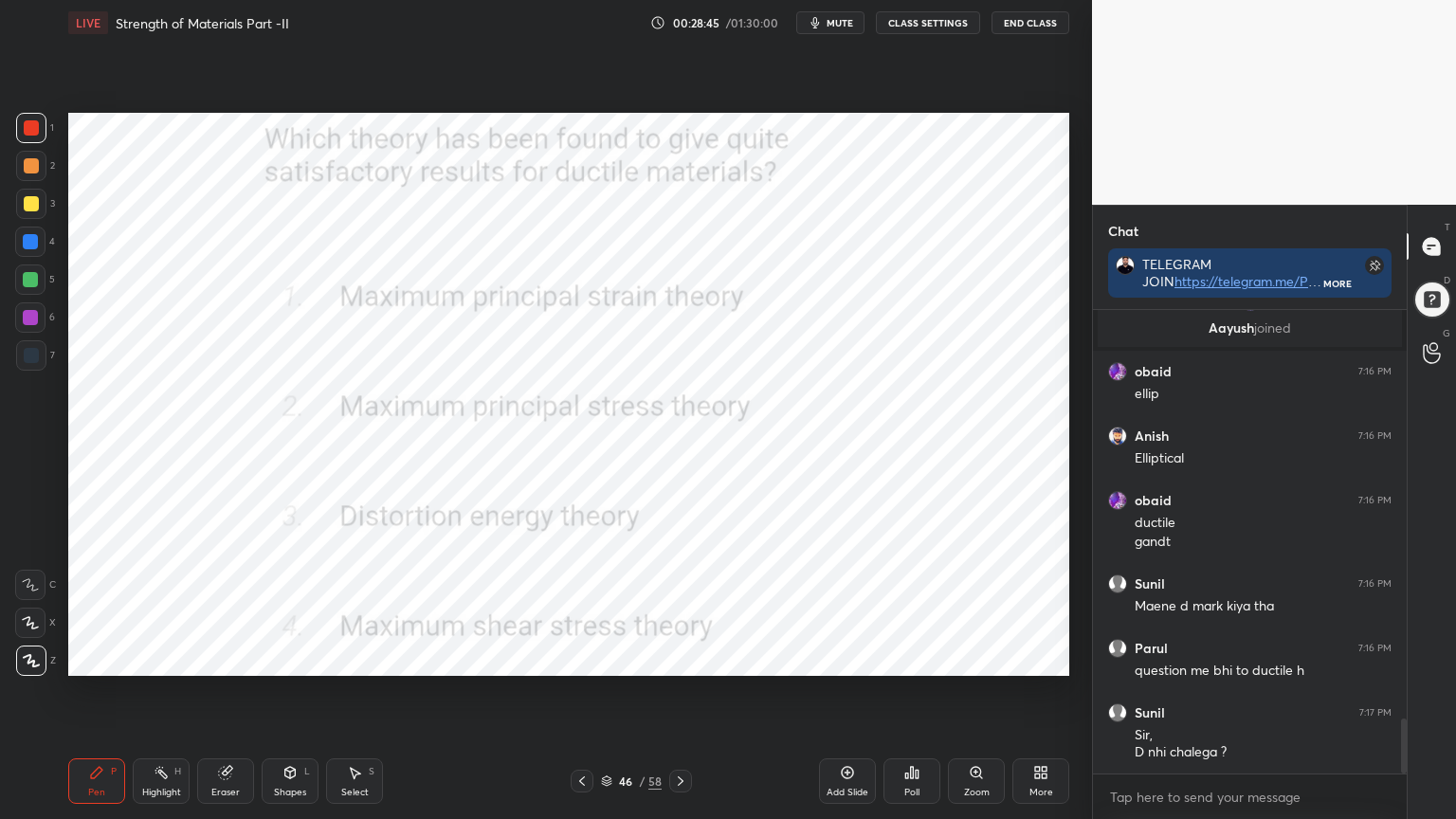 click on "Eraser" at bounding box center (226, 781) 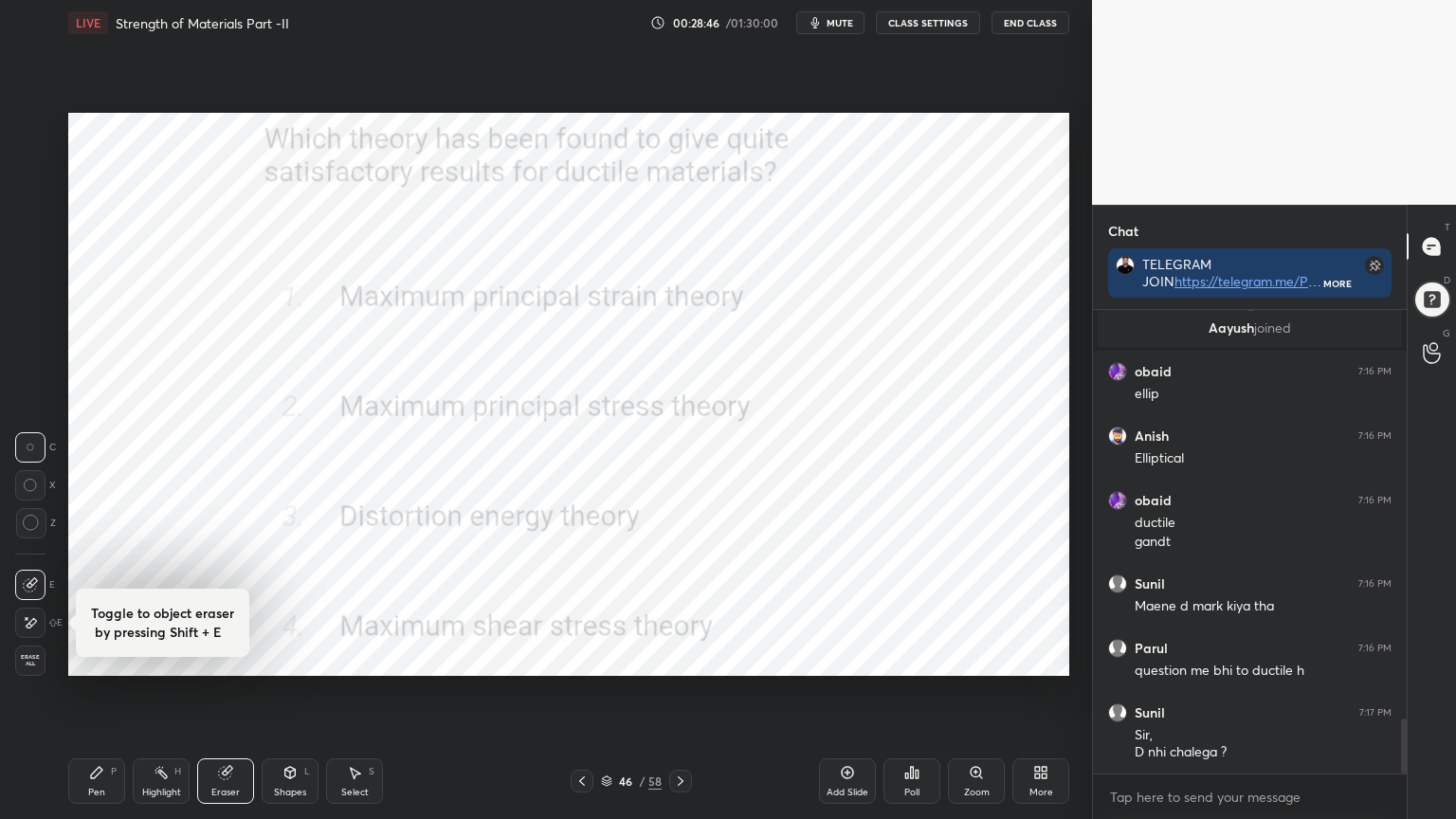 click on "Erase all" at bounding box center [30, 661] 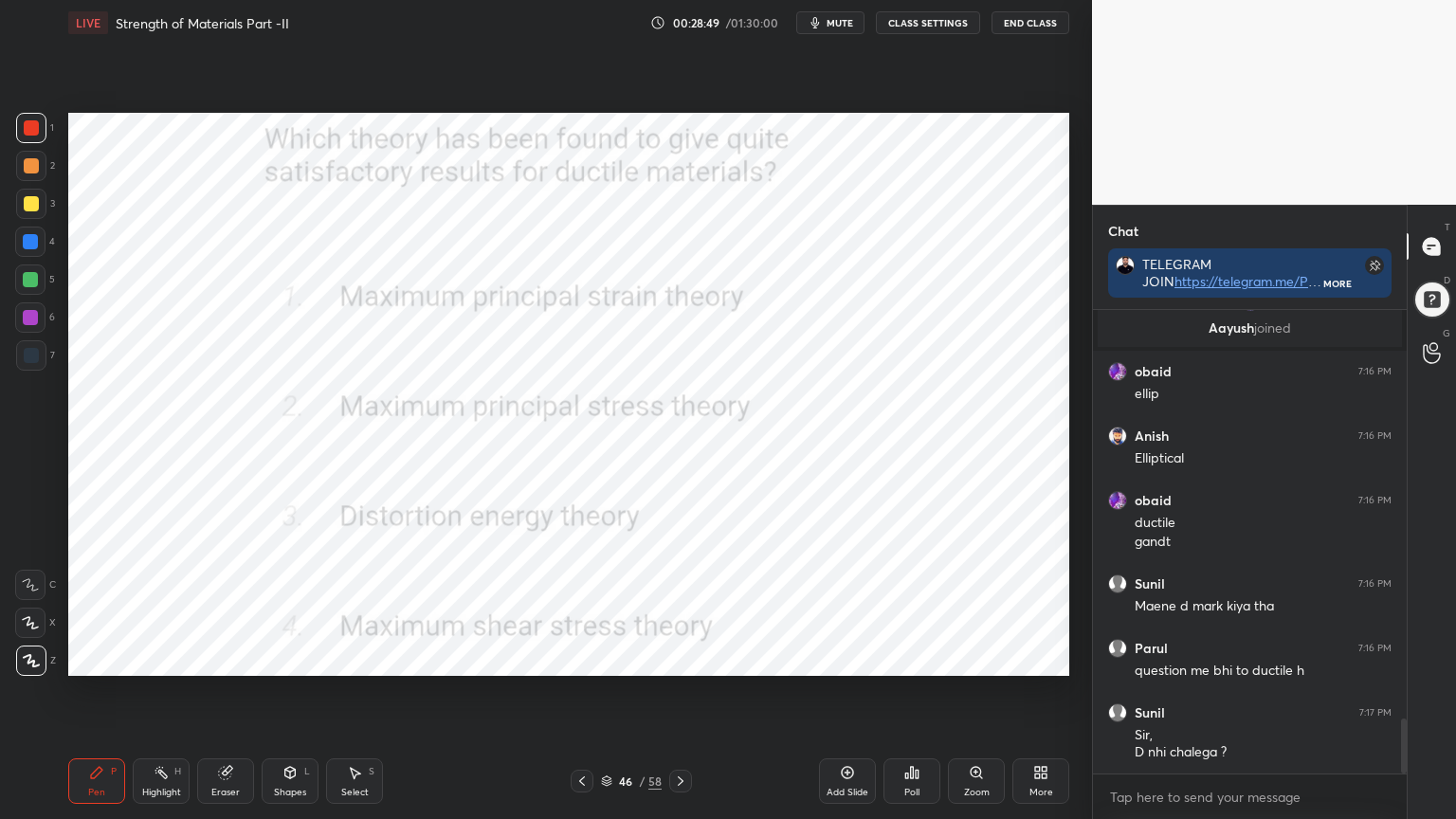 click at bounding box center [31, 128] 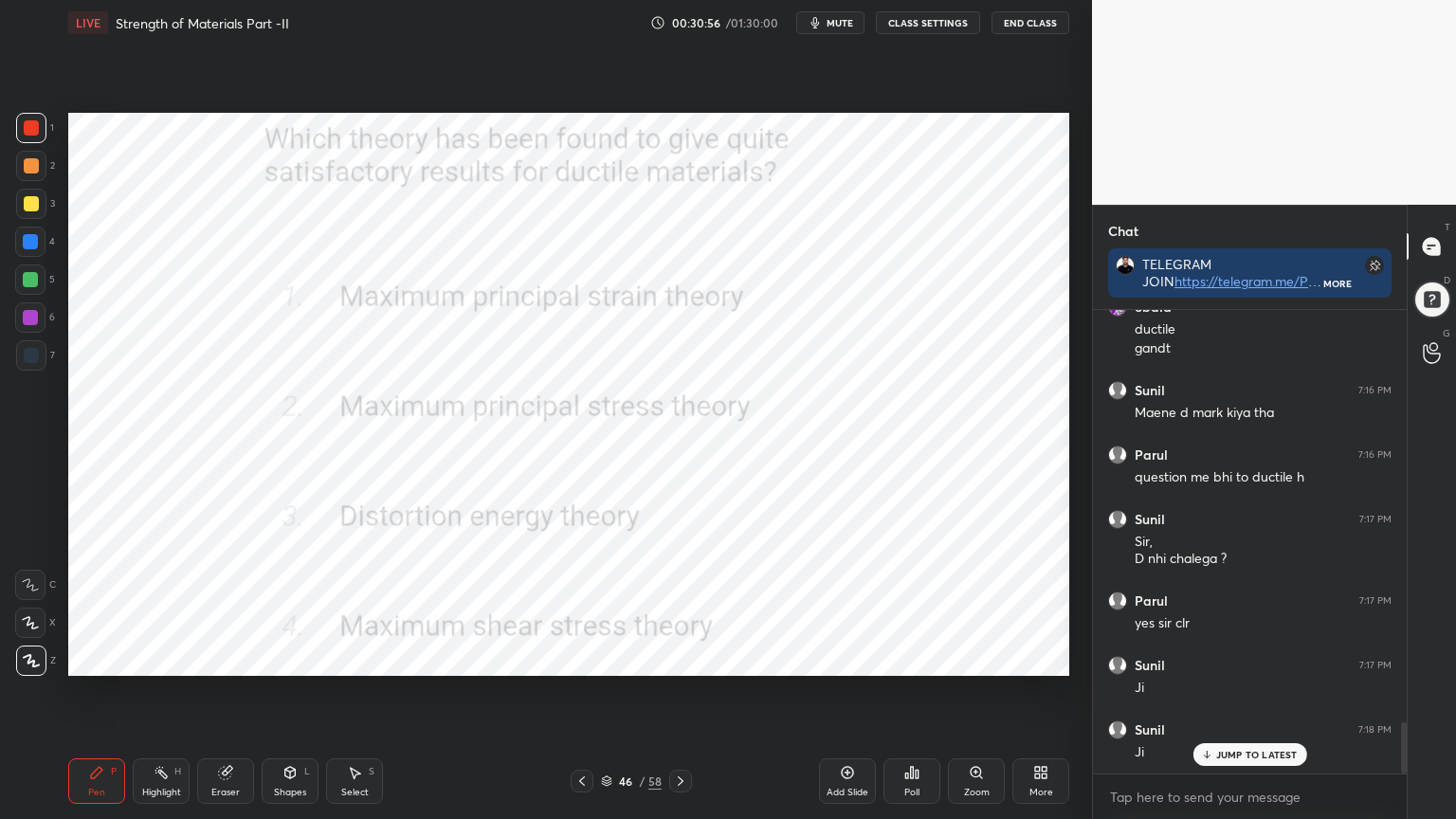 scroll, scrollTop: 3742, scrollLeft: 0, axis: vertical 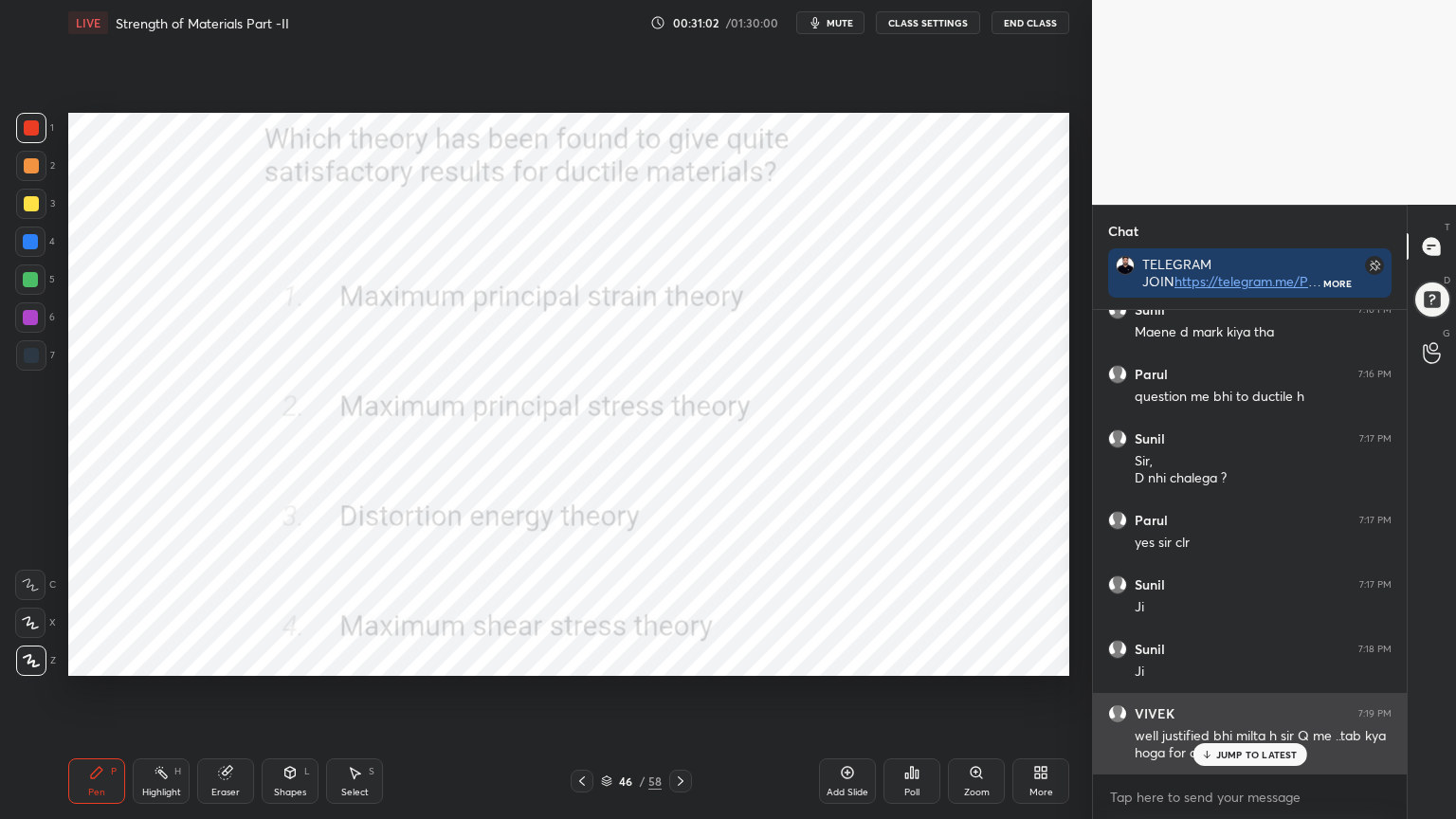 click on "JUMP TO LATEST" at bounding box center (1257, 755) 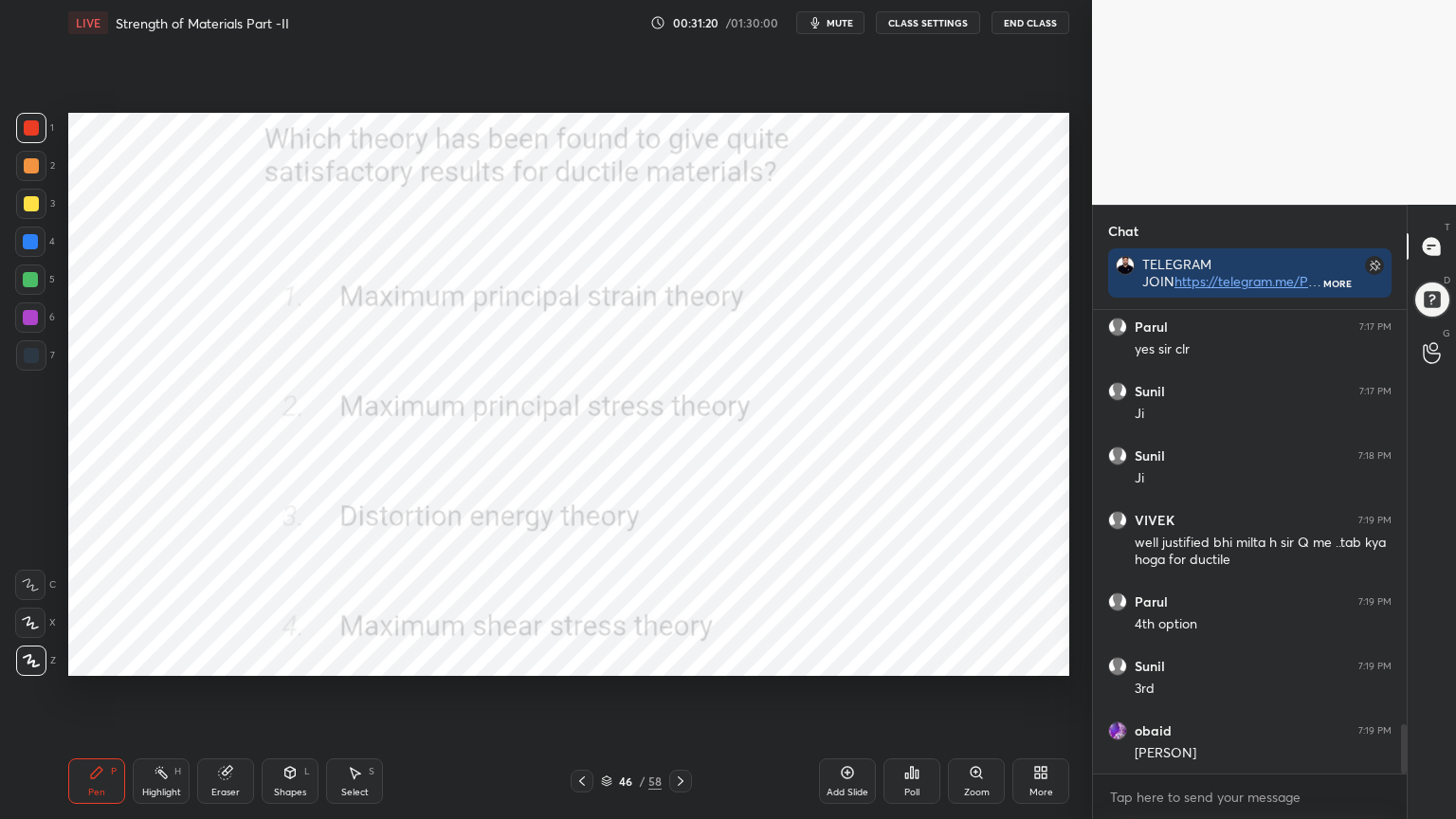scroll, scrollTop: 4000, scrollLeft: 0, axis: vertical 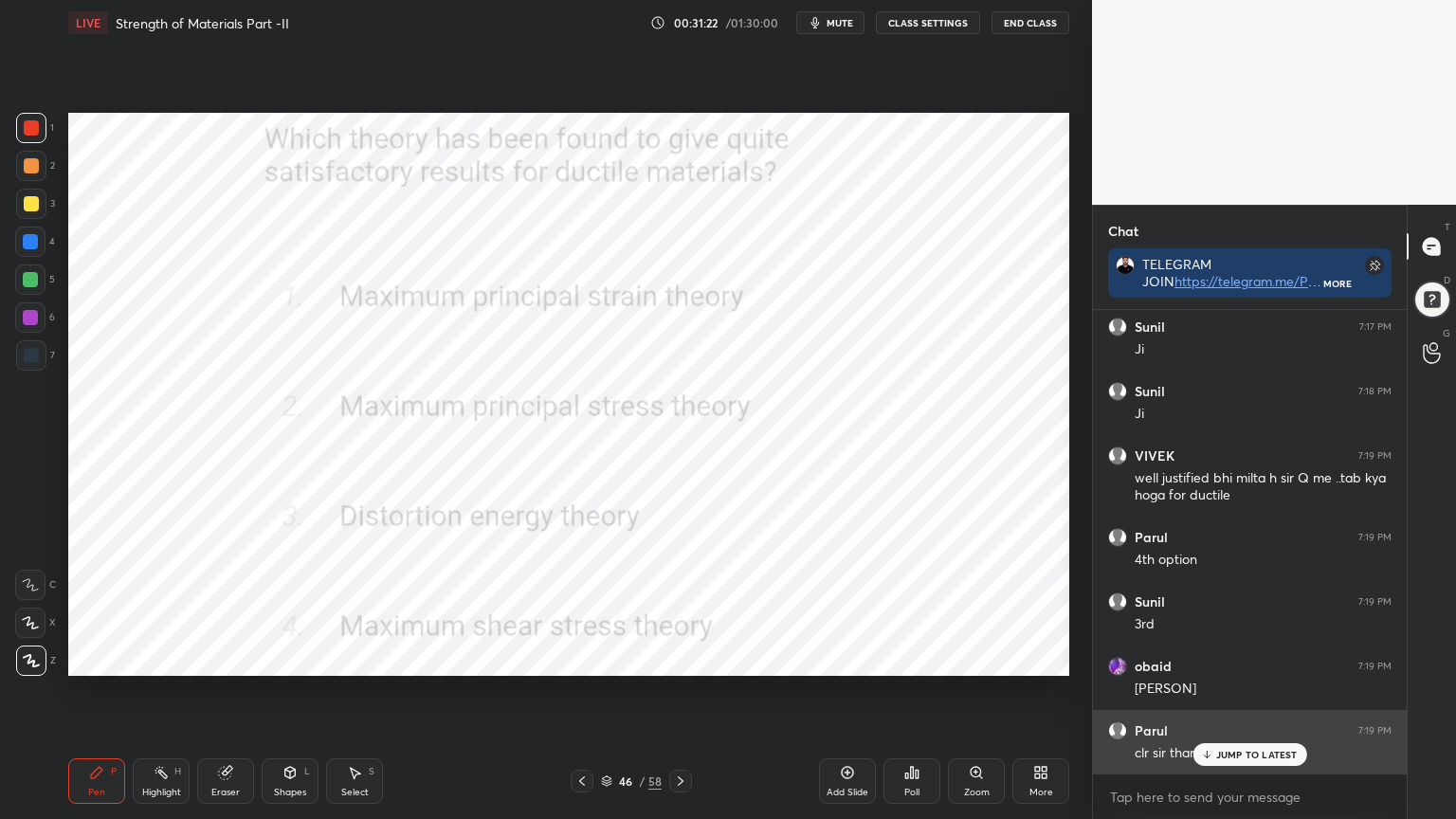 click on "JUMP TO LATEST" at bounding box center [1249, 755] 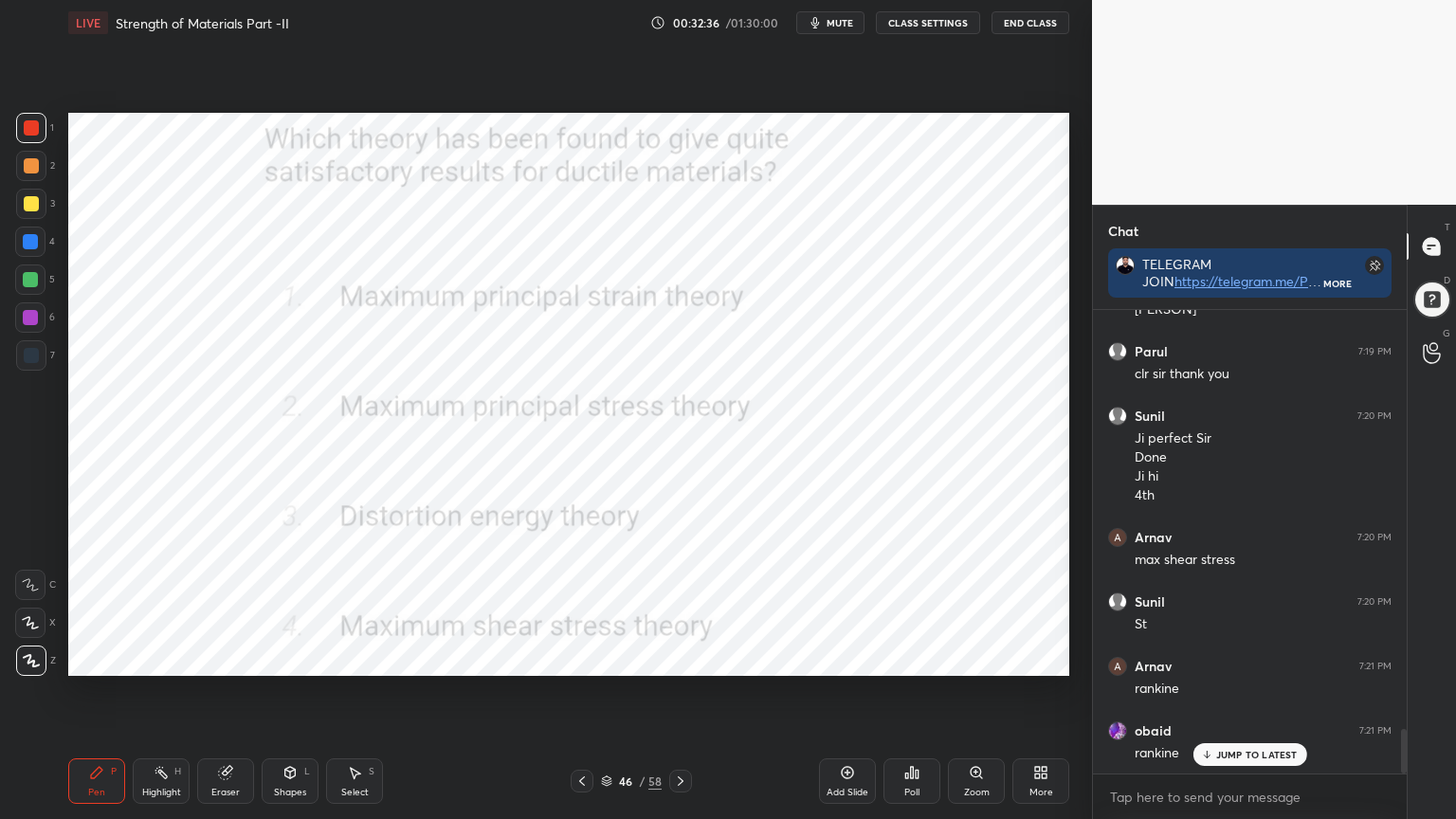 scroll, scrollTop: 4444, scrollLeft: 0, axis: vertical 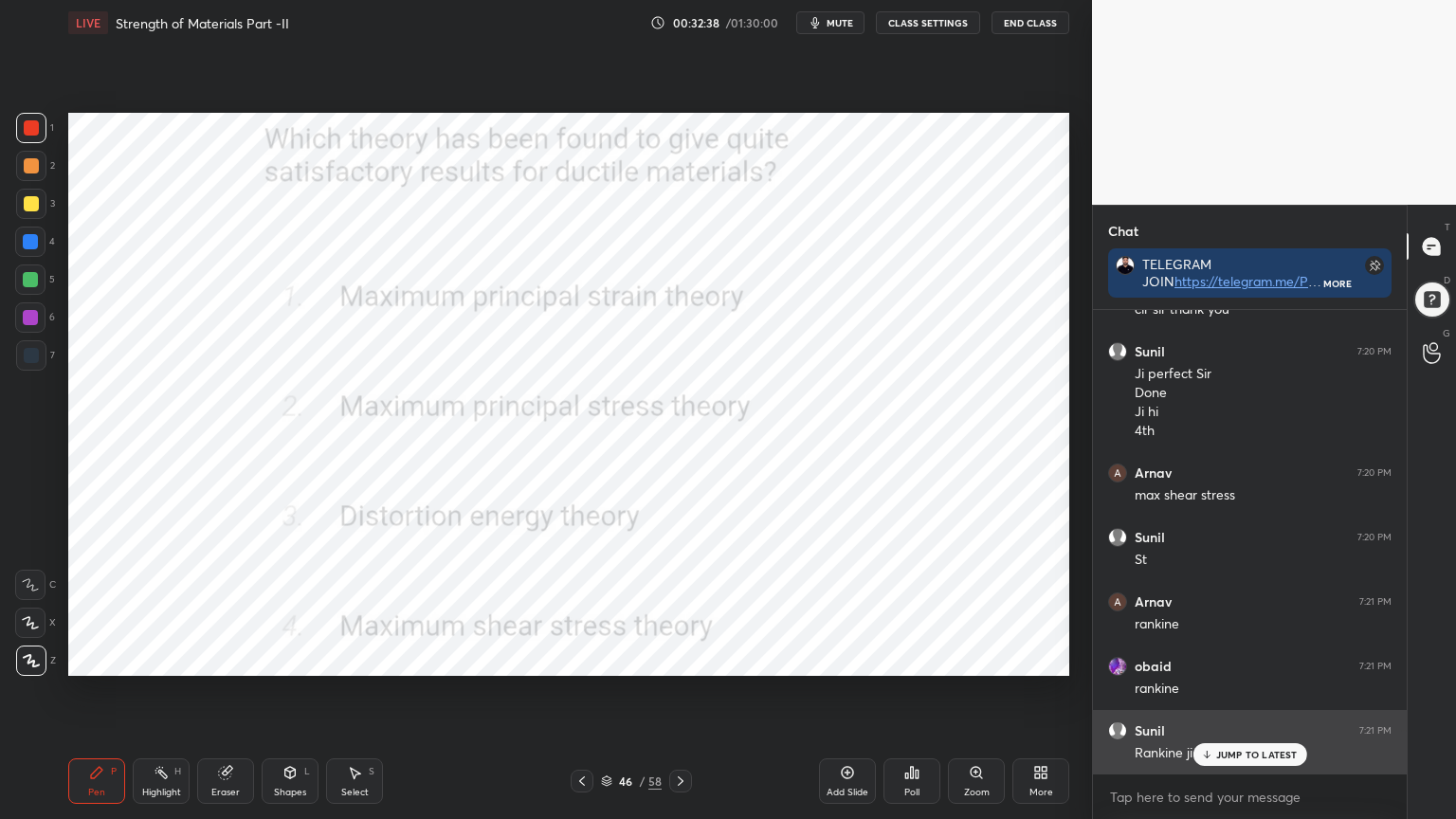 click on "JUMP TO LATEST" at bounding box center (1257, 755) 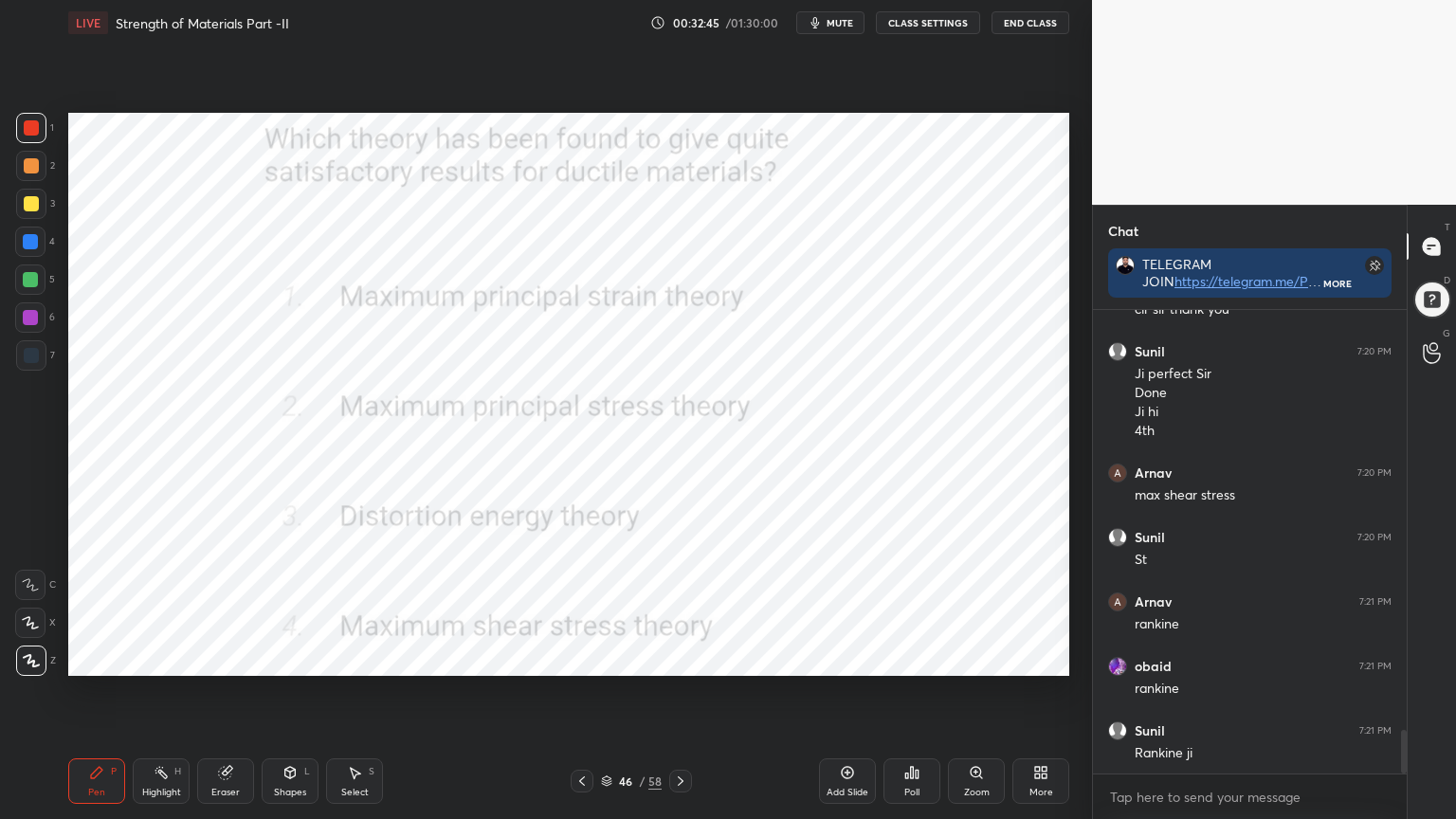 click 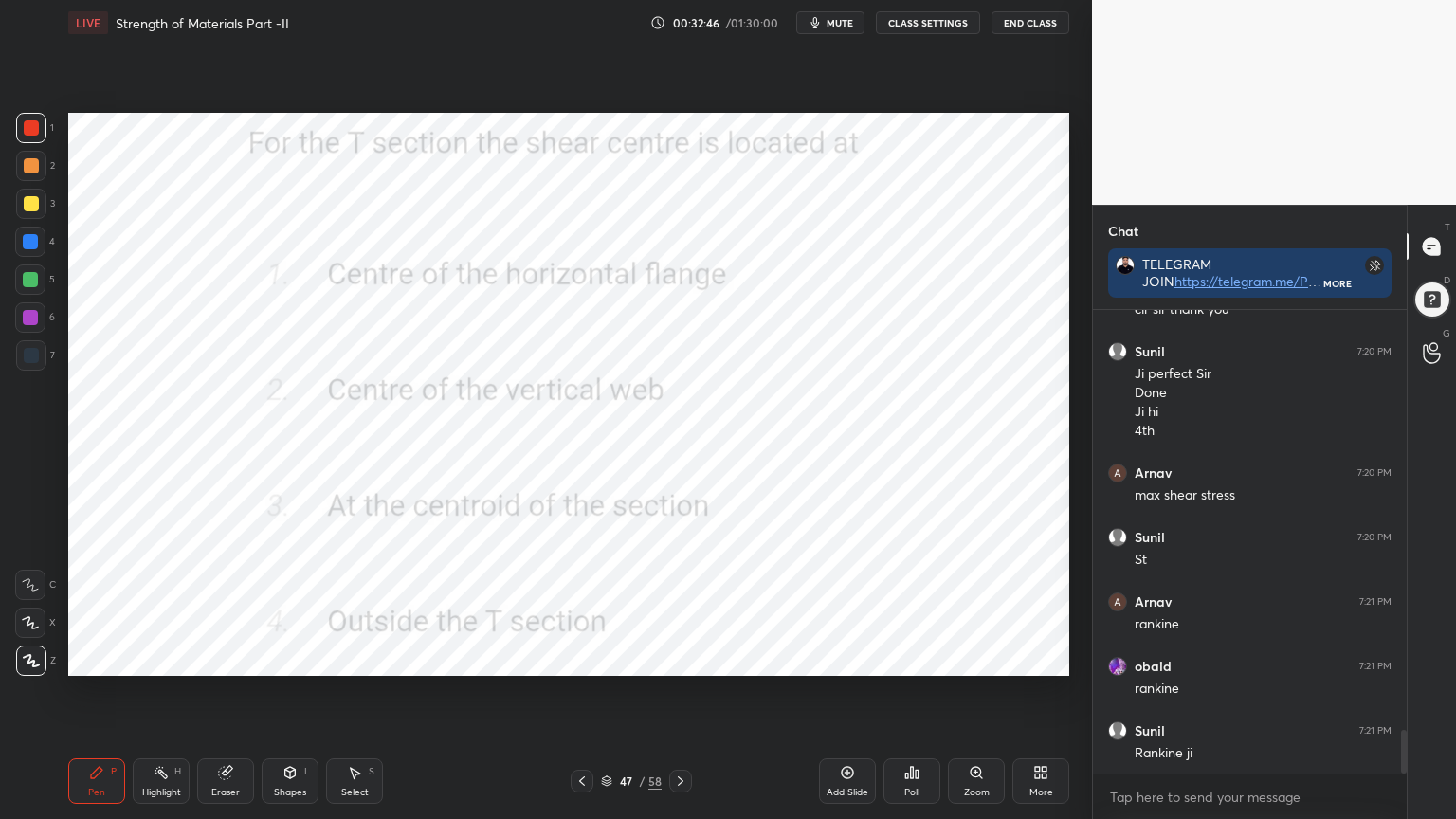click on "Poll" at bounding box center [912, 781] 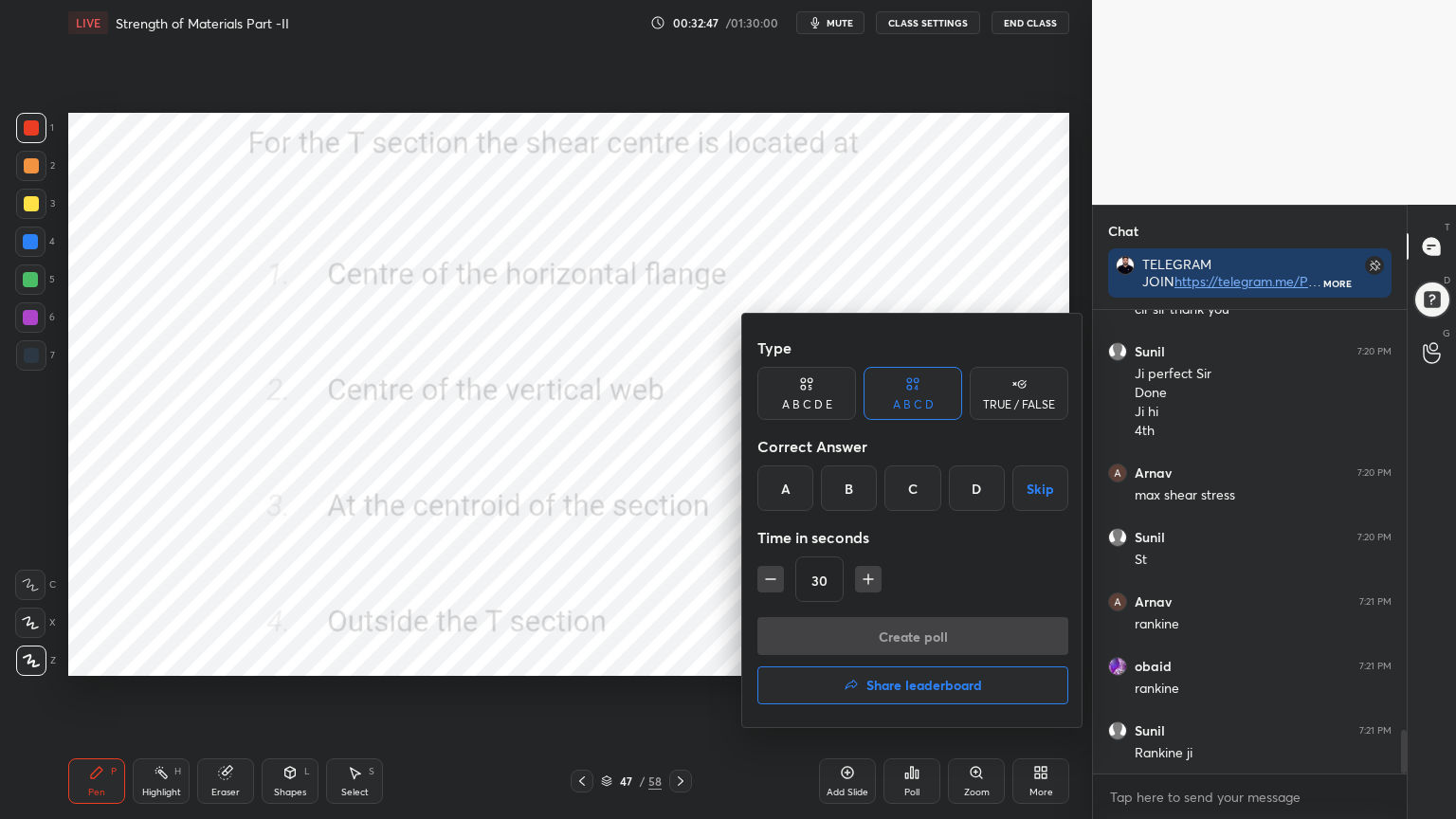 click on "A" at bounding box center (785, 488) 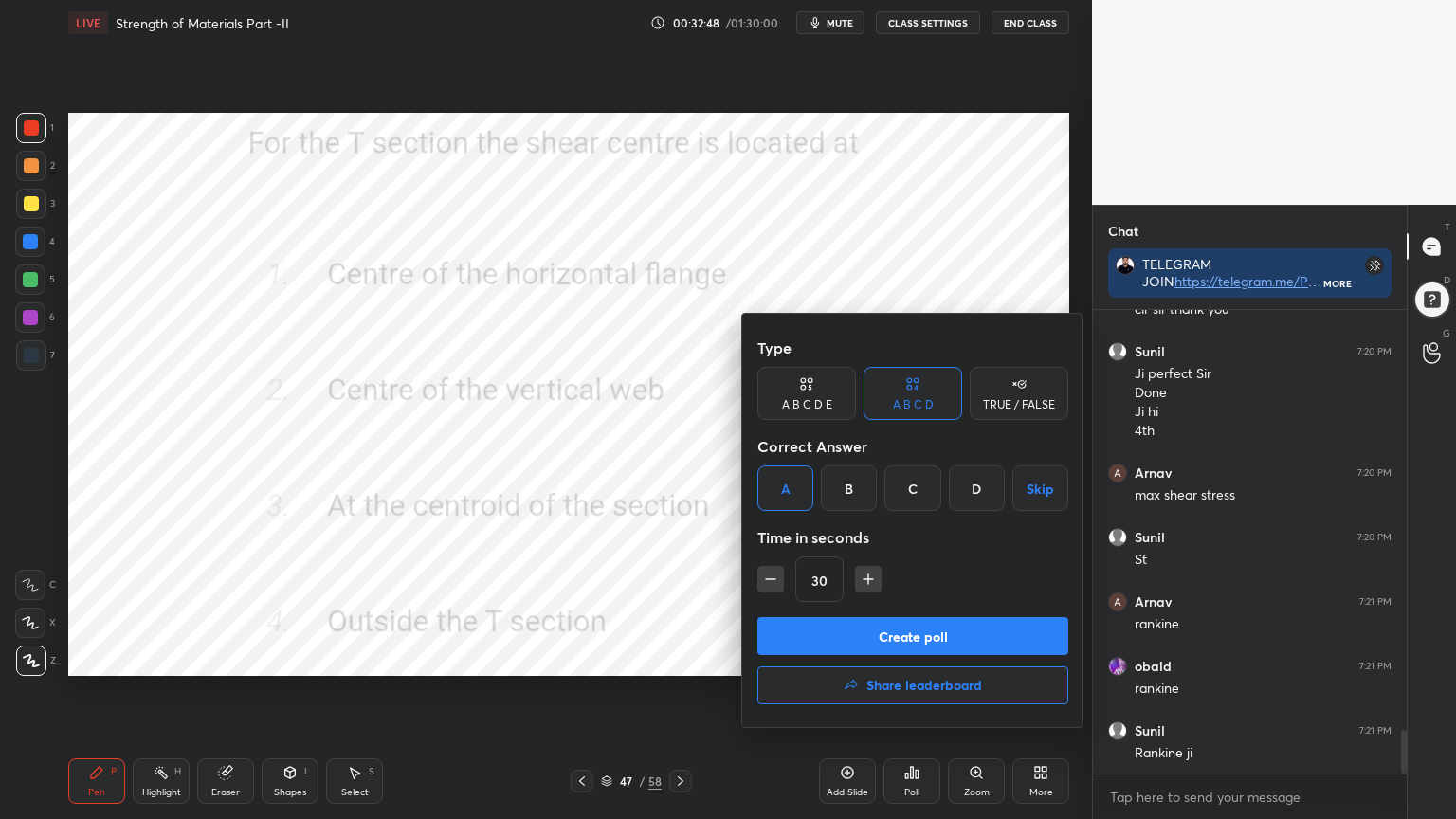 click on "Create poll" at bounding box center (913, 636) 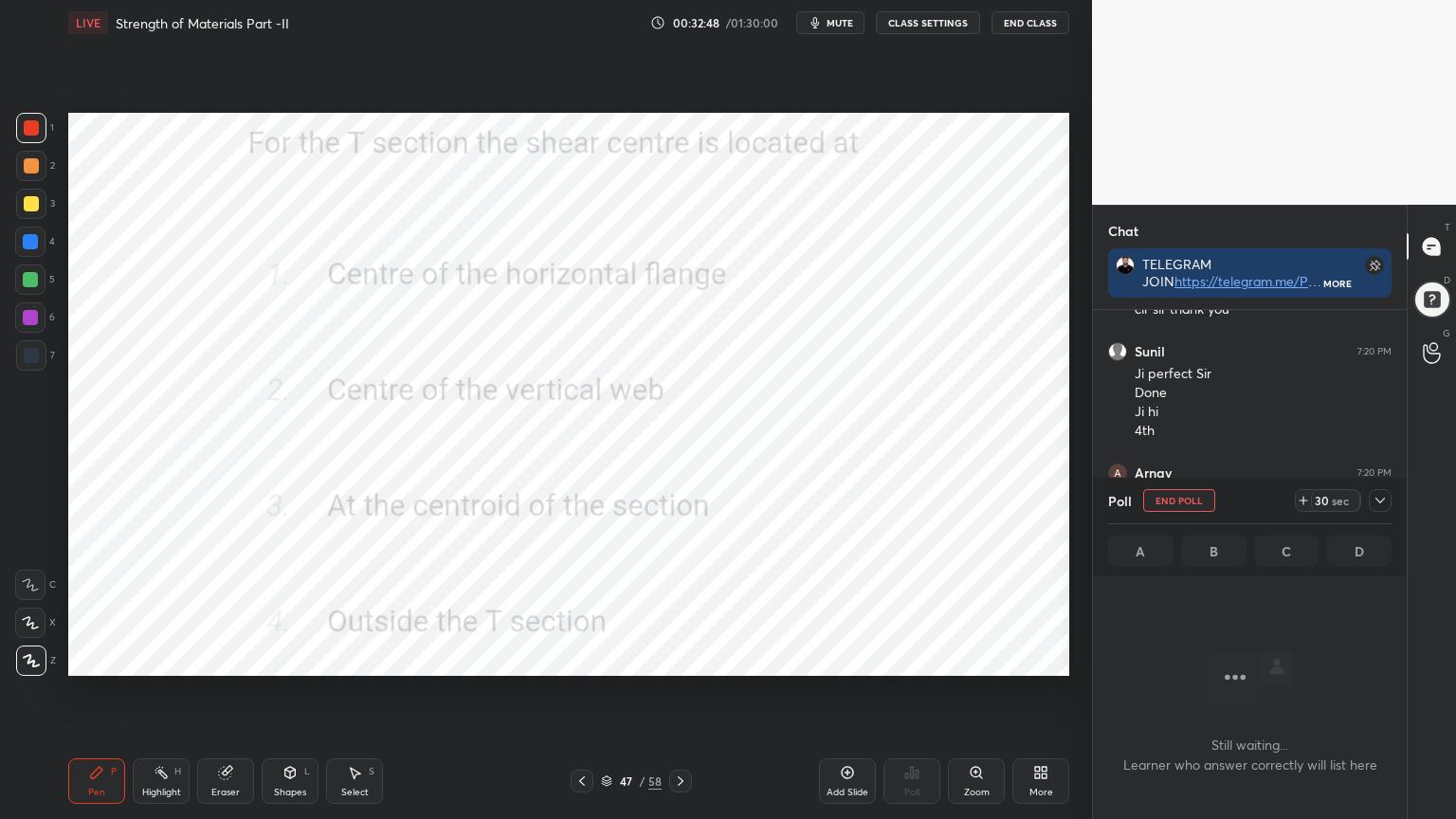 scroll, scrollTop: 391, scrollLeft: 308, axis: both 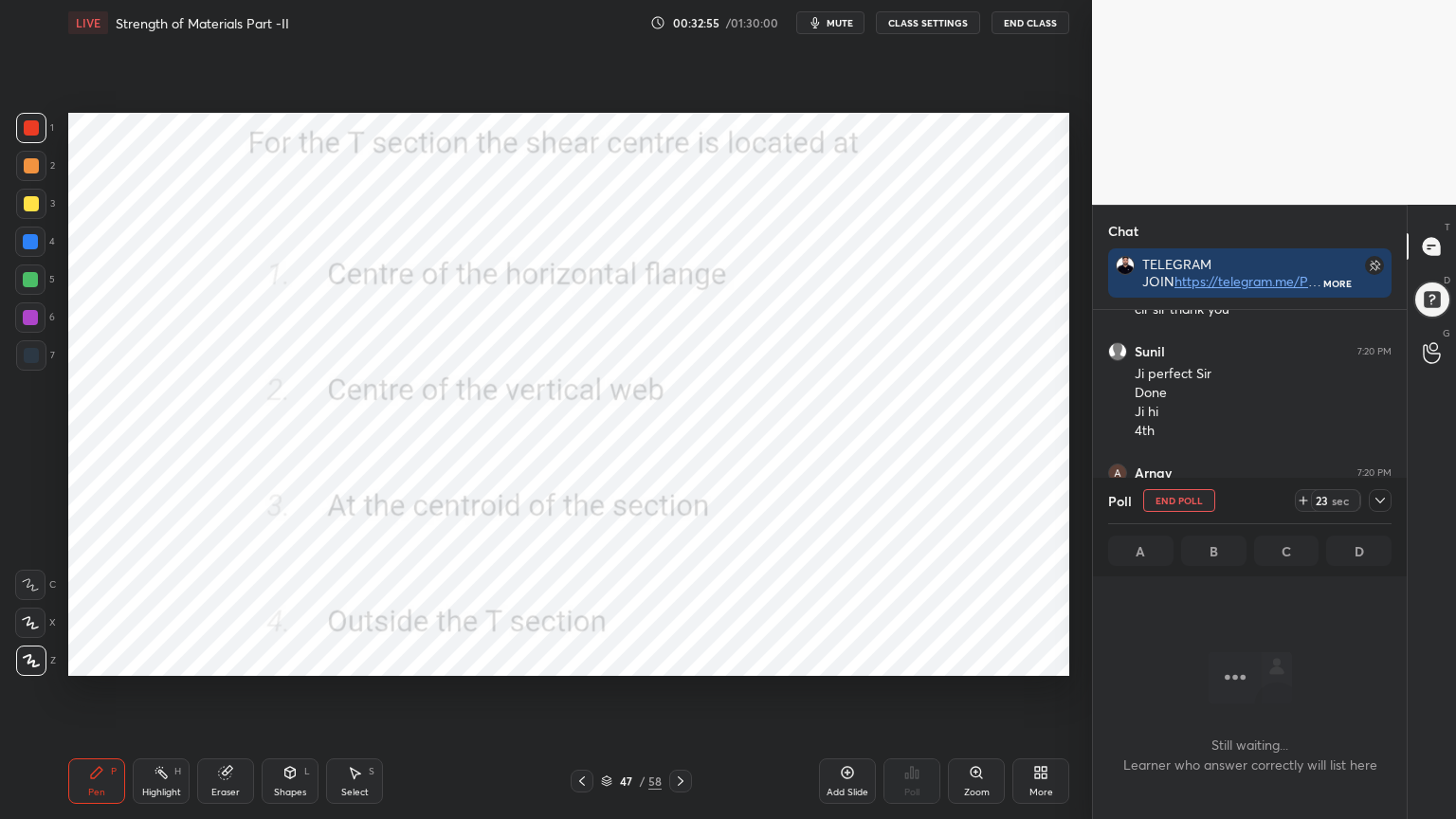 click 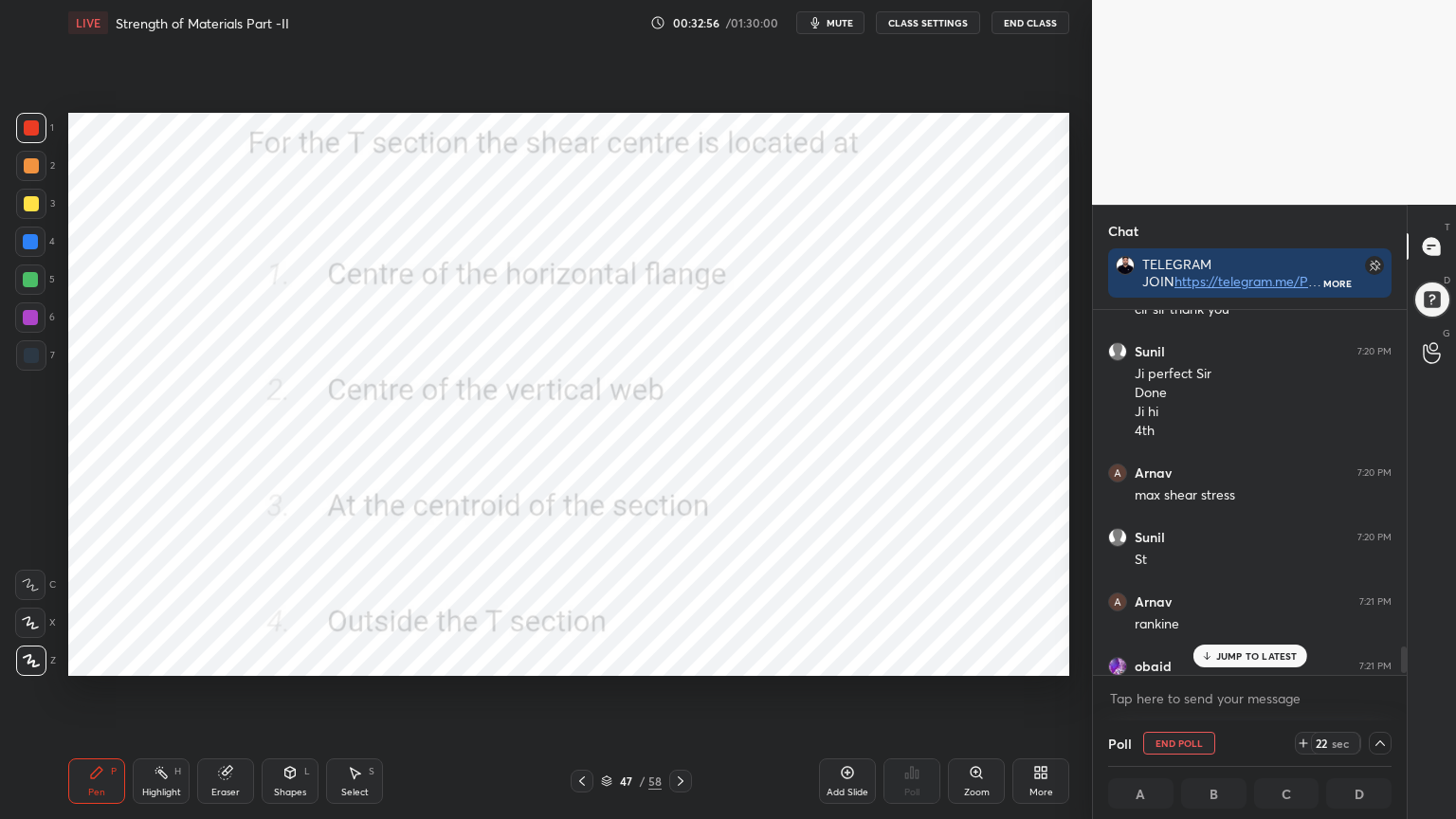 scroll, scrollTop: 4543, scrollLeft: 0, axis: vertical 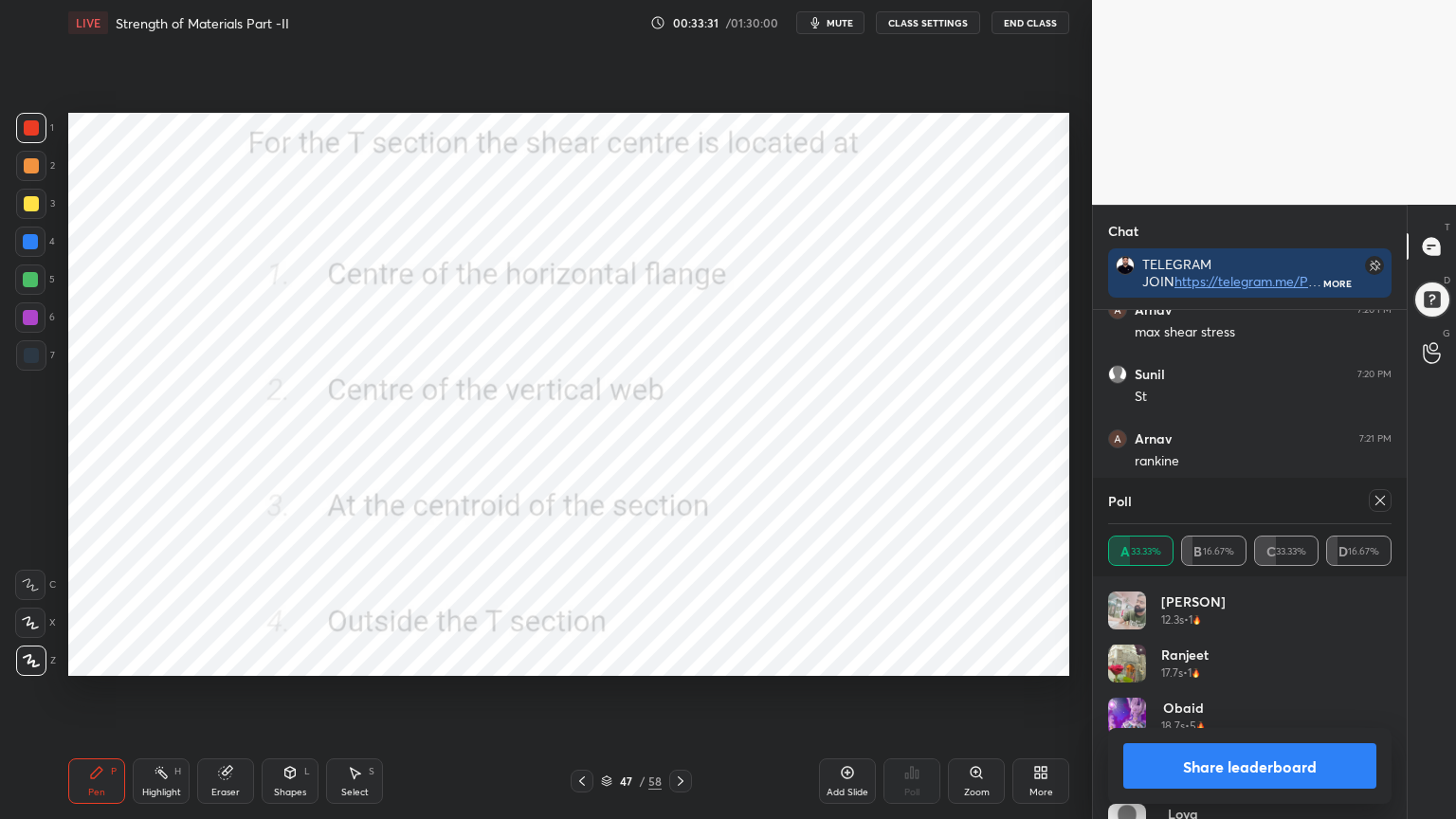 click 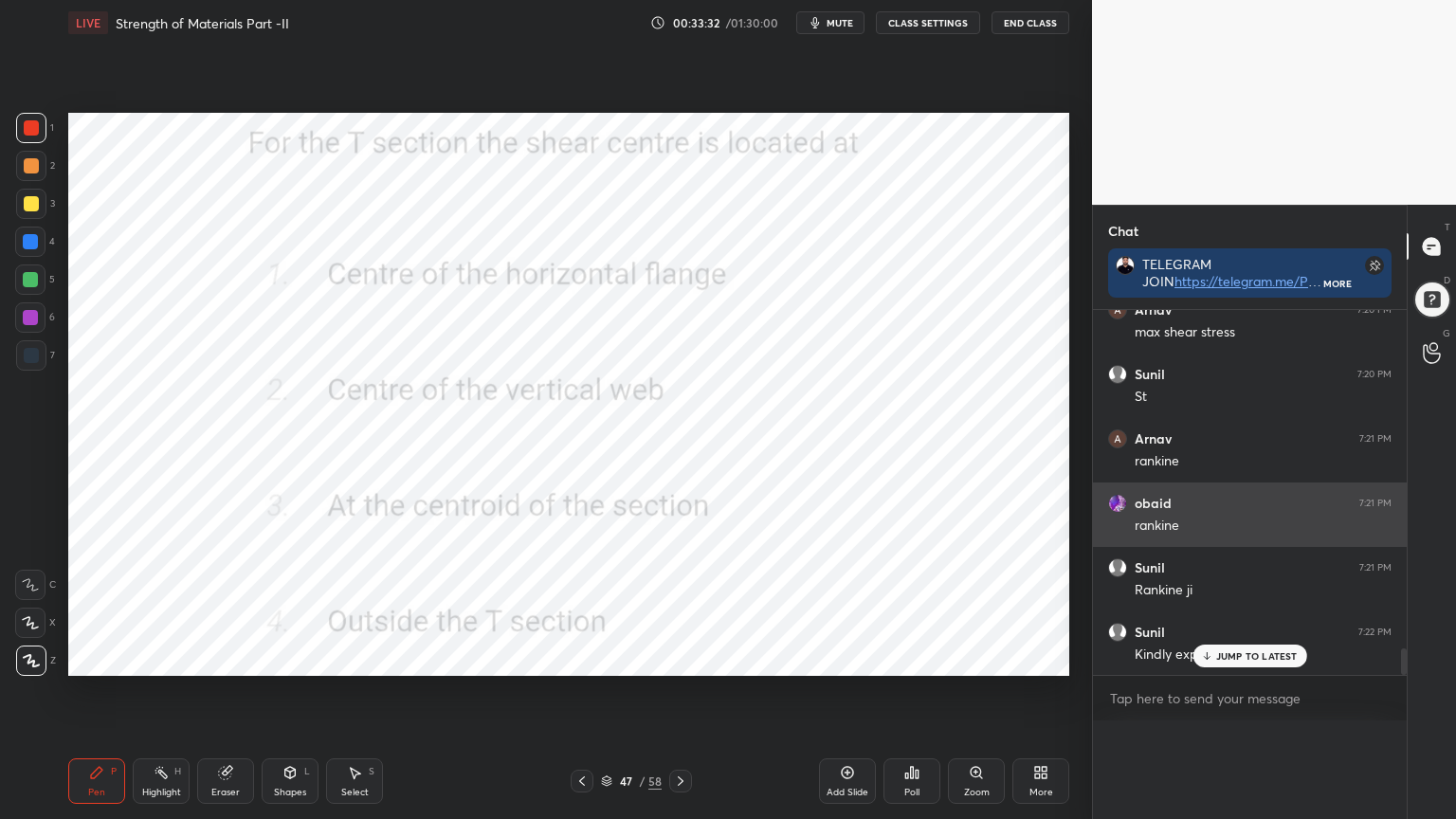 scroll, scrollTop: 84, scrollLeft: 278, axis: both 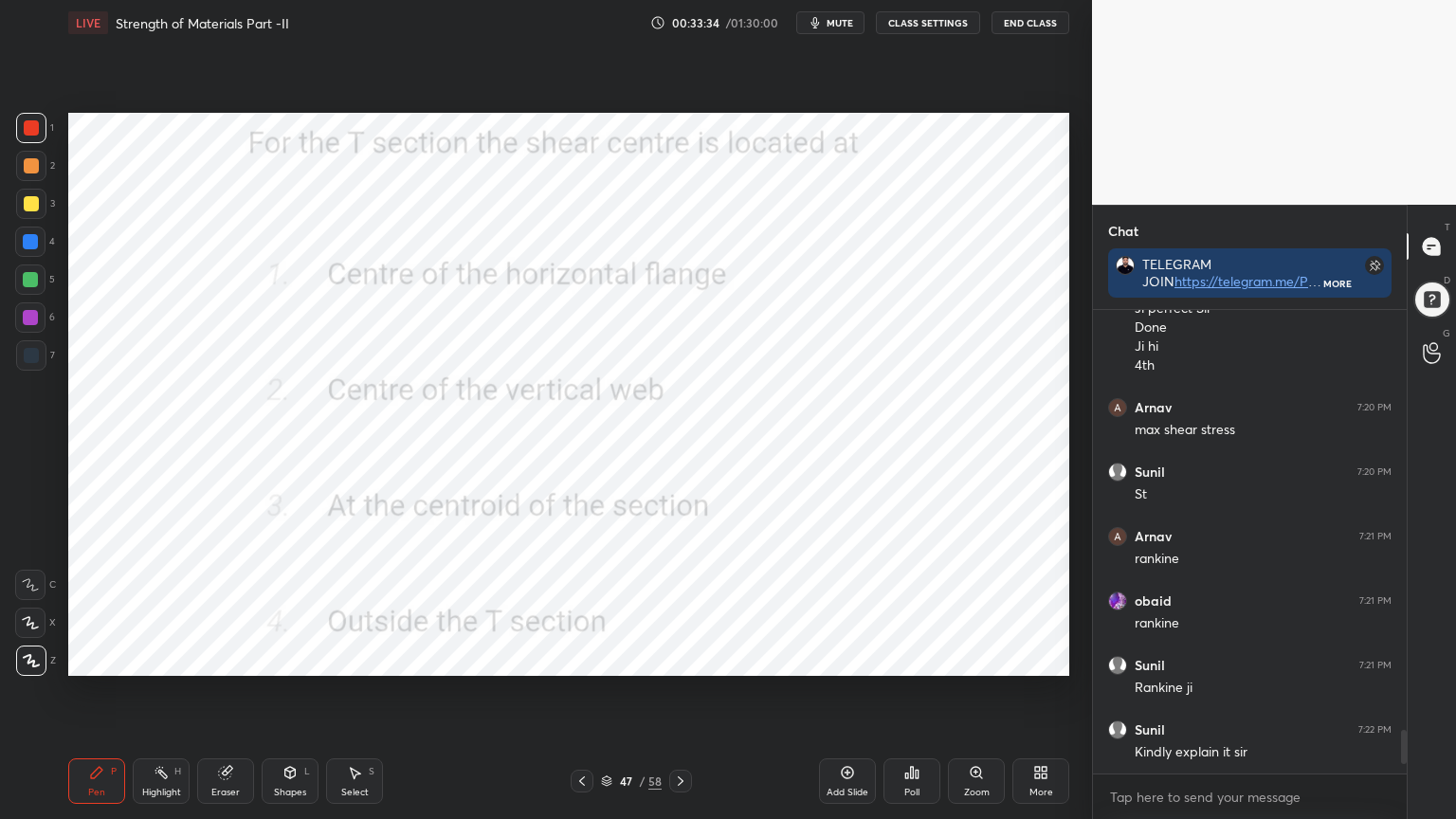 click on "Shapes L" at bounding box center [290, 781] 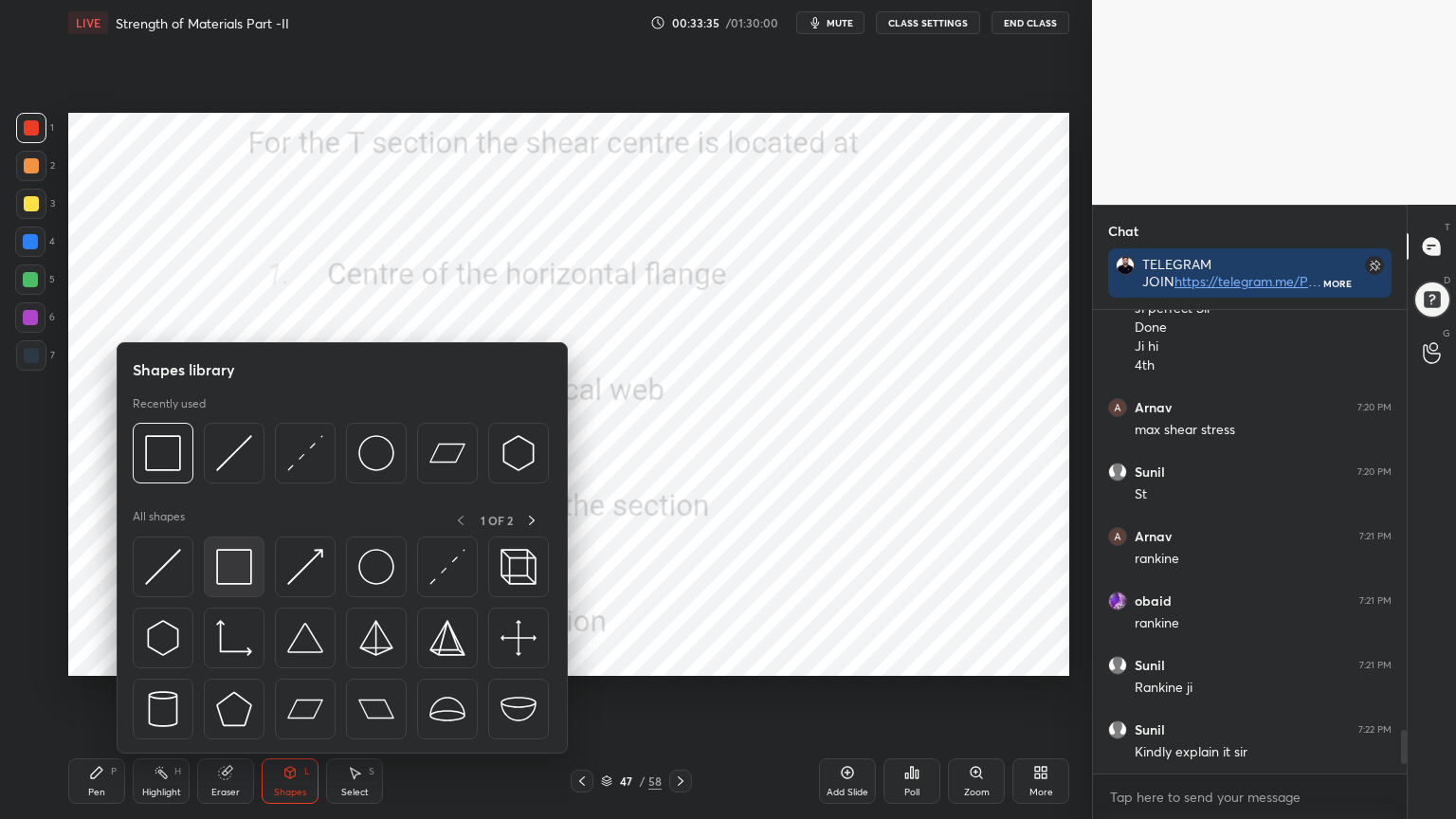 click at bounding box center [234, 567] 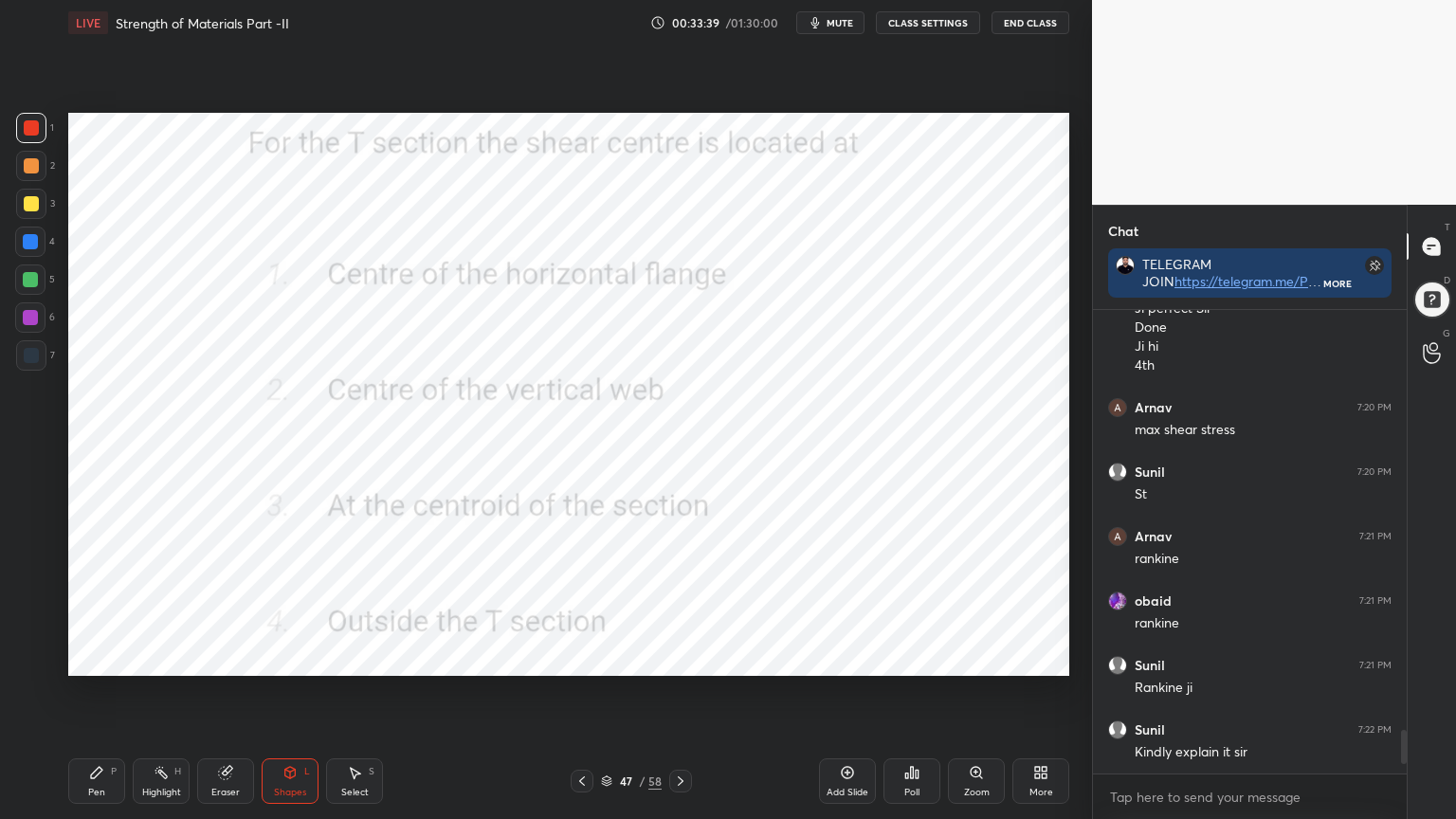click 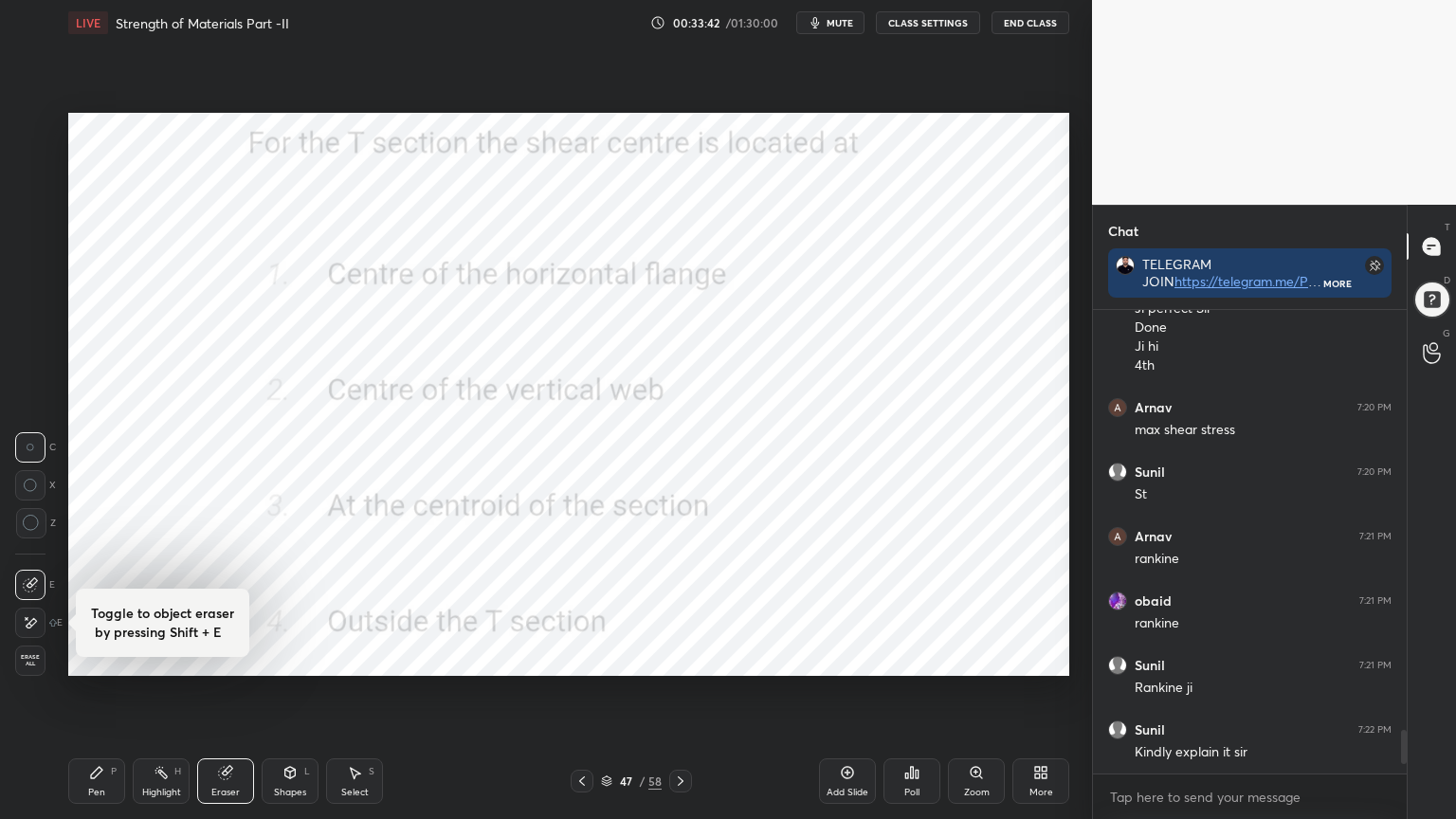 click on "Shapes L" at bounding box center [290, 781] 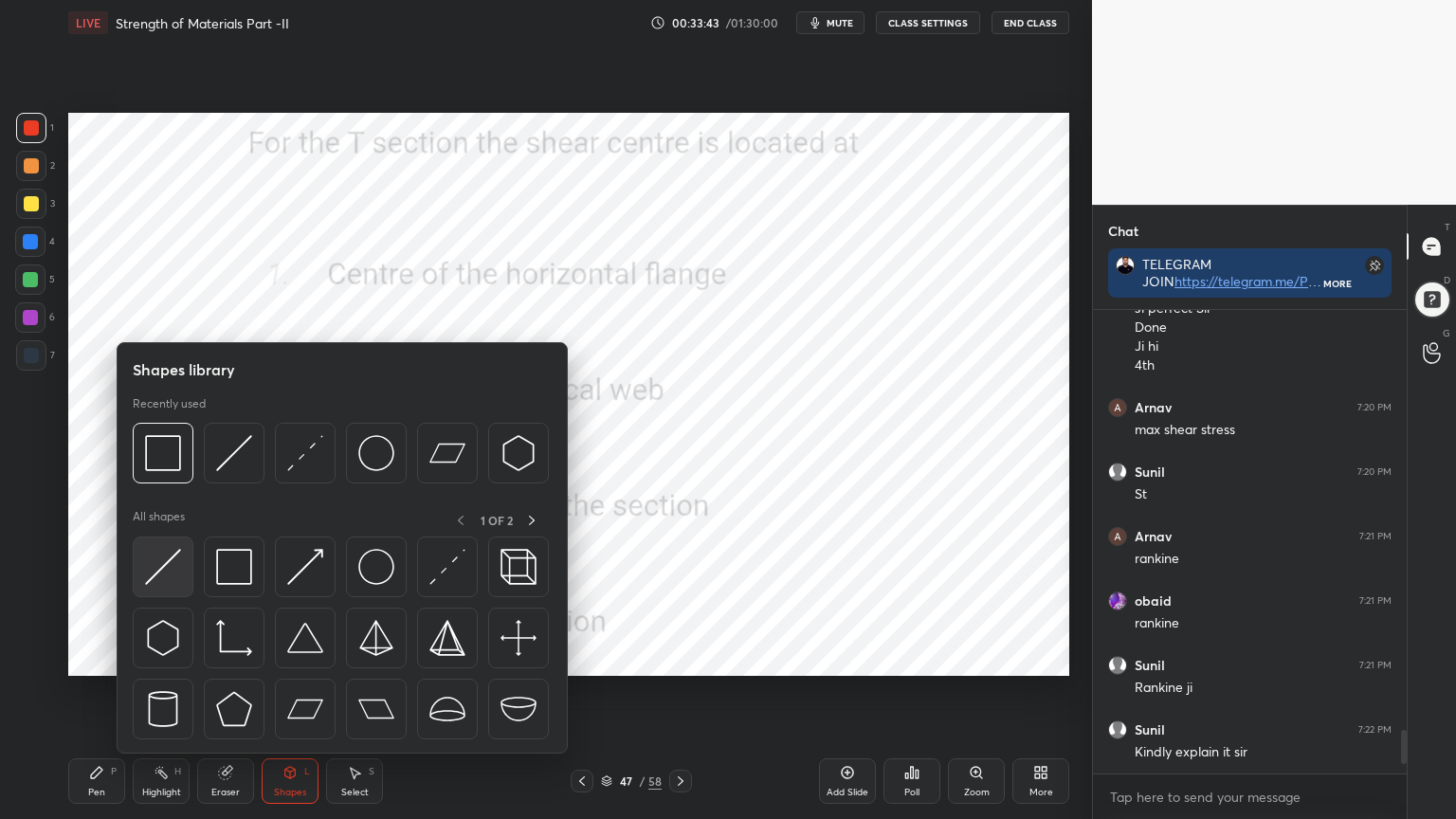 click at bounding box center (163, 567) 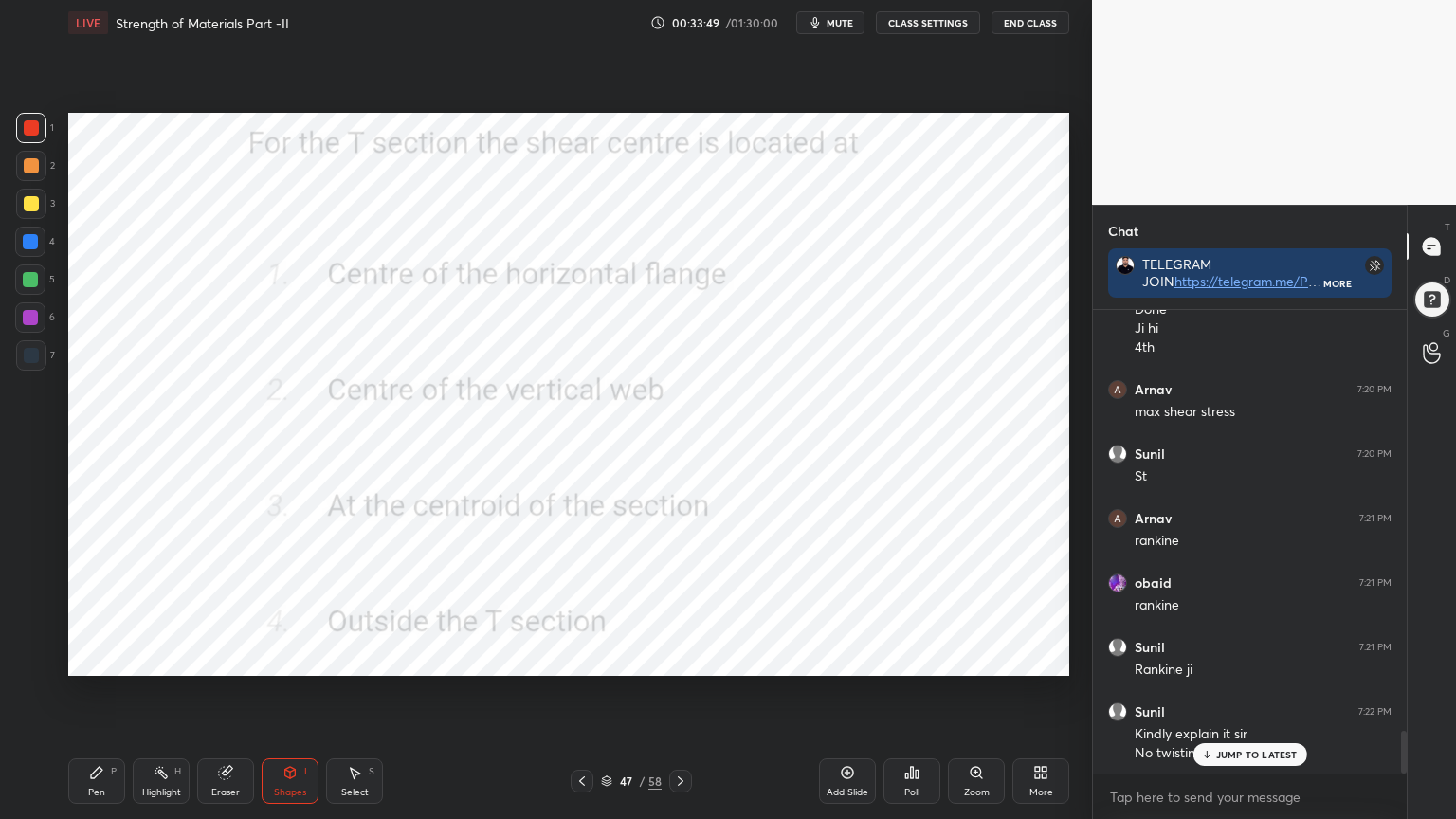 click on "Shapes L" at bounding box center [290, 781] 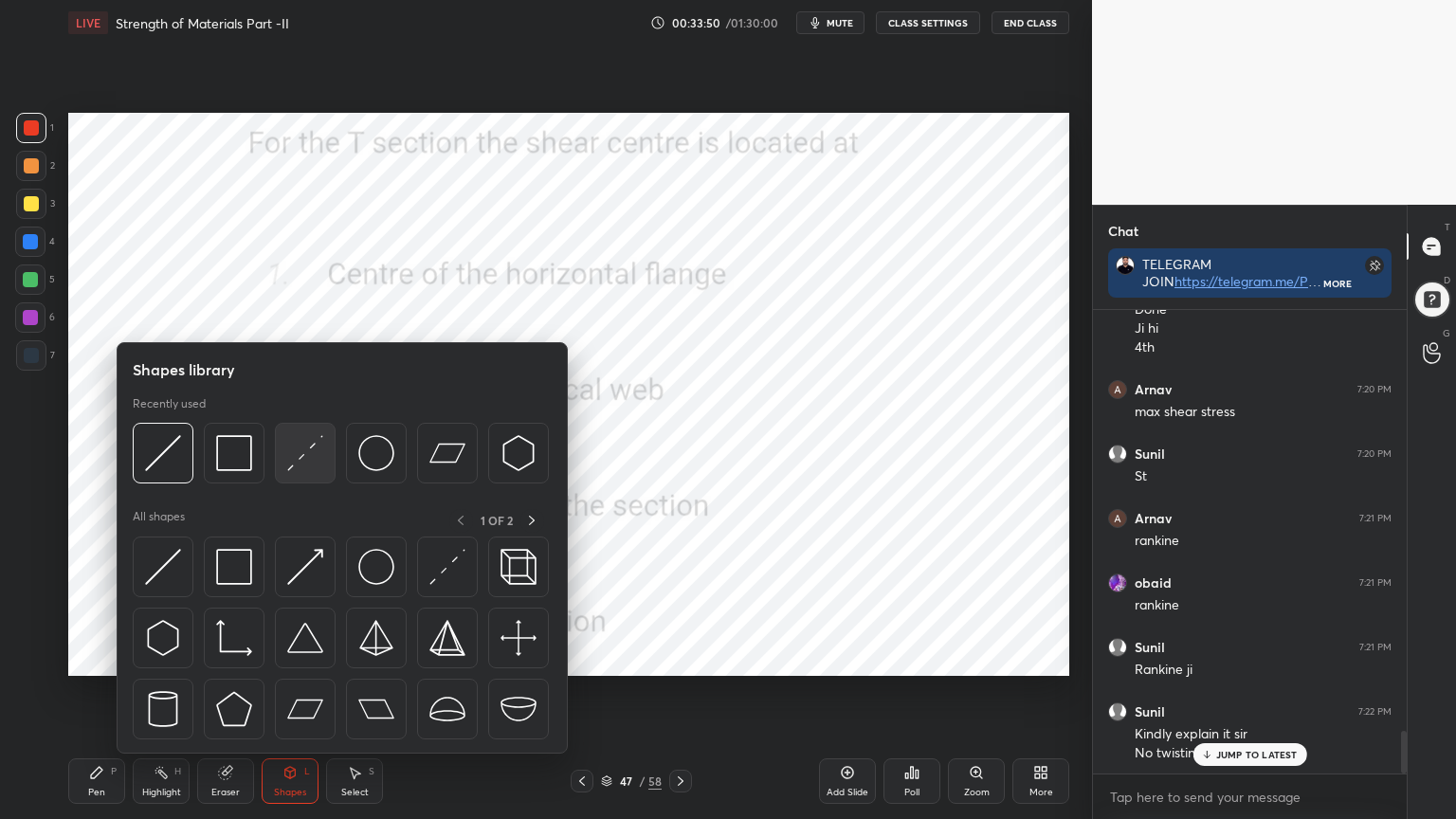 click at bounding box center [305, 453] 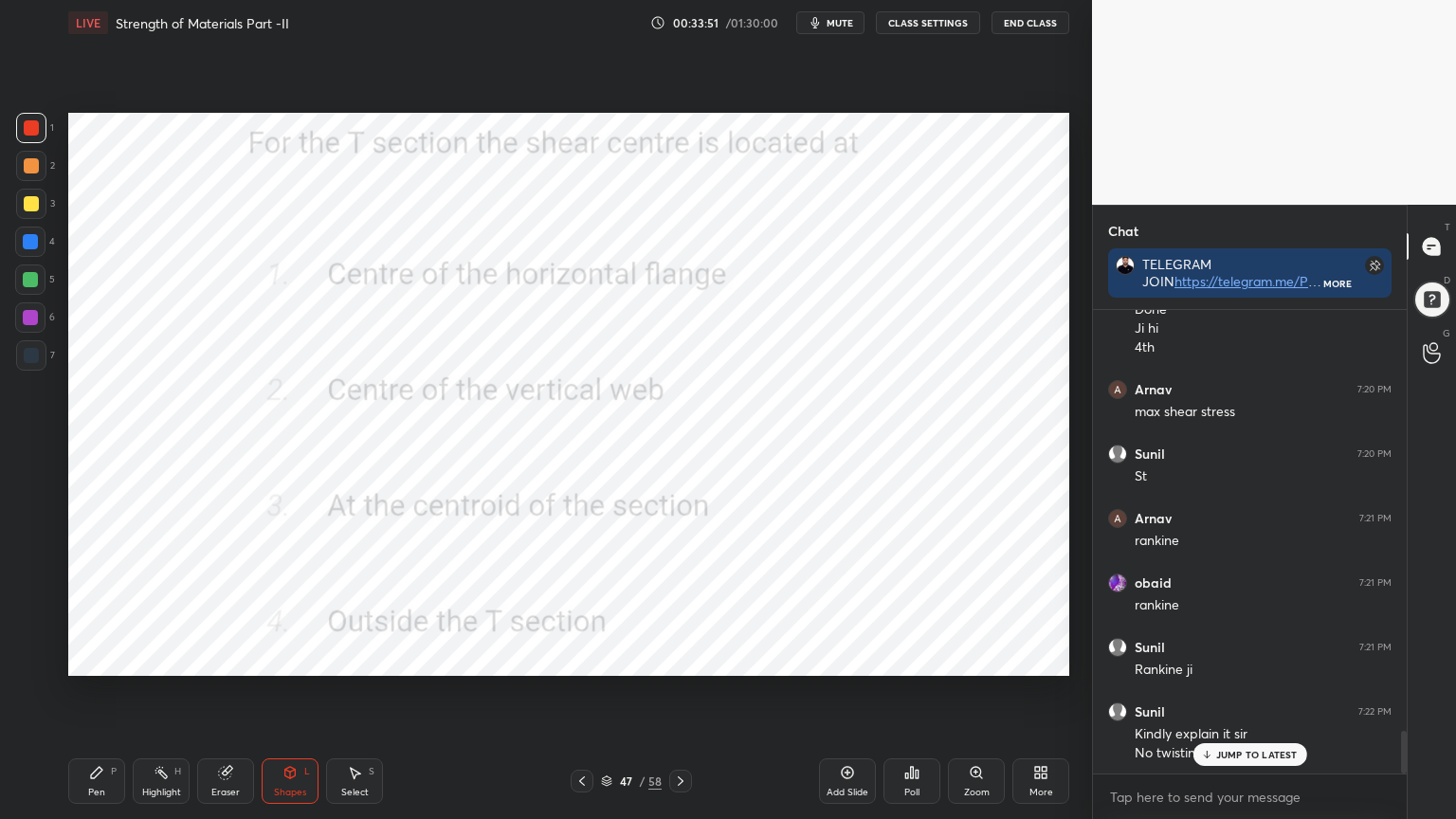 click at bounding box center [31, 355] 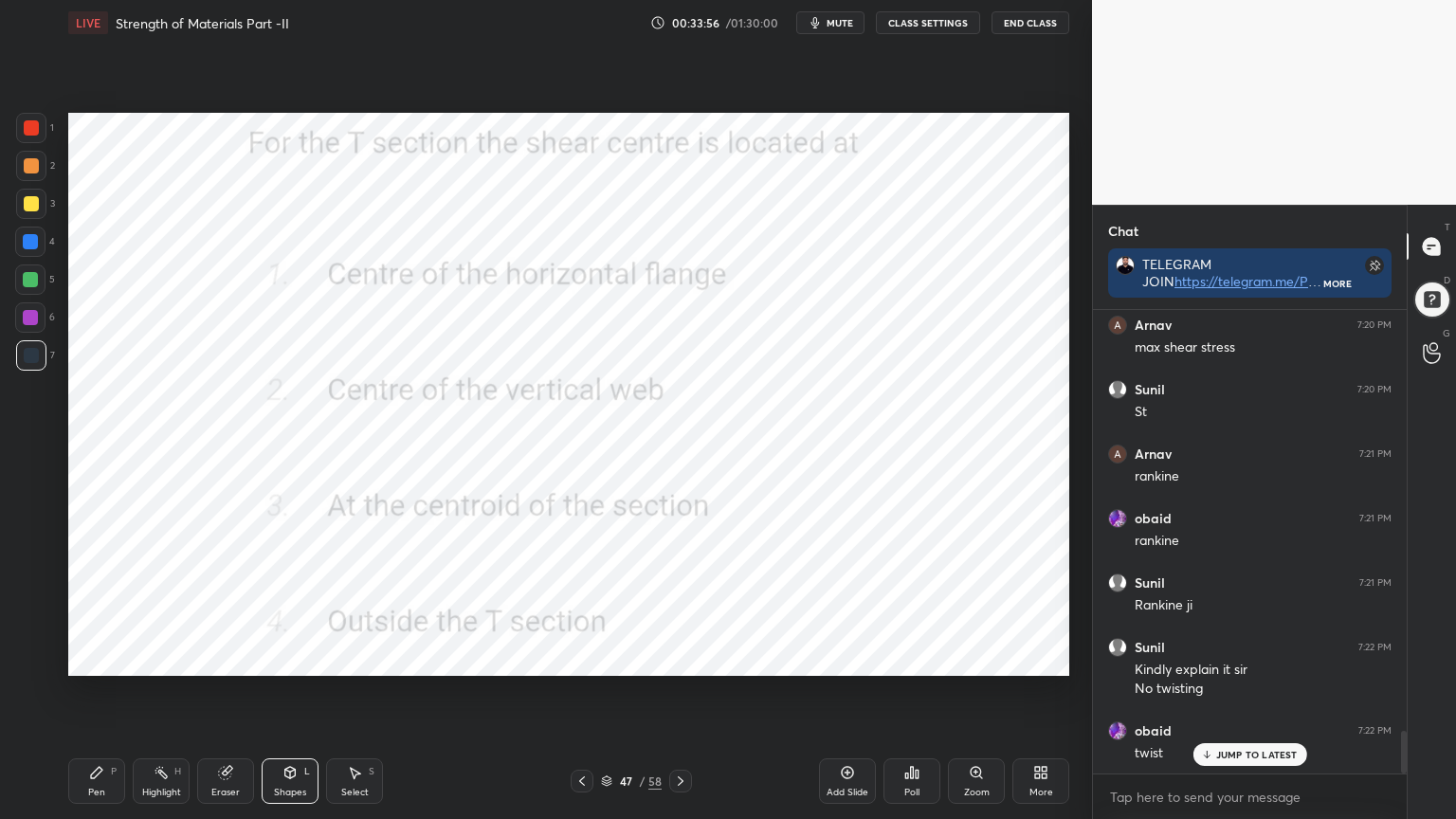 click on "Pen P" at bounding box center (97, 781) 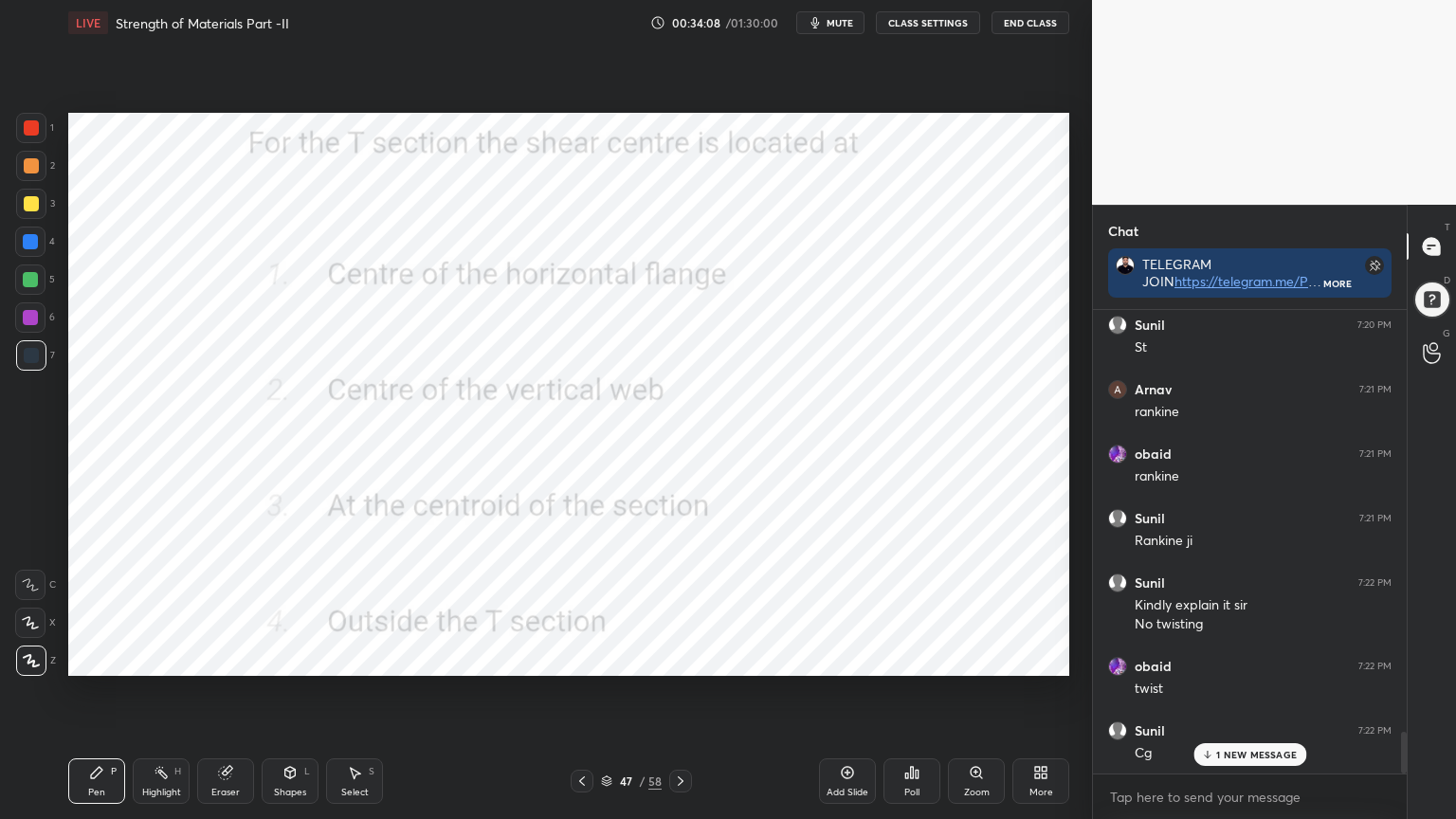 scroll, scrollTop: 4721, scrollLeft: 0, axis: vertical 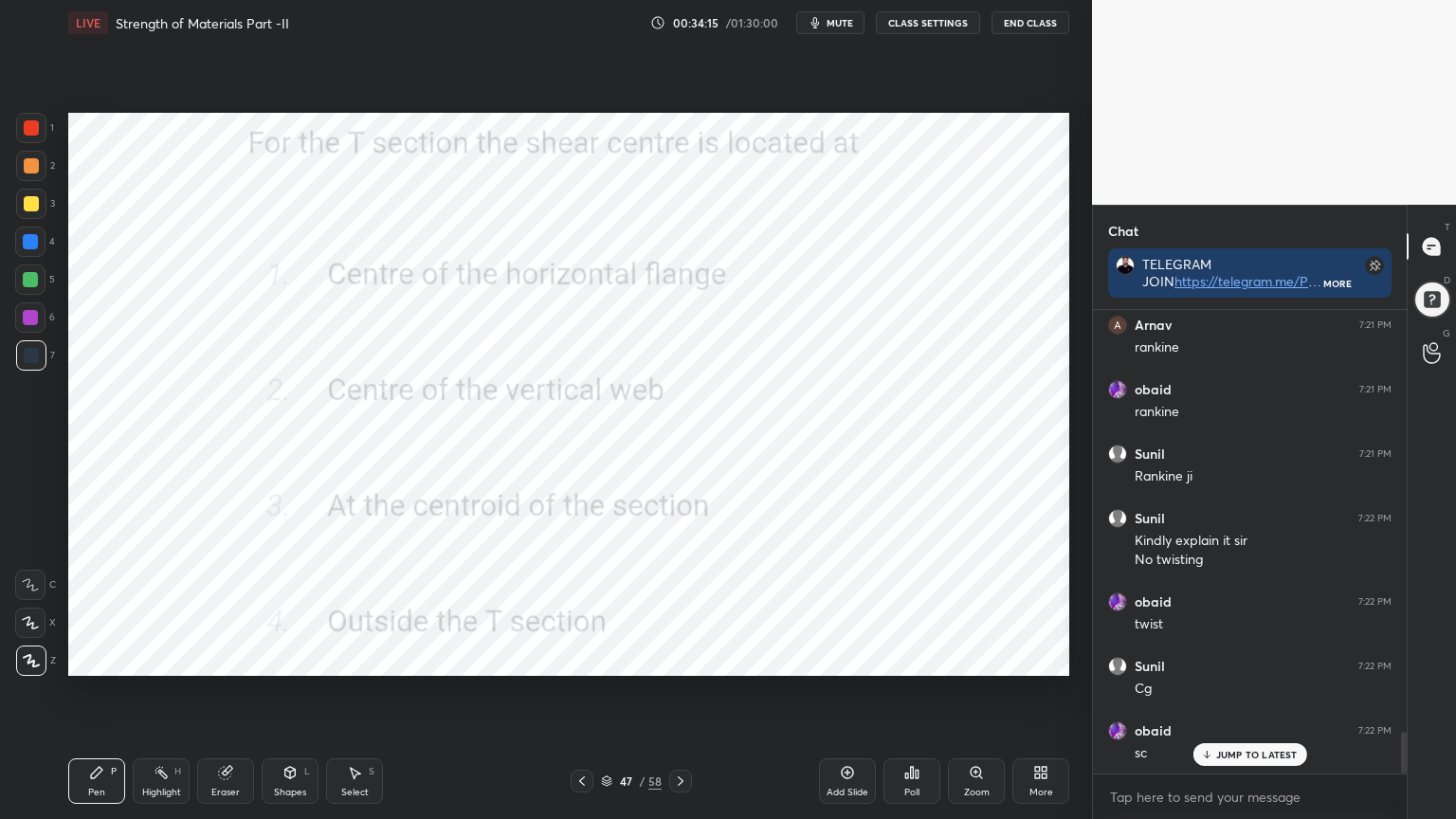 click 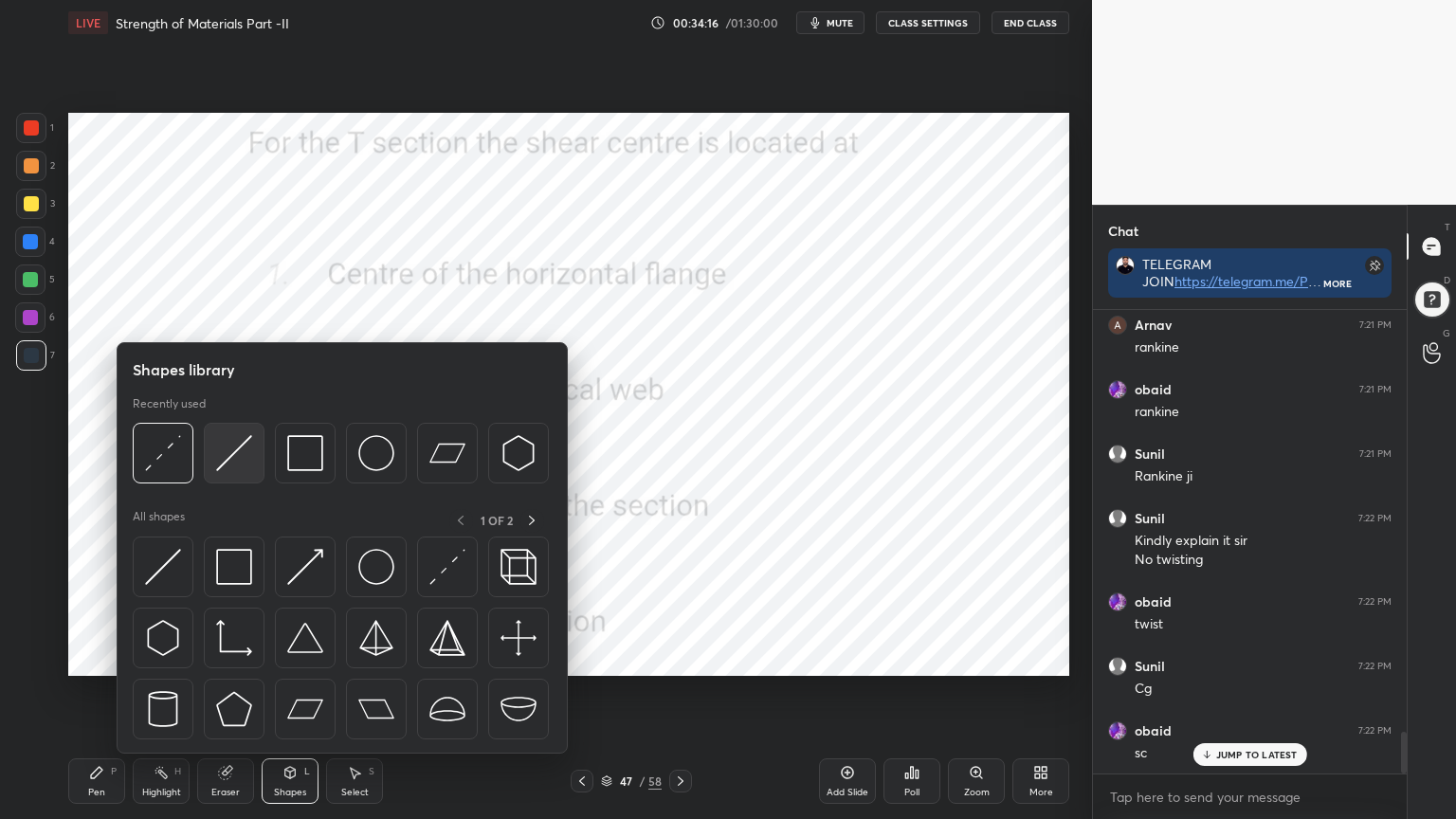 click at bounding box center [234, 453] 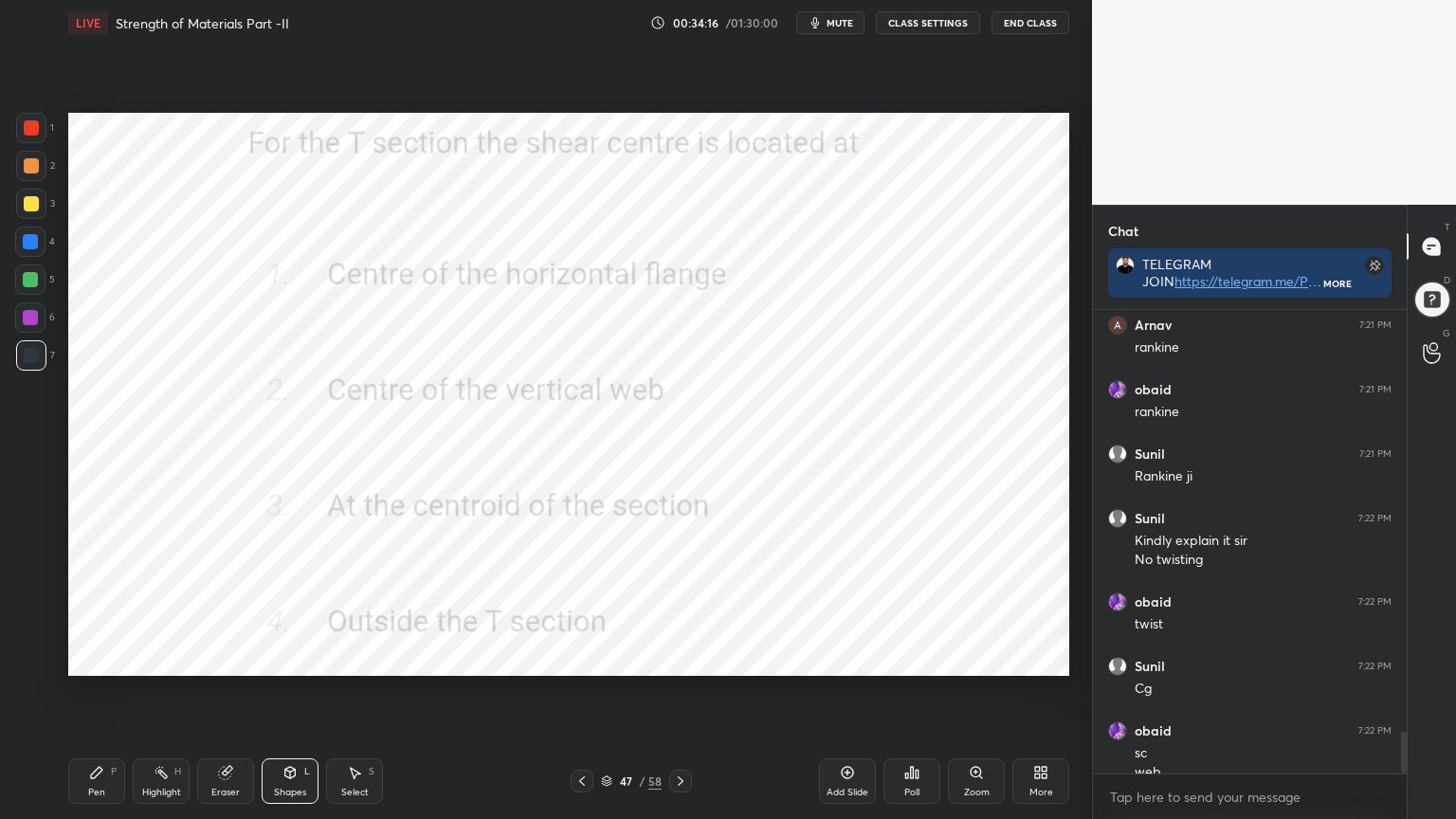 scroll, scrollTop: 4740, scrollLeft: 0, axis: vertical 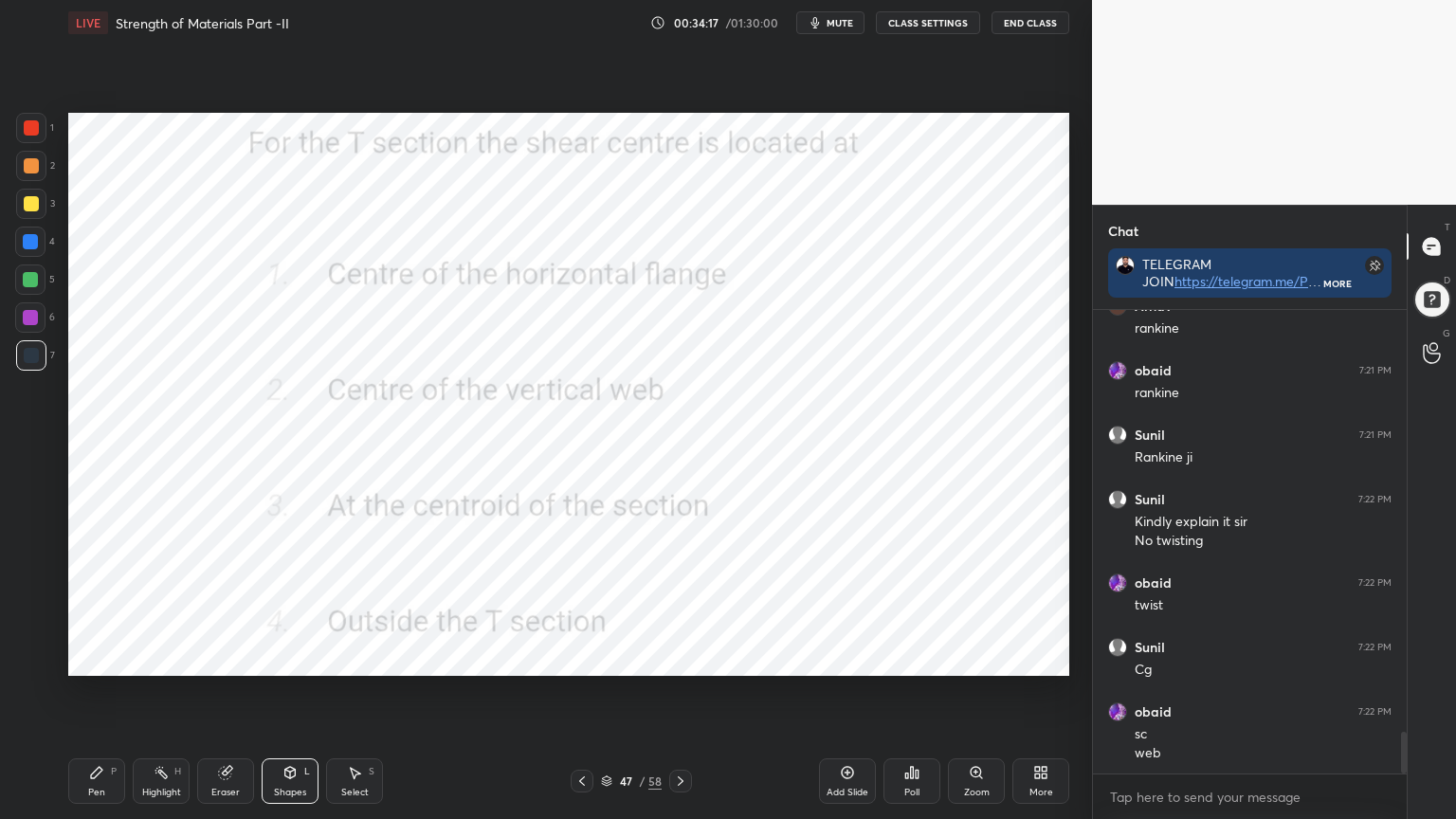 click at bounding box center (31, 128) 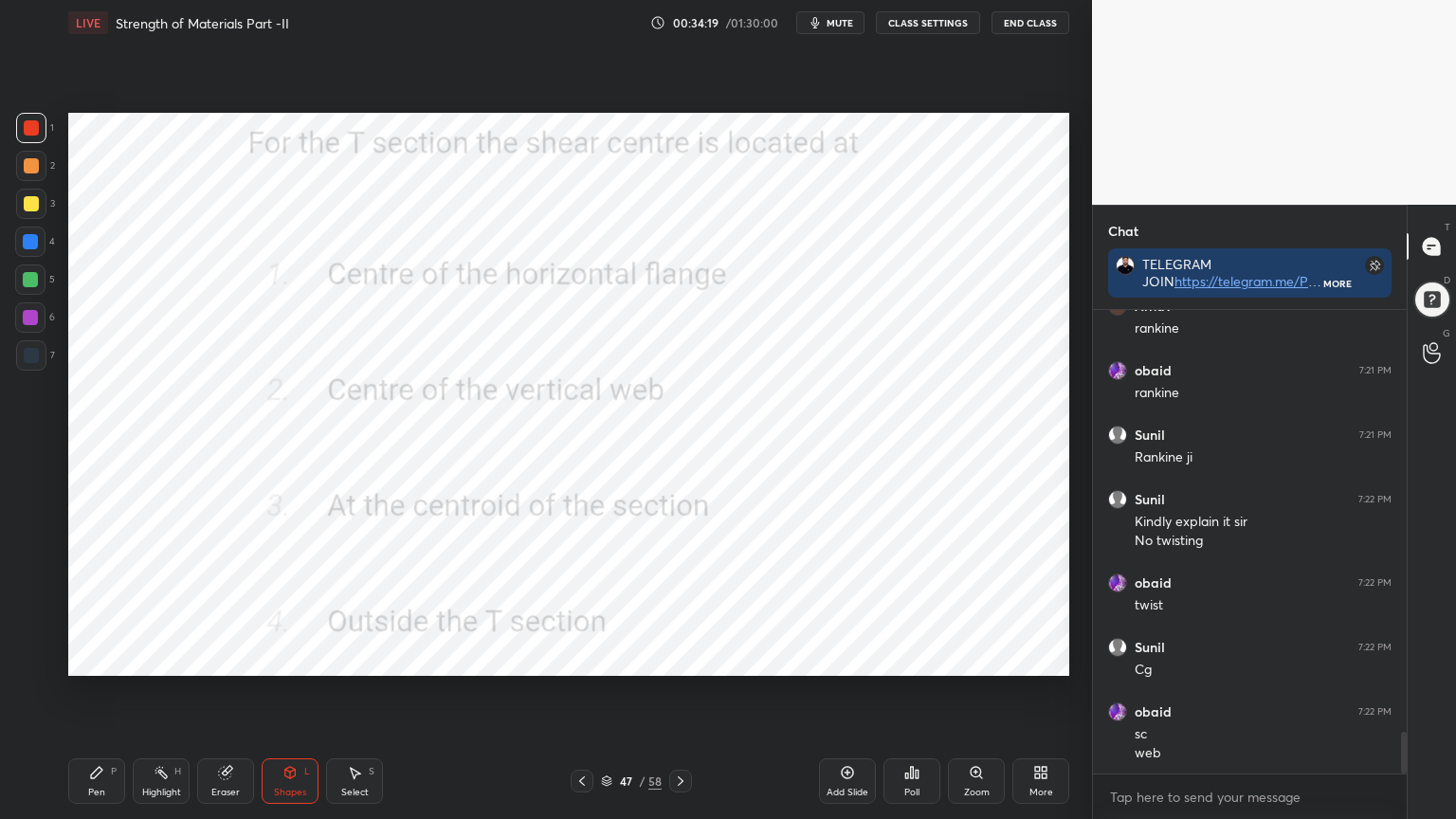 scroll, scrollTop: 4804, scrollLeft: 0, axis: vertical 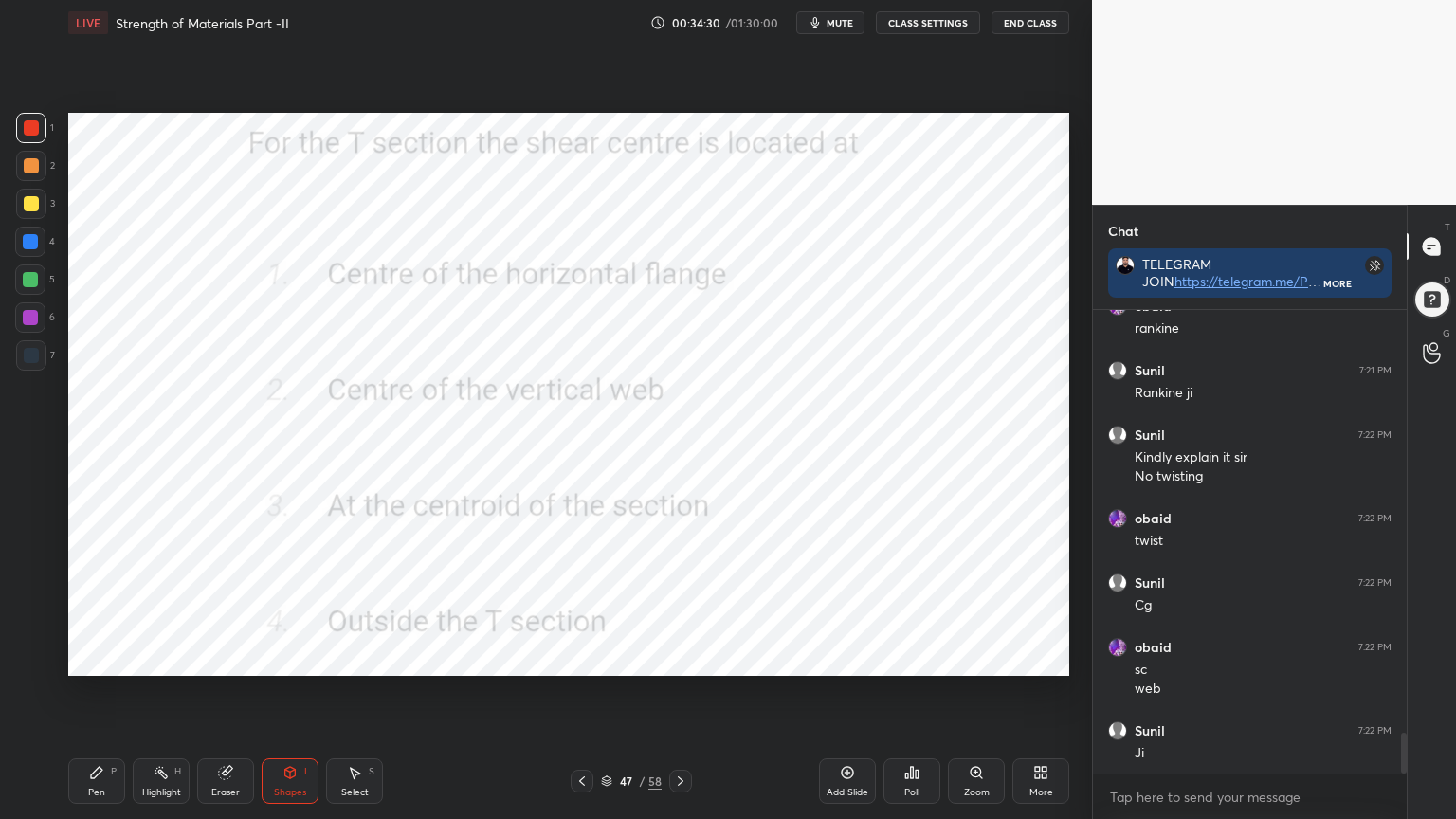 click on "Shapes L" at bounding box center (290, 781) 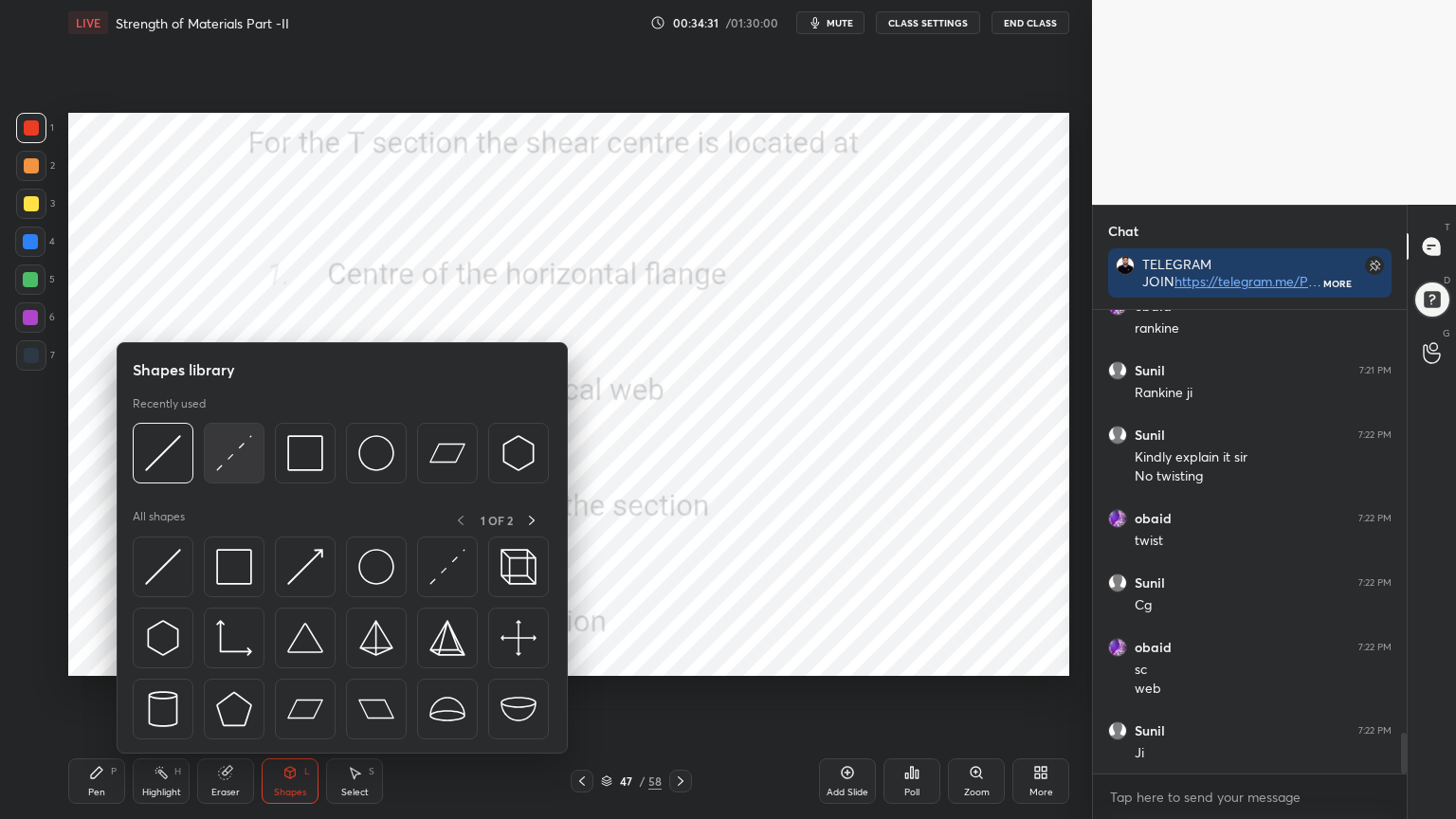 click at bounding box center [234, 453] 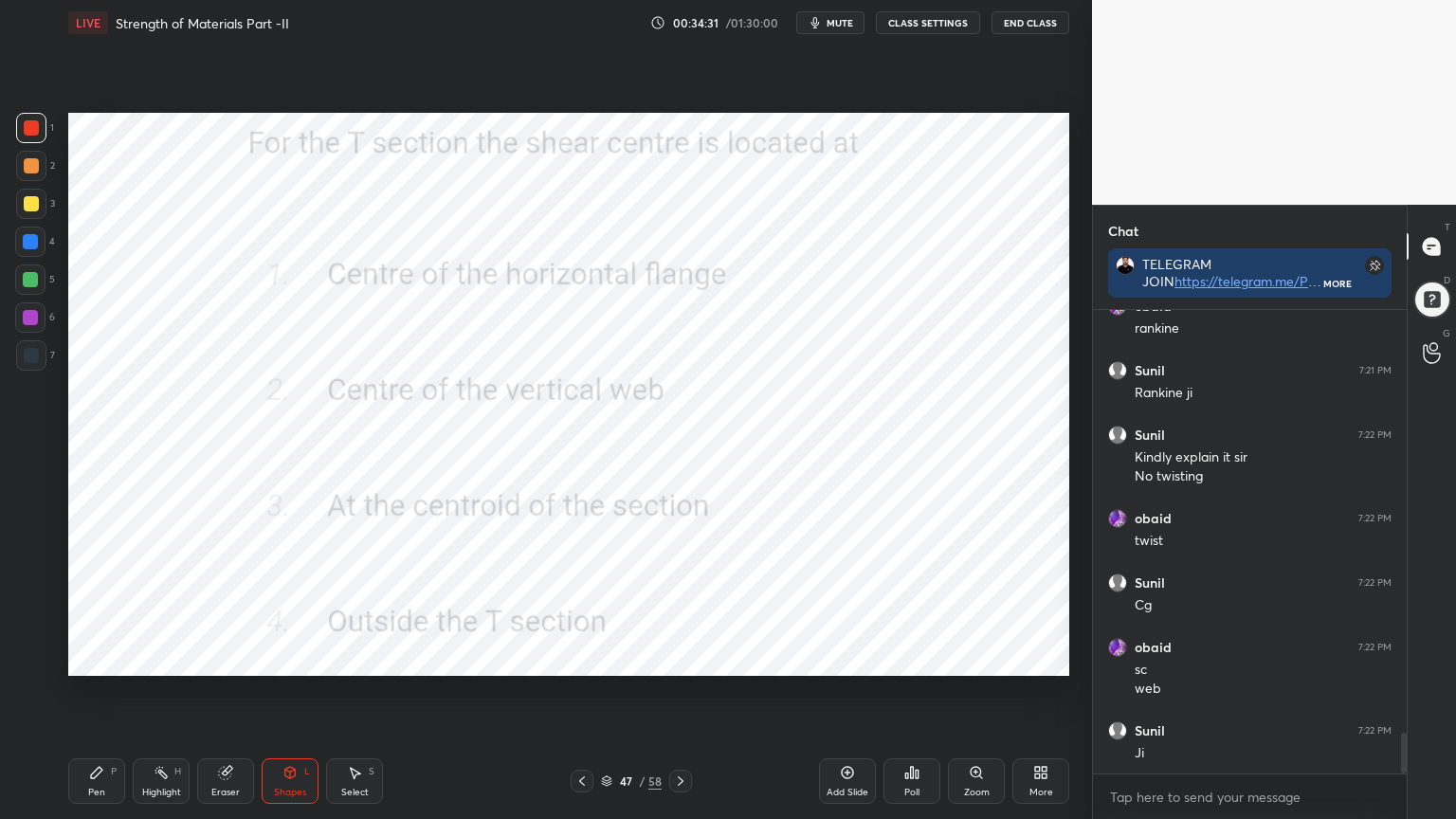 click at bounding box center (31, 355) 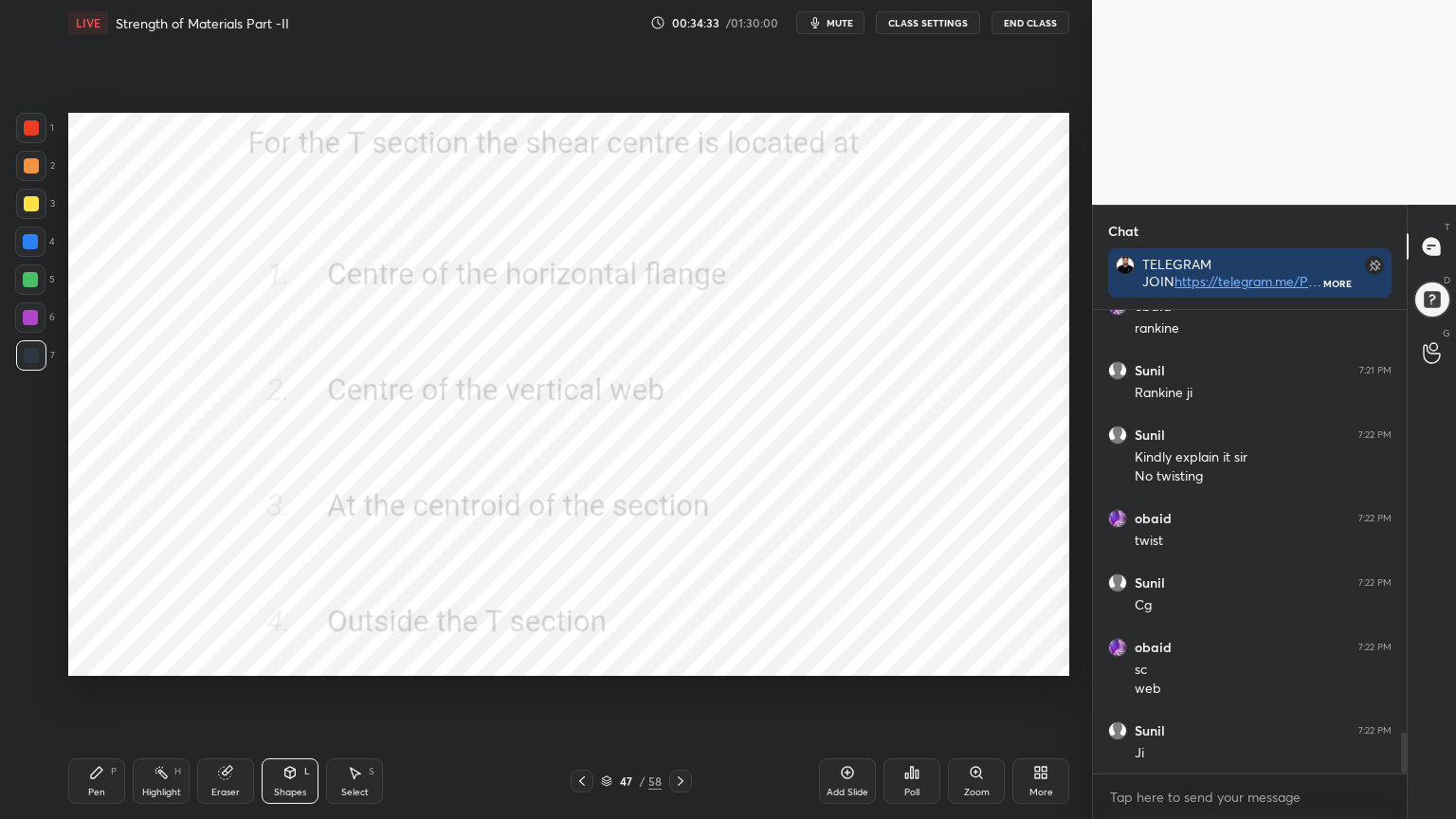 scroll, scrollTop: 4868, scrollLeft: 0, axis: vertical 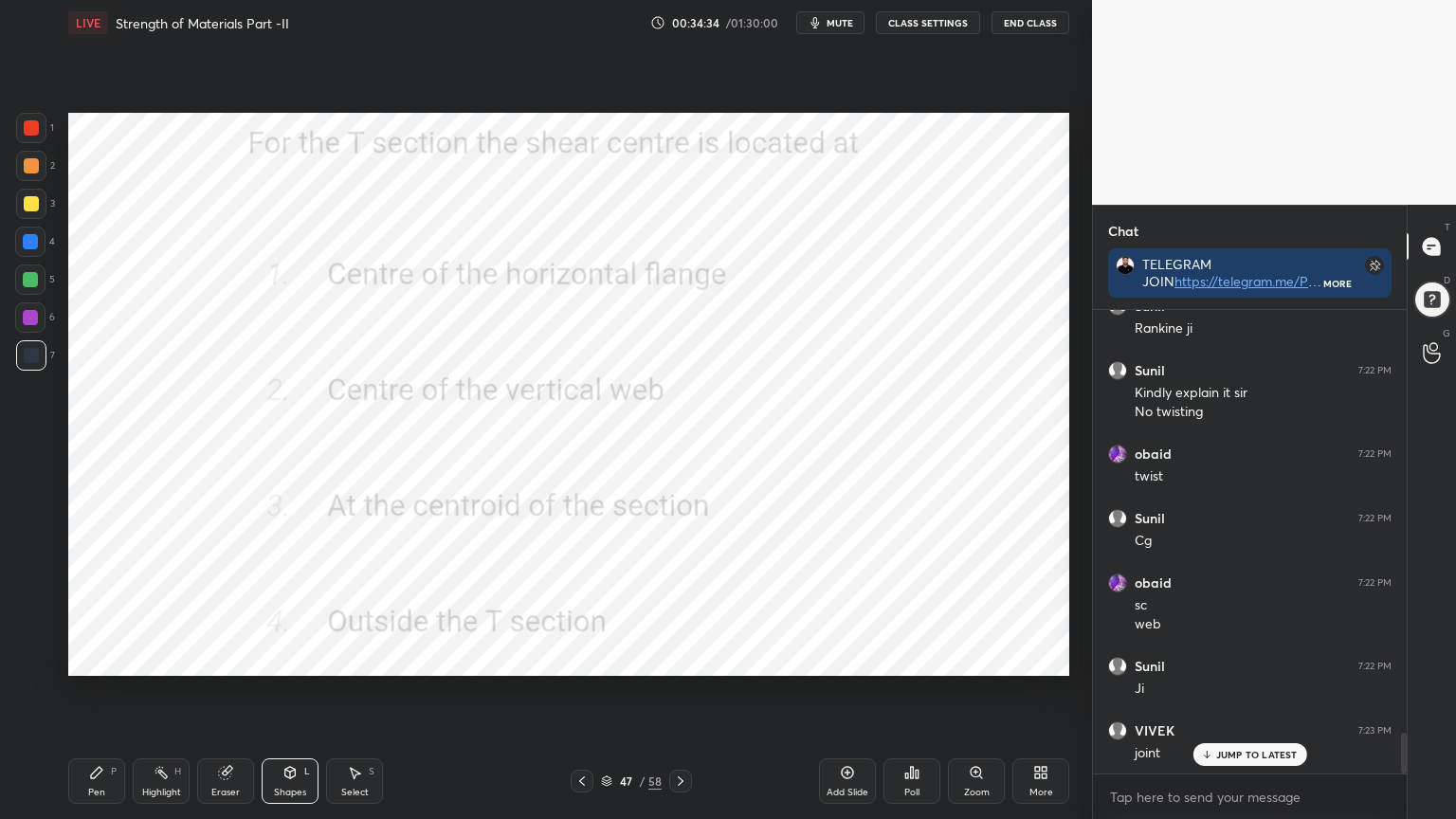 click on "Pen P" at bounding box center (97, 781) 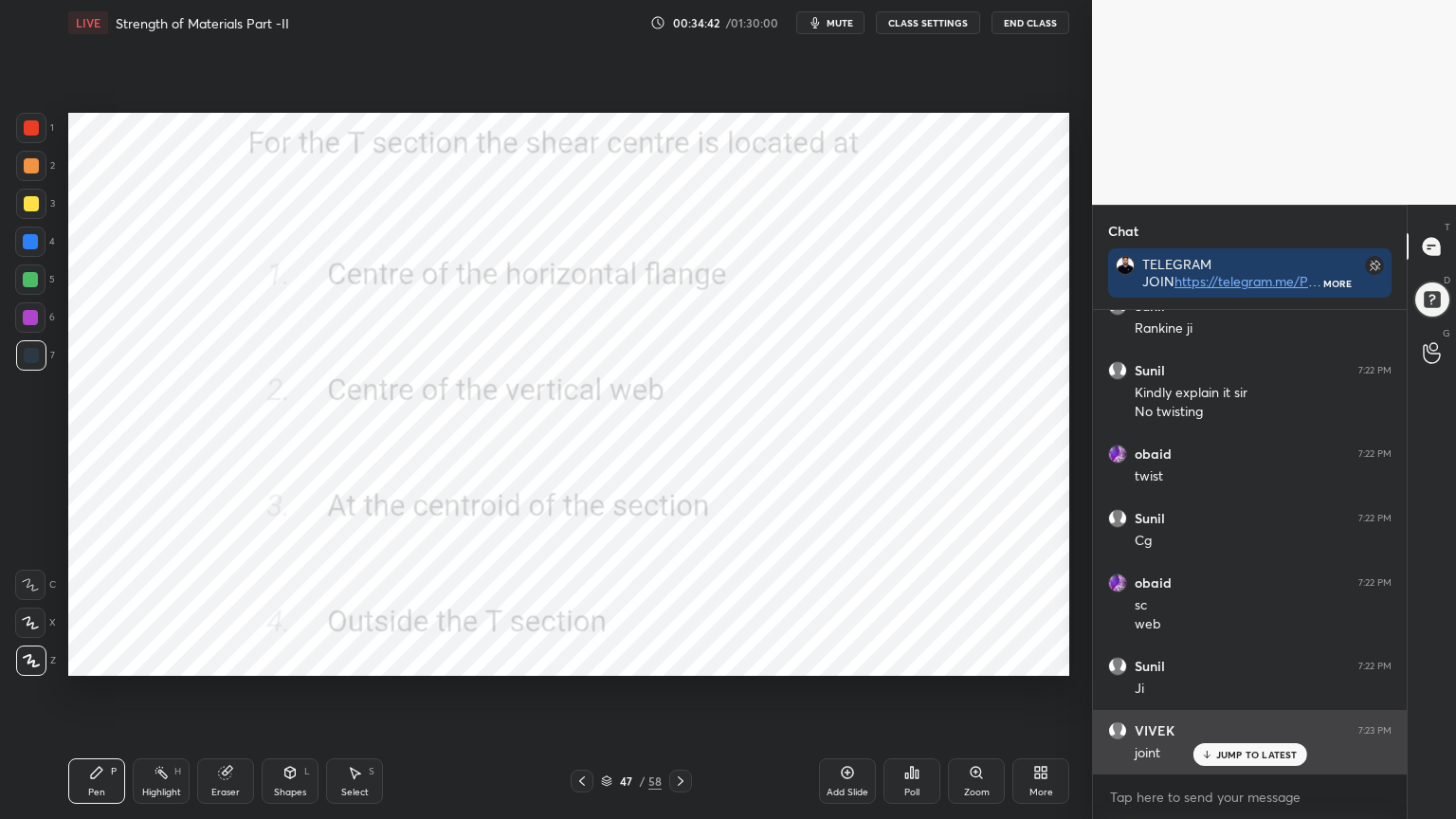 click on "JUMP TO LATEST" at bounding box center (1249, 755) 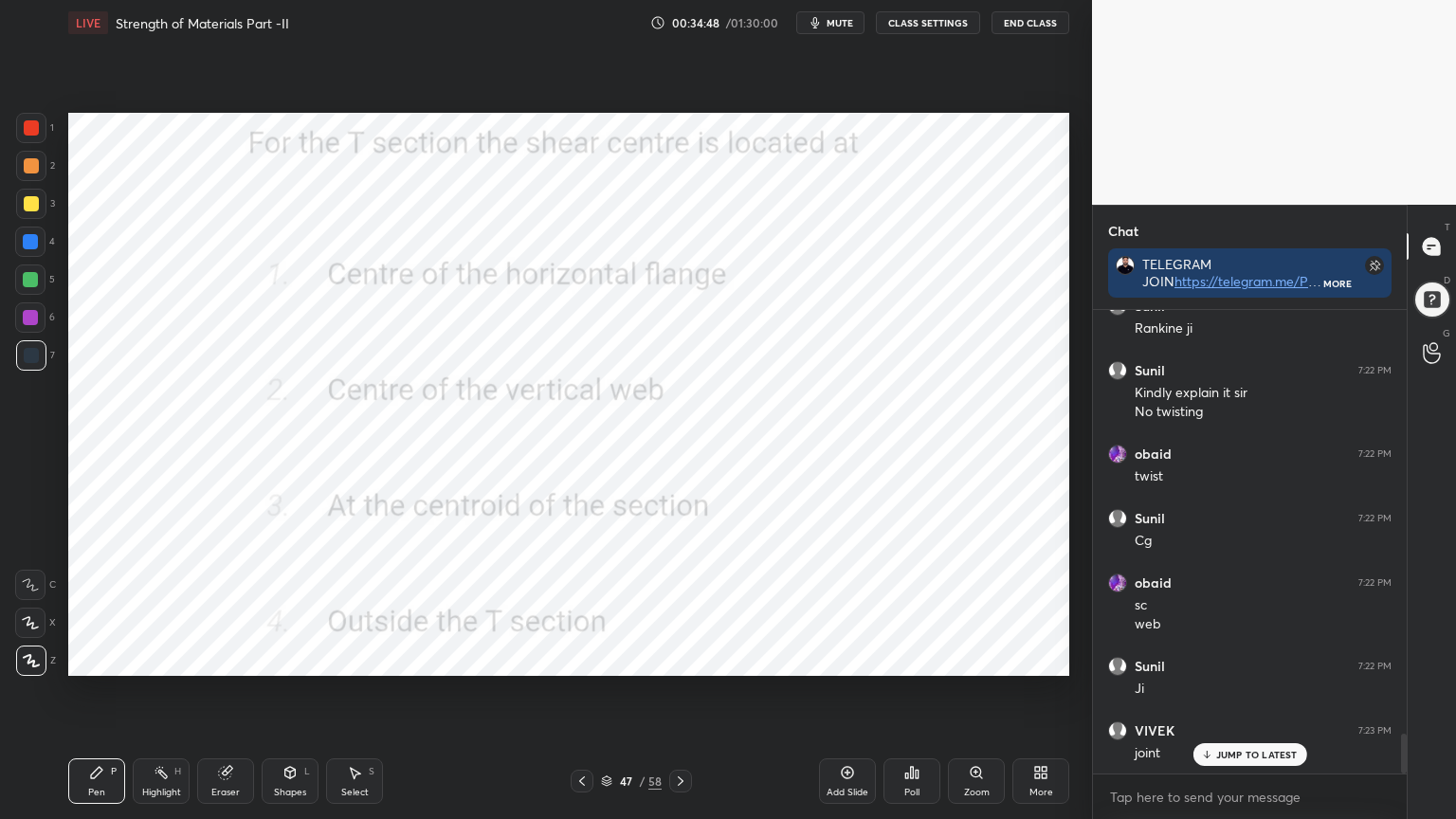 scroll, scrollTop: 4933, scrollLeft: 0, axis: vertical 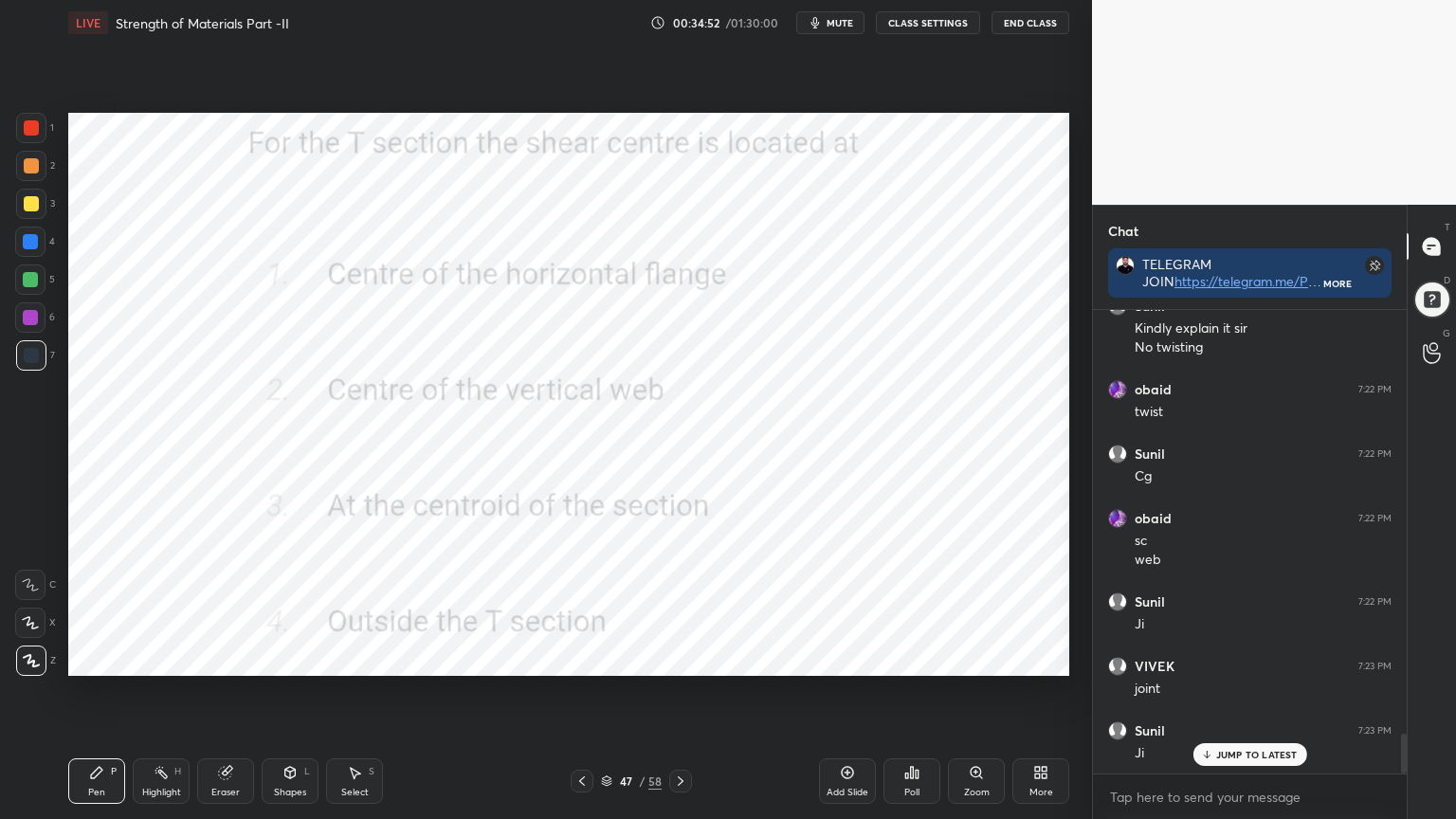 click 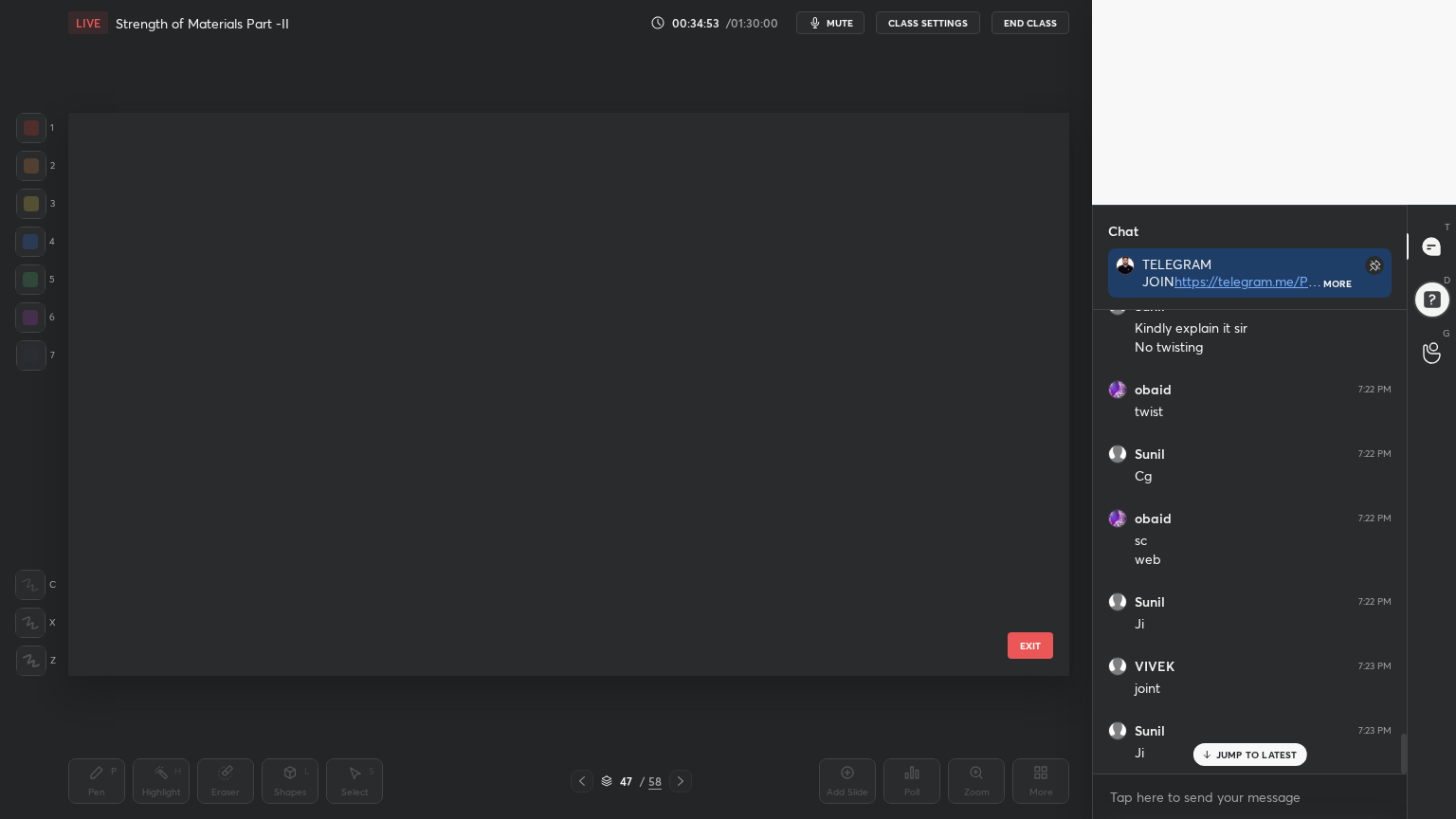 scroll, scrollTop: 2212, scrollLeft: 0, axis: vertical 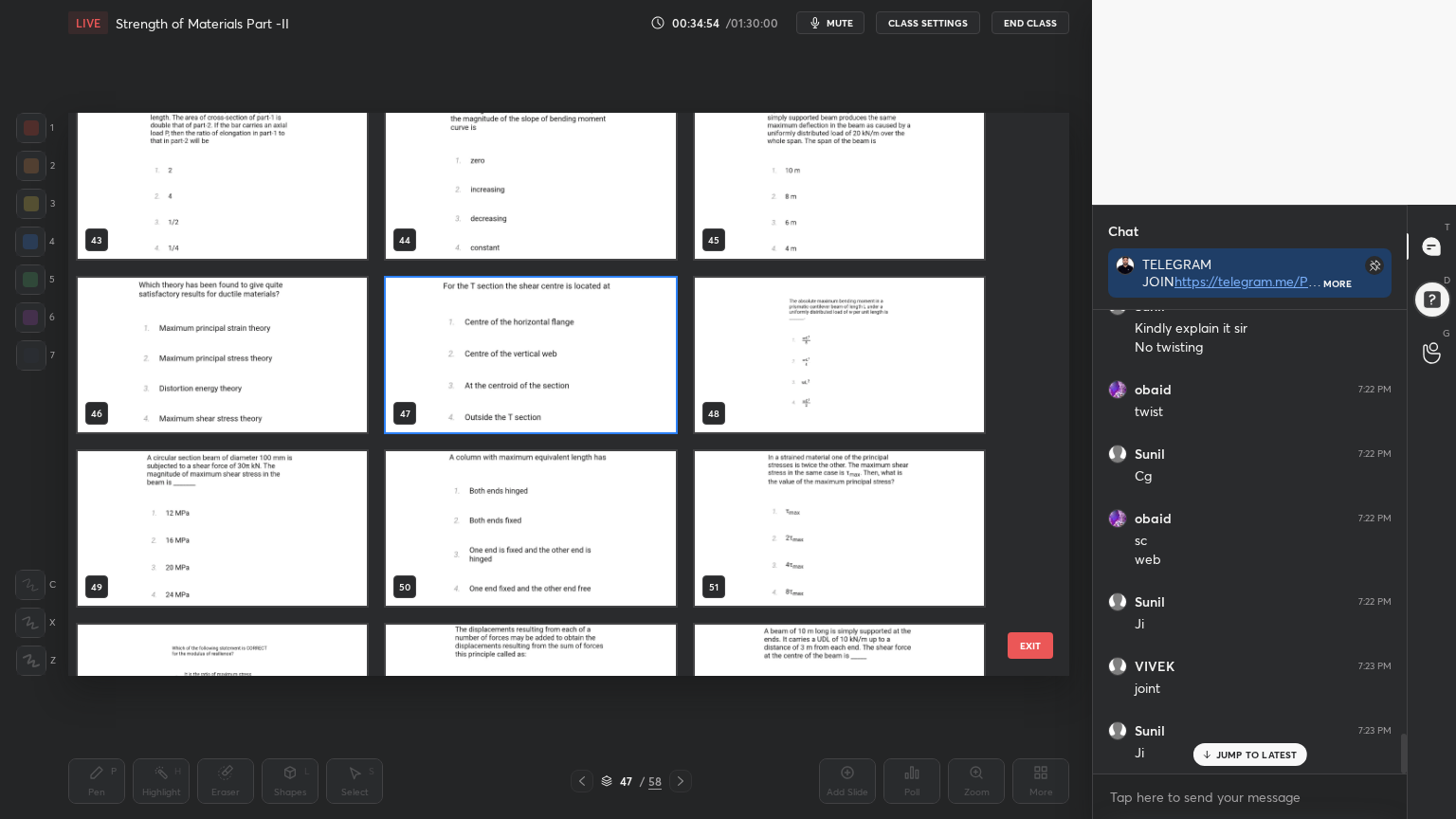 click at bounding box center [222, 528] 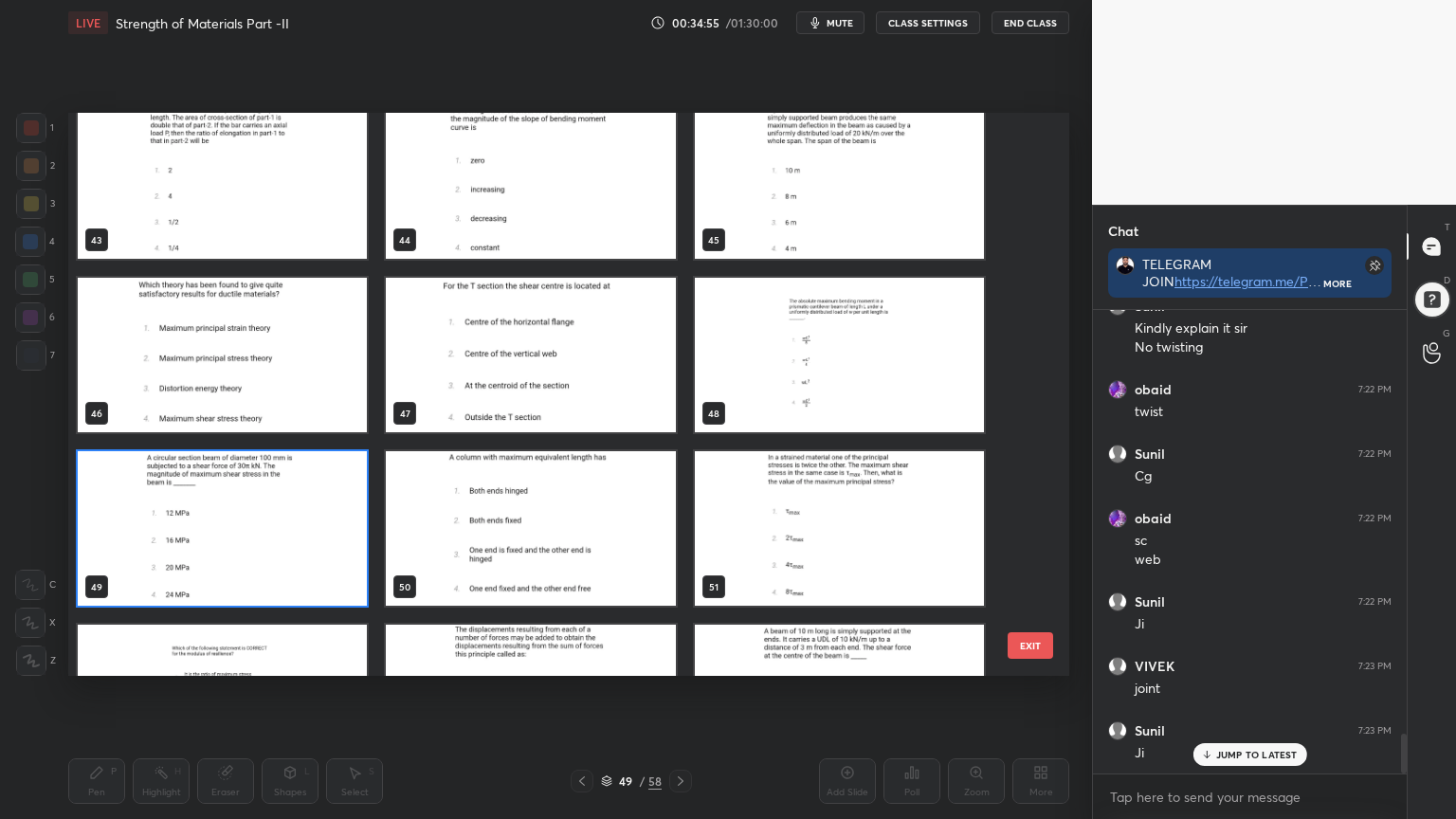 click at bounding box center [222, 528] 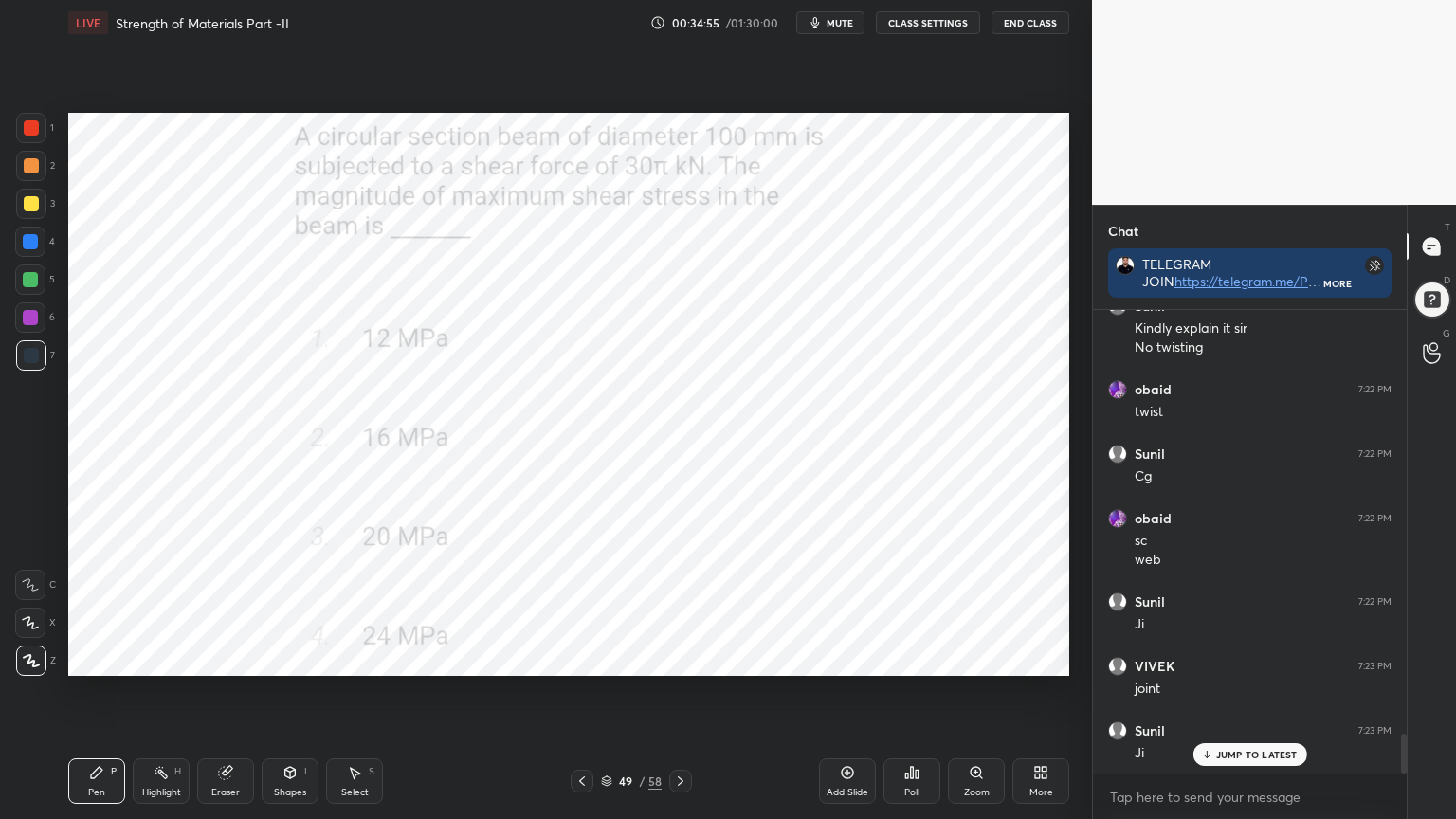click at bounding box center (222, 528) 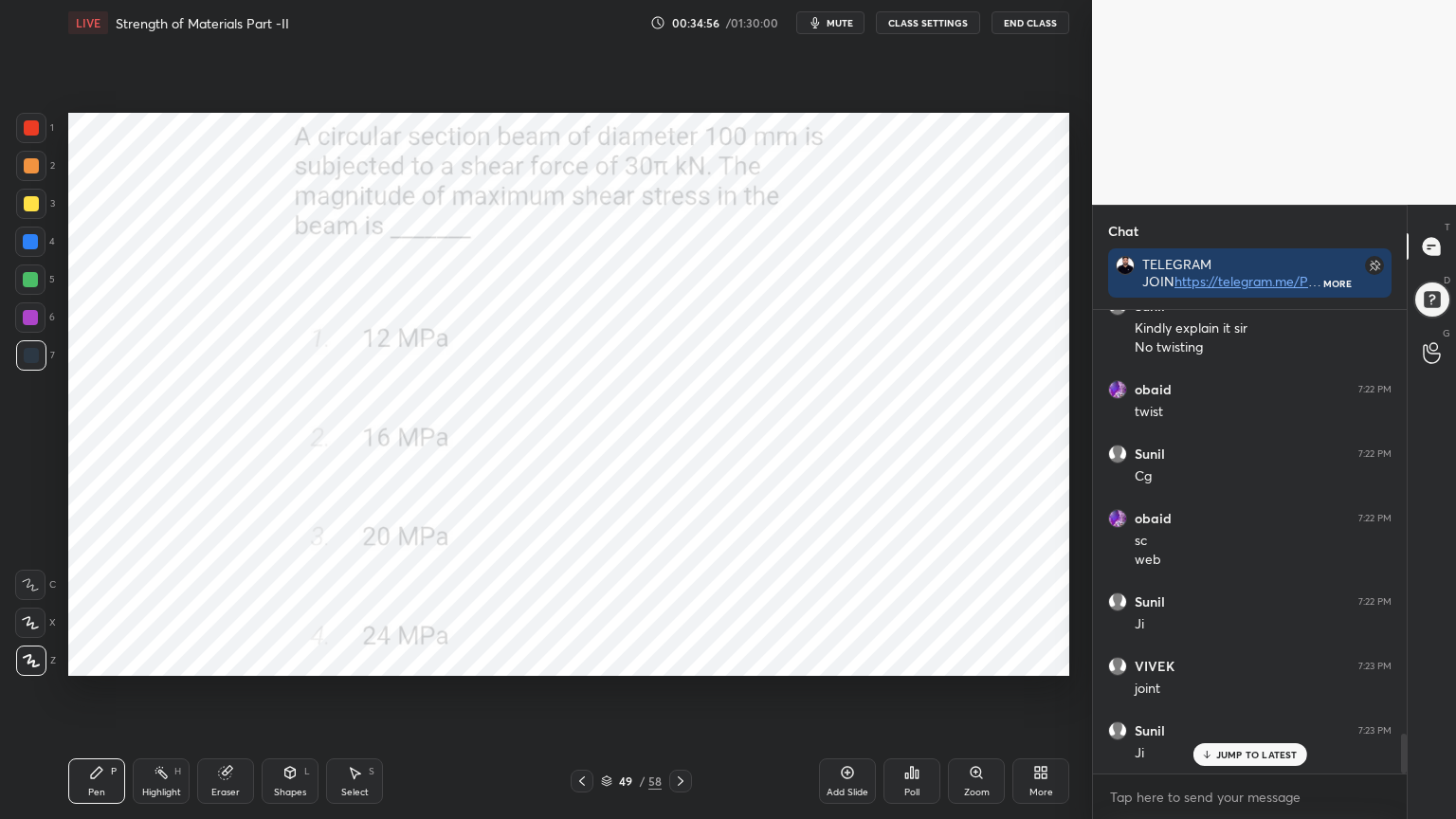 click on "Poll" at bounding box center (912, 781) 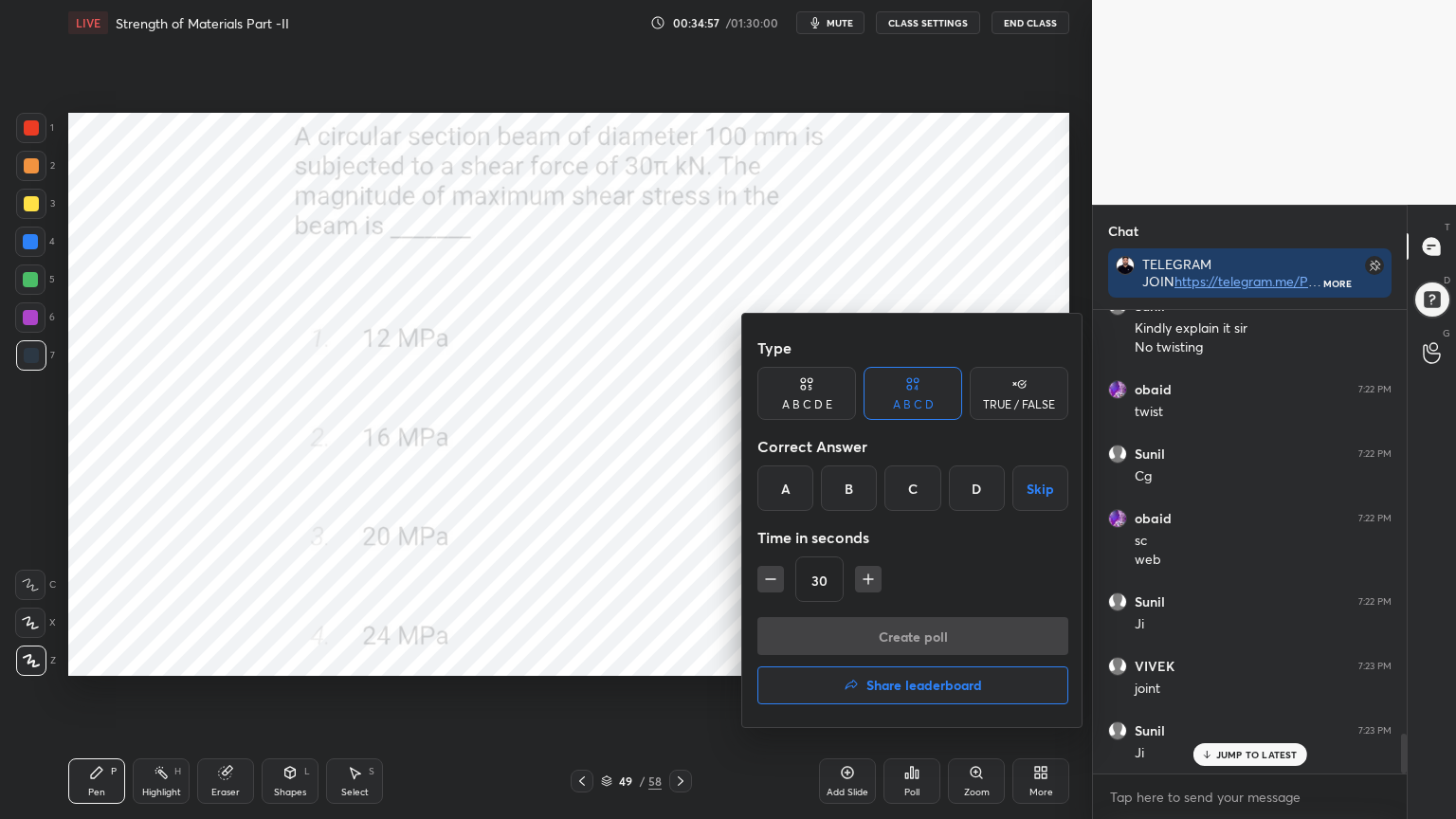 click on "B" at bounding box center (848, 488) 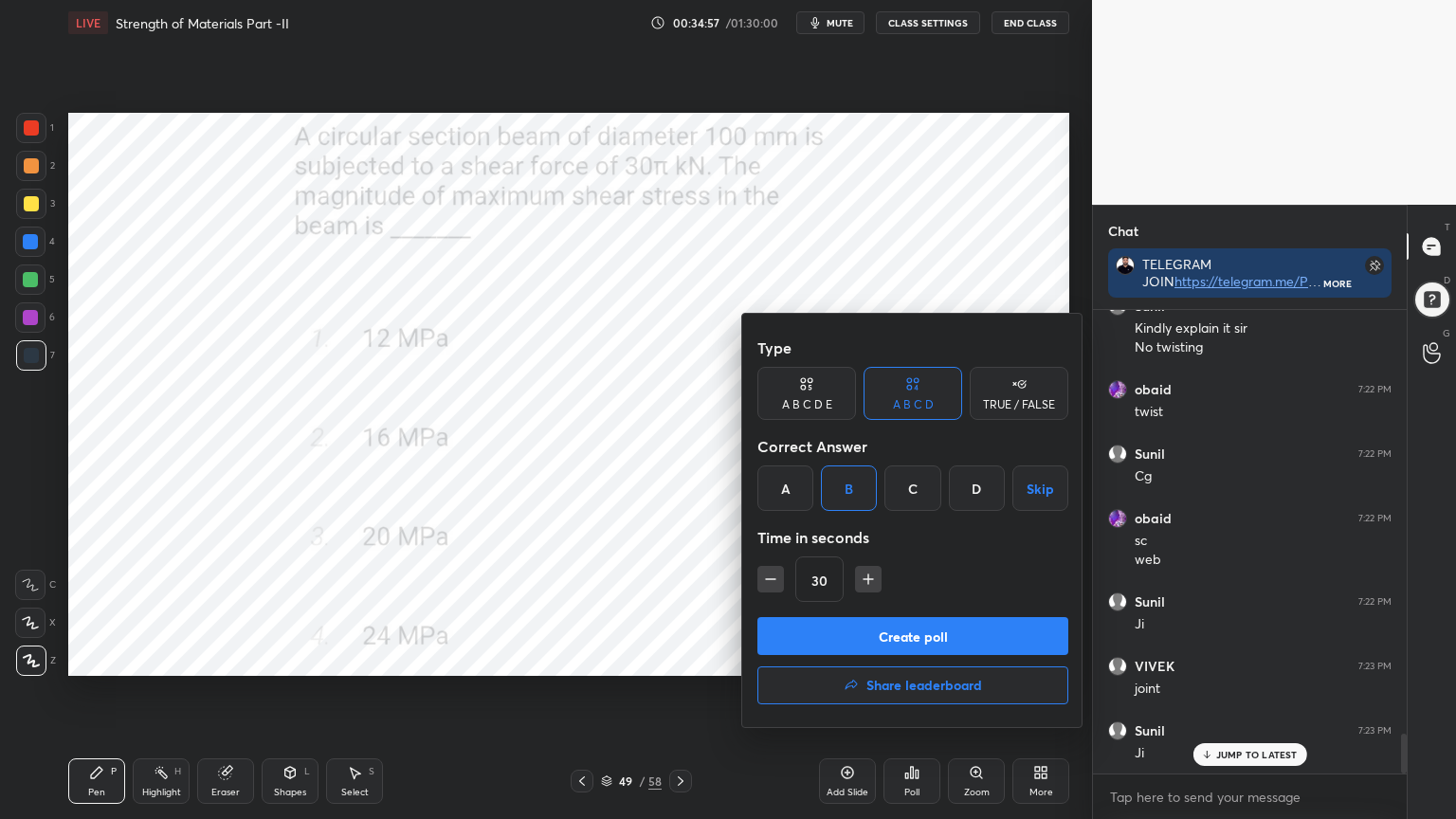click 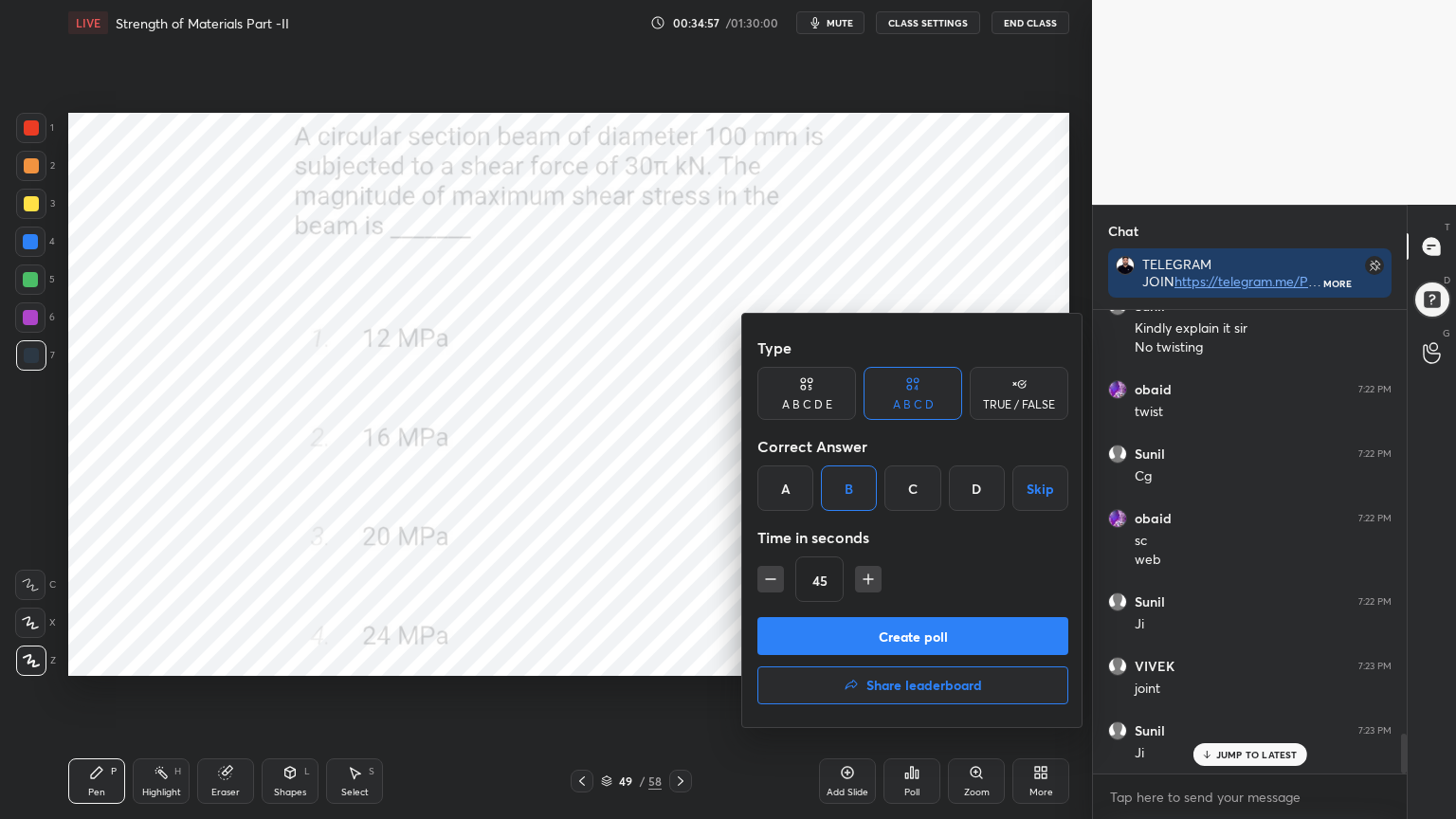 click 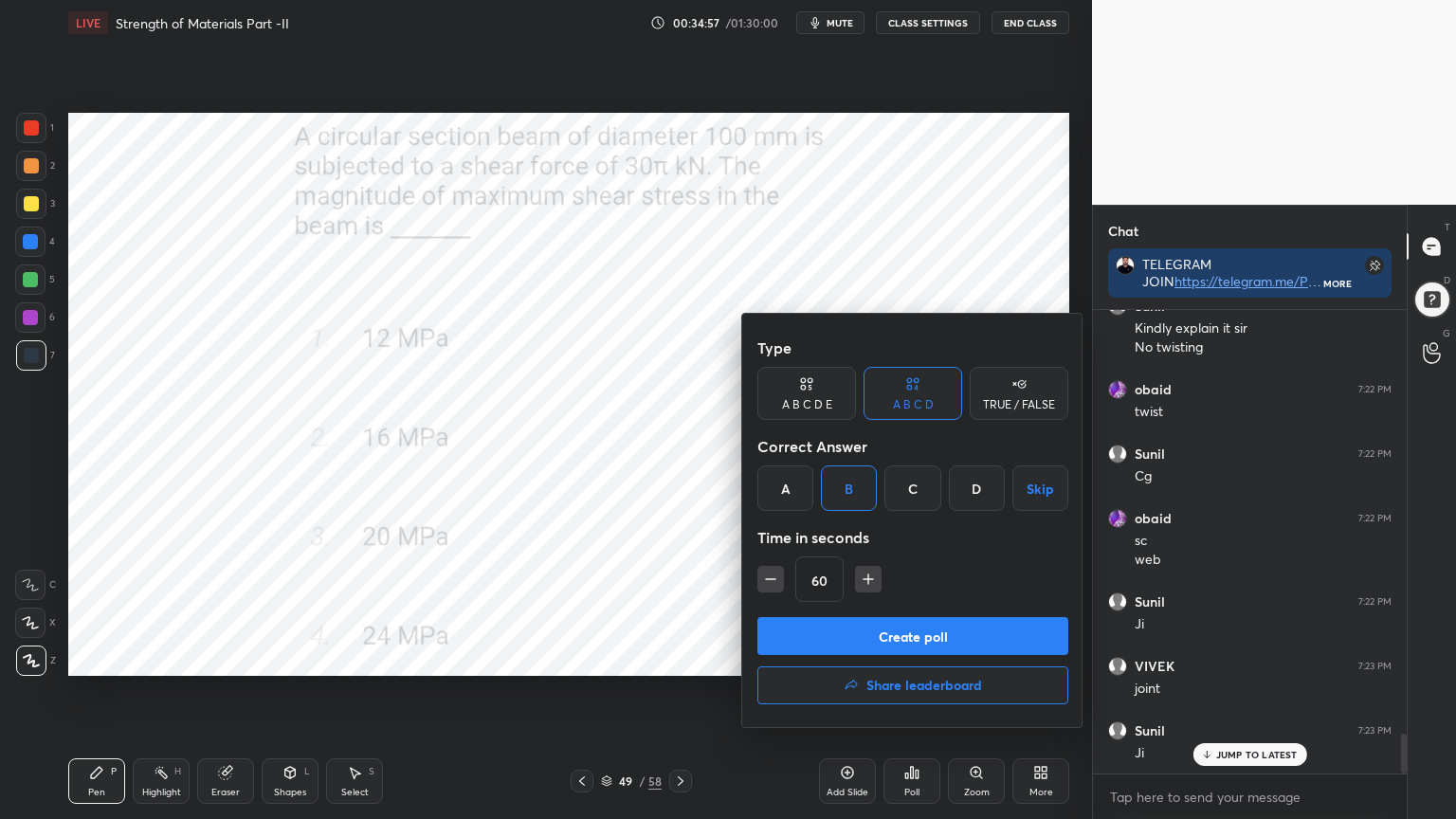 click 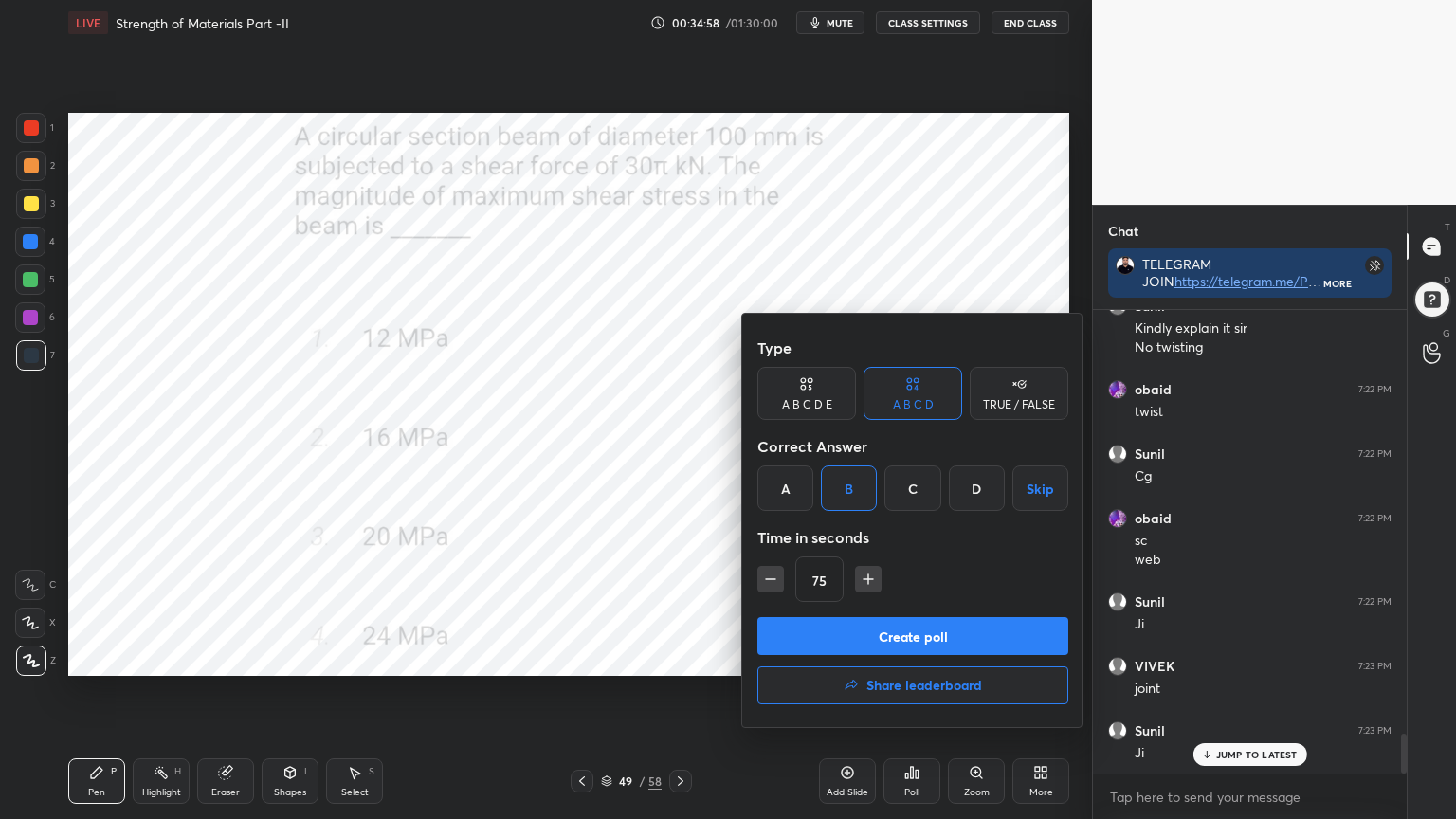 click on "Create poll" at bounding box center [913, 636] 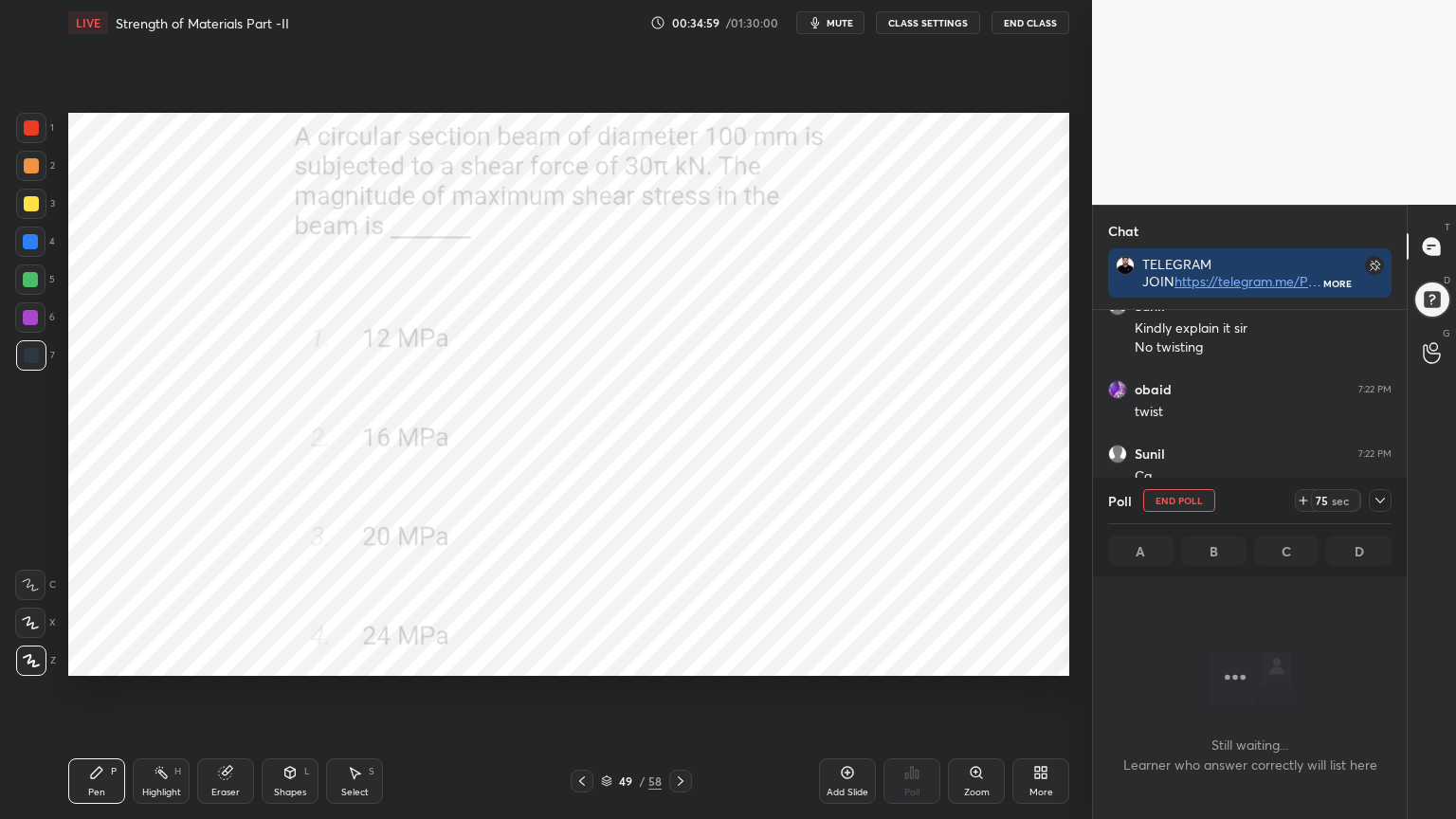 scroll, scrollTop: 435, scrollLeft: 308, axis: both 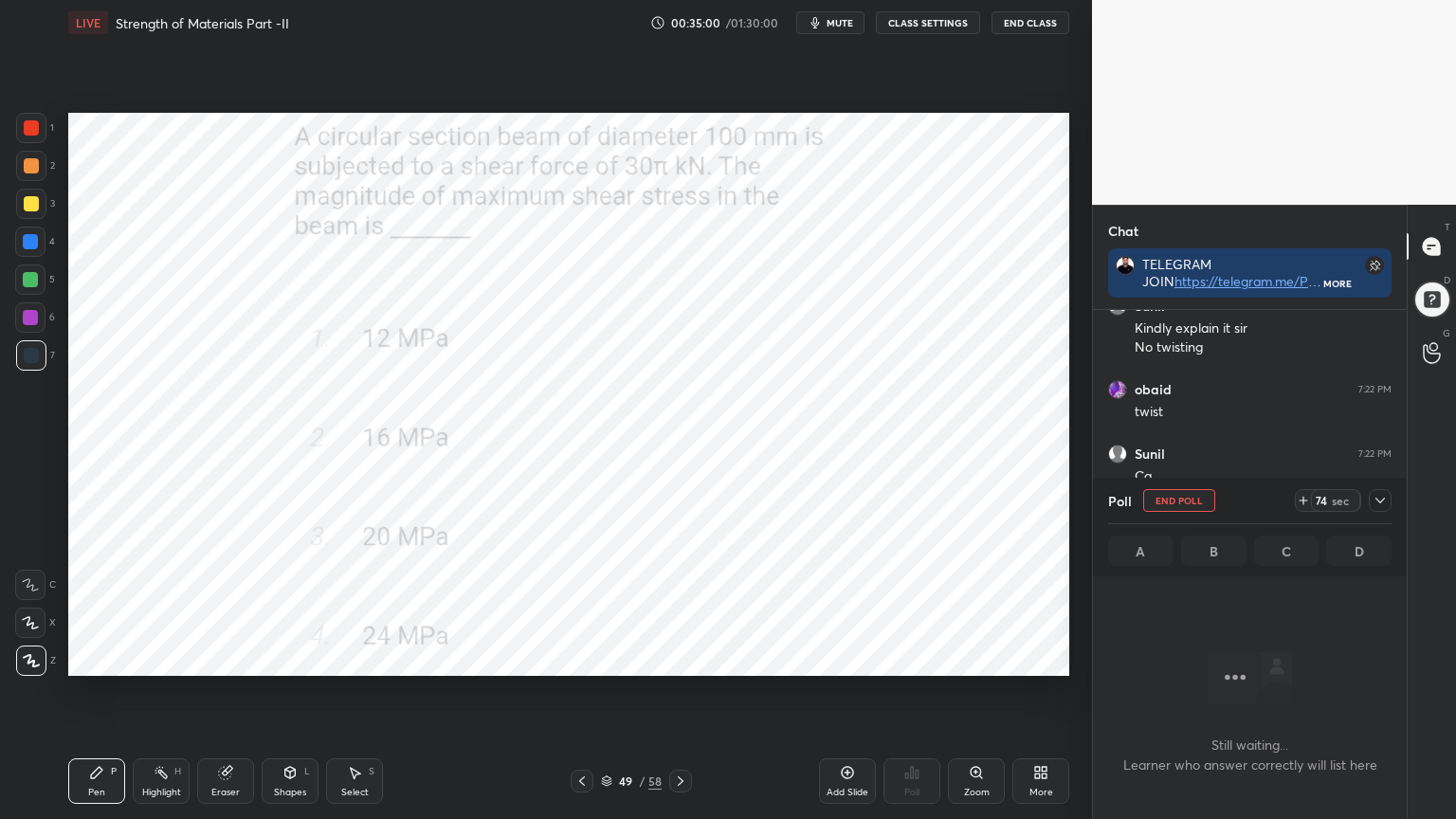 click 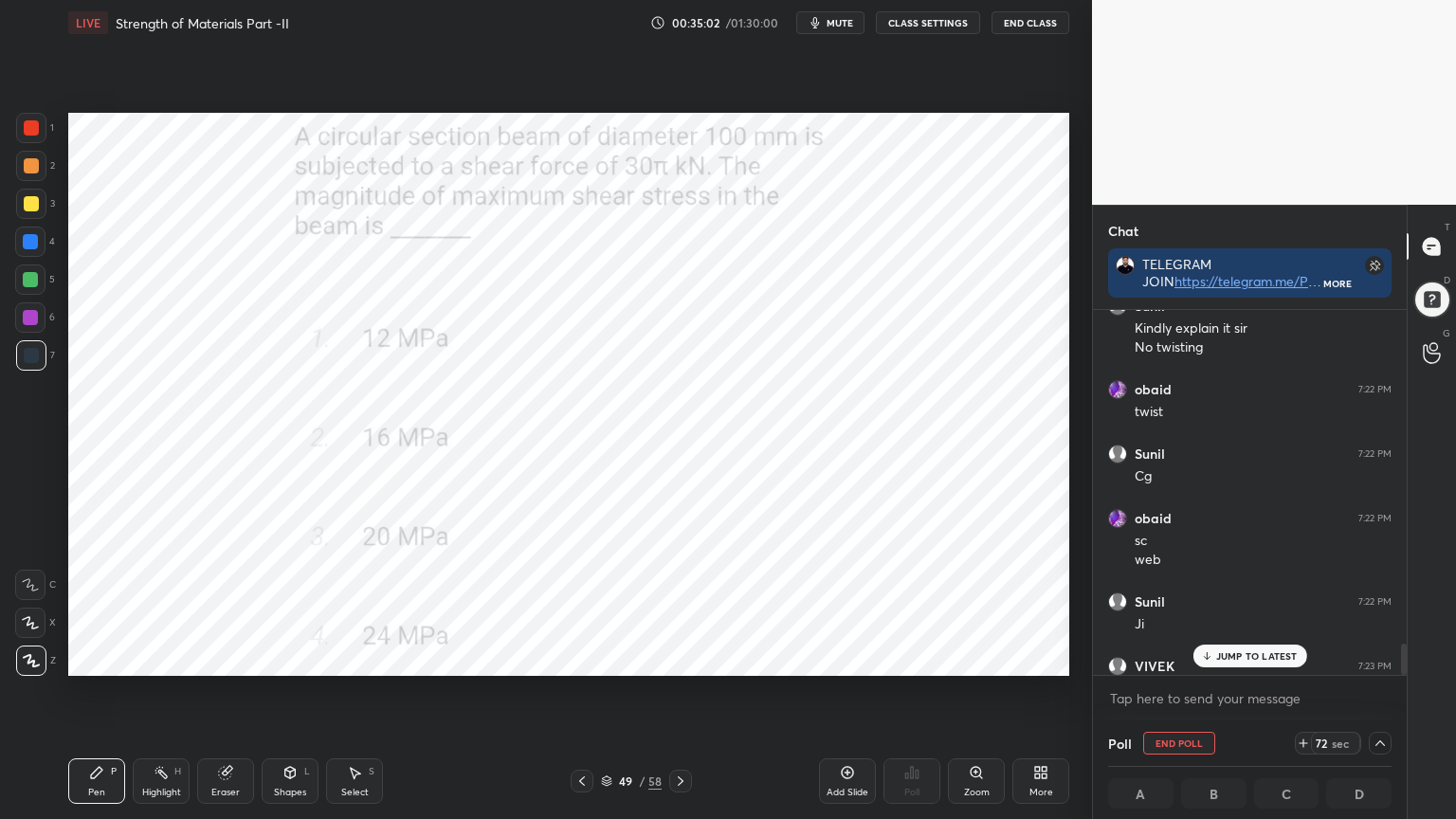 click on "JUMP TO LATEST" at bounding box center [1257, 656] 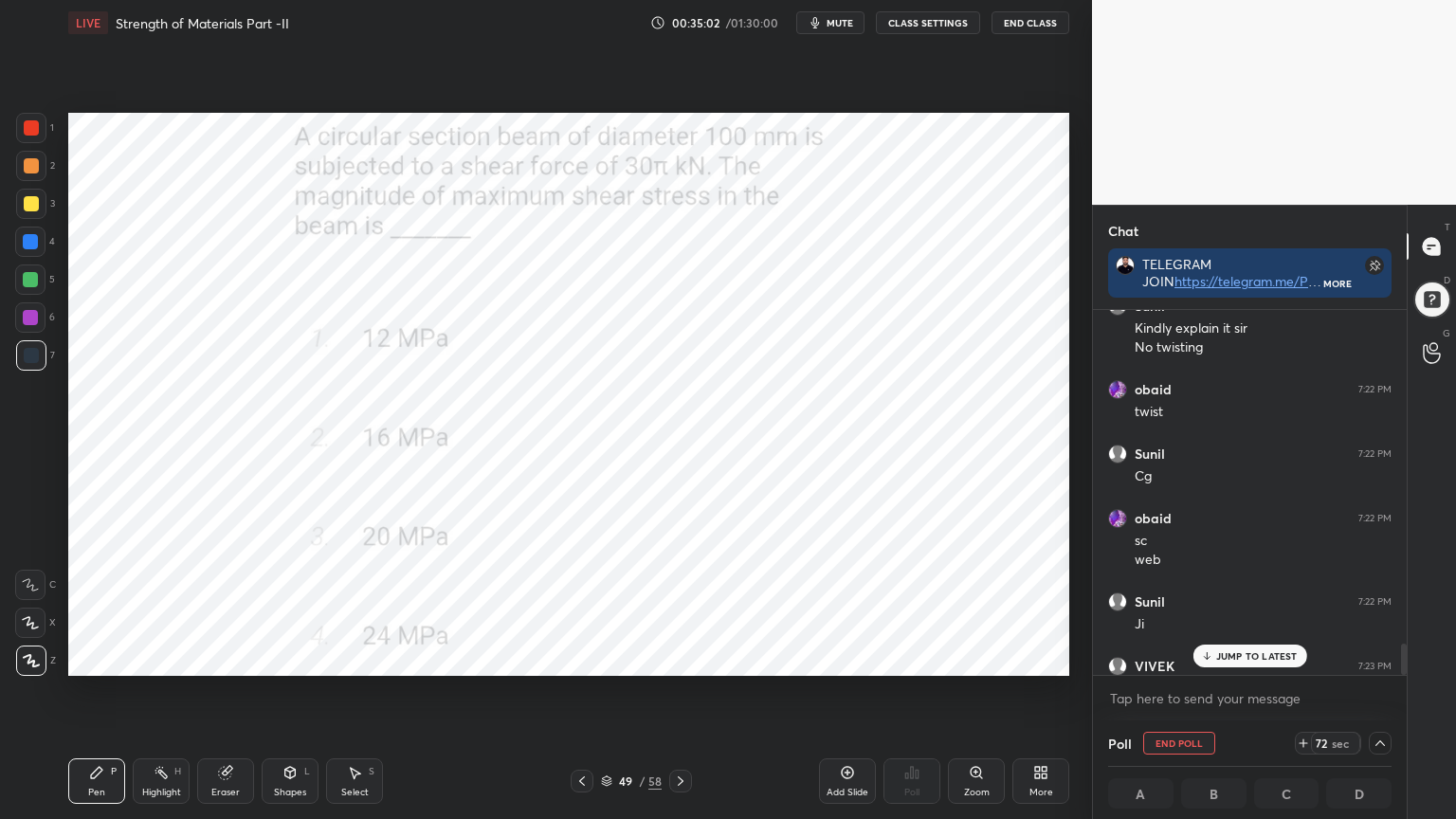 scroll, scrollTop: 5032, scrollLeft: 0, axis: vertical 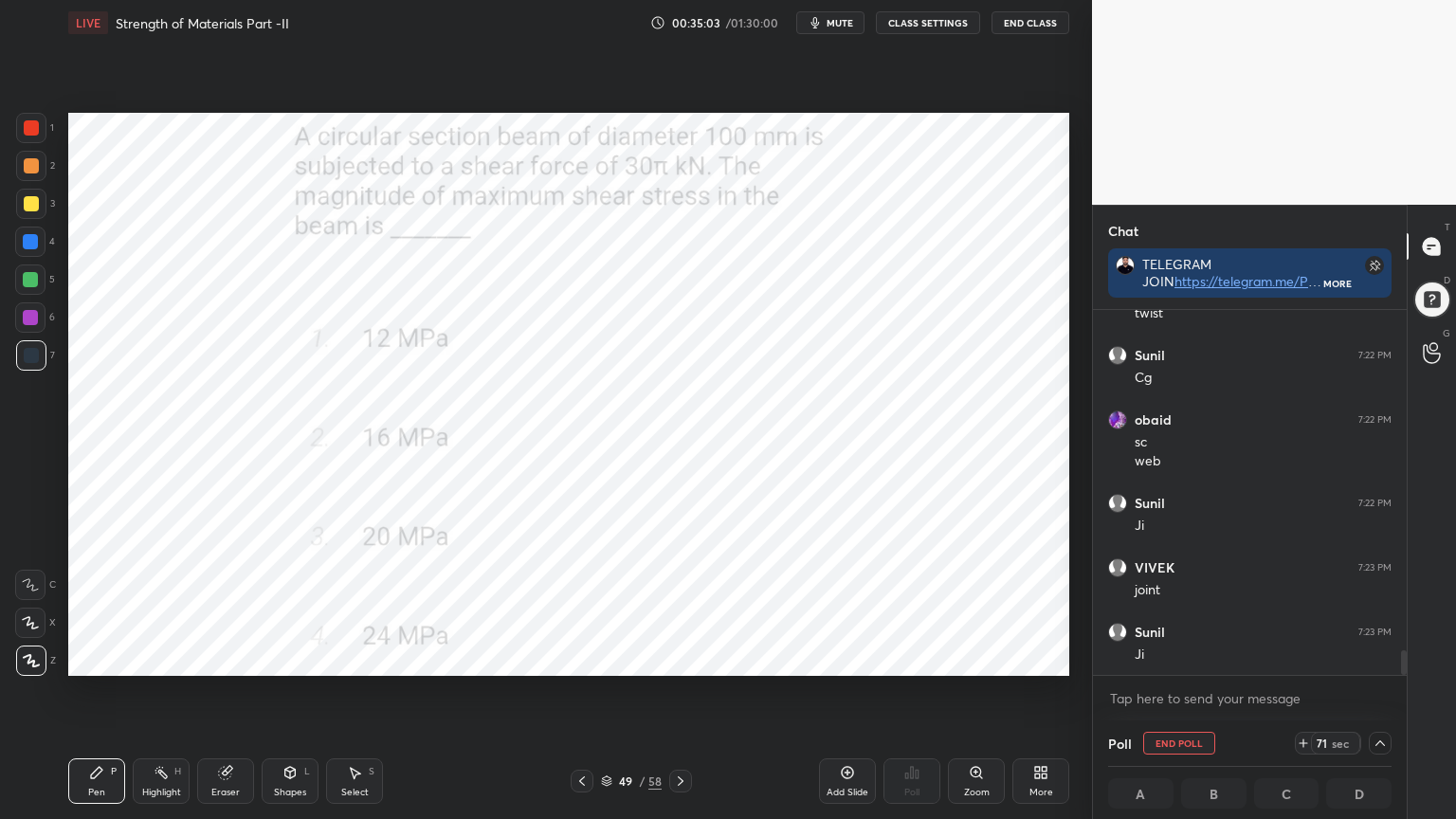 click on "mute" at bounding box center (840, 23) 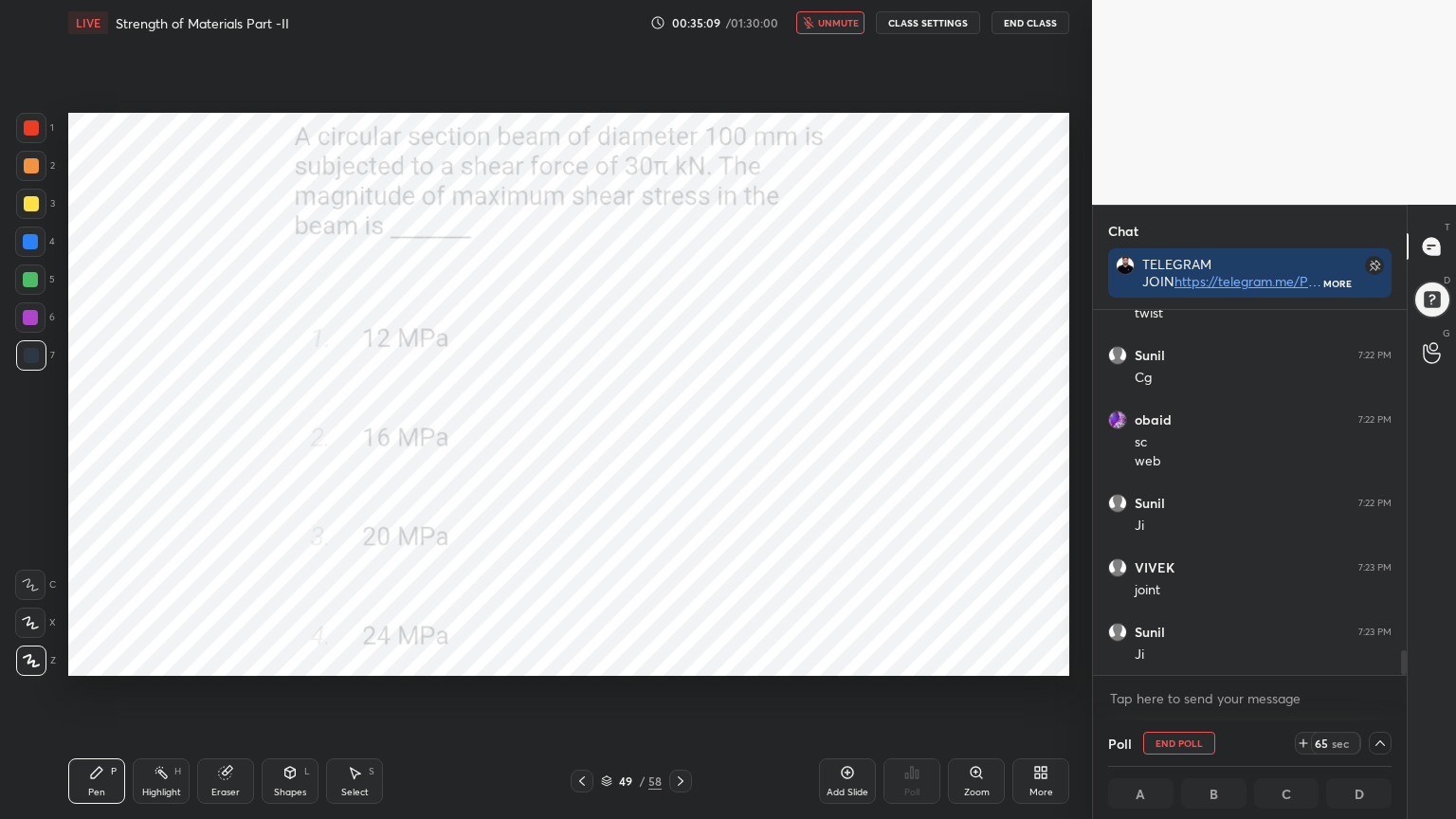 click on "unmute" at bounding box center (838, 23) 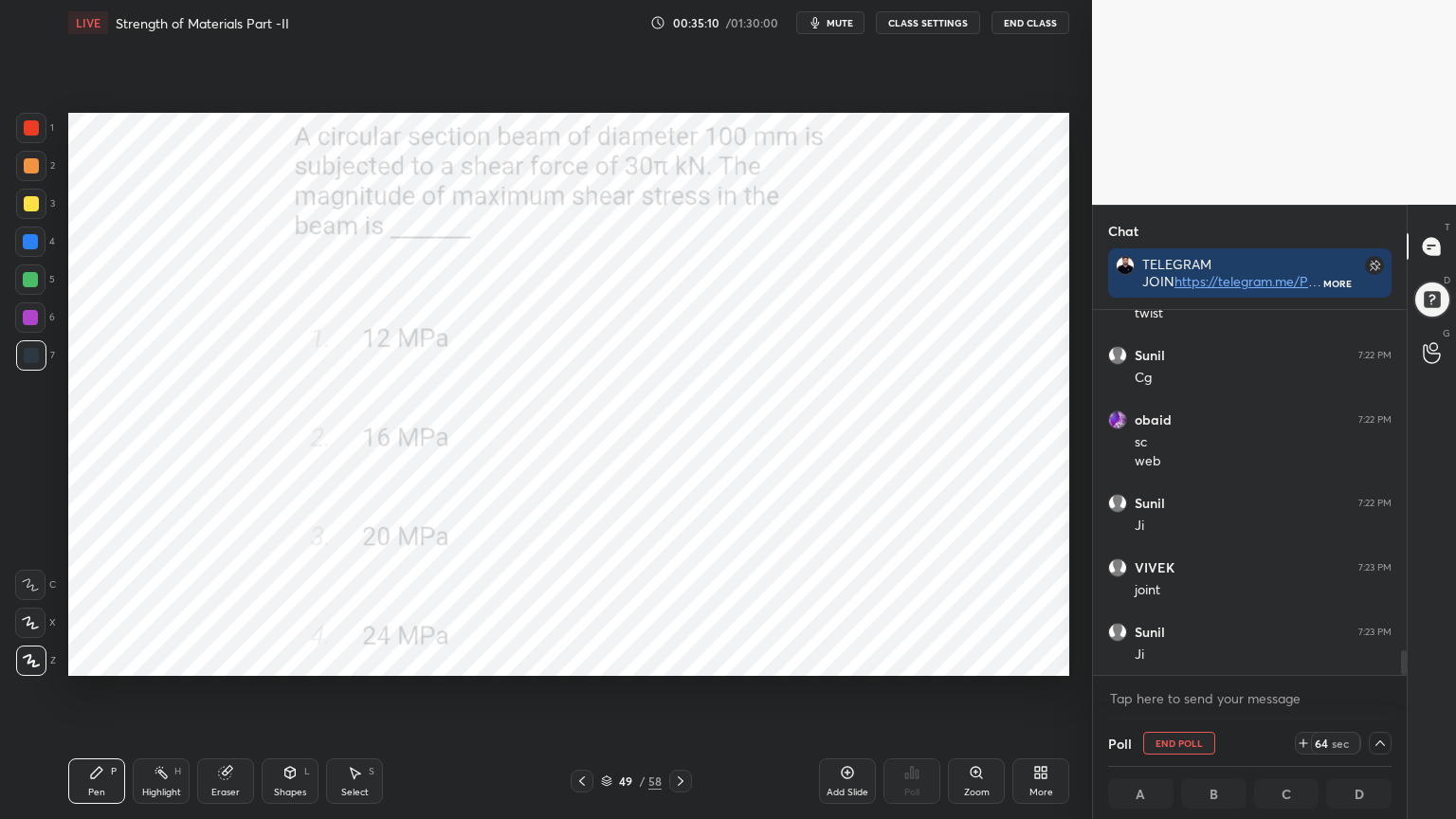 scroll, scrollTop: 5032, scrollLeft: 0, axis: vertical 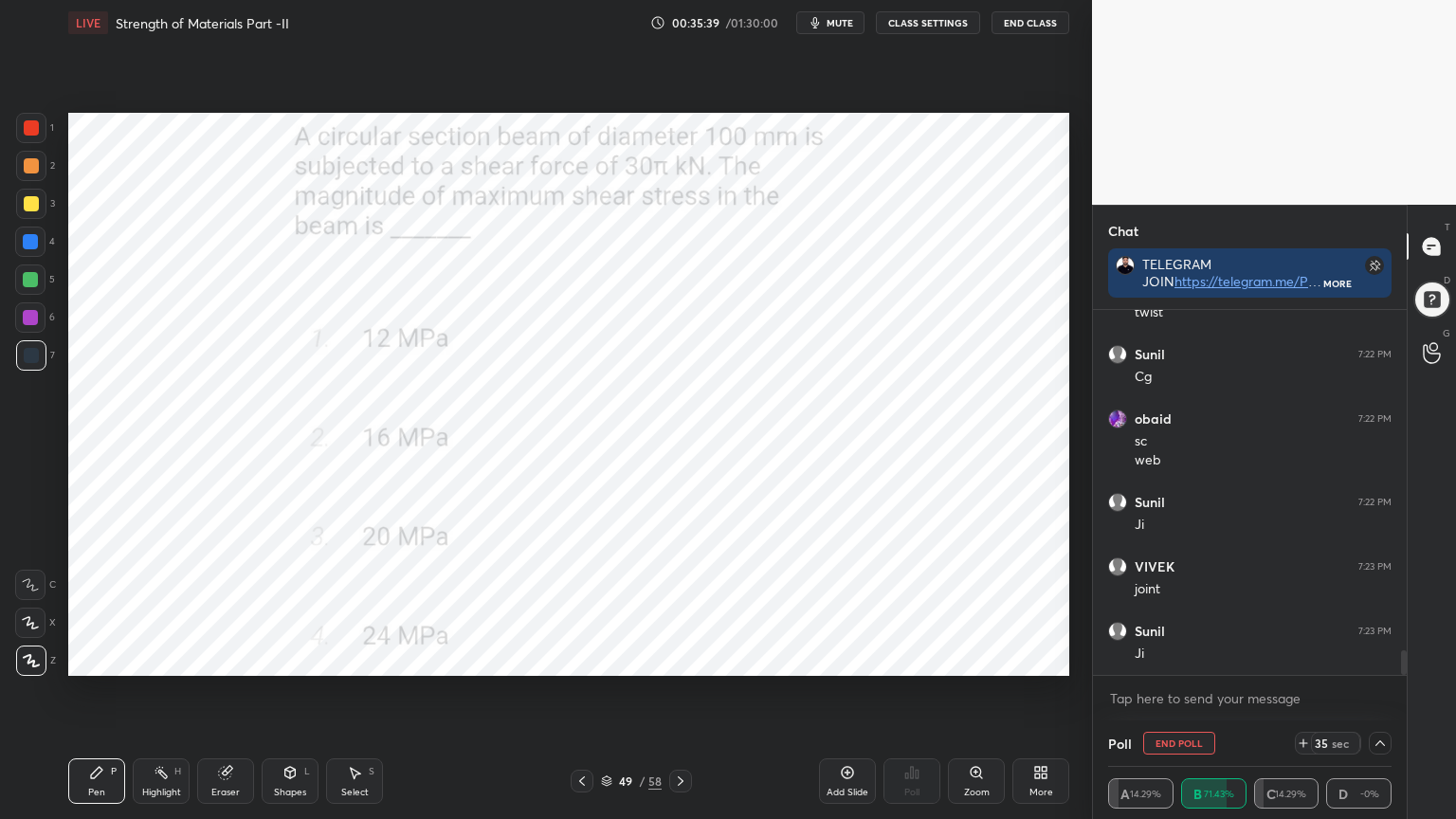 click on "mute" at bounding box center [840, 23] 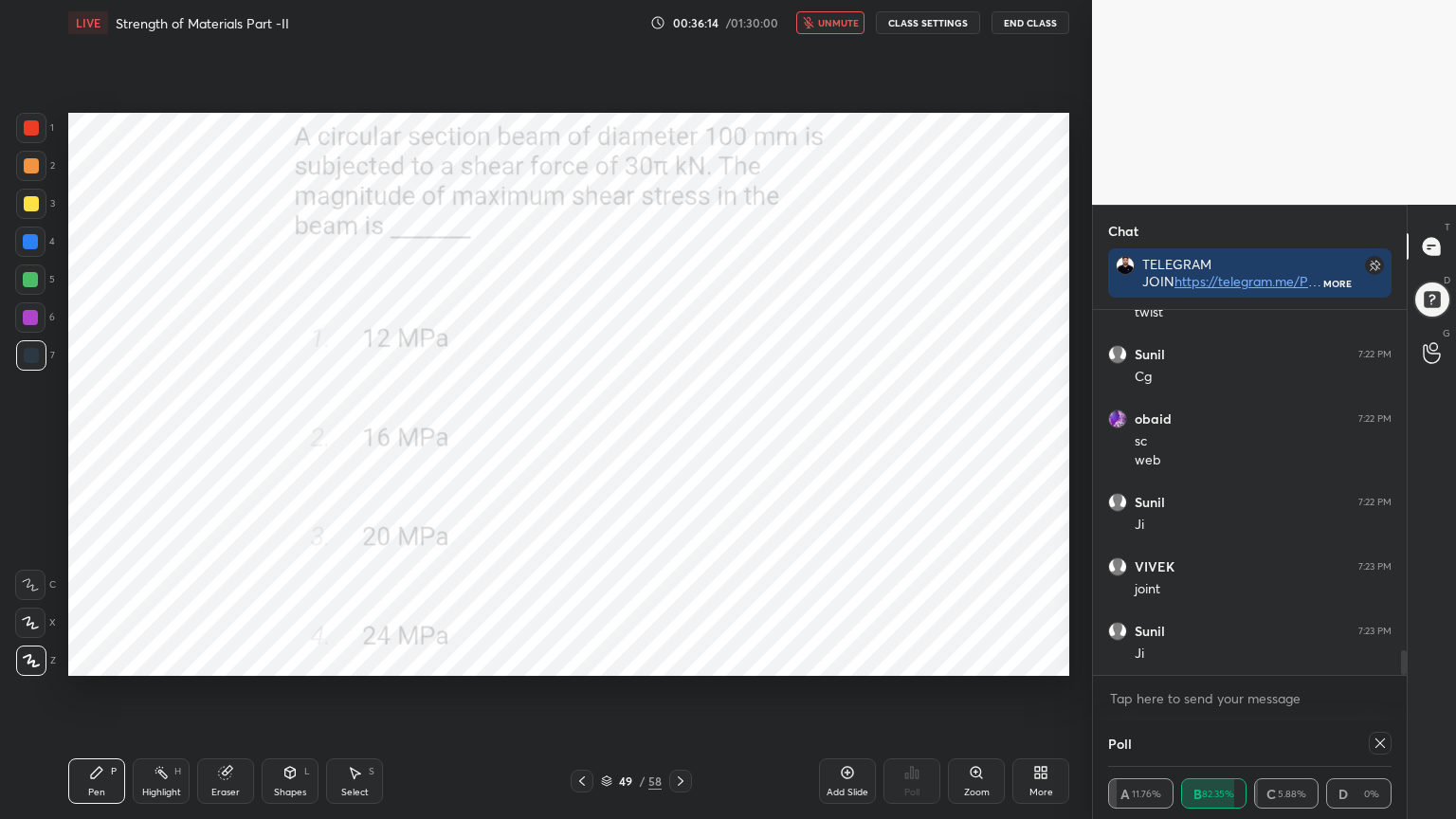 scroll, scrollTop: 6, scrollLeft: 6, axis: both 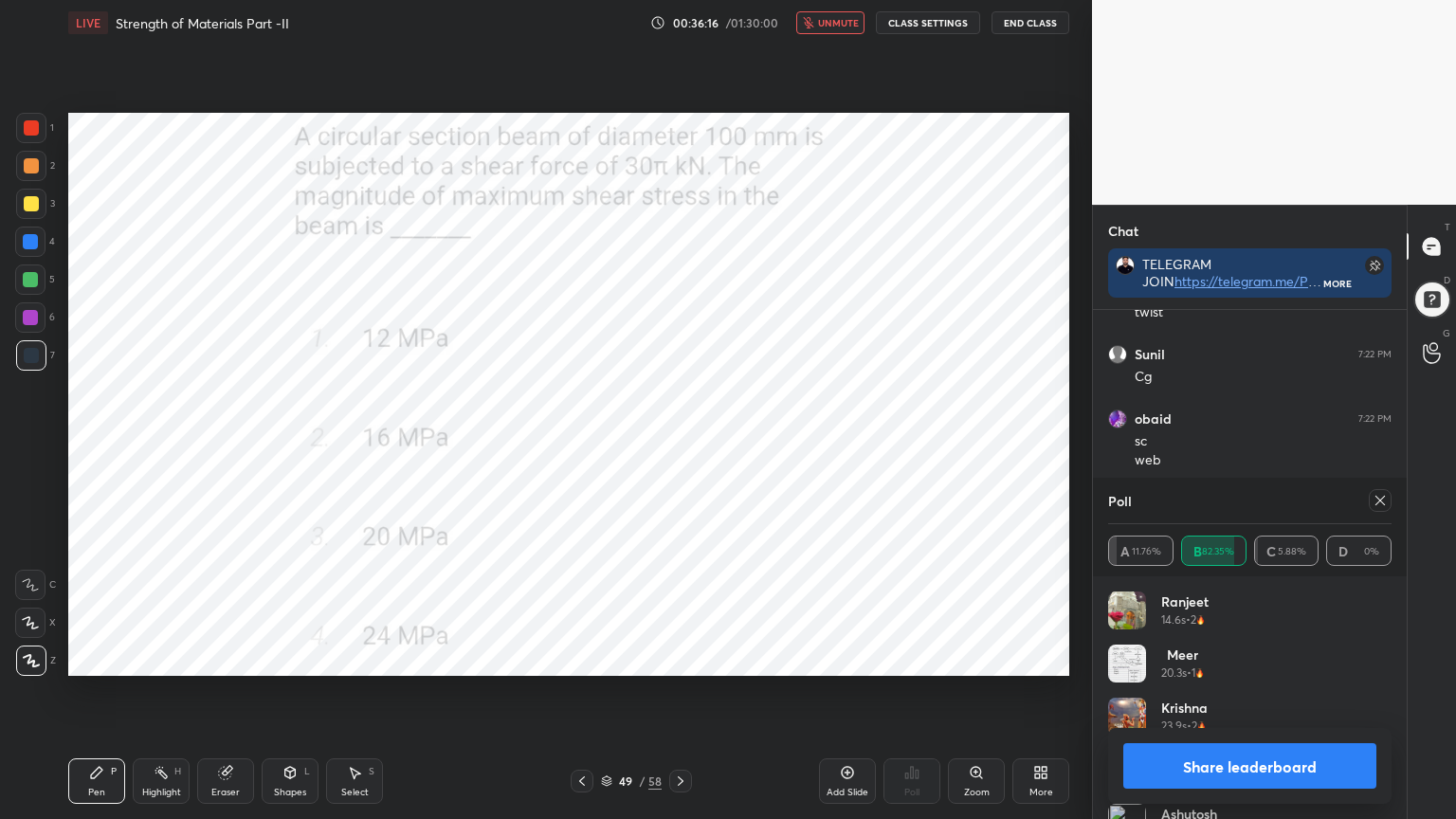 click on "unmute" at bounding box center [838, 23] 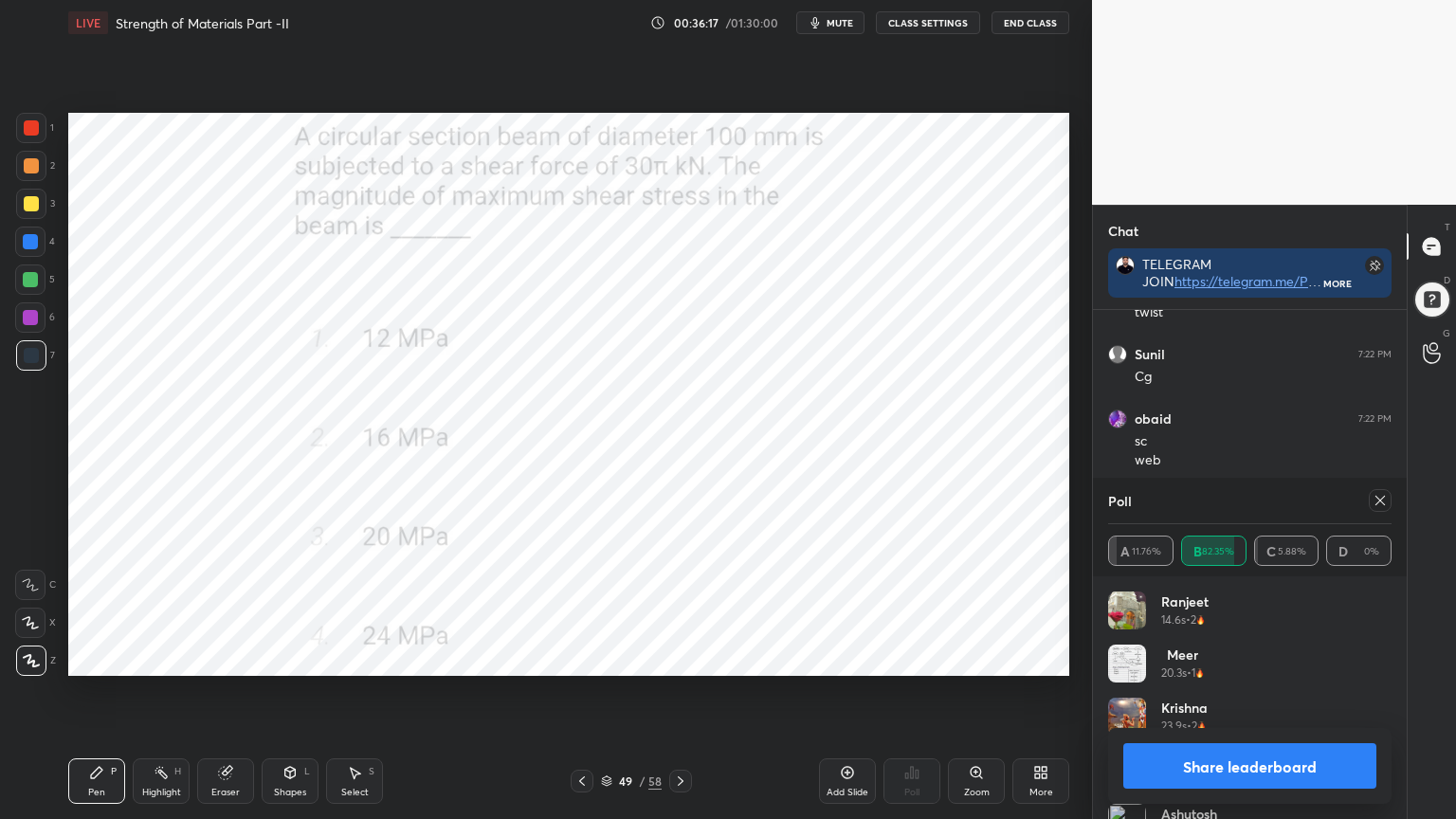 click 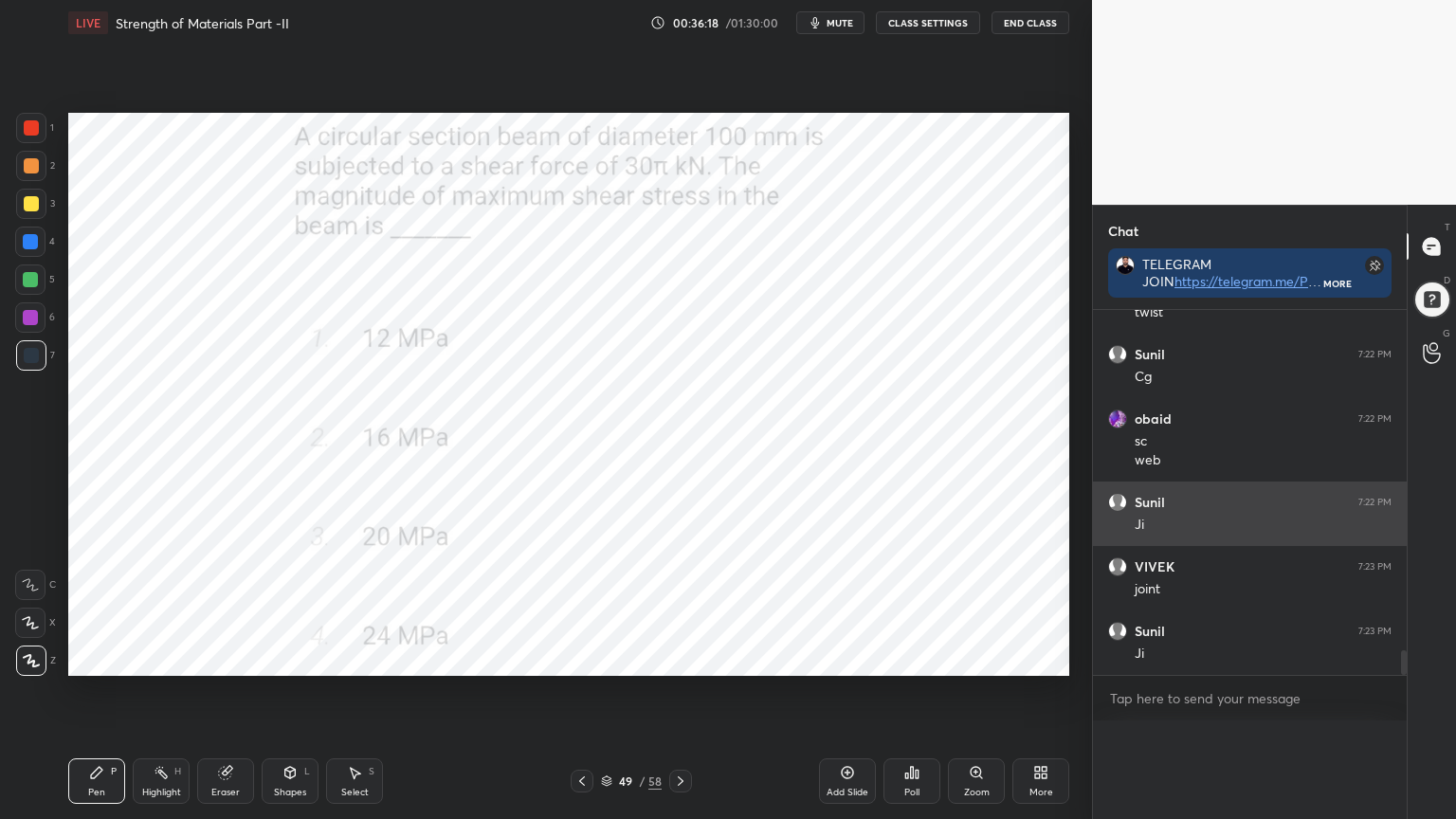scroll, scrollTop: 0, scrollLeft: 6, axis: horizontal 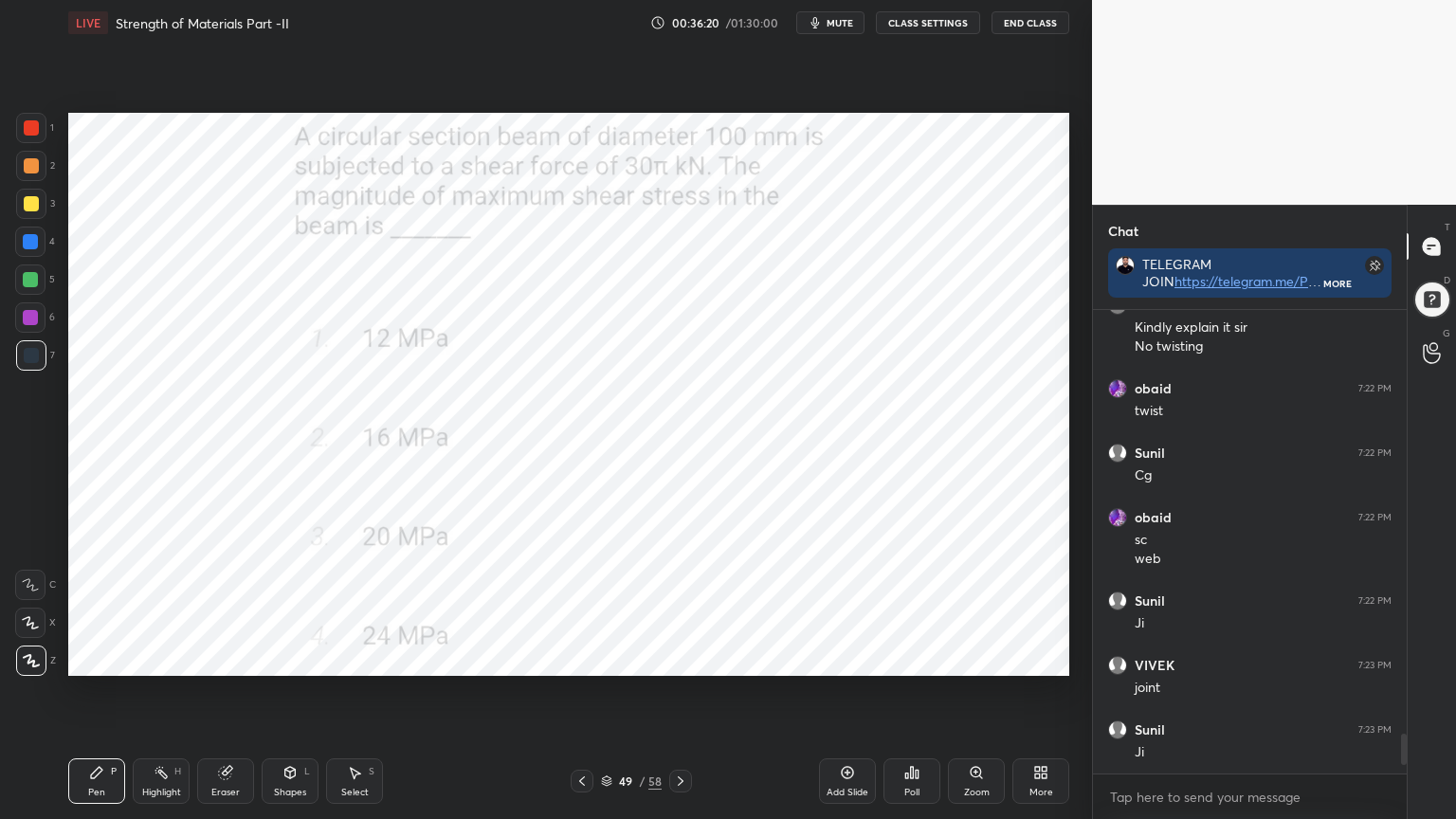click at bounding box center (31, 128) 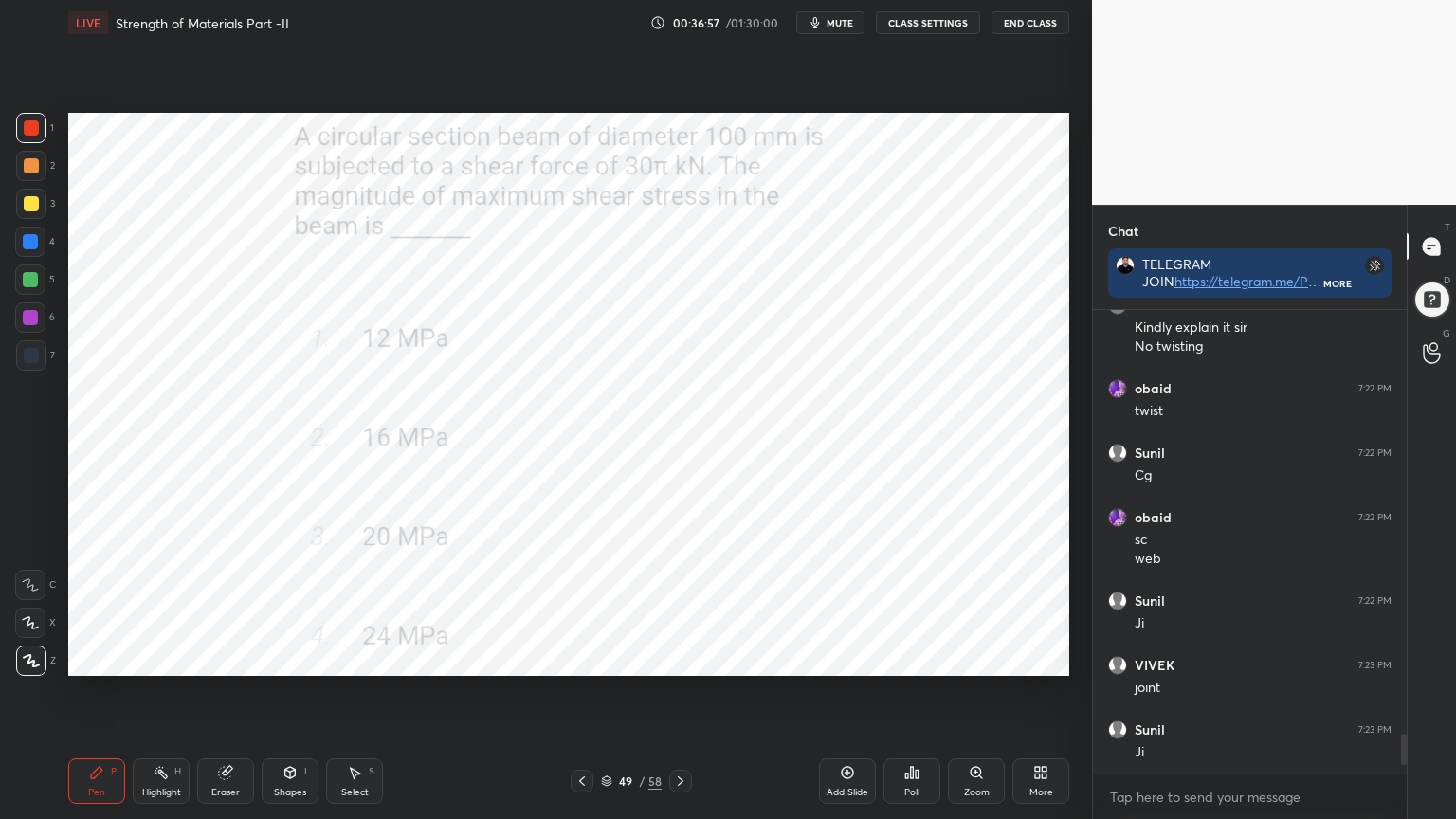 click 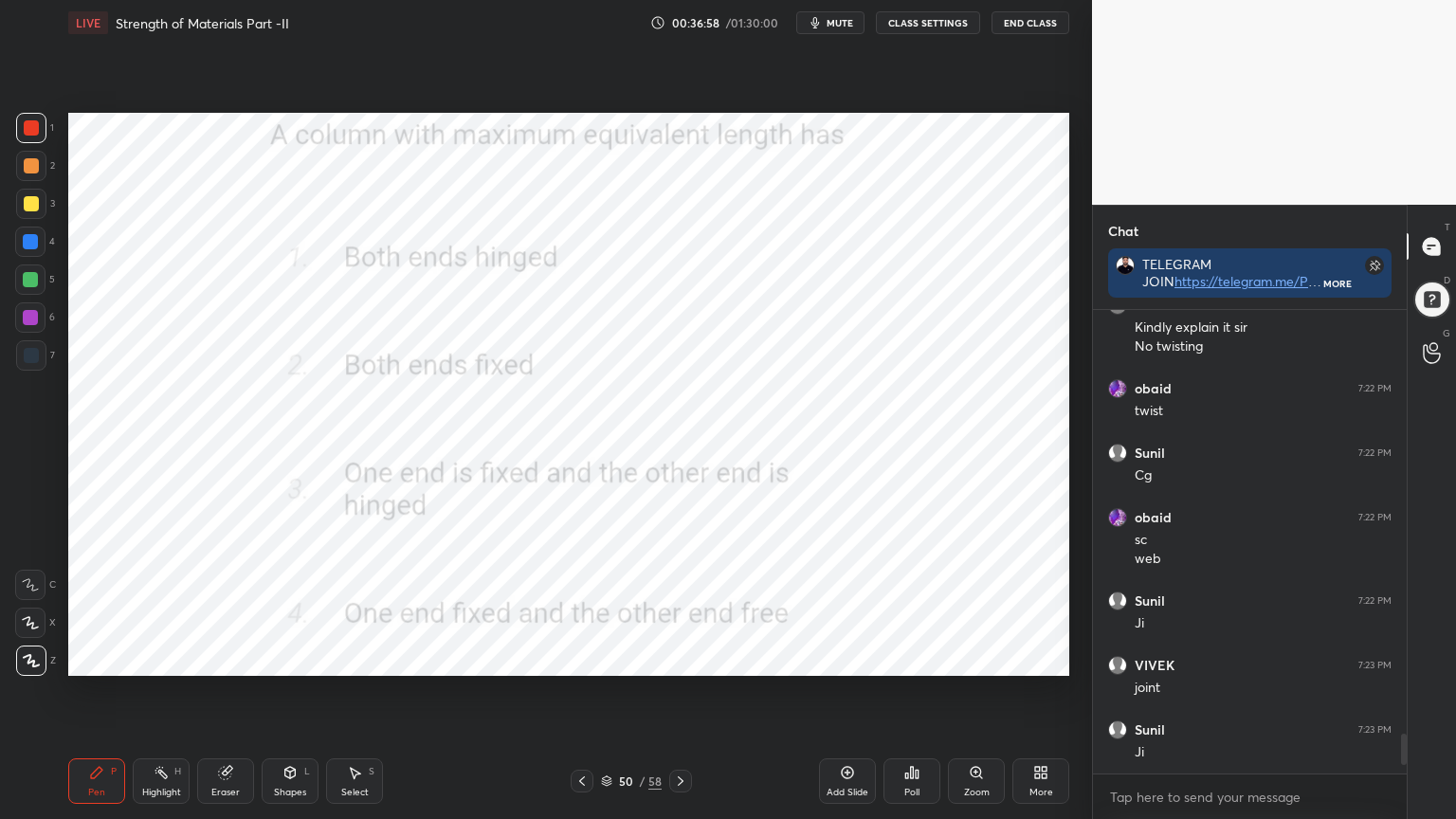 click on "Poll" at bounding box center (912, 781) 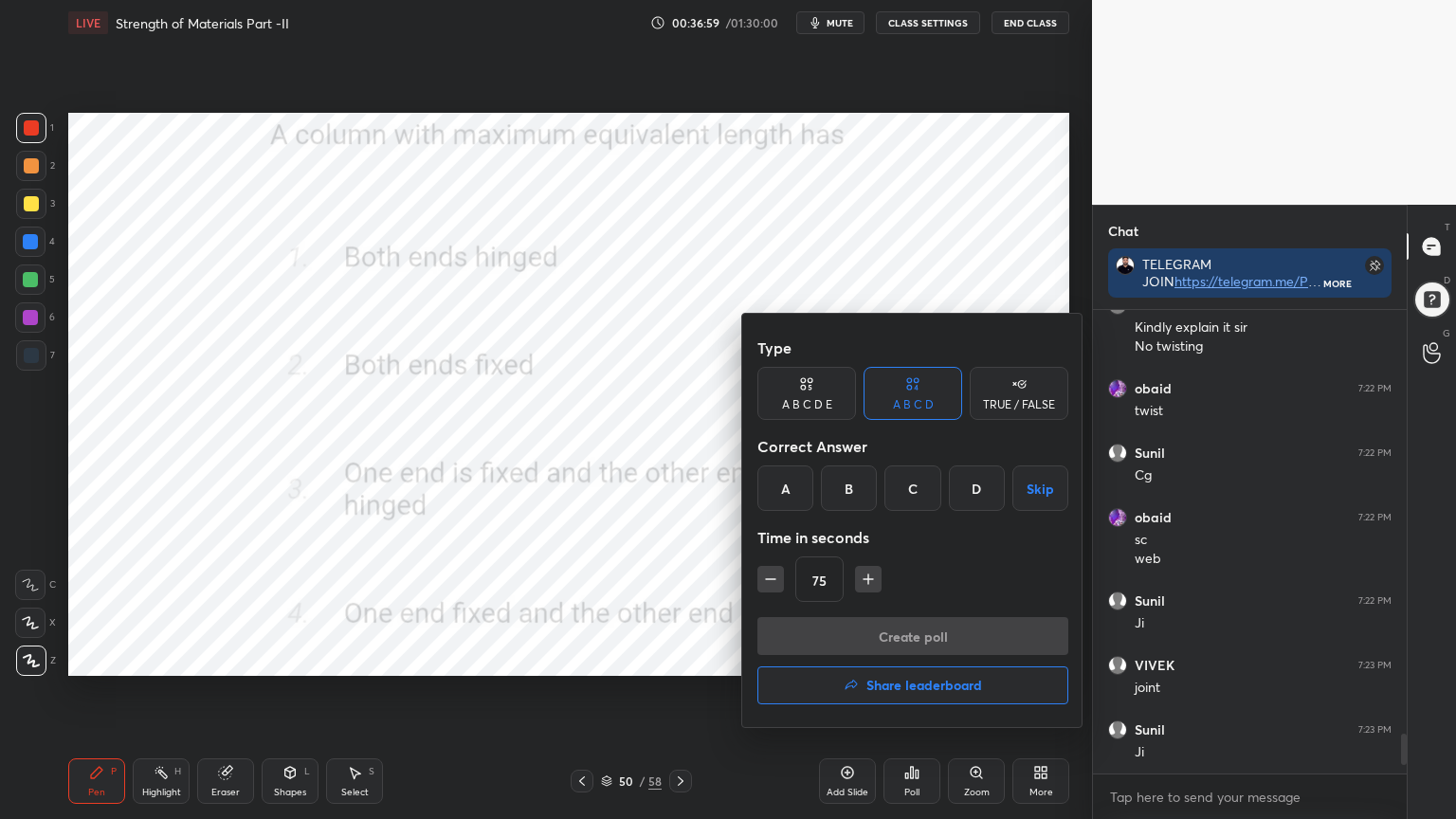 click on "D" at bounding box center [976, 488] 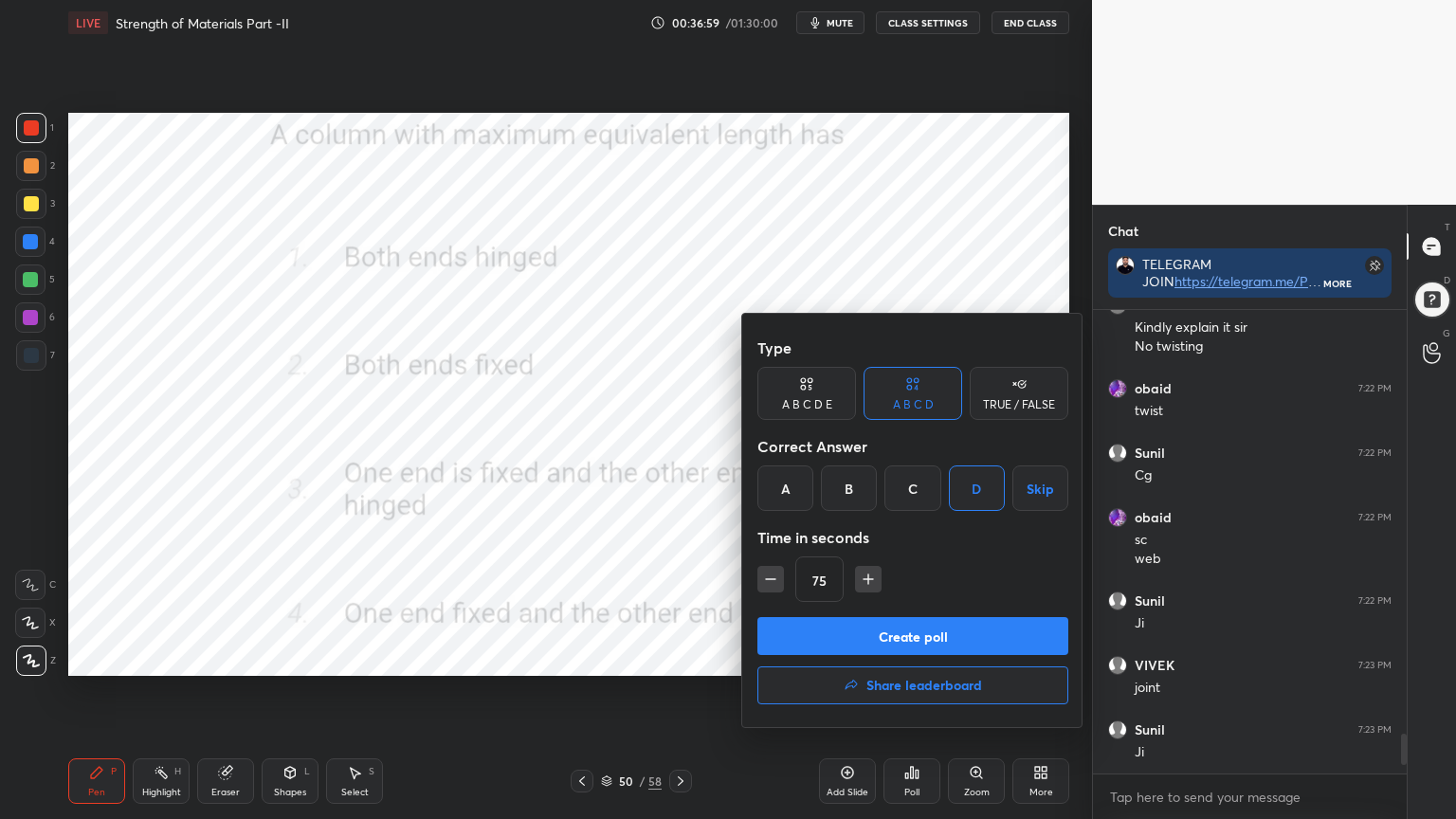 click 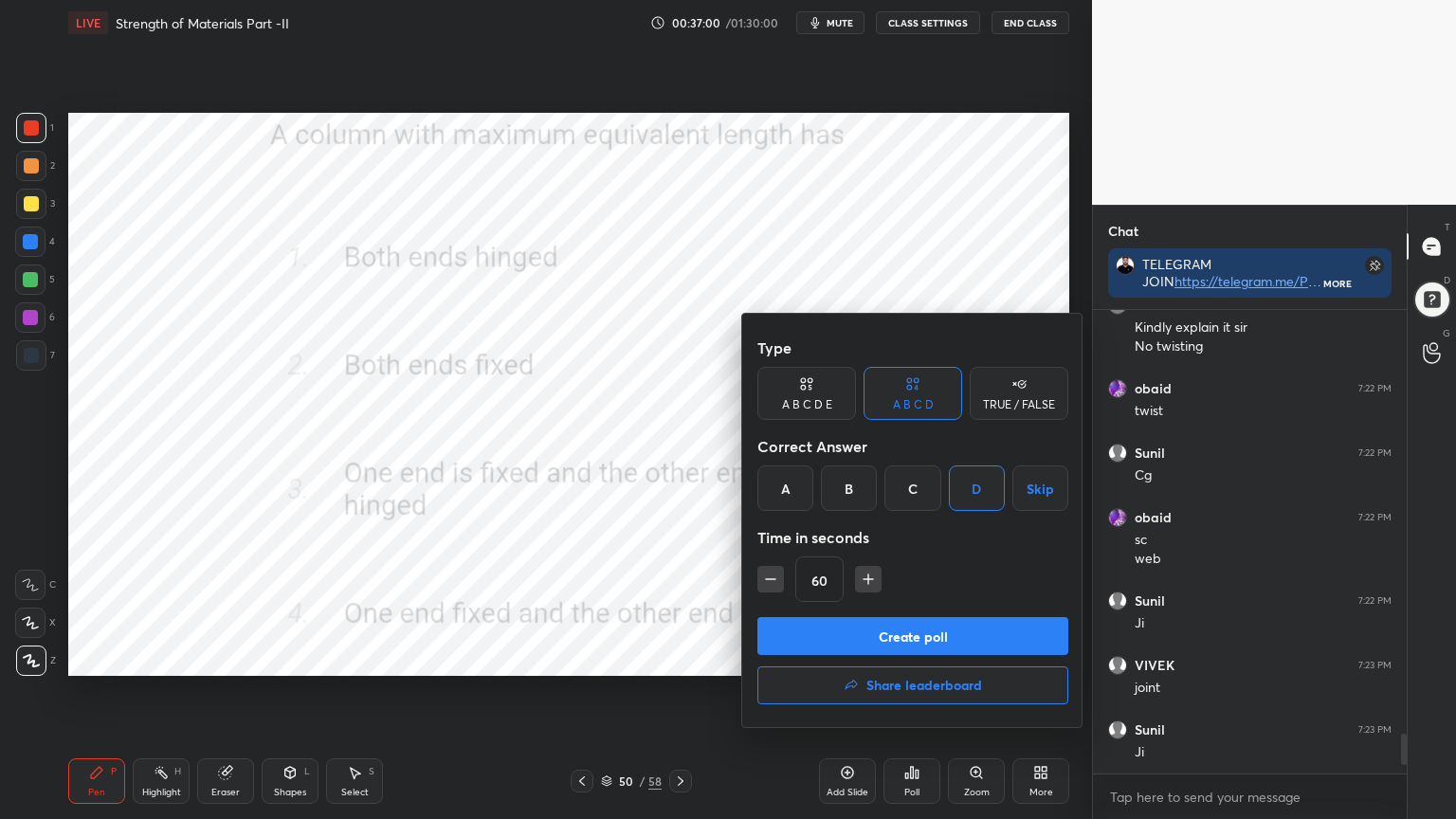 click 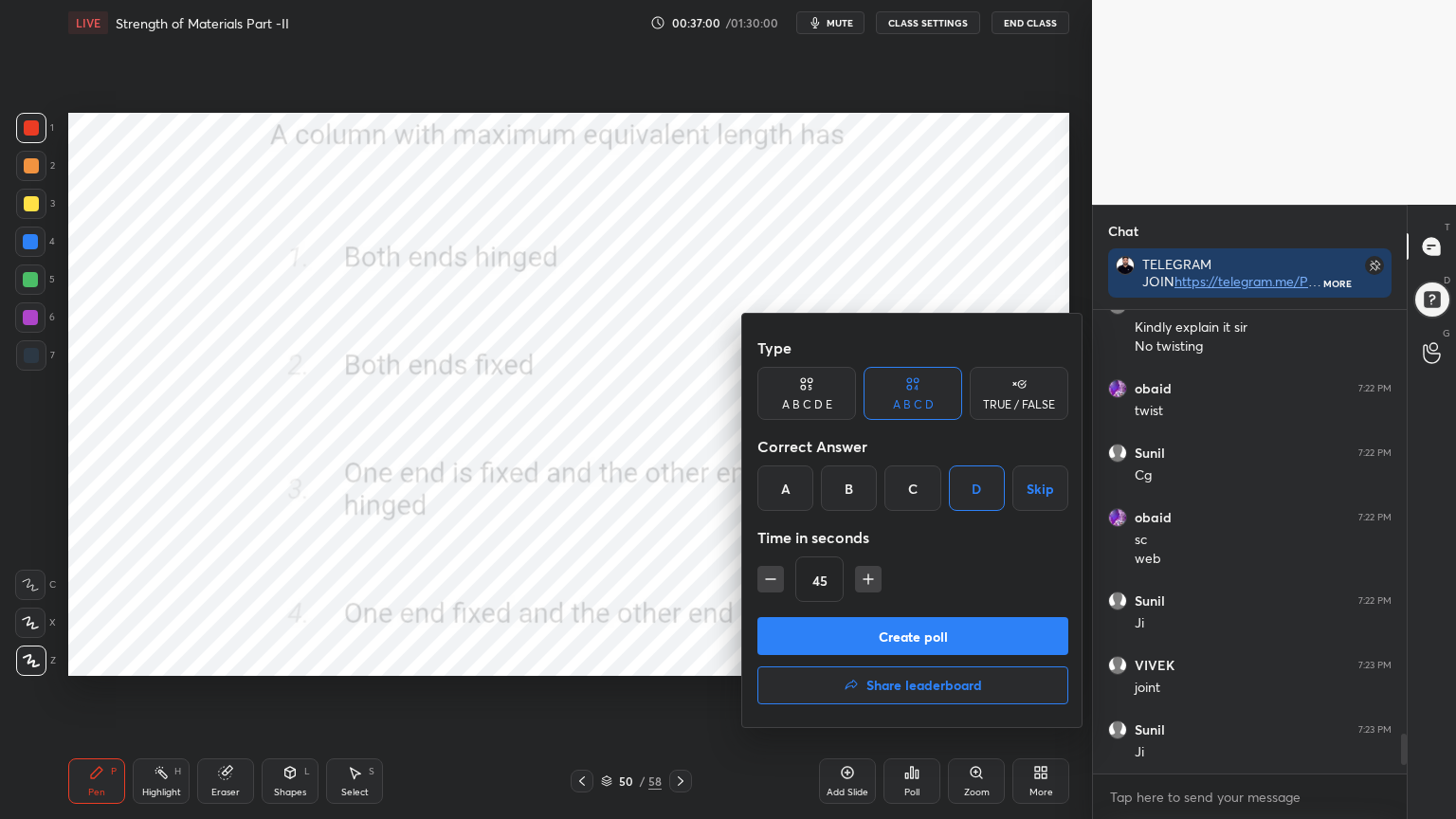 click 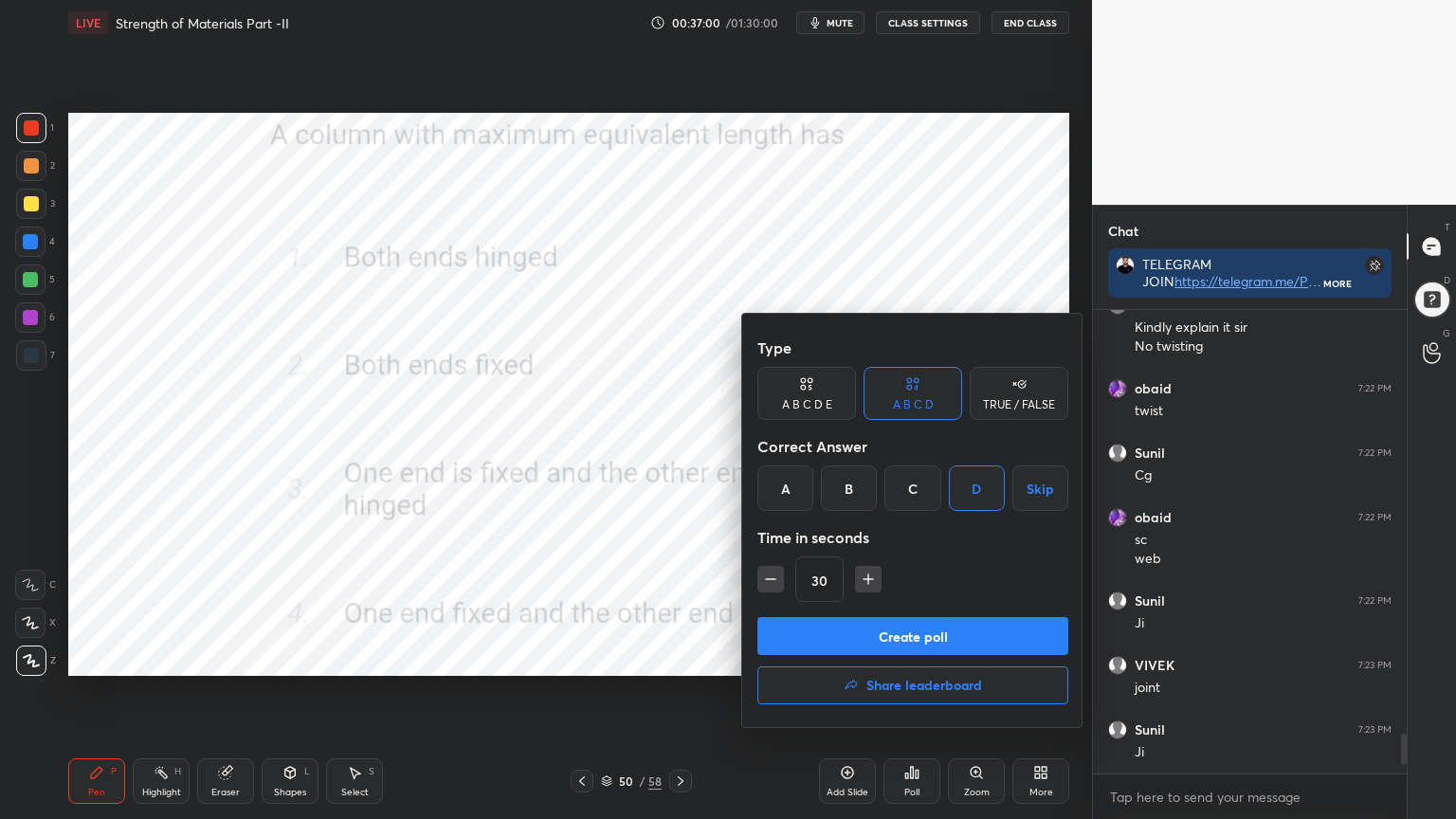 click on "Create poll" at bounding box center (913, 636) 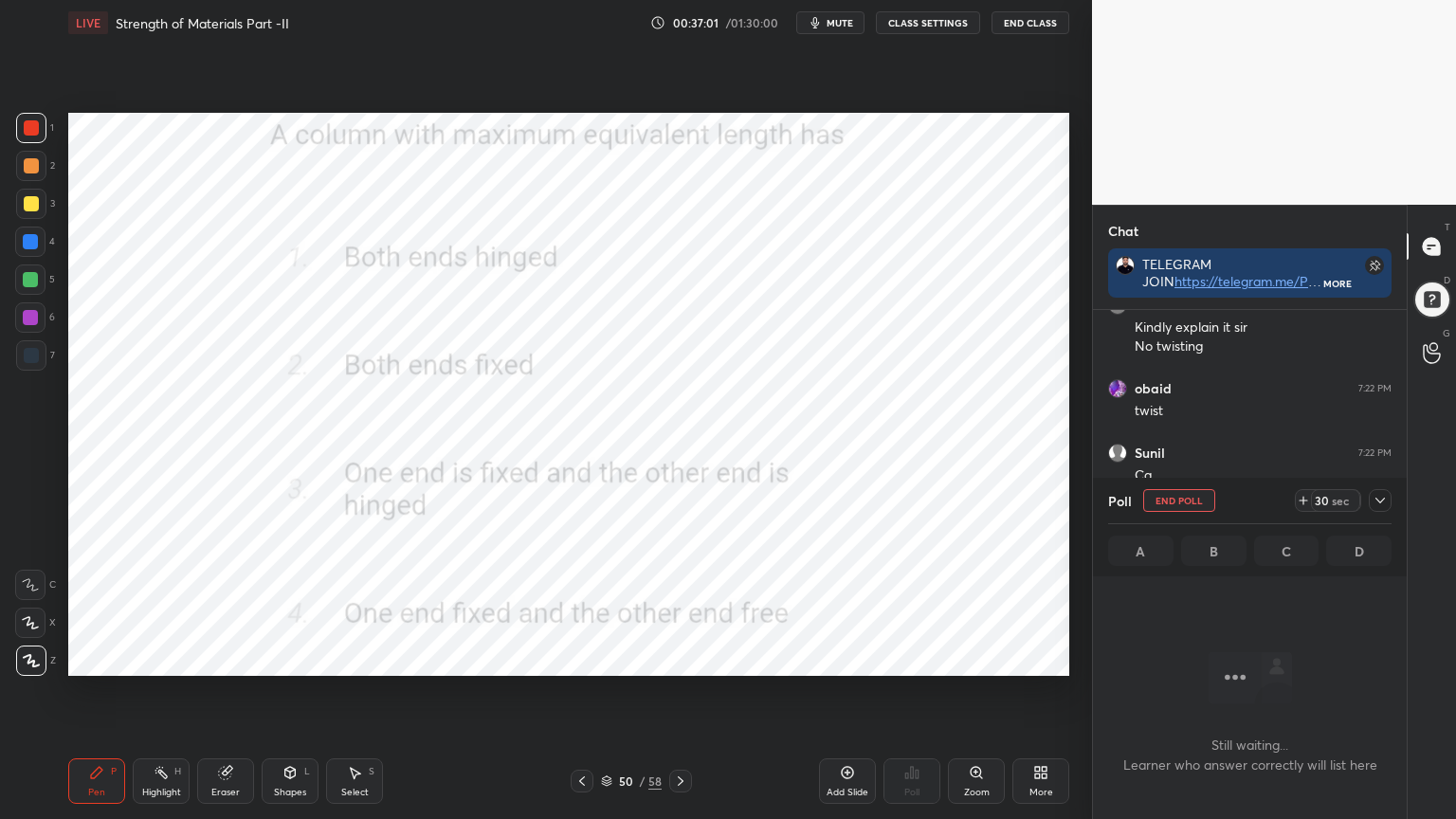scroll, scrollTop: 427, scrollLeft: 308, axis: both 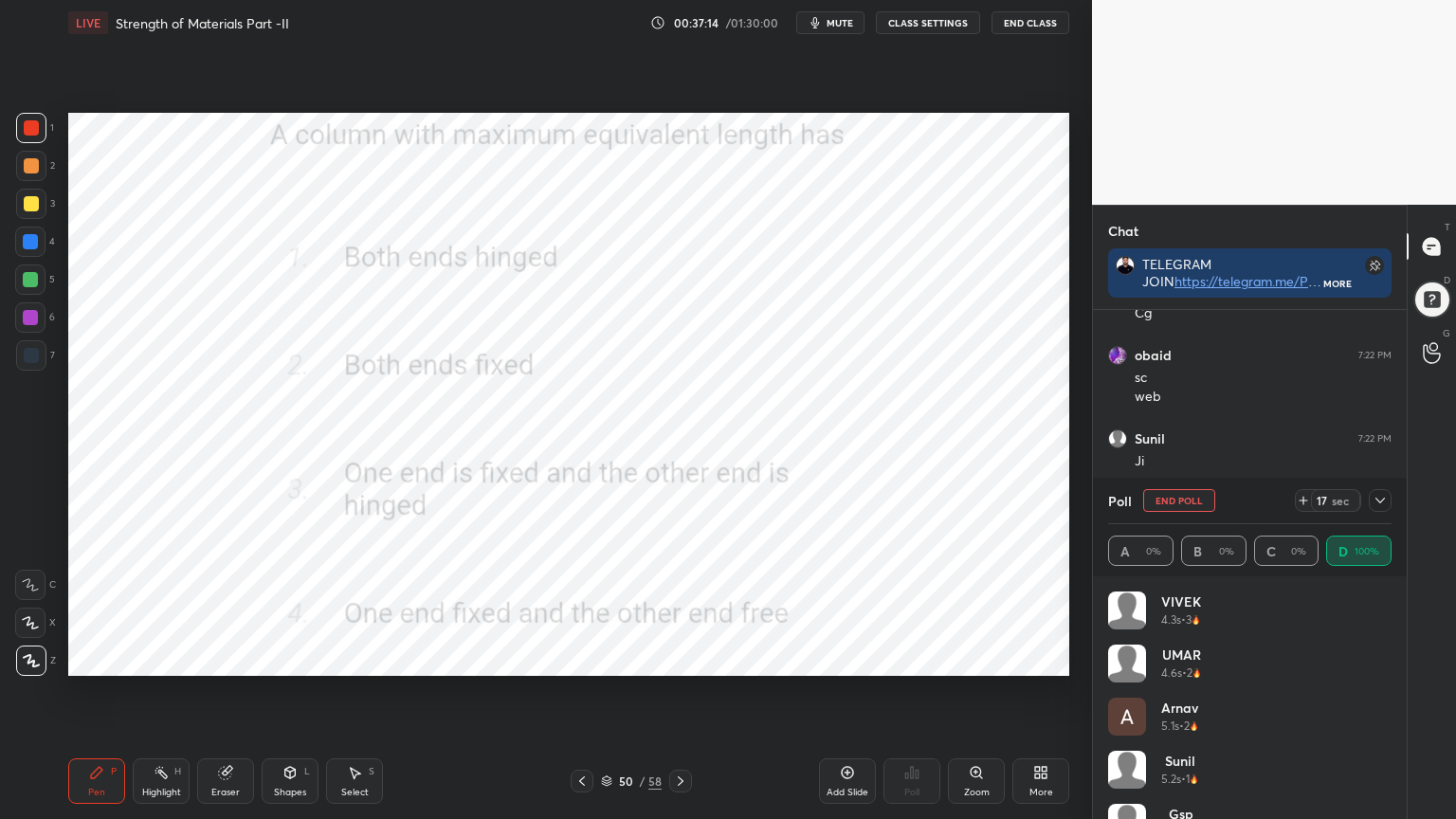 click 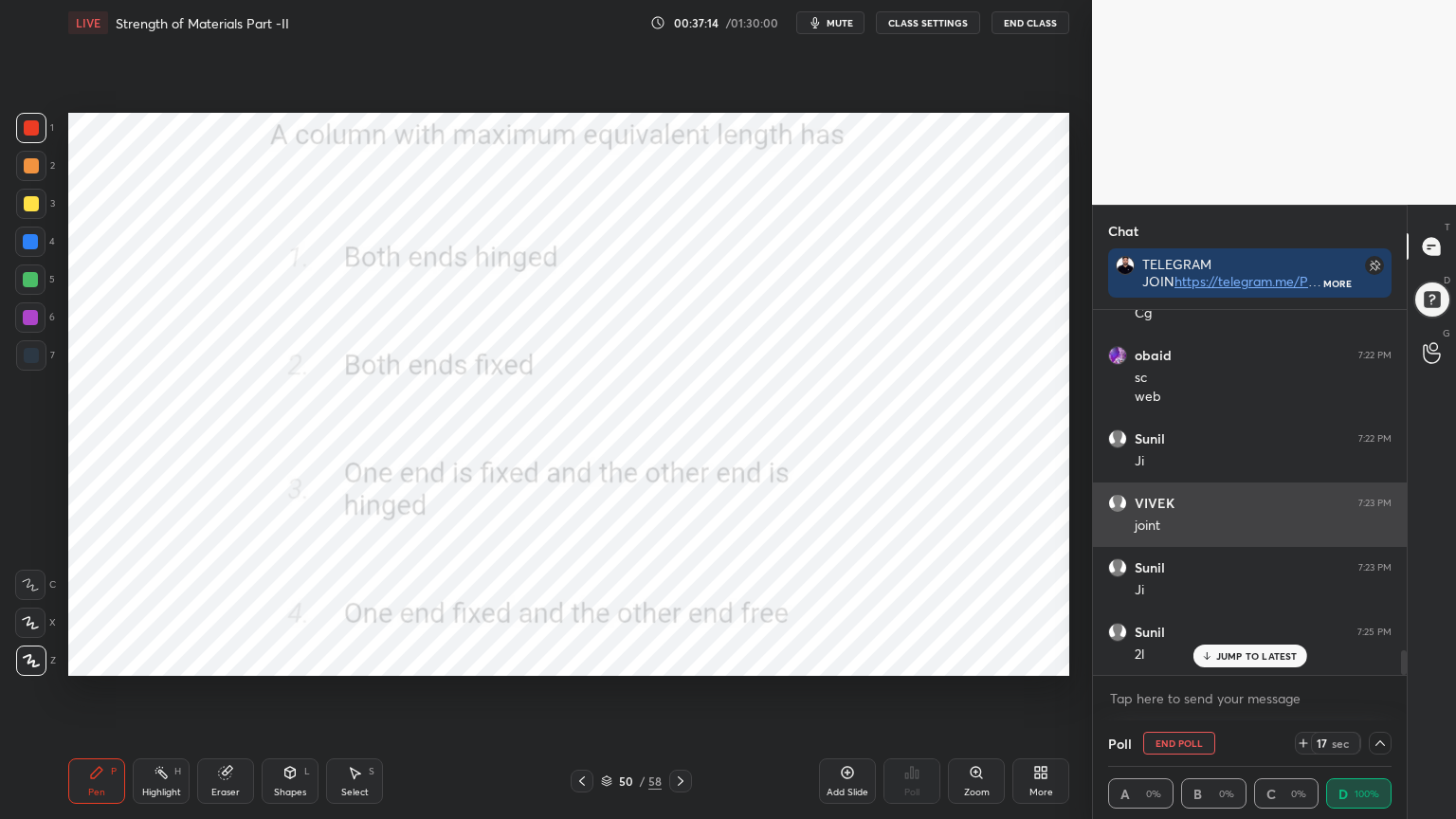 scroll, scrollTop: 125, scrollLeft: 278, axis: both 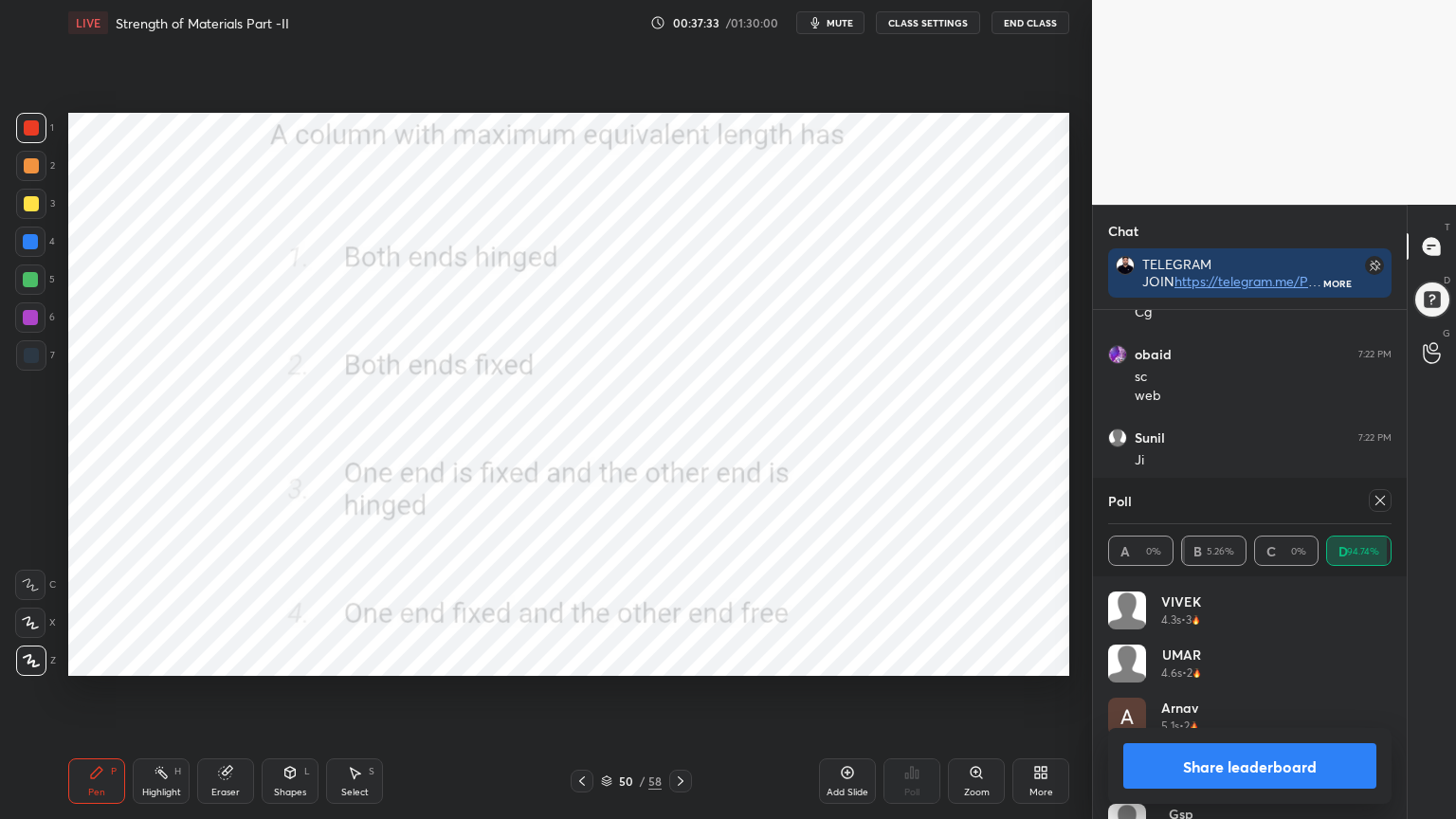 click 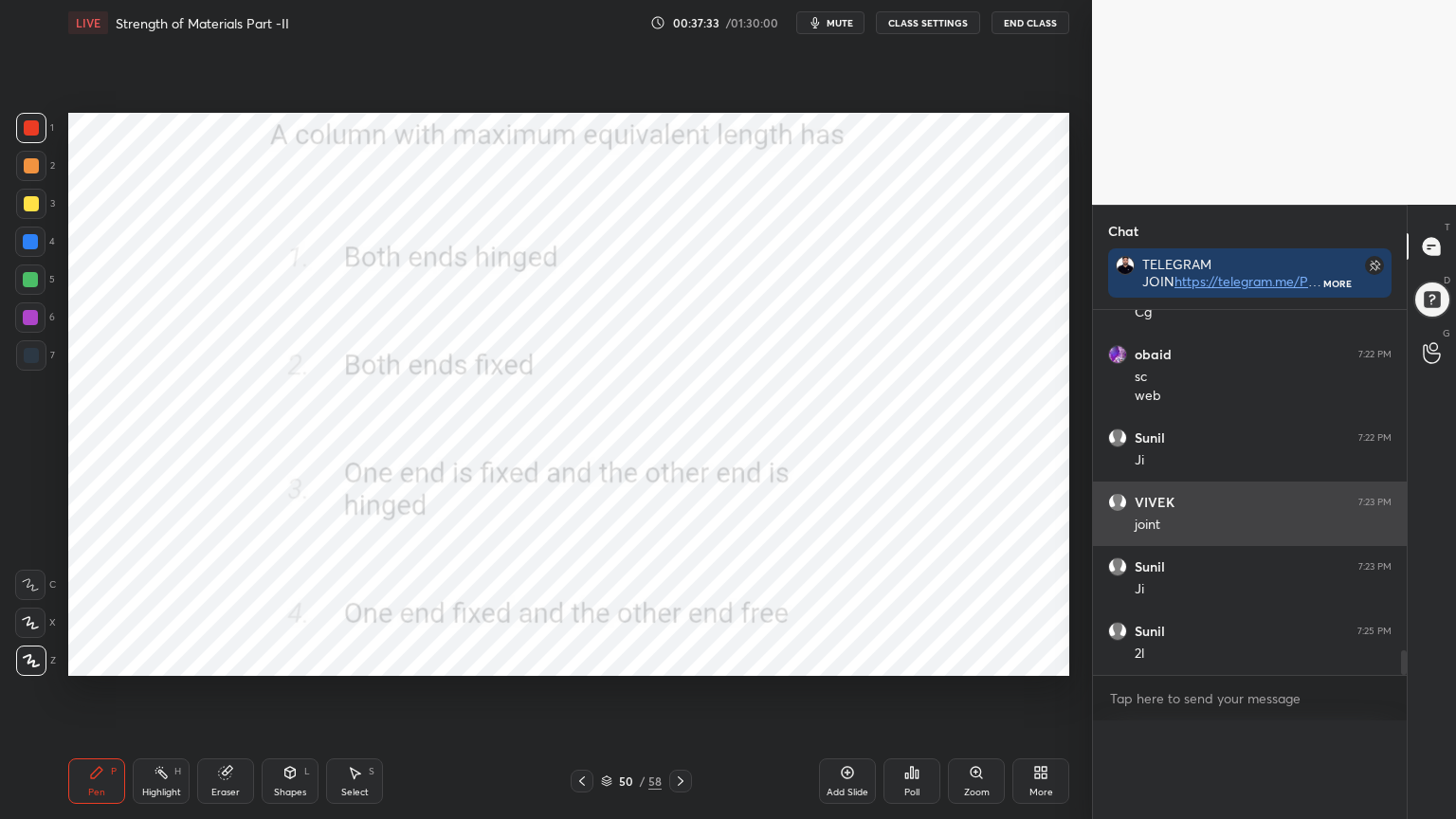 scroll, scrollTop: 115, scrollLeft: 278, axis: both 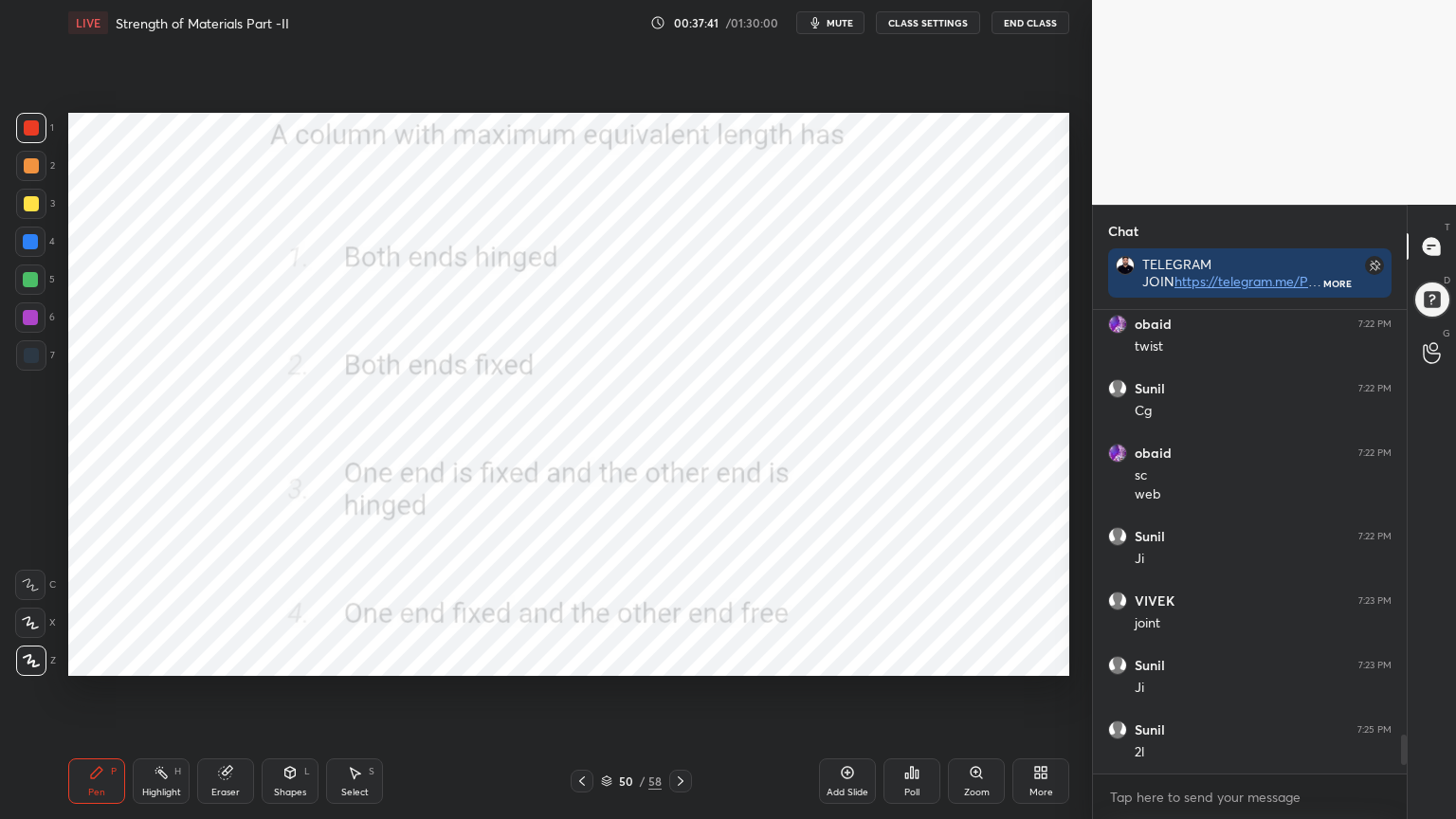 click 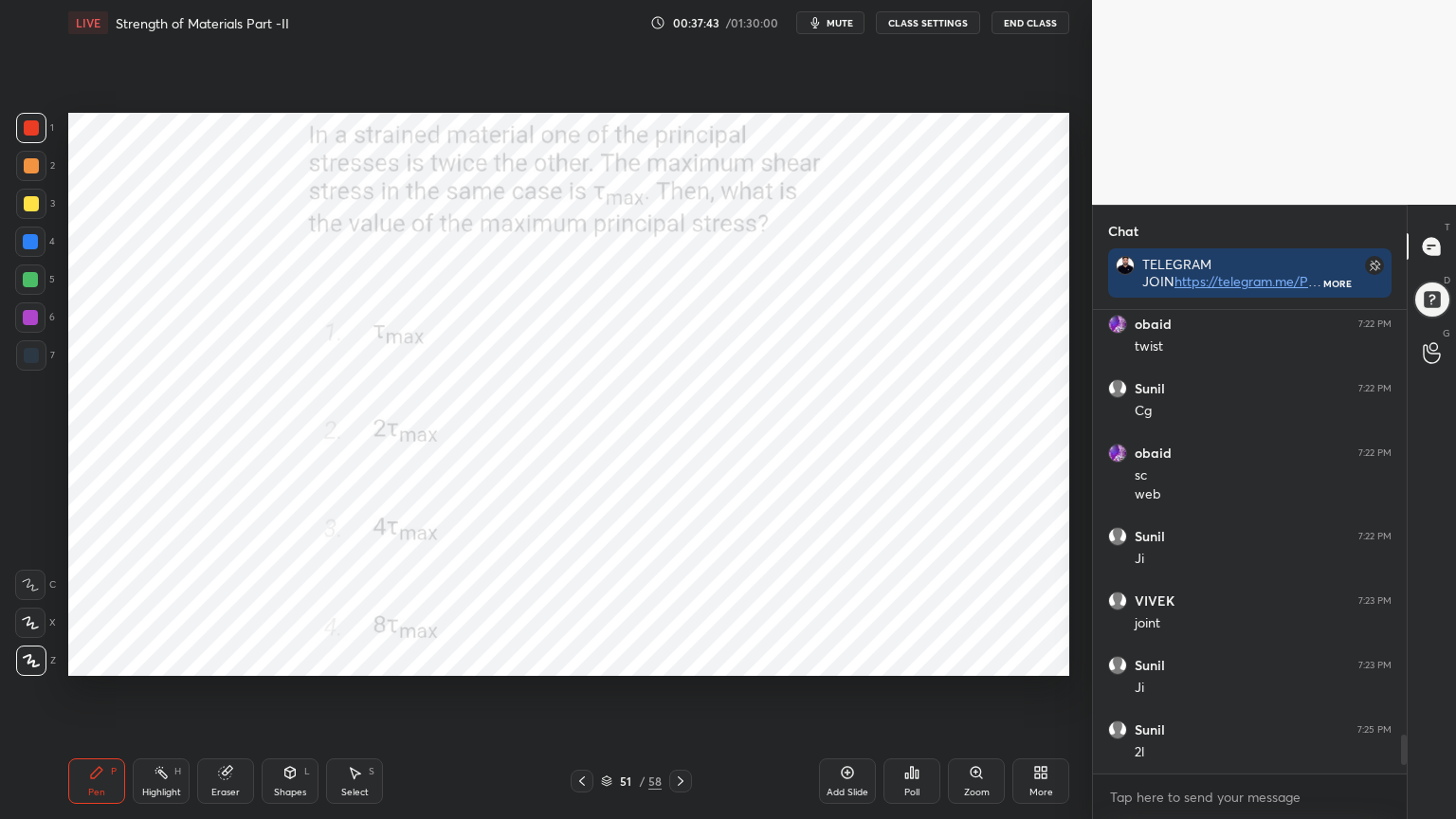 click on "Poll" at bounding box center [912, 781] 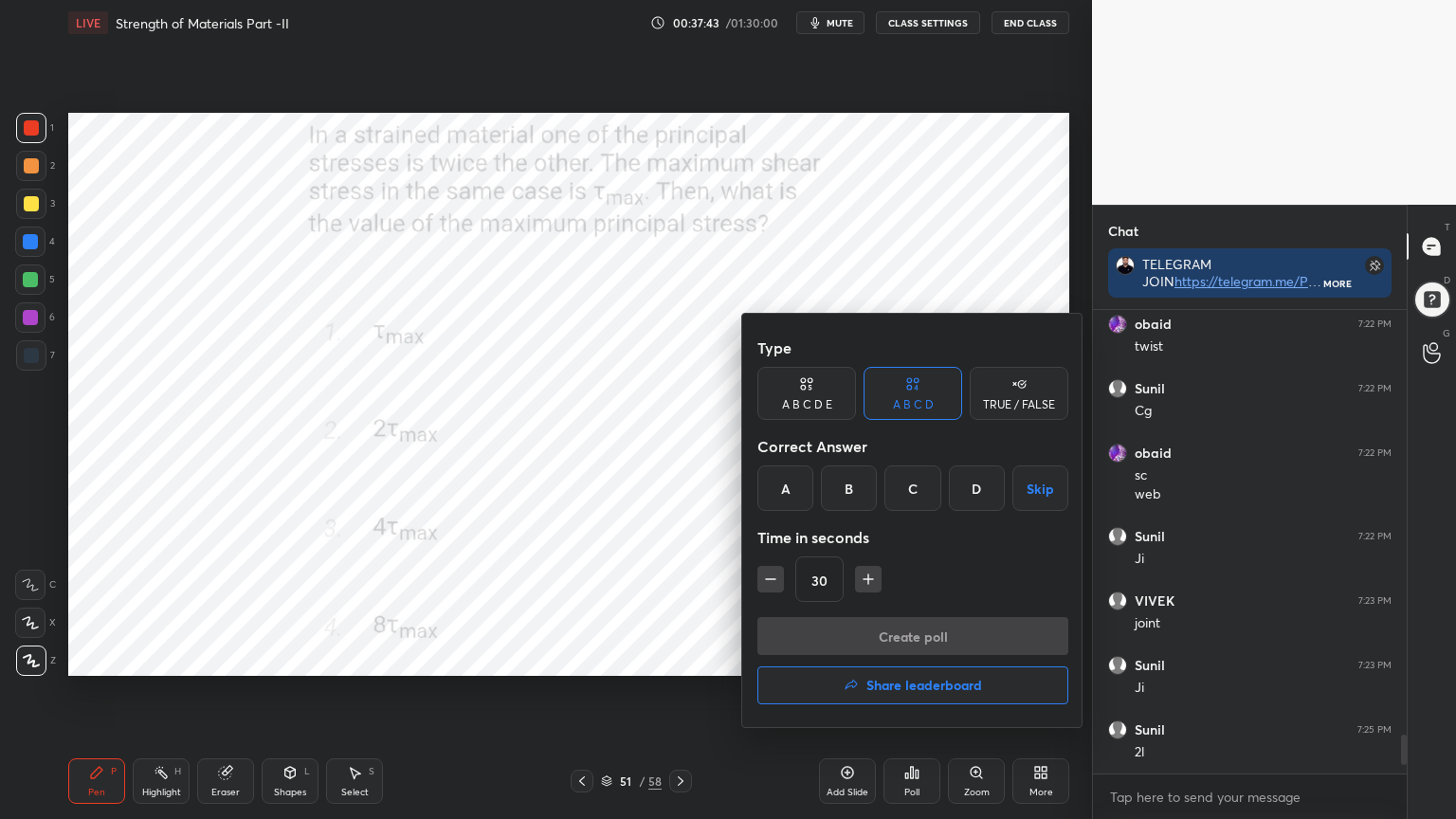 click on "C" at bounding box center (912, 488) 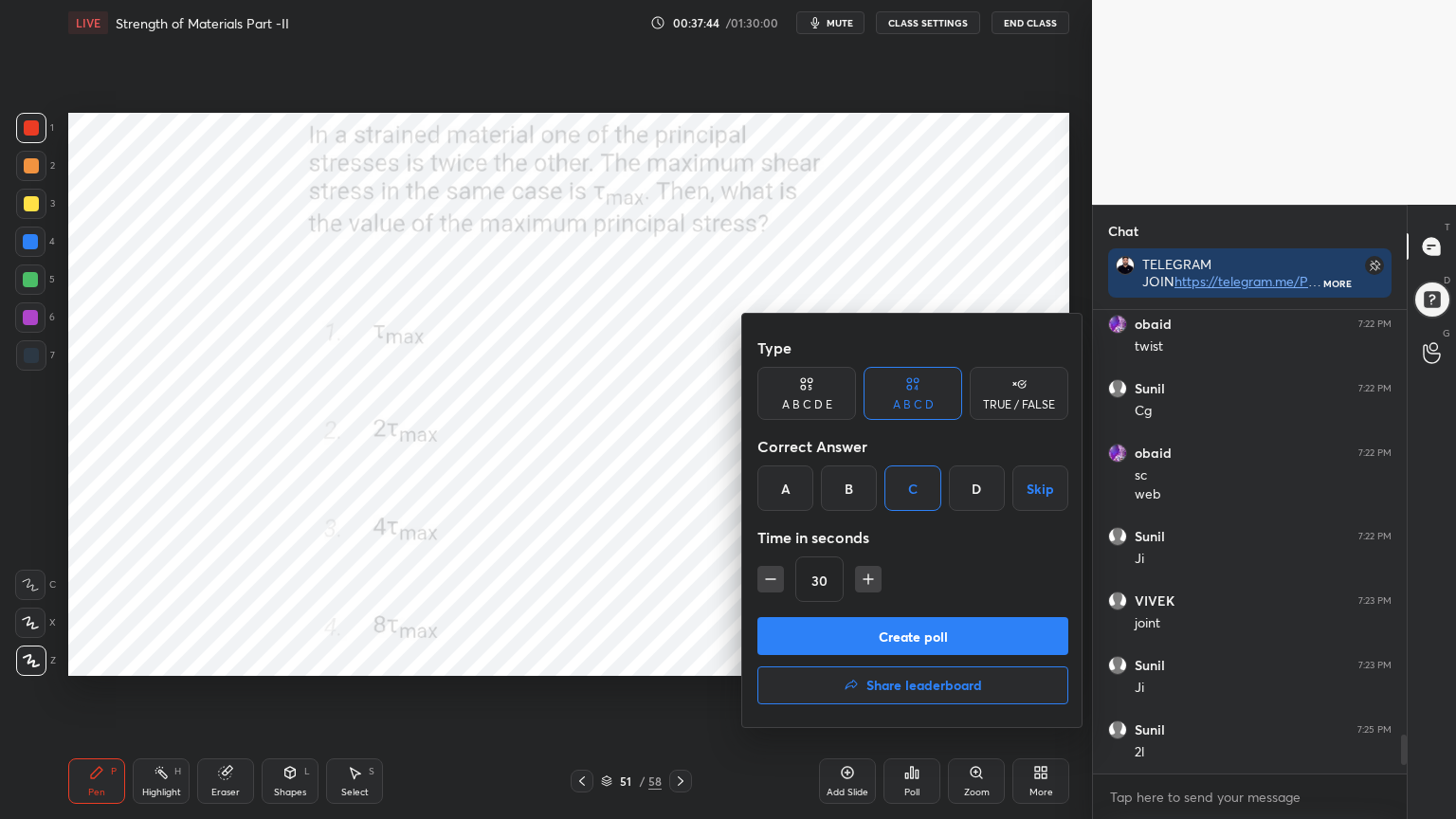 click 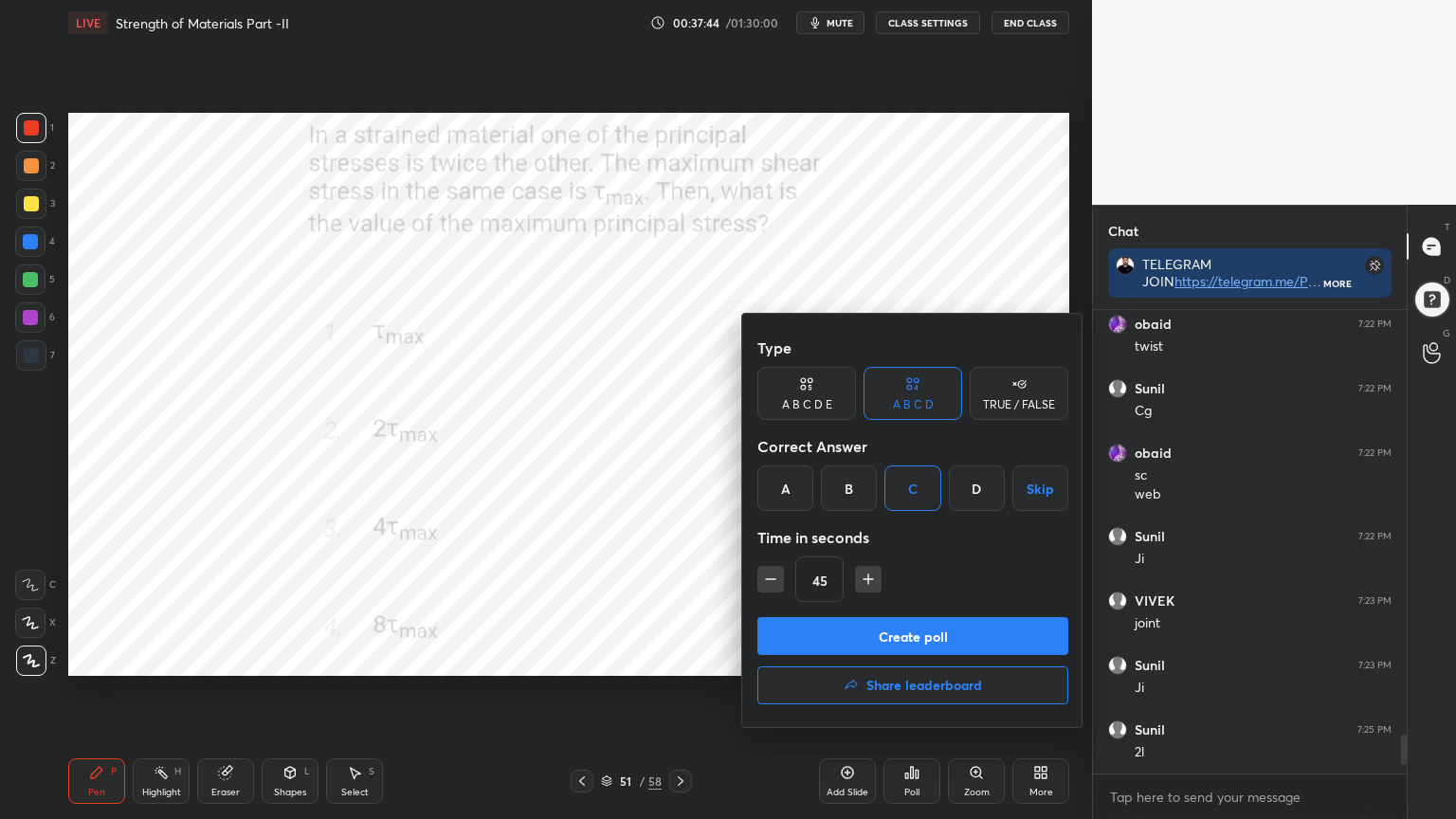 click on "Create poll" at bounding box center (913, 636) 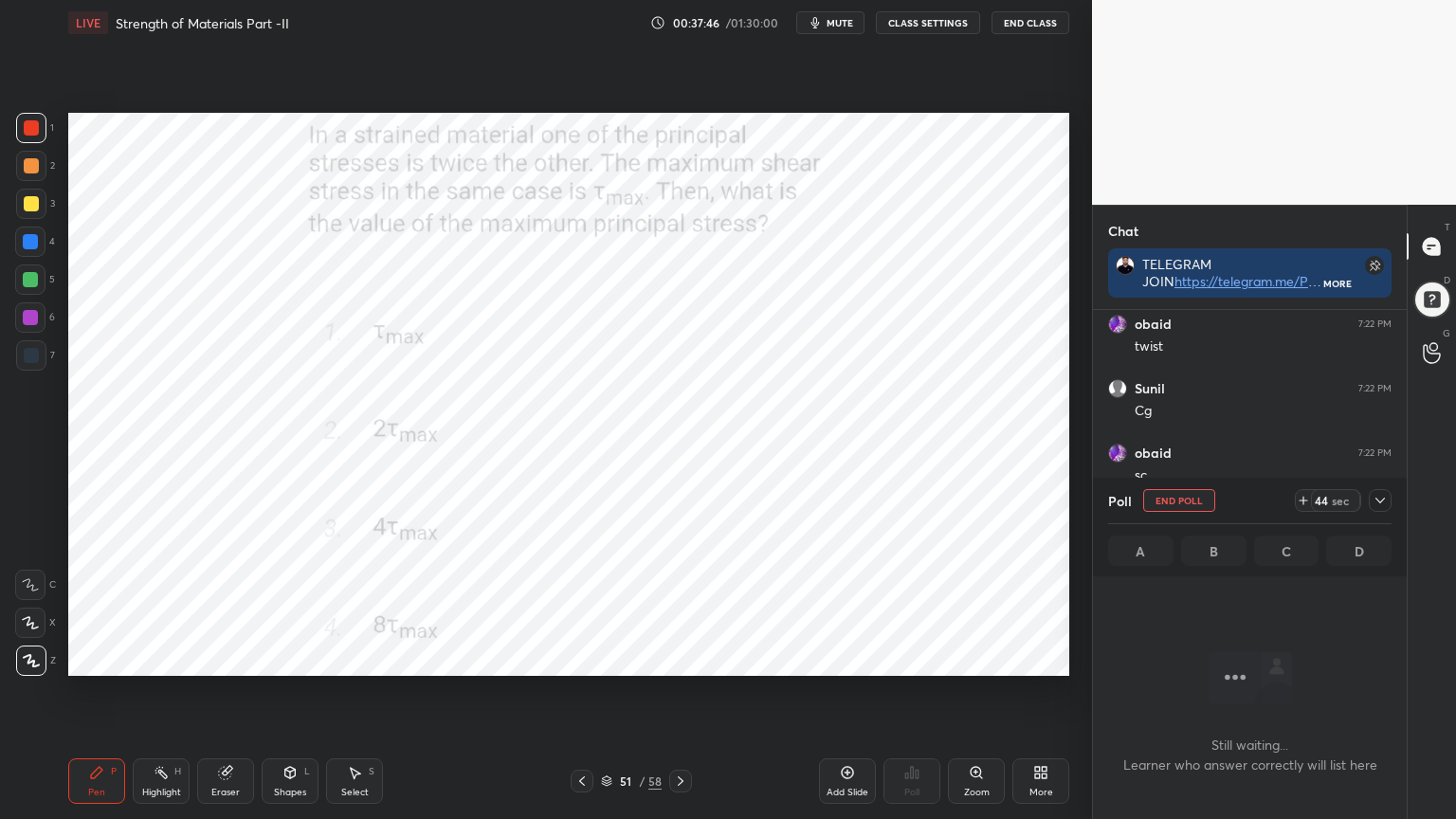 click 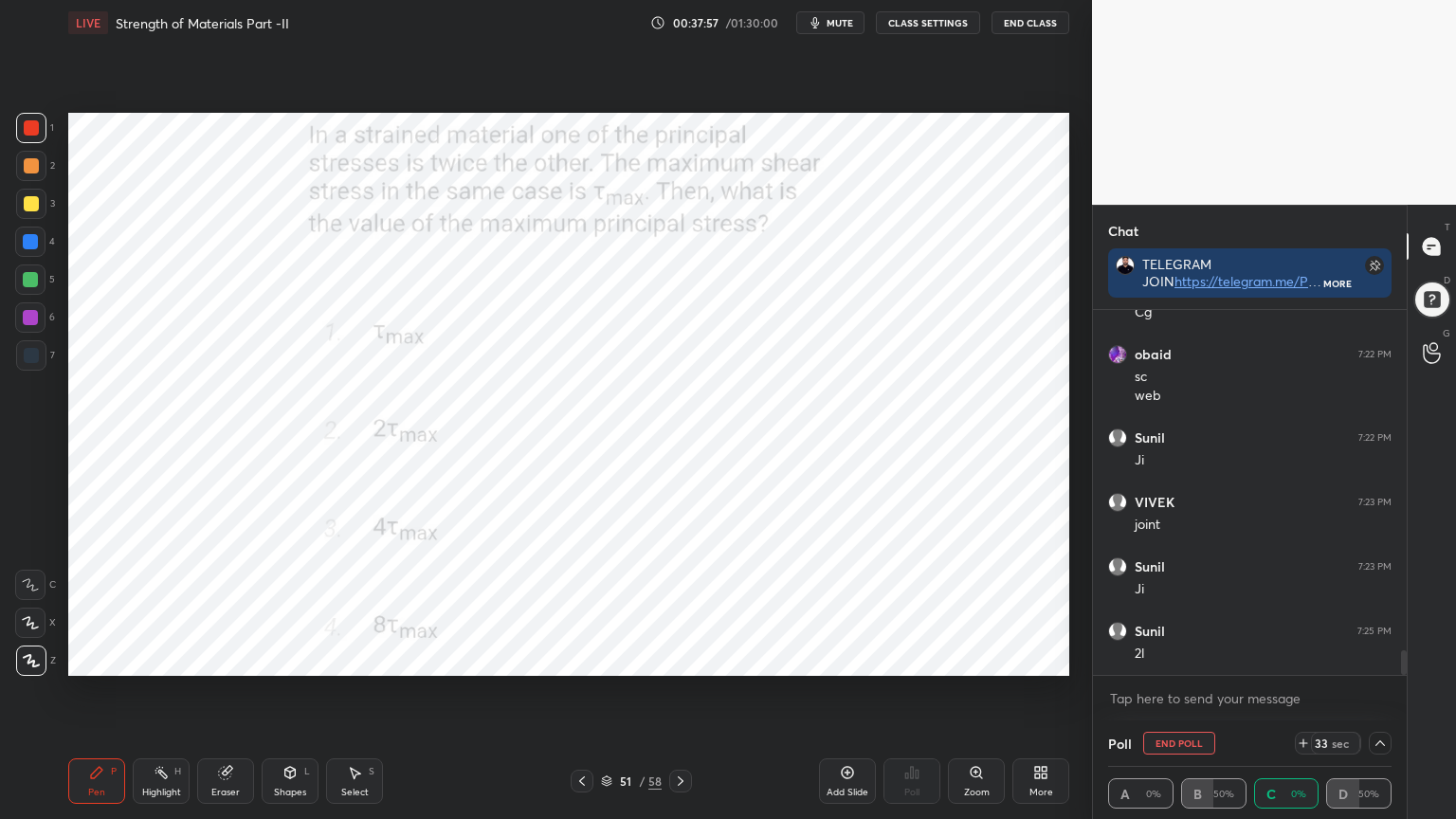 click on "mute" at bounding box center (840, 23) 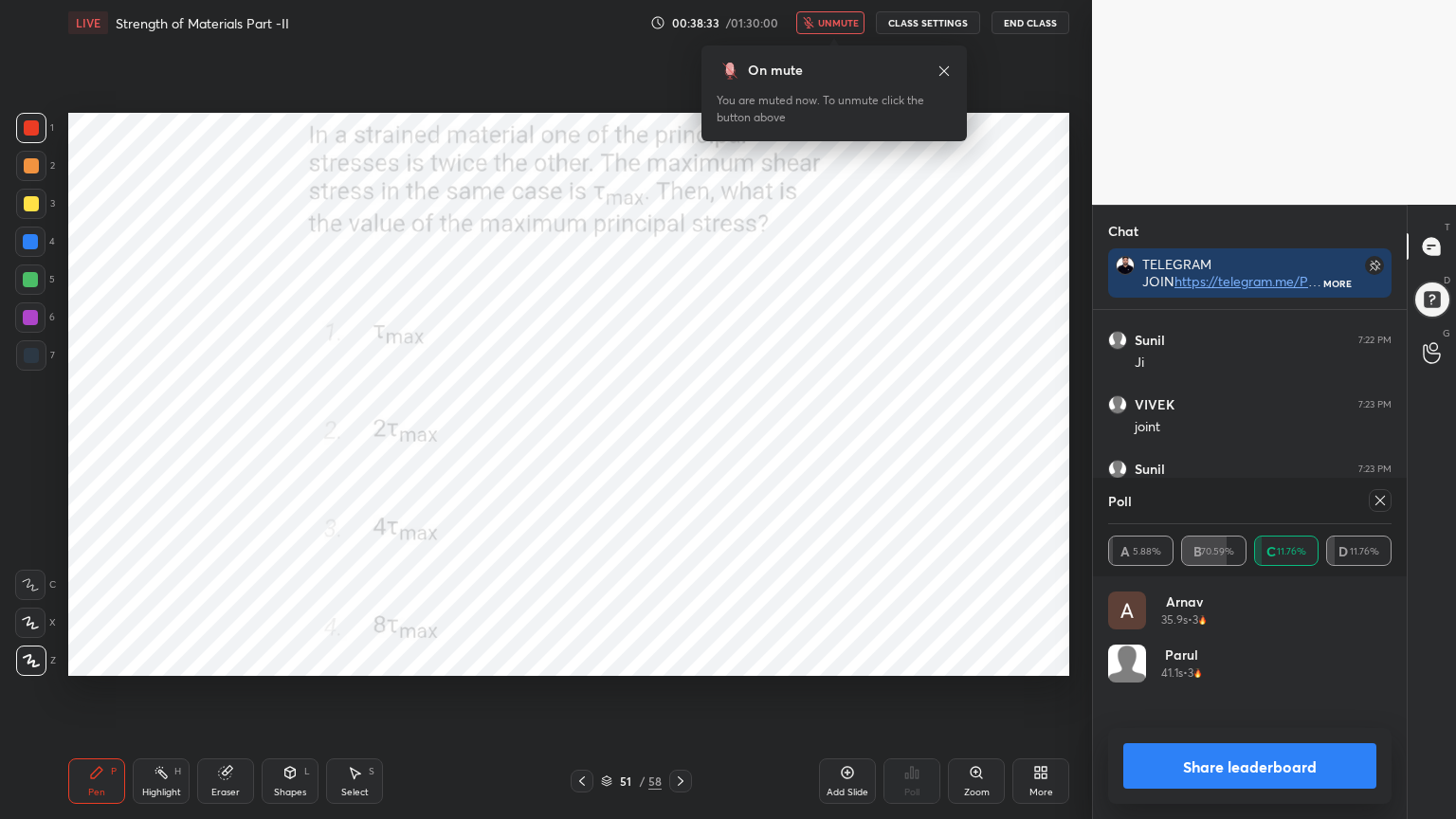 click 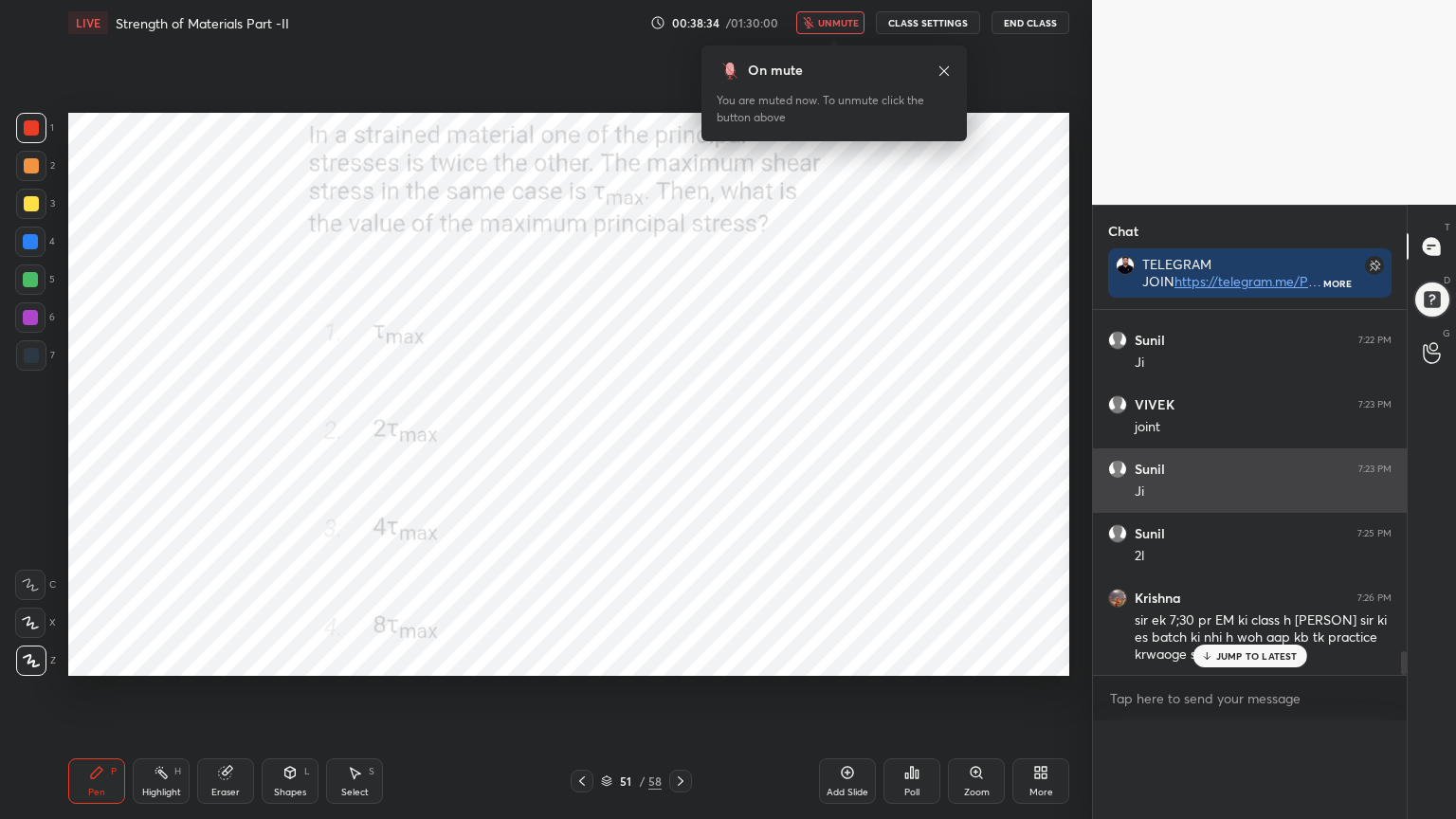 scroll, scrollTop: 144, scrollLeft: 278, axis: both 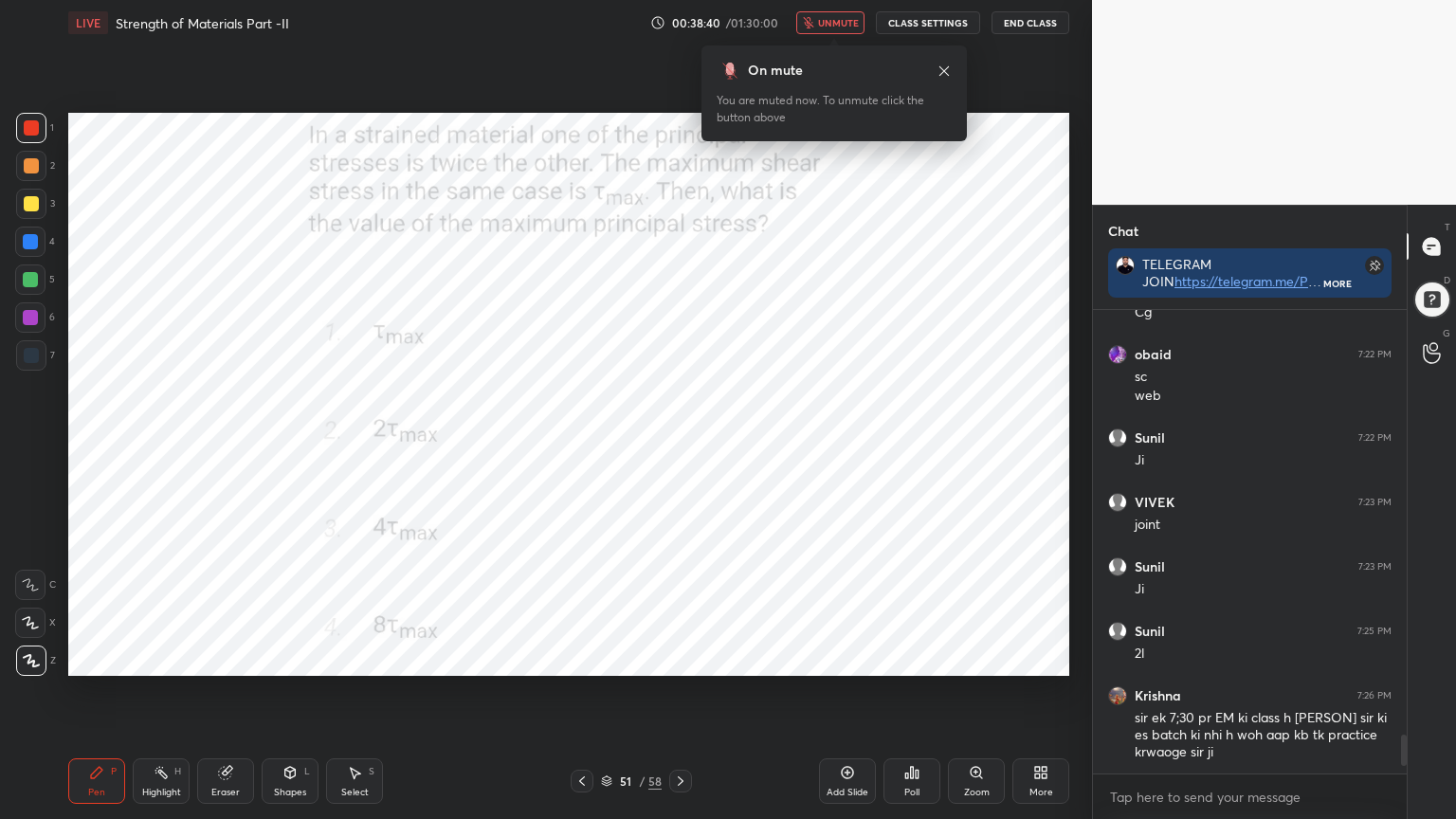 click 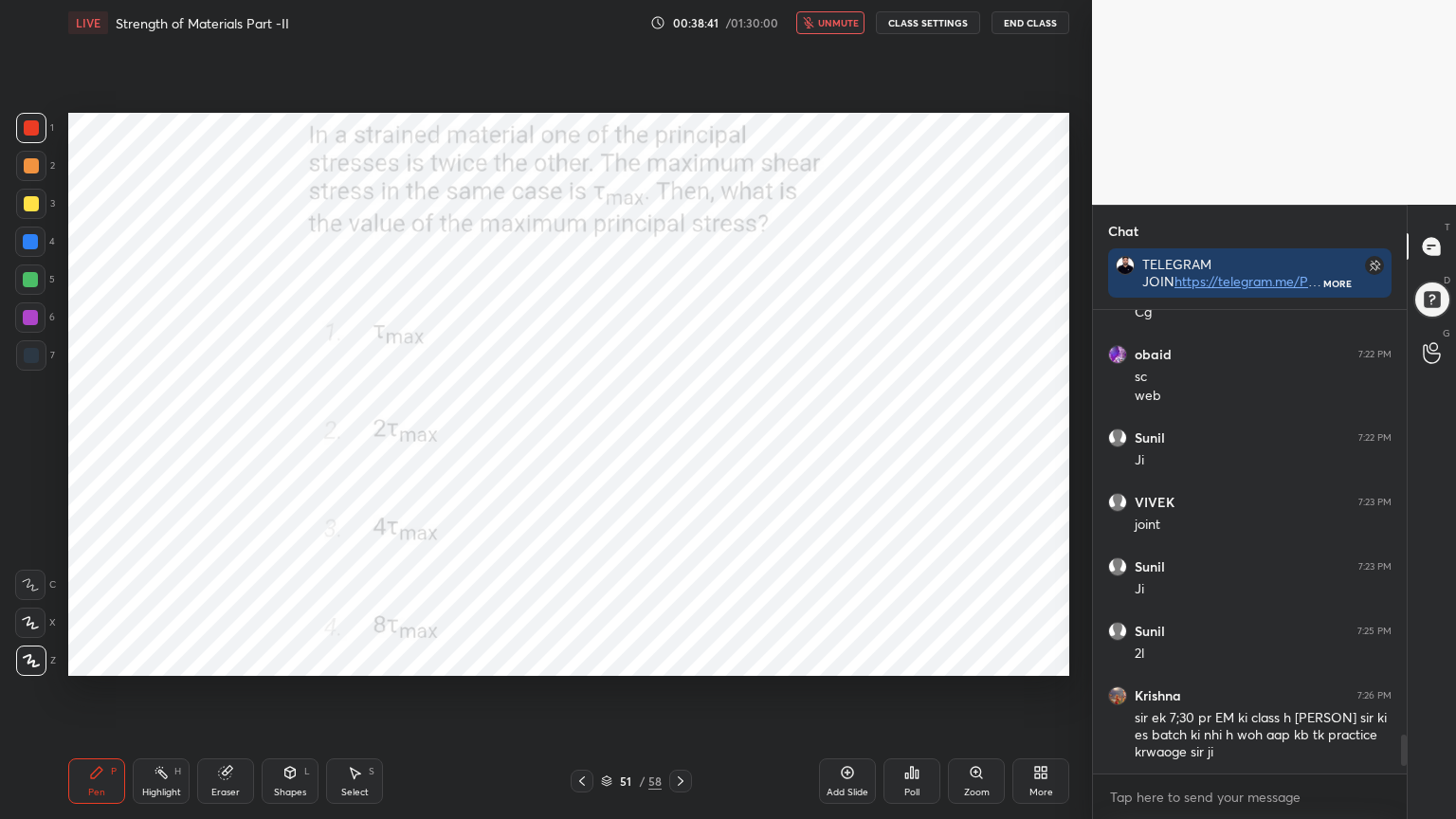 click on "unmute" at bounding box center (838, 23) 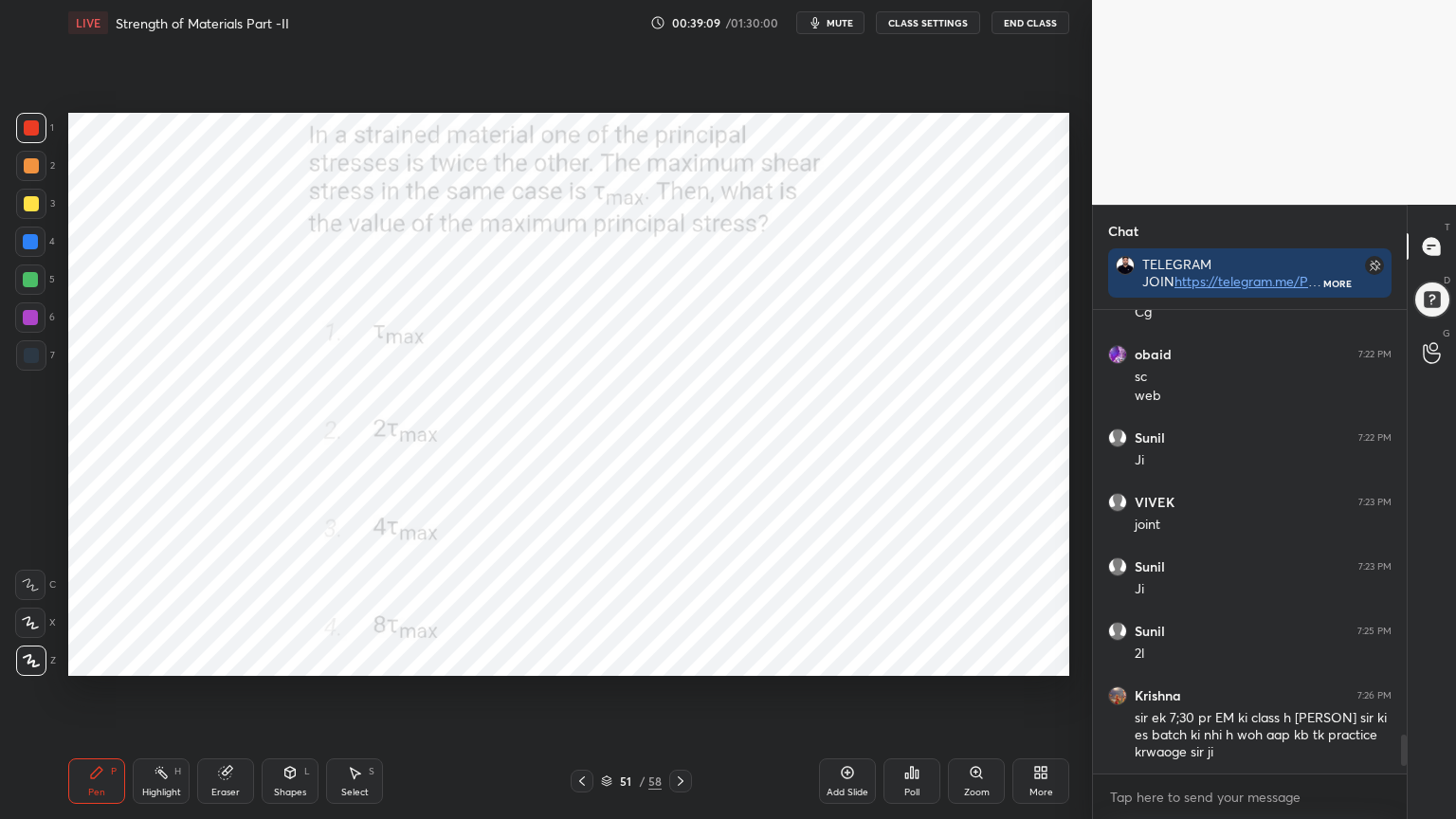 click 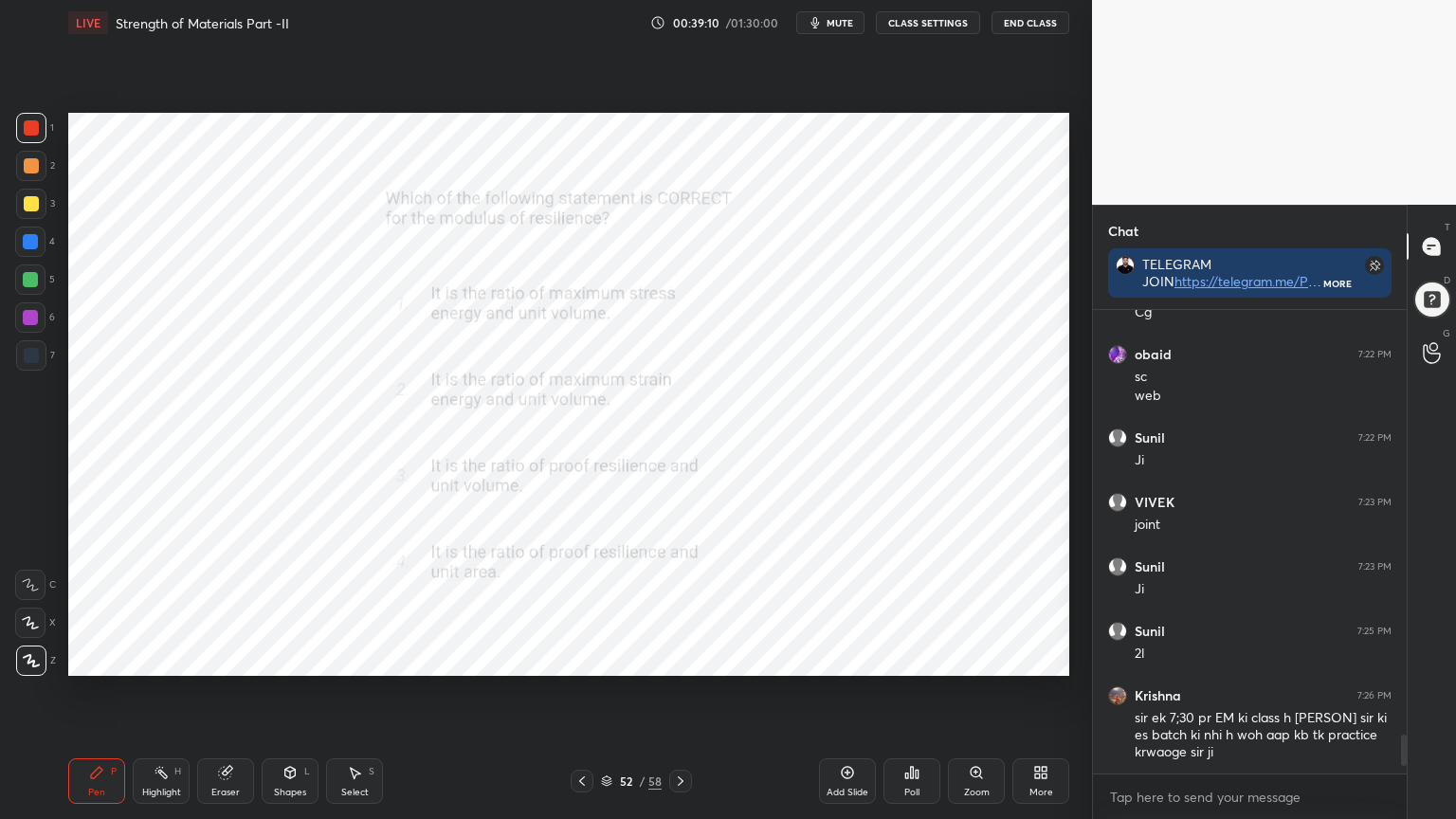 click on "Poll" at bounding box center (912, 781) 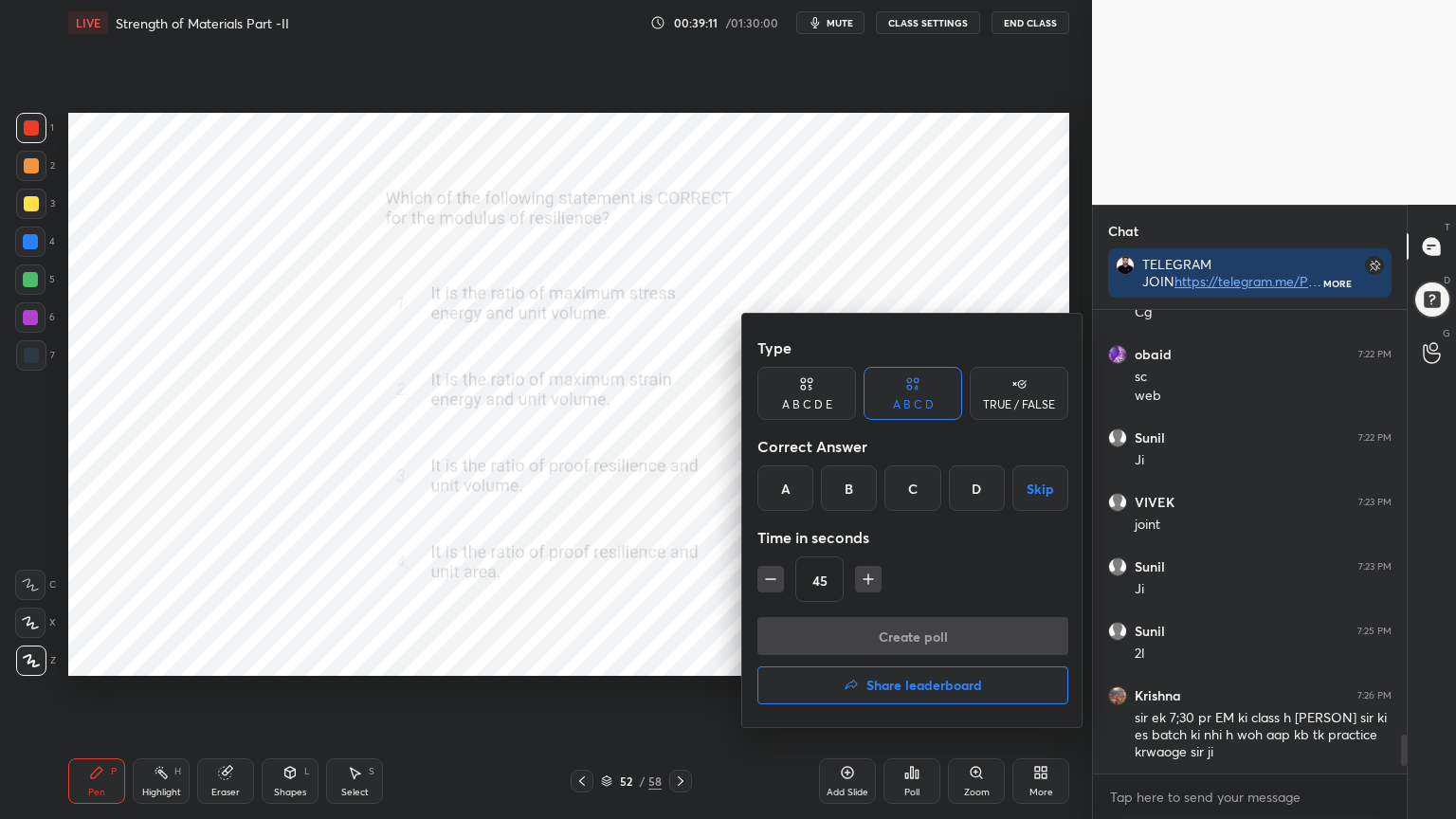 click on "C" at bounding box center (912, 488) 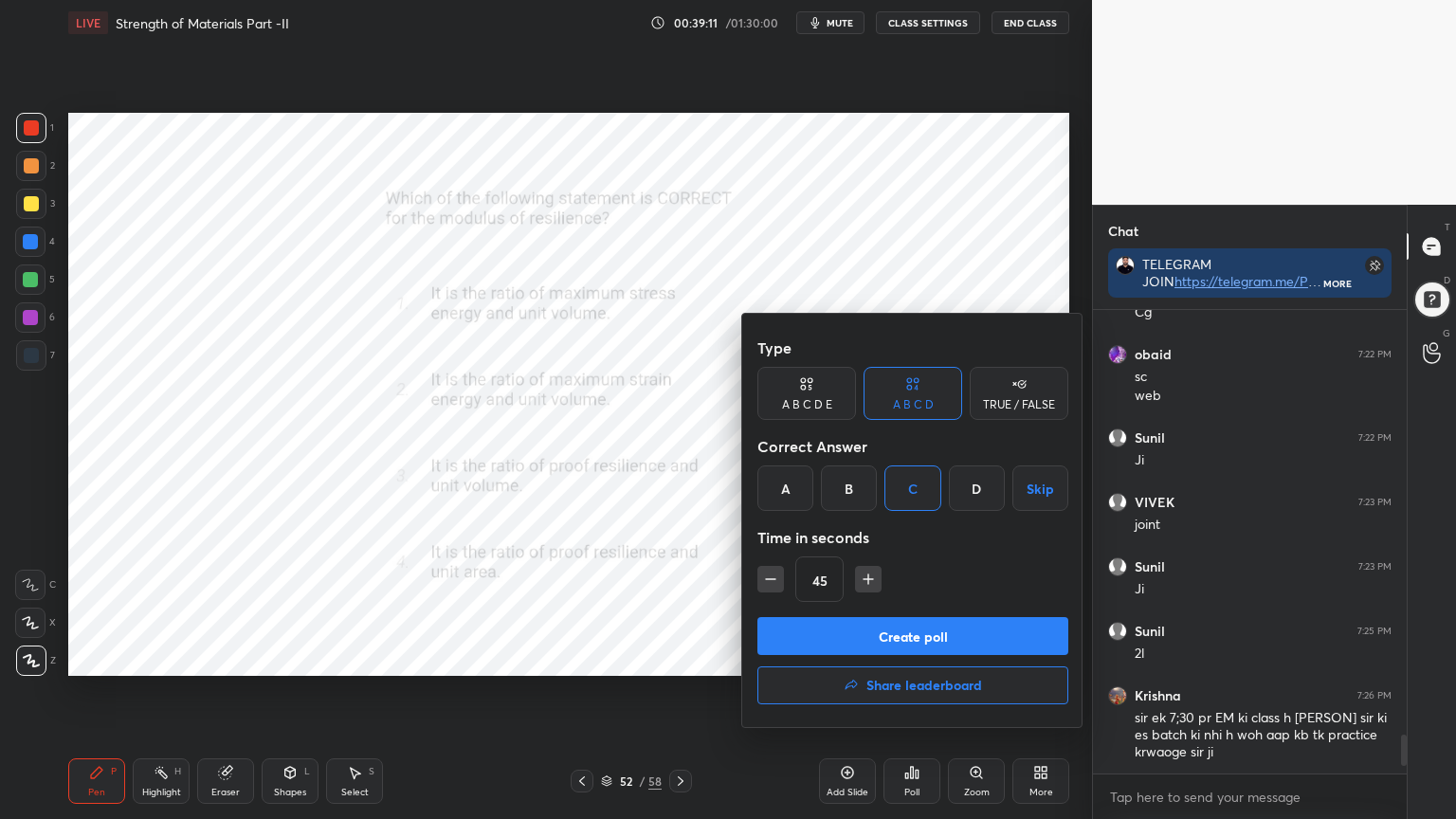click 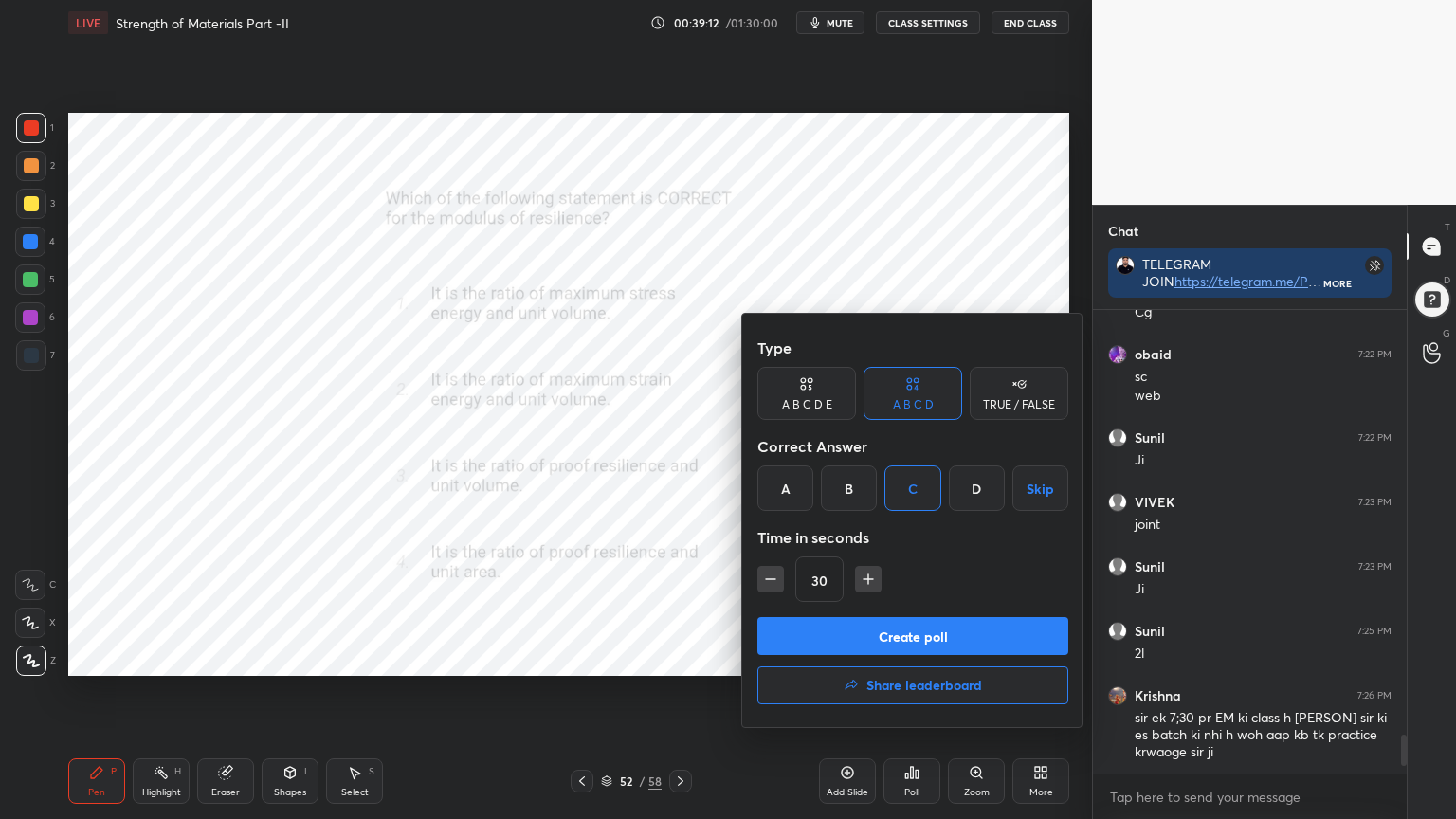 click on "Create poll" at bounding box center (913, 636) 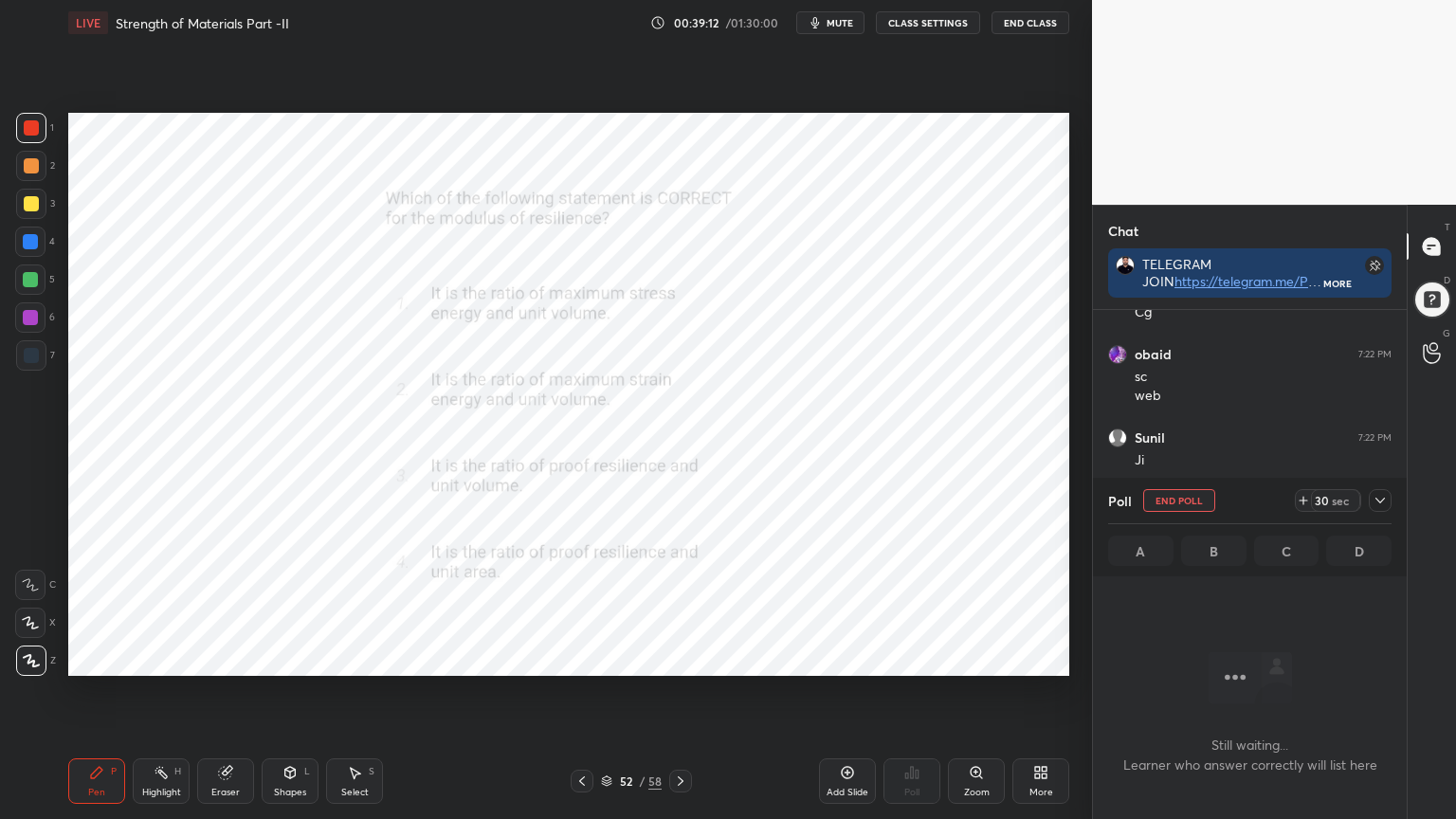 scroll, scrollTop: 418, scrollLeft: 308, axis: both 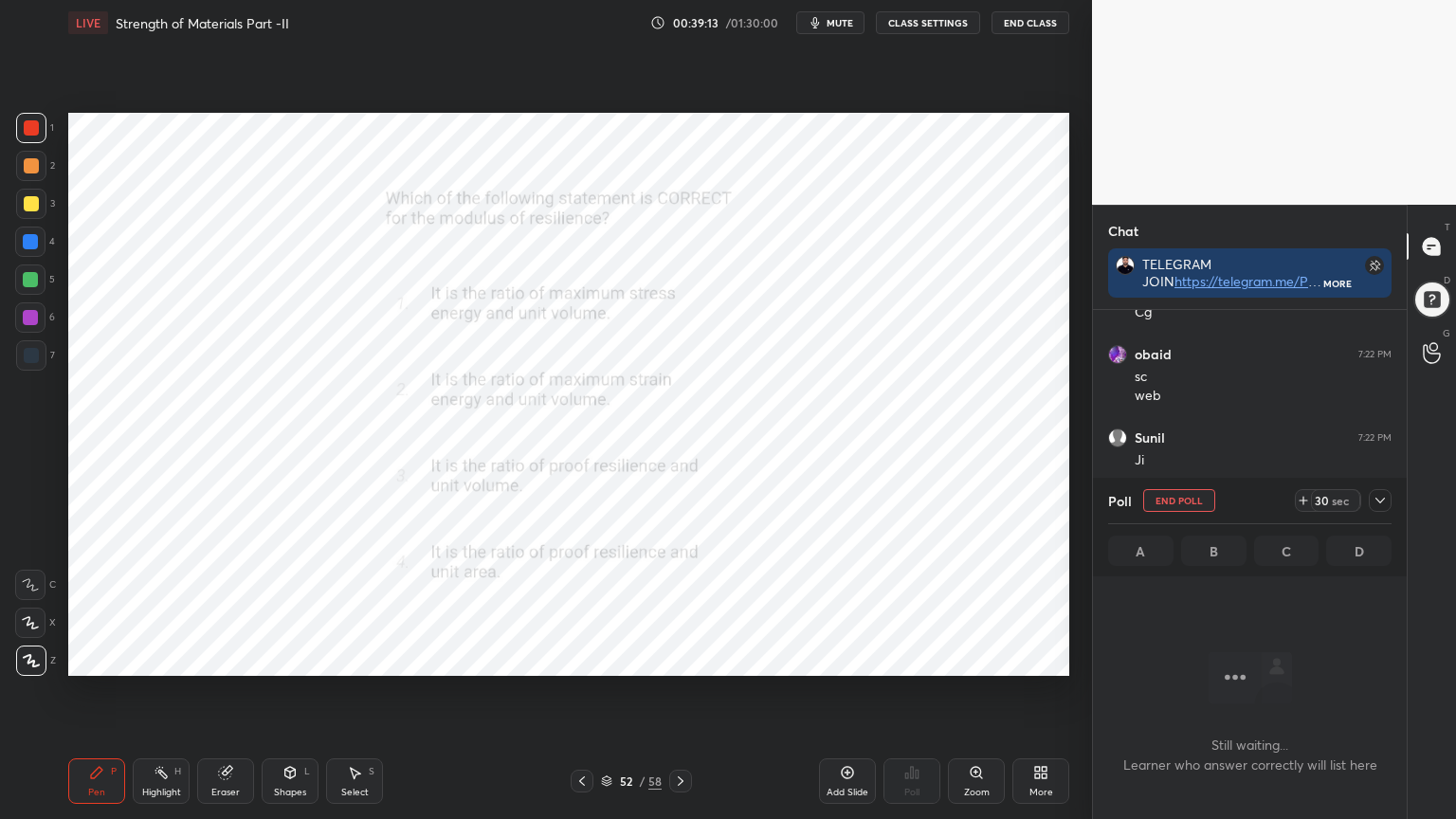 click 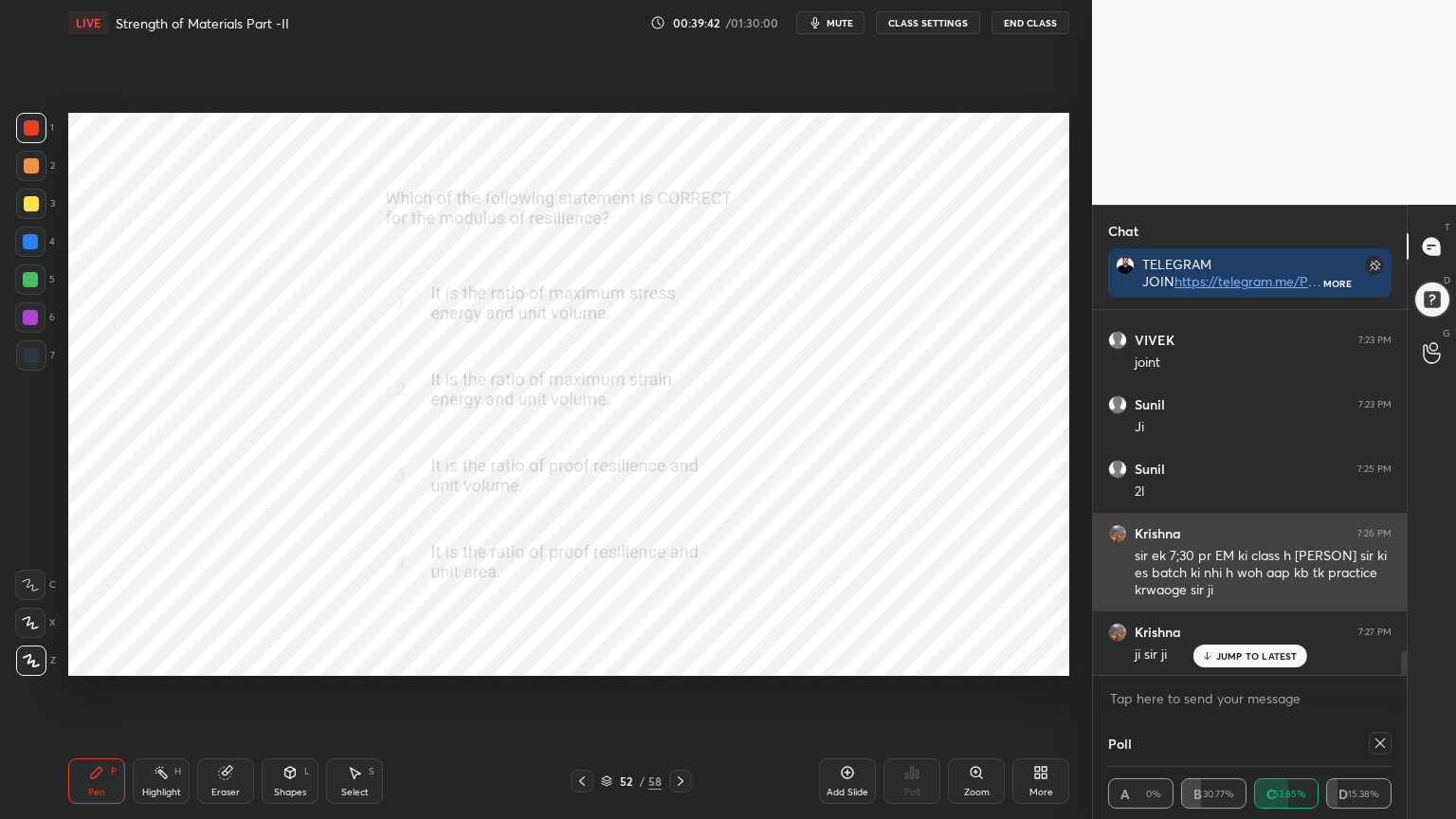 scroll, scrollTop: 6, scrollLeft: 6, axis: both 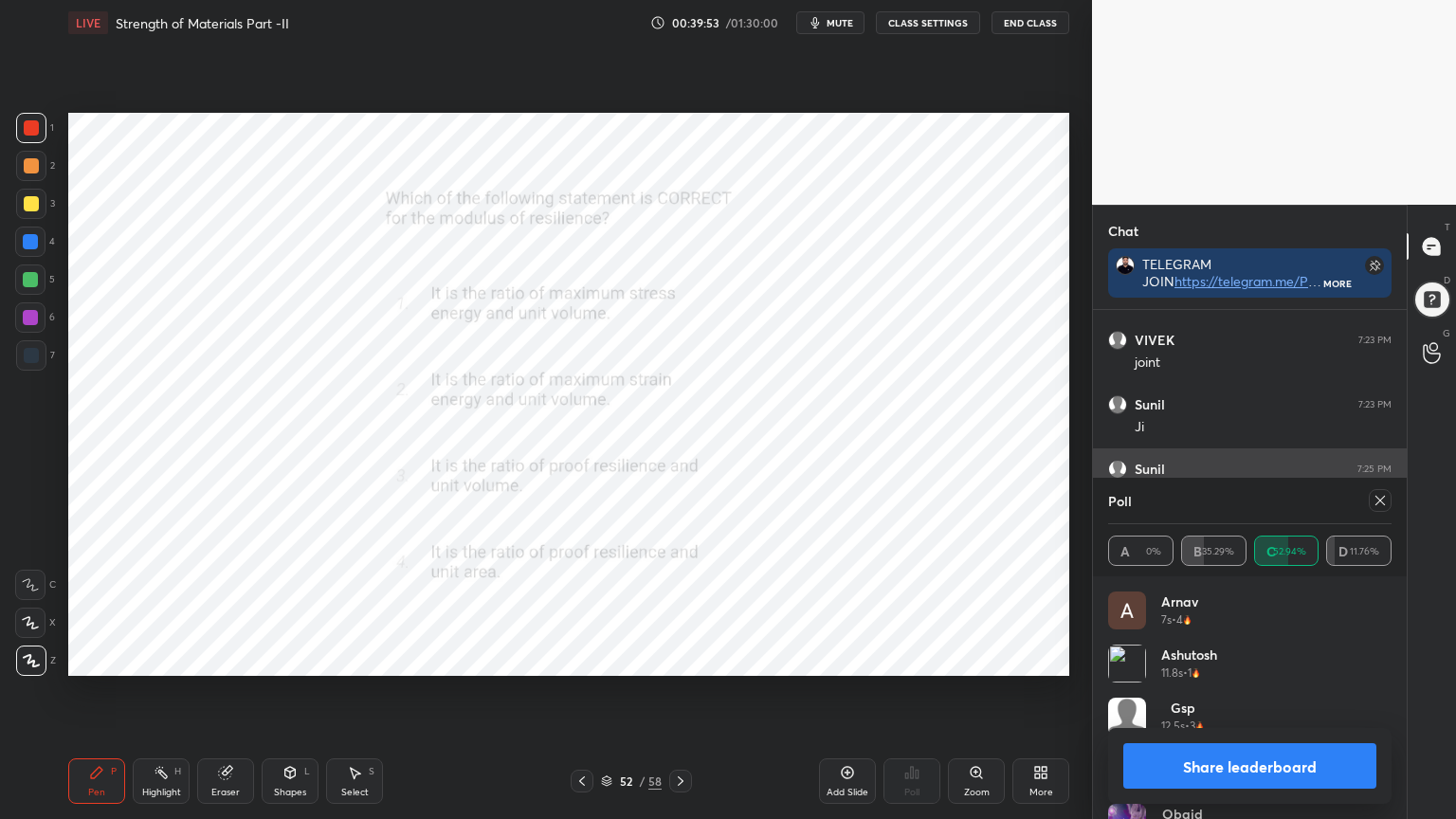 click 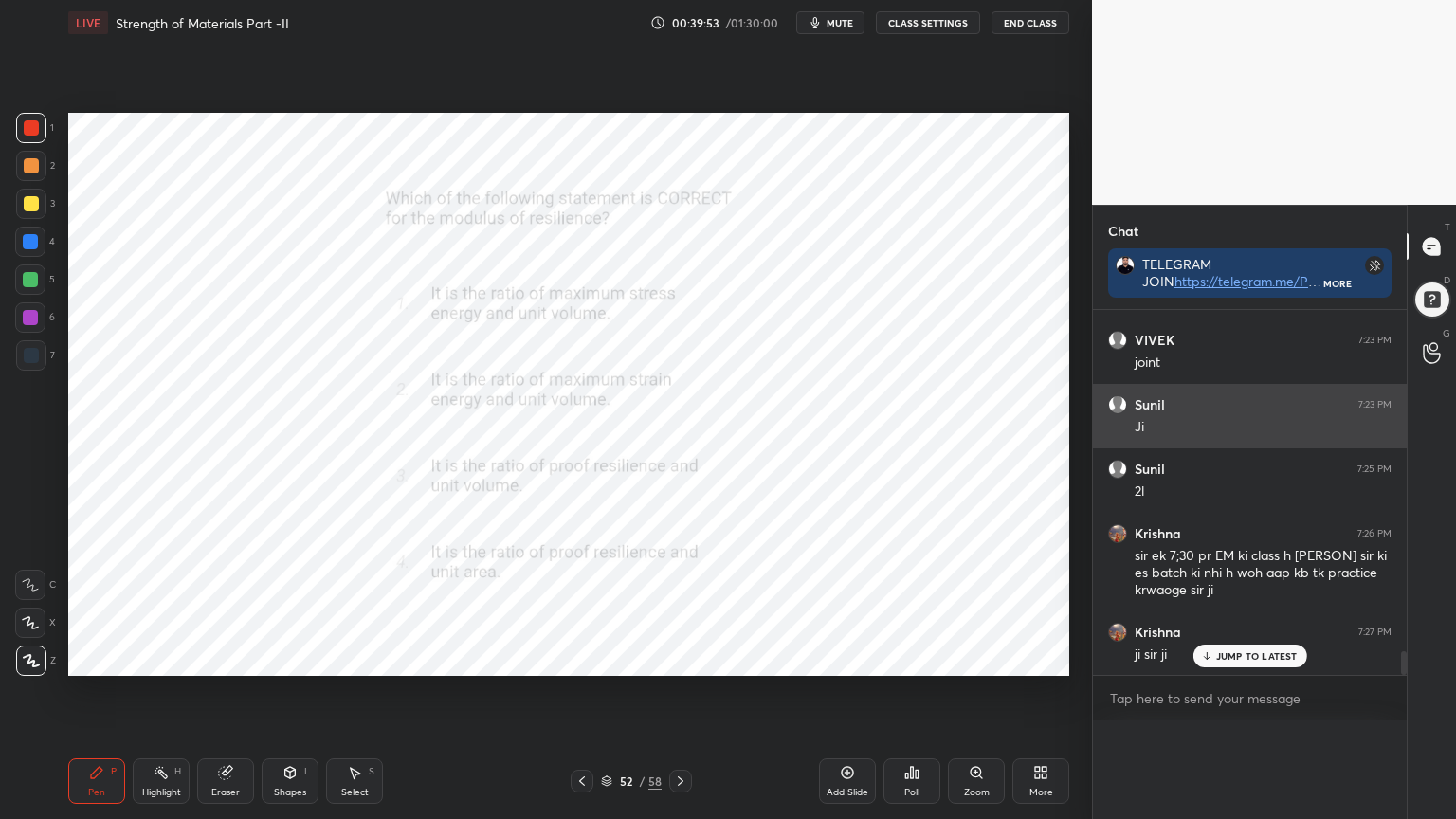 scroll, scrollTop: 0, scrollLeft: 0, axis: both 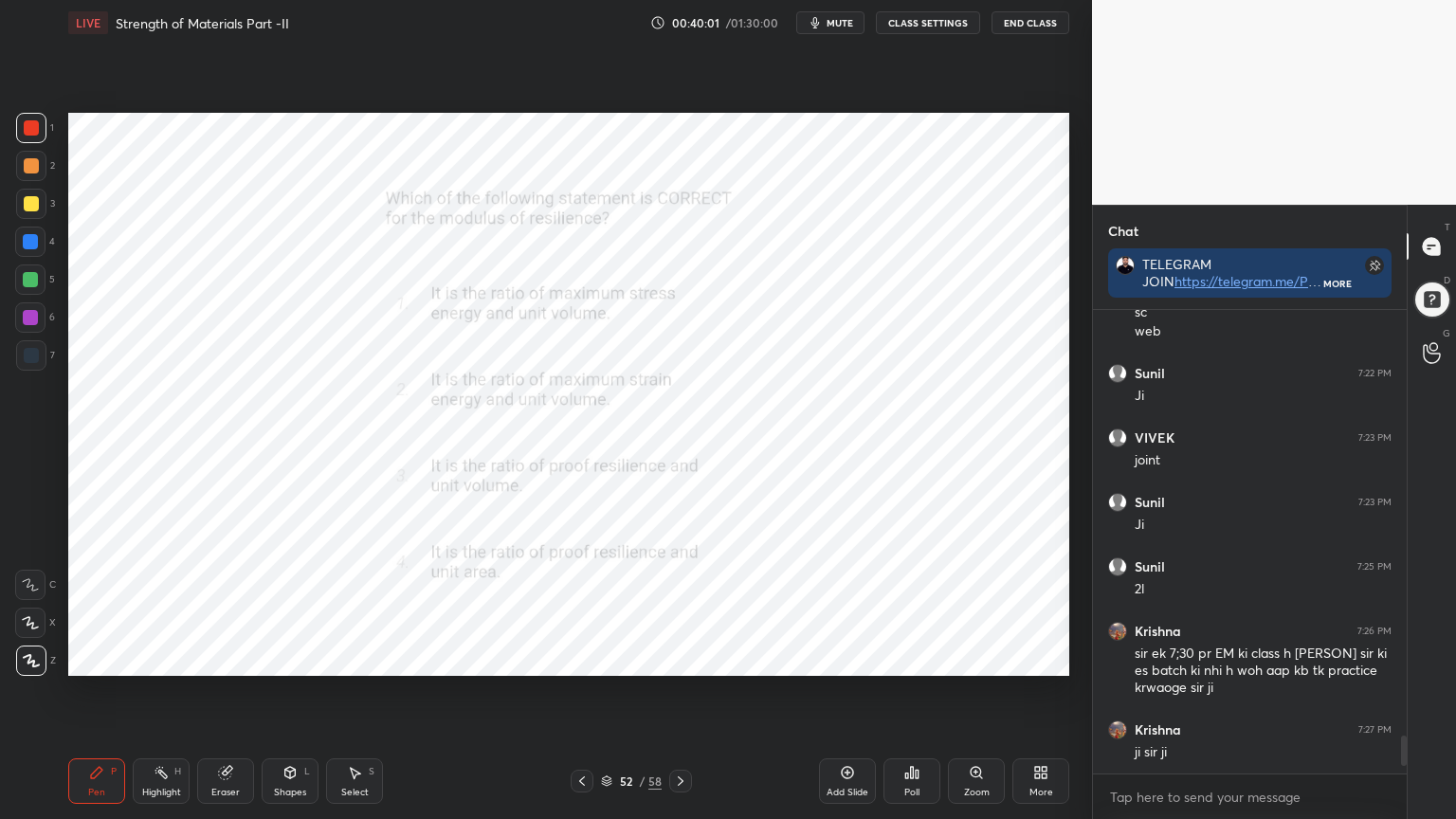 click 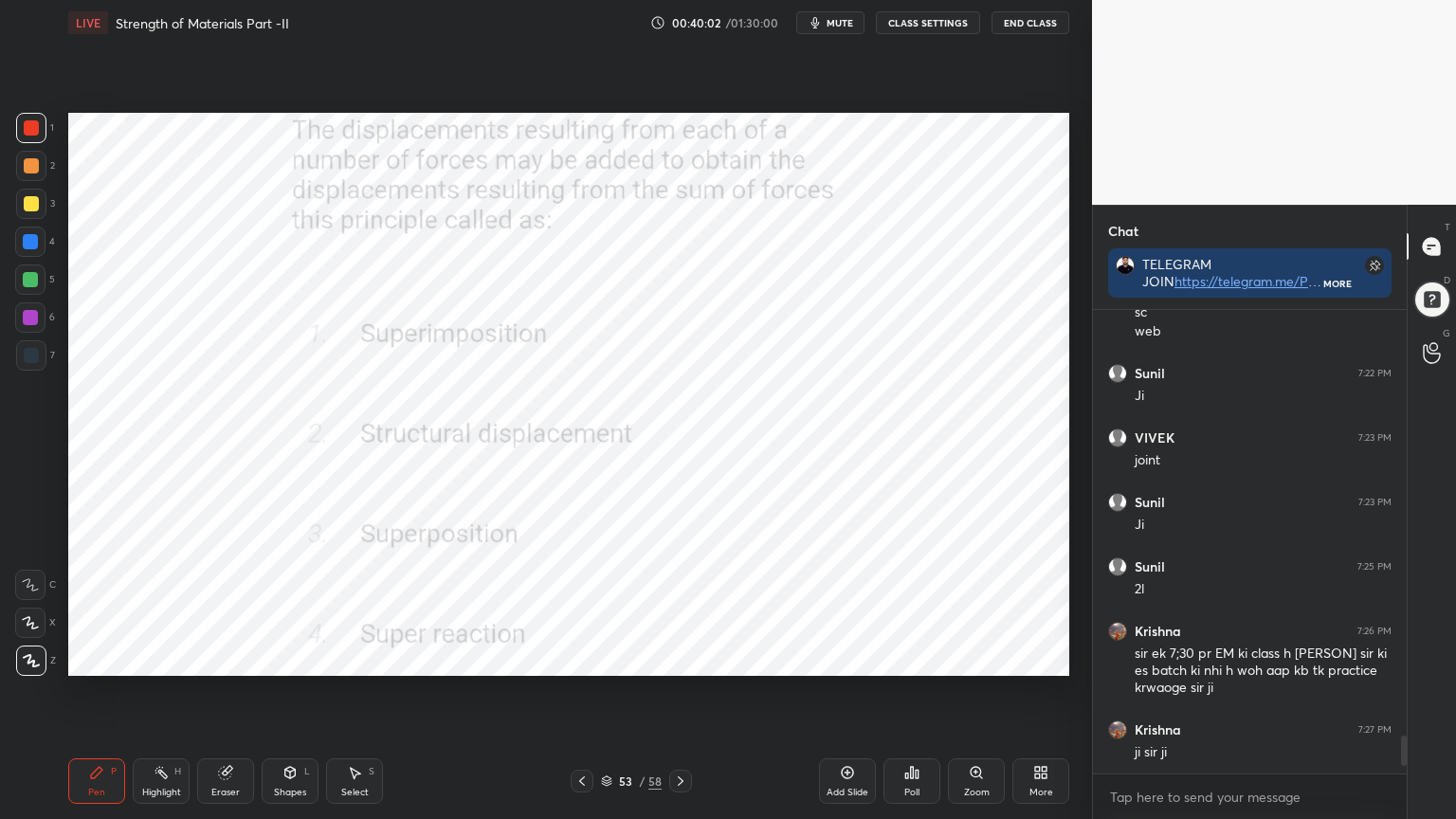 click on "Poll" at bounding box center (912, 781) 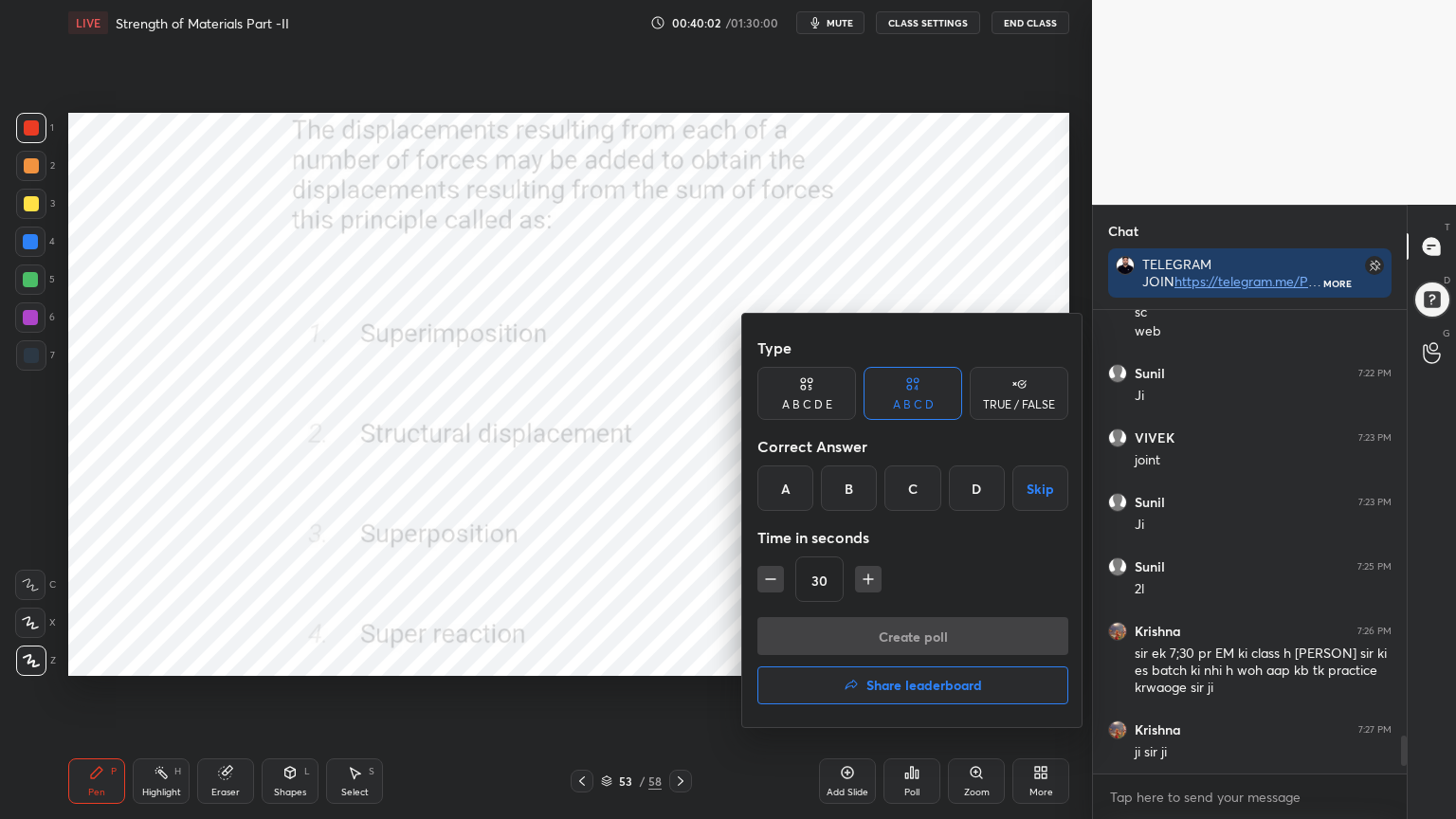 click on "C" at bounding box center [912, 488] 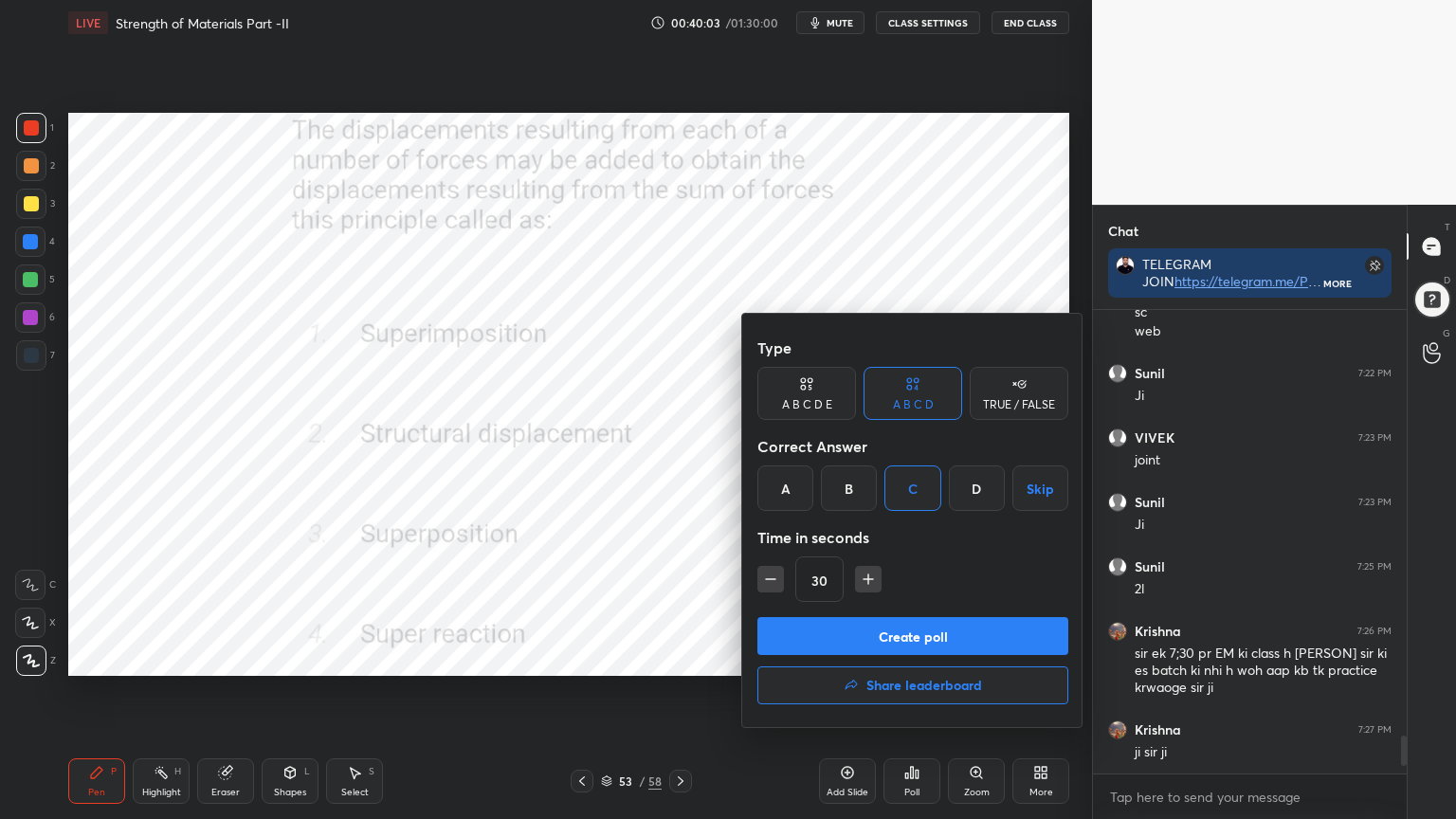 click 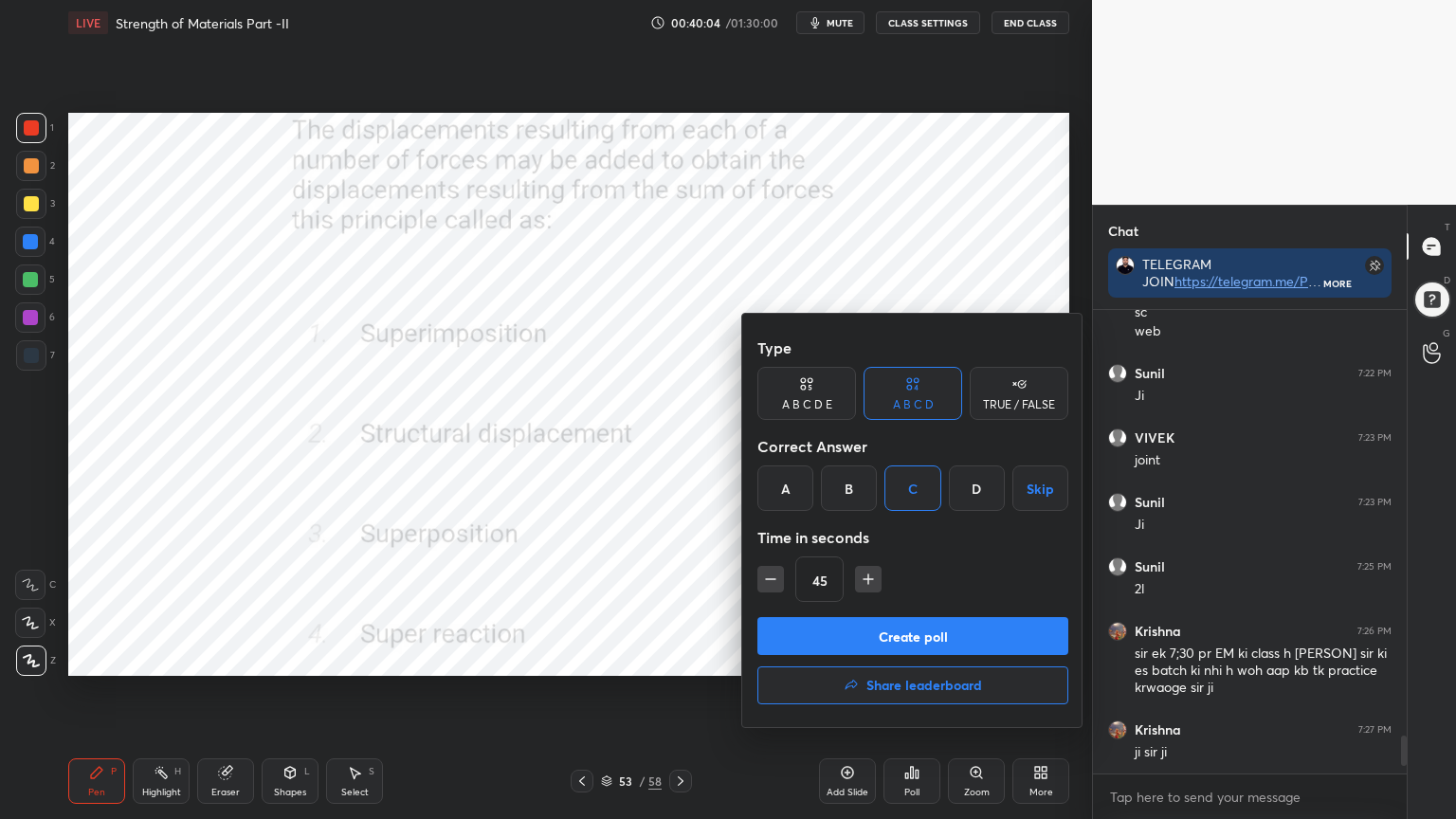 click on "Create poll" at bounding box center (913, 636) 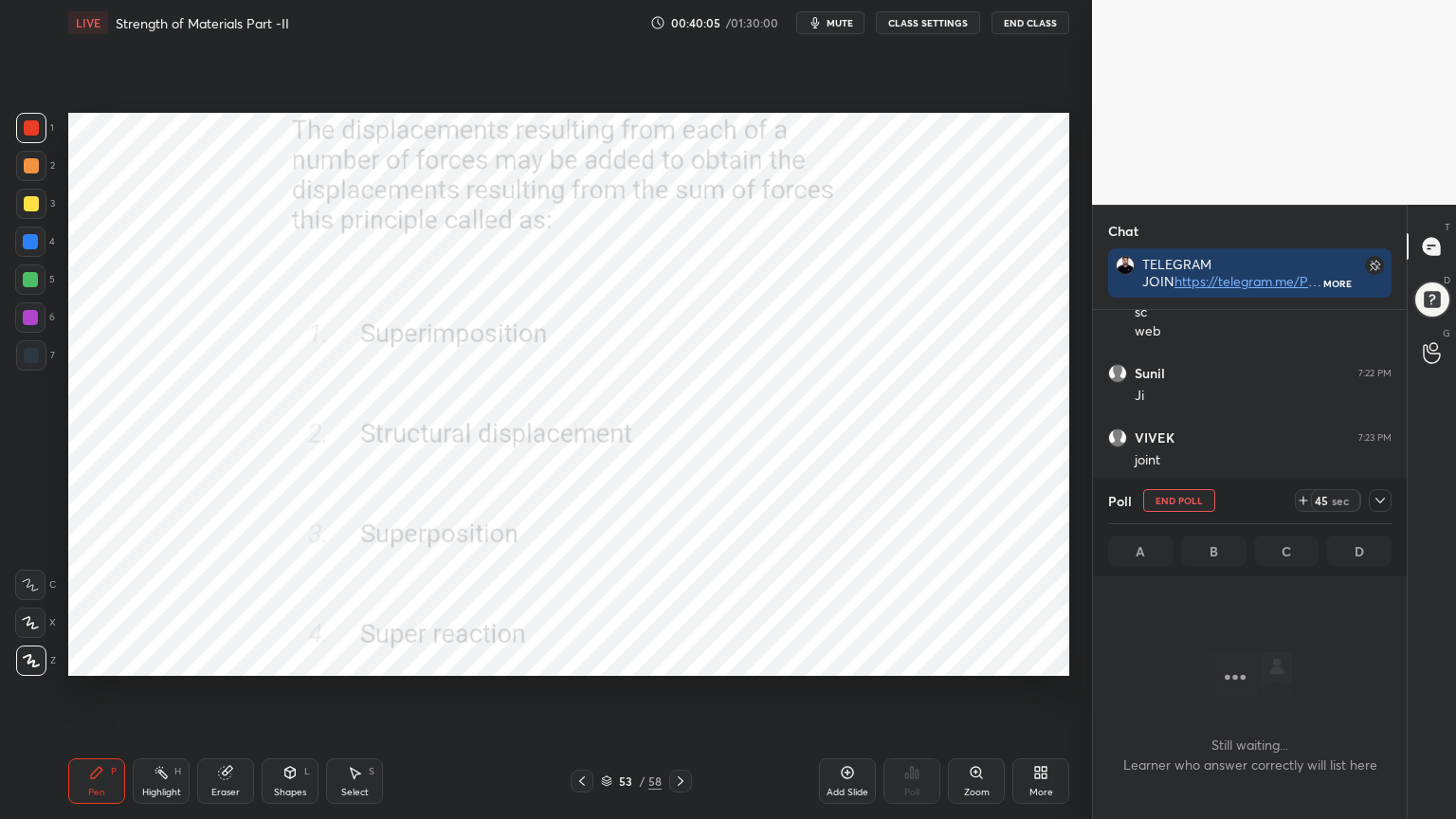 click 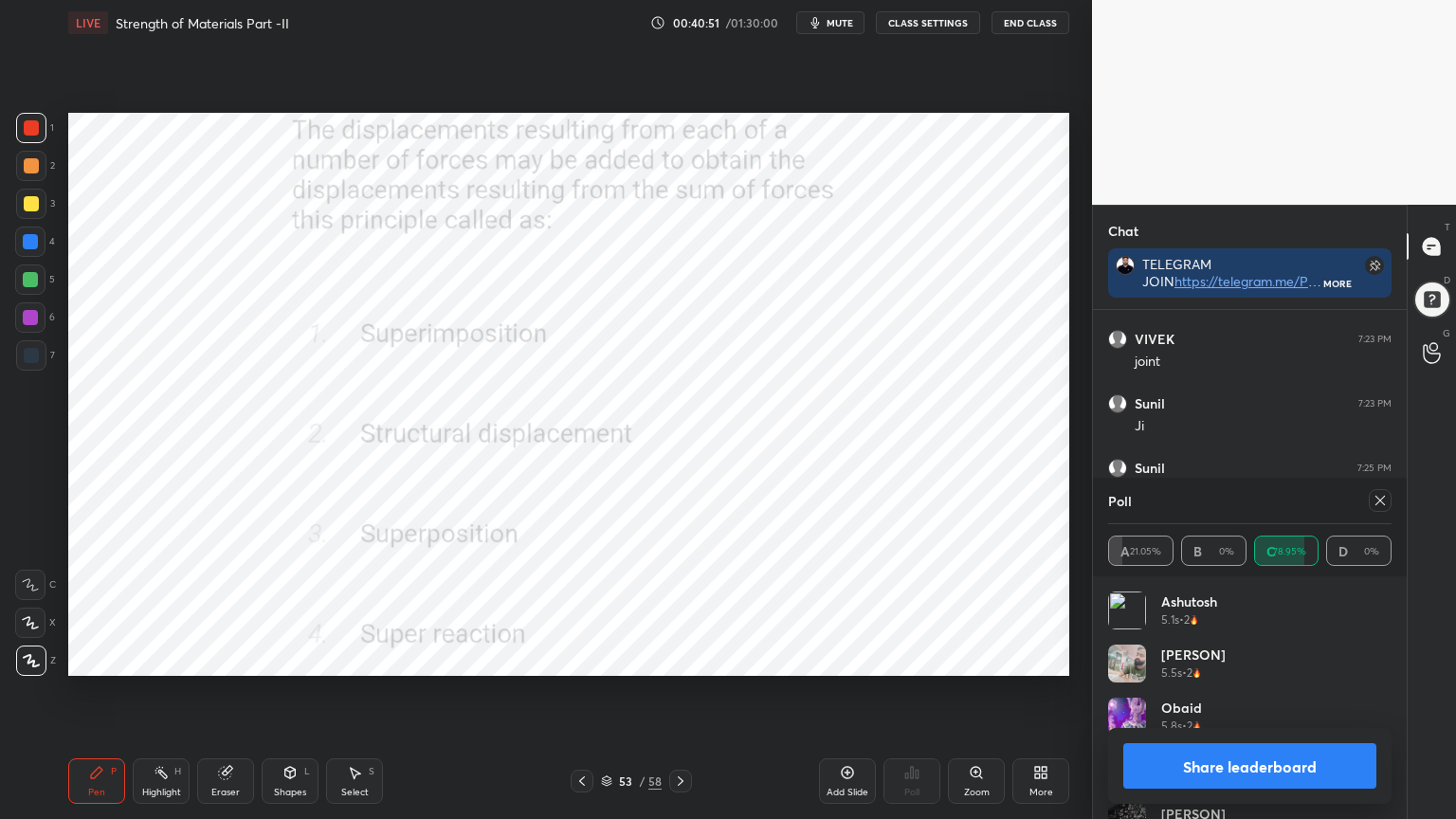 click 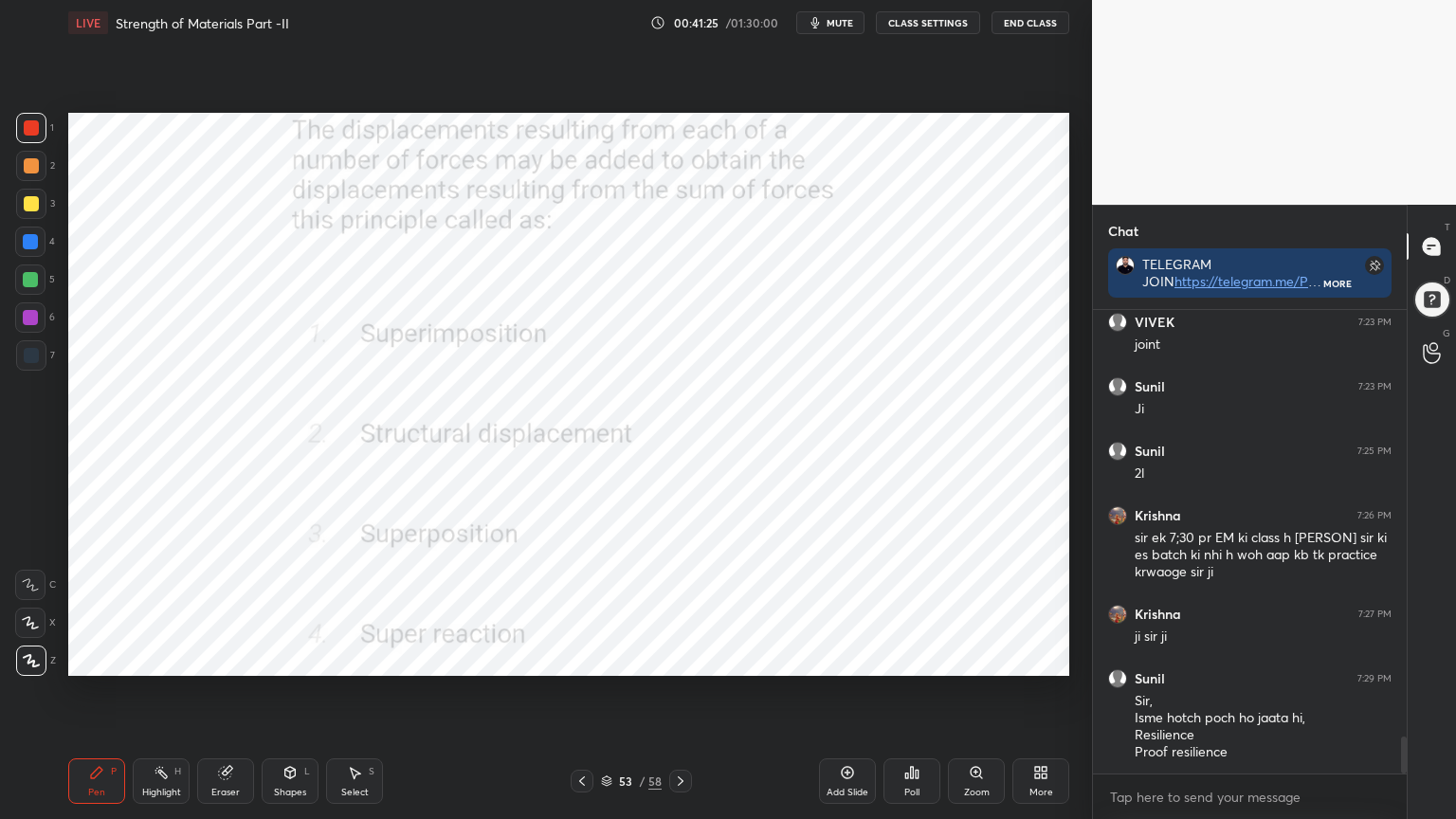 click 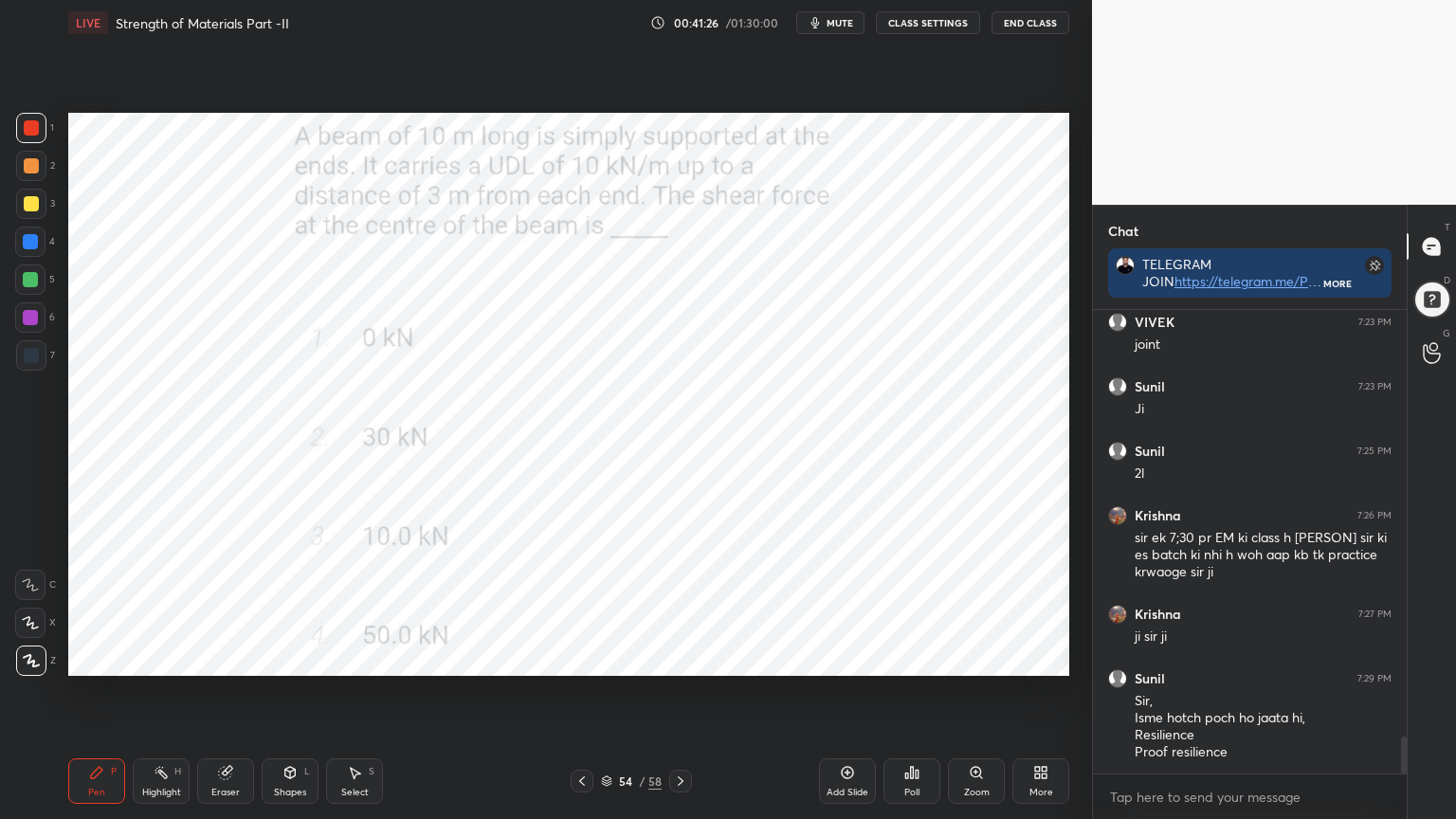 click 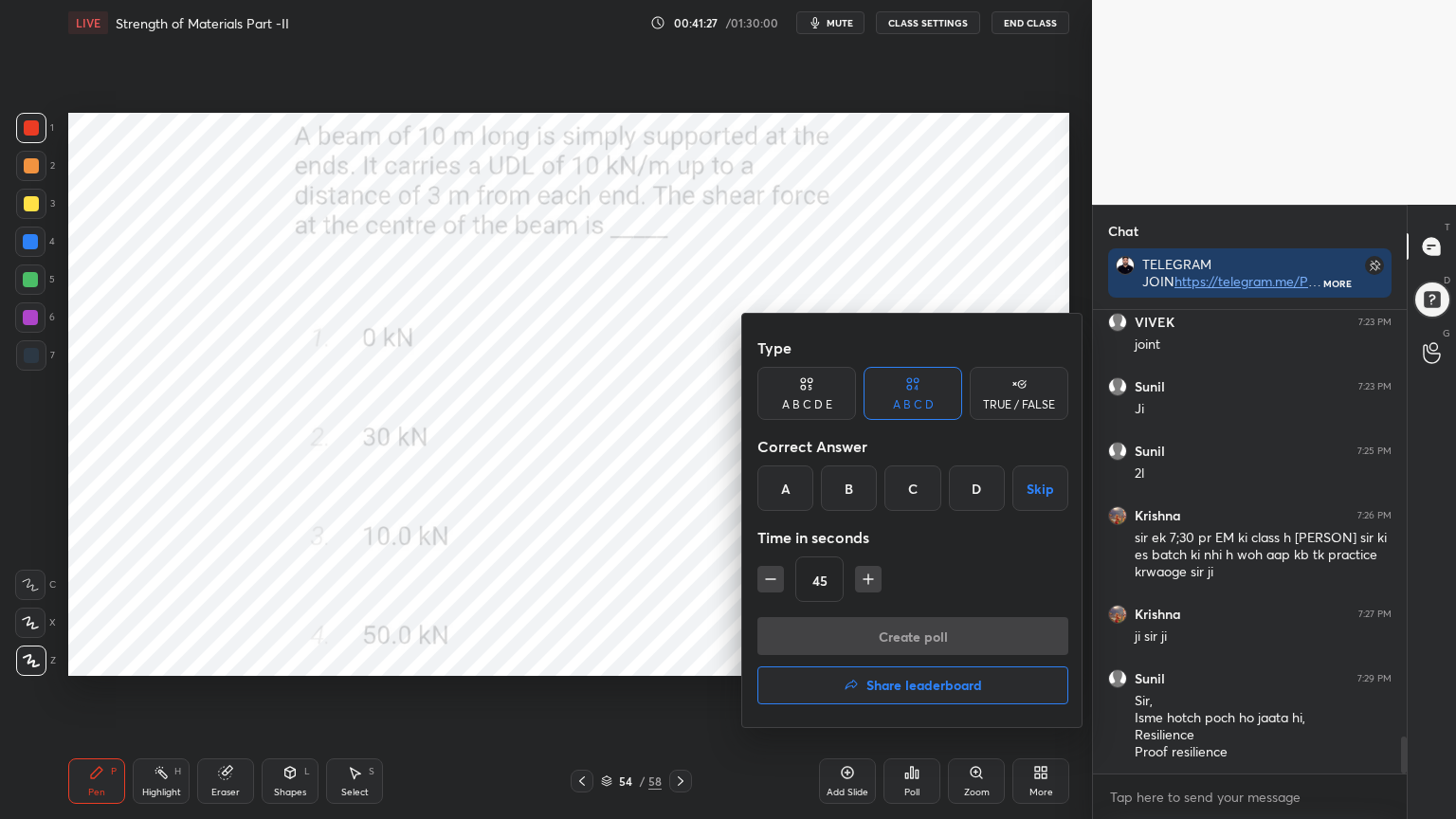 click on "A" at bounding box center (785, 488) 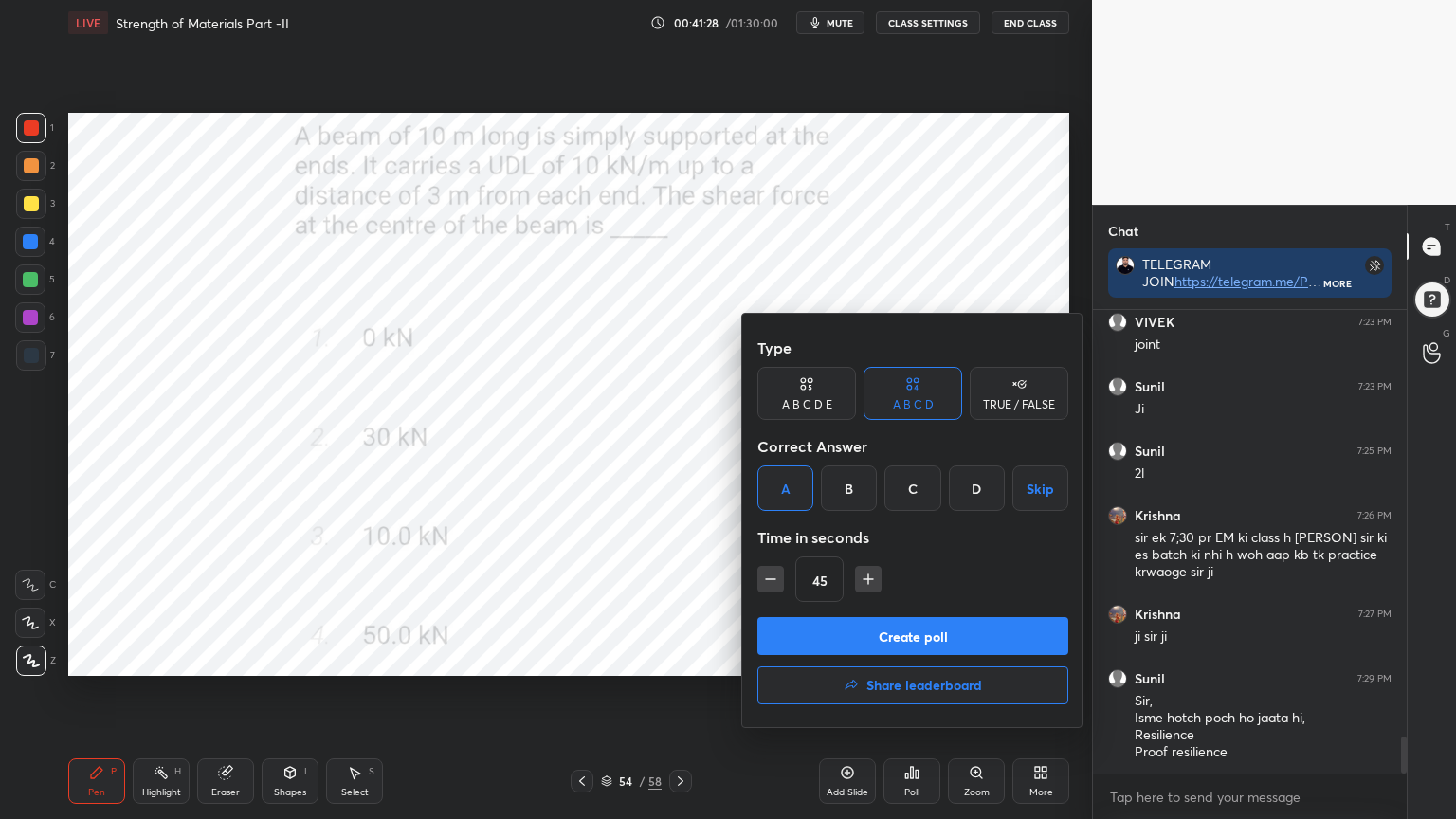 click 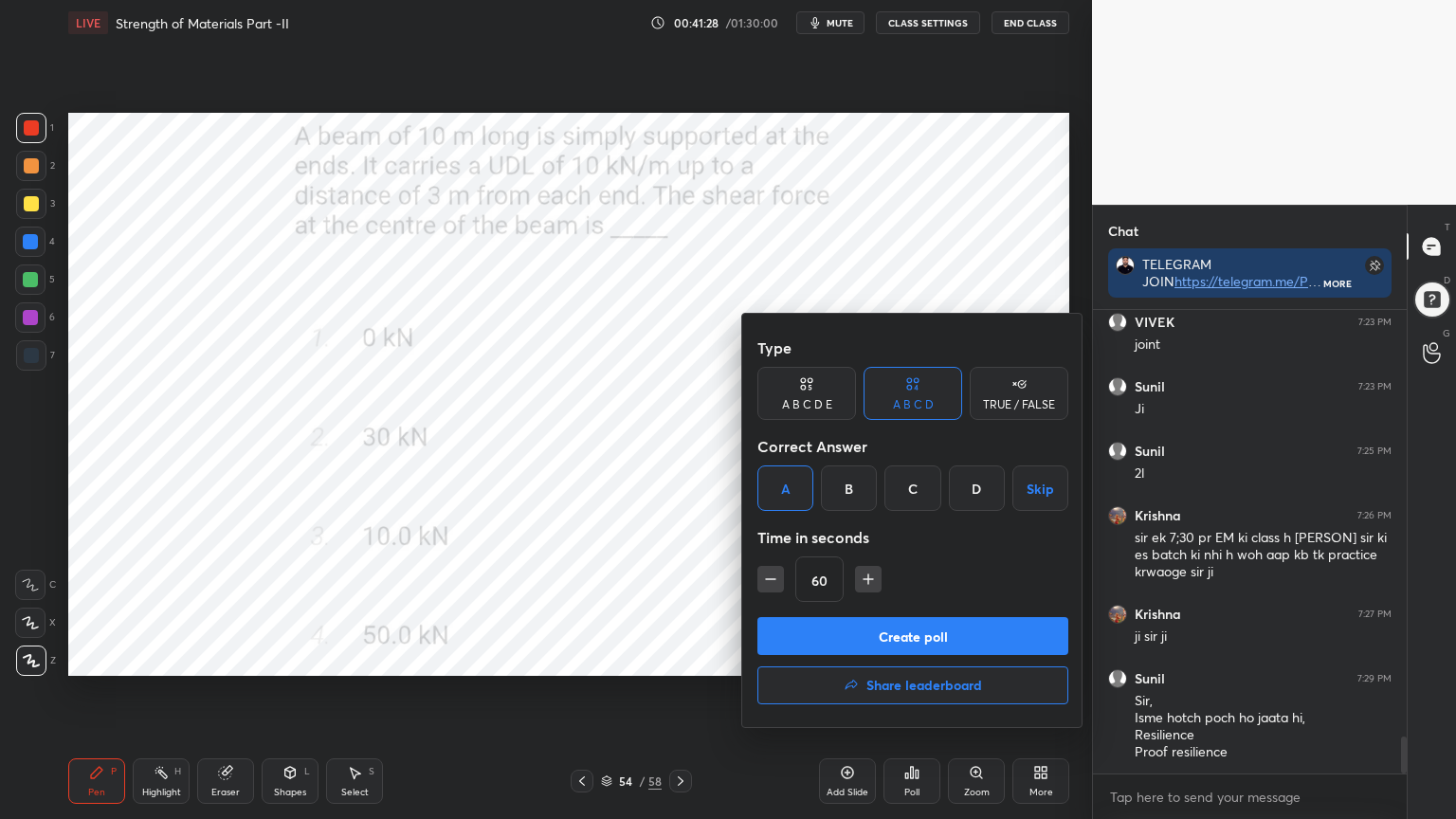 click on "Create poll" at bounding box center (913, 636) 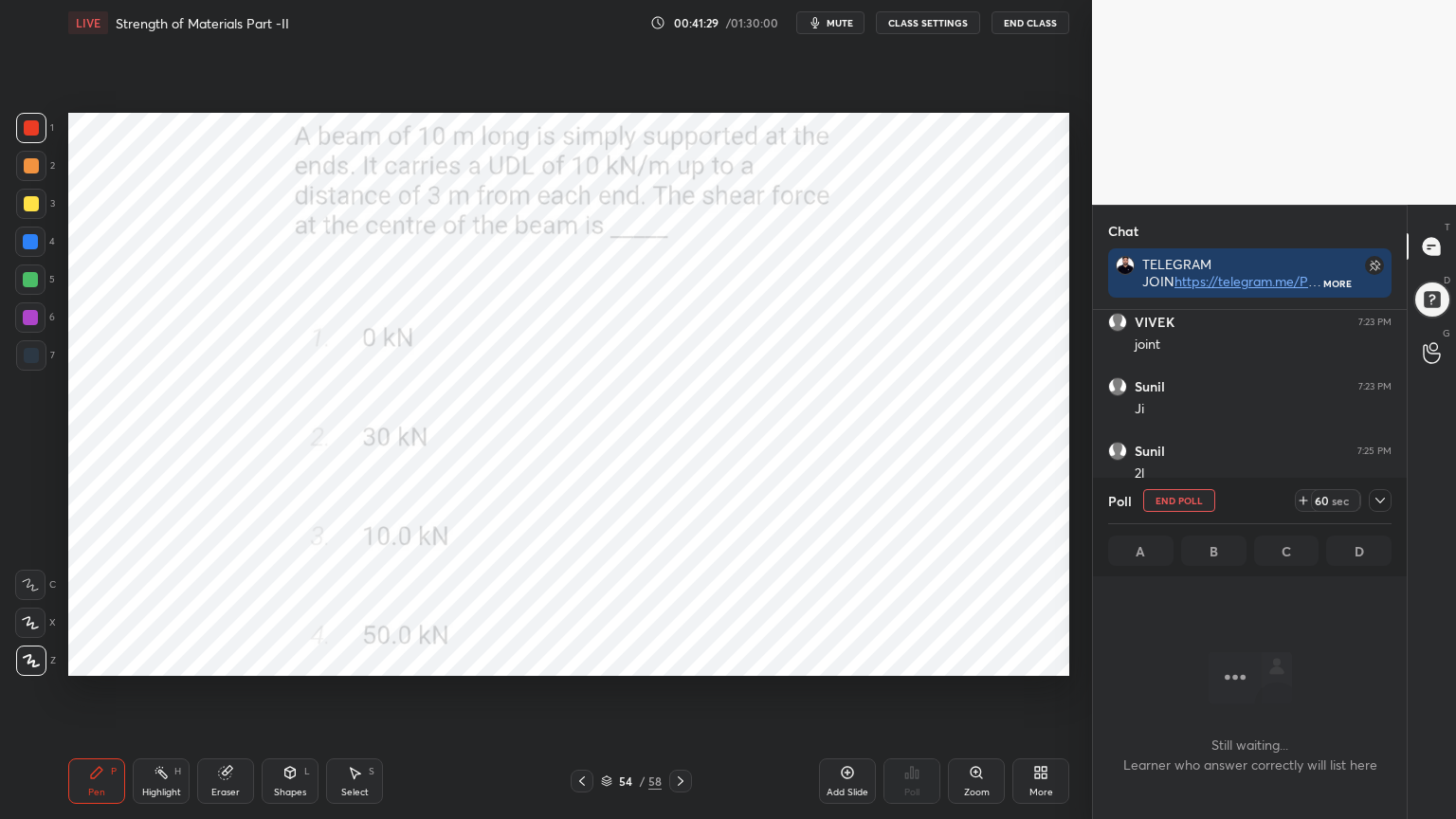 scroll, scrollTop: 427, scrollLeft: 308, axis: both 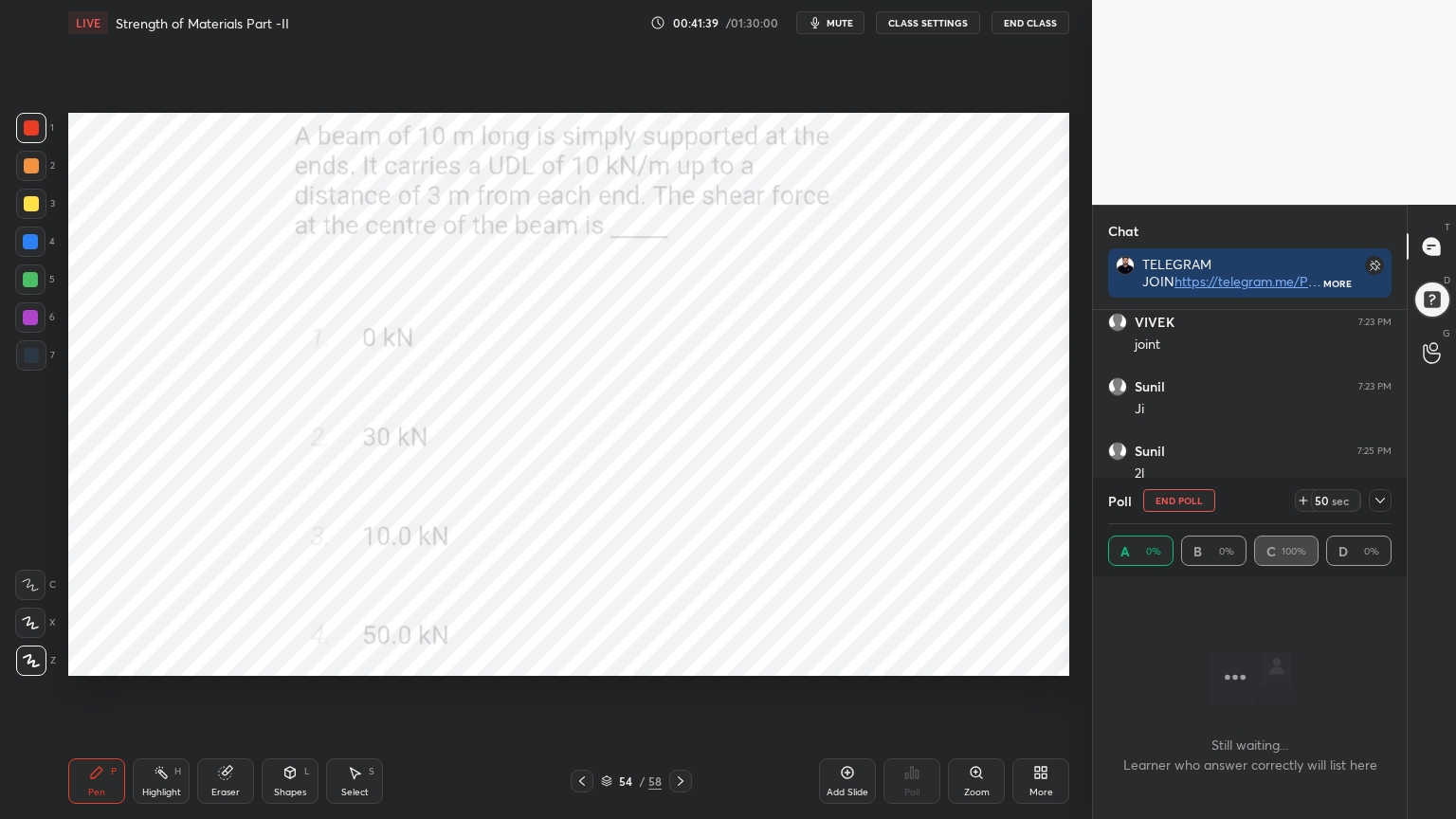 click on "Shapes L" at bounding box center [290, 781] 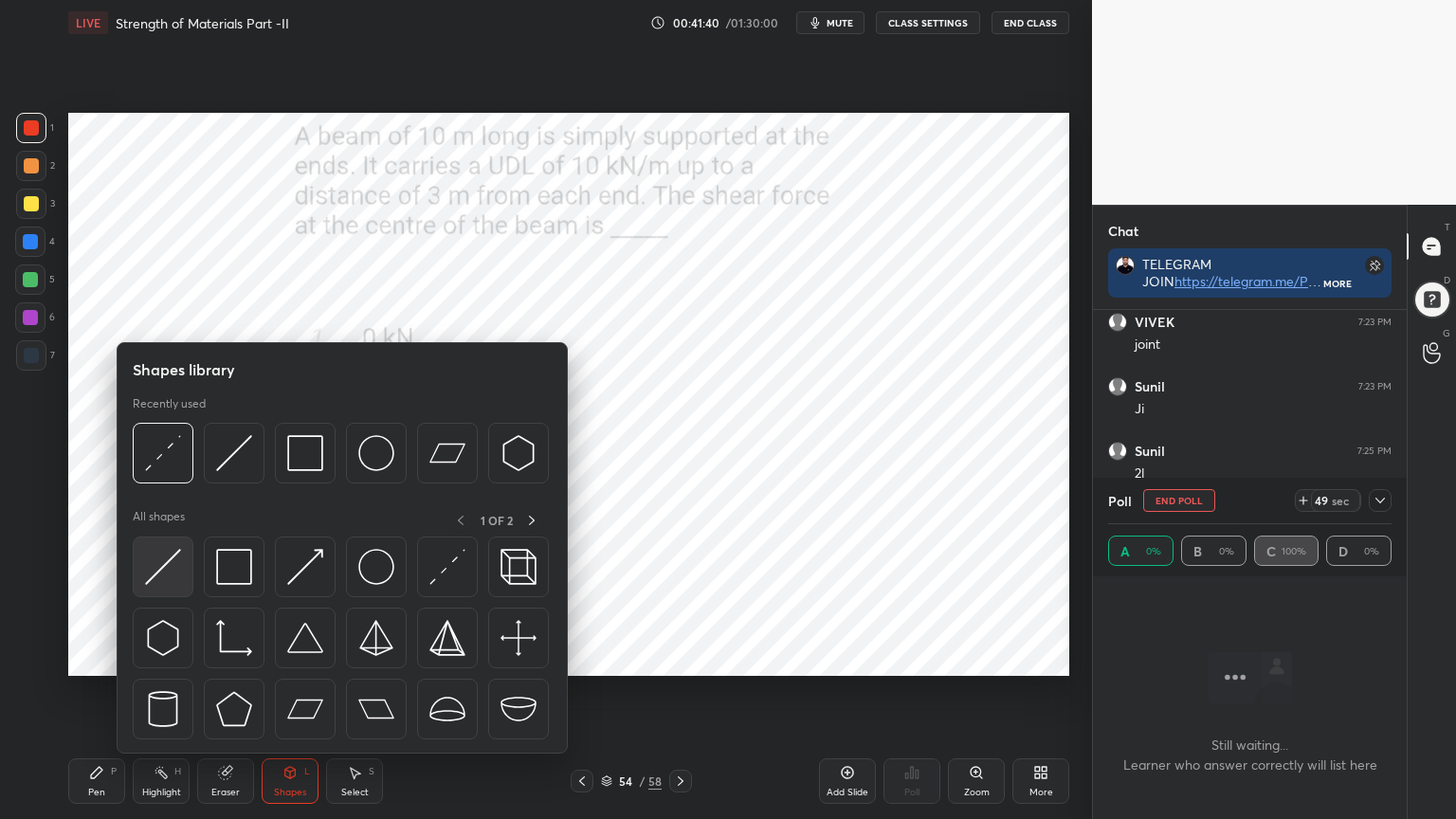 click at bounding box center (163, 567) 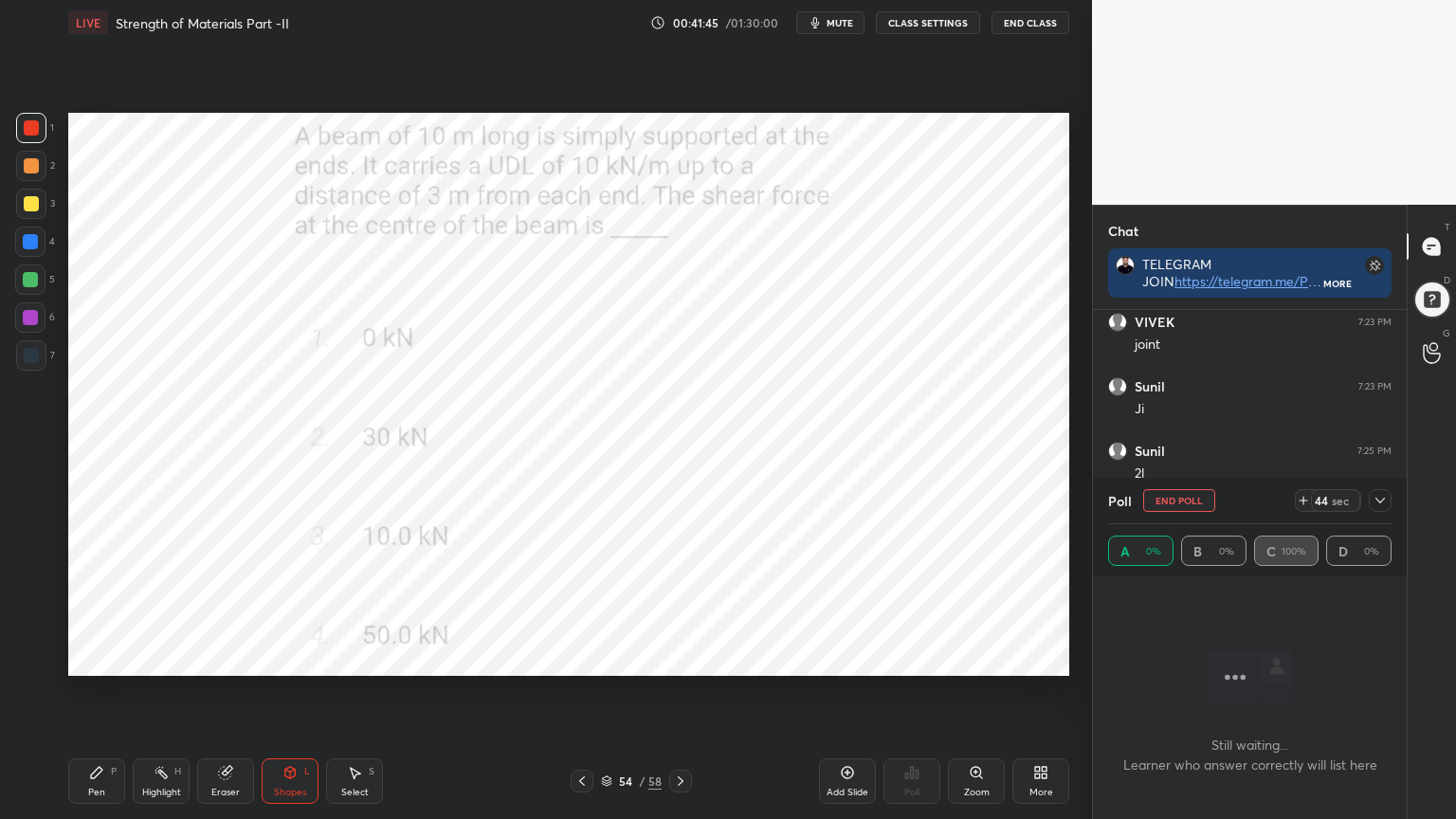 click on "Pen P" at bounding box center [97, 781] 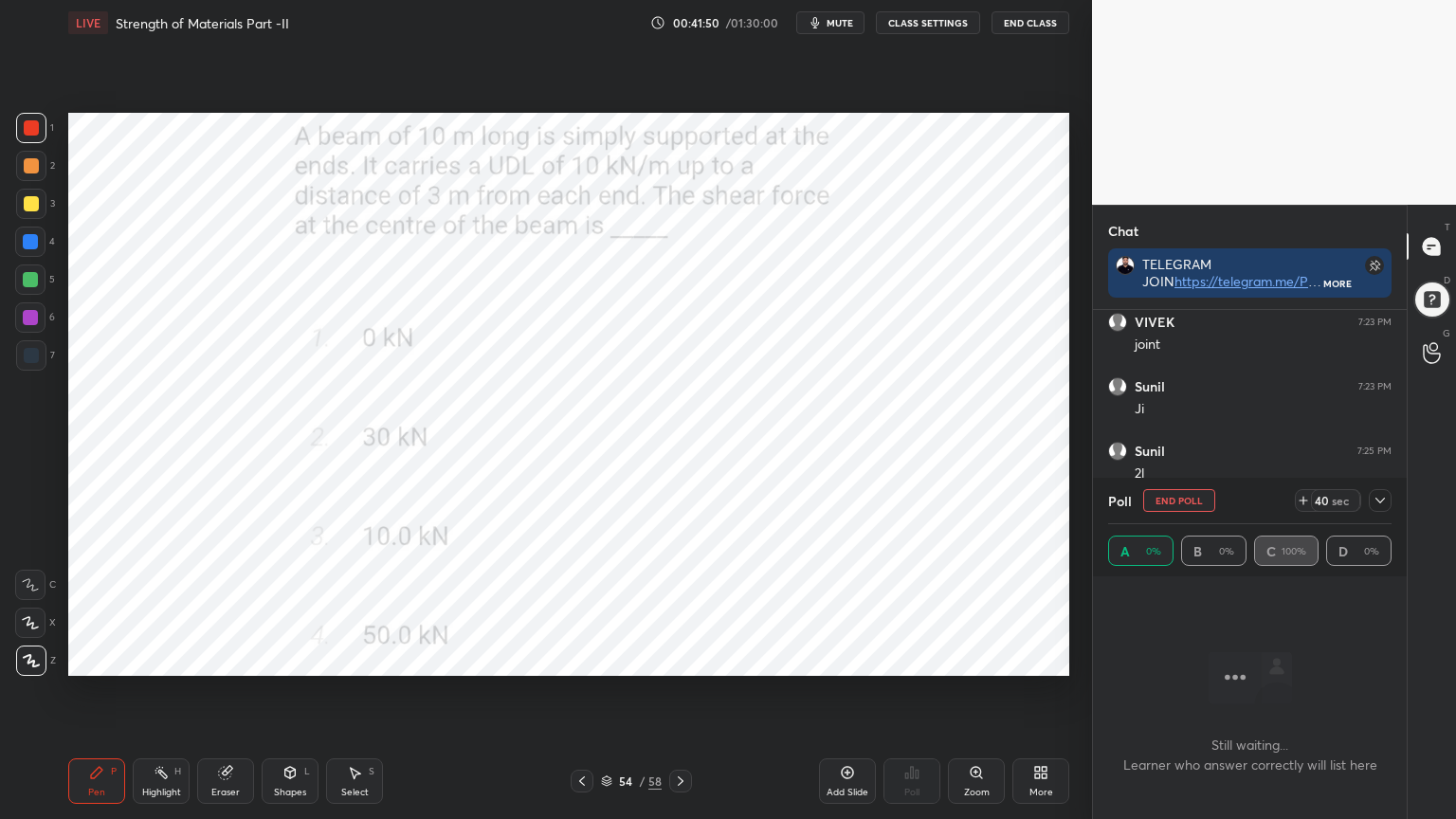 click on "Shapes L" at bounding box center (290, 781) 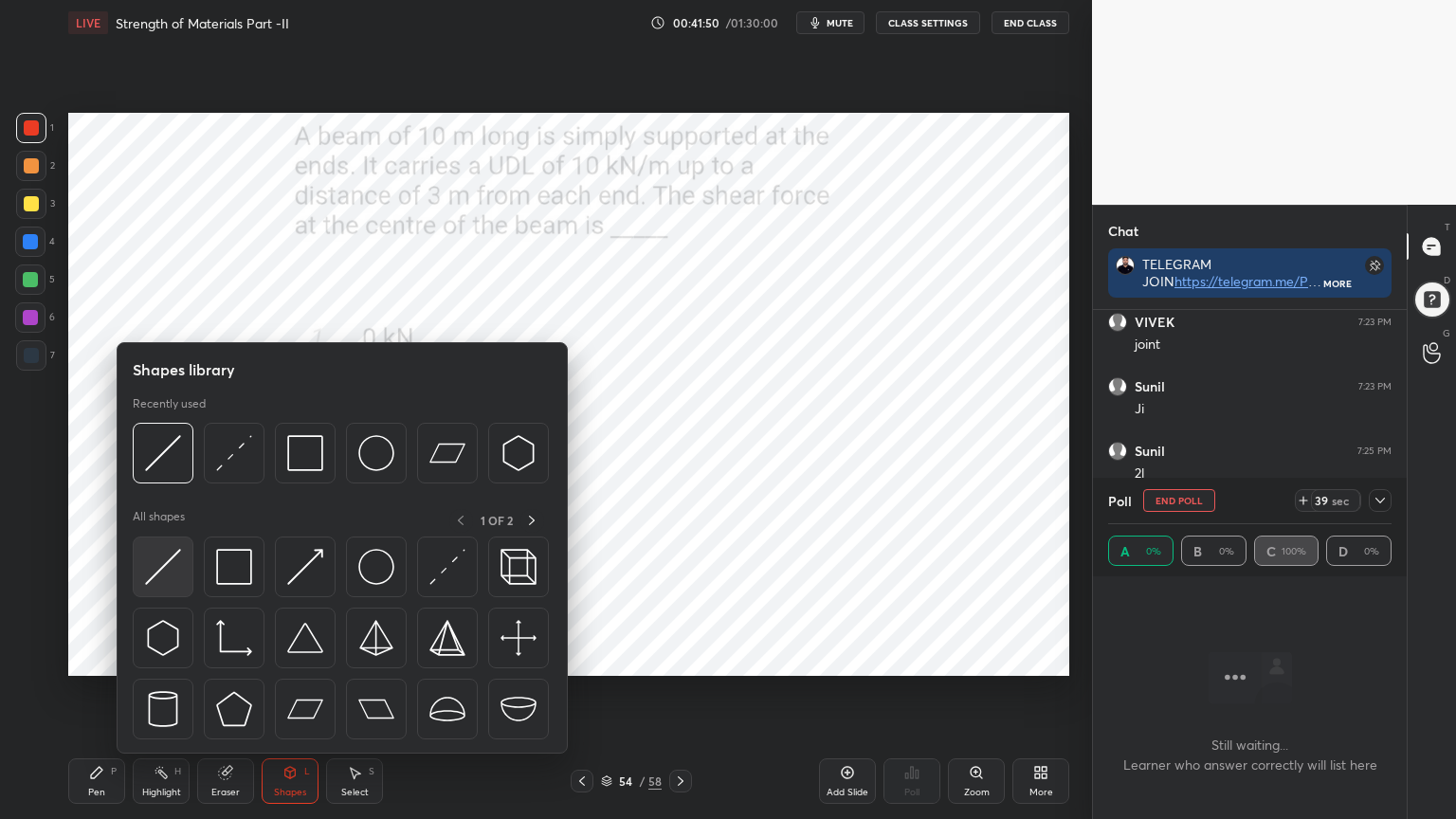 click at bounding box center [163, 567] 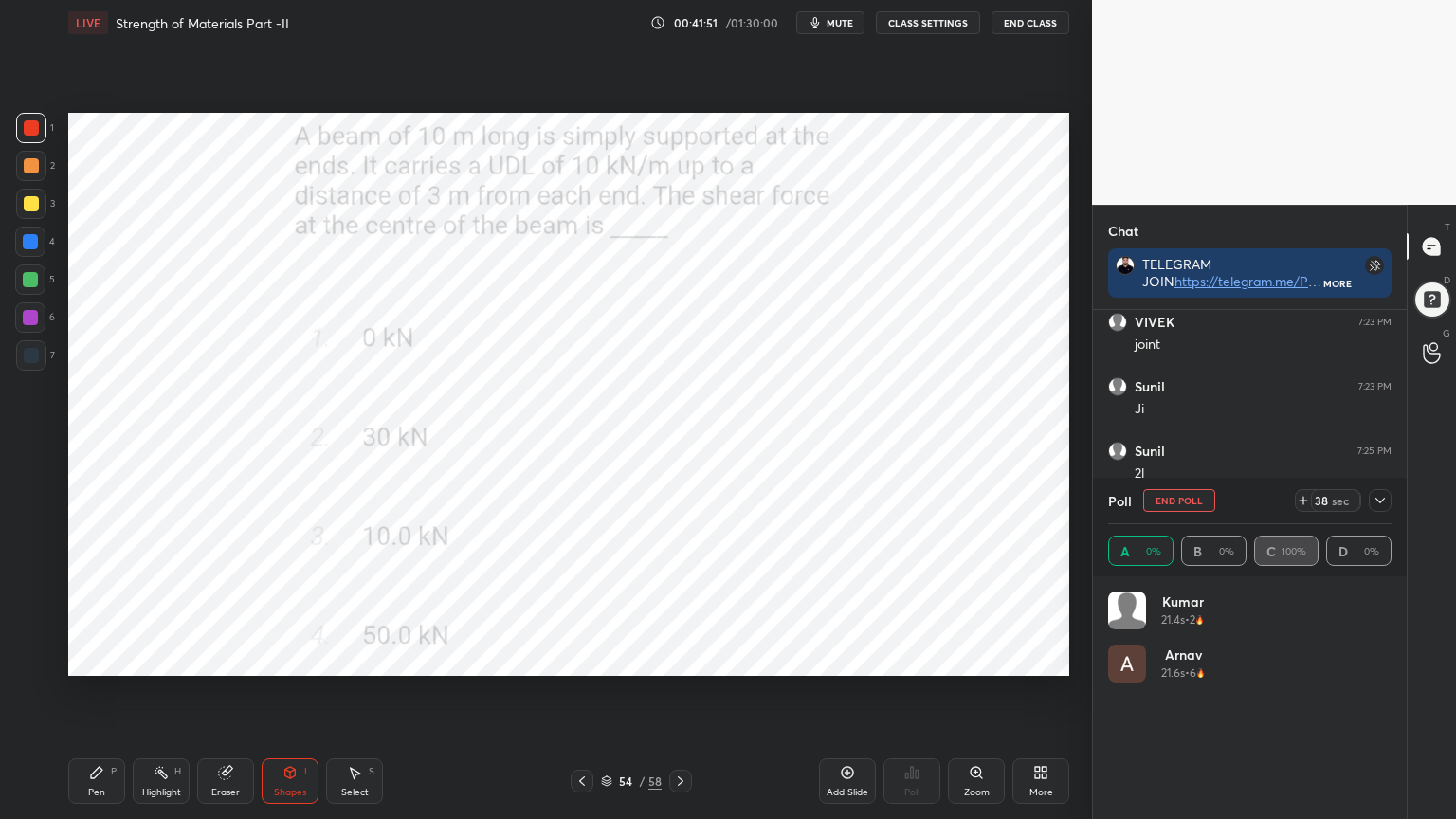 scroll, scrollTop: 6, scrollLeft: 6, axis: both 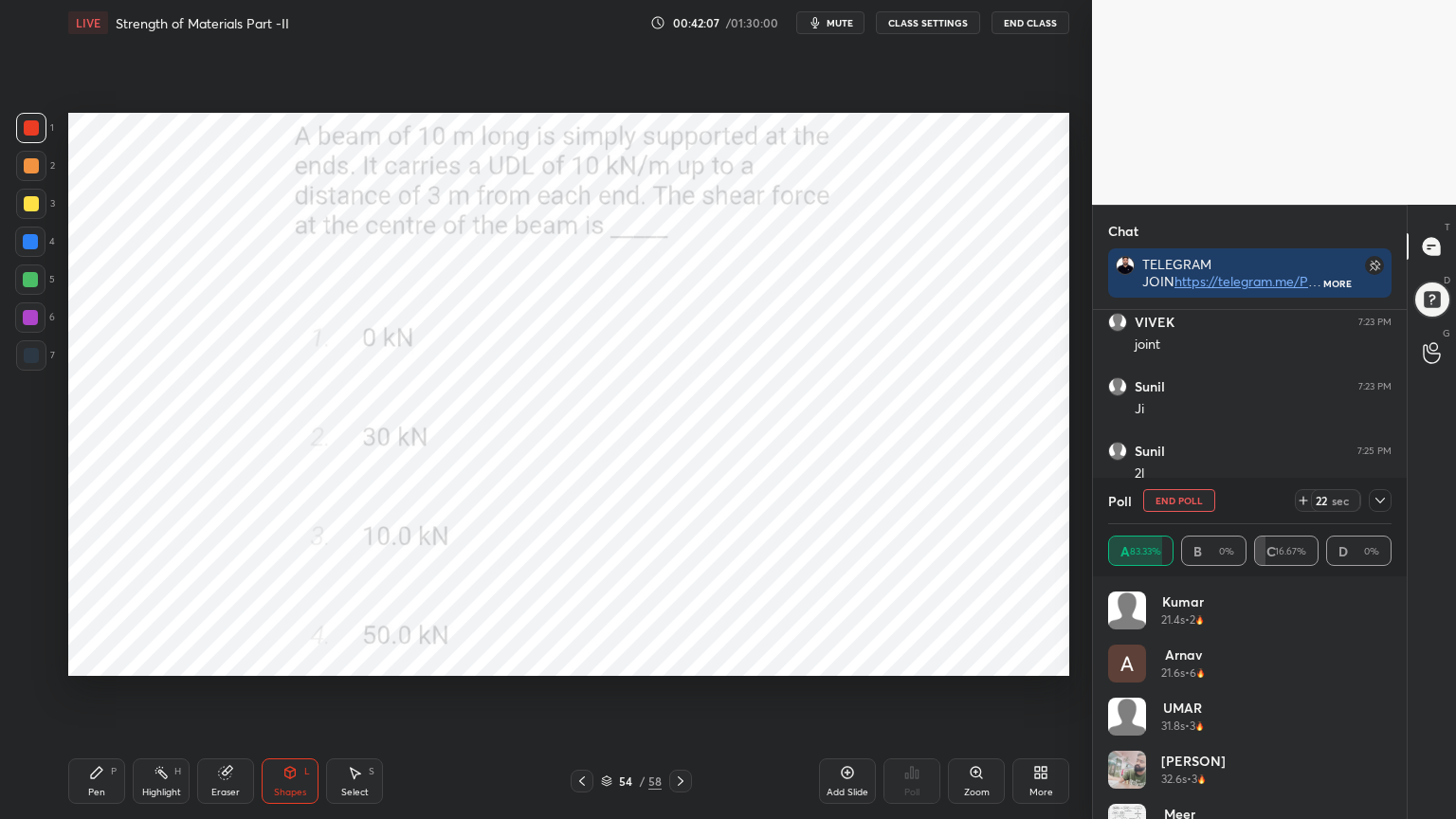 click 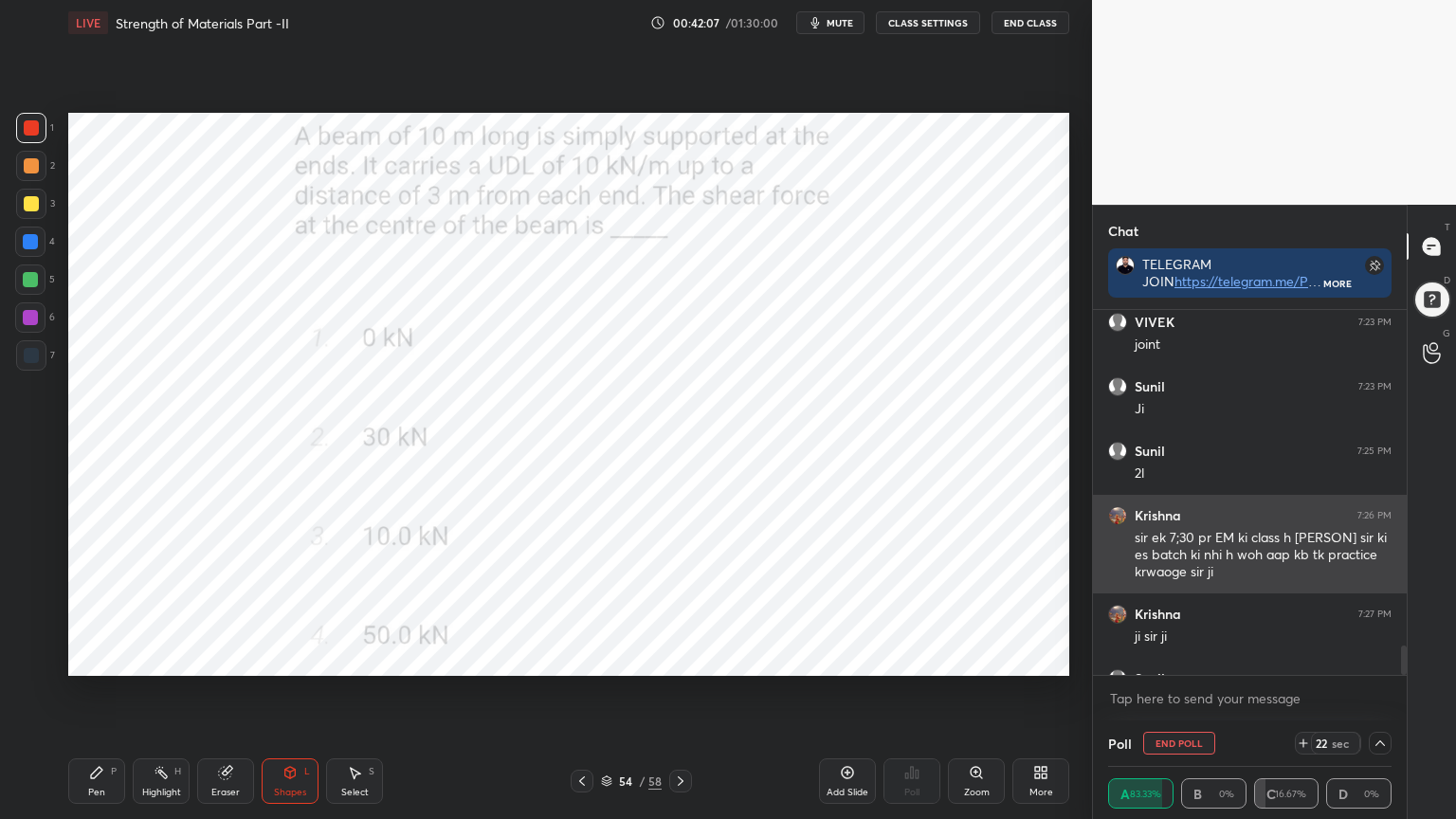 scroll, scrollTop: 6, scrollLeft: 6, axis: both 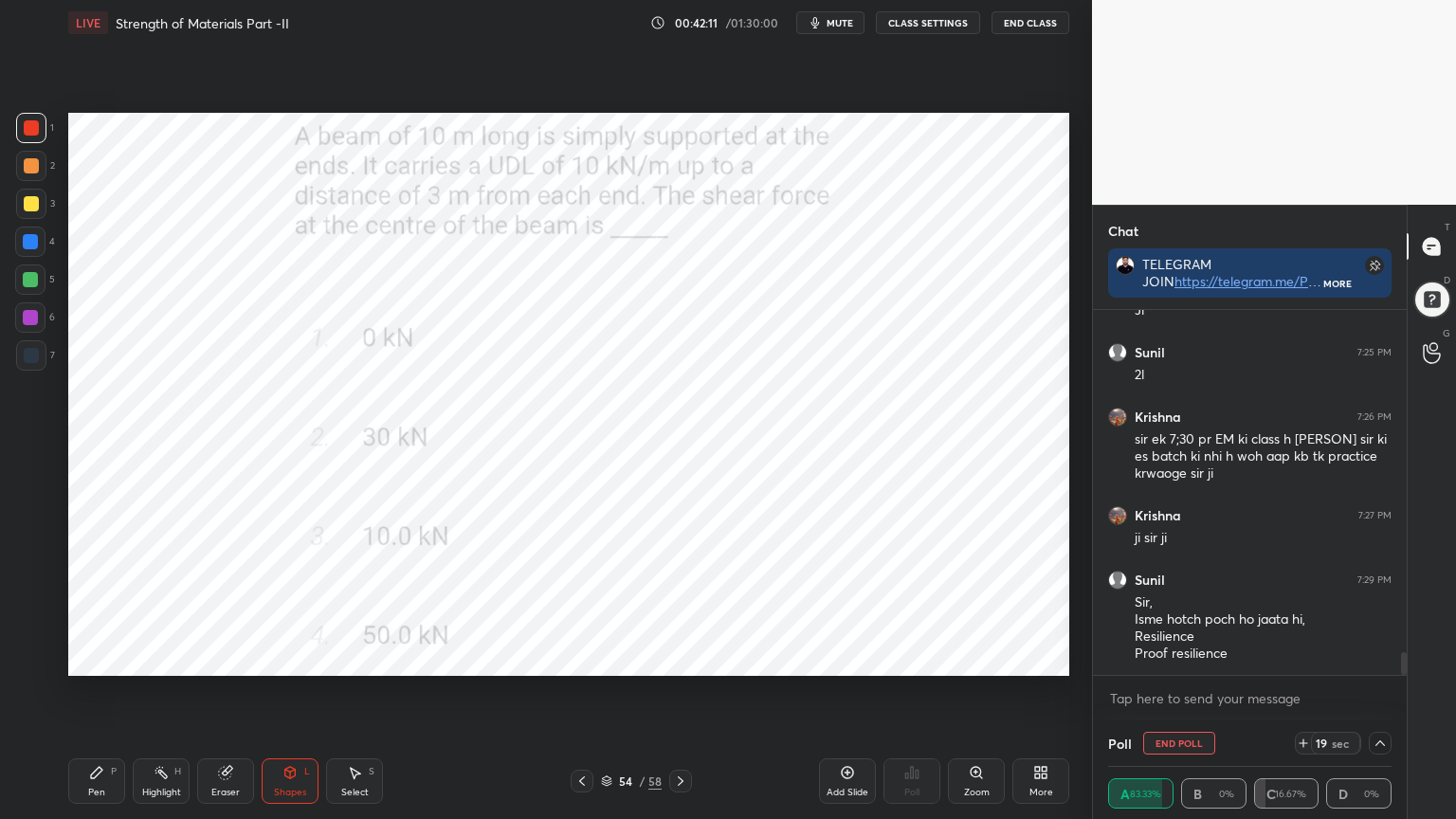 click on "Pen P" at bounding box center [97, 781] 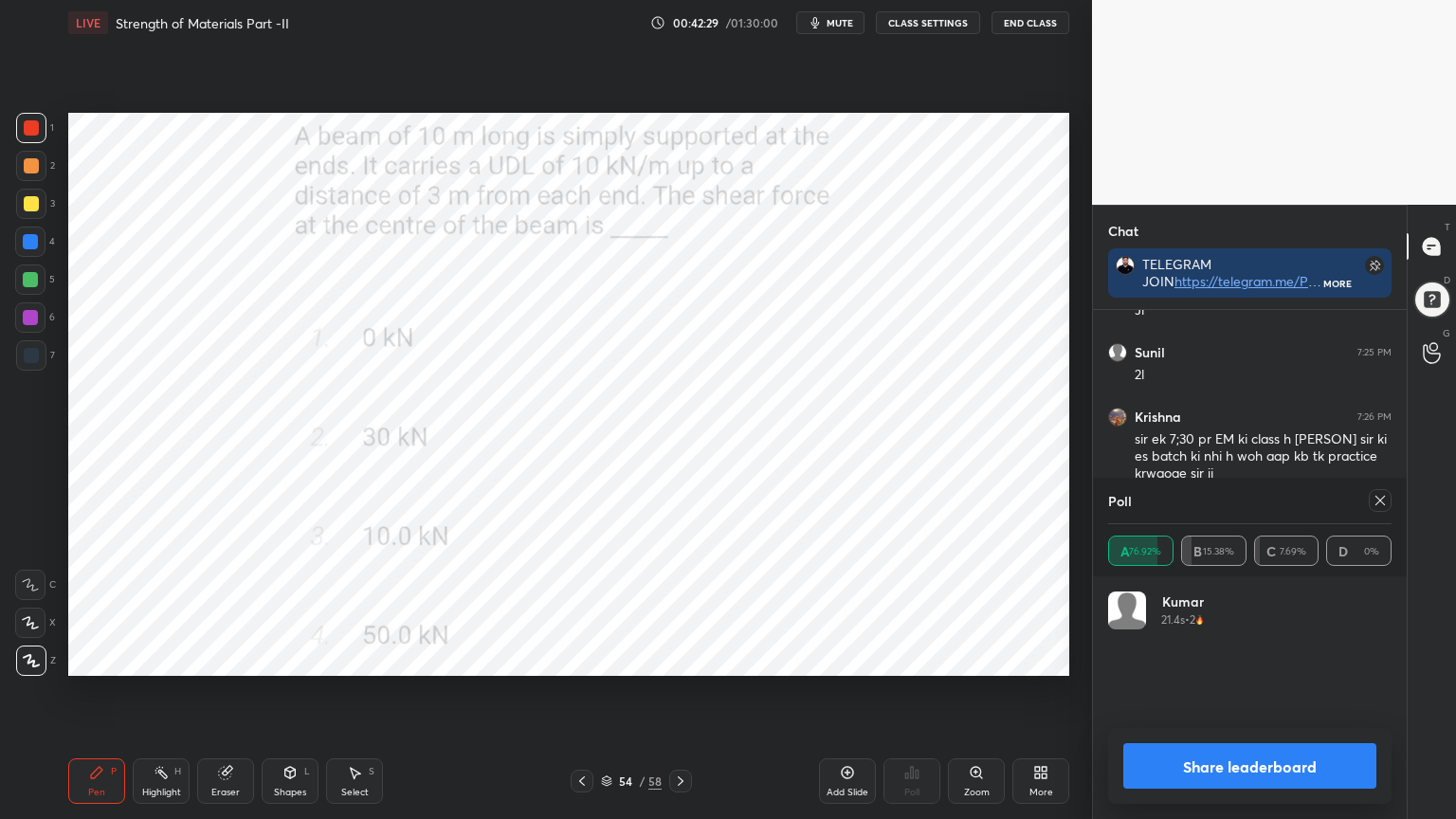scroll, scrollTop: 0, scrollLeft: 0, axis: both 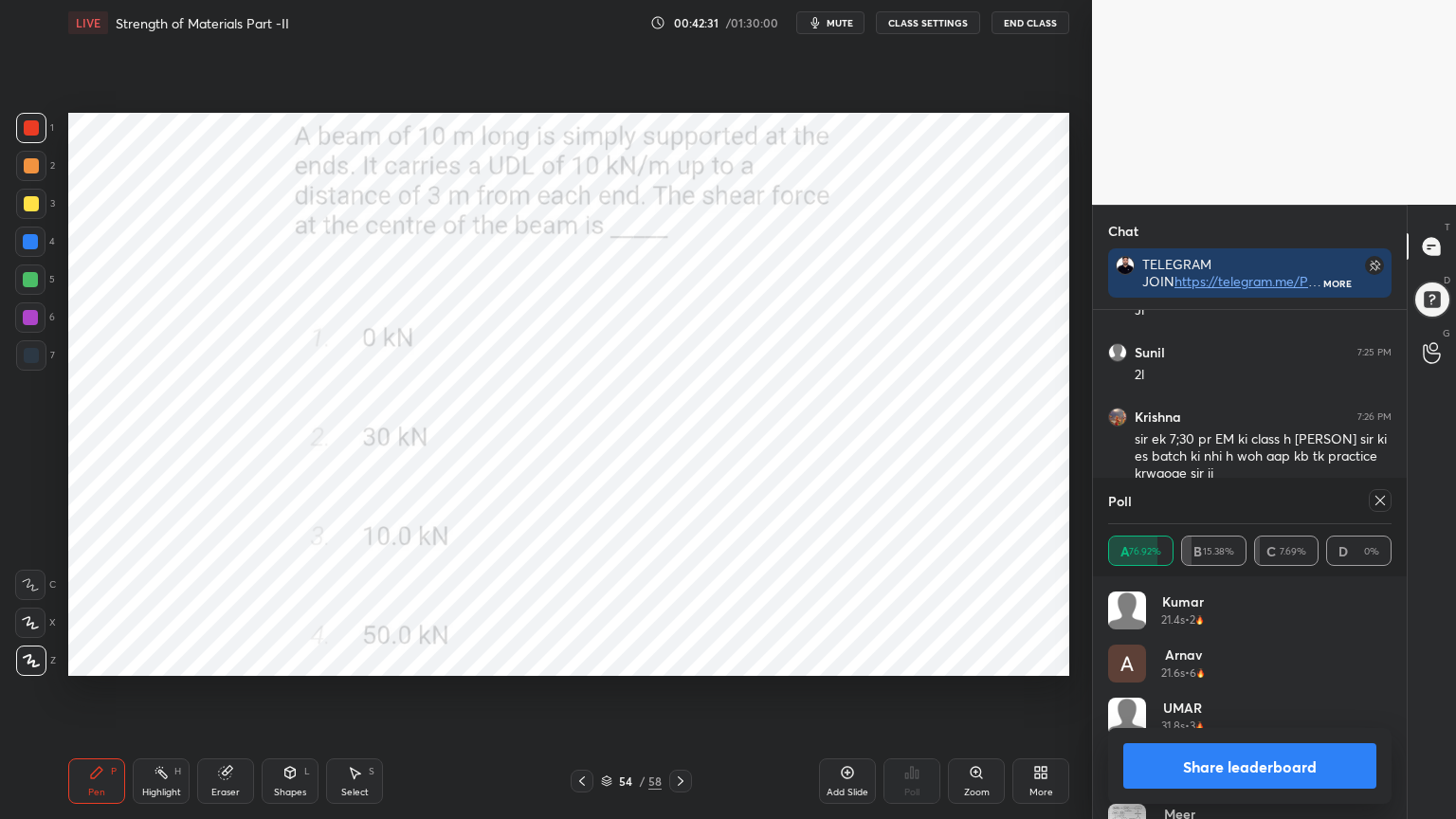 click 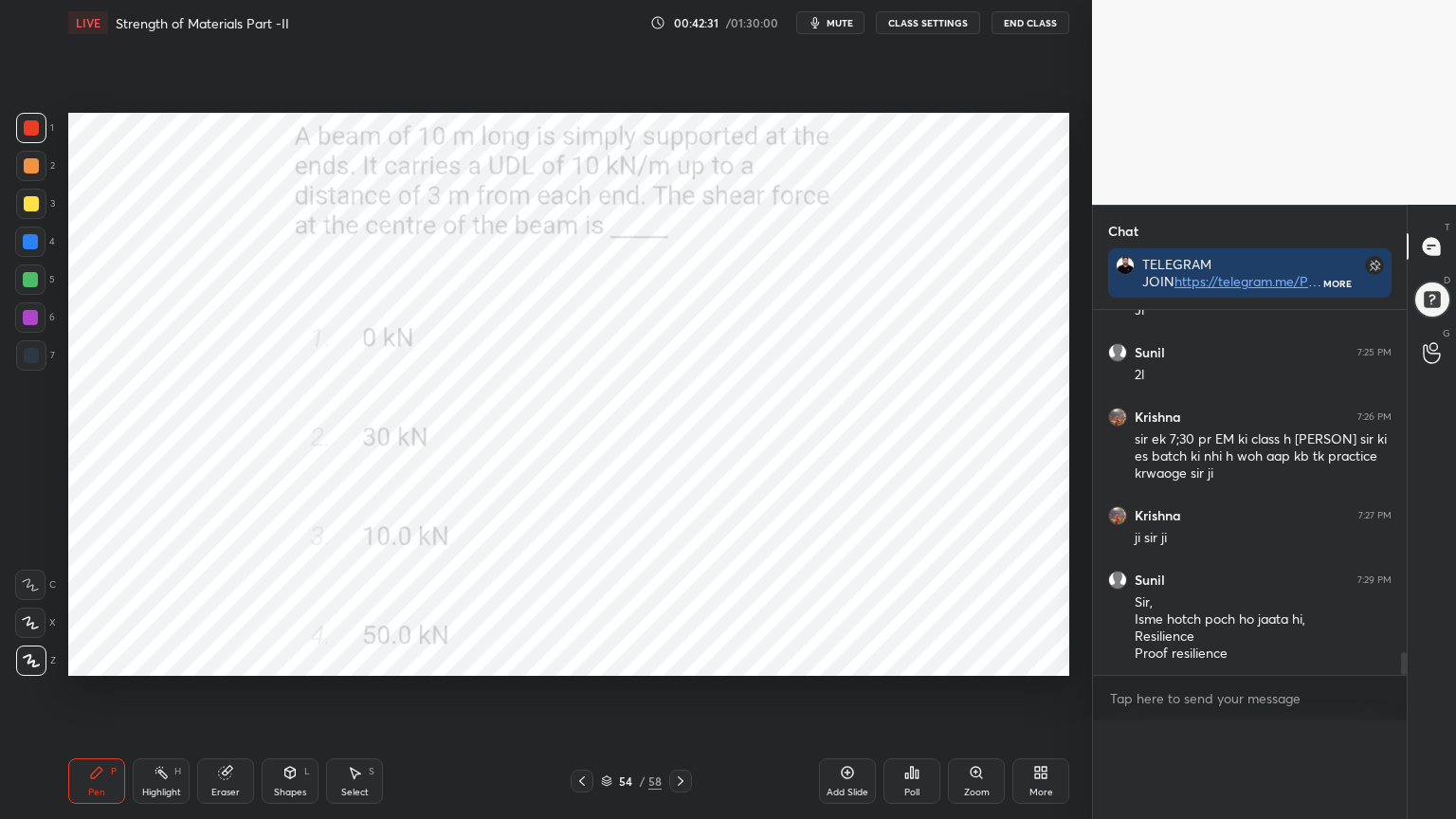scroll, scrollTop: 0, scrollLeft: 0, axis: both 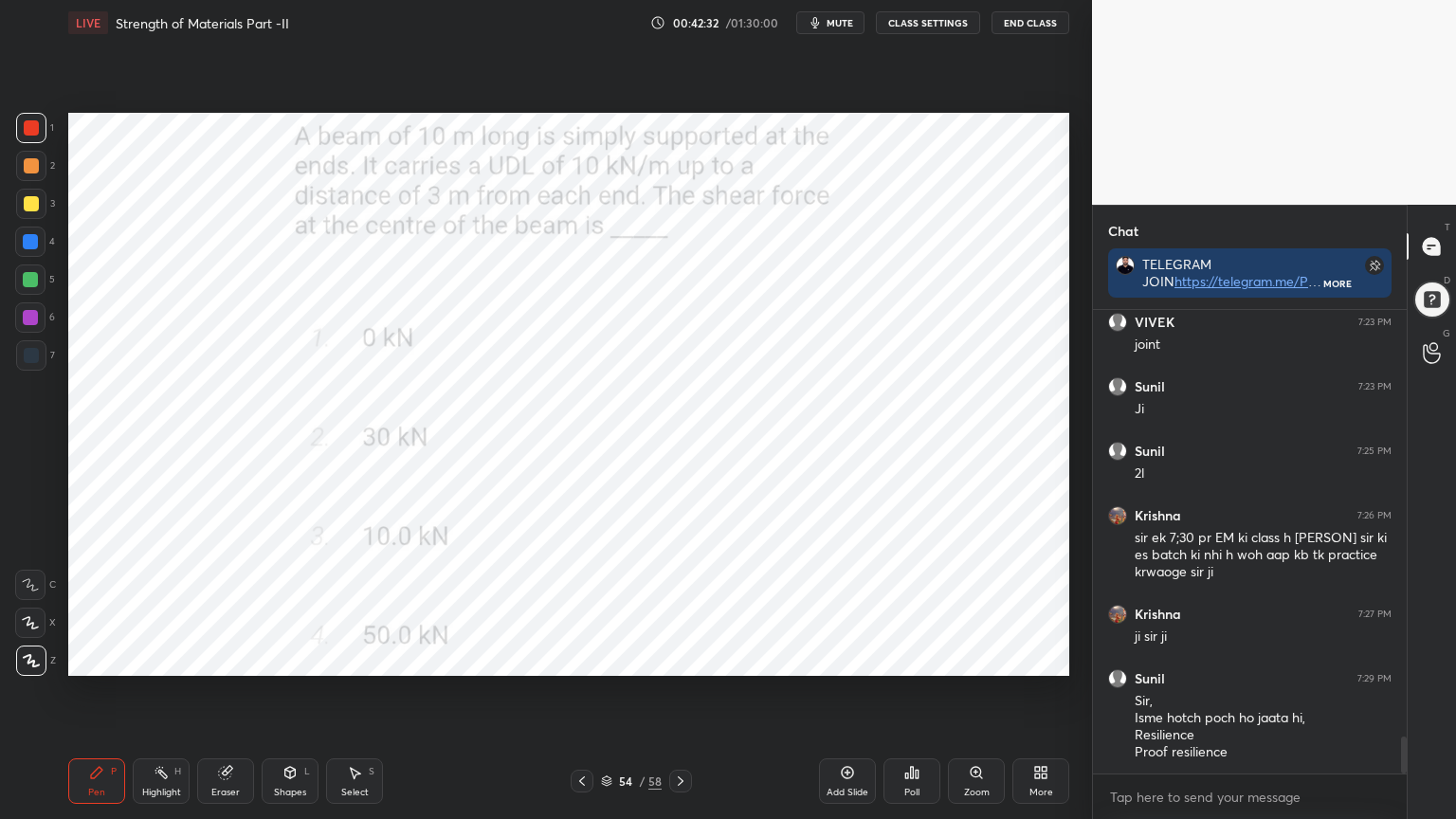click at bounding box center (31, 355) 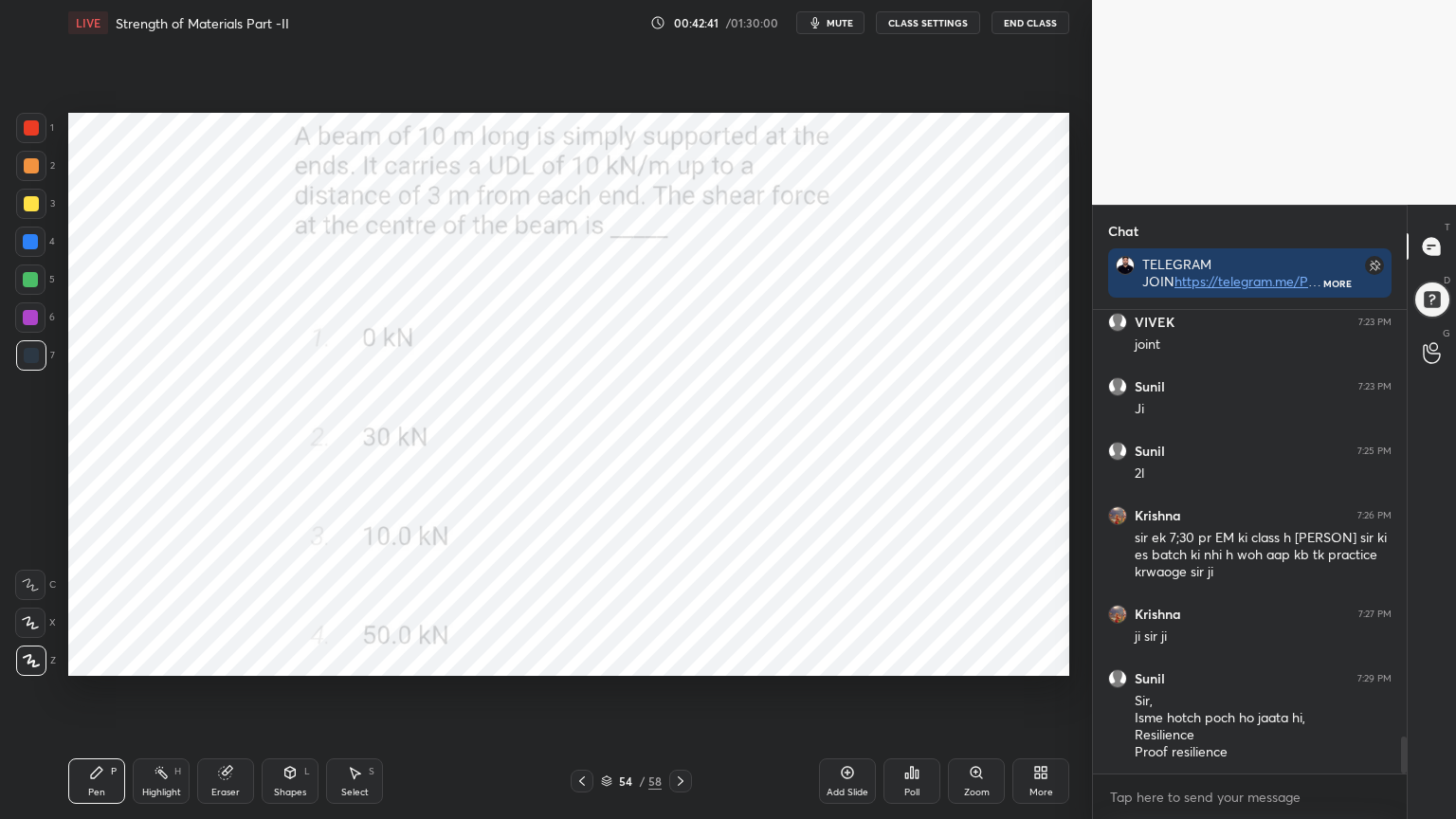 scroll, scrollTop: 5342, scrollLeft: 0, axis: vertical 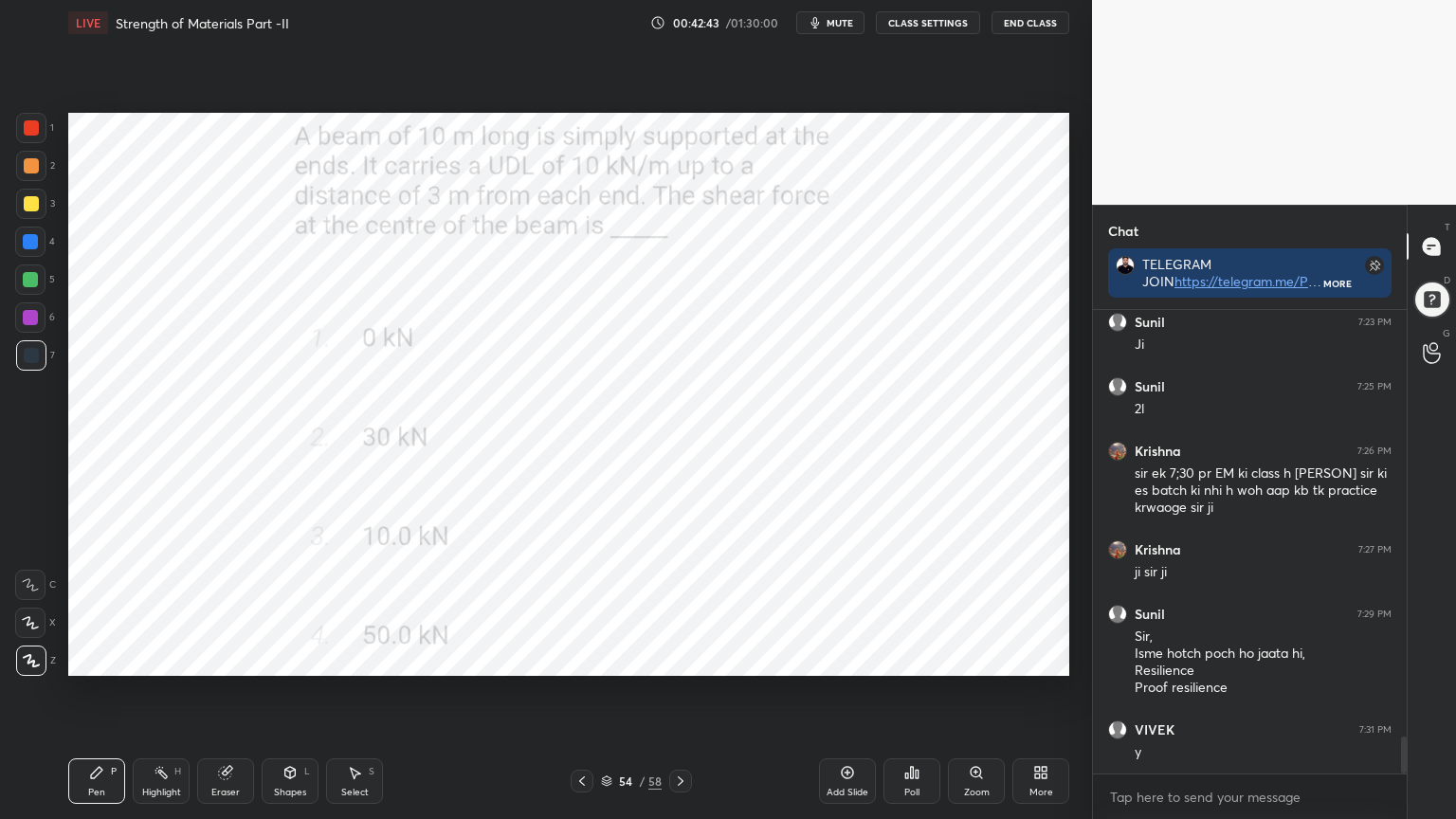 click on "Shapes L" at bounding box center (290, 781) 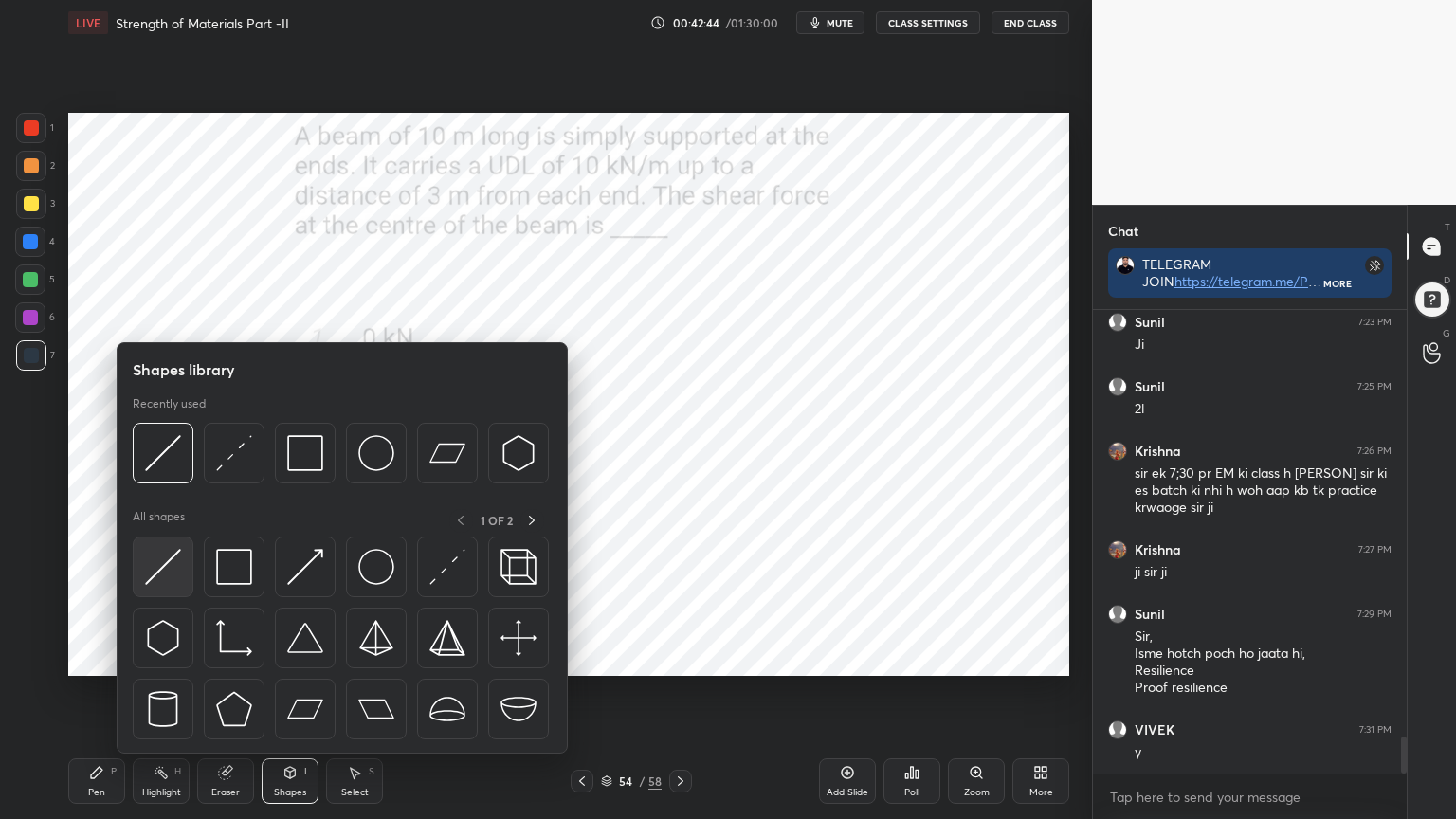 click at bounding box center (163, 567) 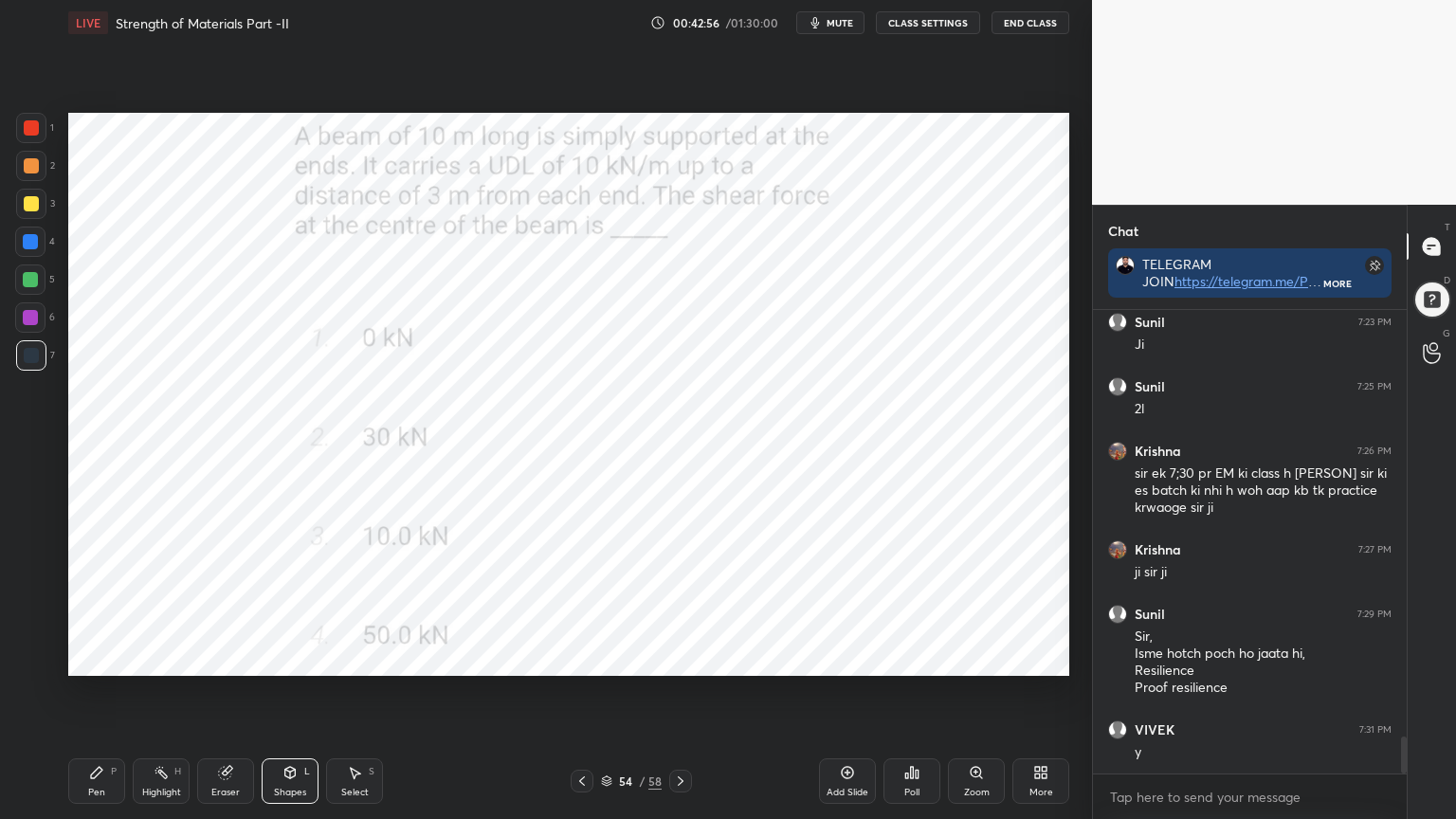 scroll, scrollTop: 5406, scrollLeft: 0, axis: vertical 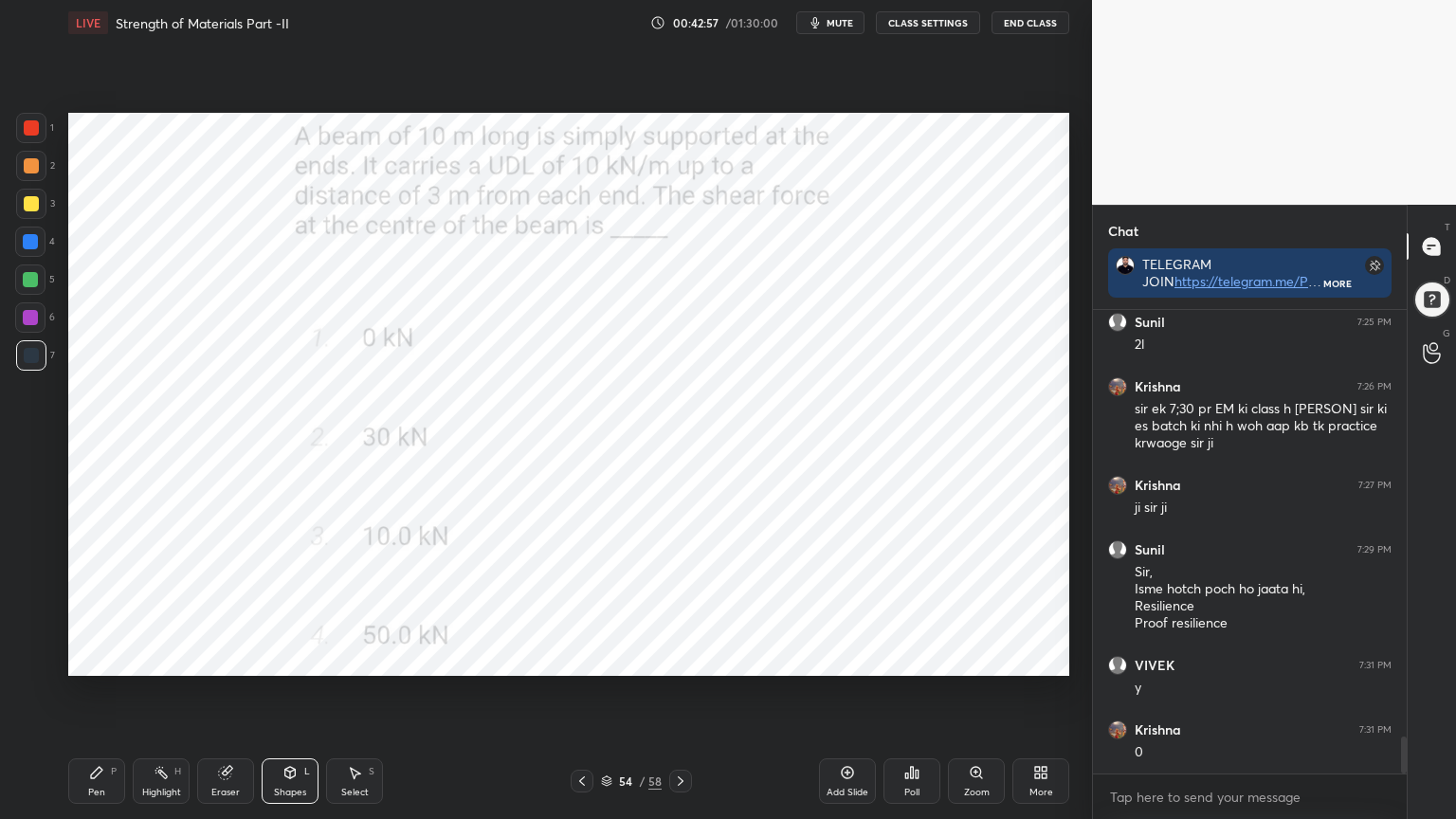 click on "Pen P Highlight H Eraser Shapes L Select S" at bounding box center [256, 781] 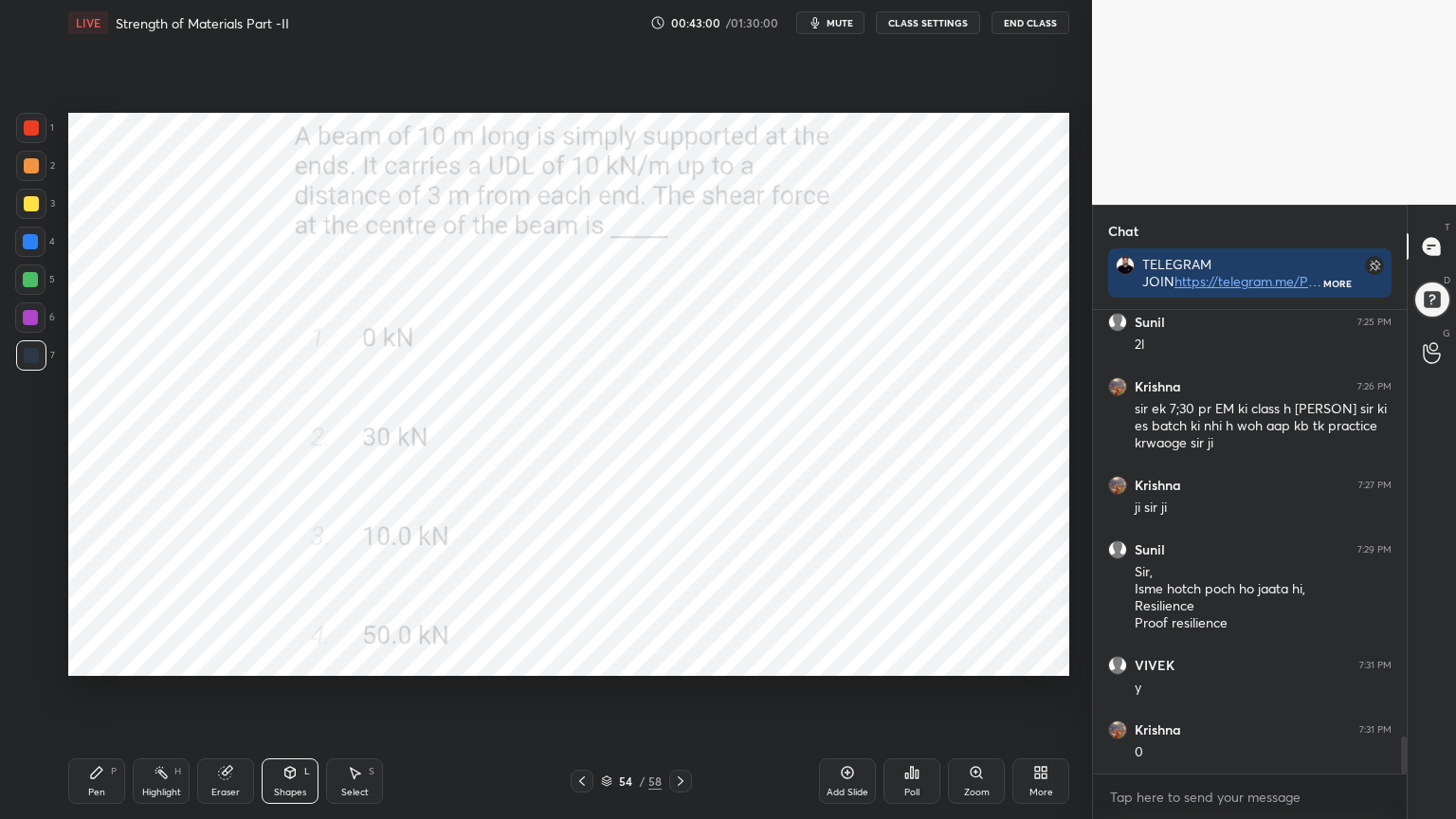 click on "Pen" at bounding box center (97, 792) 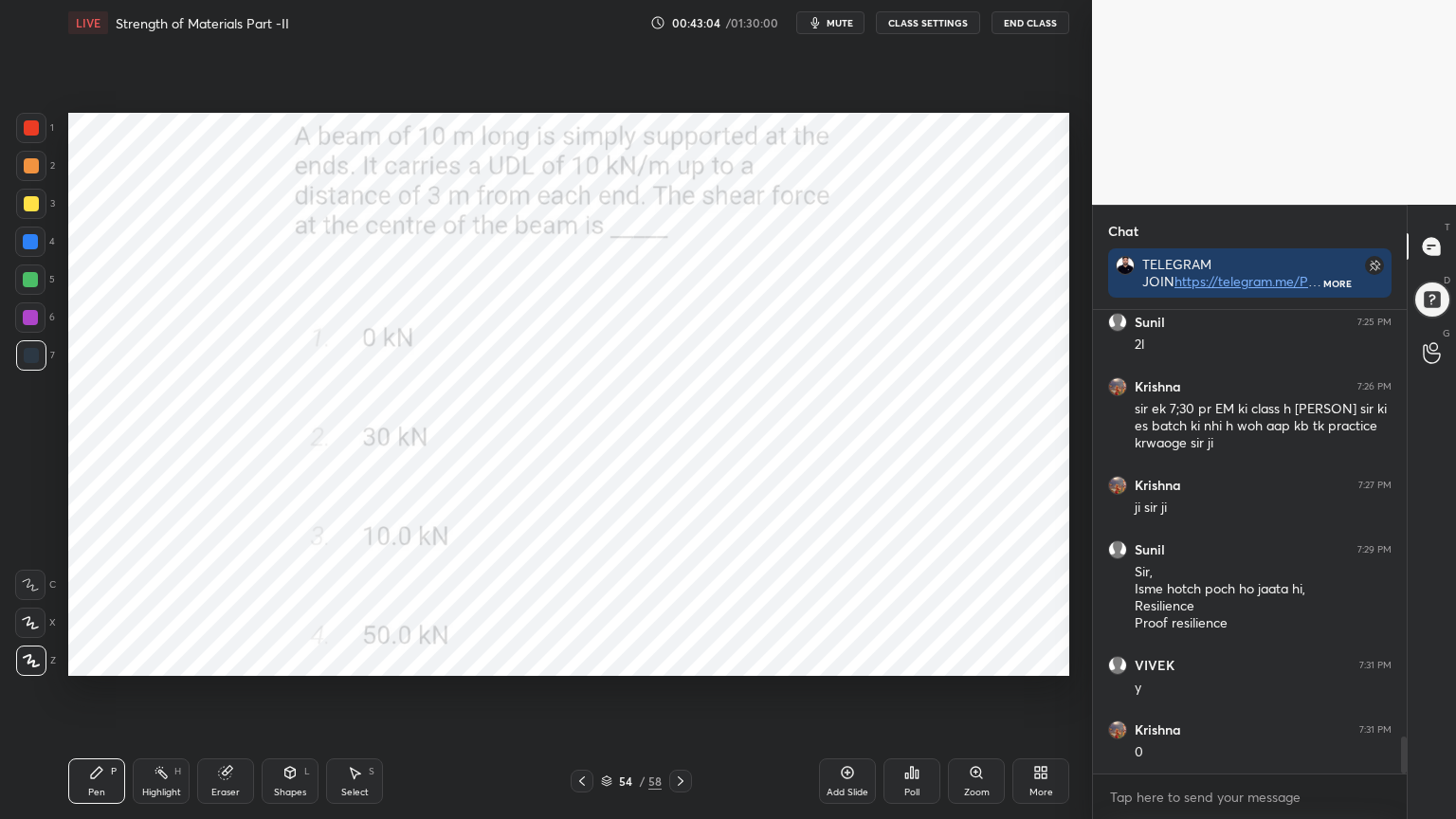 click on "Shapes L" at bounding box center [290, 781] 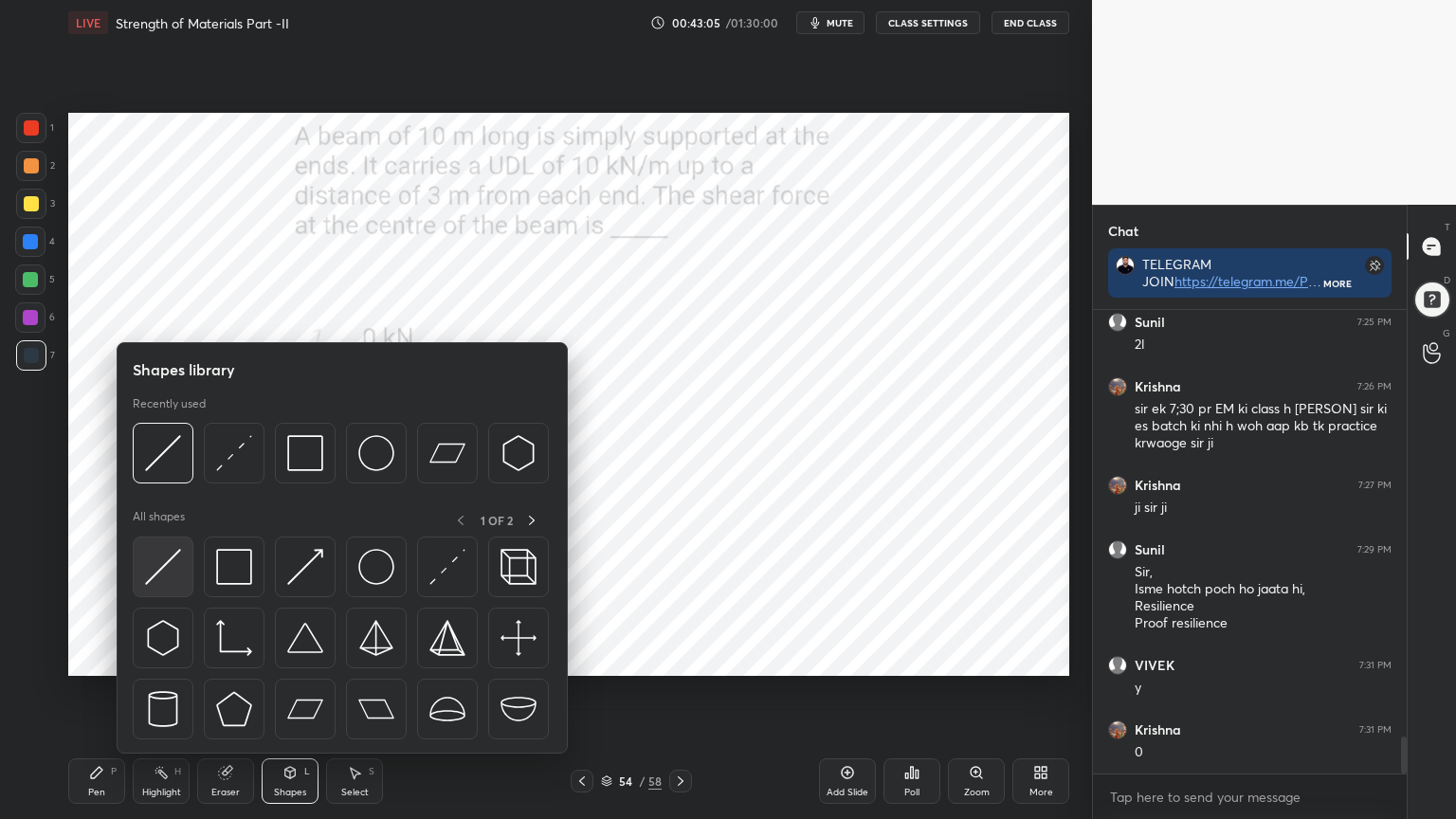 click at bounding box center [163, 567] 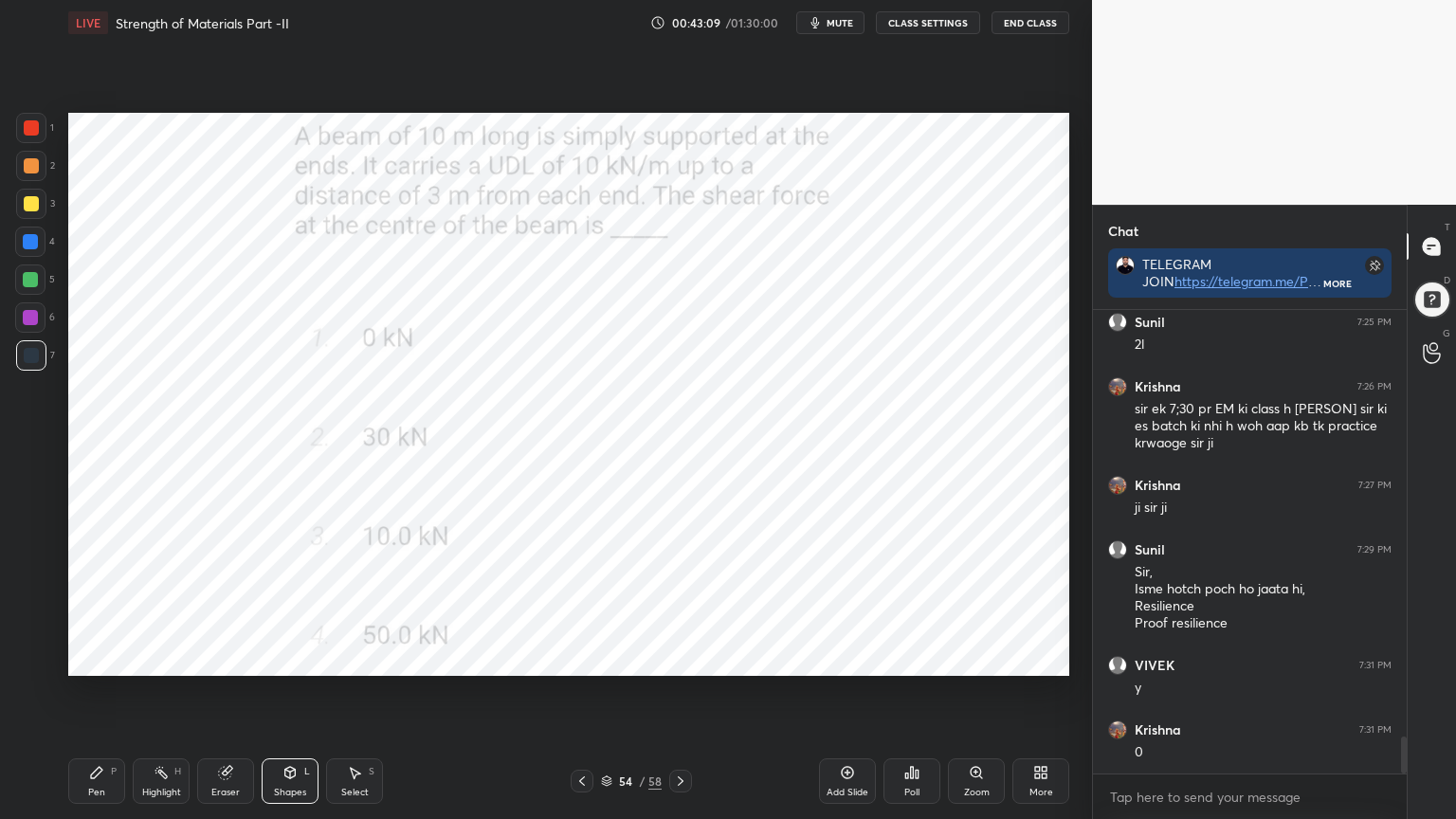 click on "P" at bounding box center [114, 772] 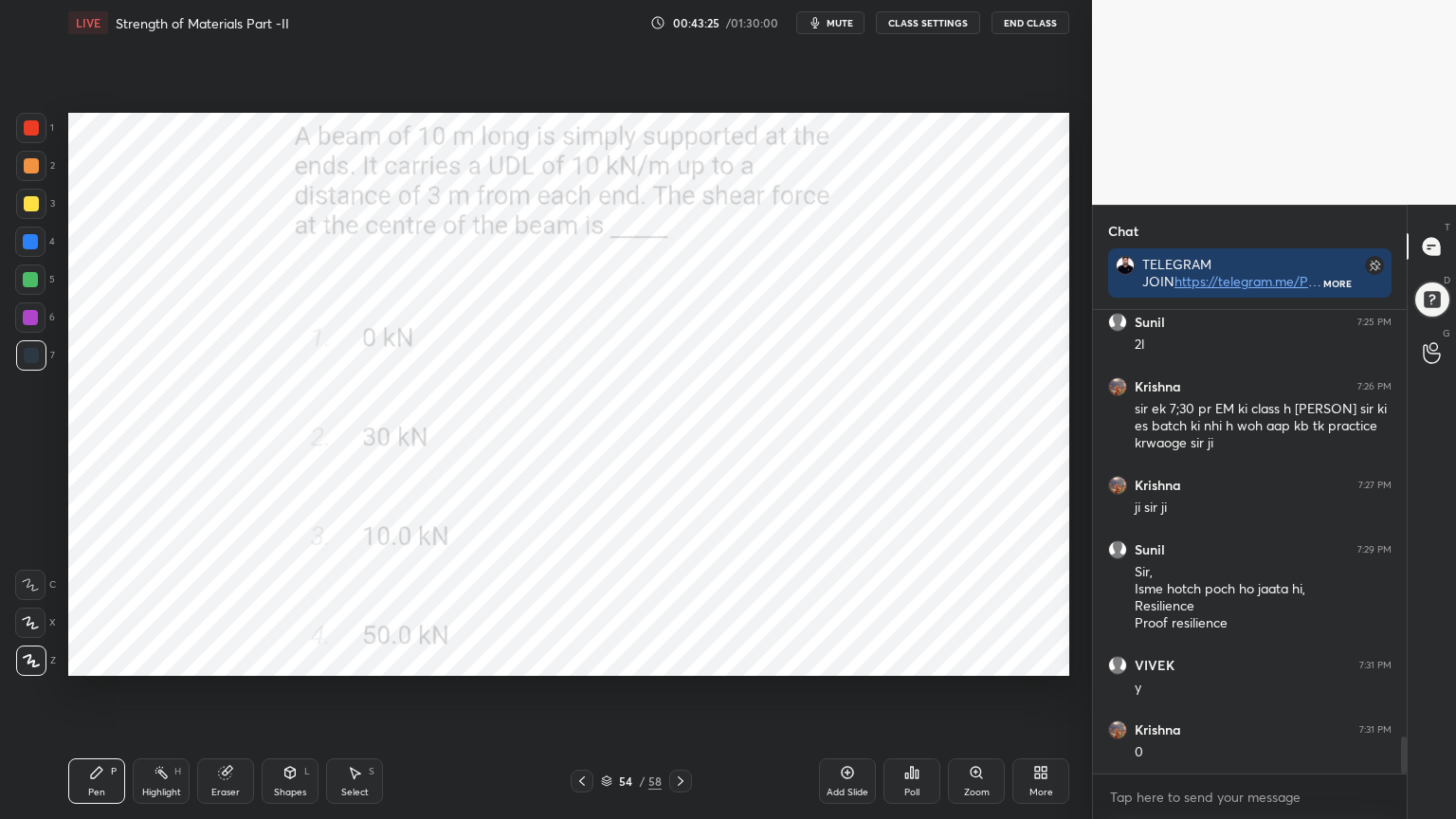 click 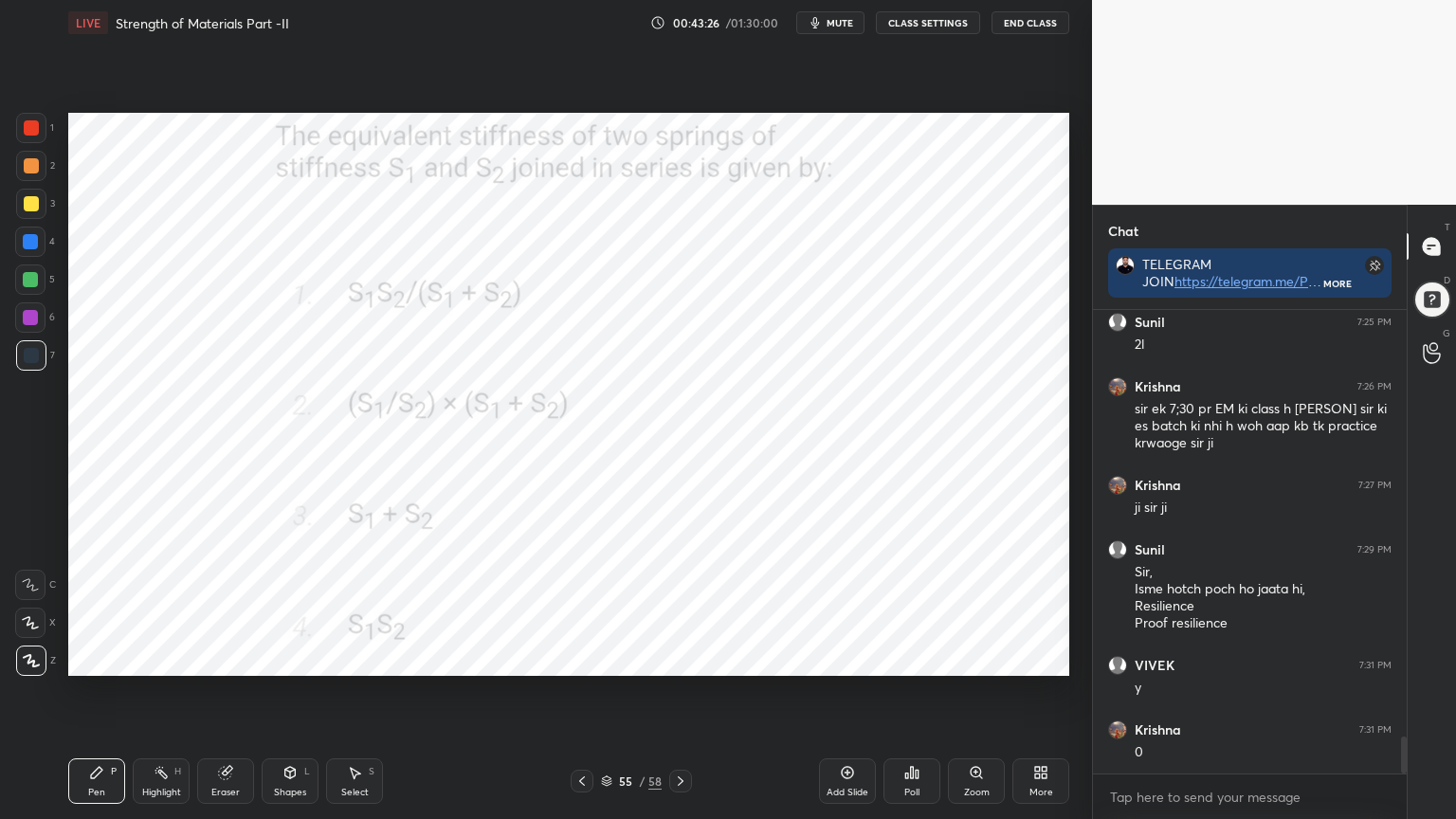 click 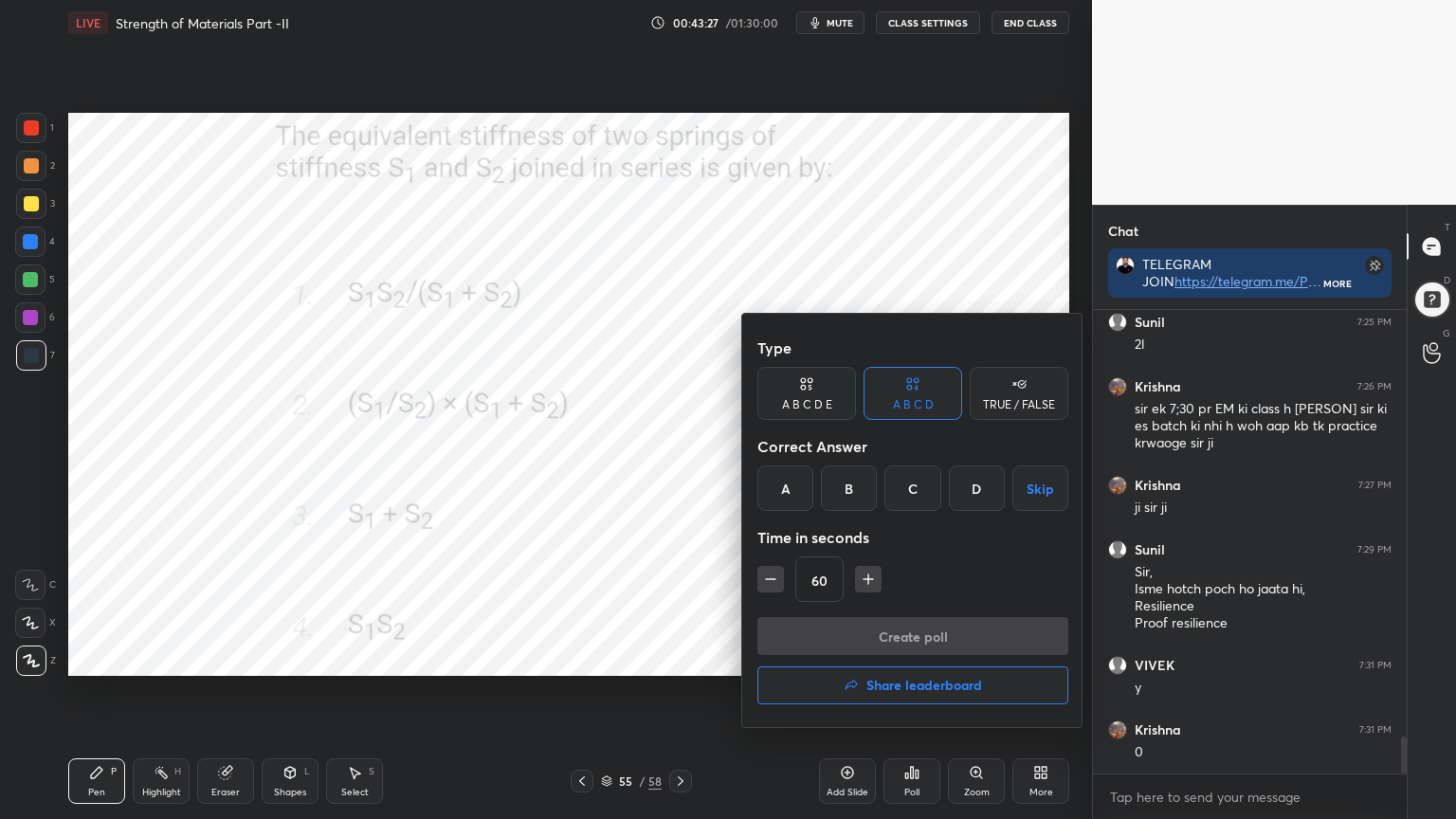 click on "A" at bounding box center [785, 488] 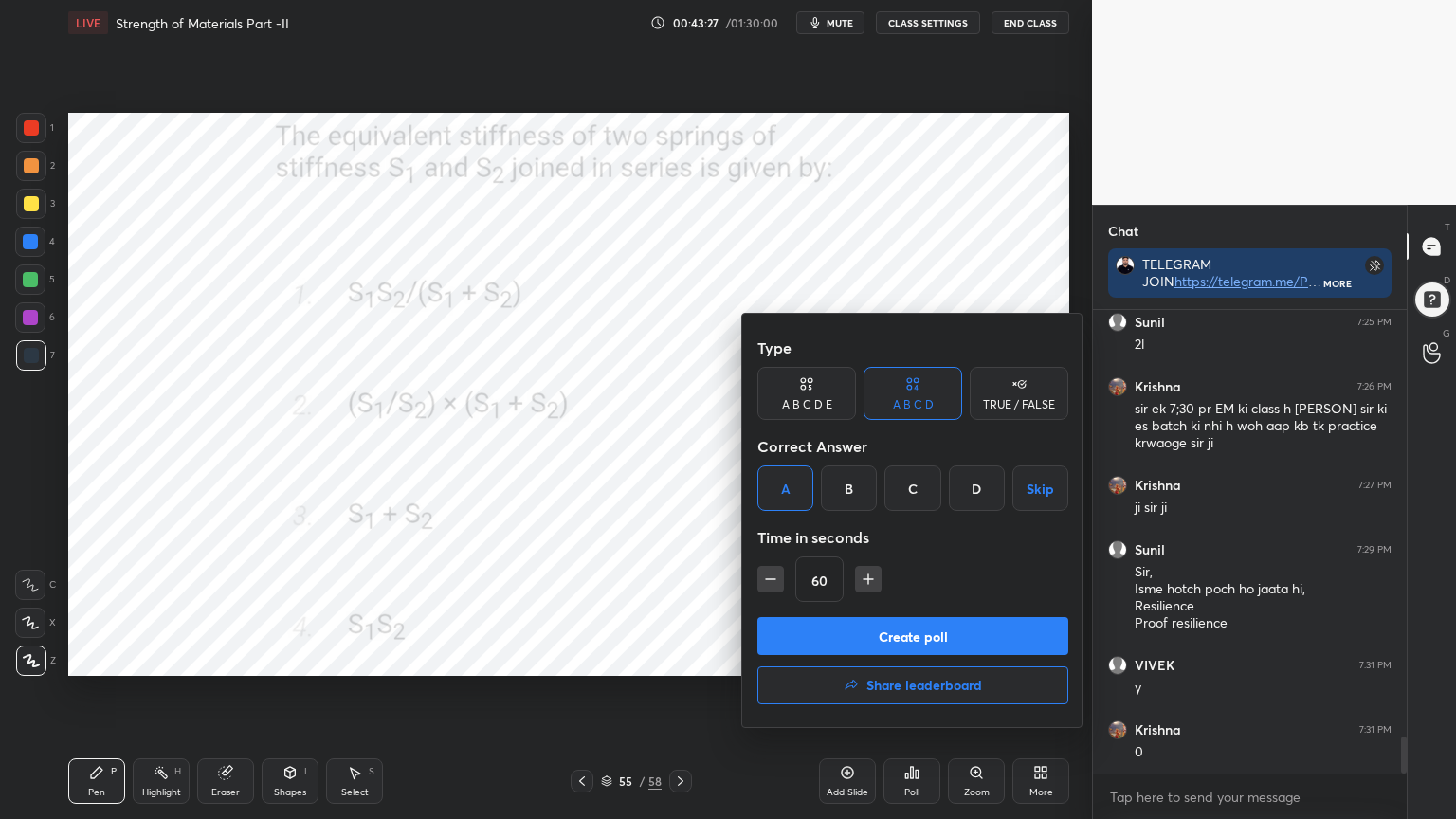 click 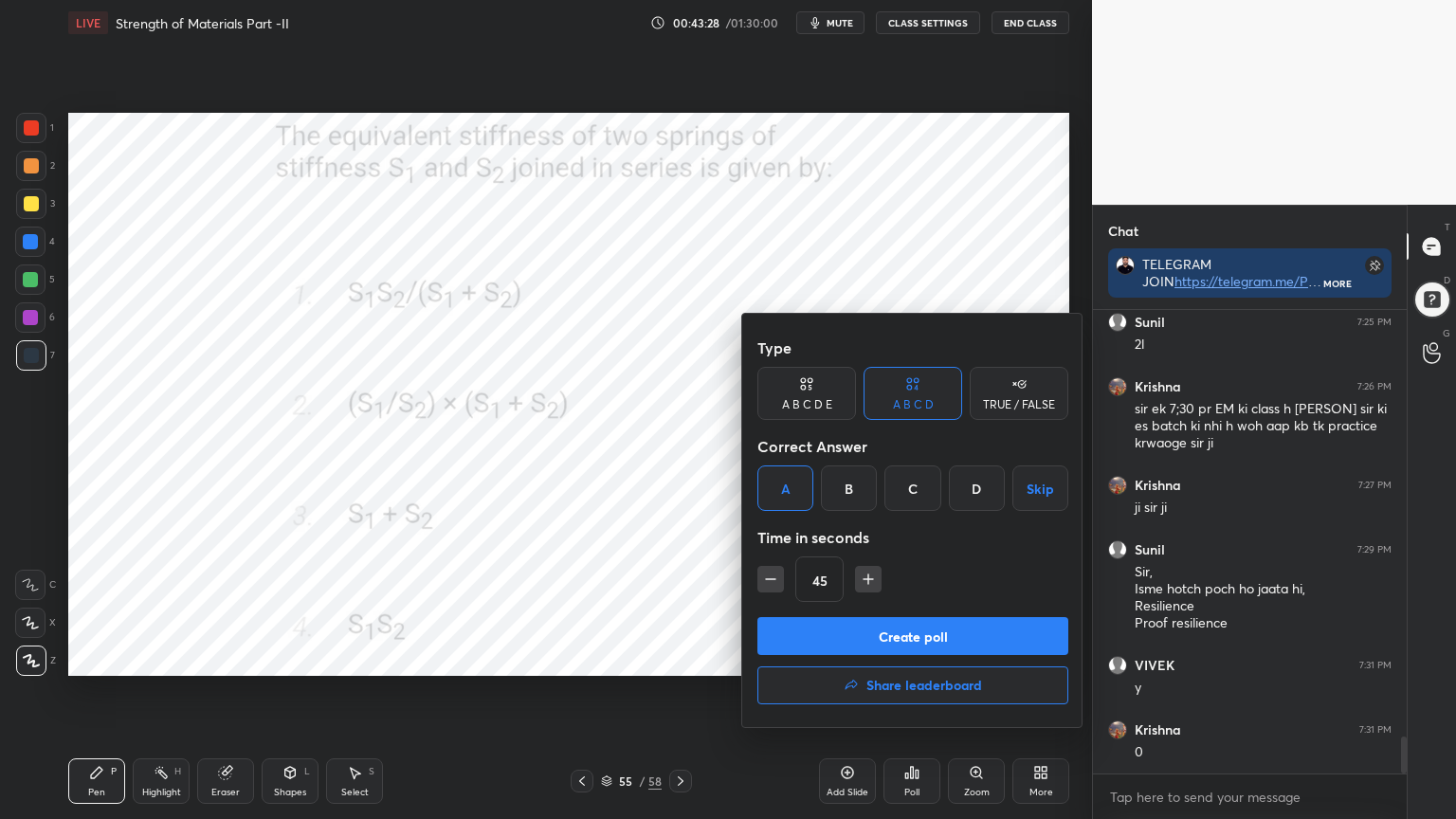 click on "Create poll" at bounding box center [913, 636] 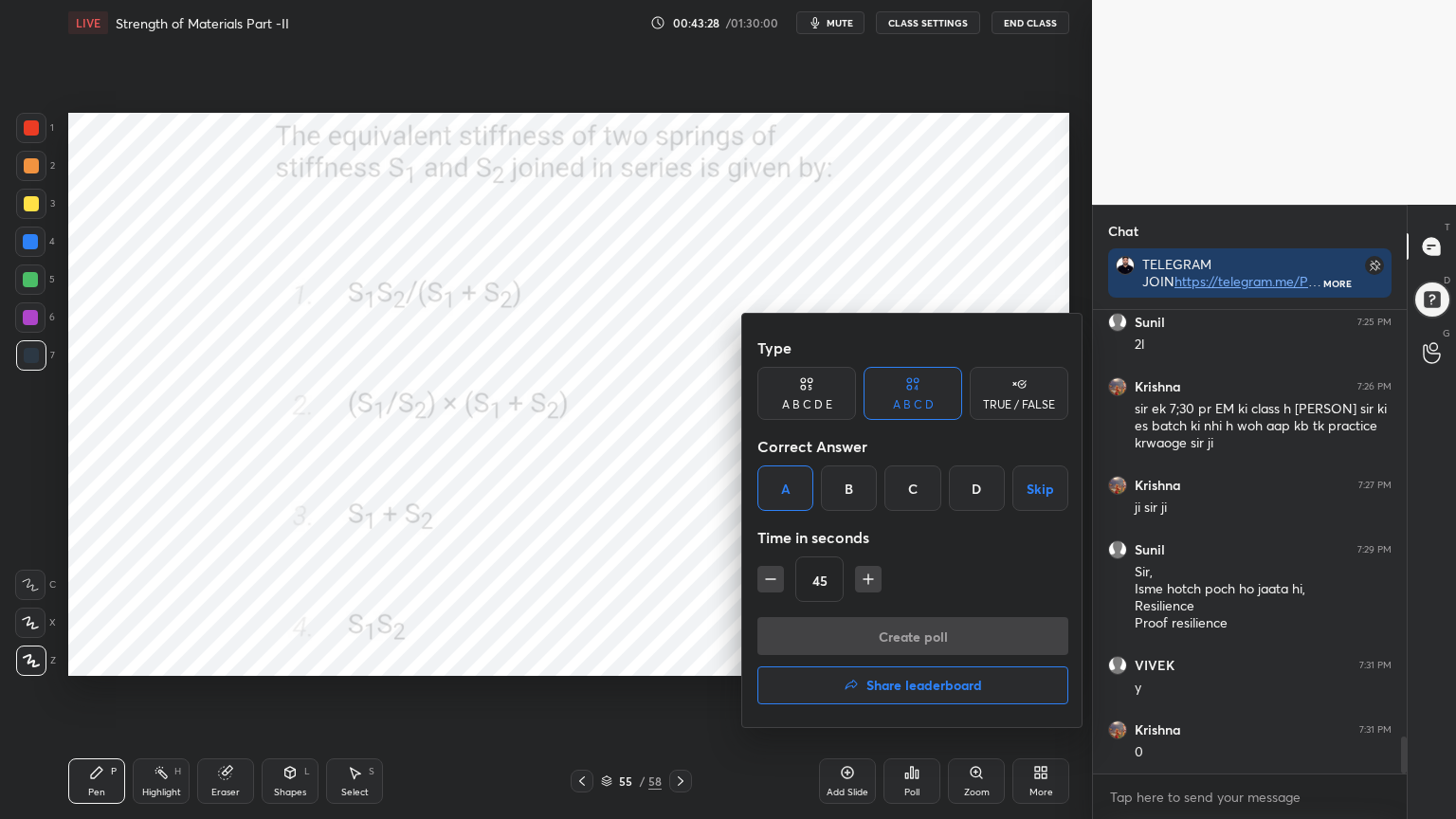 scroll, scrollTop: 427, scrollLeft: 308, axis: both 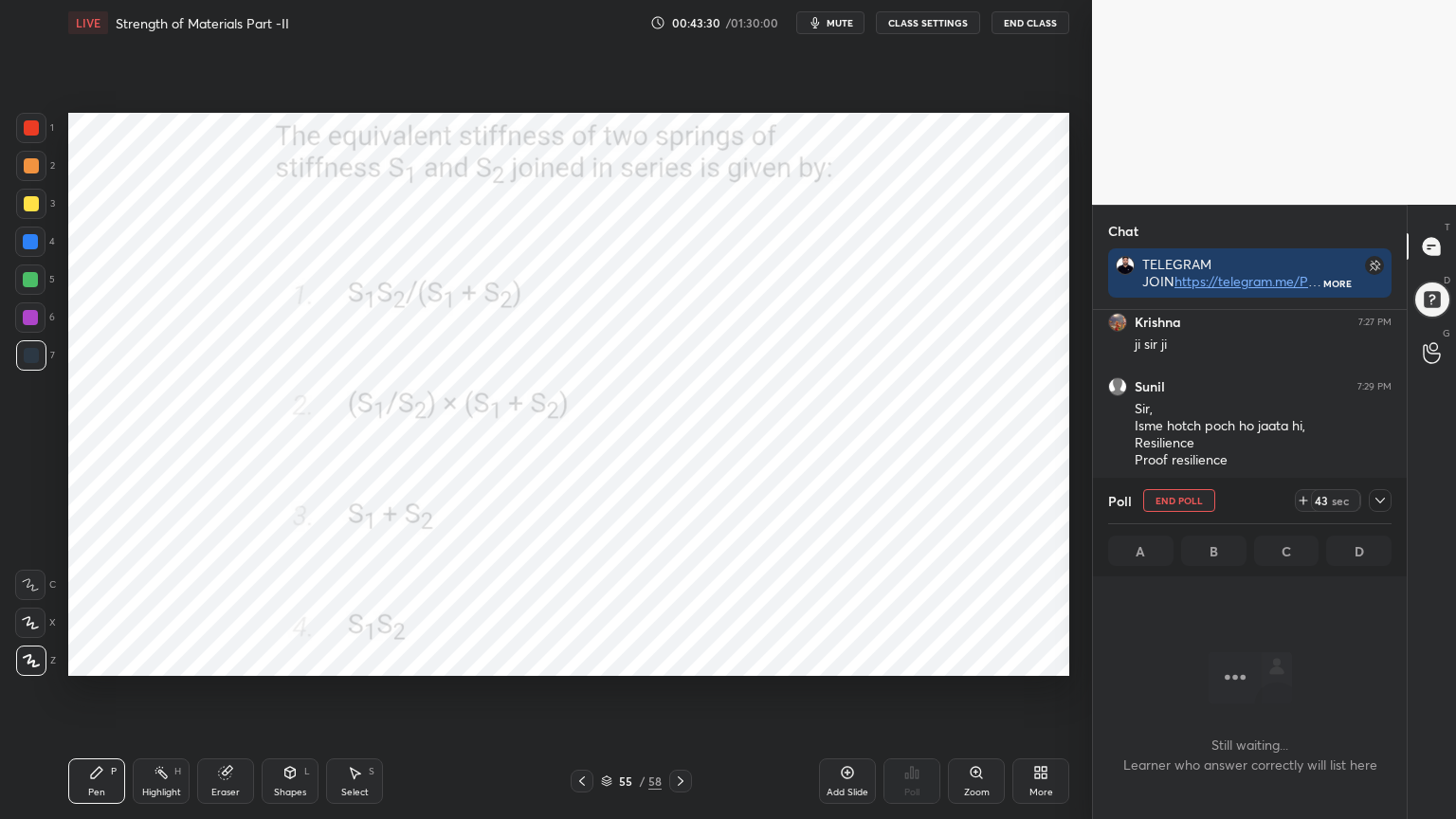 click 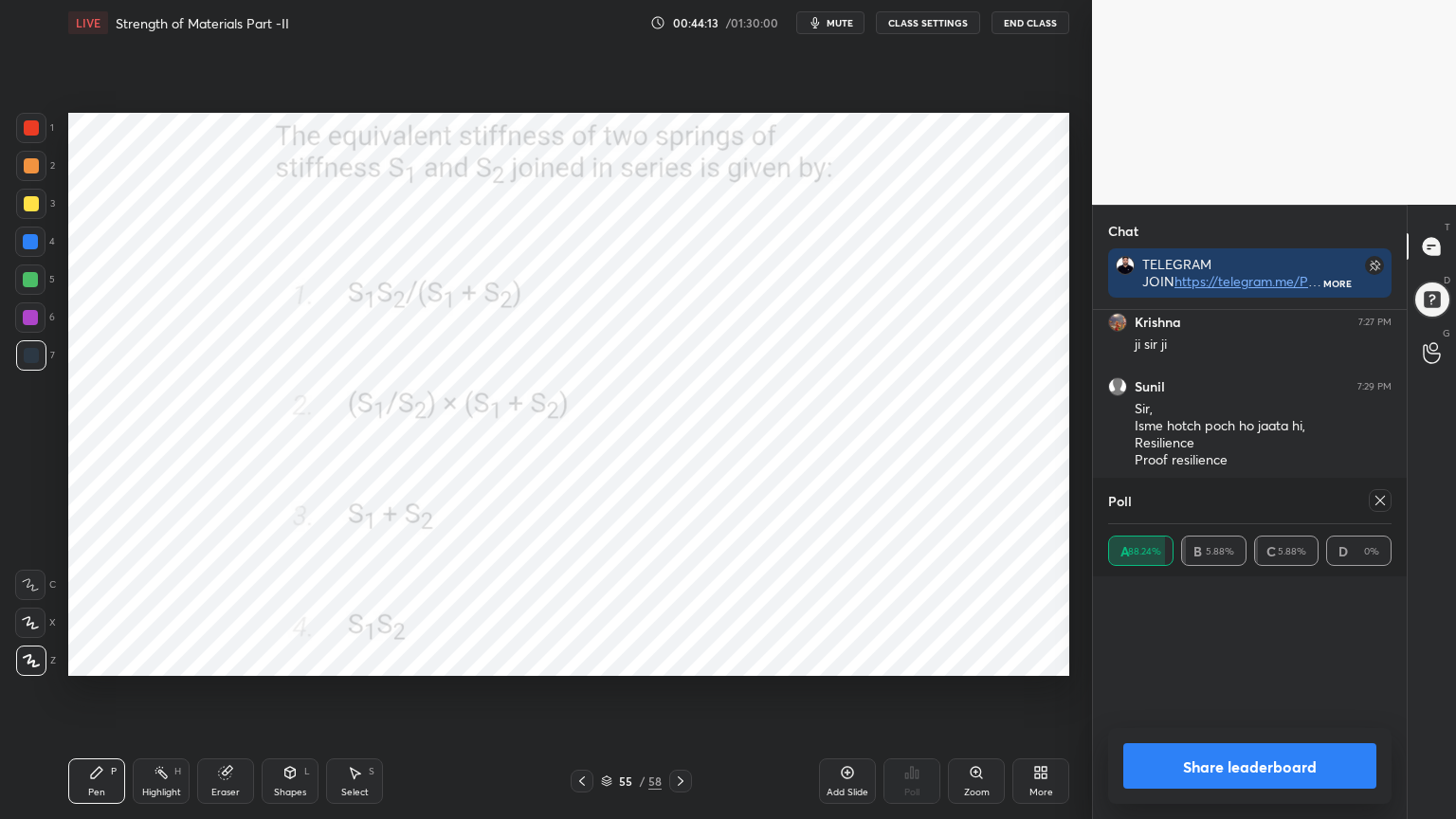 scroll, scrollTop: 6, scrollLeft: 6, axis: both 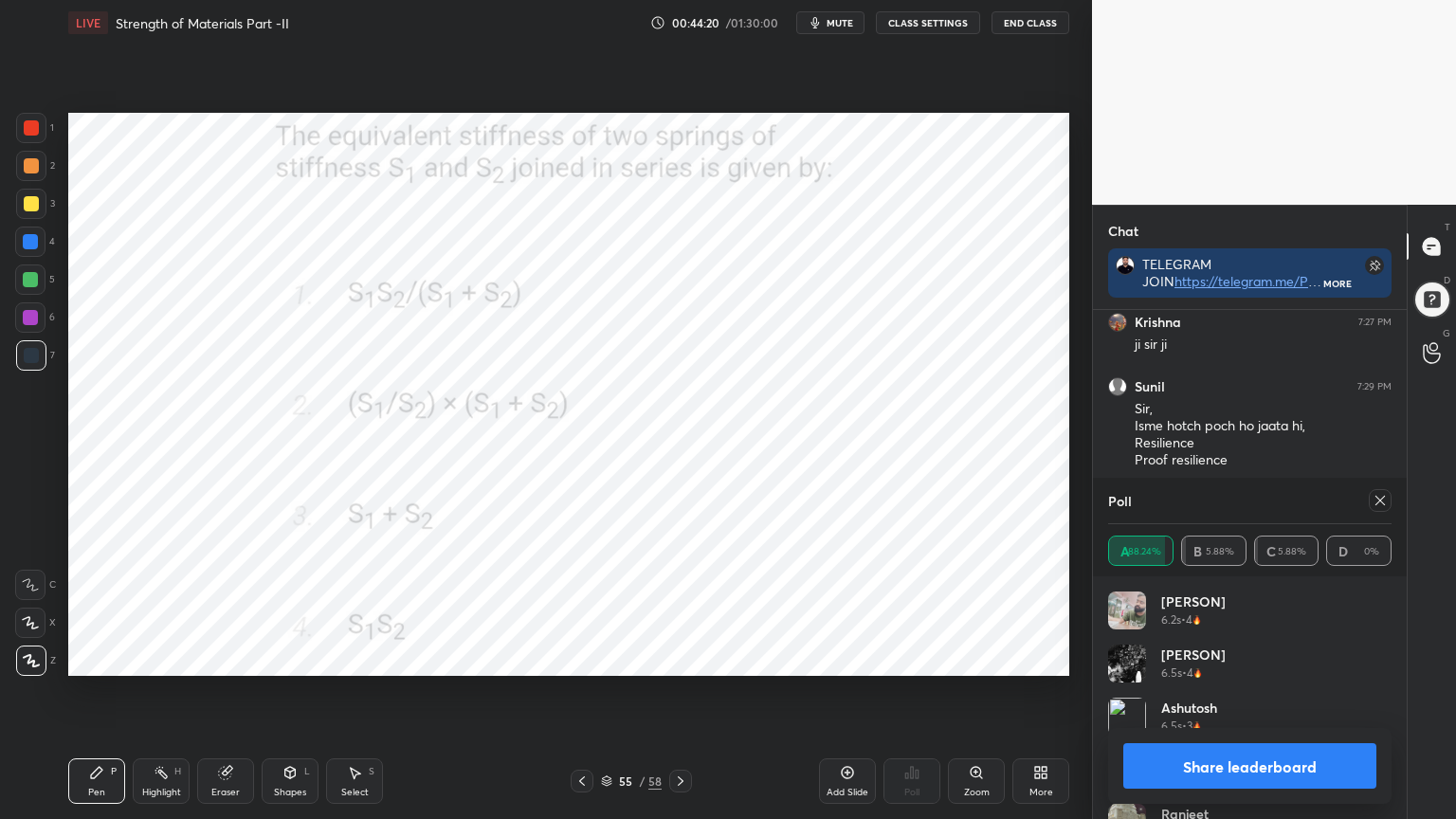 click at bounding box center (1380, 500) 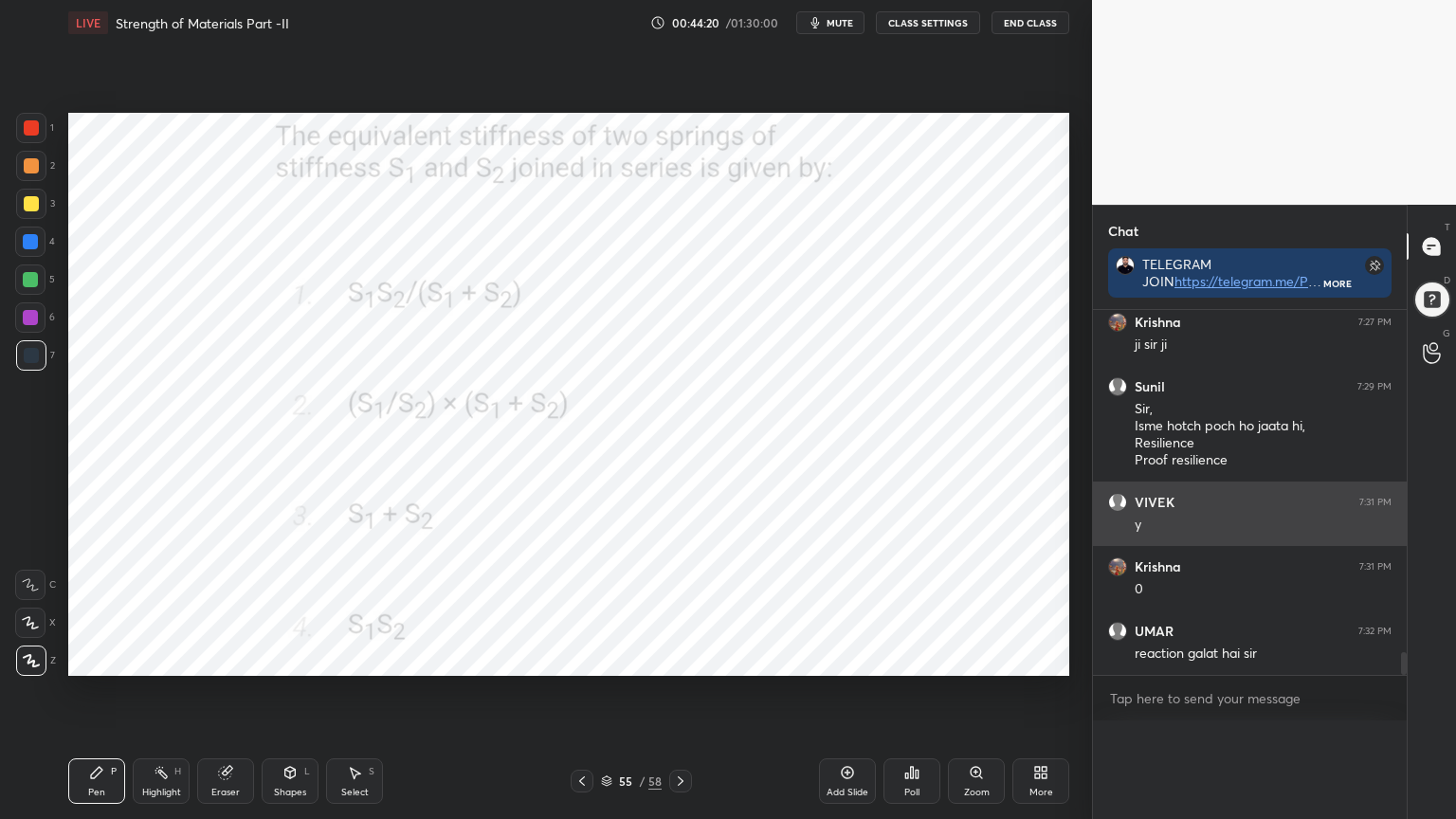 scroll, scrollTop: 83, scrollLeft: 278, axis: both 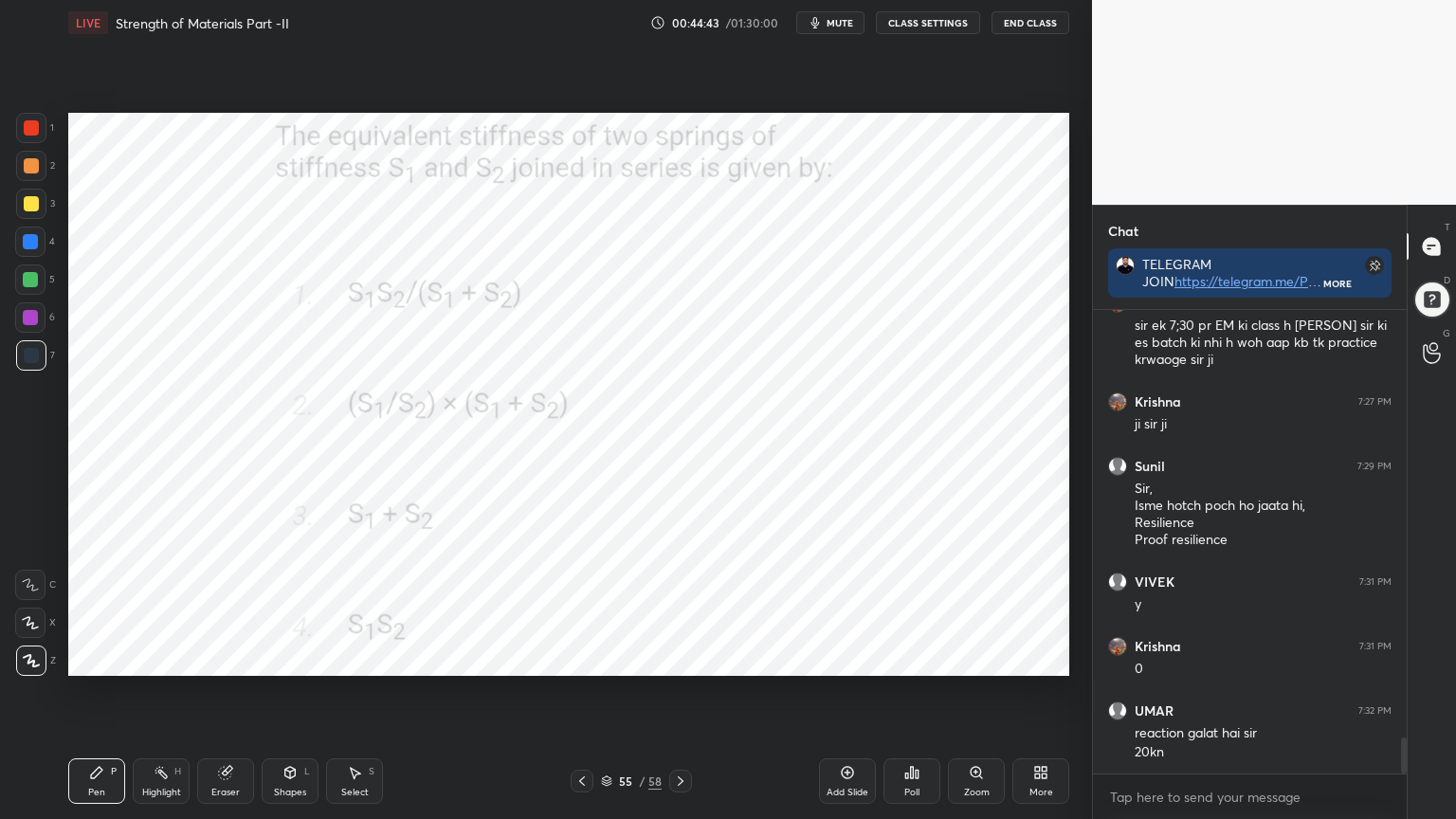 click 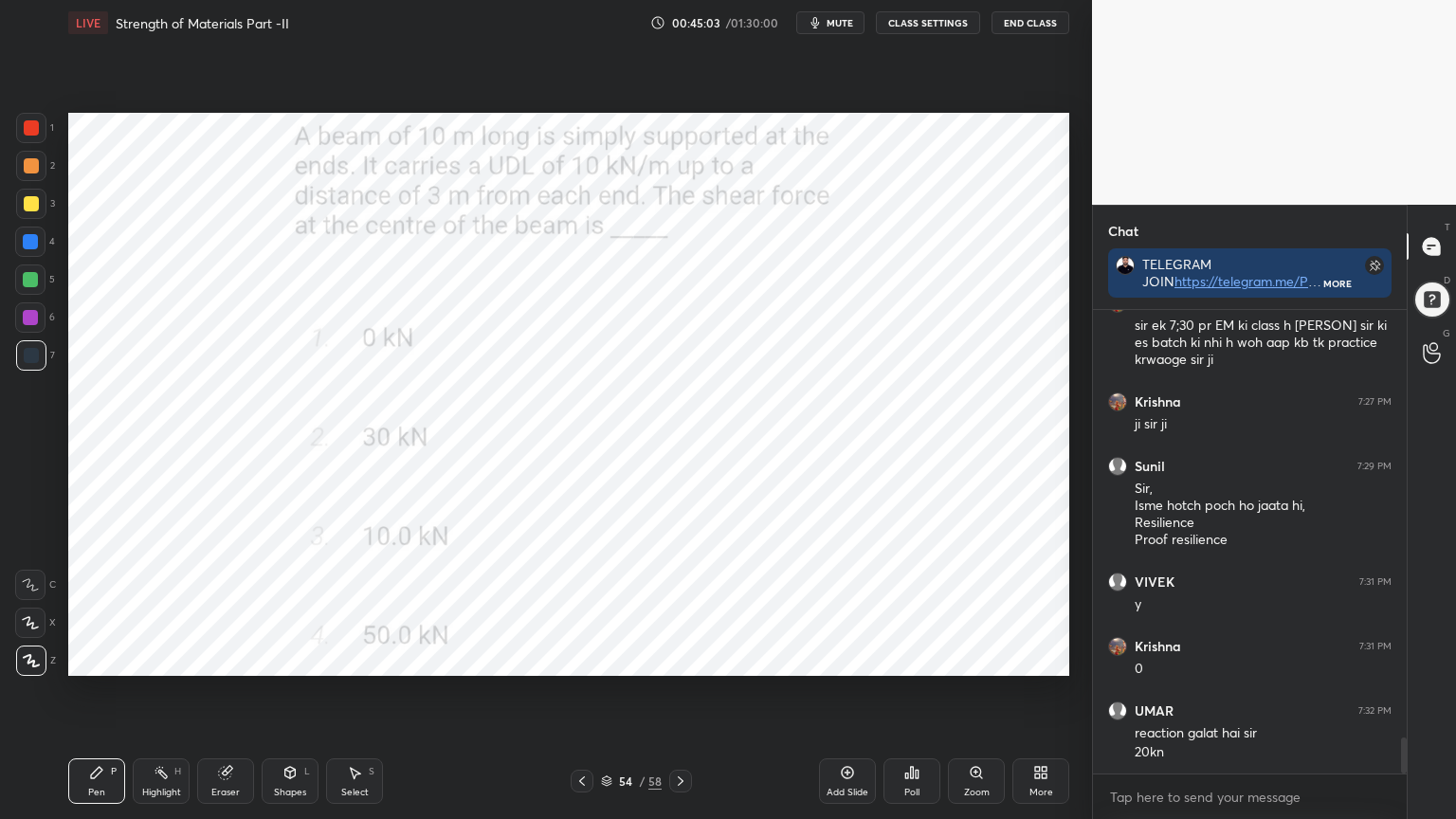 scroll, scrollTop: 5554, scrollLeft: 0, axis: vertical 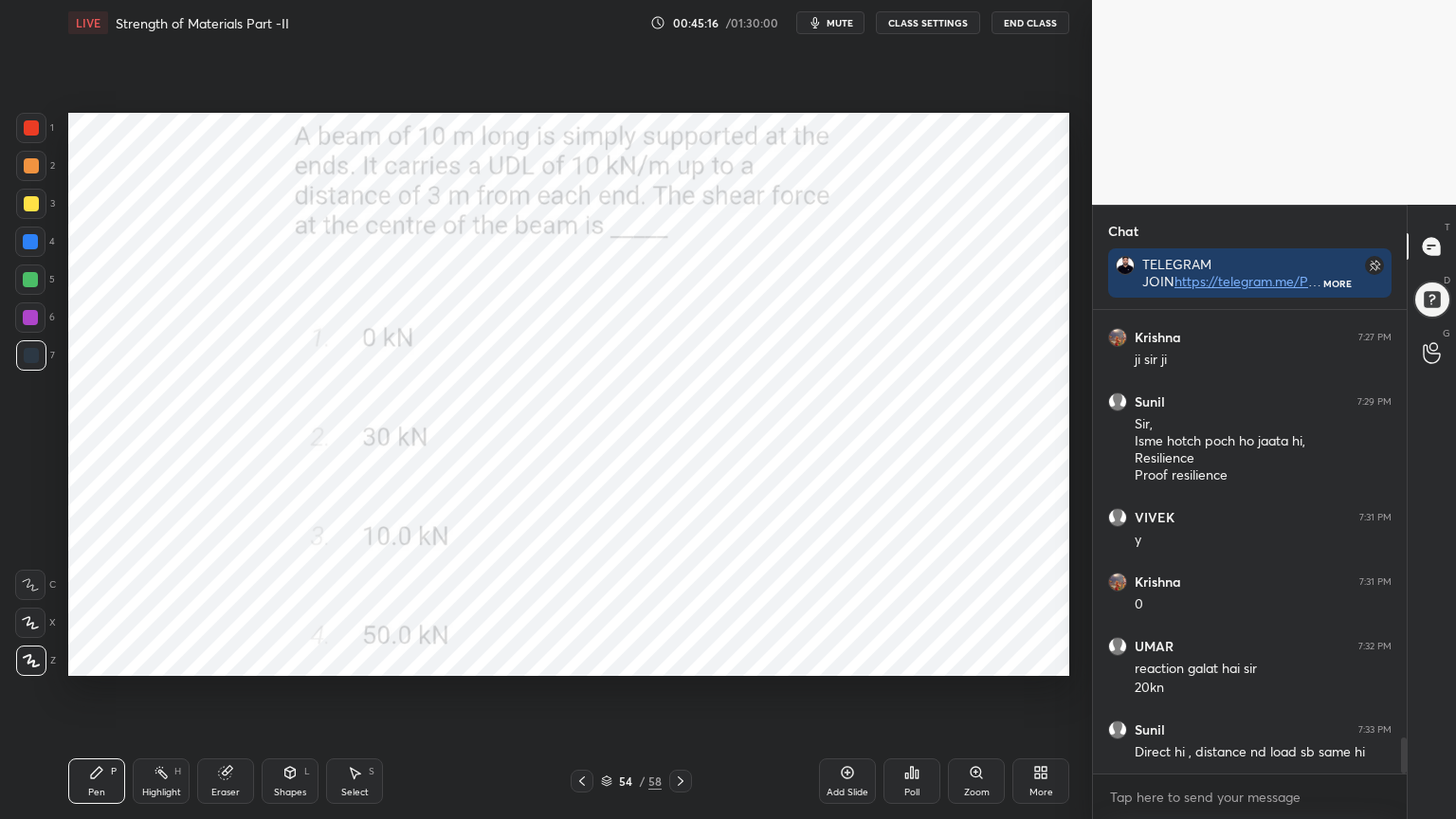 click 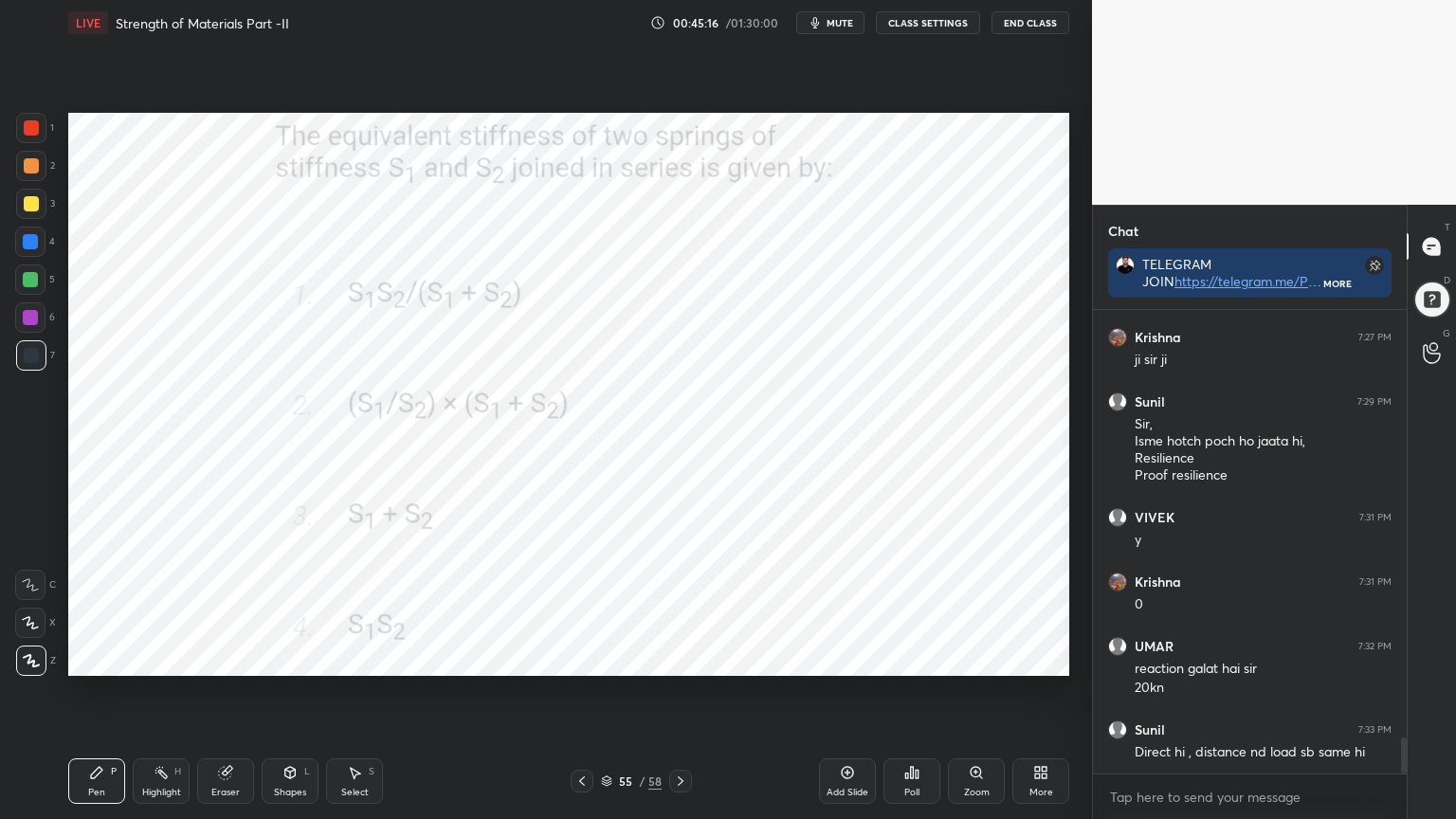 click 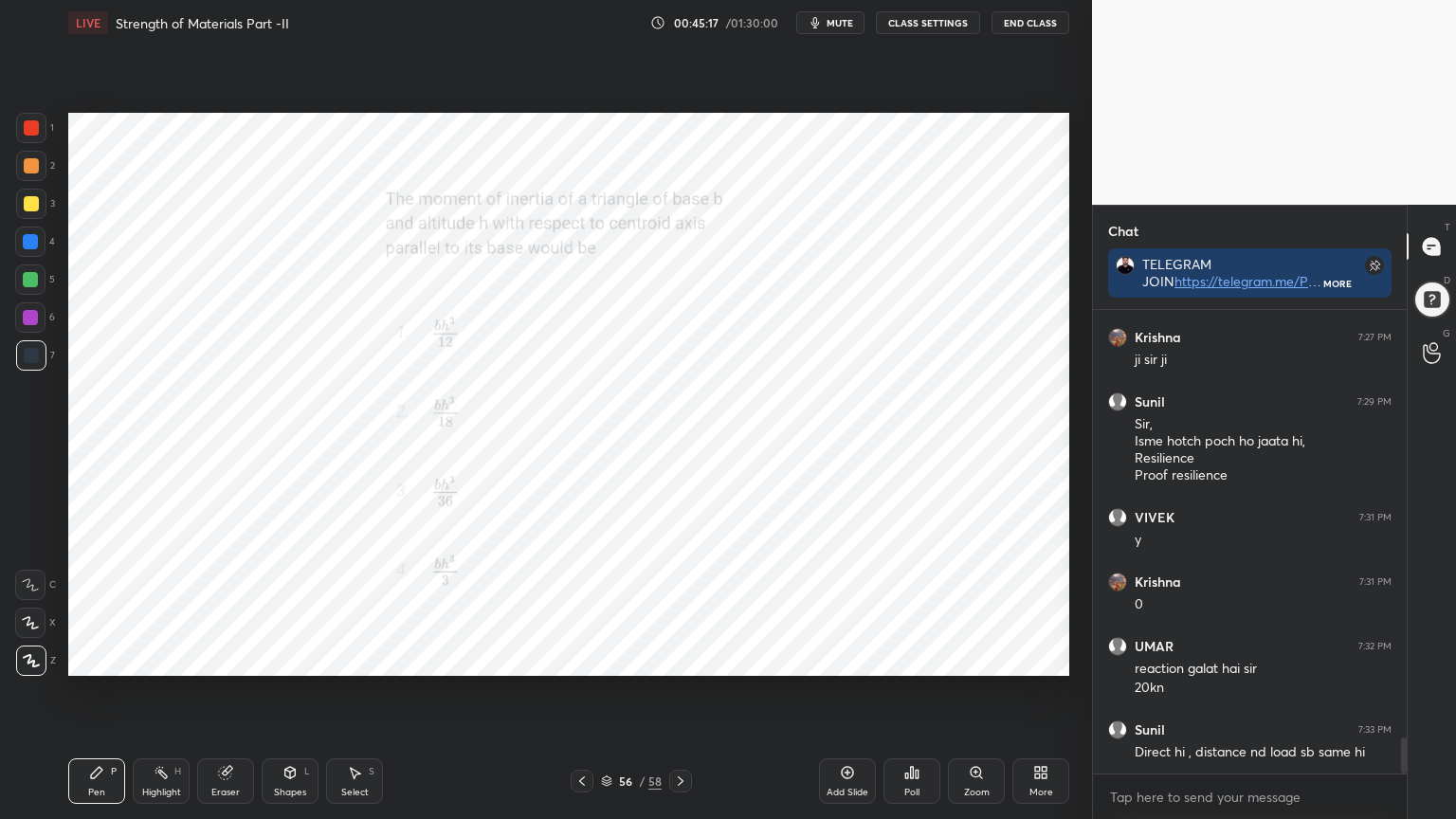 click 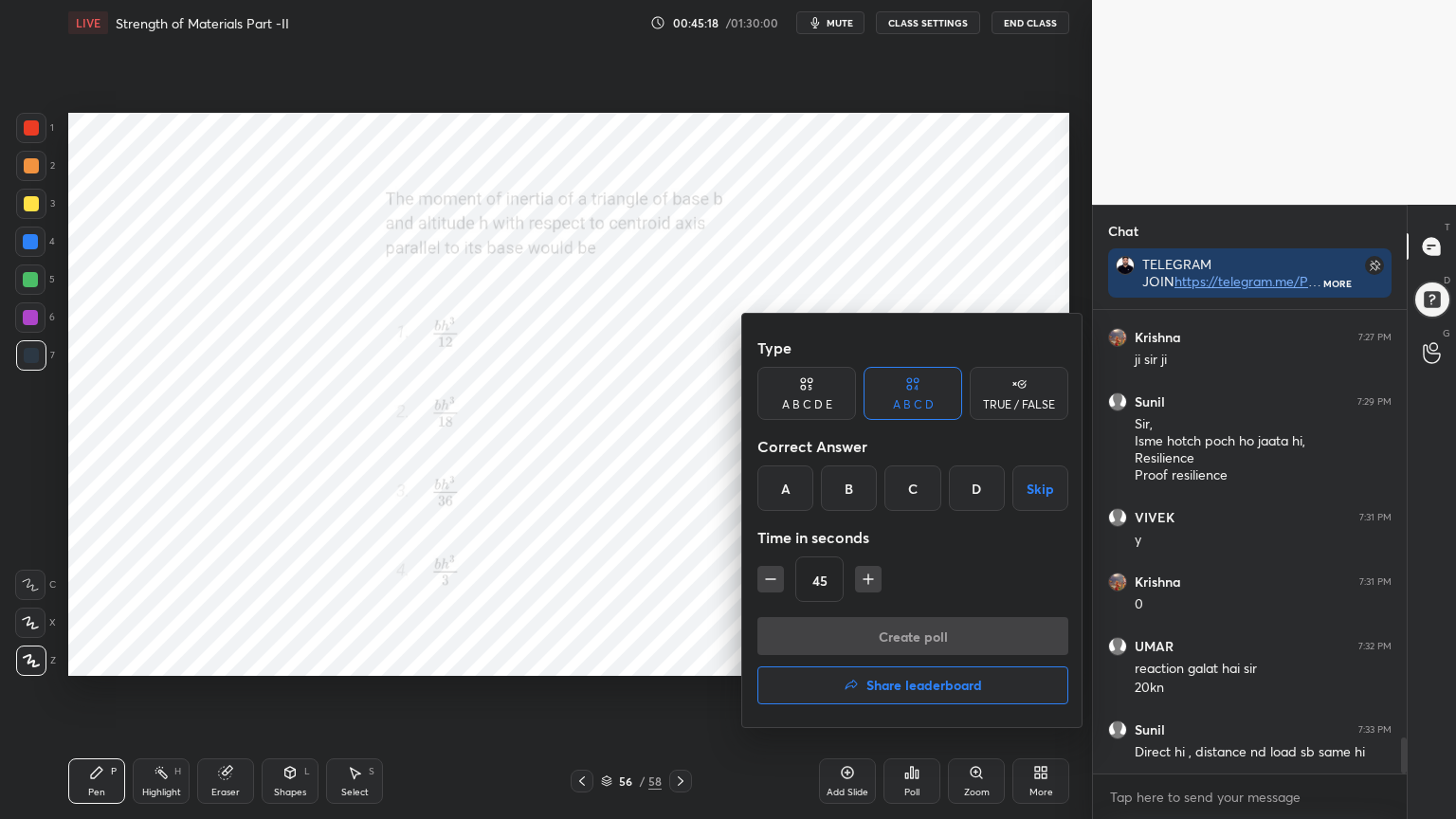 click on "A" at bounding box center [785, 488] 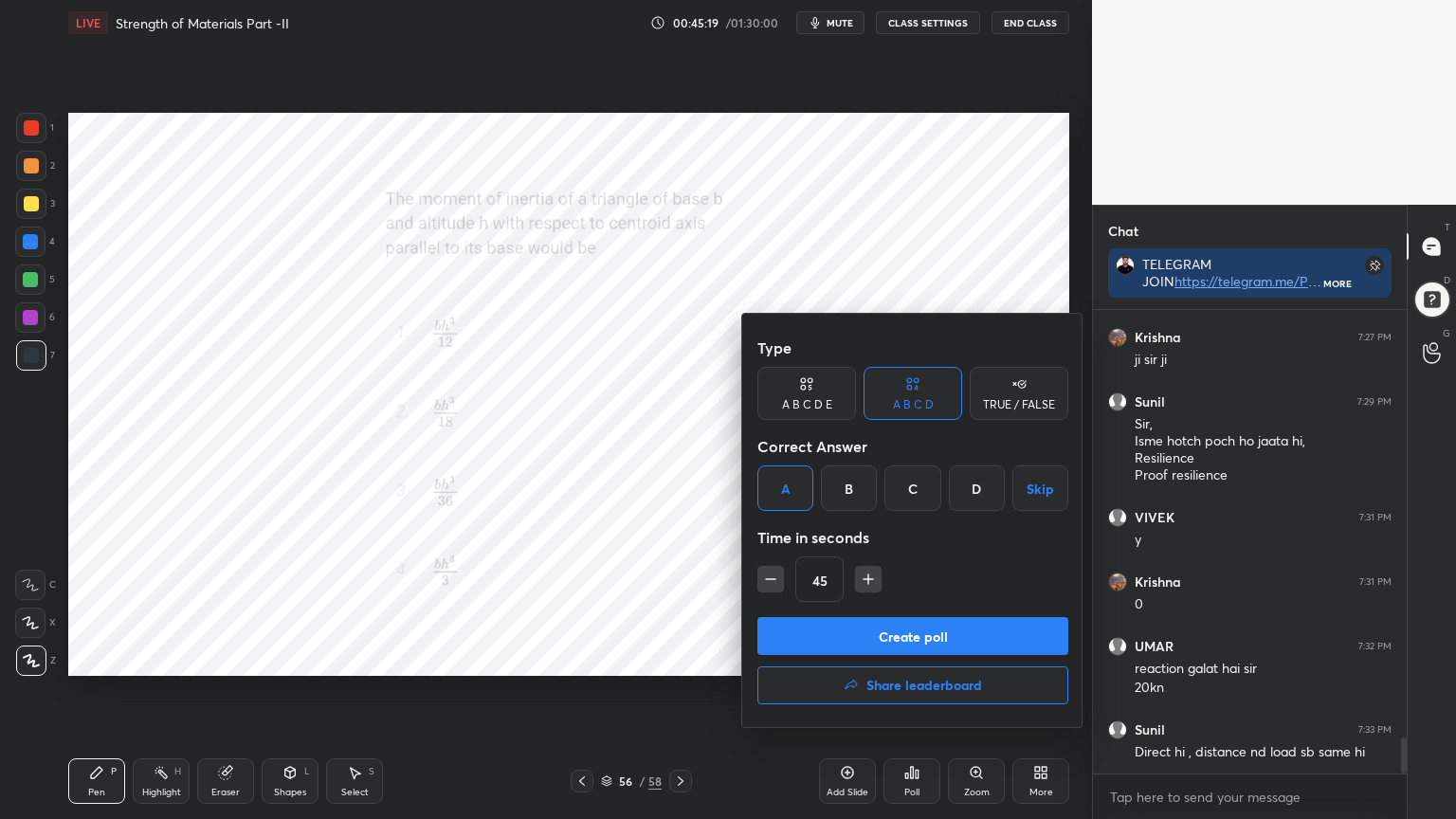 click on "Create poll" at bounding box center (913, 636) 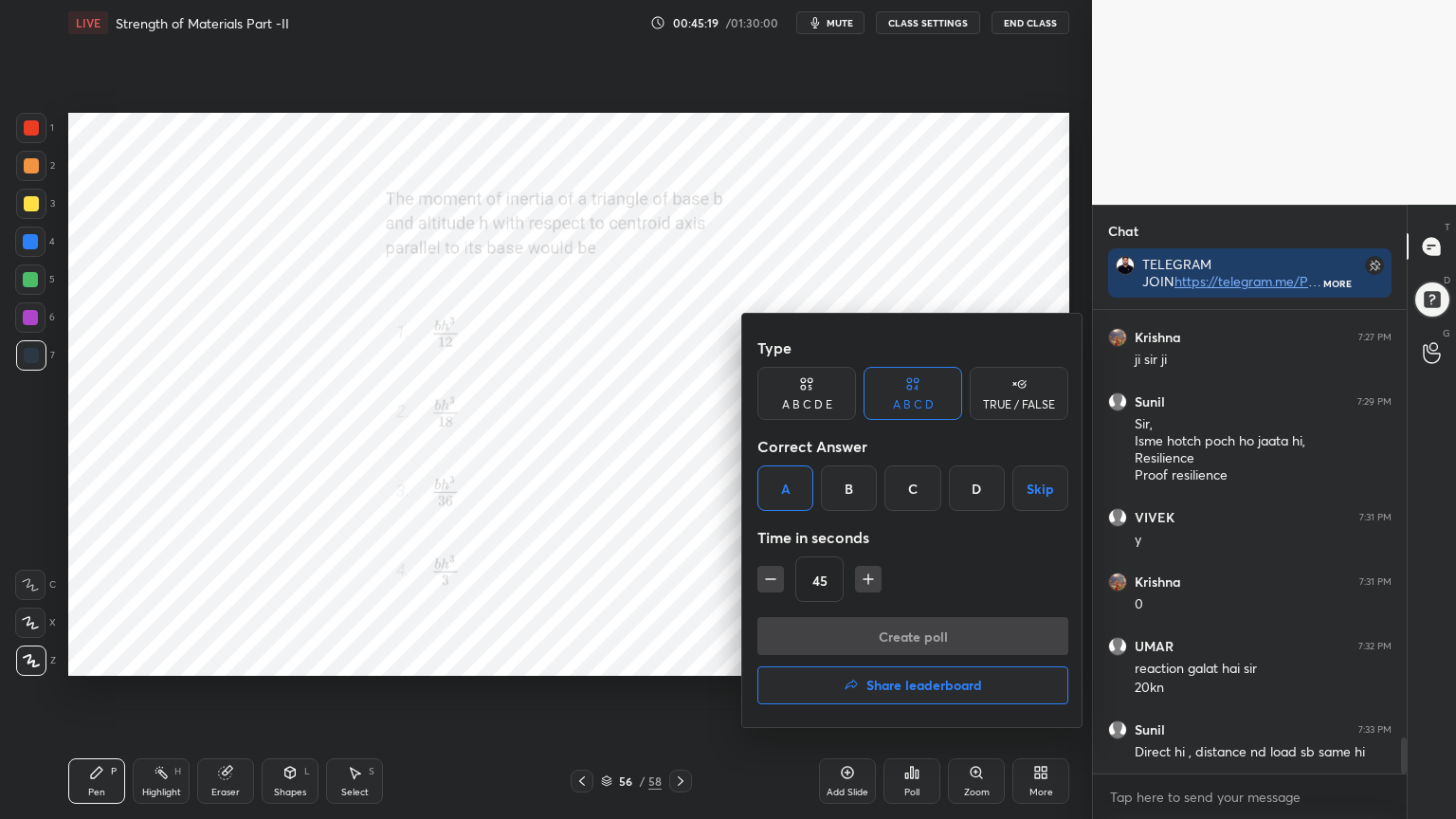 scroll, scrollTop: 418, scrollLeft: 308, axis: both 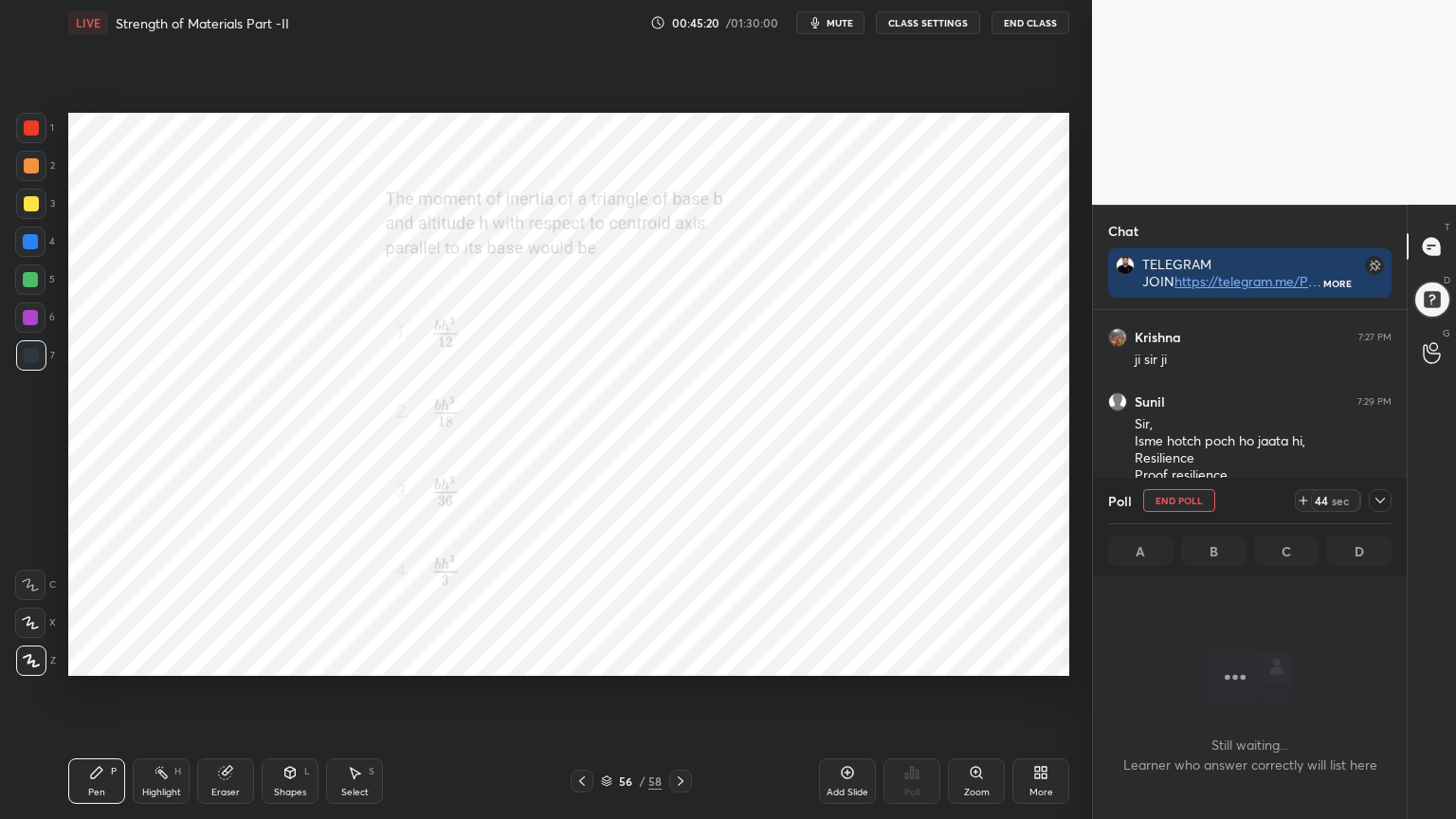 click 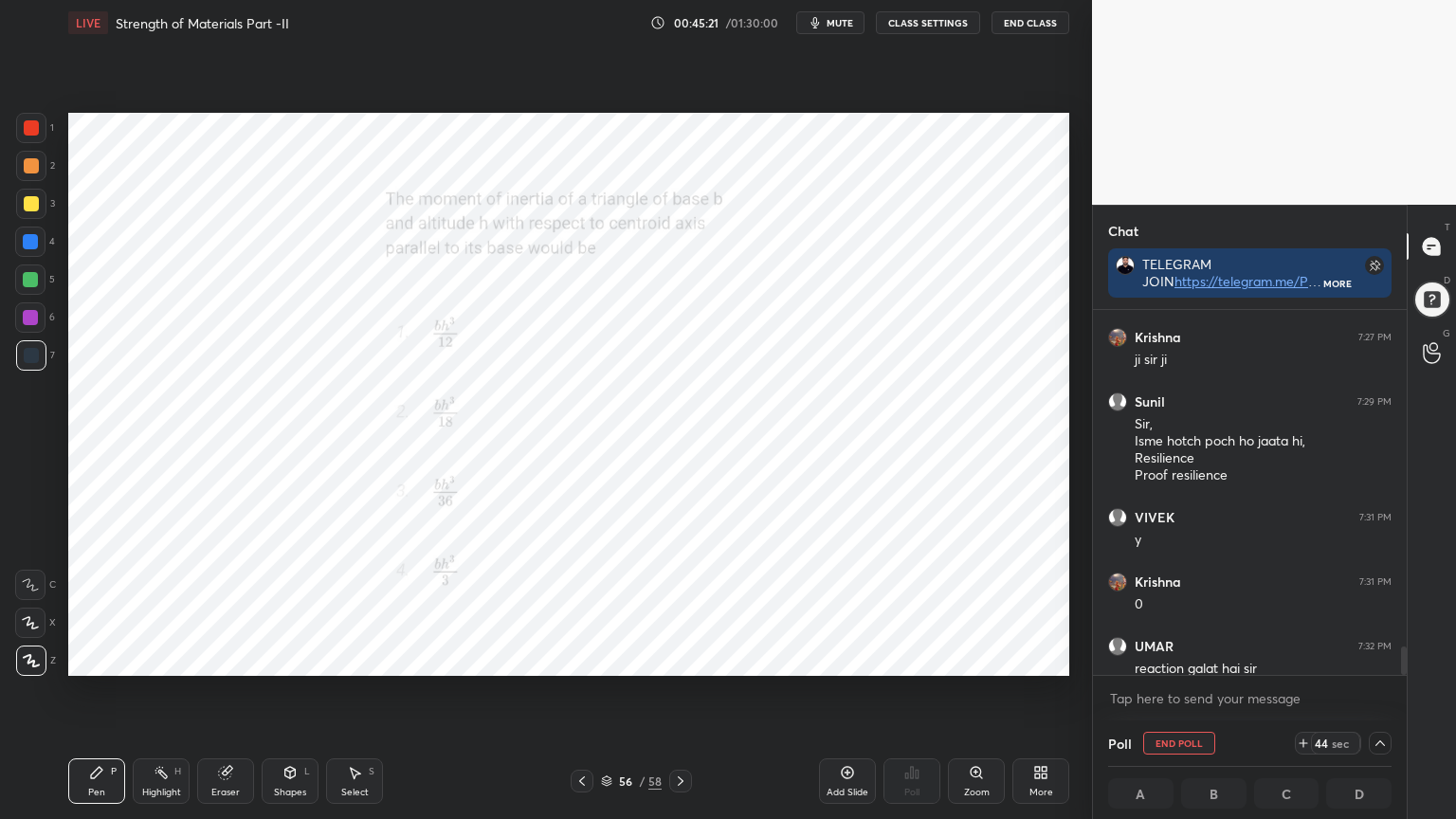 scroll, scrollTop: 5652, scrollLeft: 0, axis: vertical 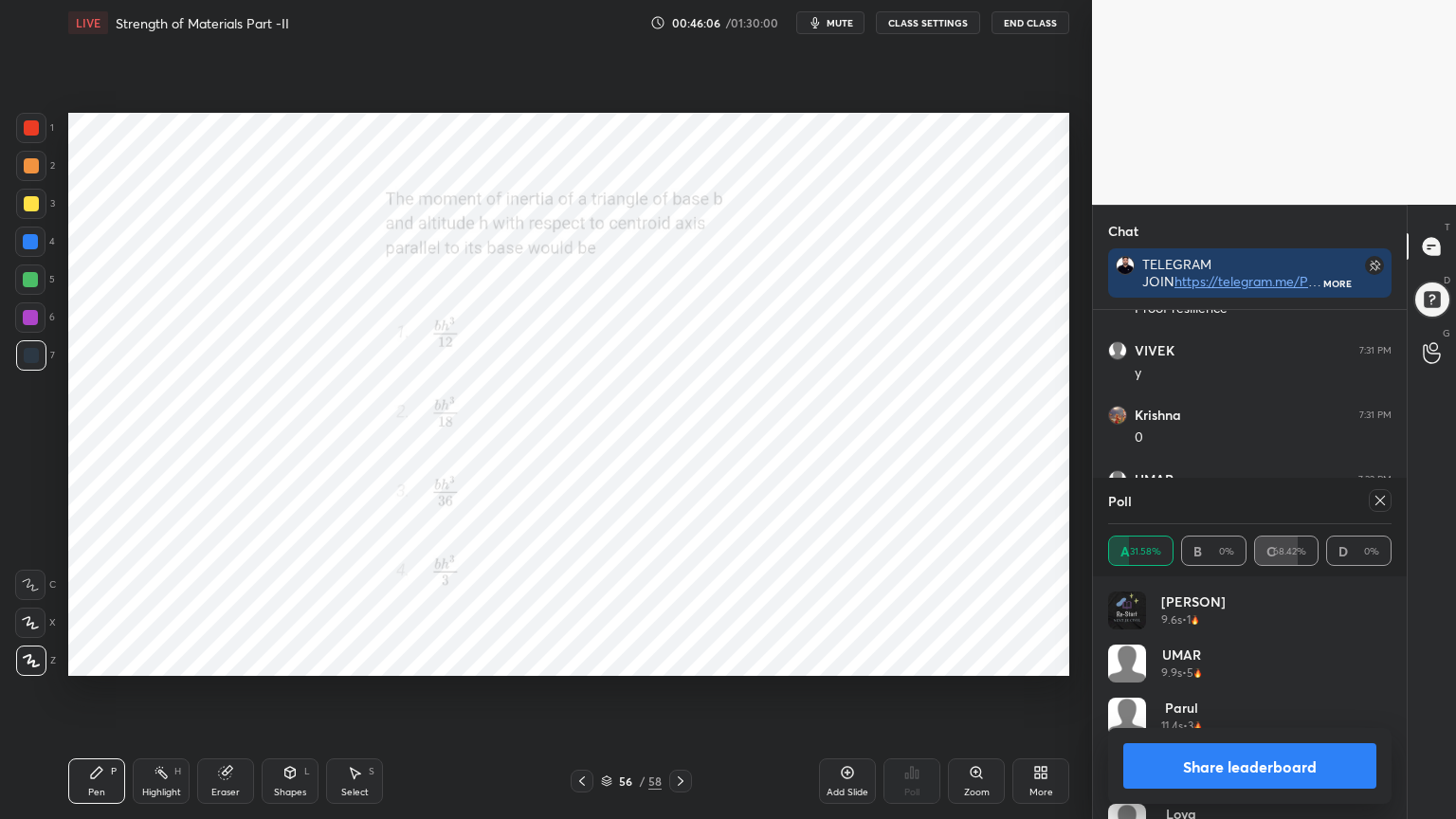 click 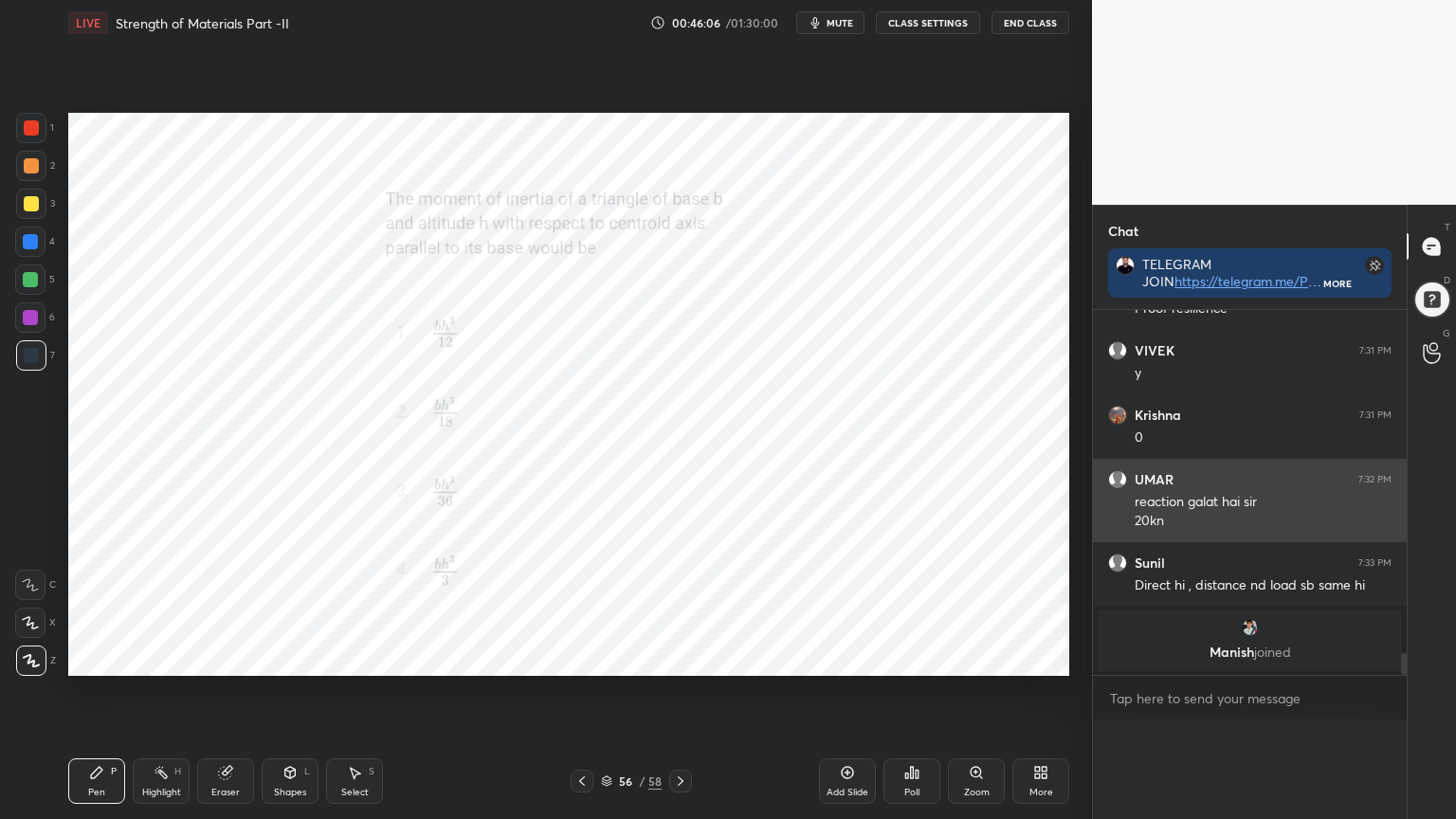 scroll, scrollTop: 83, scrollLeft: 278, axis: both 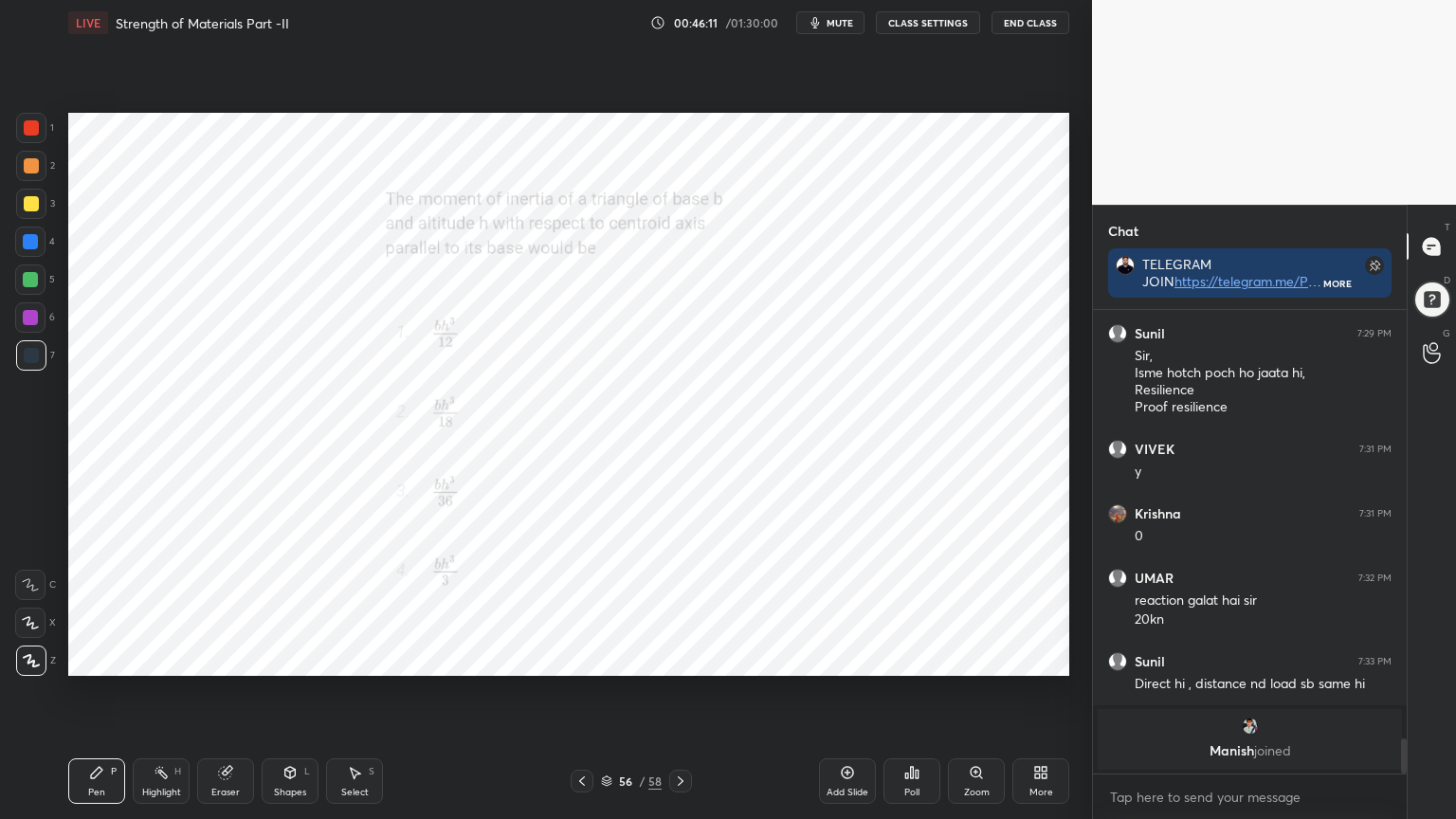 click at bounding box center [31, 128] 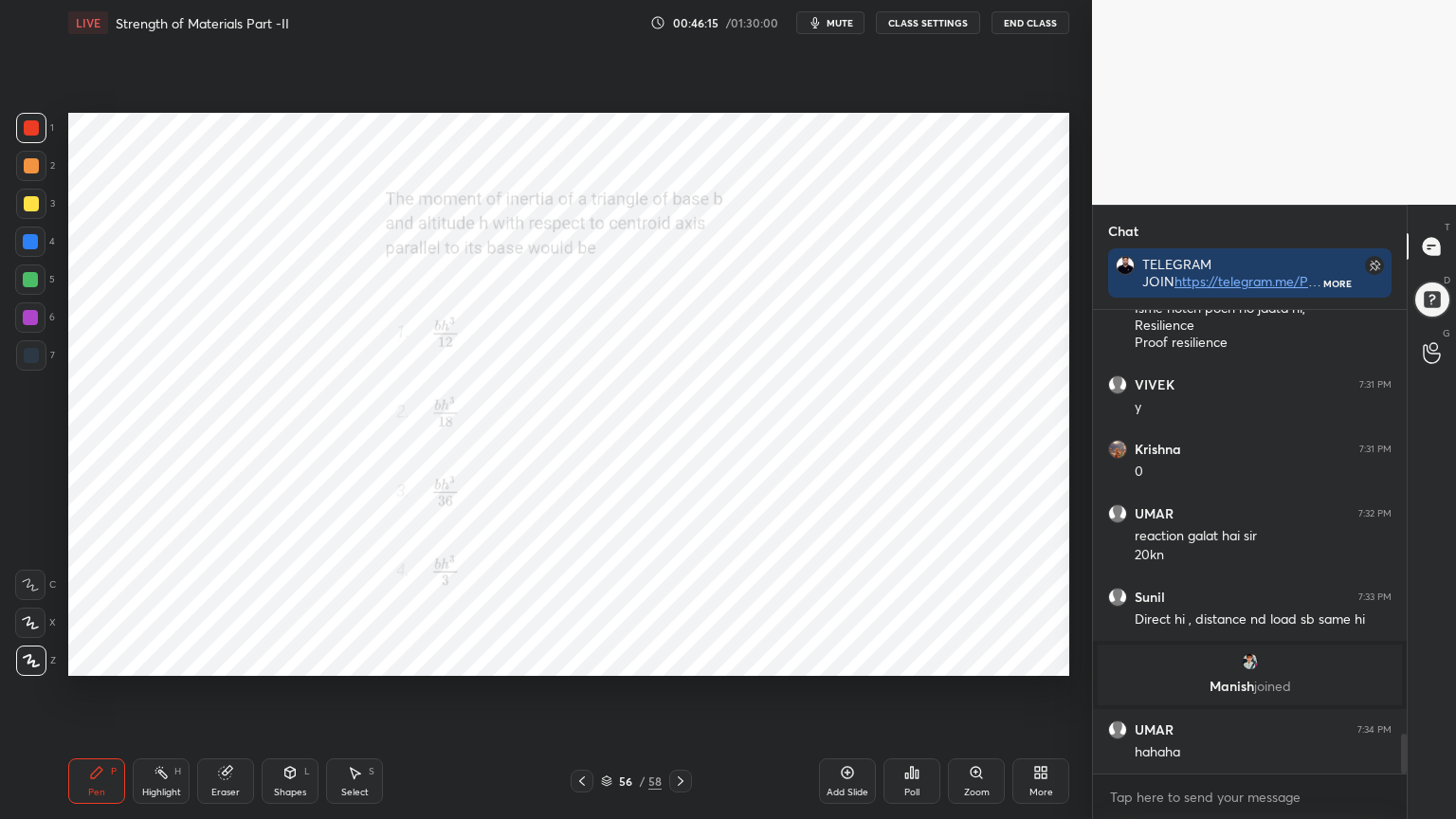 click 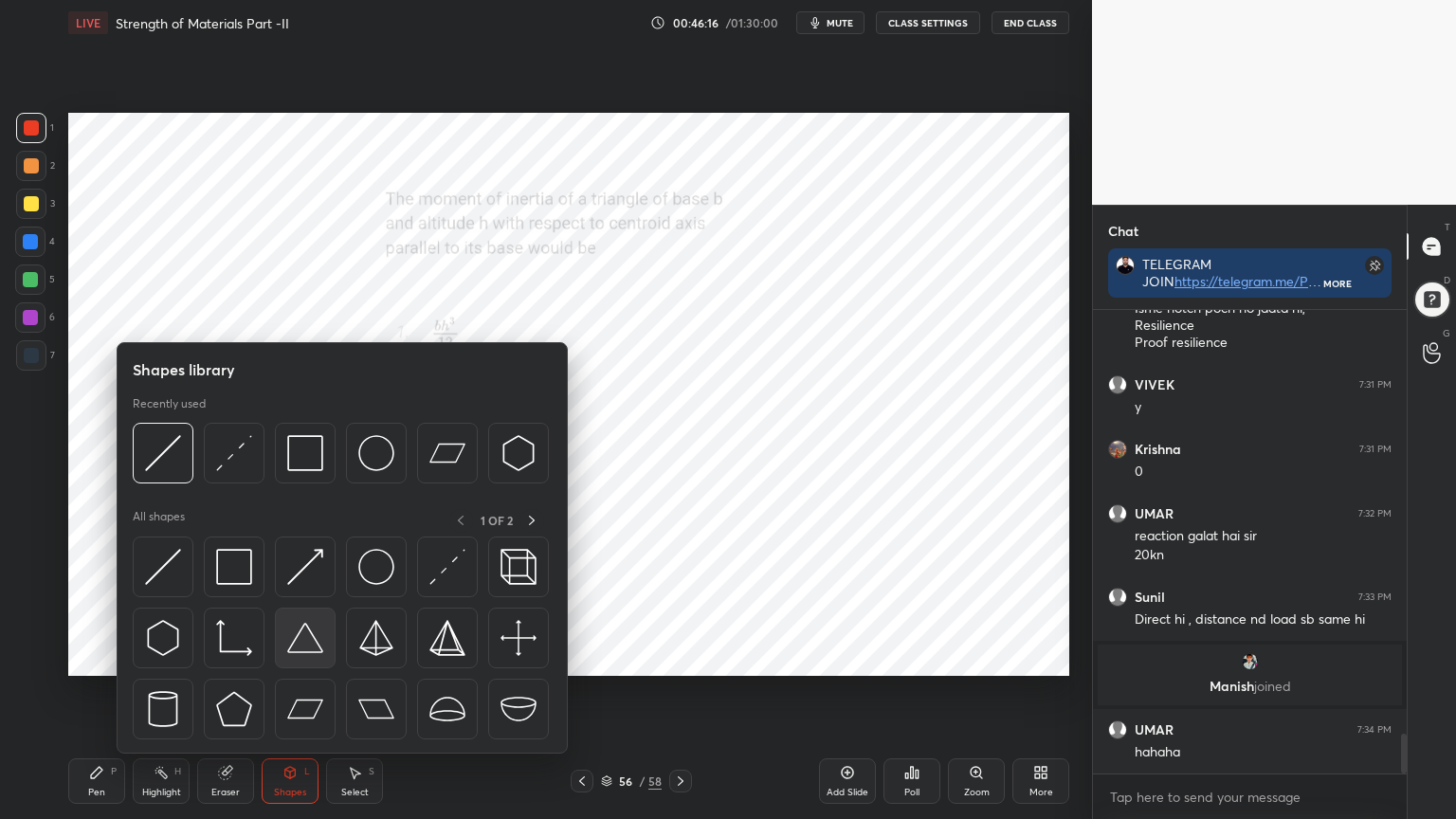 click at bounding box center [305, 638] 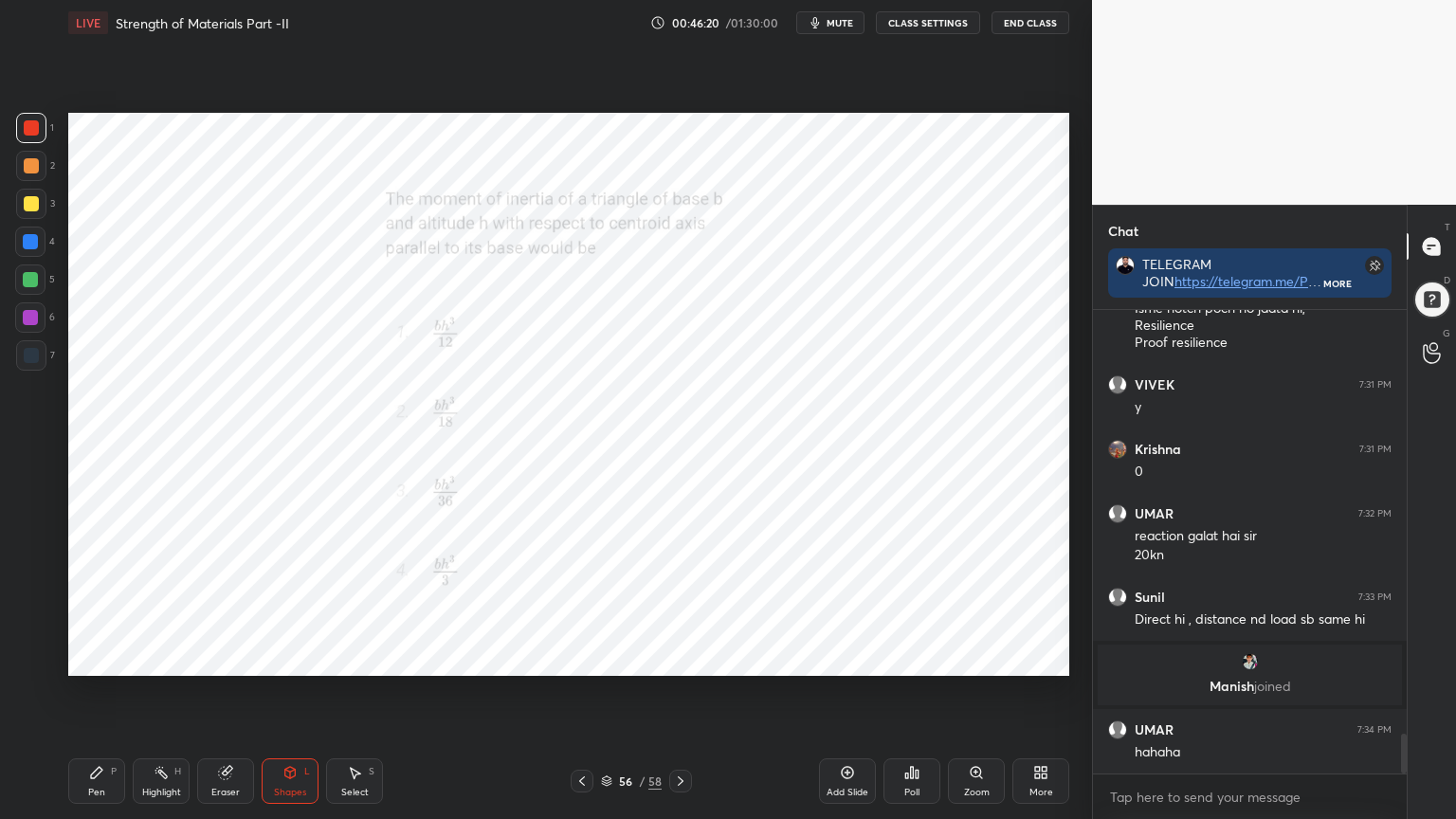 click on "L" at bounding box center [307, 772] 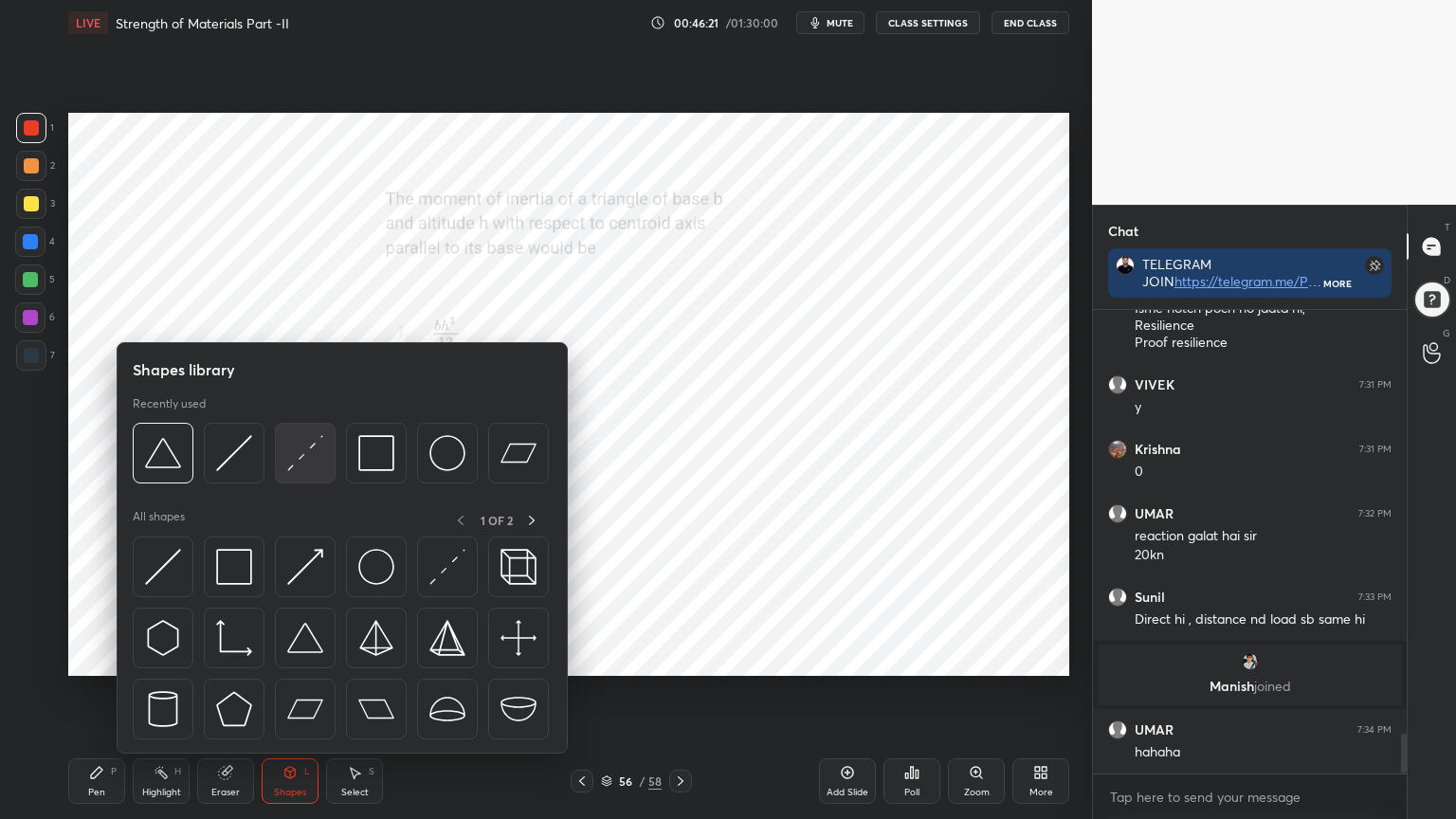 click at bounding box center [305, 453] 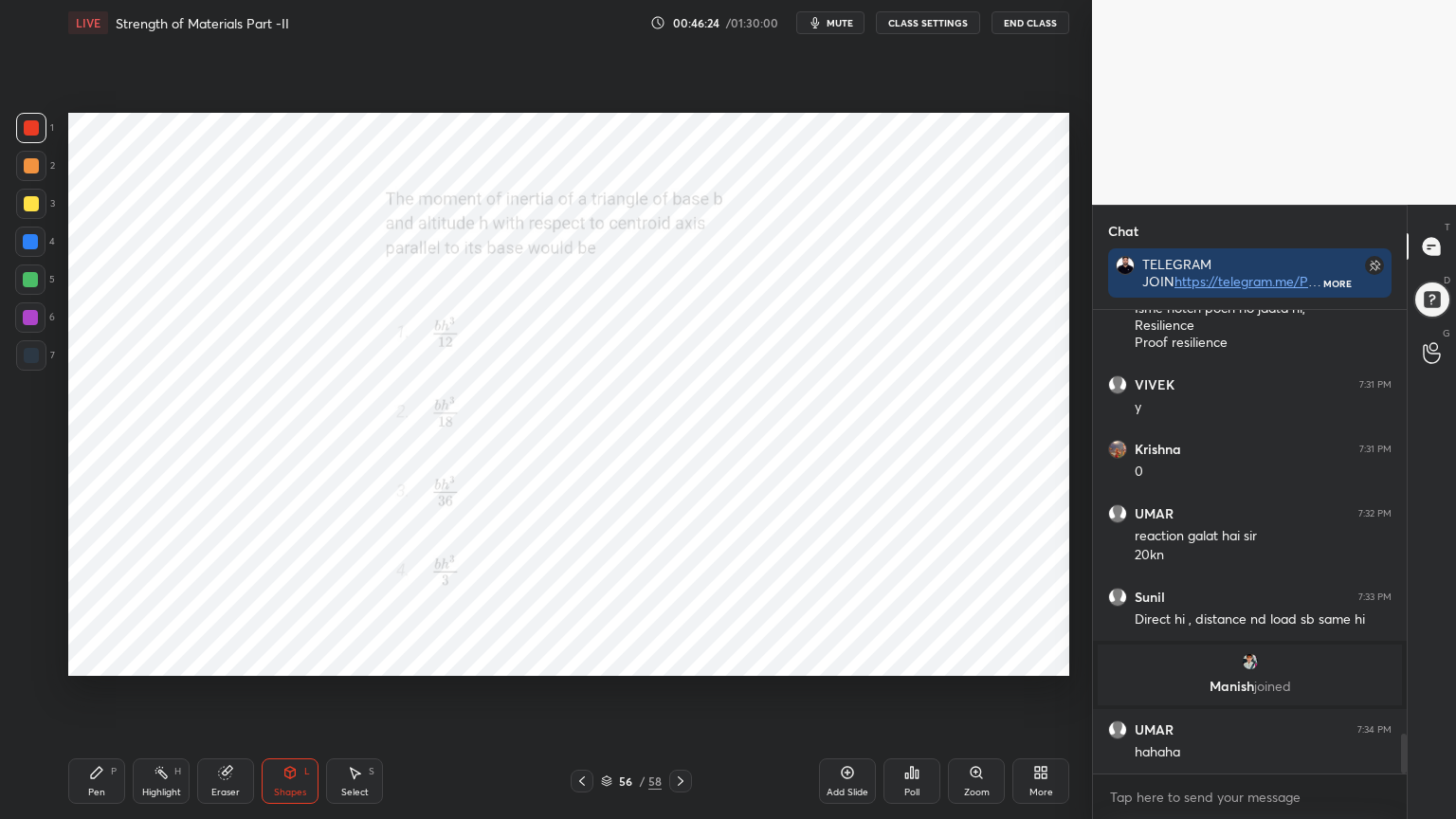 click on "Shapes L" at bounding box center [290, 781] 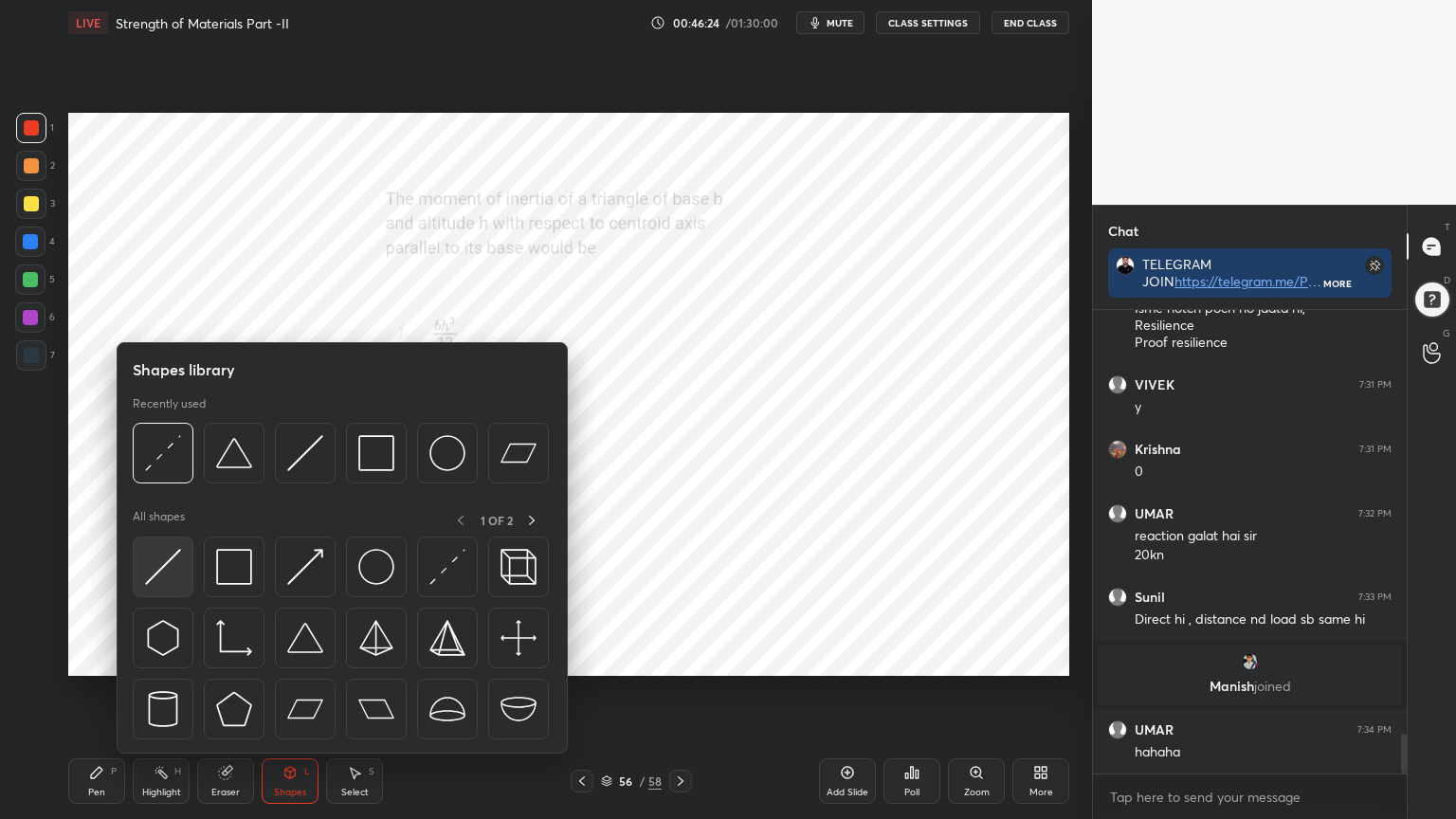 click at bounding box center [163, 567] 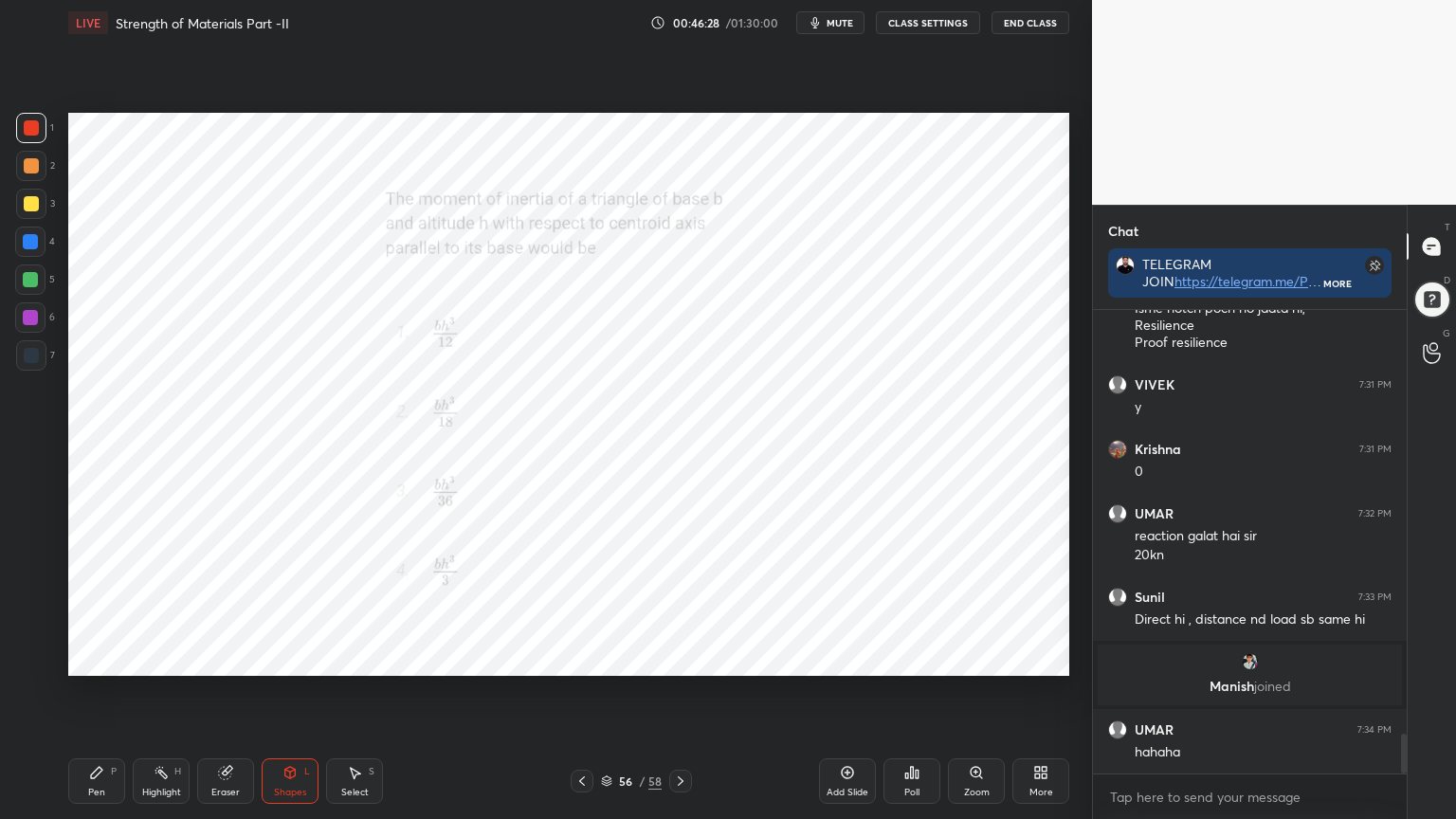 click 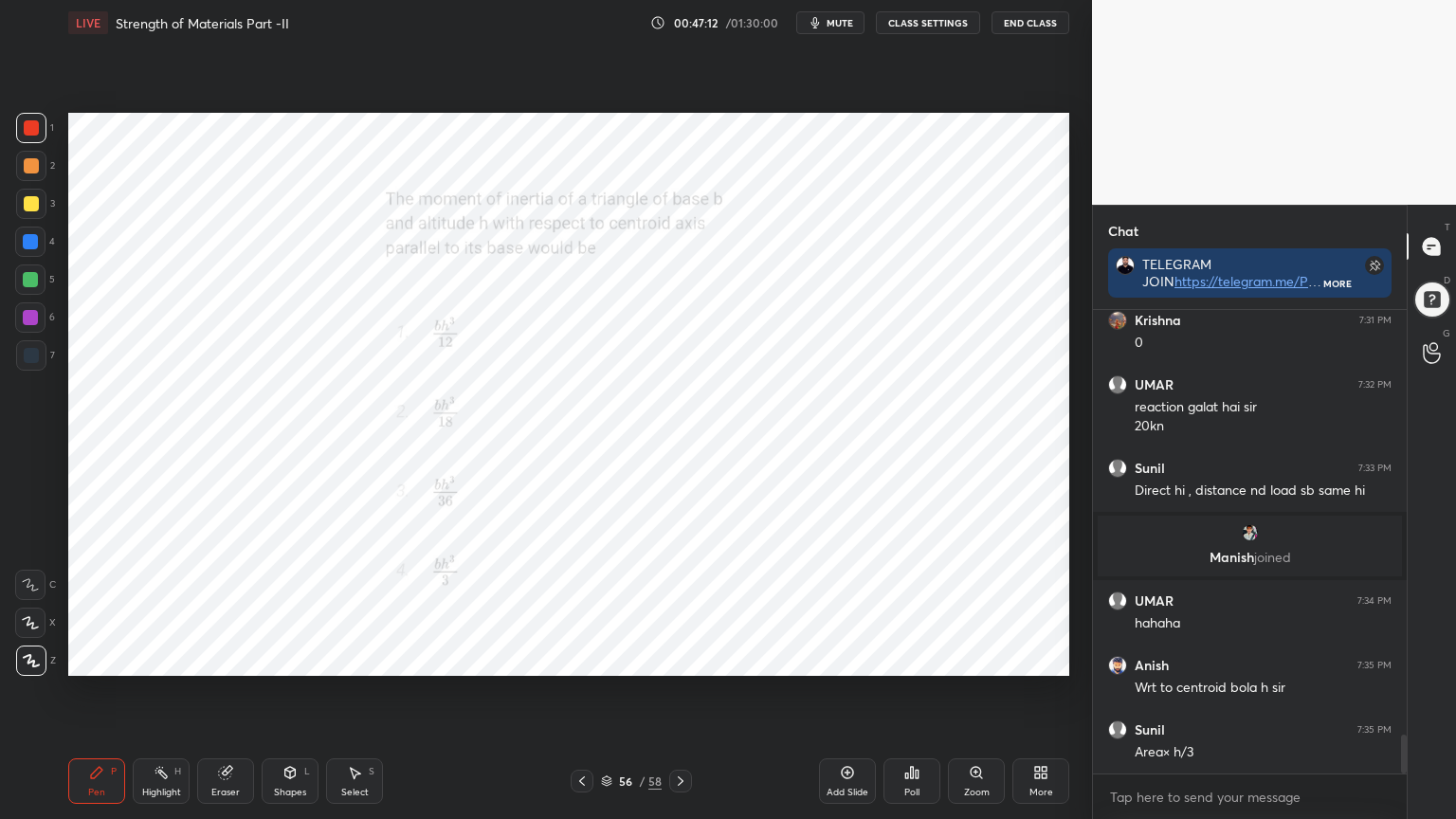 scroll, scrollTop: 5019, scrollLeft: 0, axis: vertical 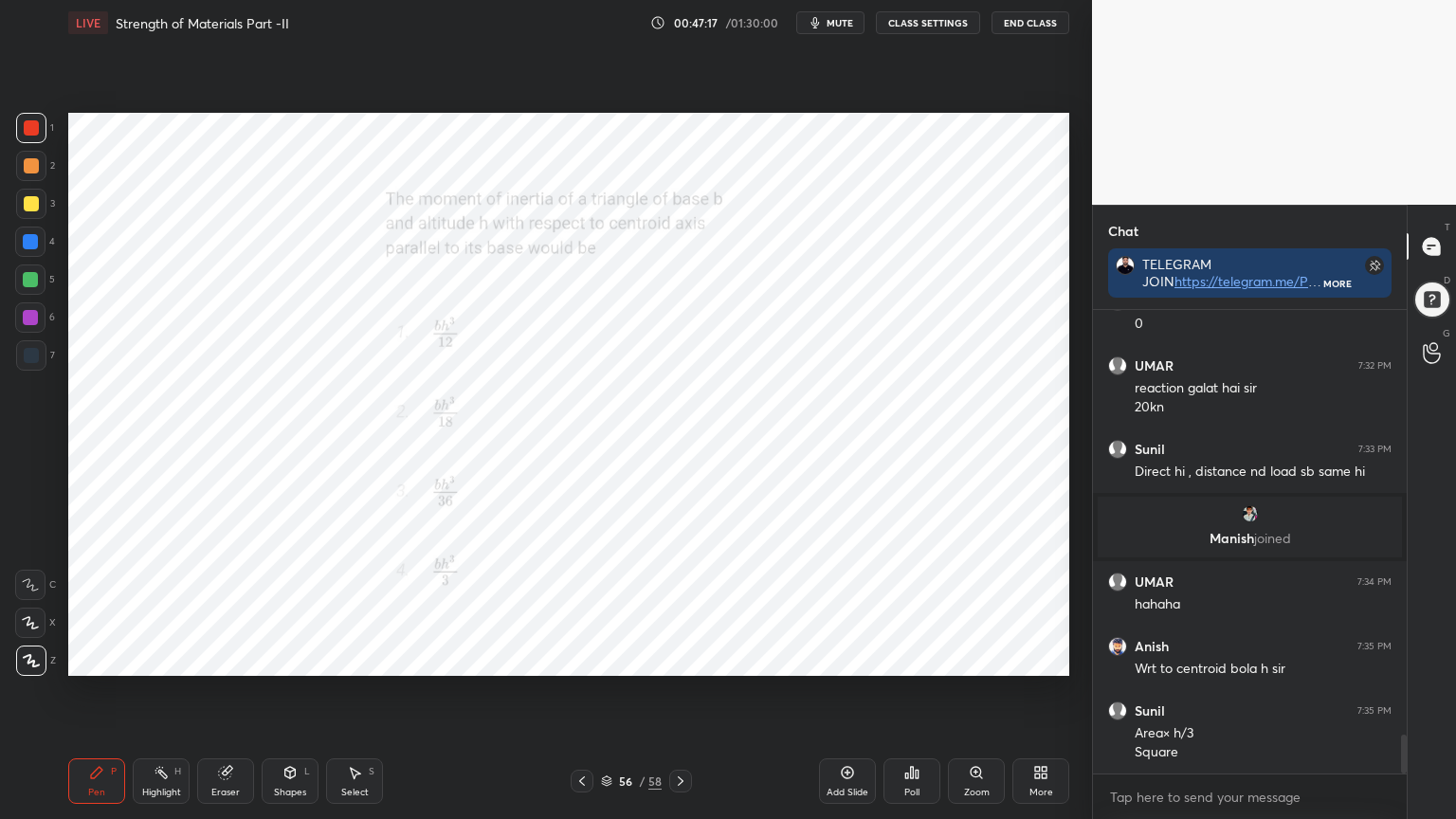 click at bounding box center (681, 781) 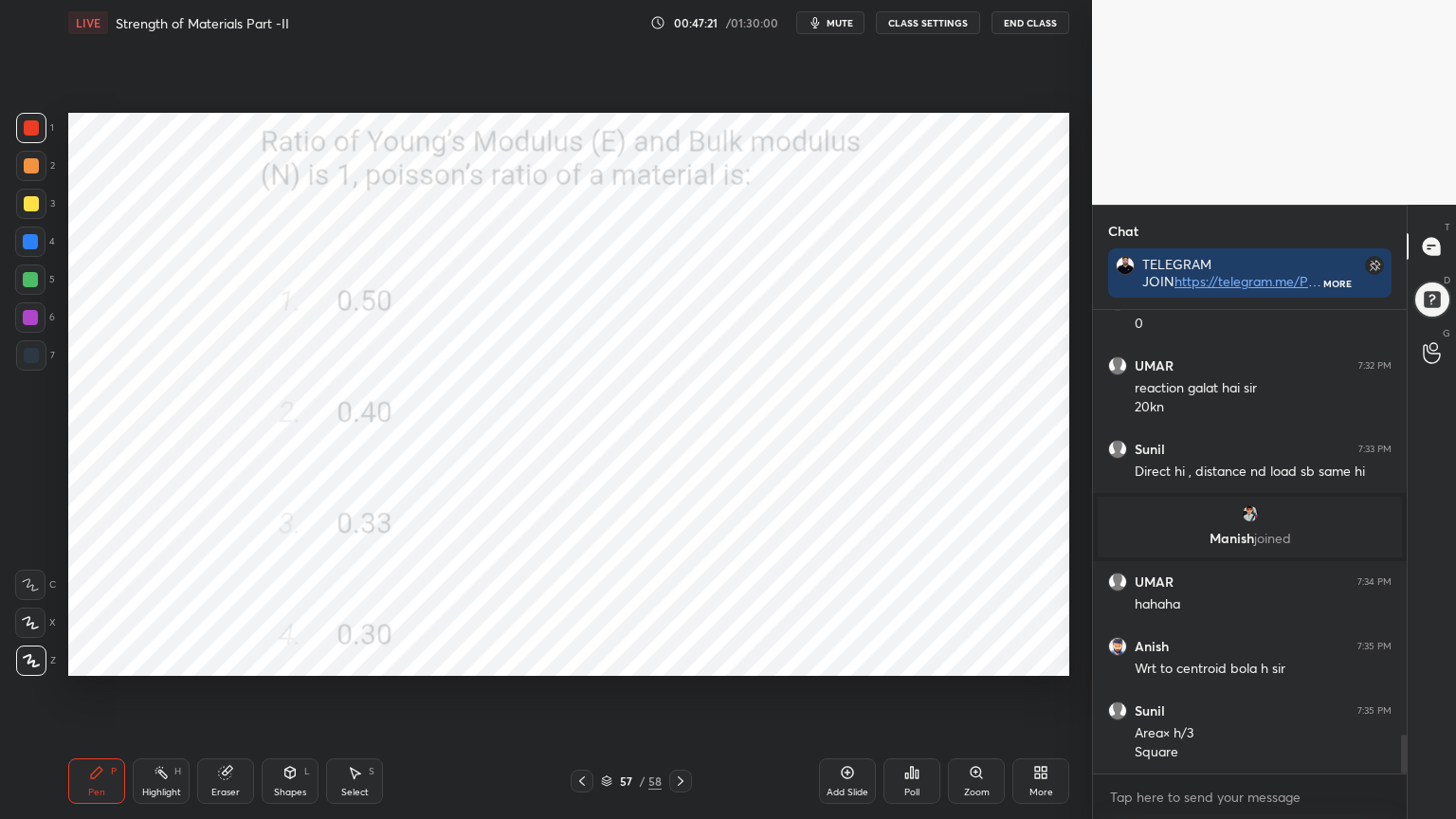 click on "Poll" at bounding box center [912, 781] 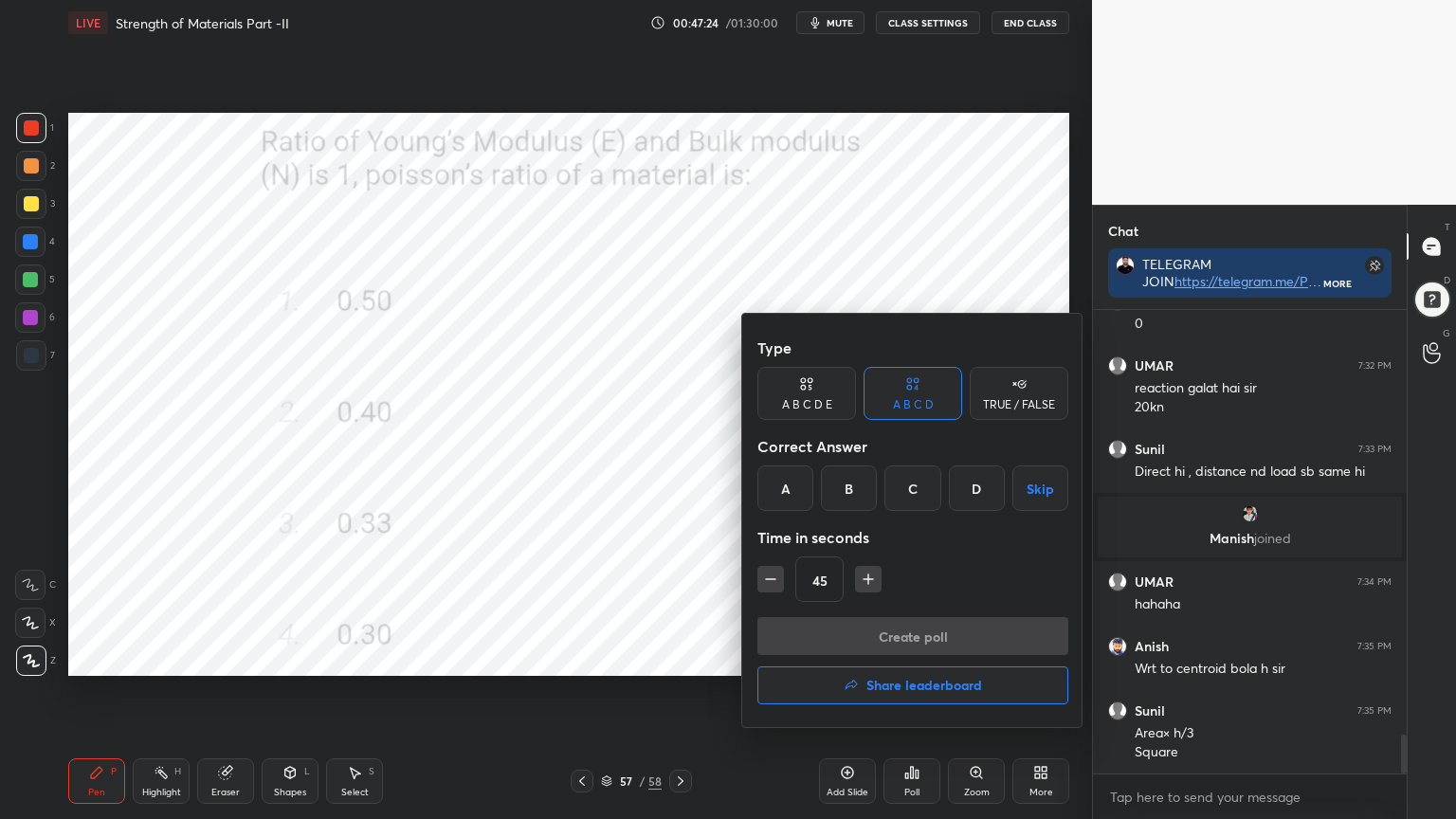 click on "C" at bounding box center (912, 488) 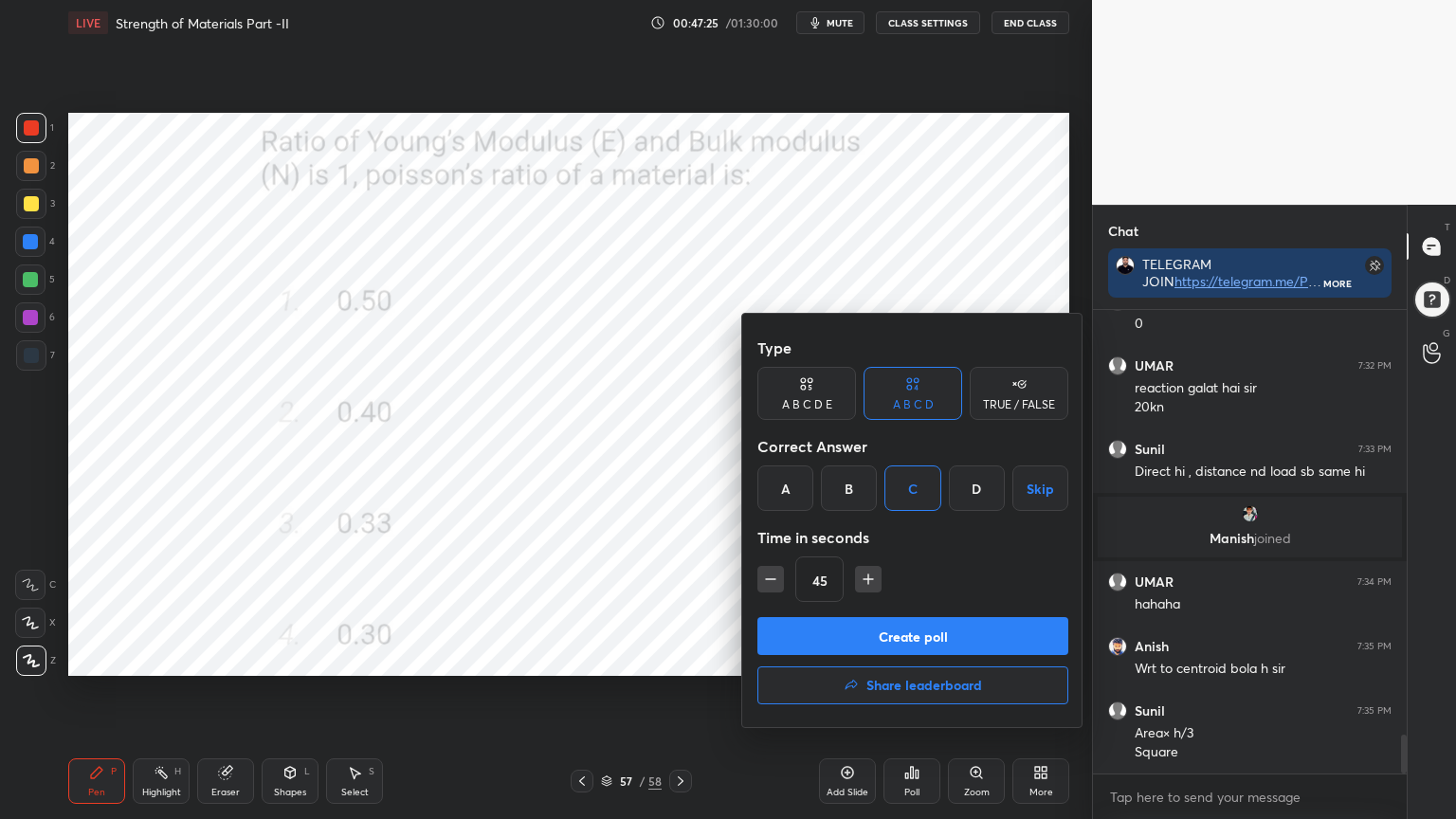 click 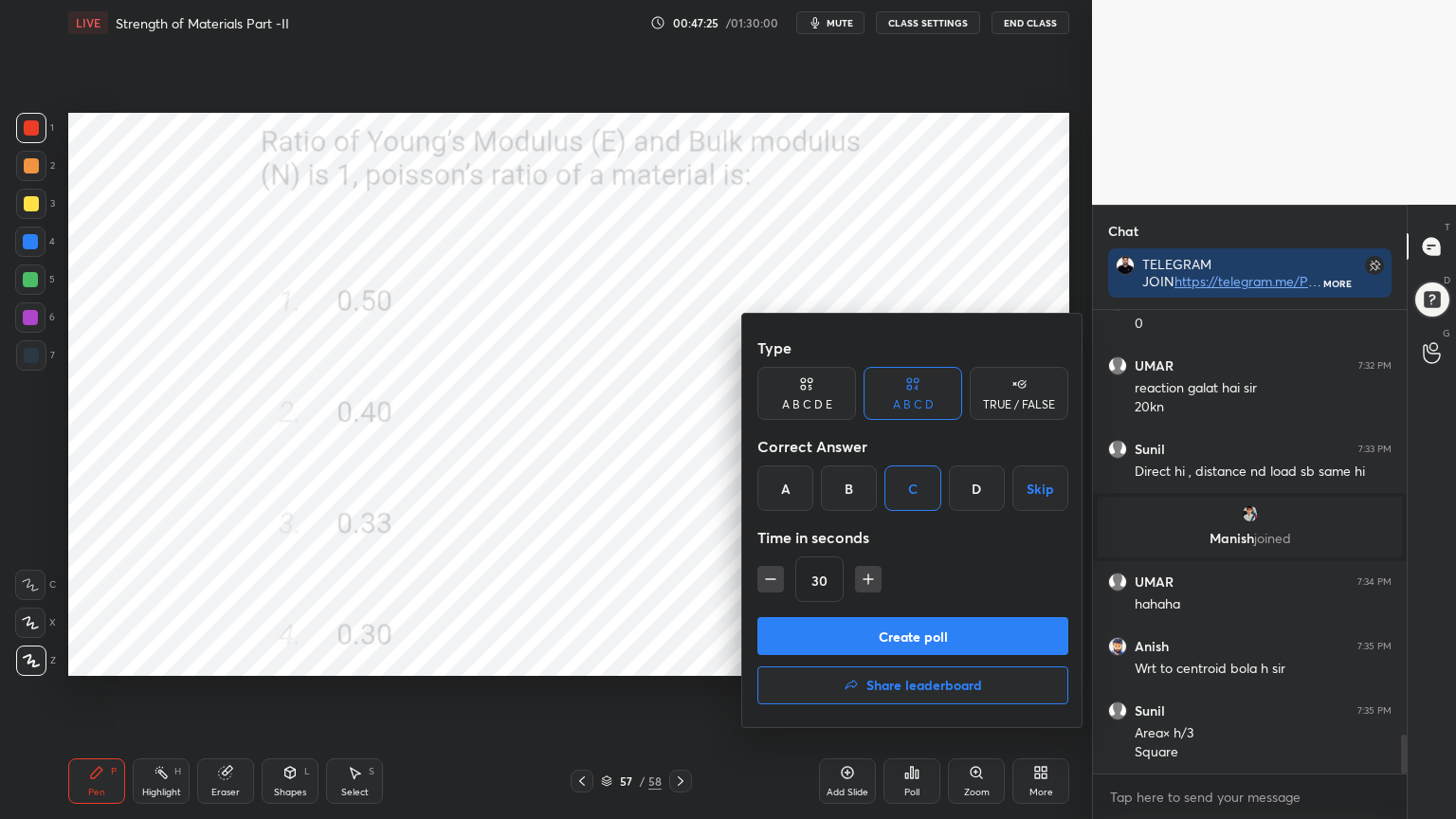click on "Create poll" at bounding box center [913, 636] 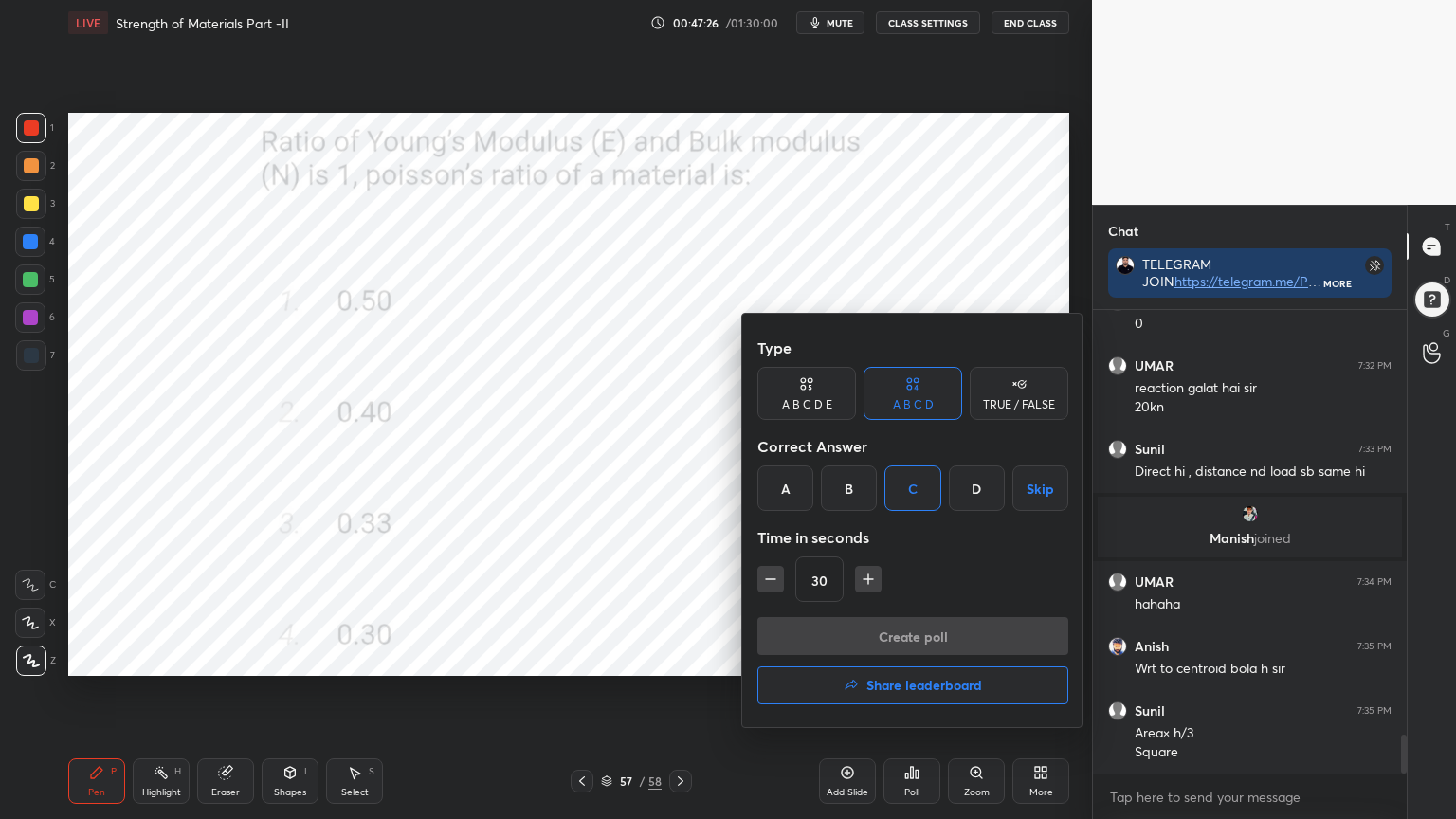 scroll, scrollTop: 427, scrollLeft: 308, axis: both 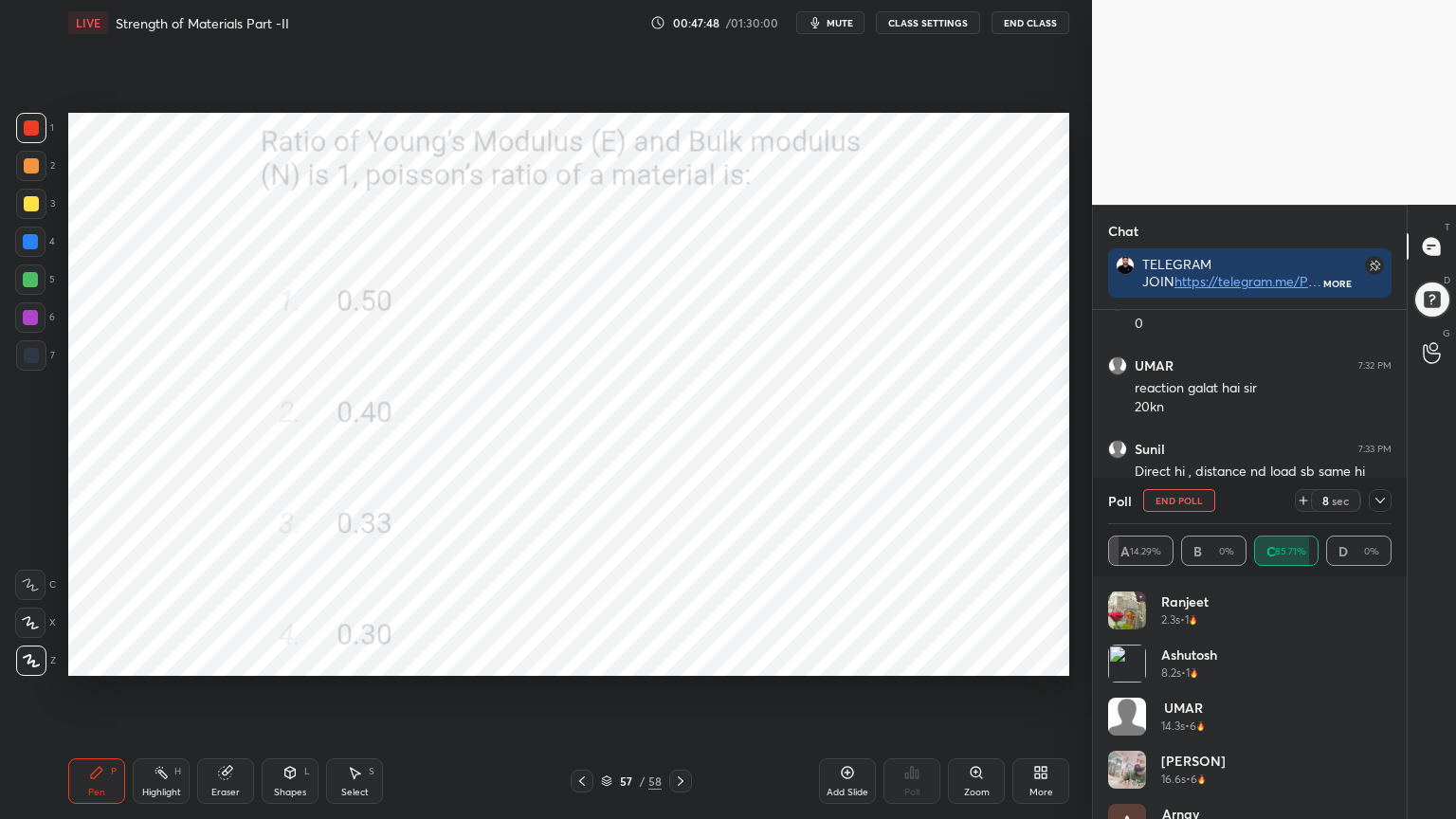 click 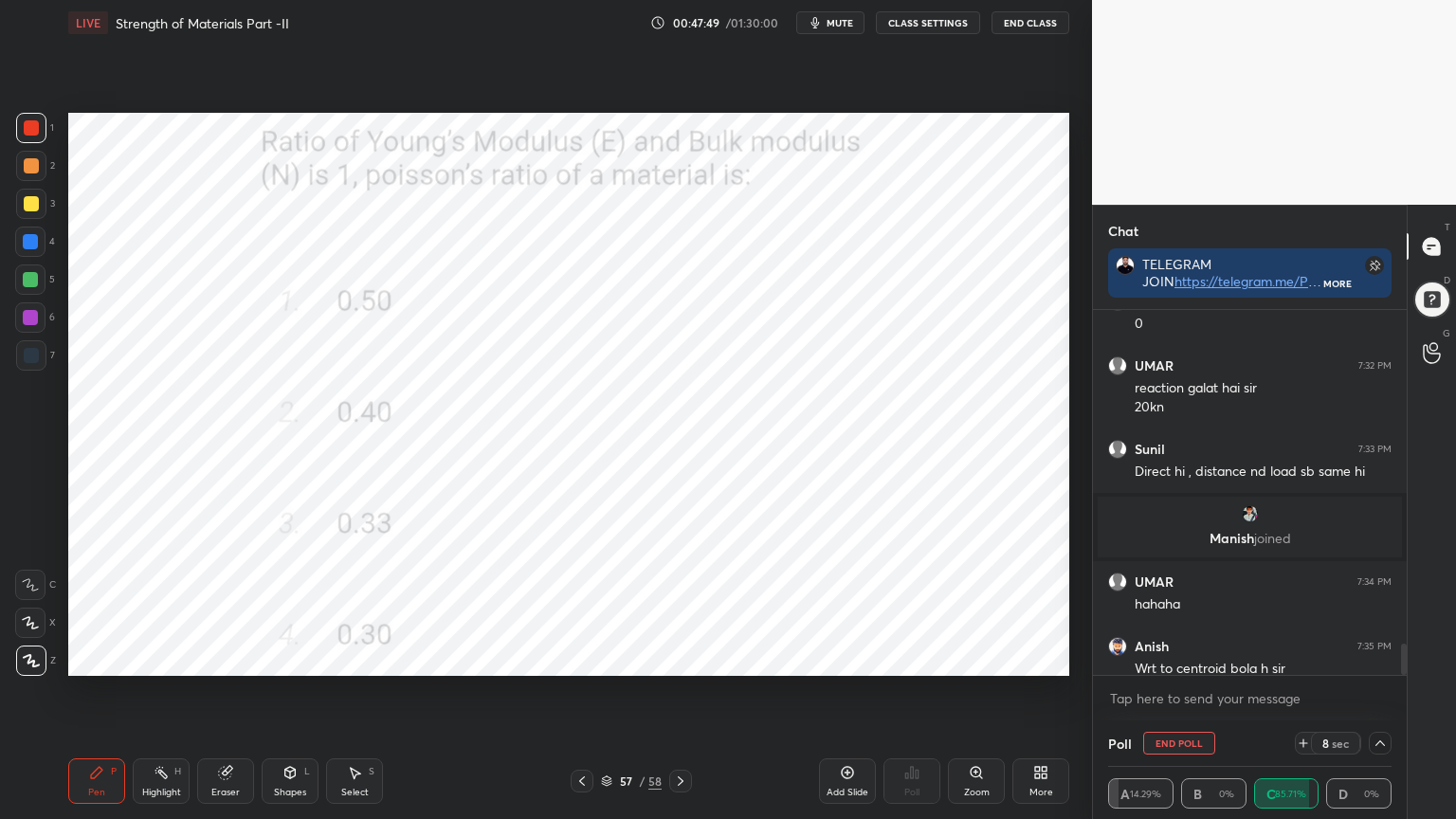 scroll, scrollTop: 0, scrollLeft: 0, axis: both 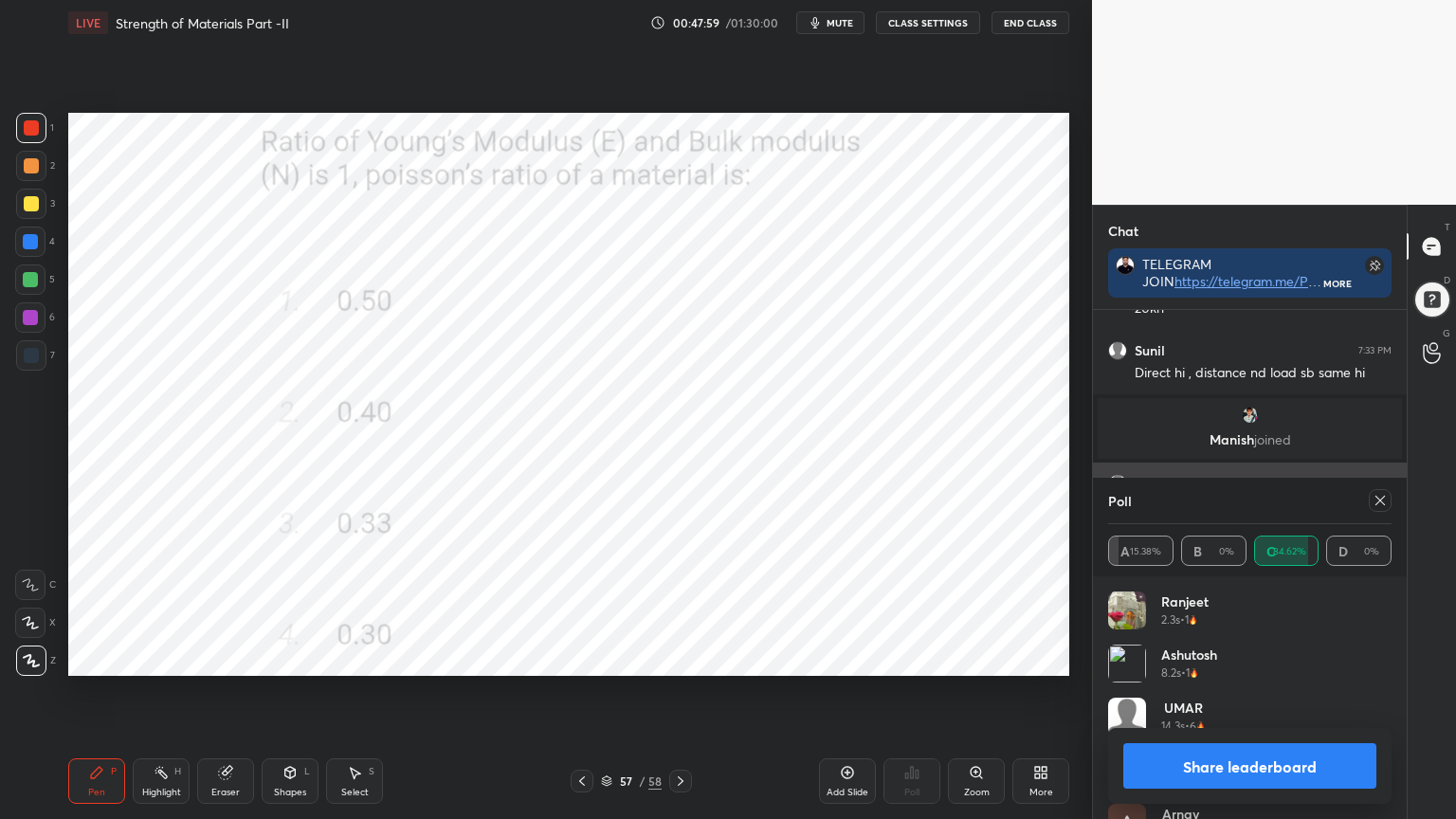 click 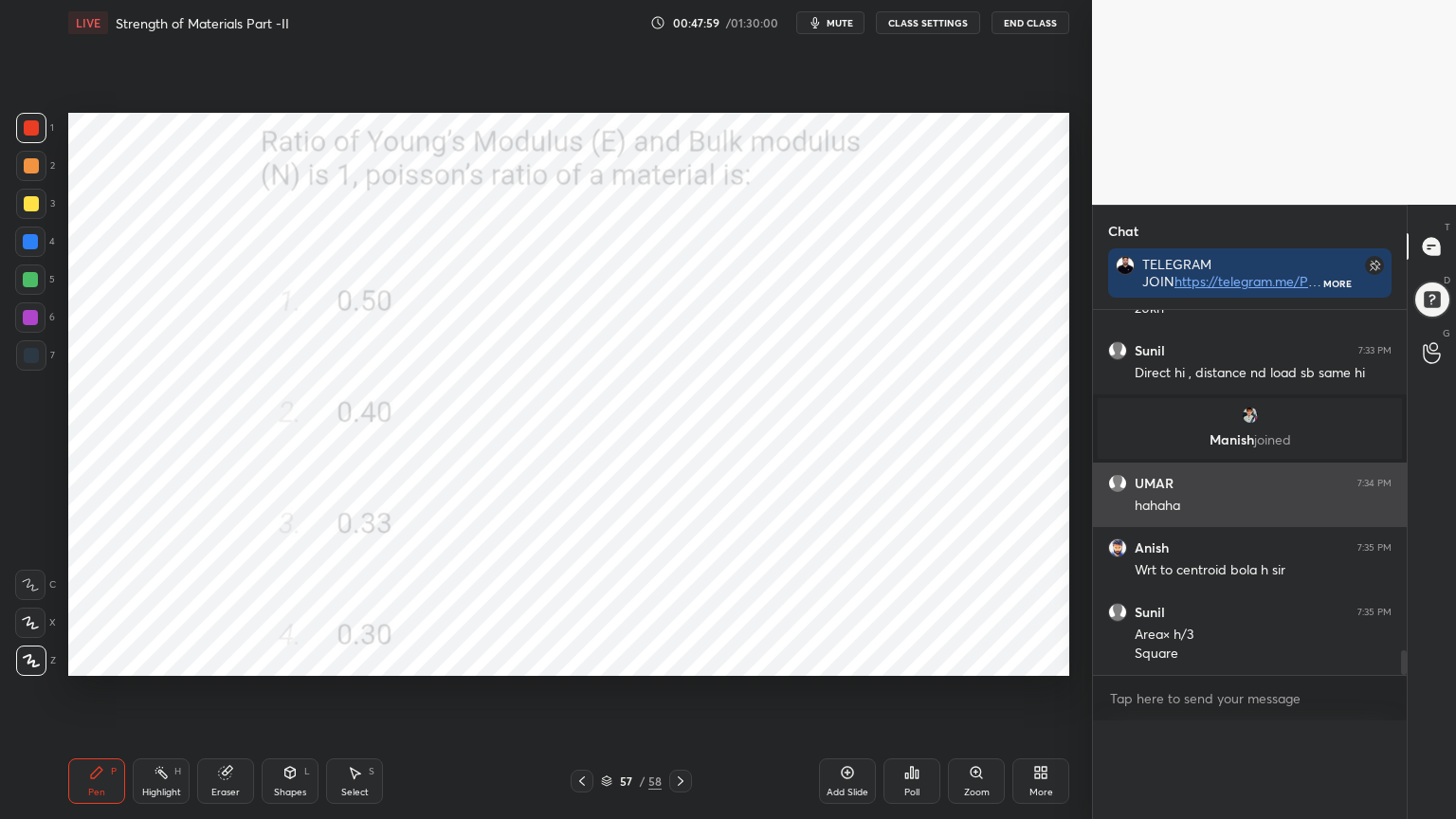 scroll, scrollTop: 0, scrollLeft: 0, axis: both 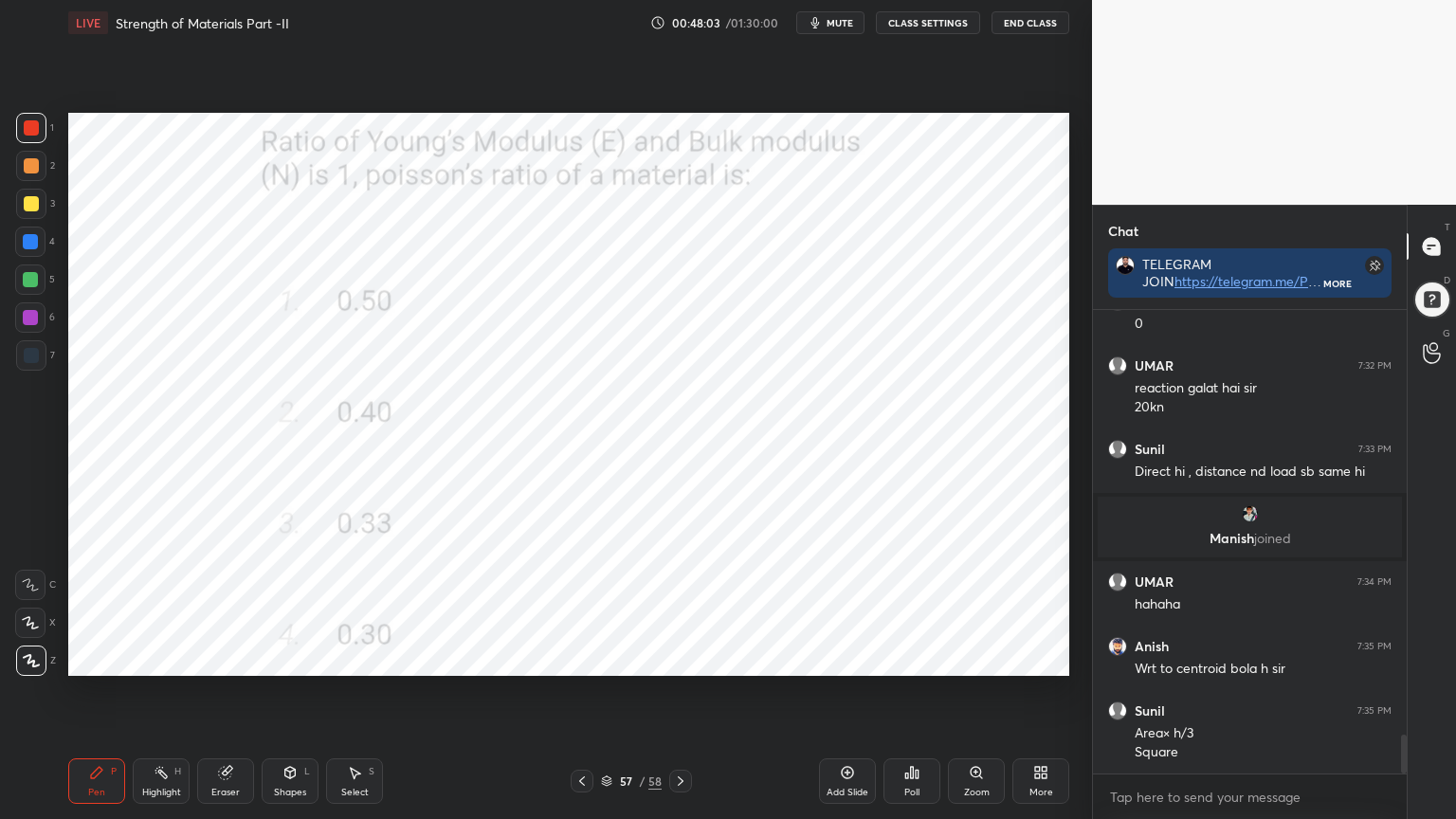 click on "End Class" at bounding box center [1030, 23] 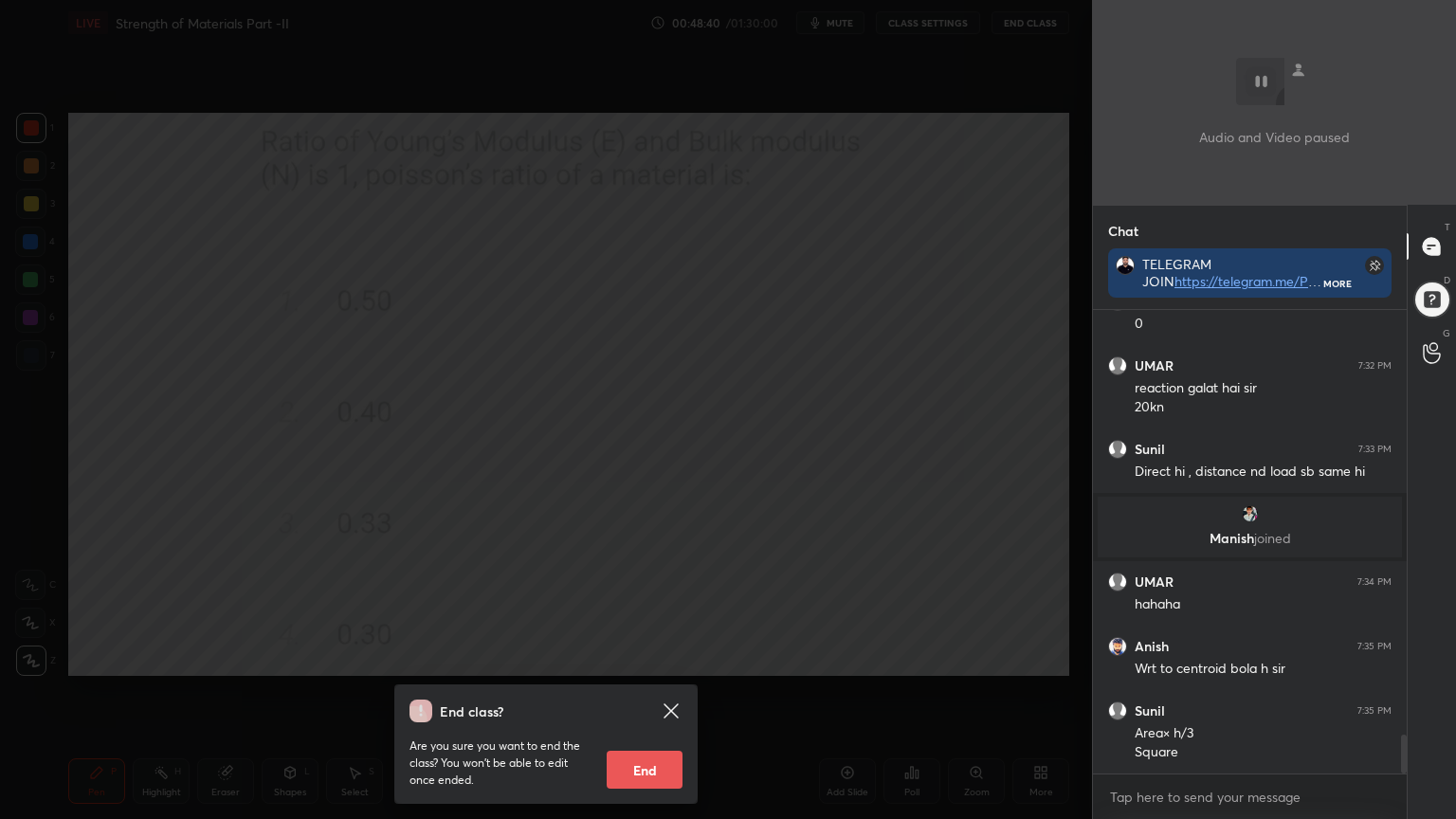 click on "End class? Are you sure you want to end the class? You won’t be able to edit once ended. End" at bounding box center [546, 410] 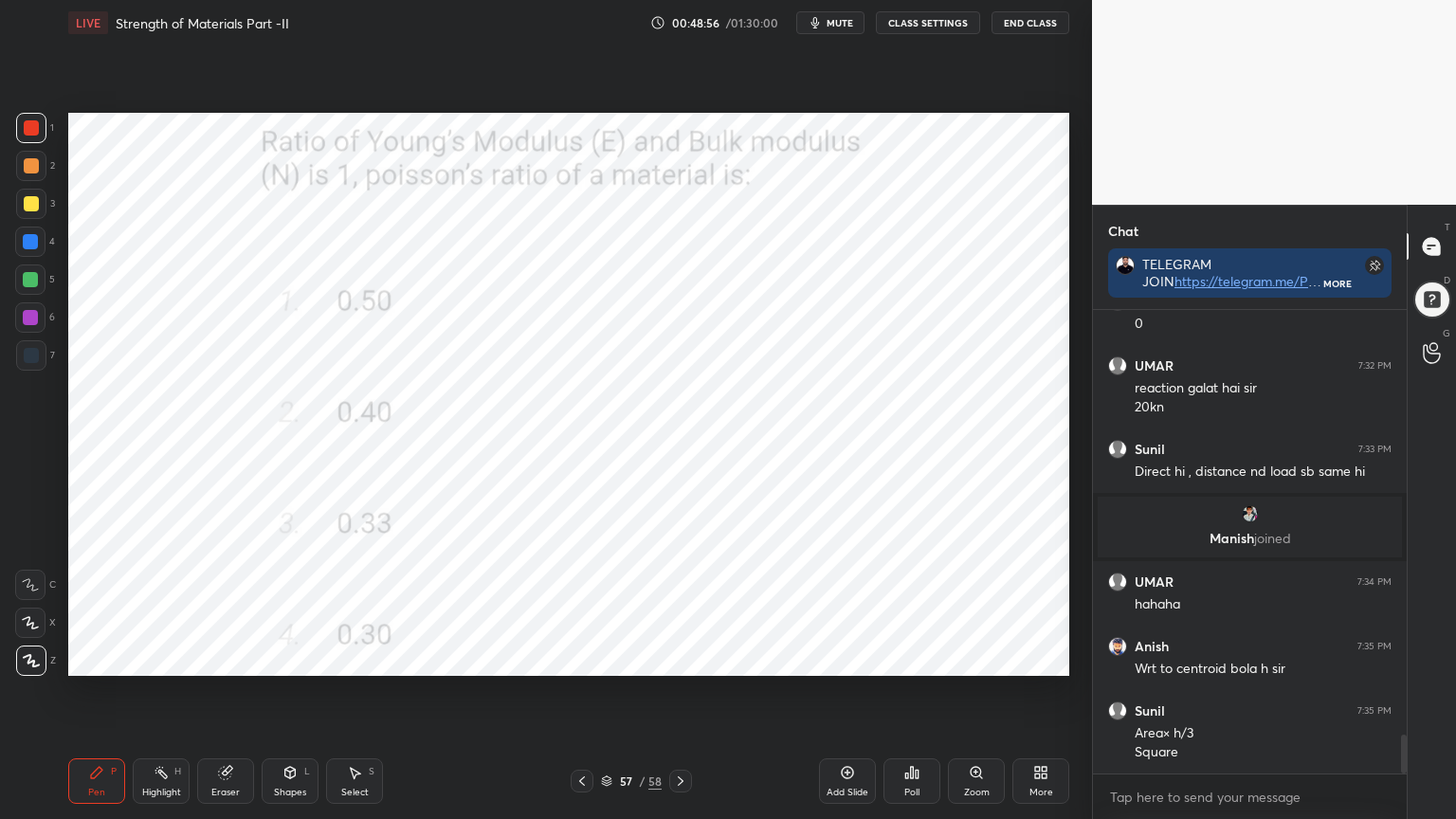 scroll, scrollTop: 5084, scrollLeft: 0, axis: vertical 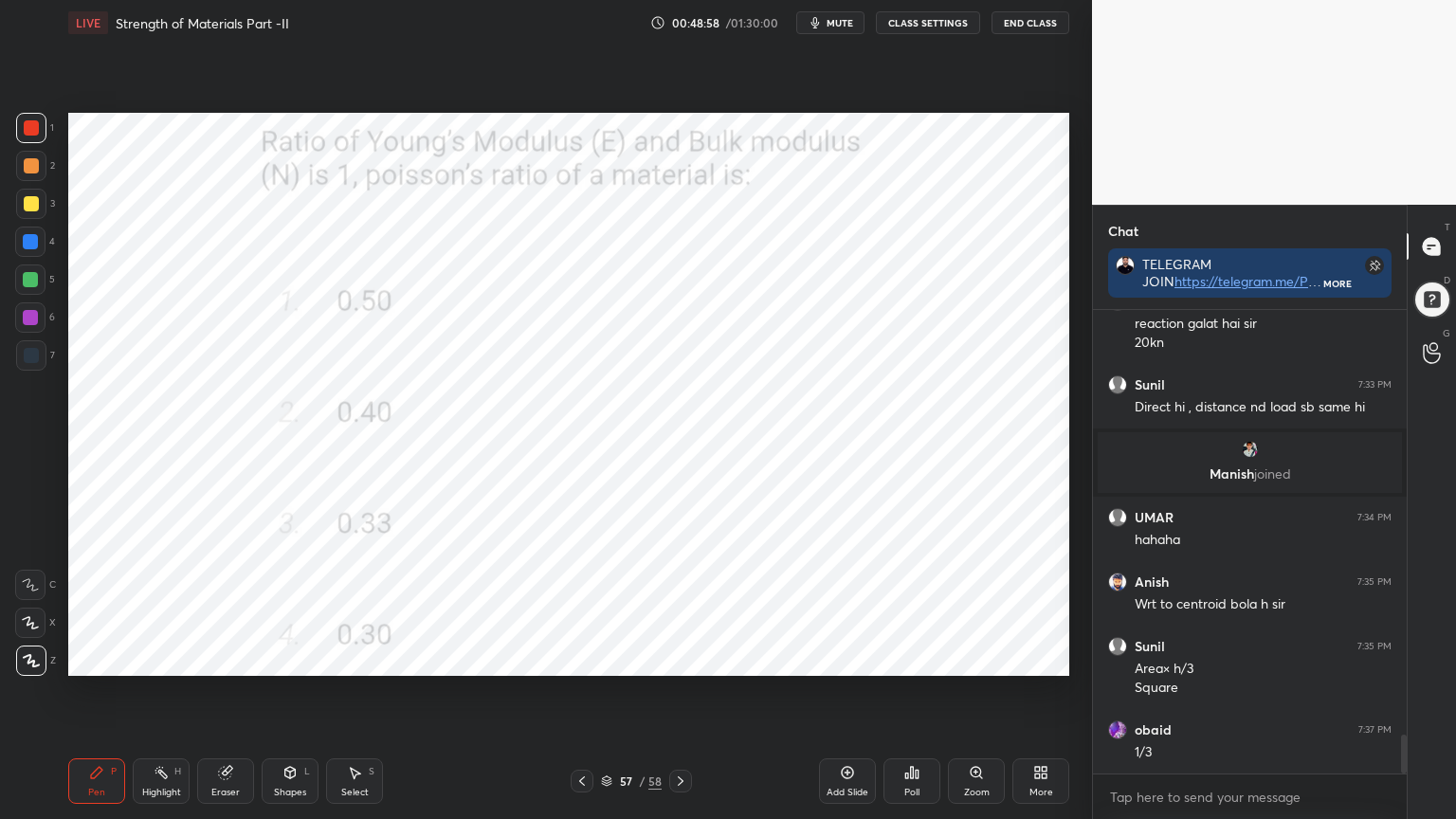 click on "Eraser" at bounding box center (226, 781) 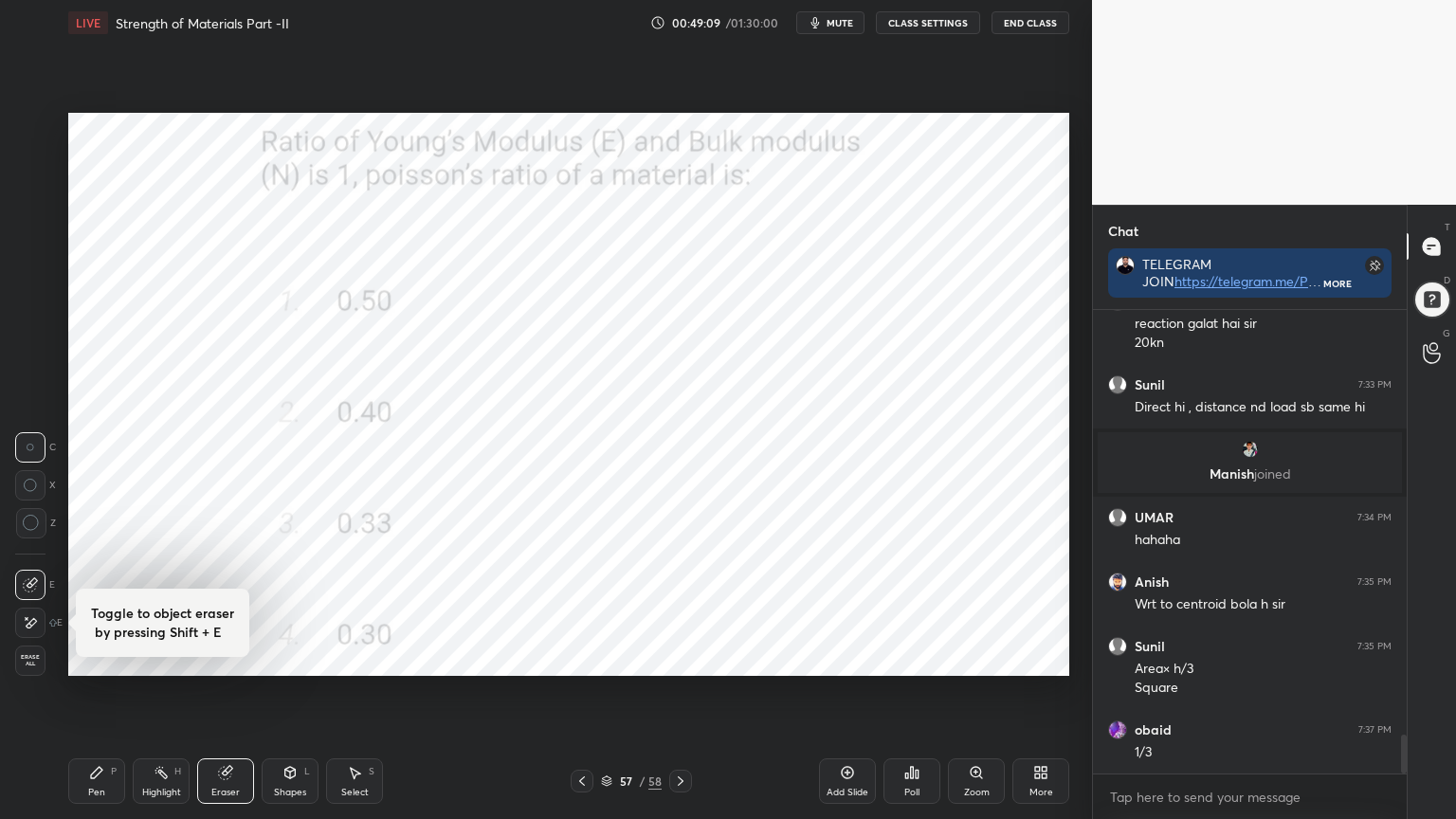click 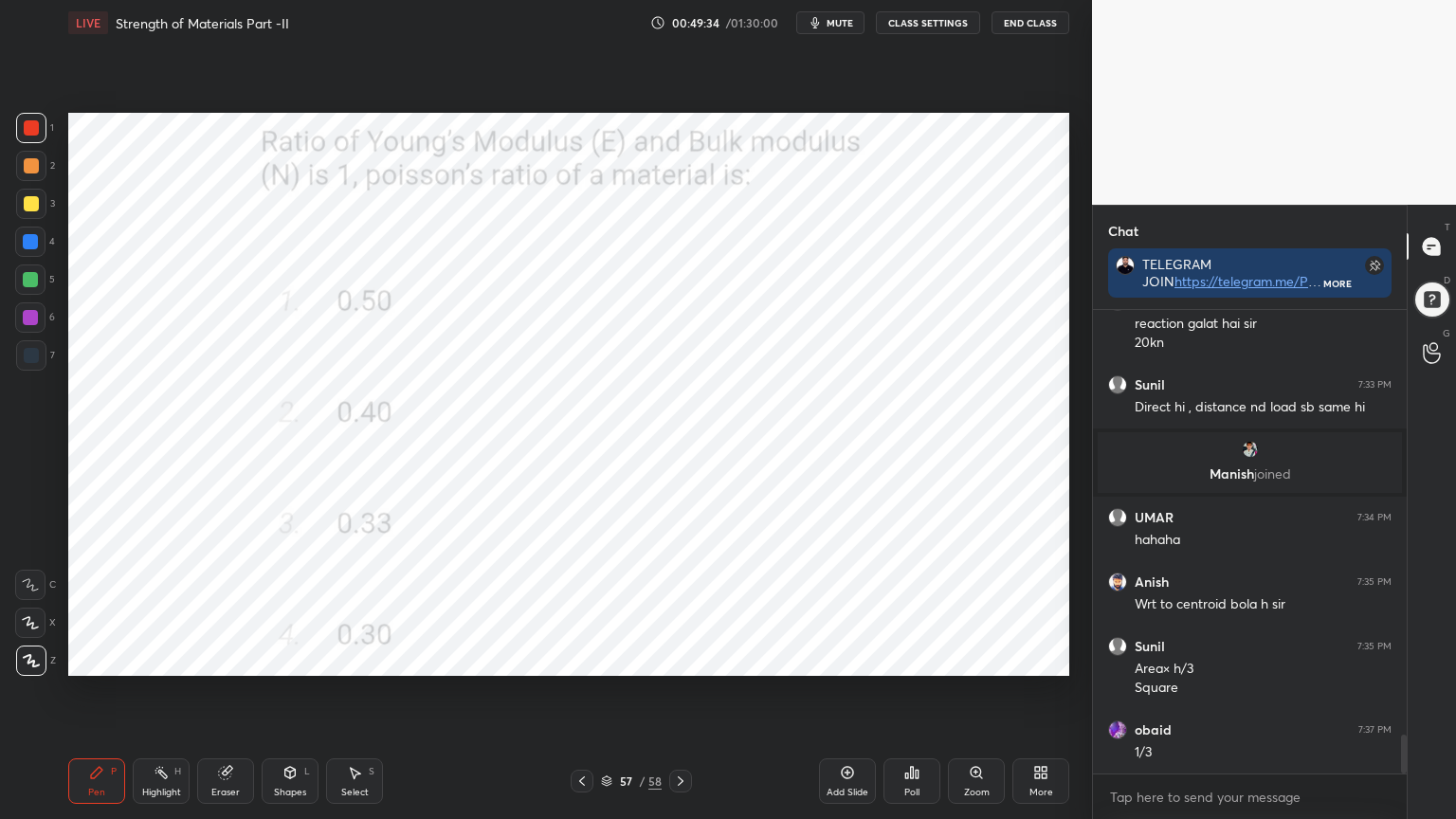 click 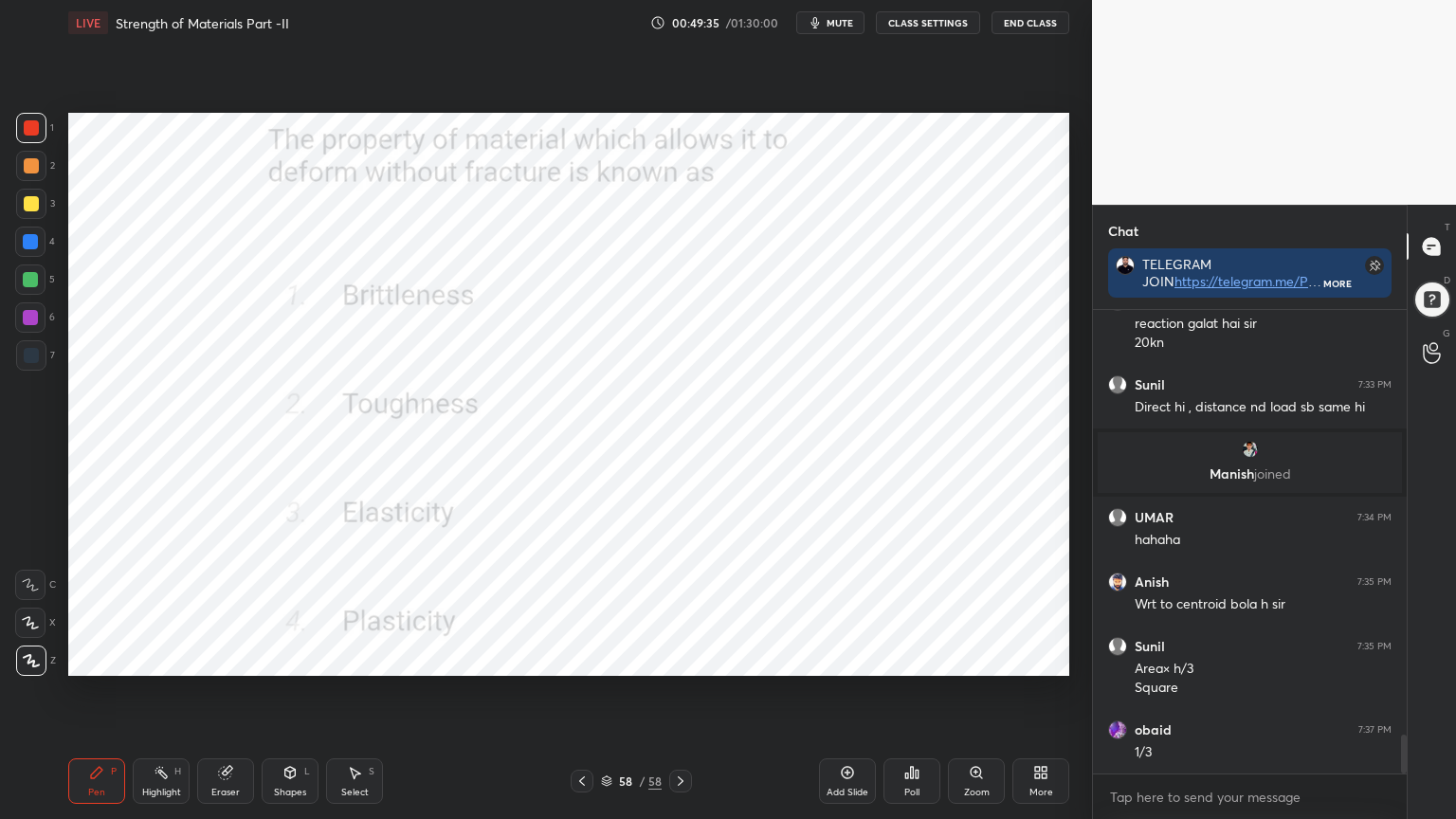 click 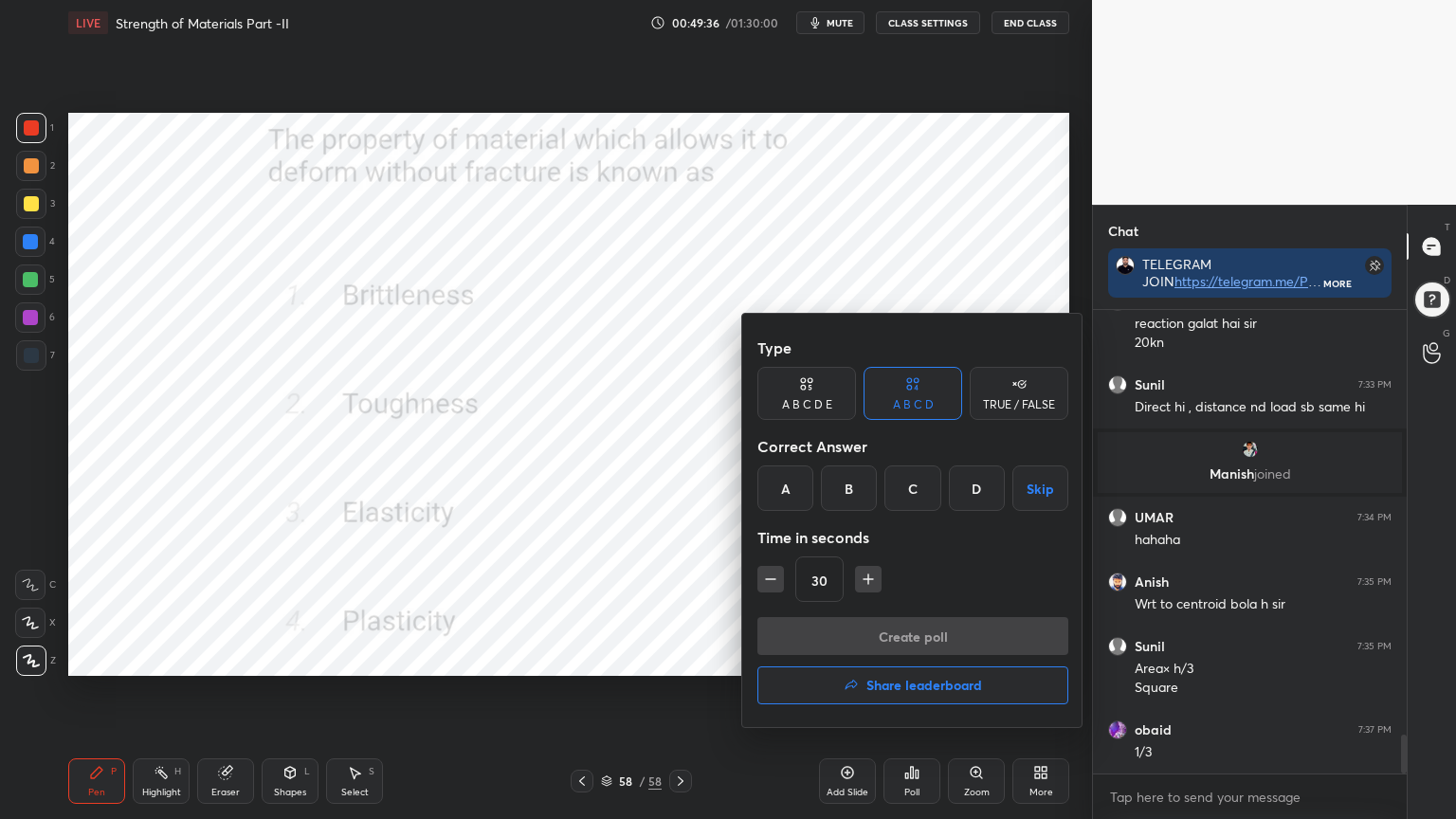 click on "D" at bounding box center (976, 488) 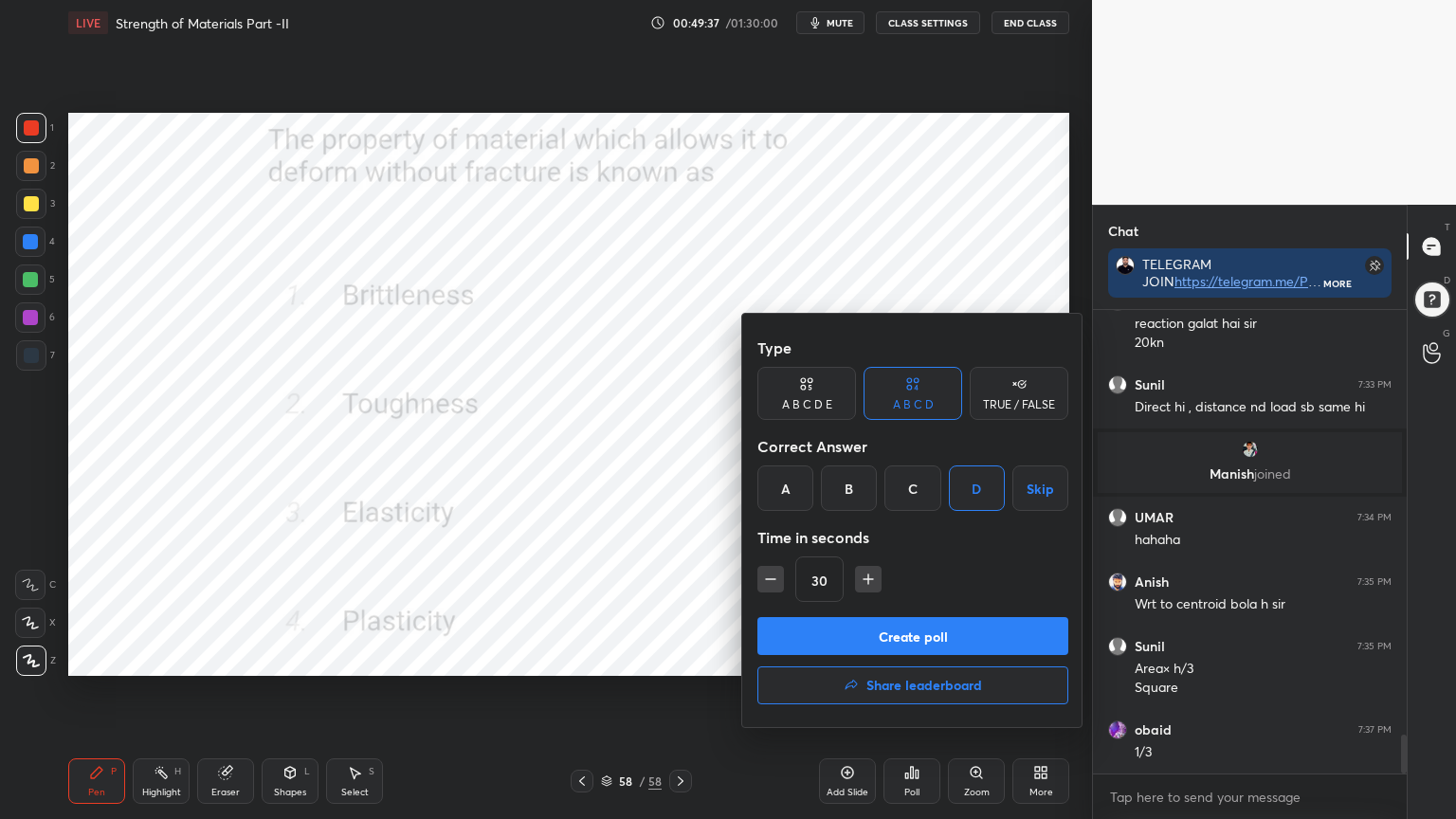 click on "Create poll" at bounding box center [913, 636] 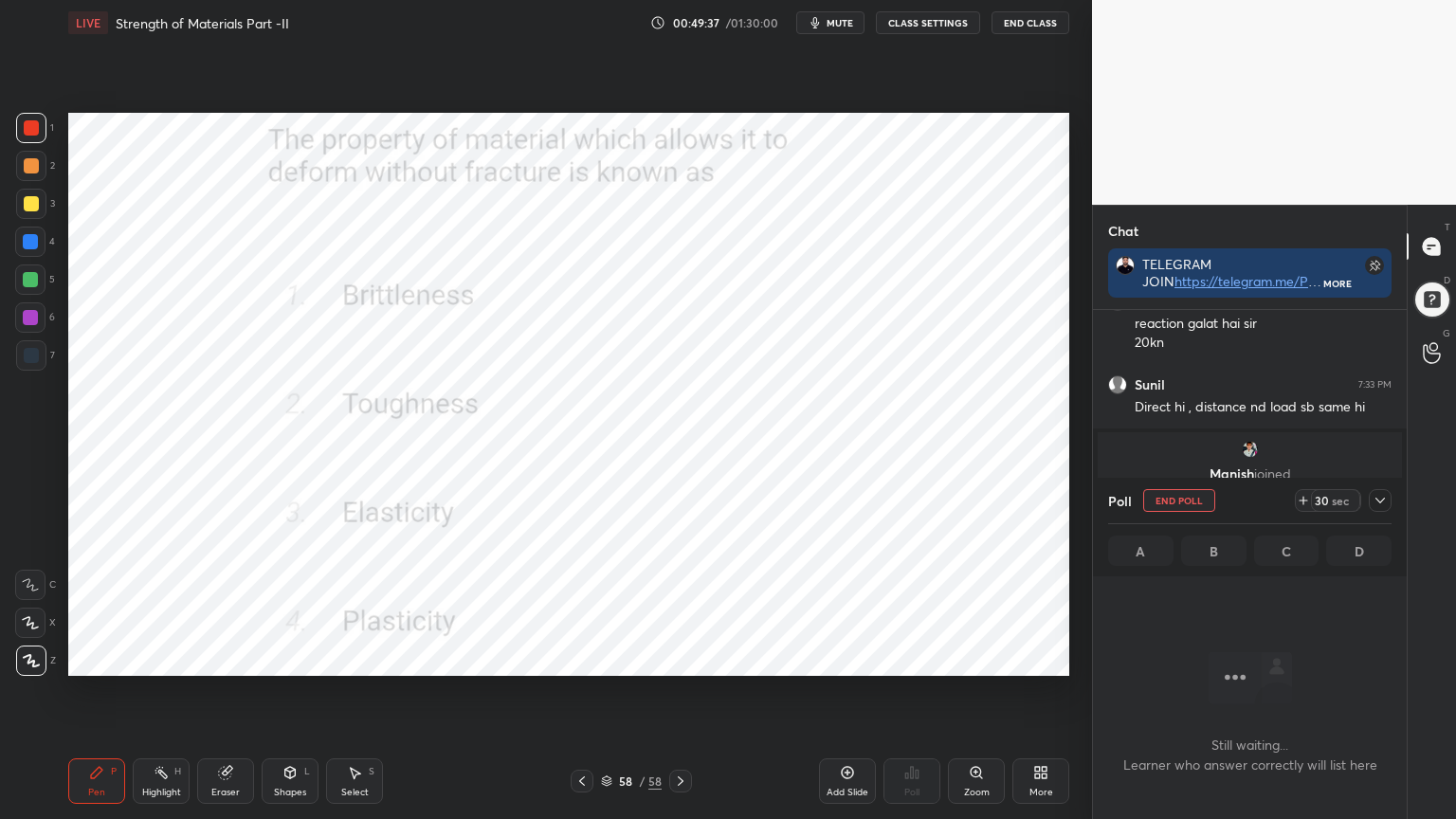 scroll, scrollTop: 369, scrollLeft: 308, axis: both 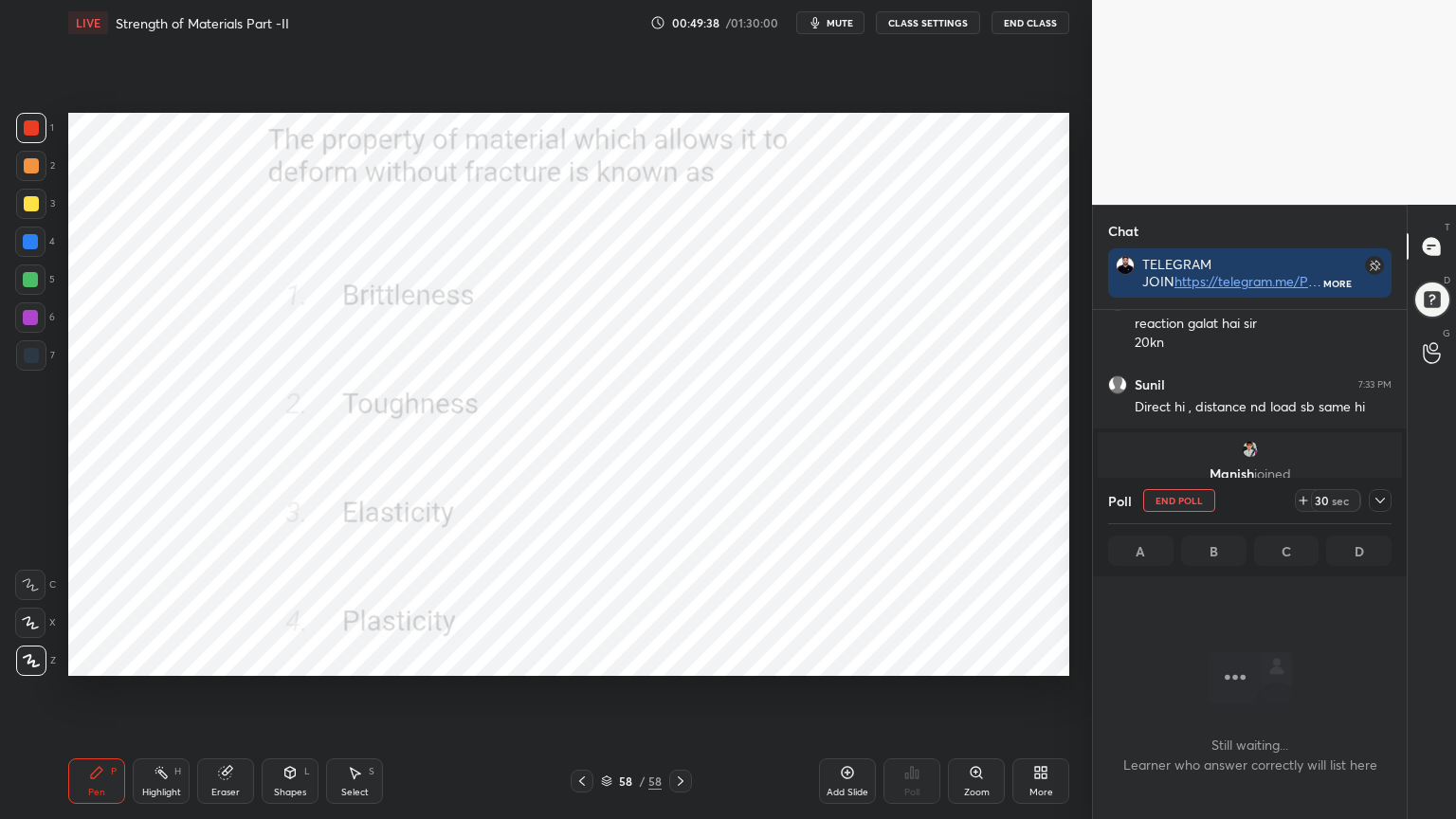 click 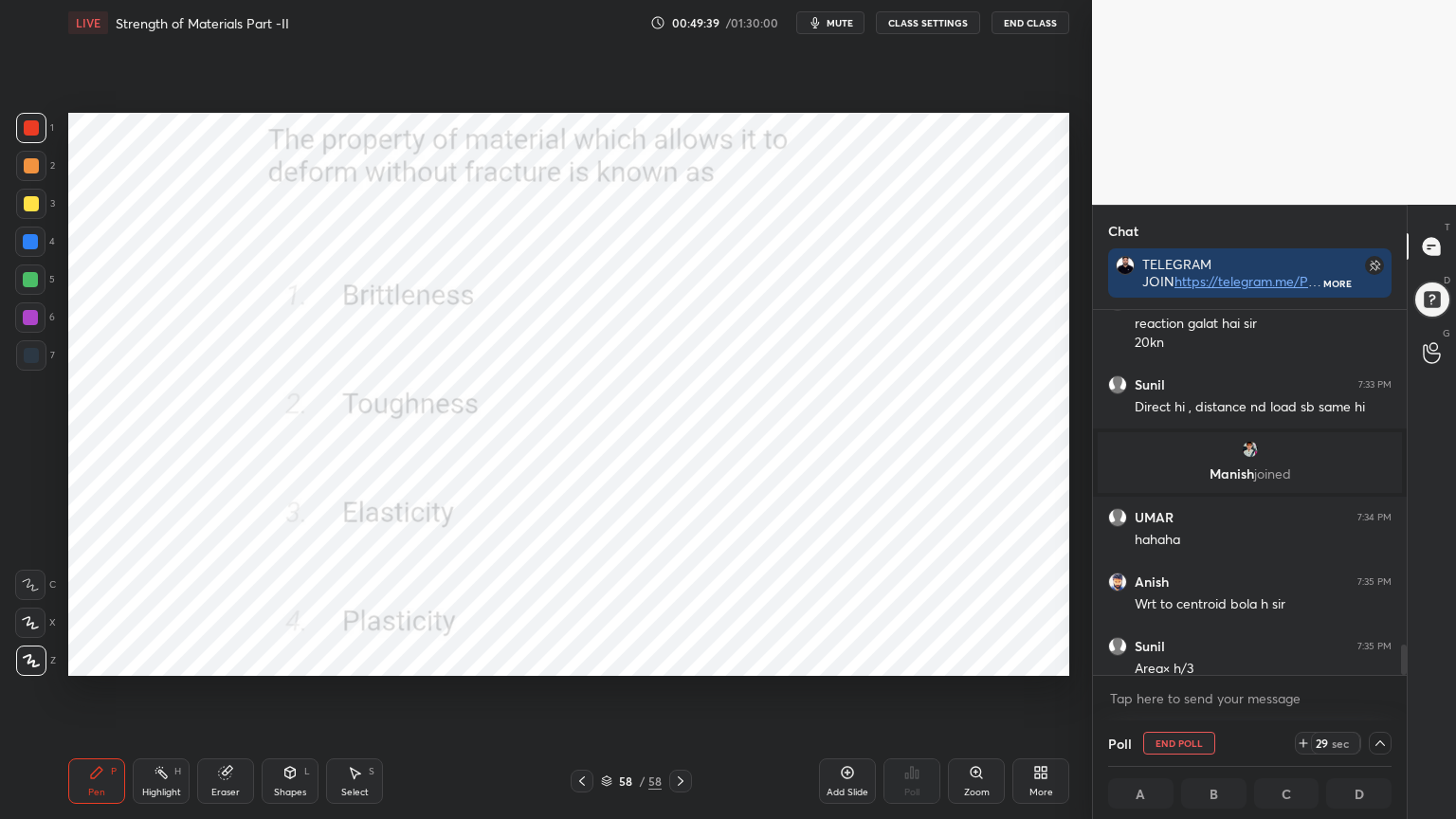 scroll, scrollTop: 5182, scrollLeft: 0, axis: vertical 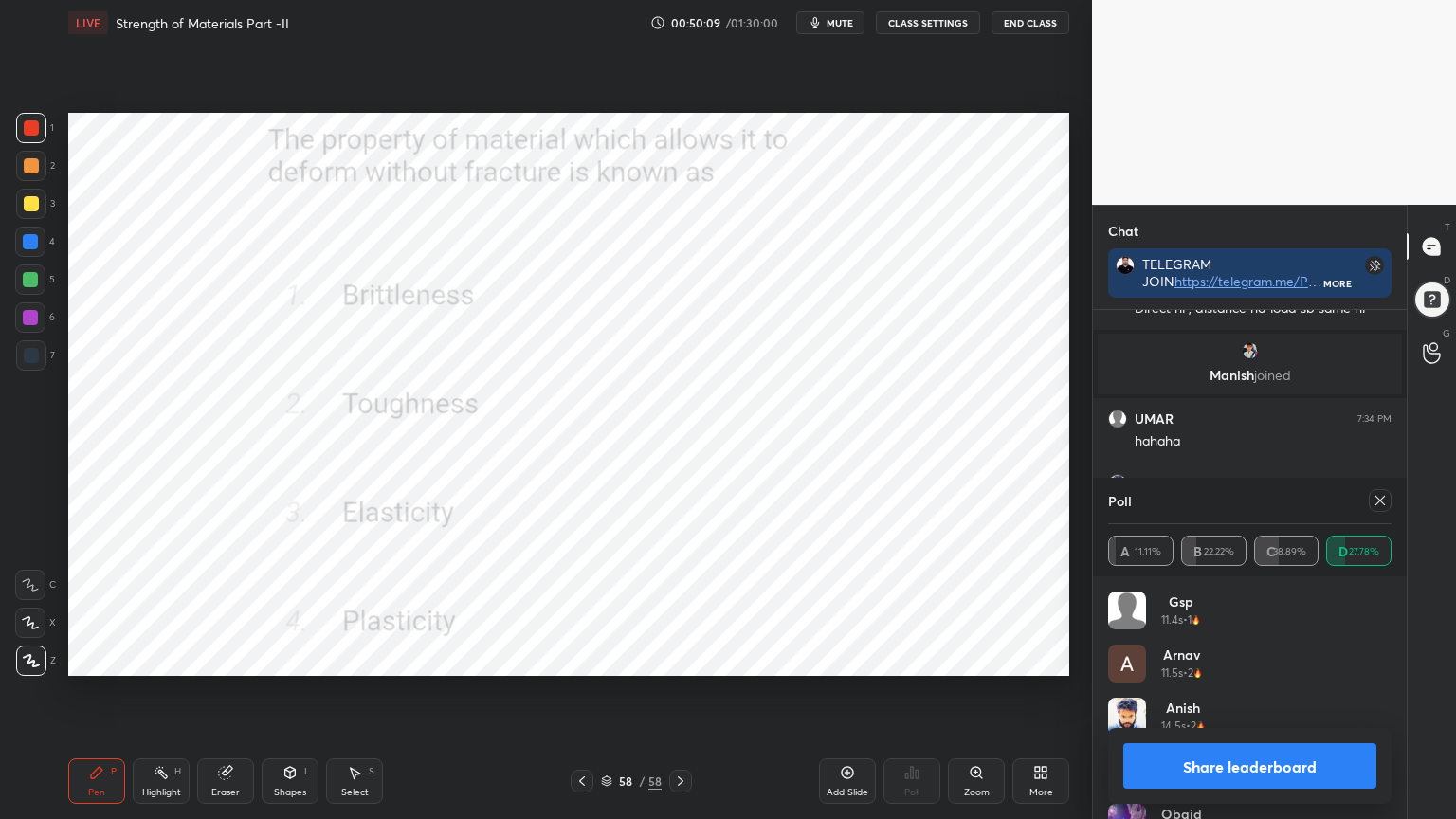 click 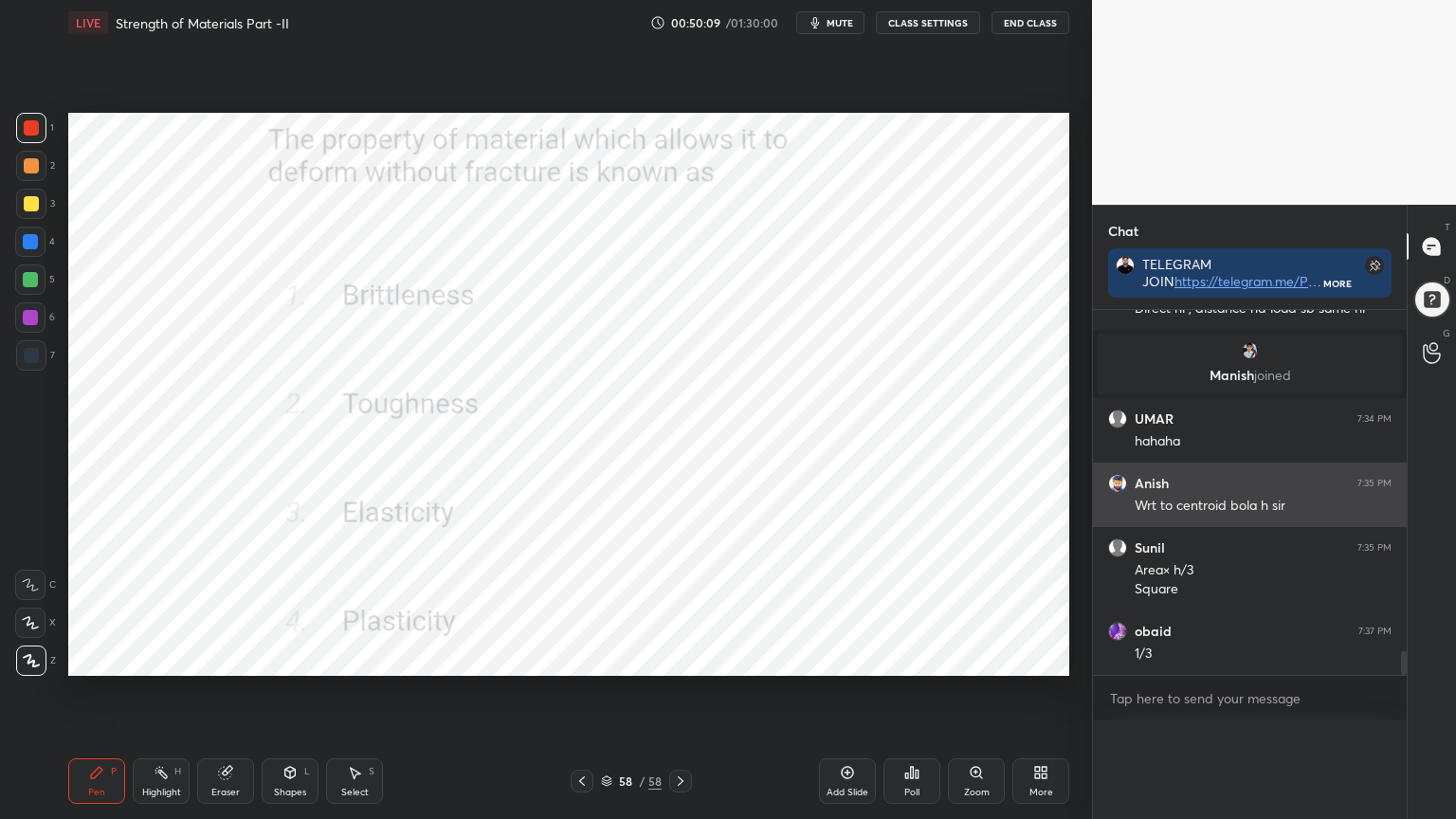 scroll, scrollTop: 114, scrollLeft: 278, axis: both 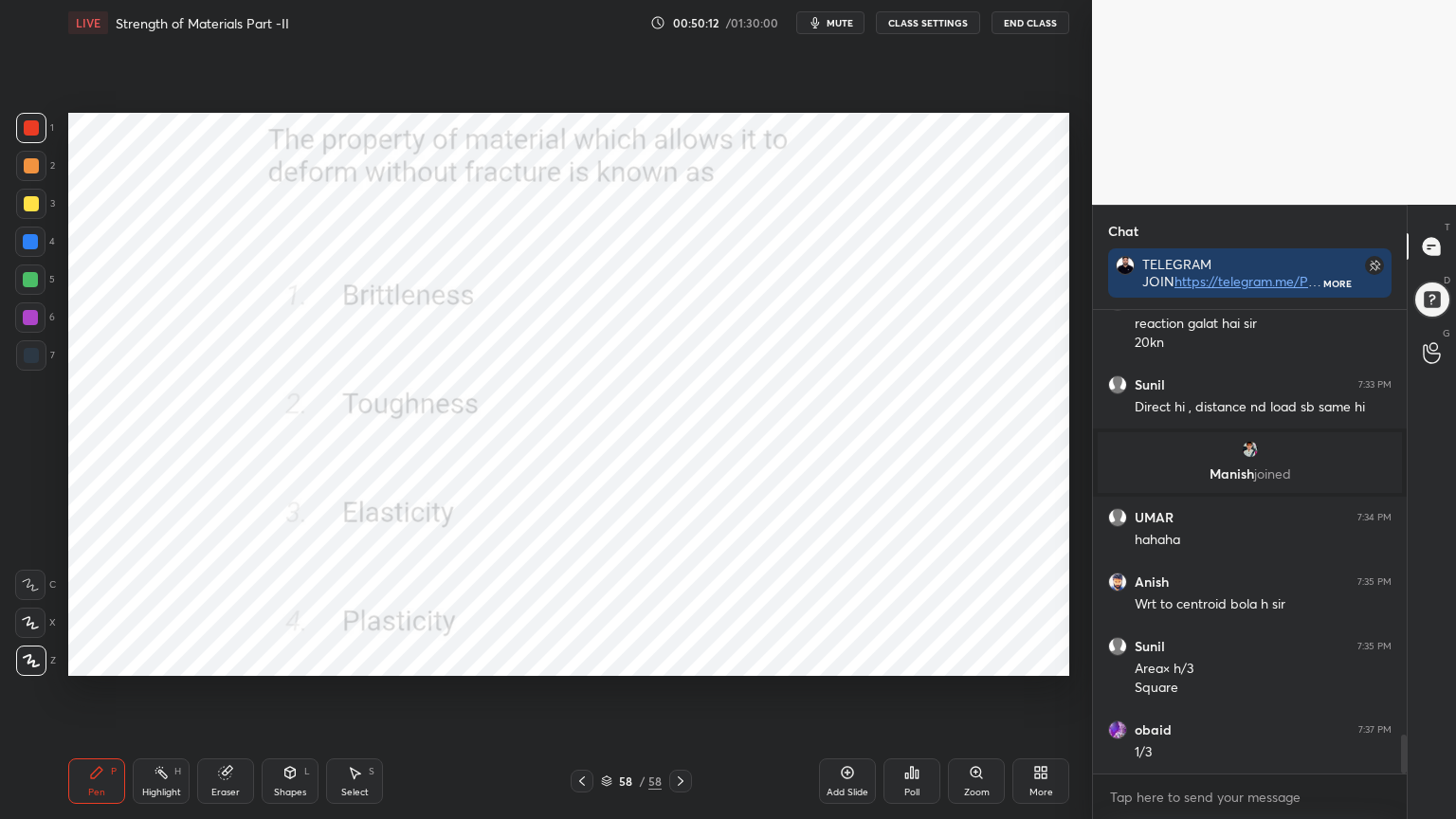 click 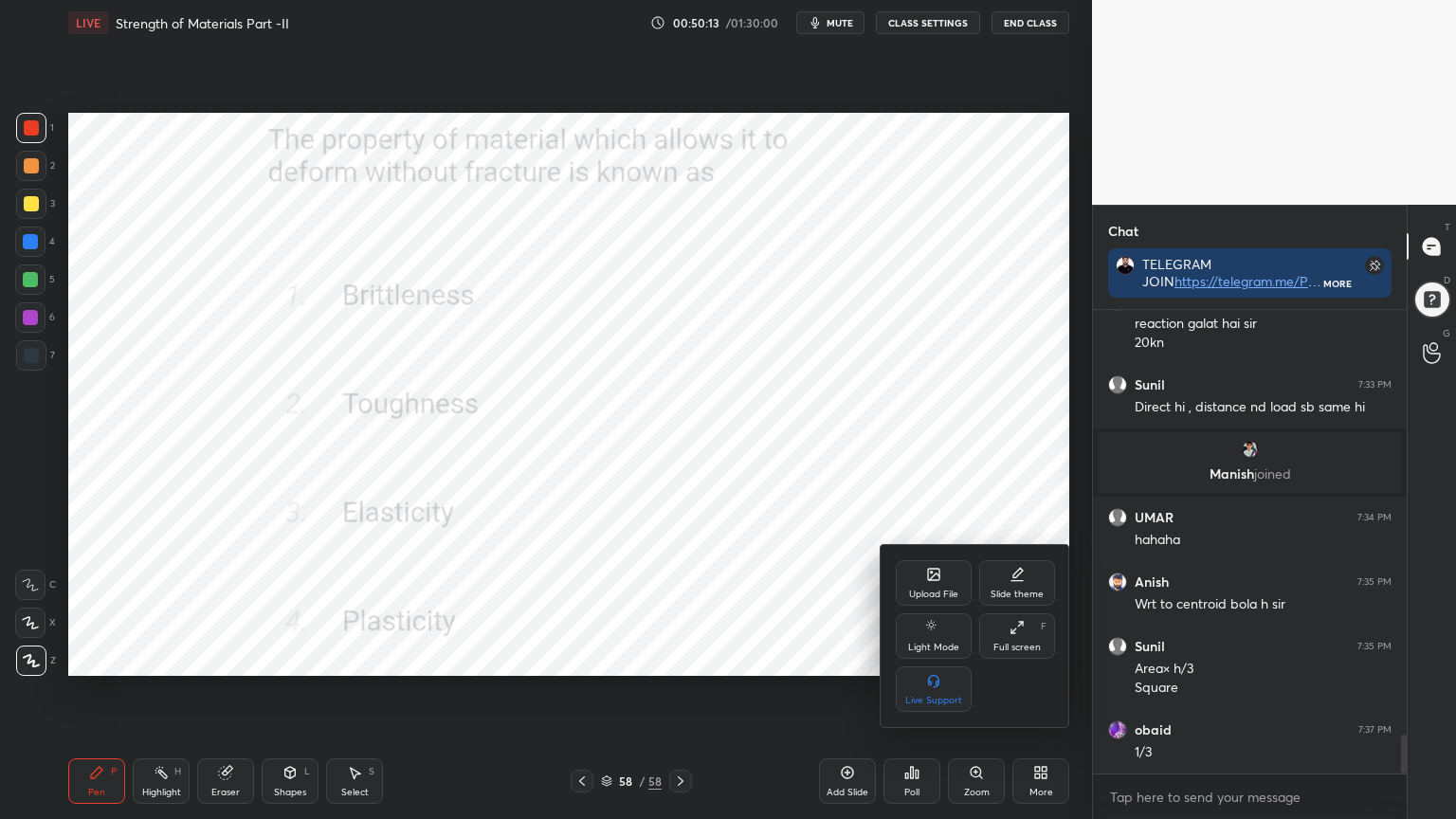 click 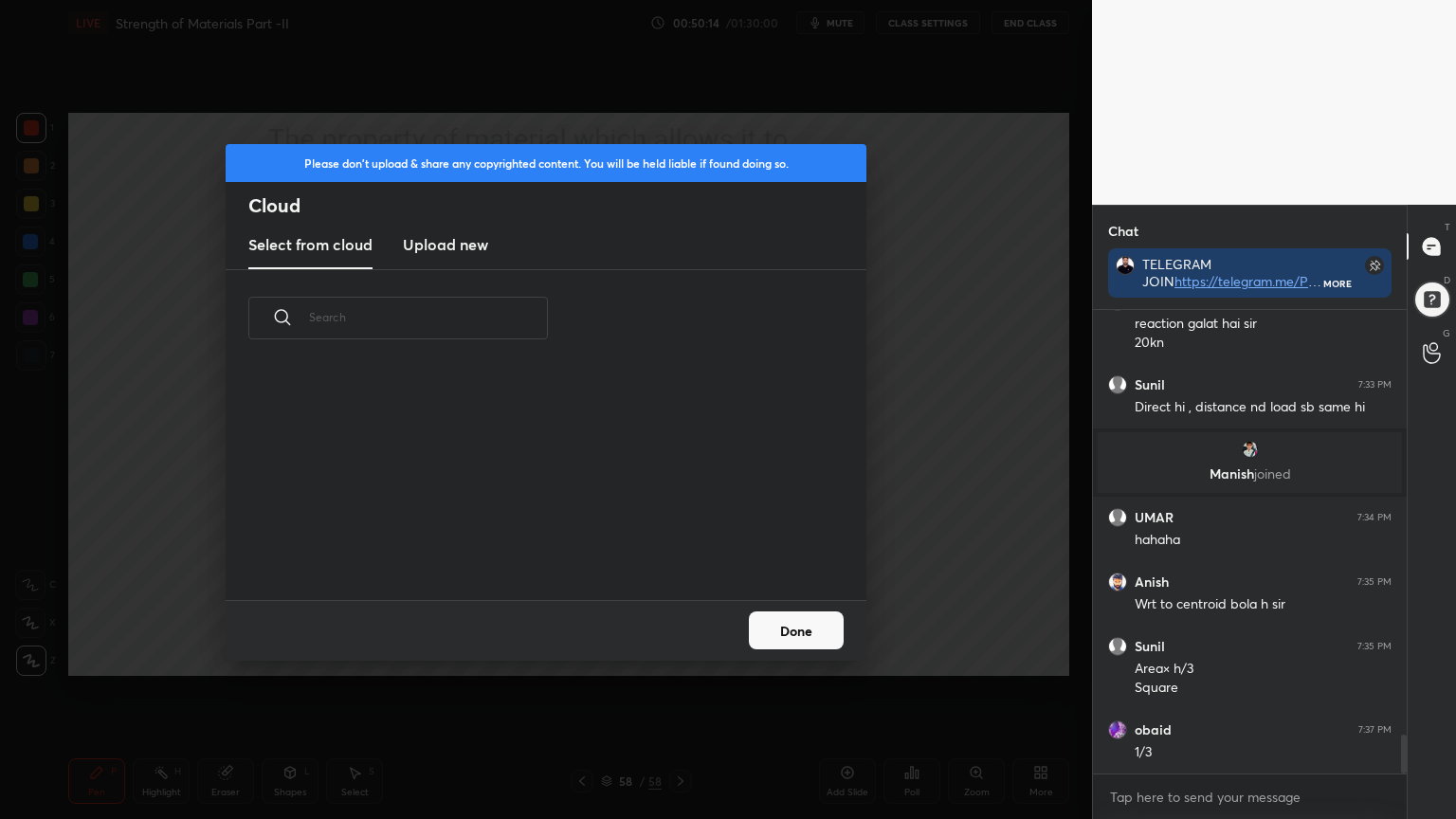 click on "Upload new" at bounding box center (446, 245) 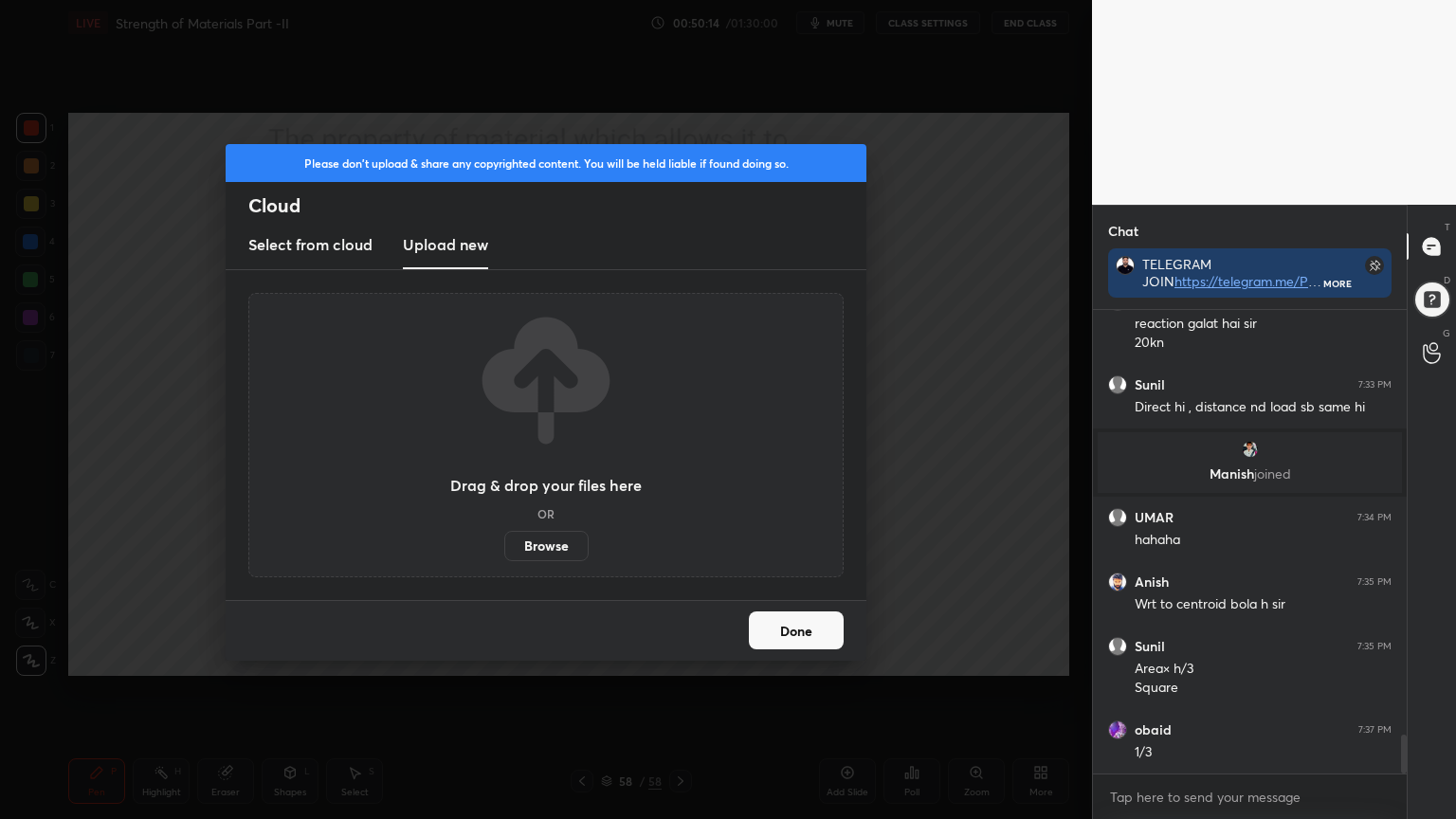 click on "Browse" at bounding box center [546, 546] 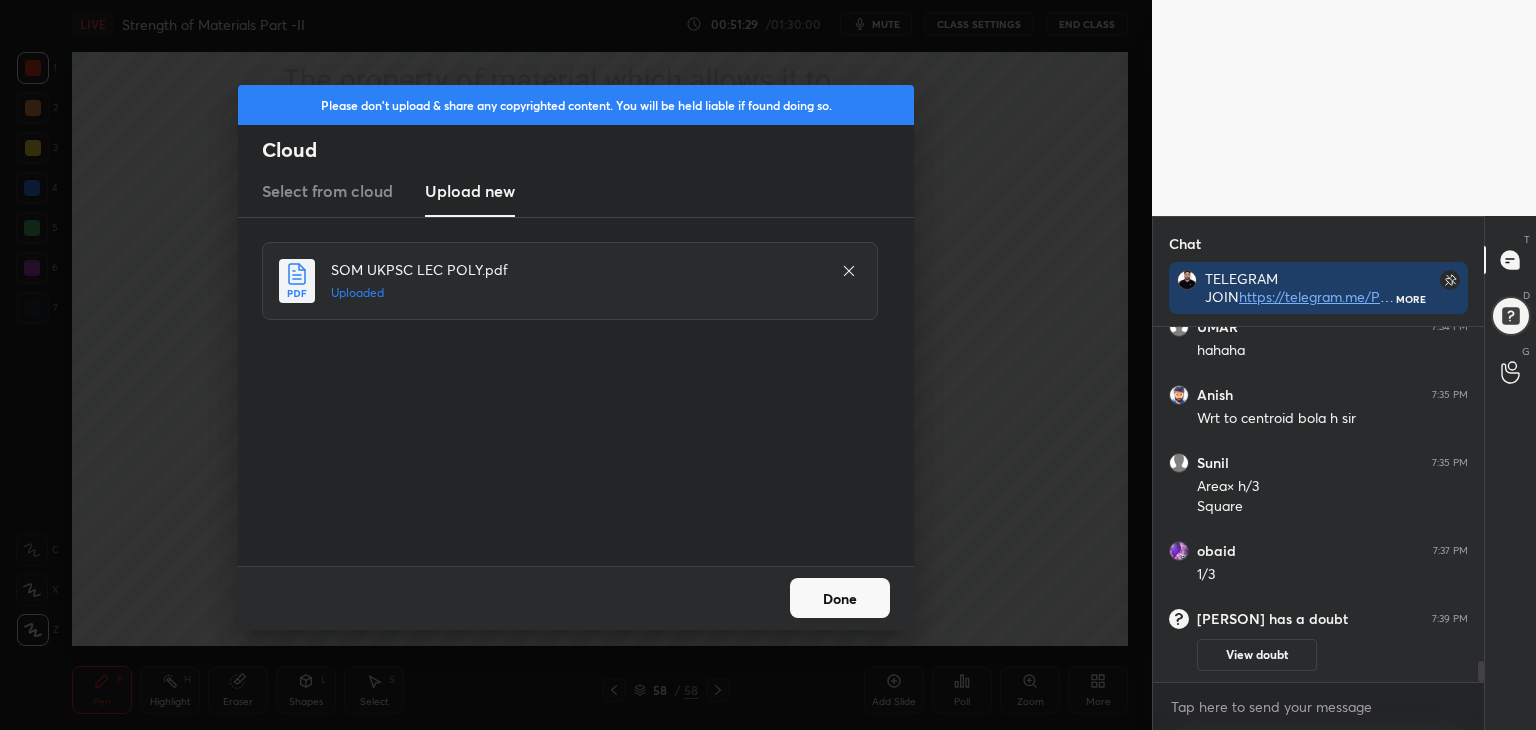 click on "Done" at bounding box center [840, 598] 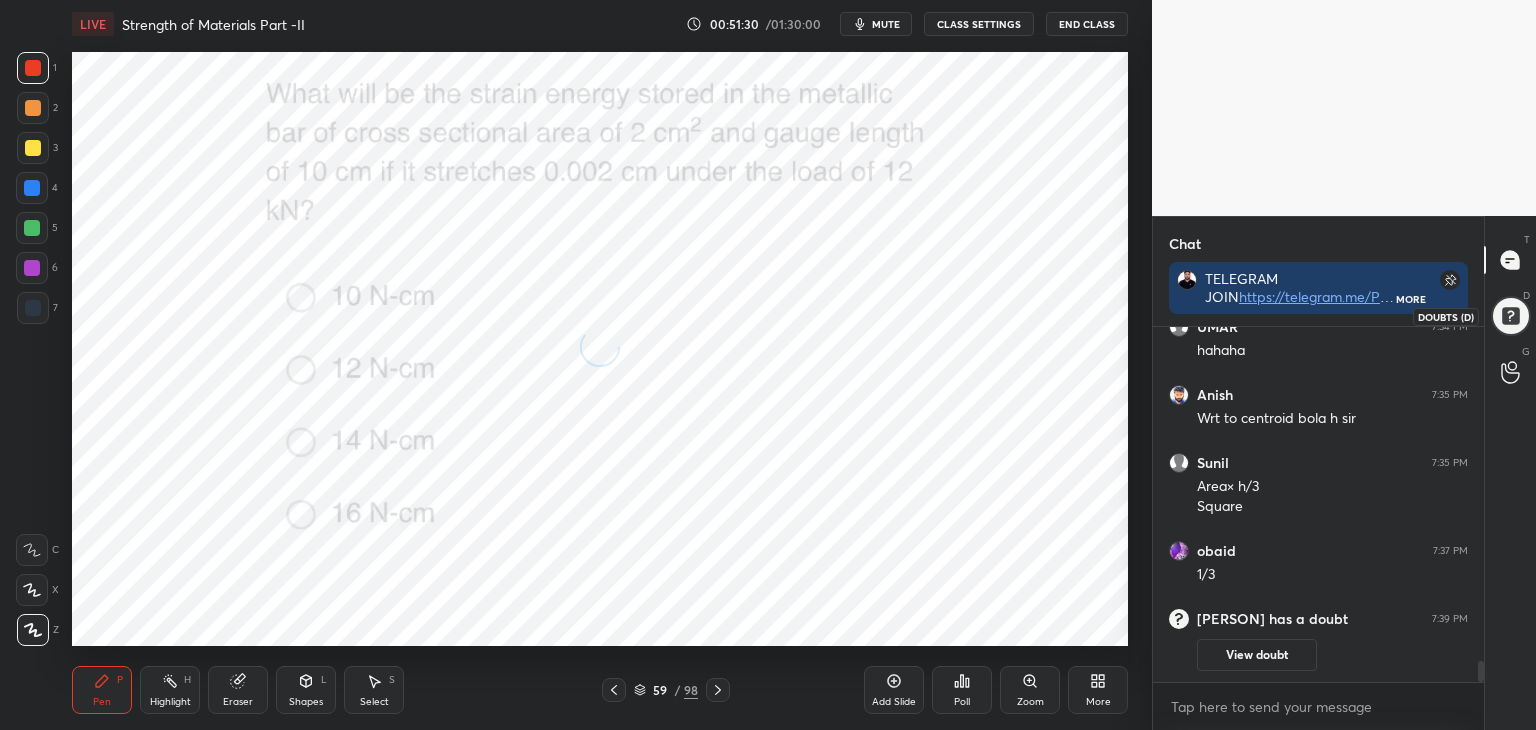 click at bounding box center (1511, 316) 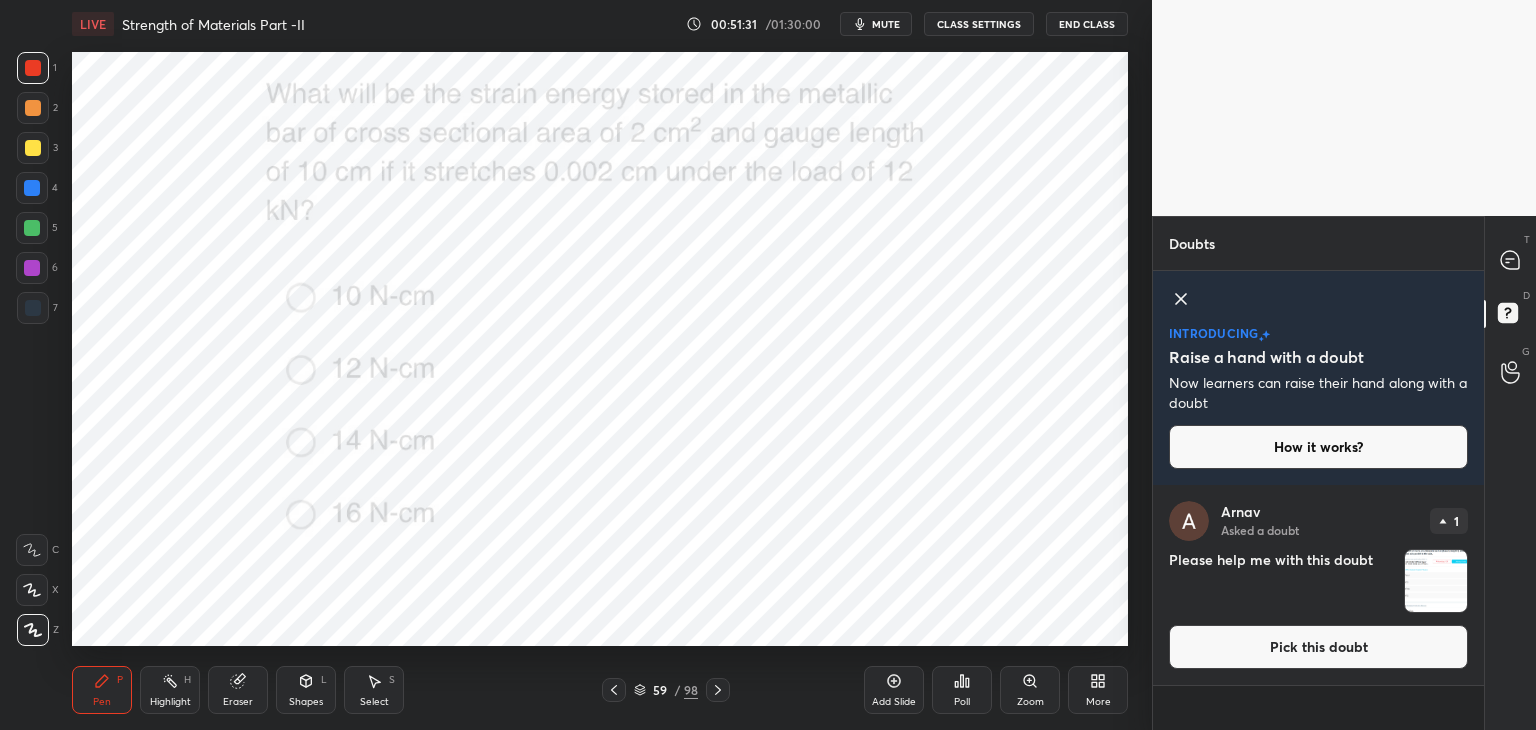 click on "Pick this doubt" at bounding box center (1318, 647) 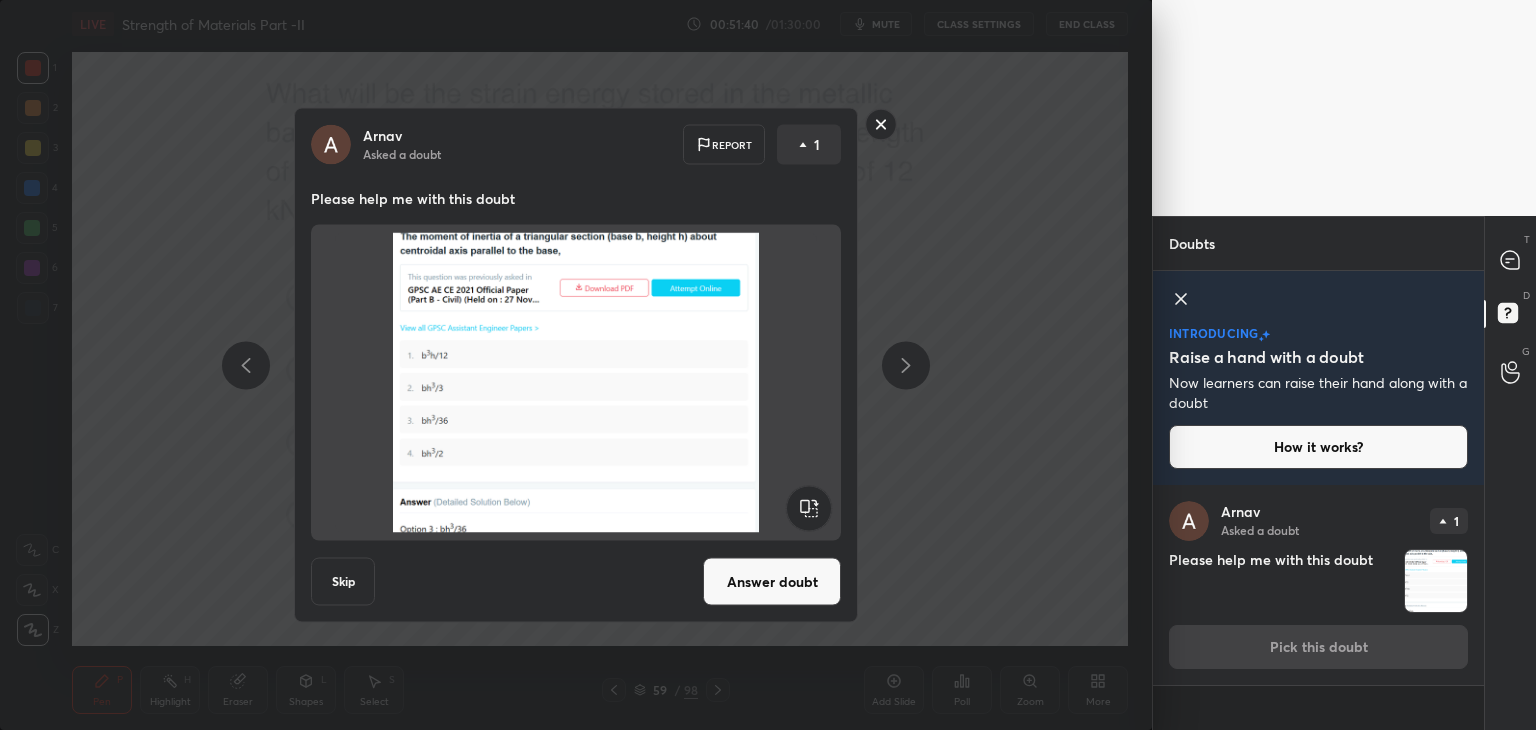 click 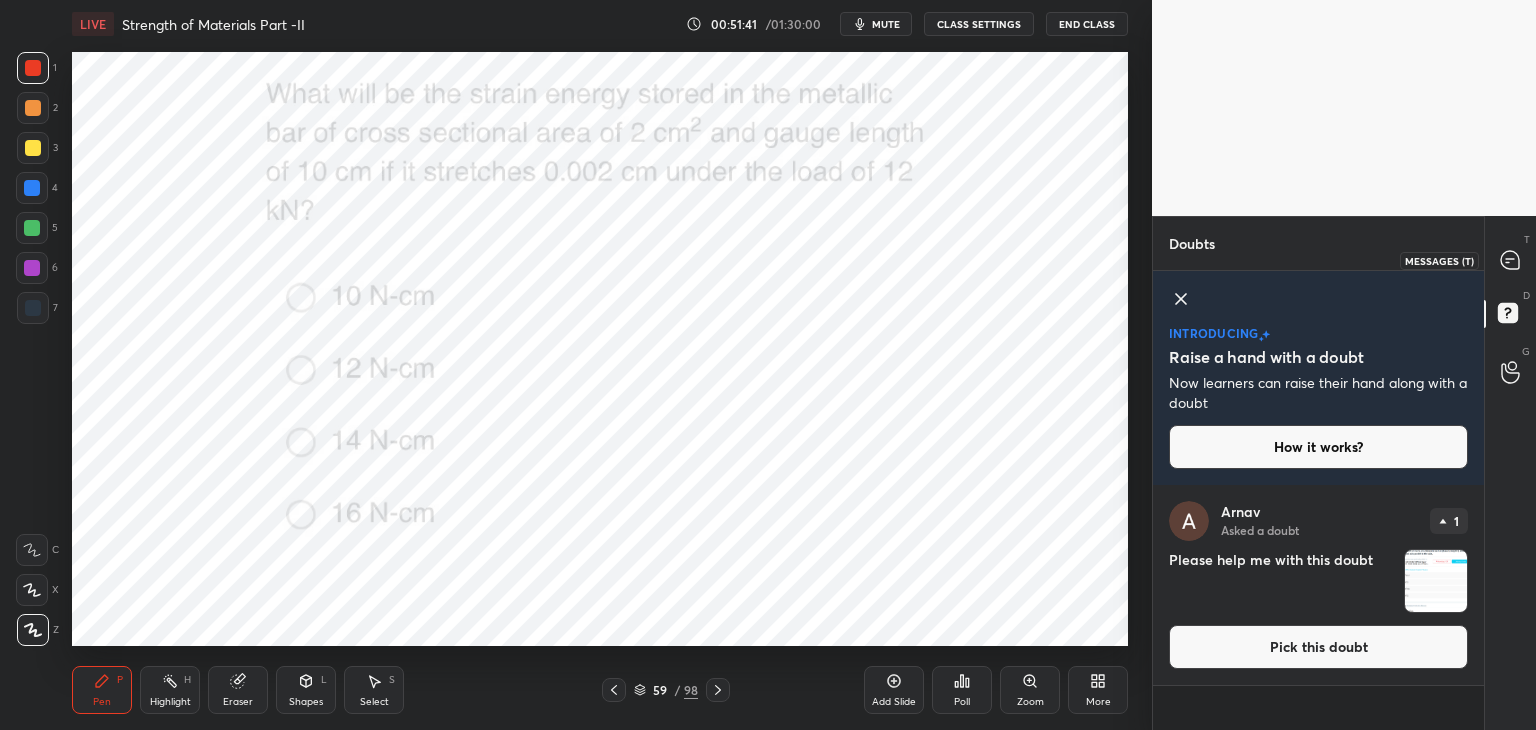 click 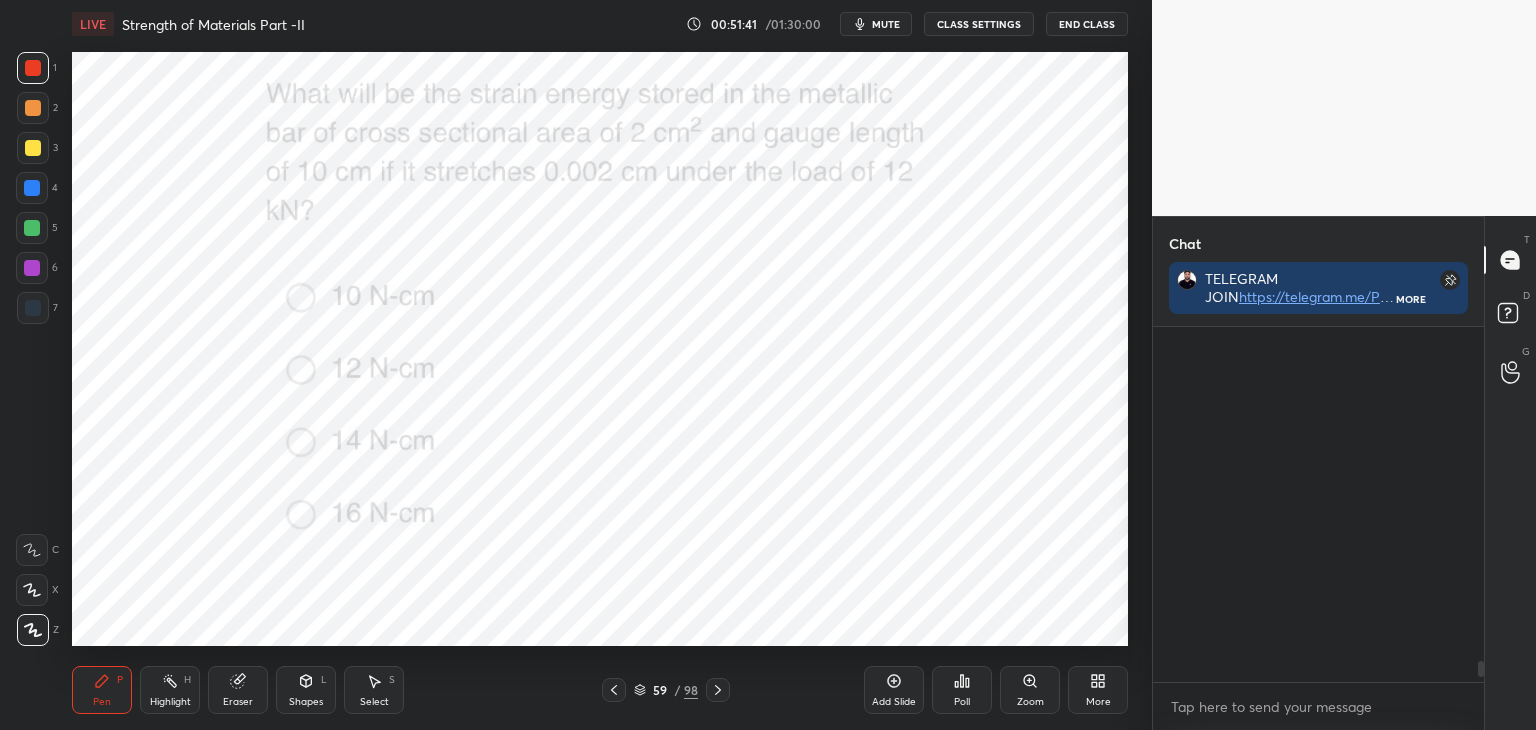 scroll, scrollTop: 184, scrollLeft: 325, axis: both 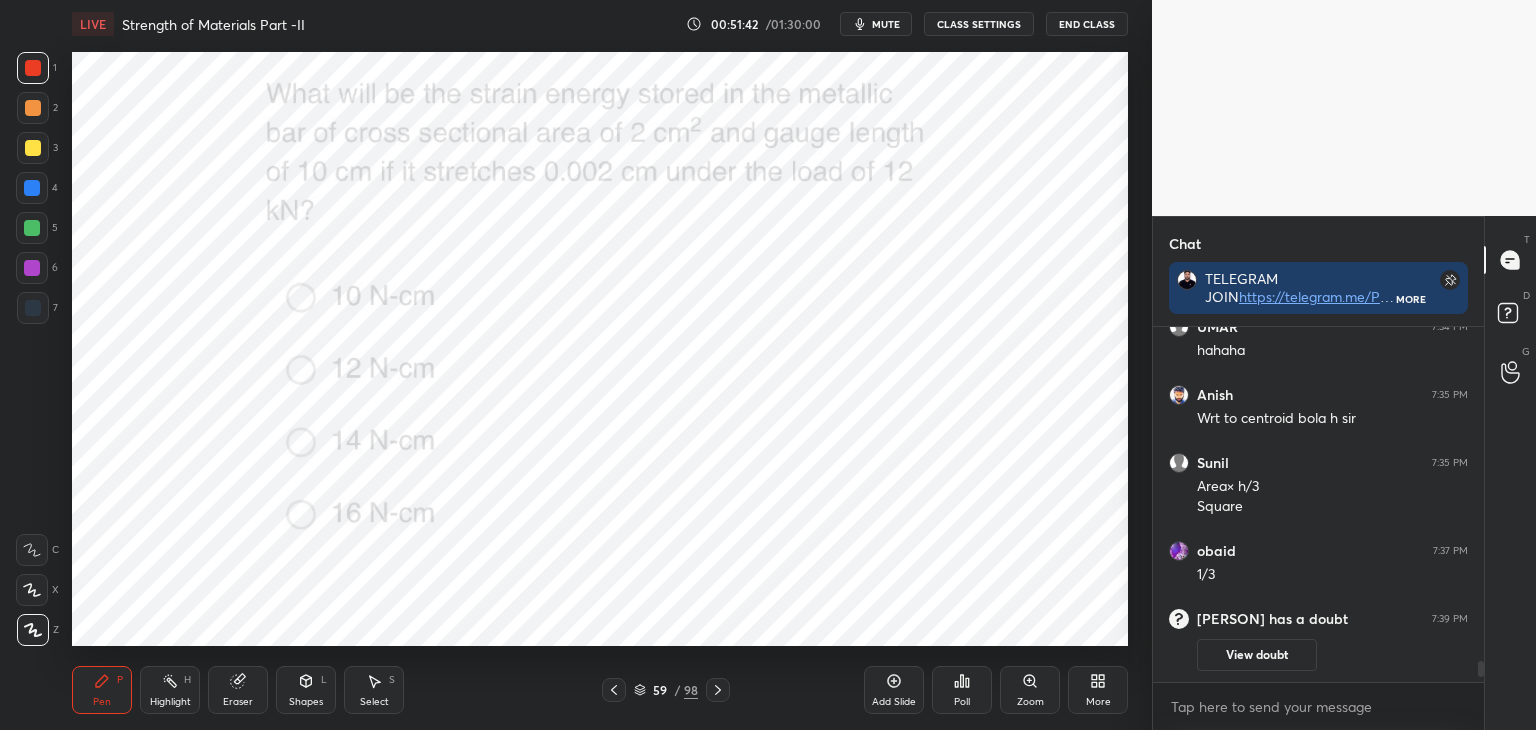 click on "More" at bounding box center (1098, 690) 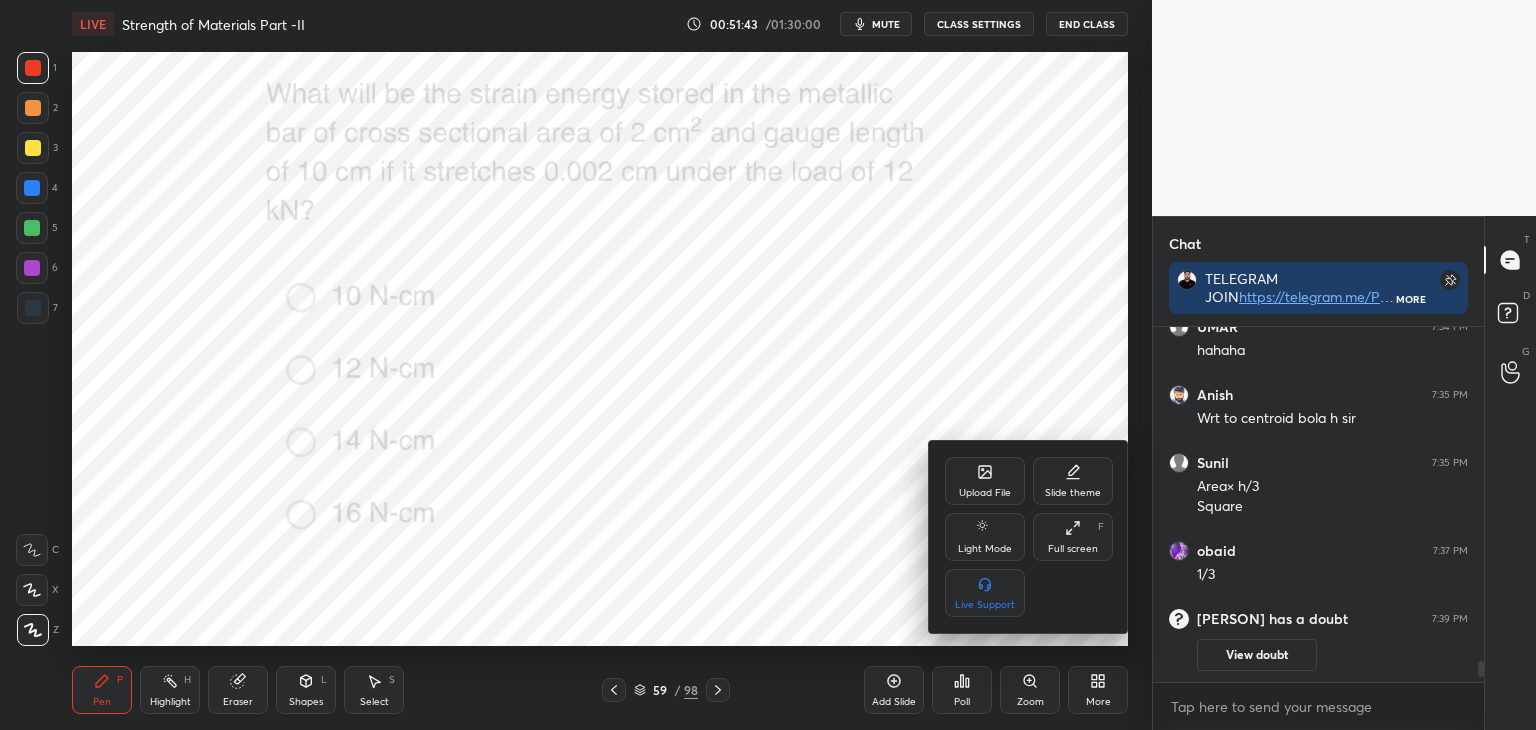 click on "Full screen F" at bounding box center [1073, 537] 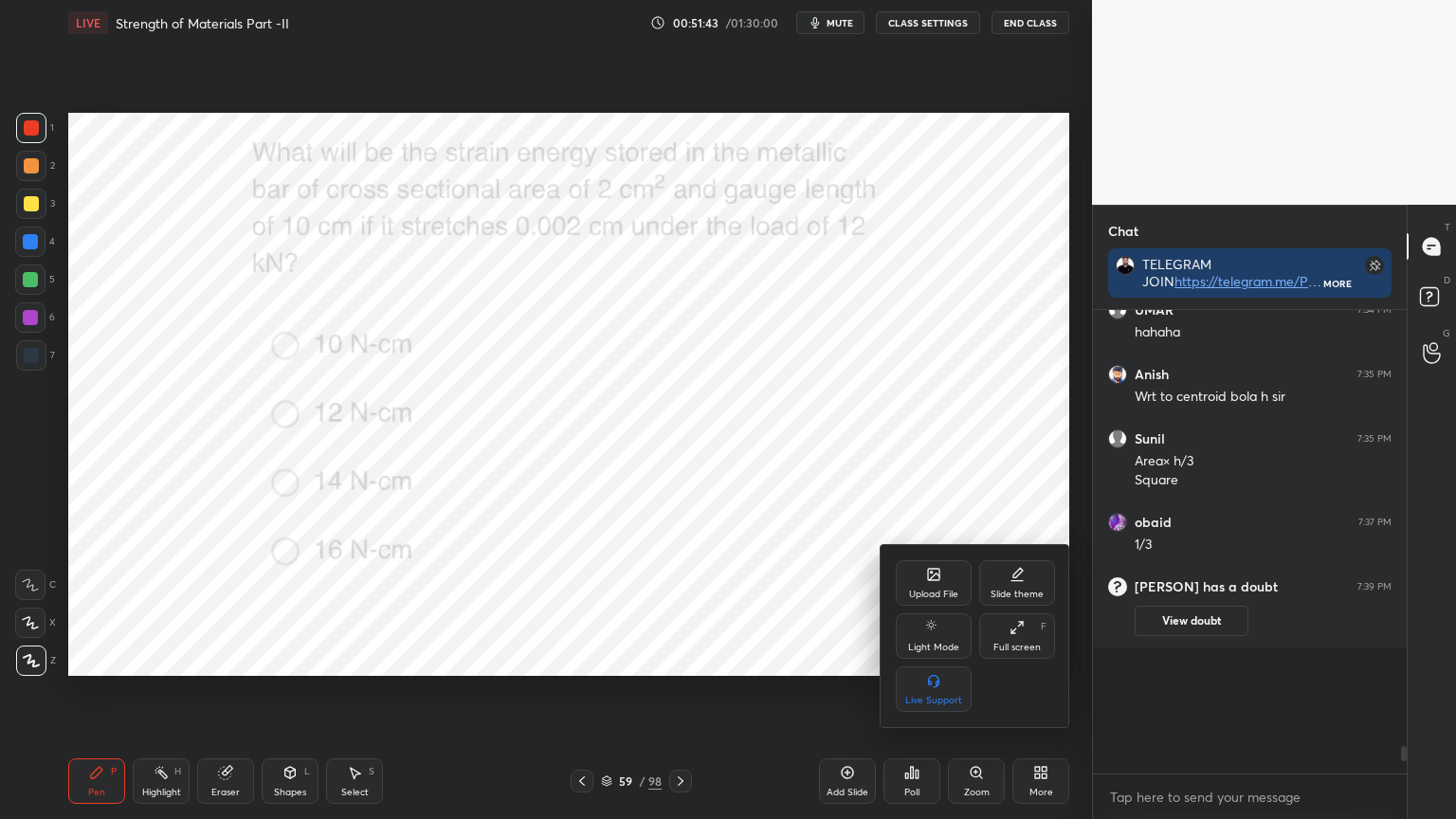 scroll, scrollTop: 94094, scrollLeft: 93776, axis: both 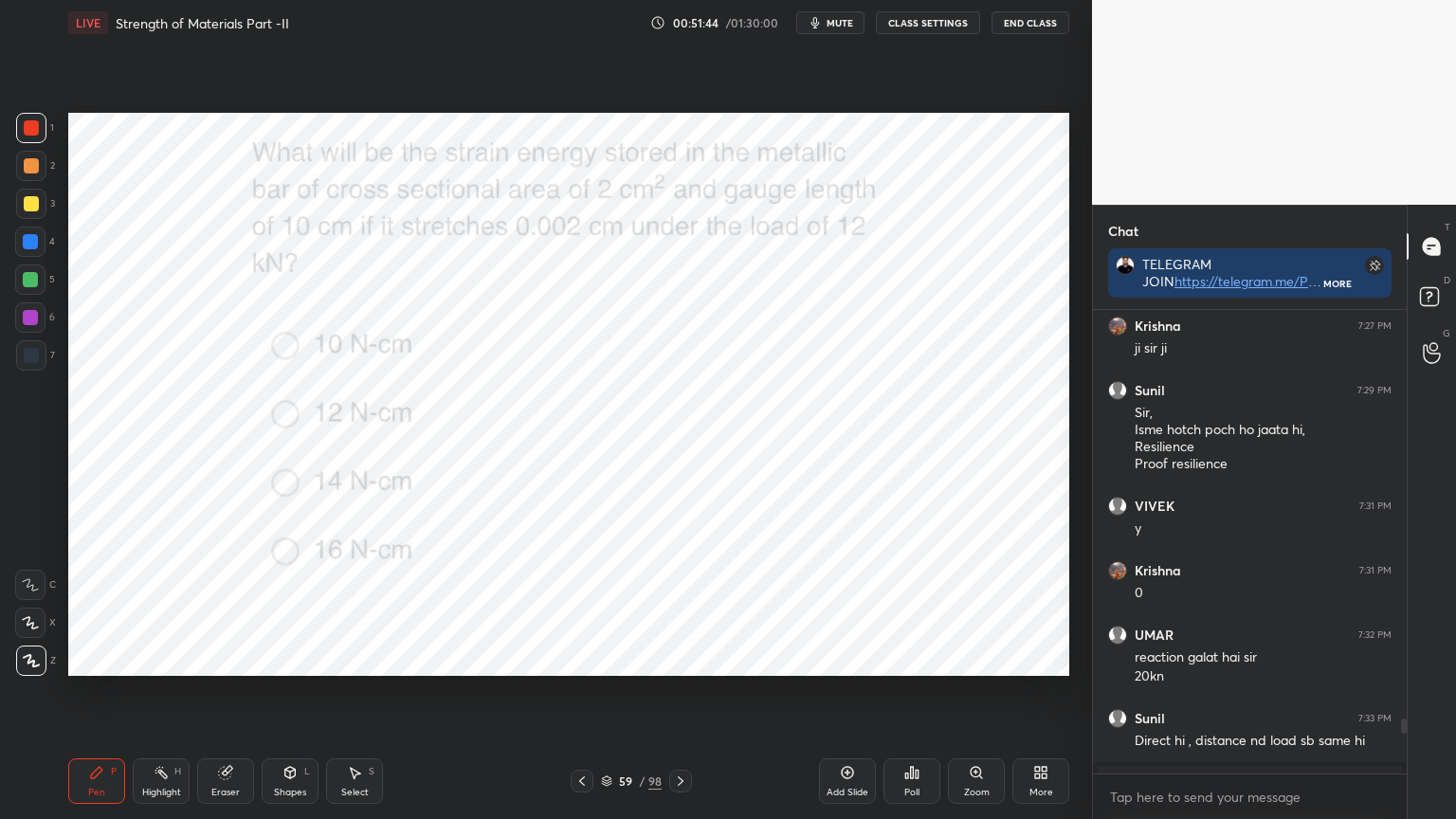 click 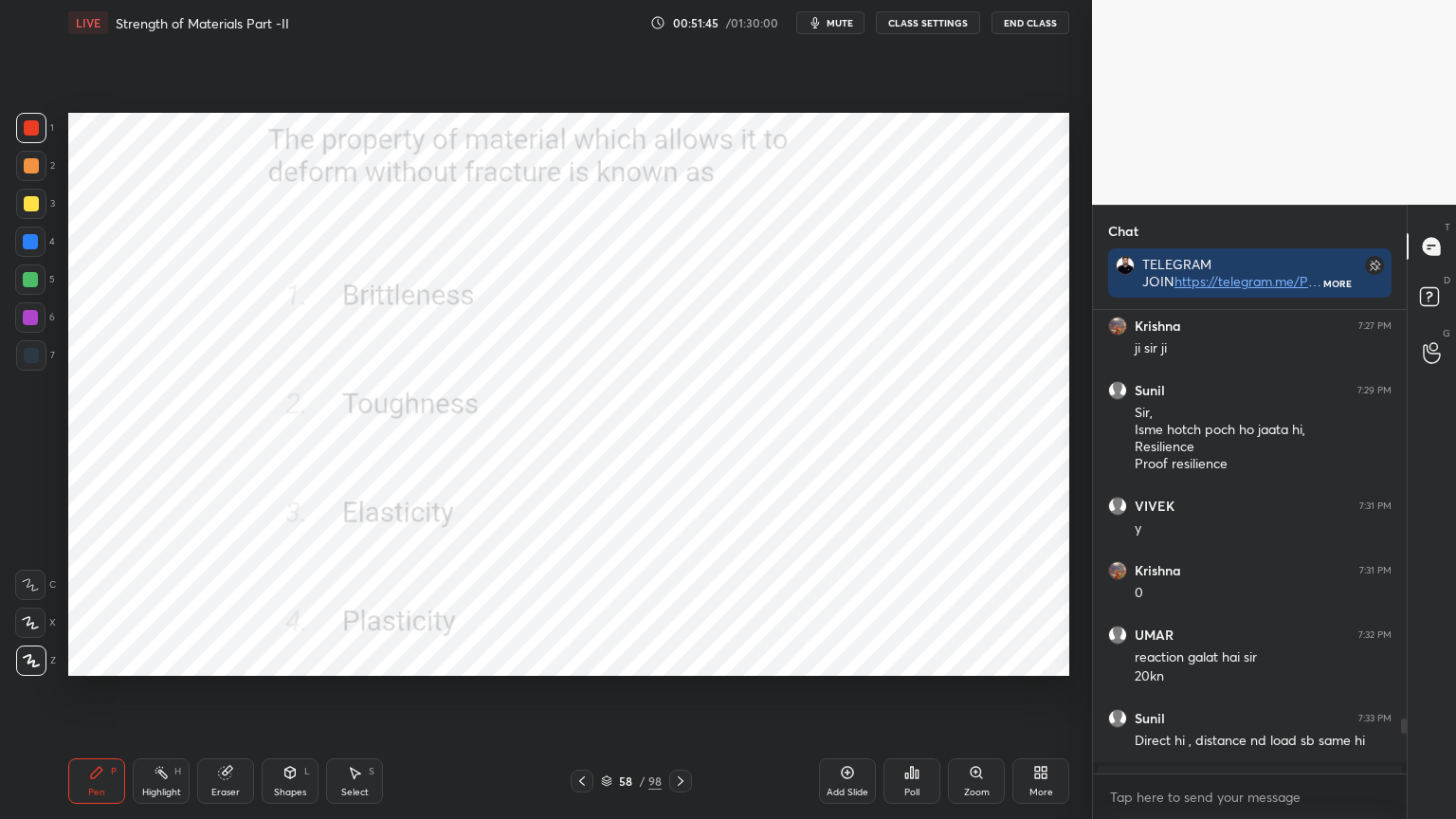 click 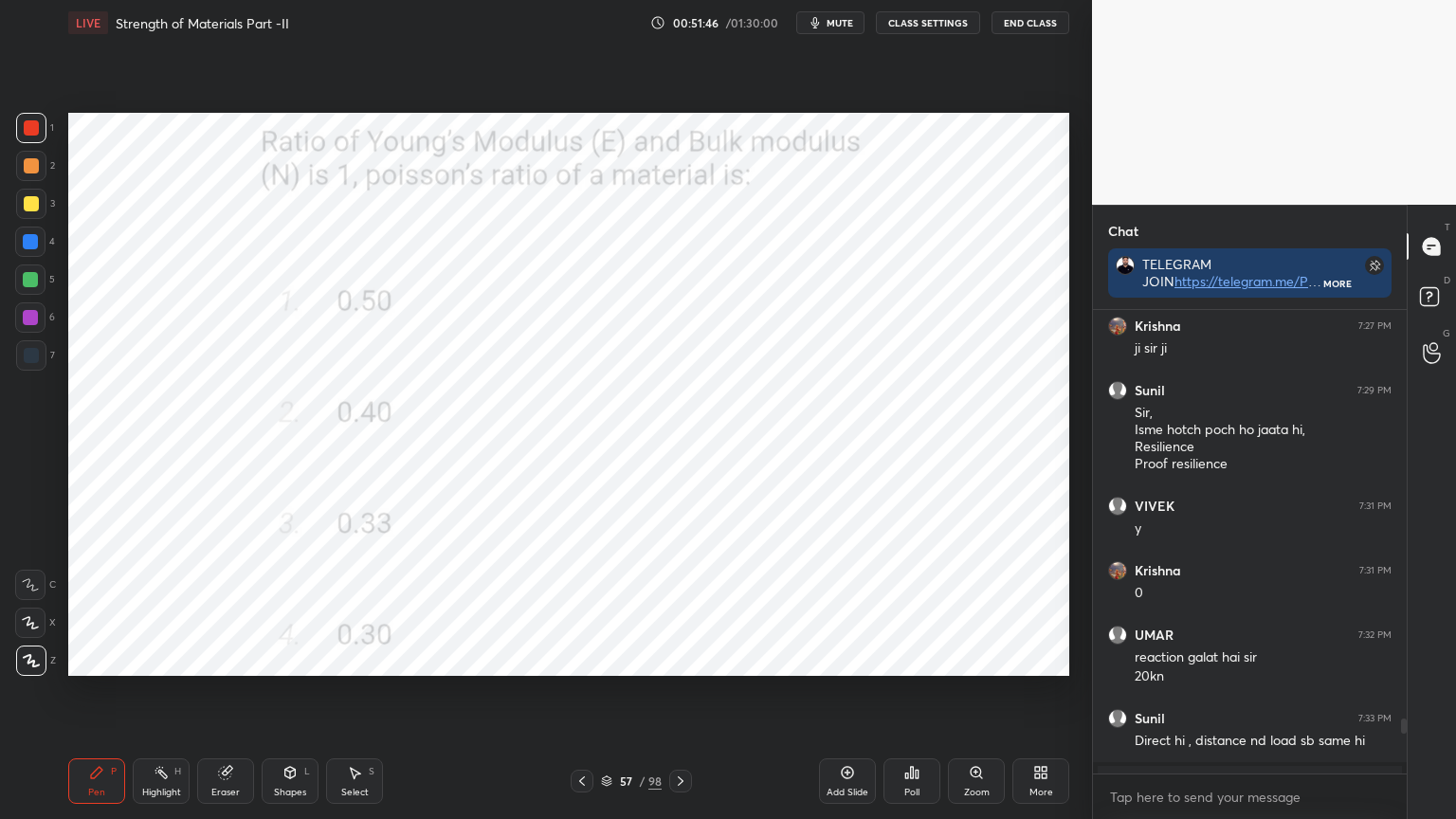 click 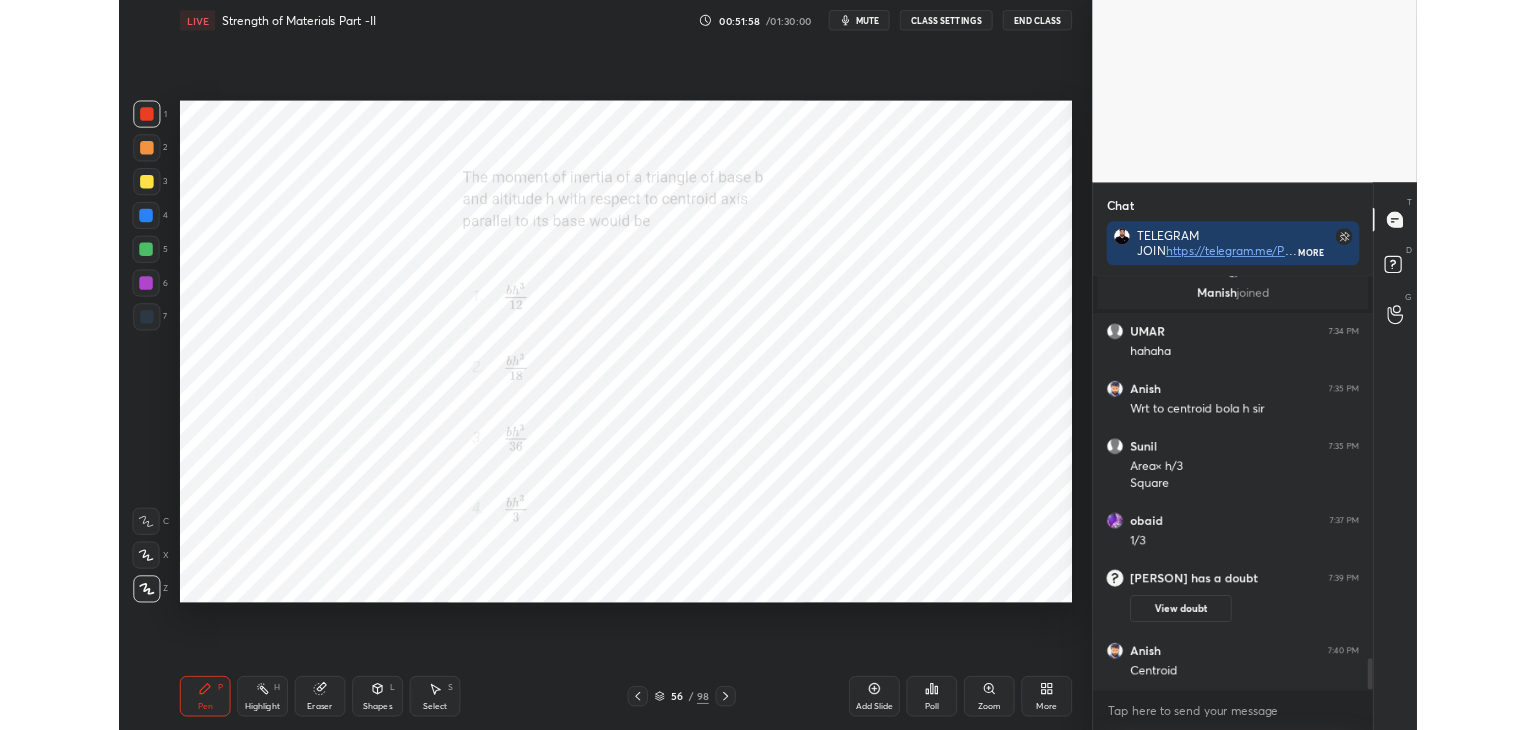 scroll, scrollTop: 6055, scrollLeft: 0, axis: vertical 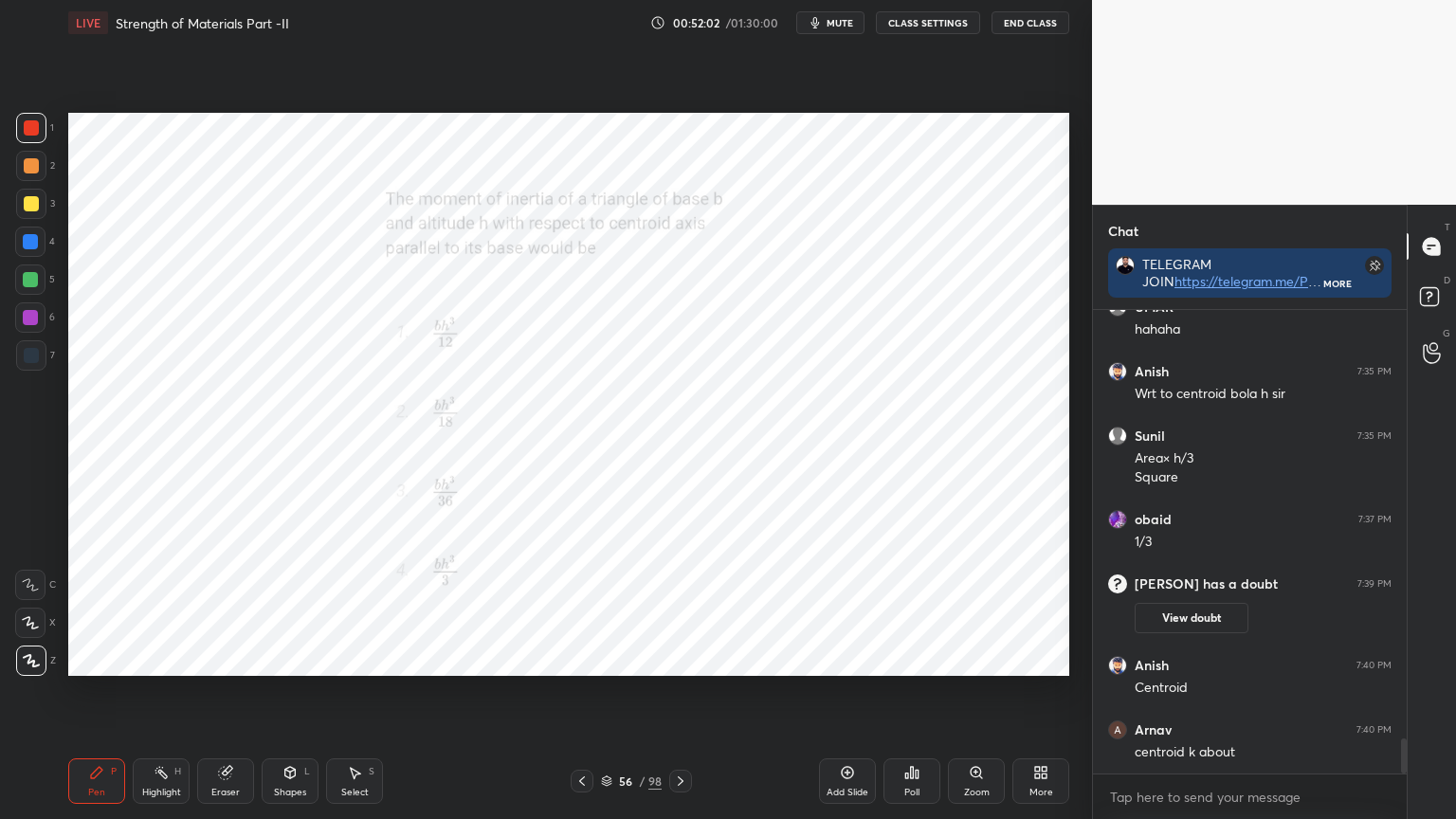 click on "Pen P" at bounding box center (97, 781) 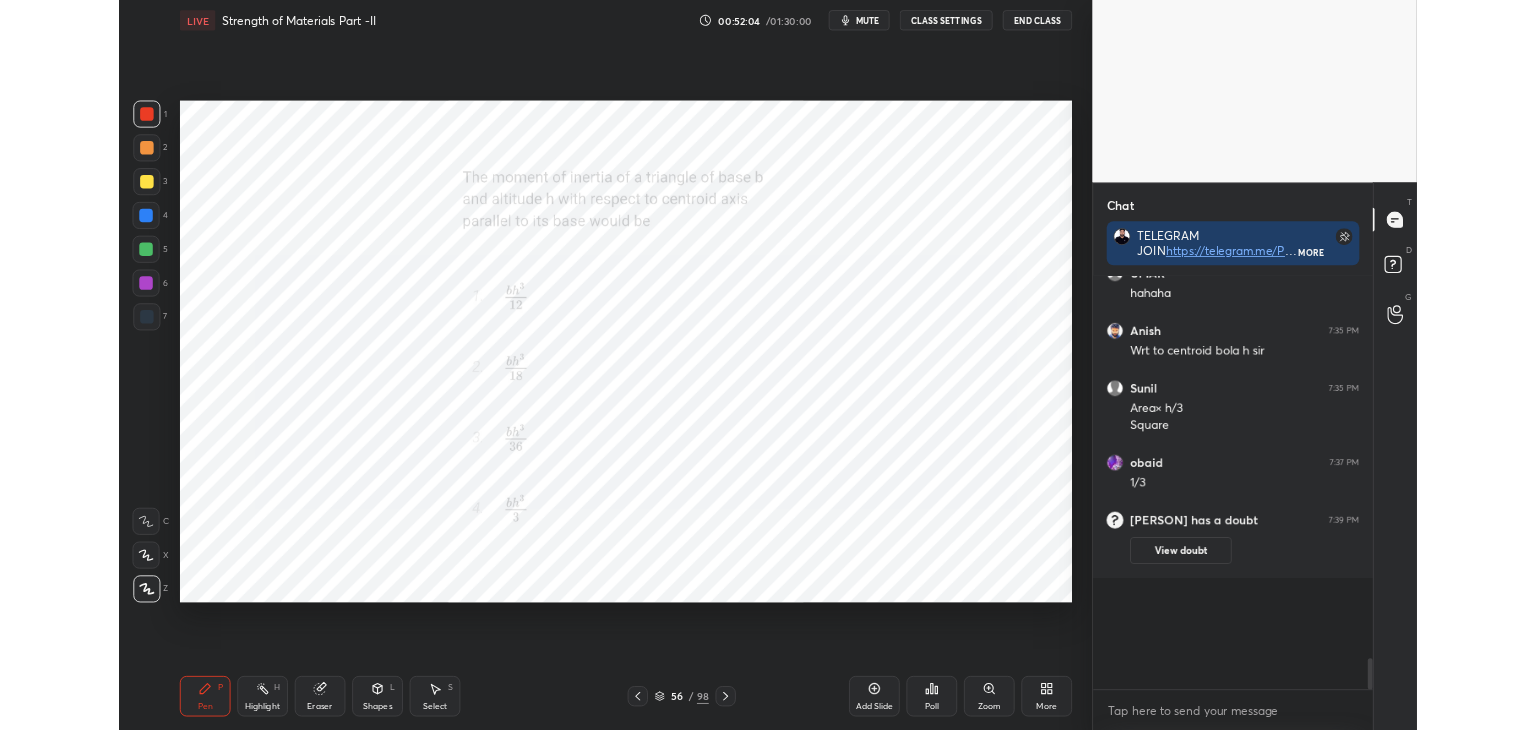 scroll, scrollTop: 602, scrollLeft: 1072, axis: both 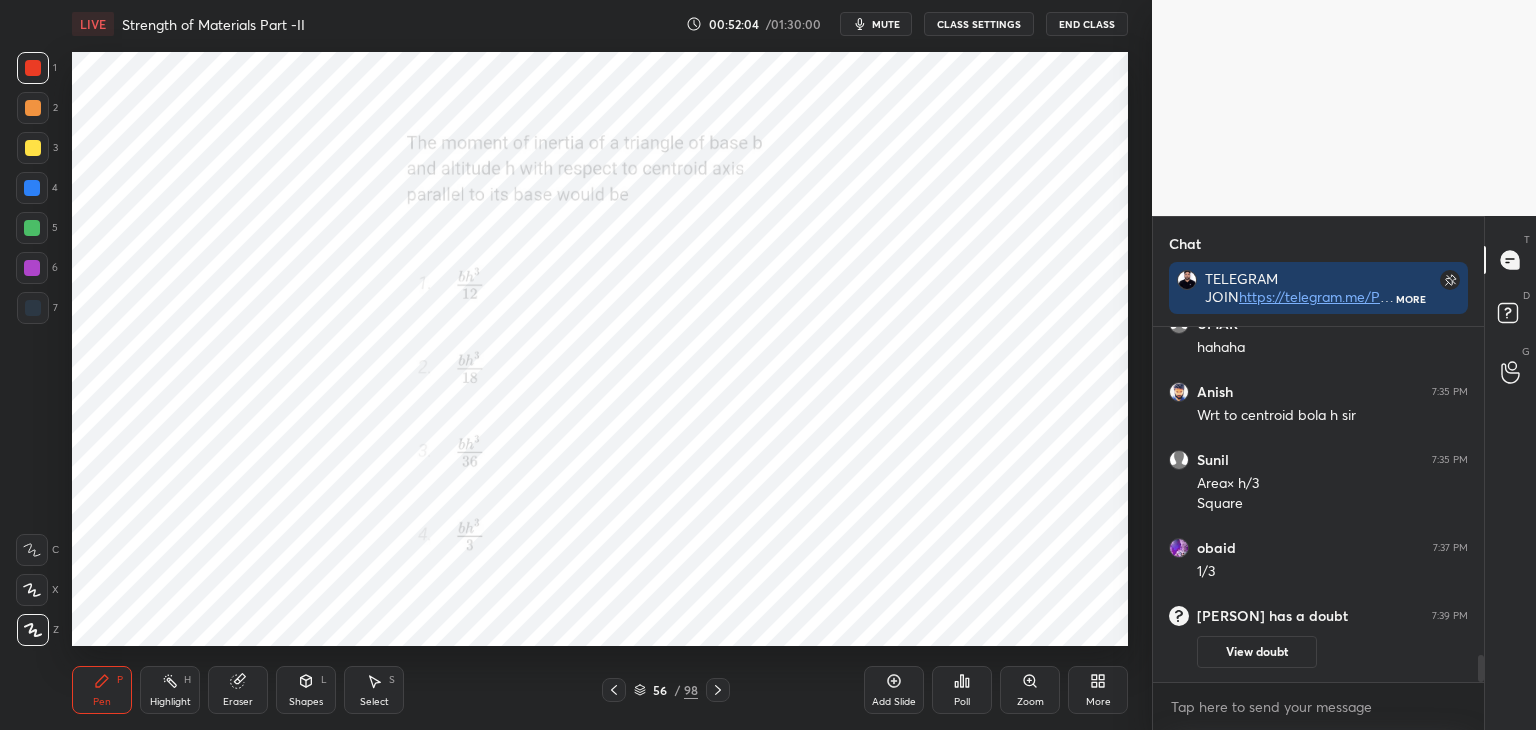 type on "x" 